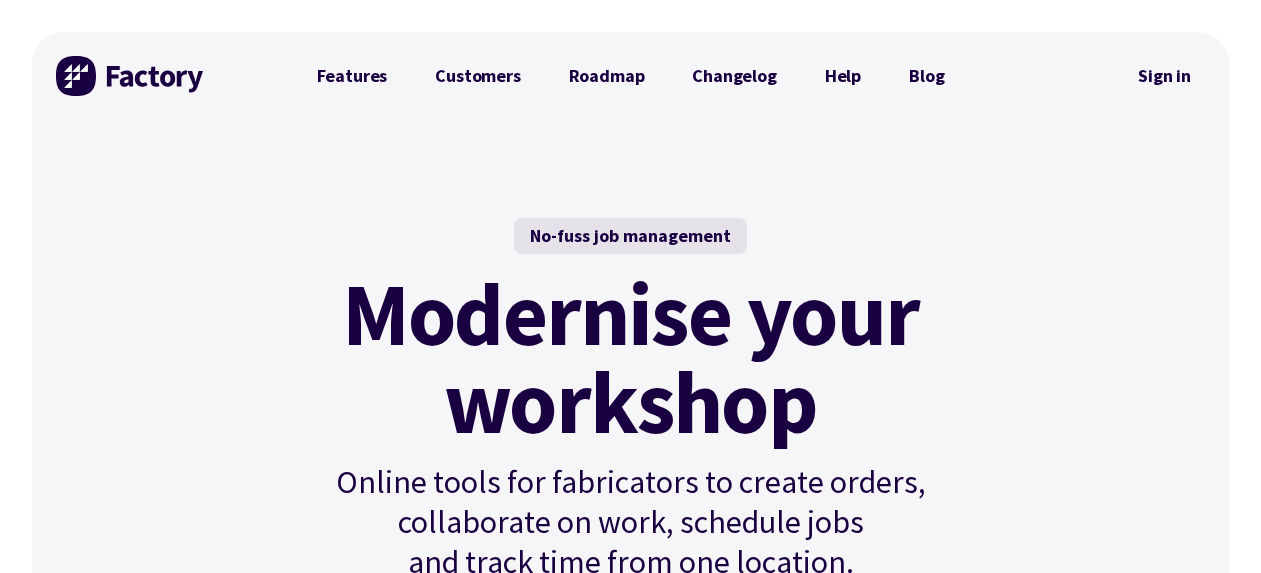 click on "Sign in" at bounding box center (1164, 76) 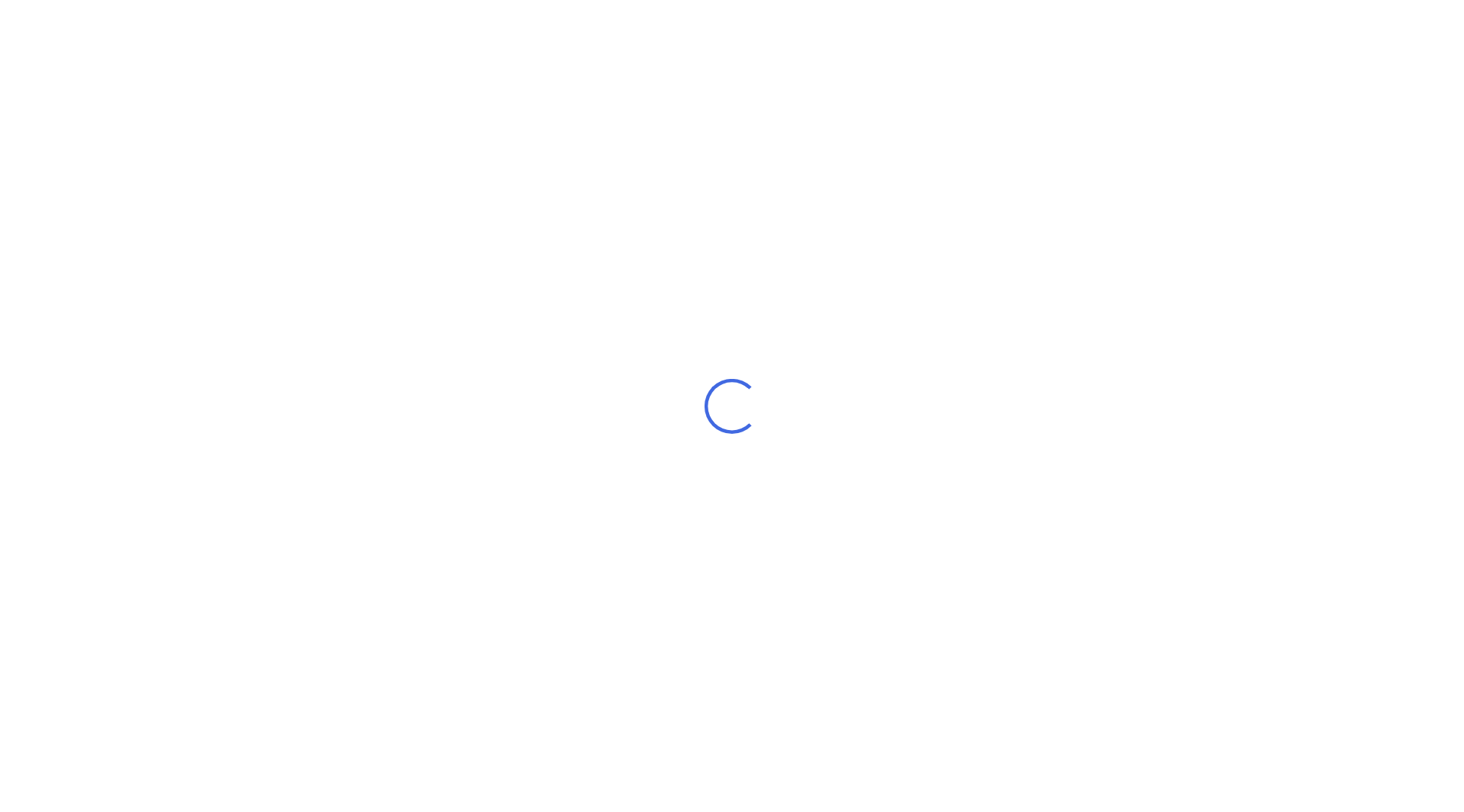 scroll, scrollTop: 0, scrollLeft: 0, axis: both 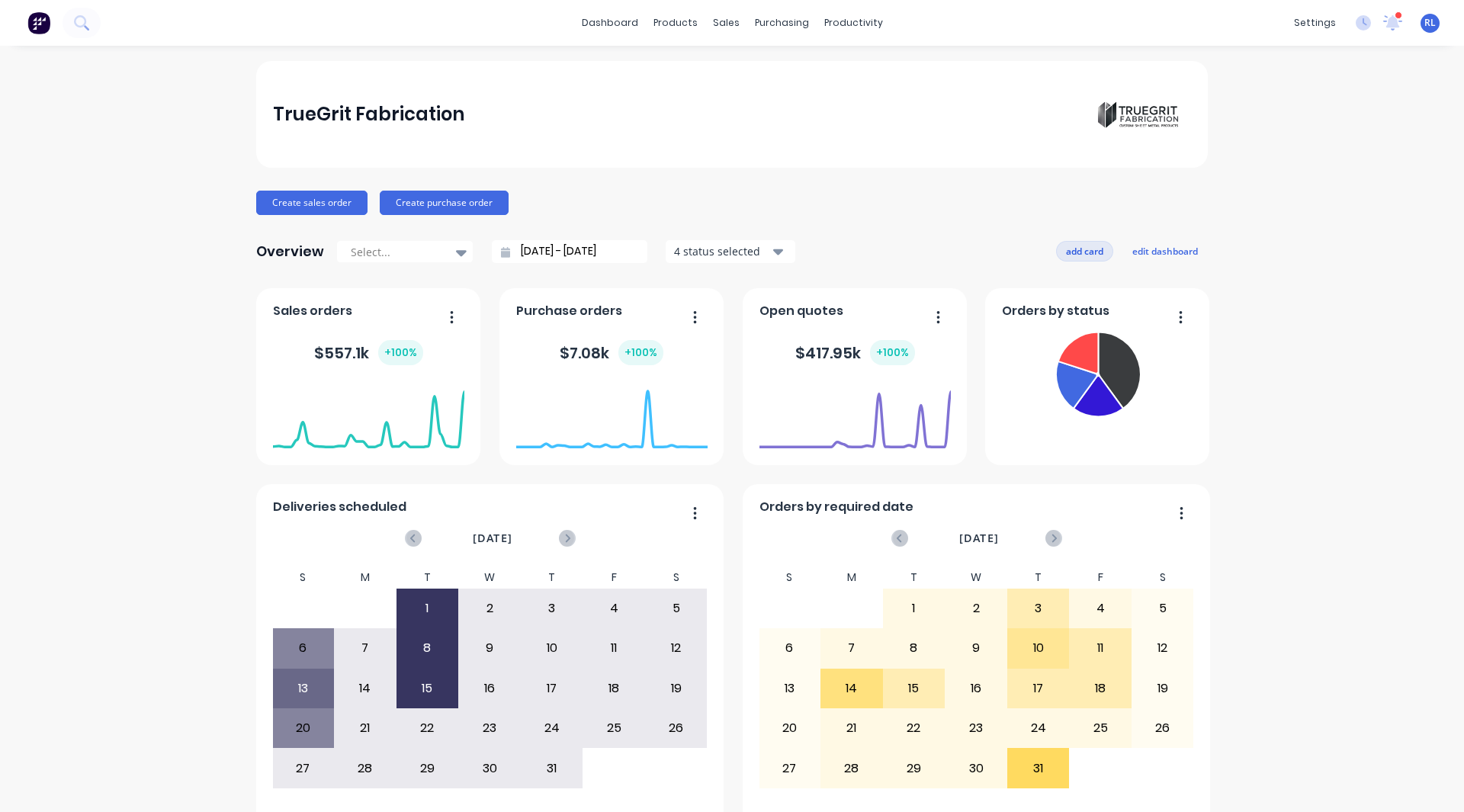click on "add card" at bounding box center [1084, 251] 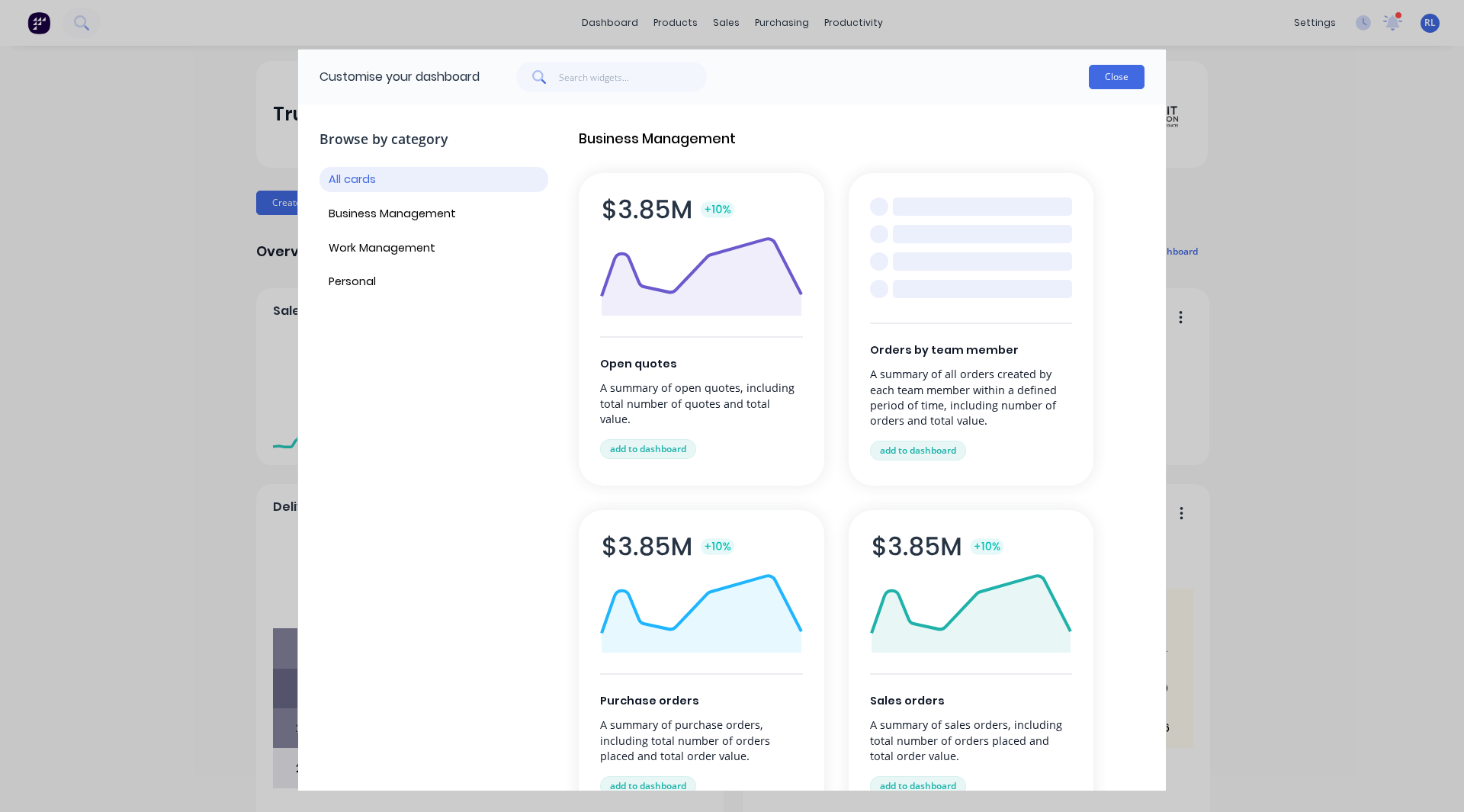 click on "Close" at bounding box center [1116, 77] 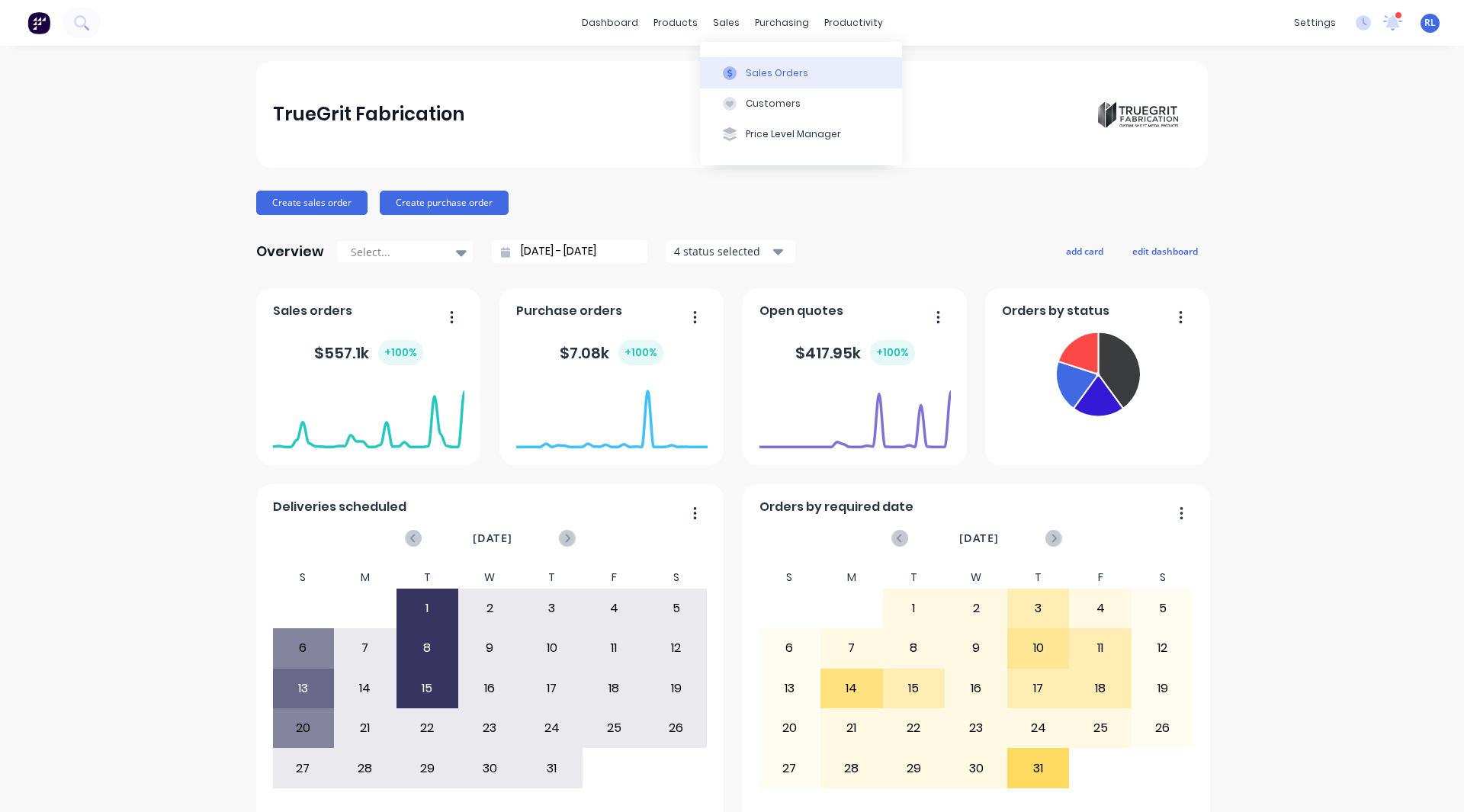 click on "Sales Orders" at bounding box center (801, 72) 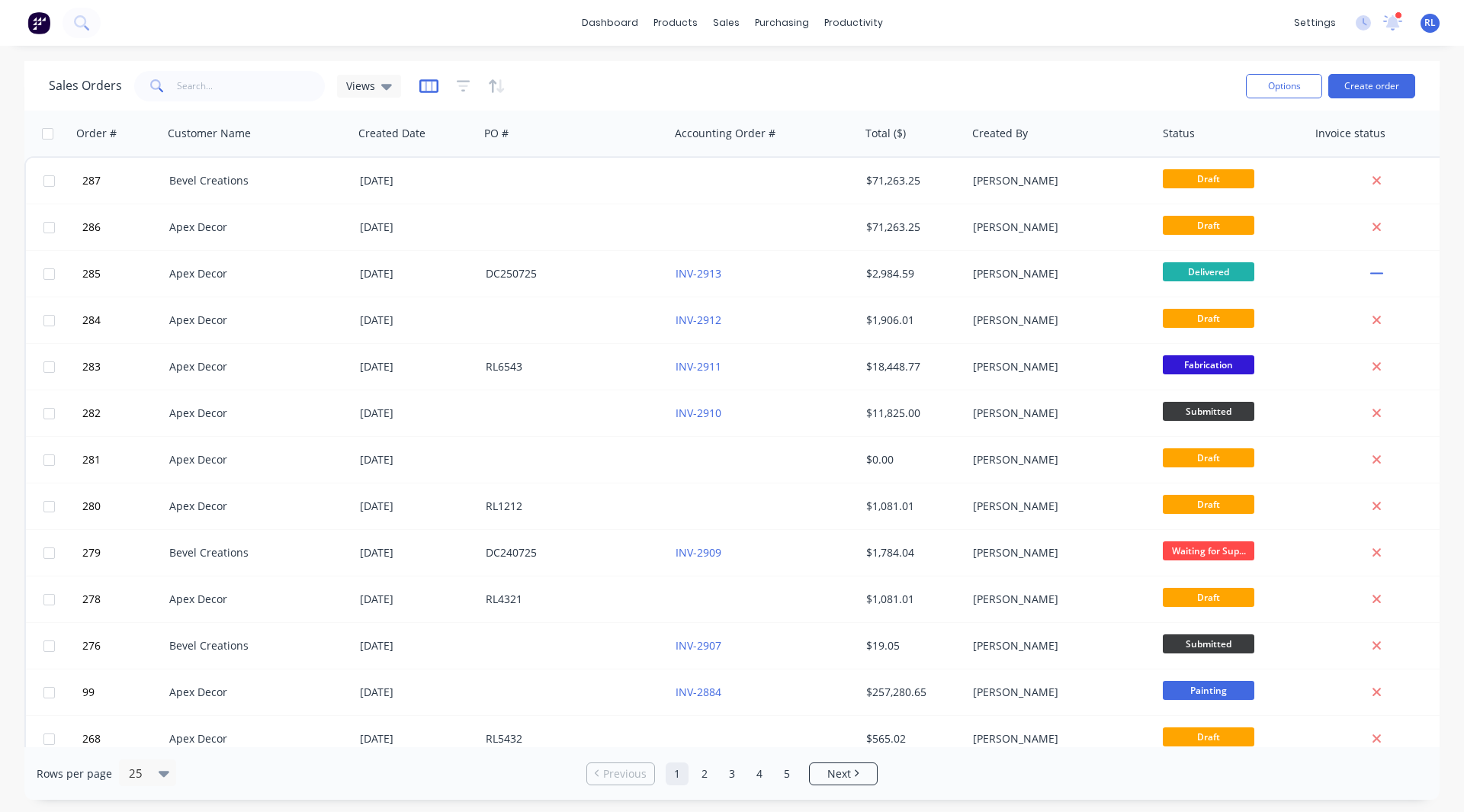 click 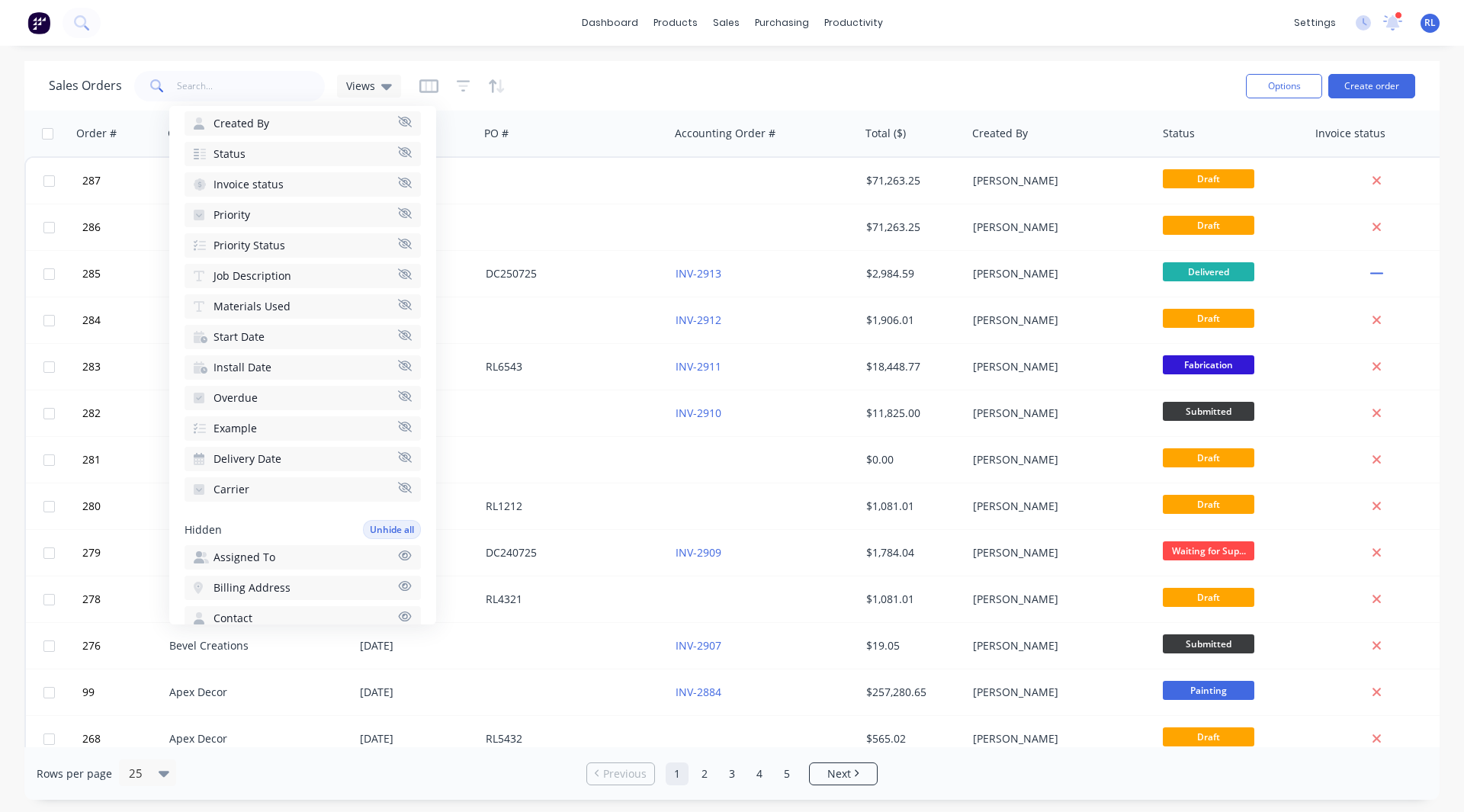 scroll, scrollTop: 298, scrollLeft: 0, axis: vertical 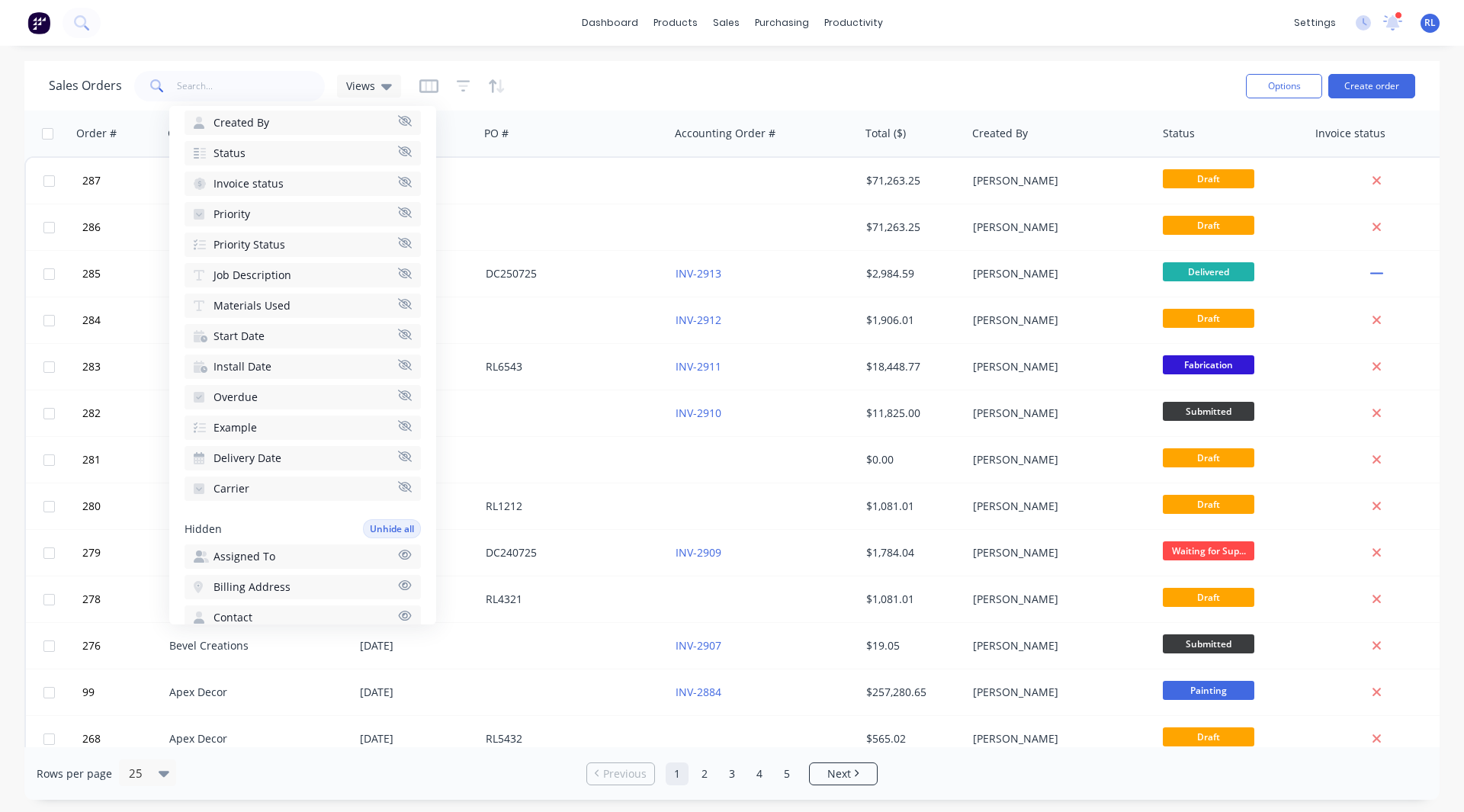 click on "Carrier" at bounding box center (231, 489) 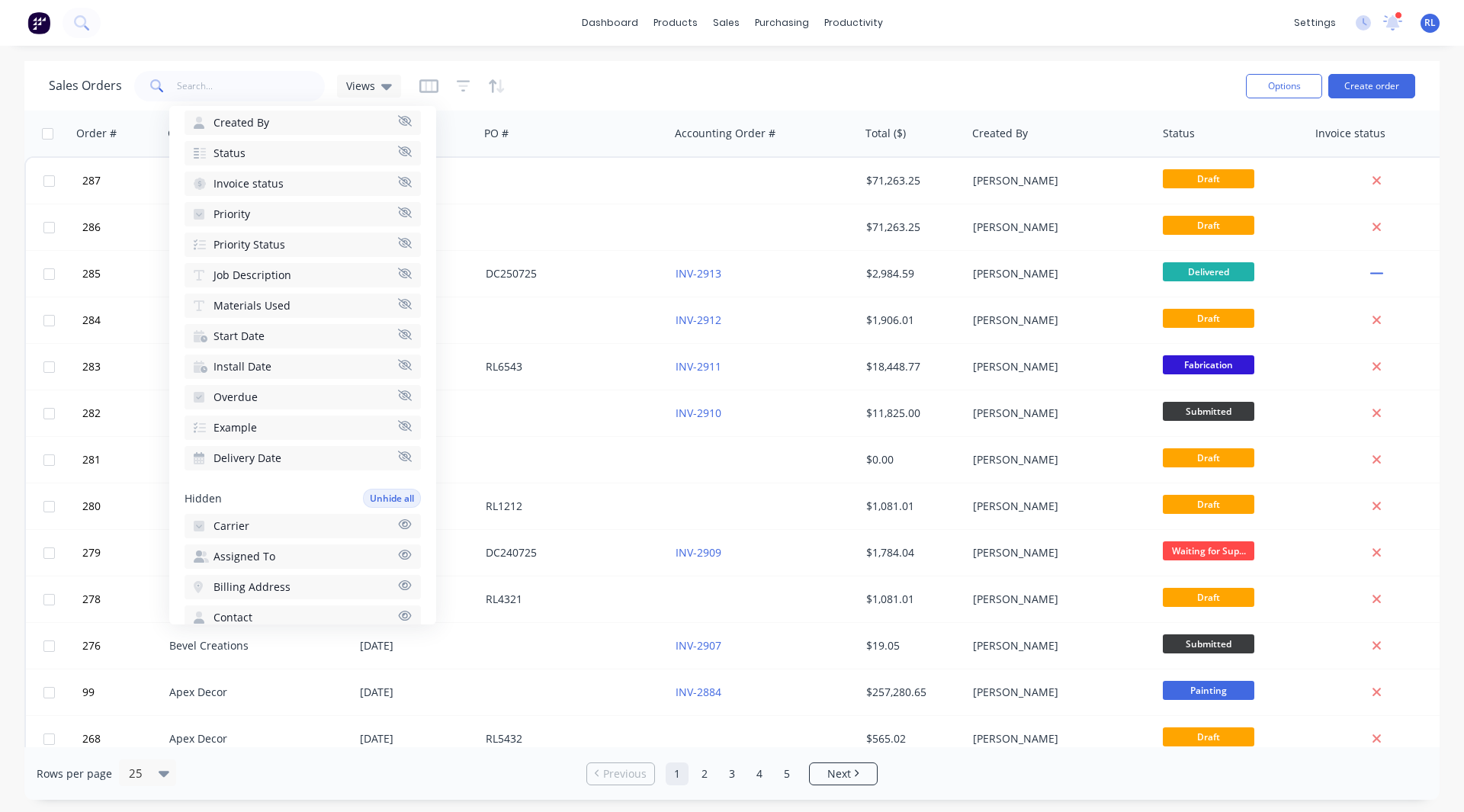 click on "Example" at bounding box center [235, 428] 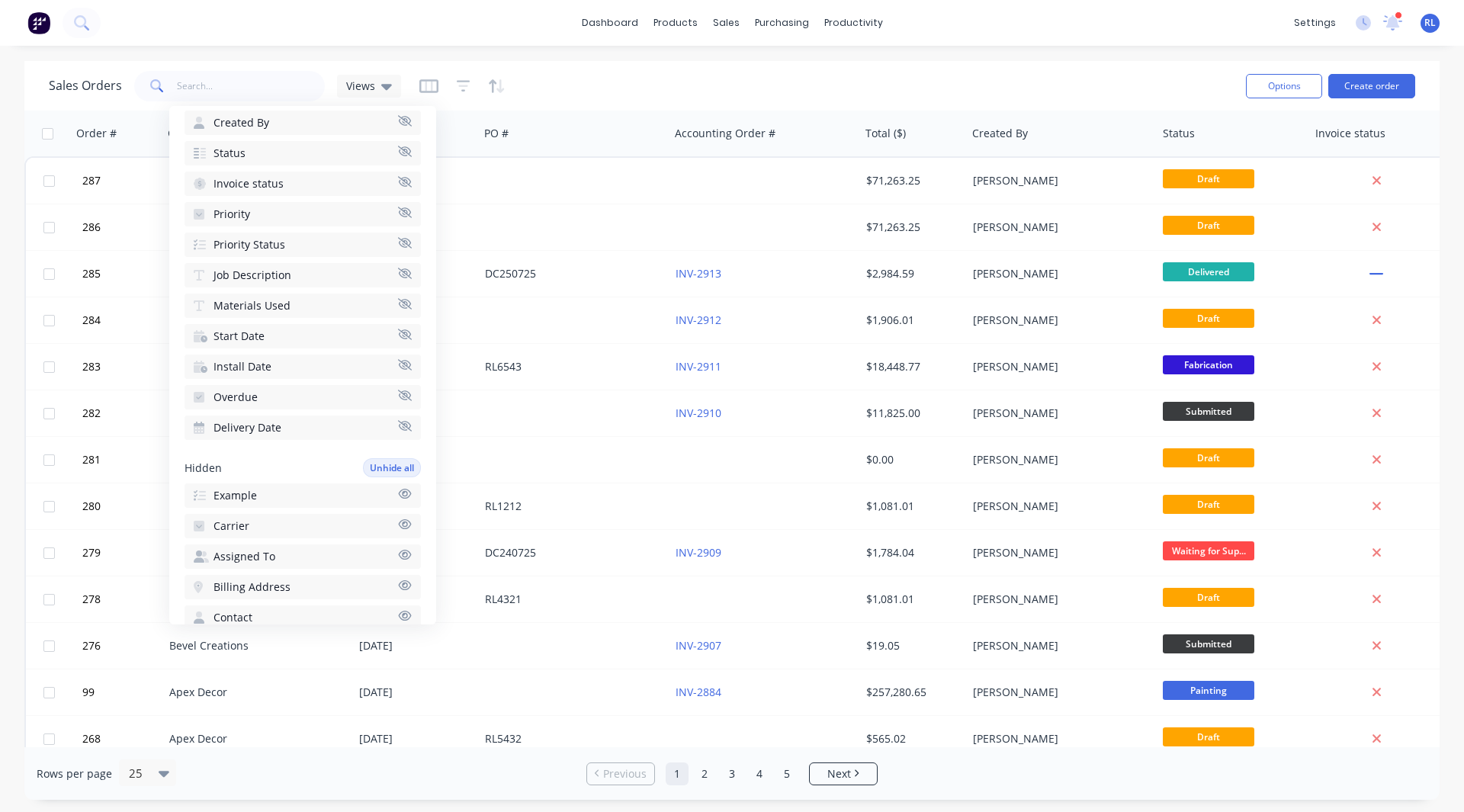 click on "Install Date" at bounding box center [303, 367] 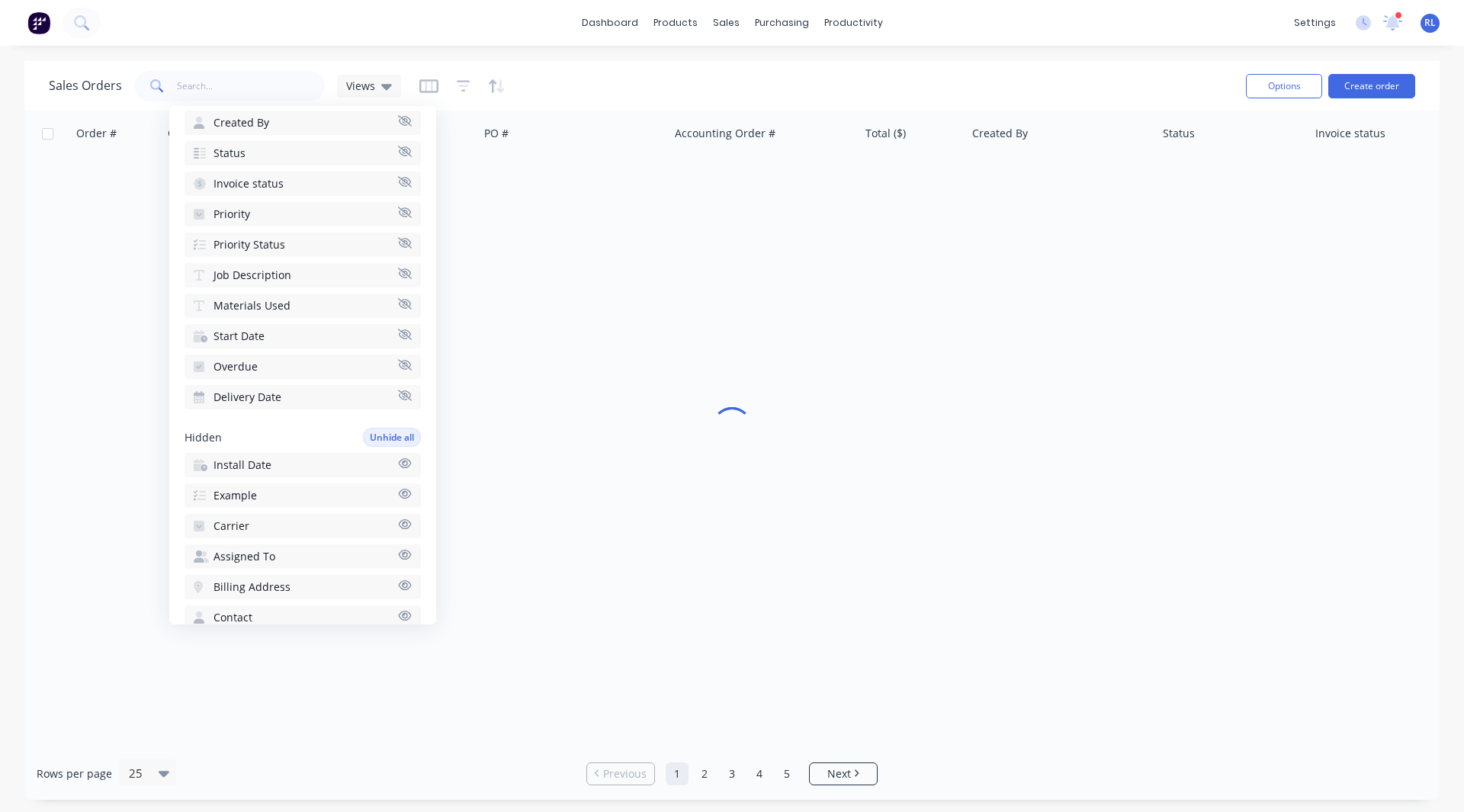 click on "Start Date" at bounding box center (239, 336) 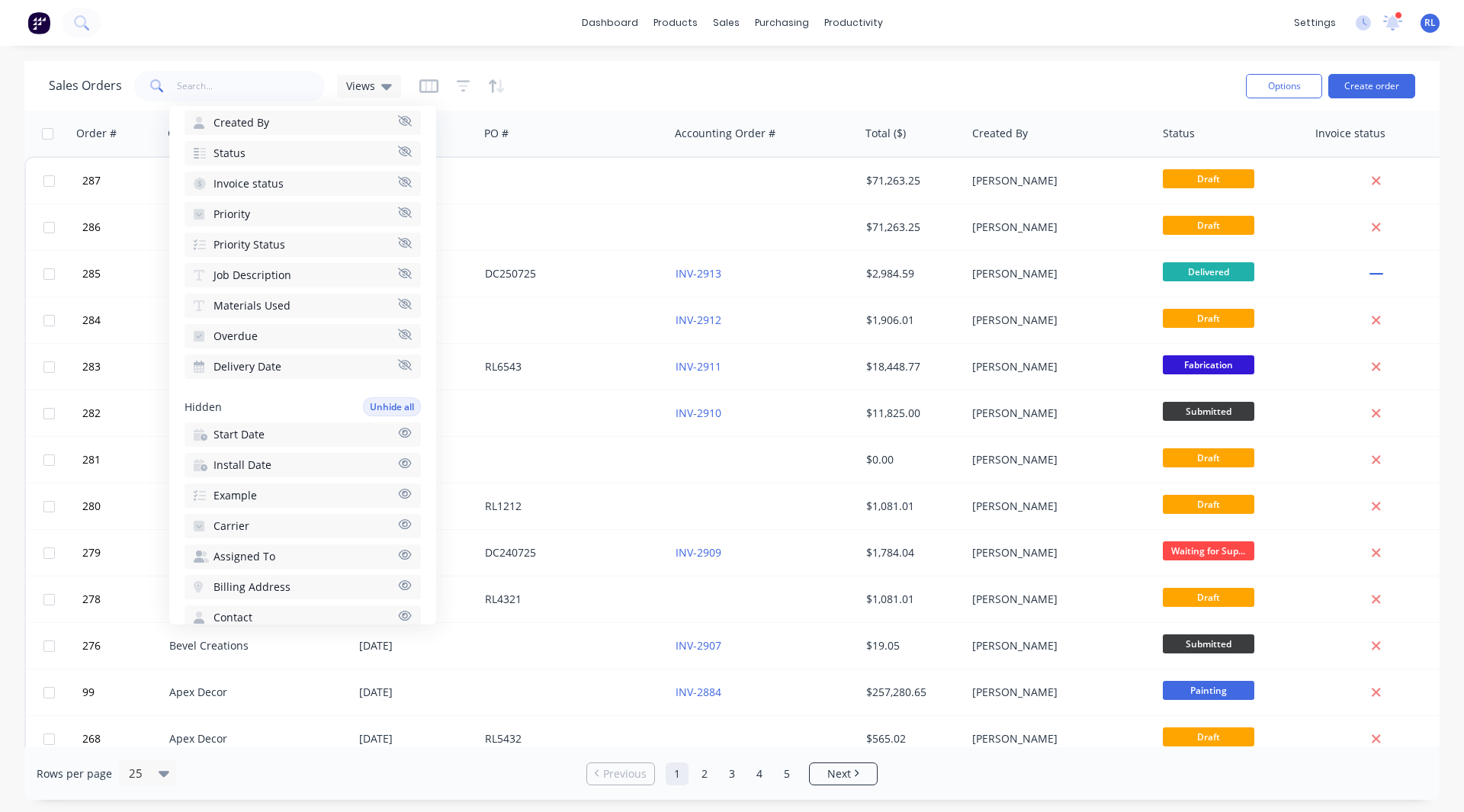 click on "Shown Hide all   Customer Name Created Date PO # Accounting Order # Total ($) Created By Status Invoice status Priority Priority Status Job Description Materials Used Overdue Delivery Date
To pick up a draggable item, press the space bar.
While dragging, use the arrow keys to move the item.
Press space again to drop the item in its new position, or press escape to cancel." at bounding box center [303, 156] 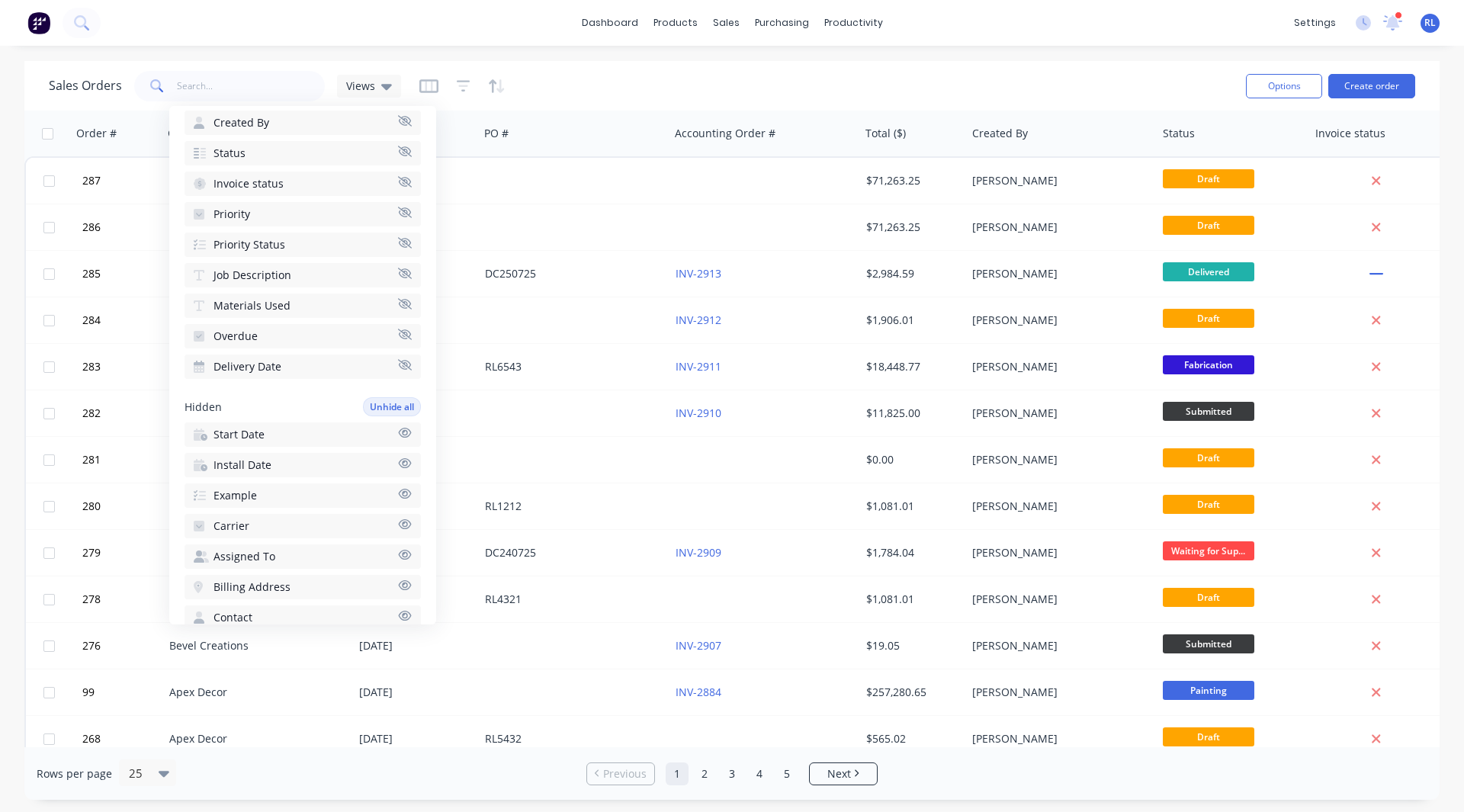 click on "Materials Used" at bounding box center [303, 306] 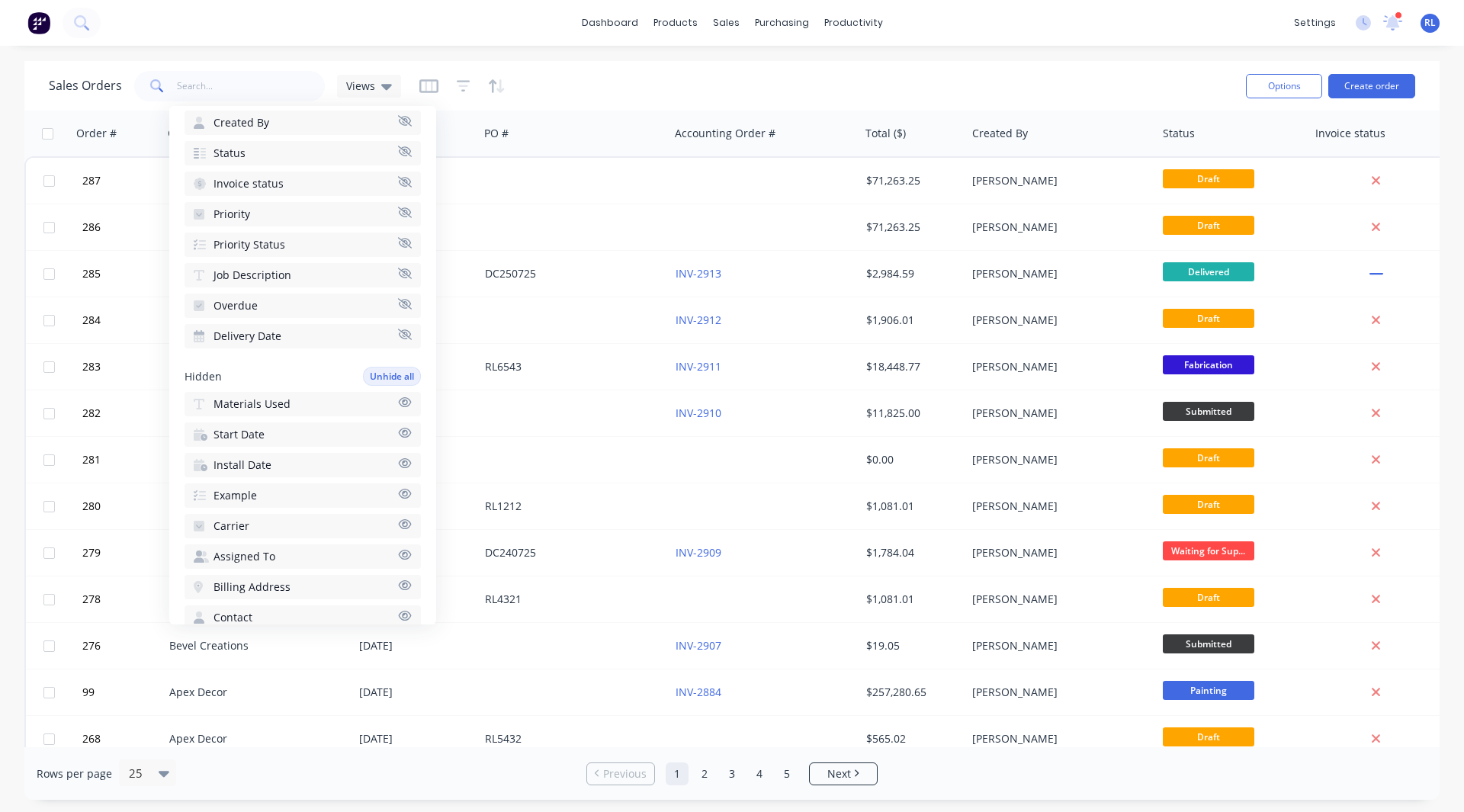 click on "Job Description" at bounding box center (252, 275) 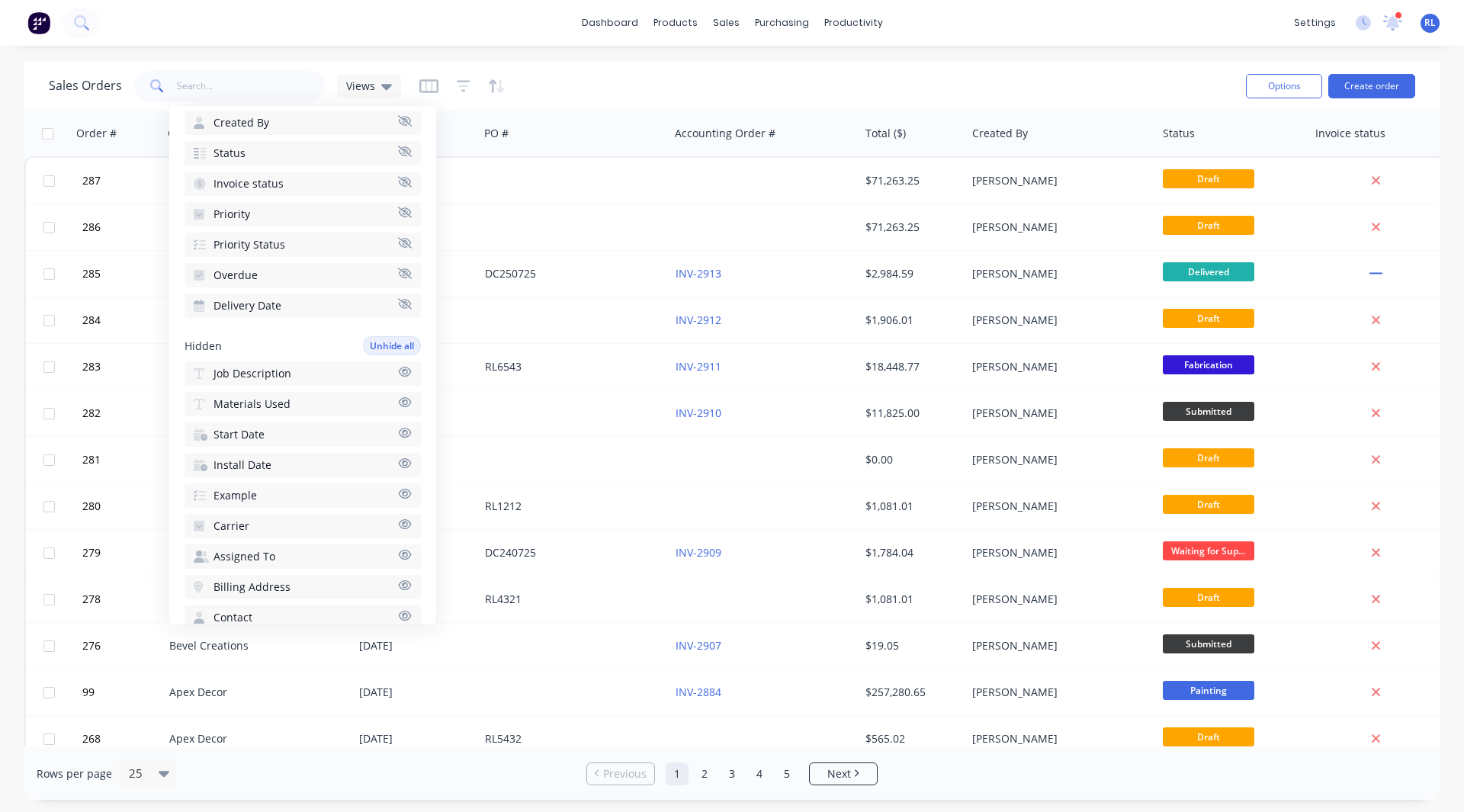 click on "Delivery Date" at bounding box center [247, 306] 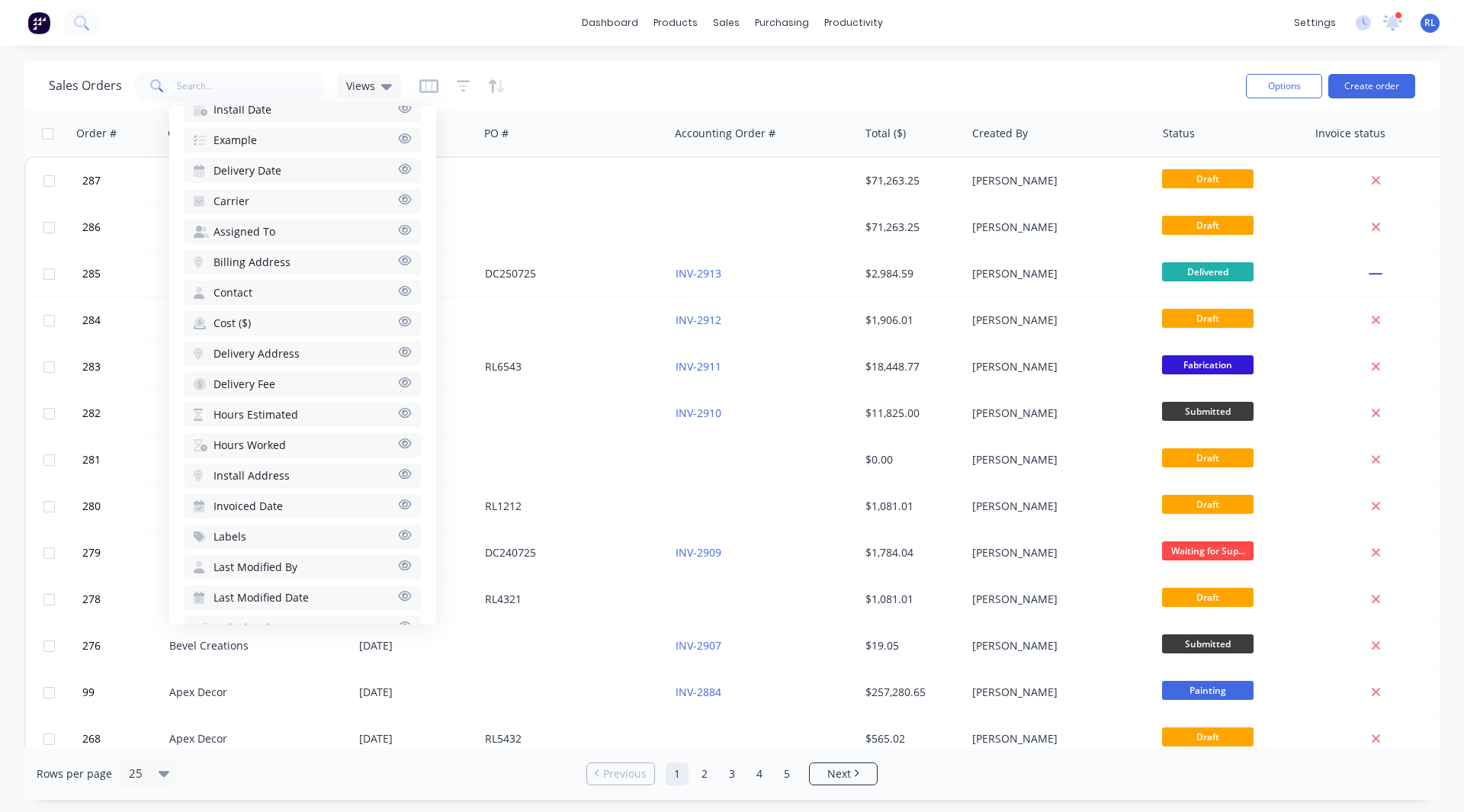 scroll, scrollTop: 624, scrollLeft: 0, axis: vertical 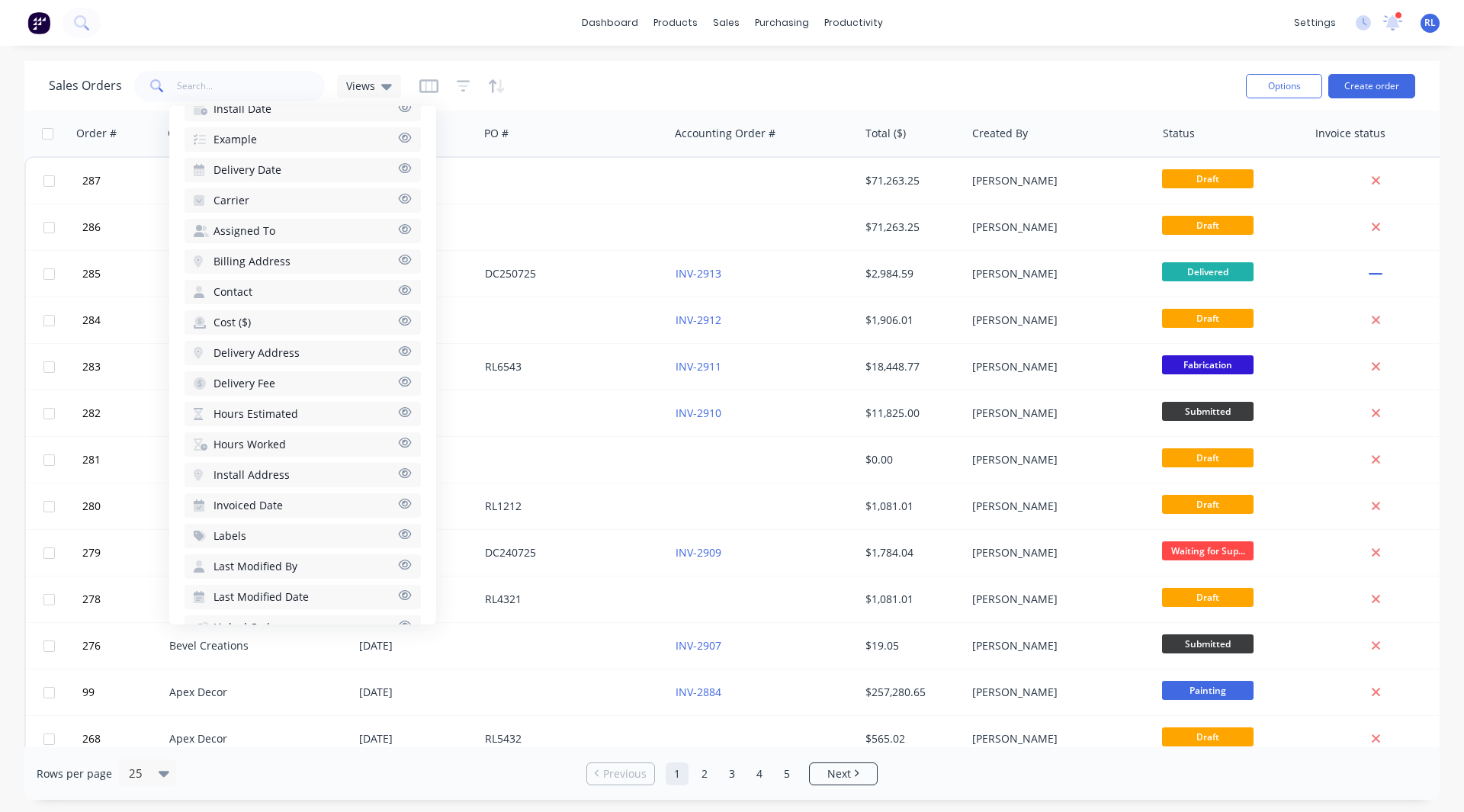 click on "Hours Estimated" at bounding box center [255, 414] 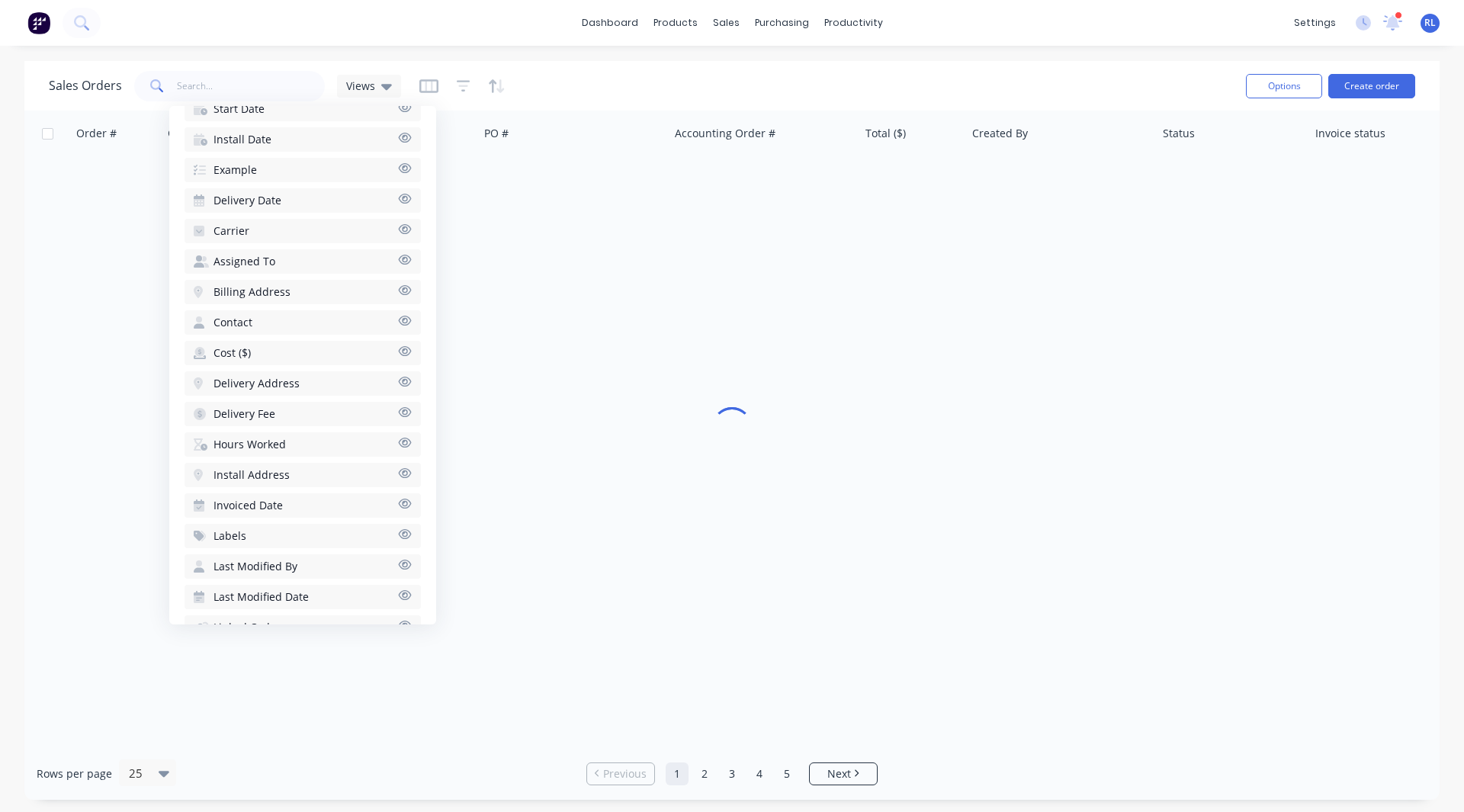 scroll, scrollTop: 654, scrollLeft: 0, axis: vertical 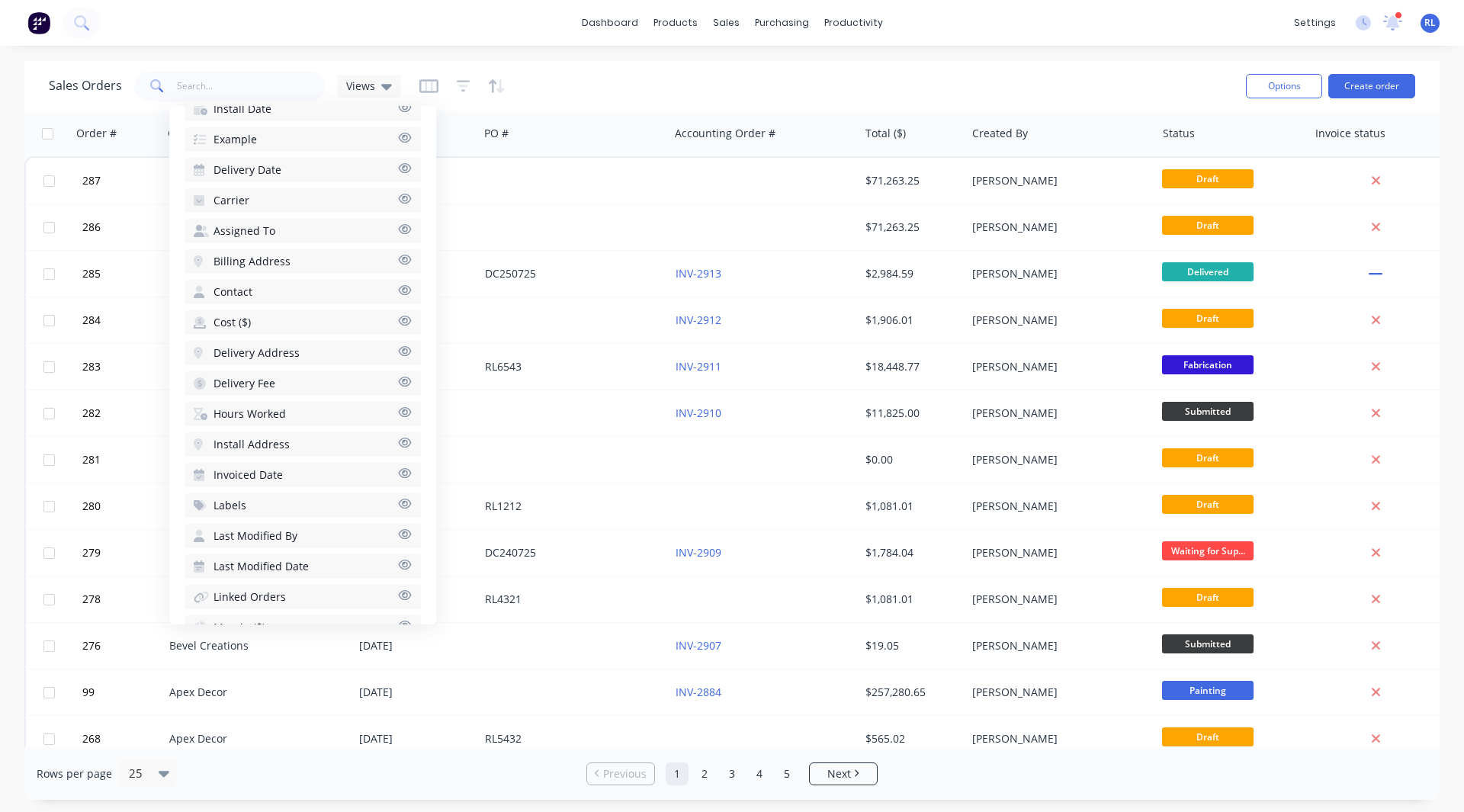 click on "Hours Worked" at bounding box center [249, 414] 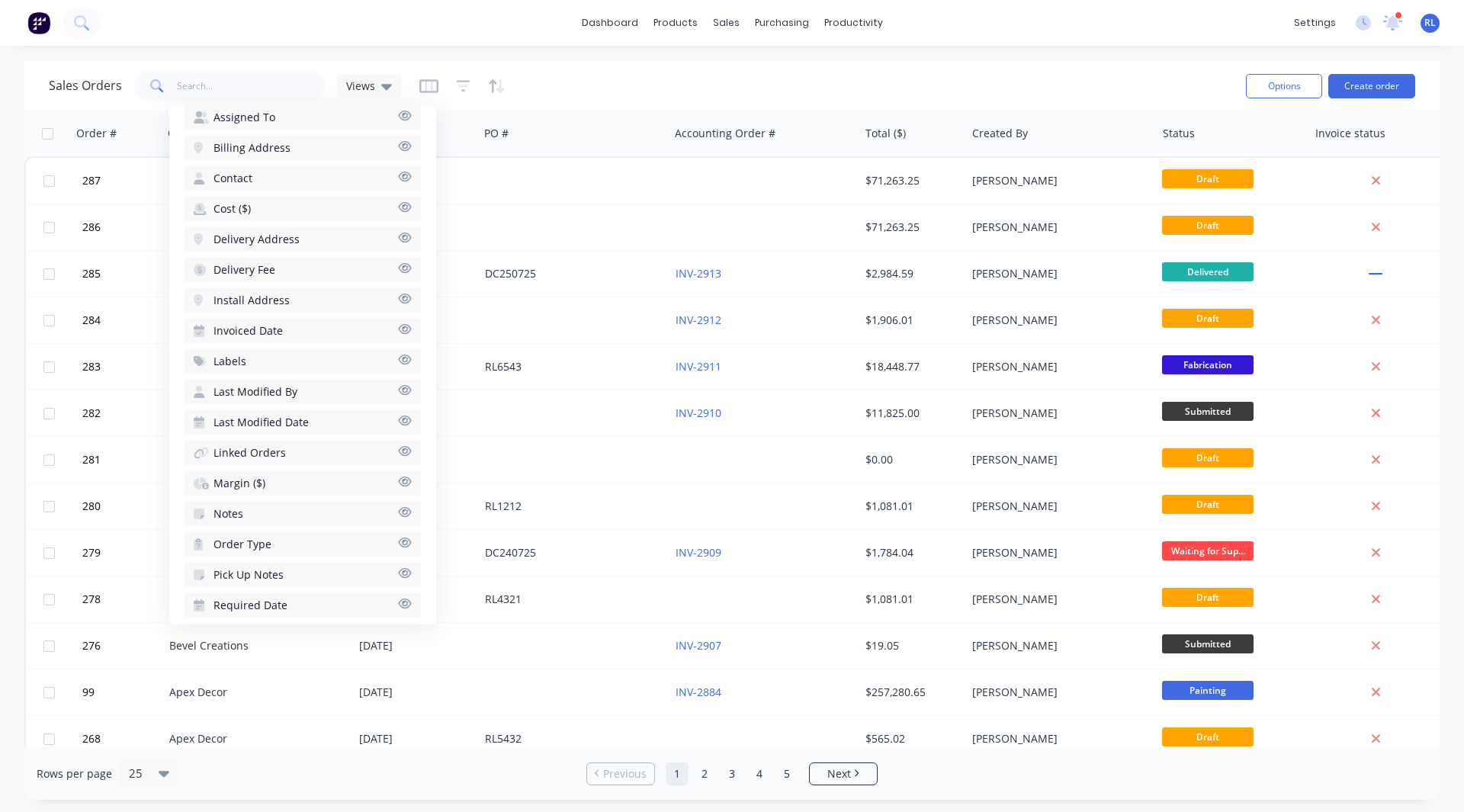 scroll, scrollTop: 843, scrollLeft: 0, axis: vertical 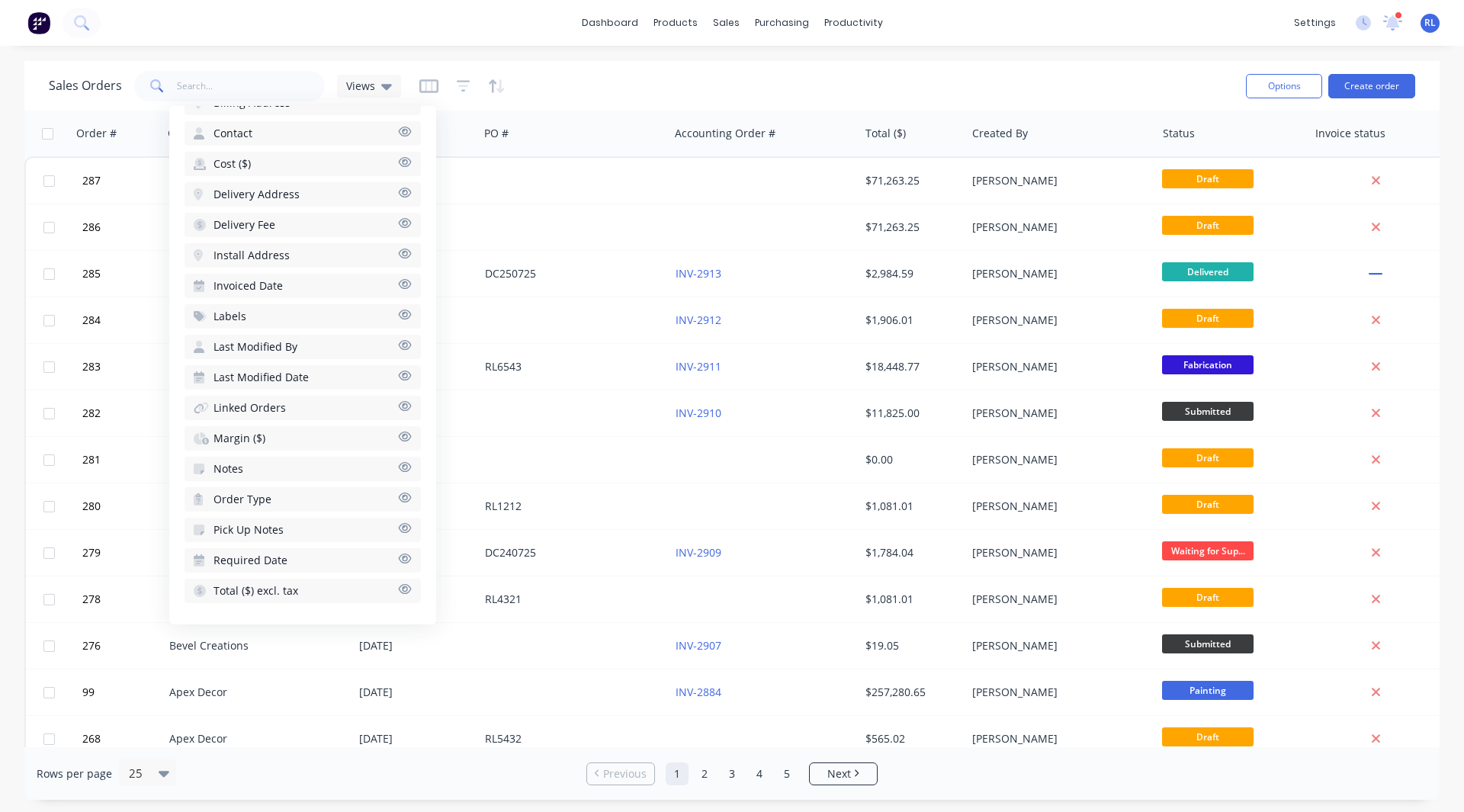 click on "Margin ($)" at bounding box center (239, 438) 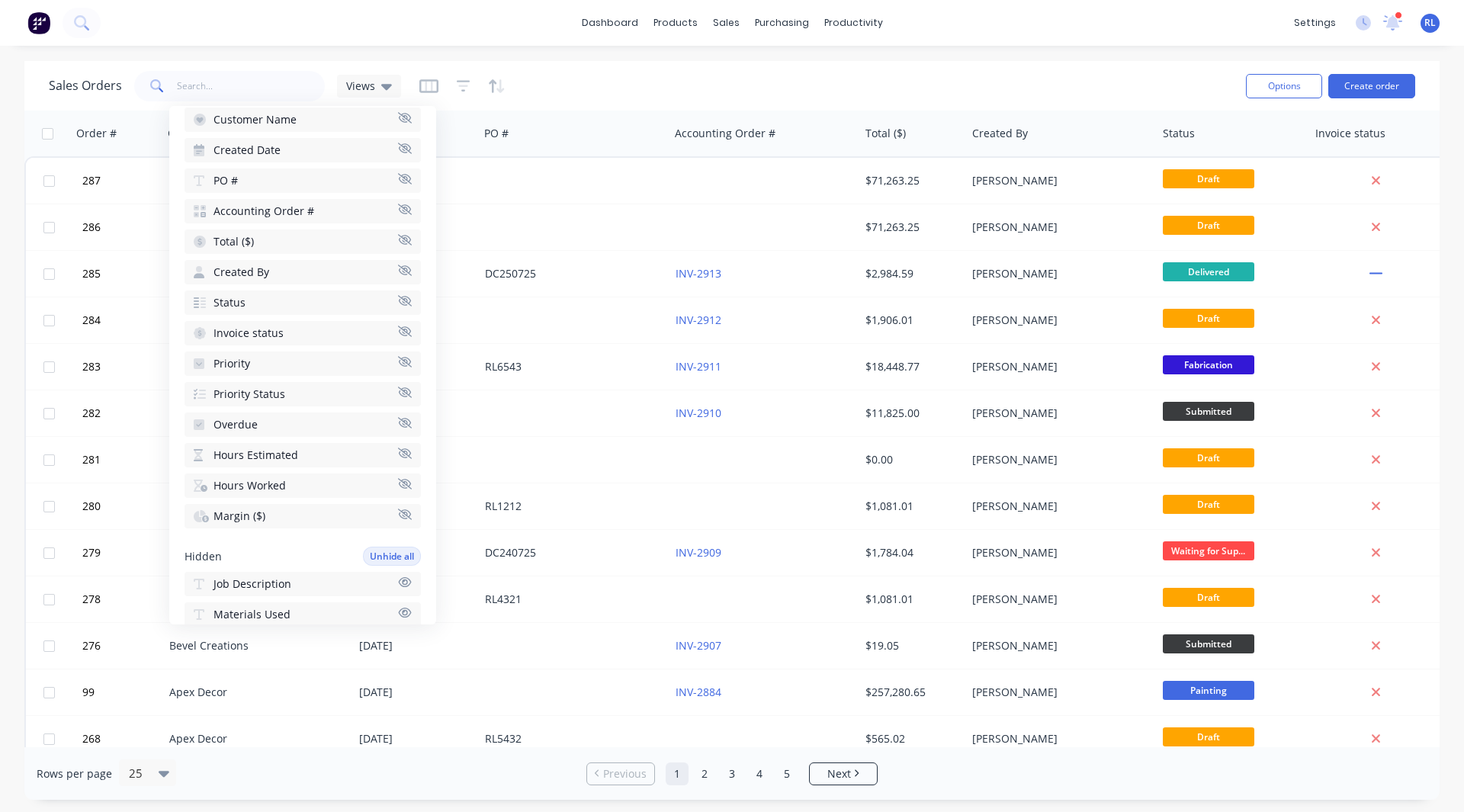 scroll, scrollTop: 148, scrollLeft: 0, axis: vertical 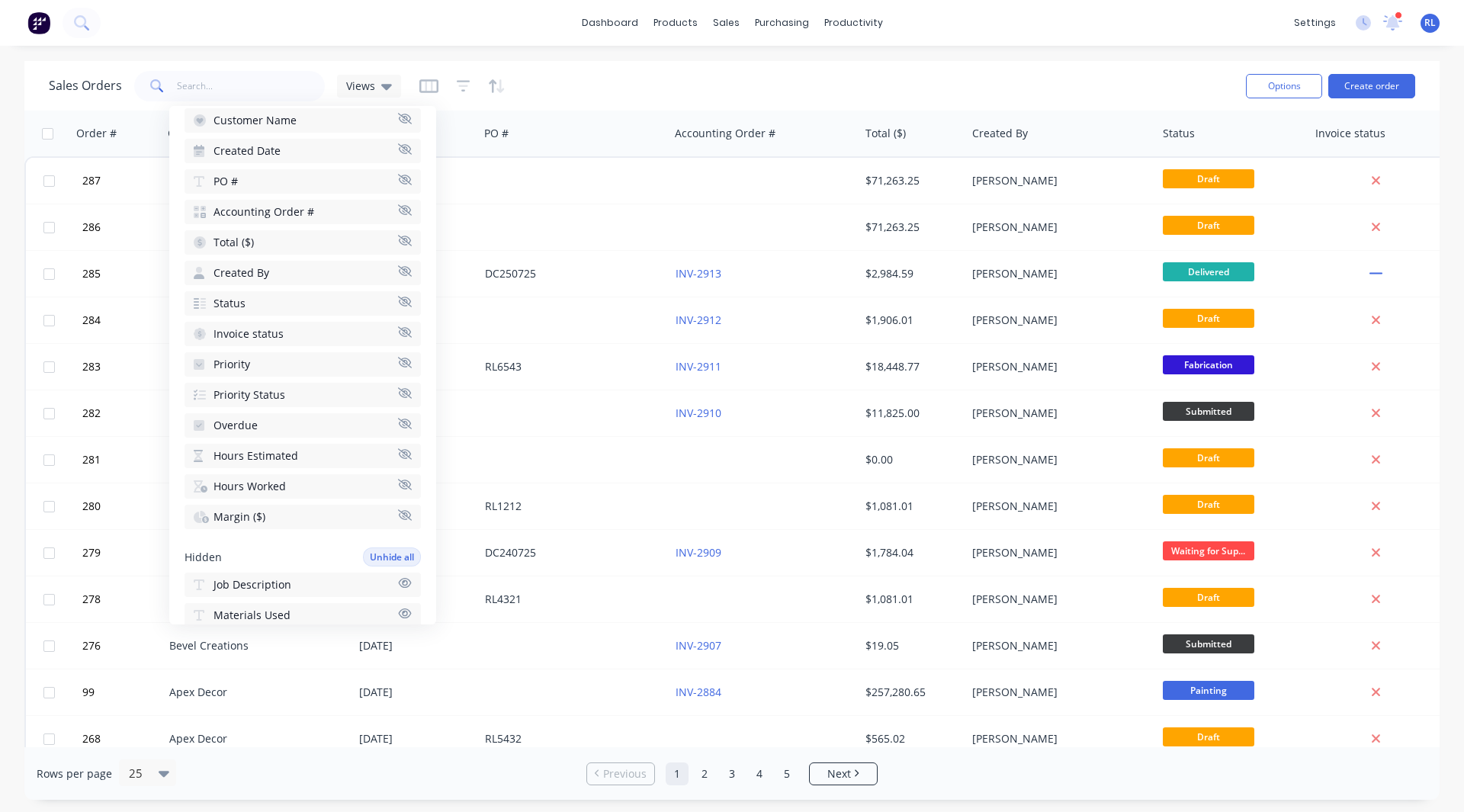 click on "Total ($)" at bounding box center [233, 242] 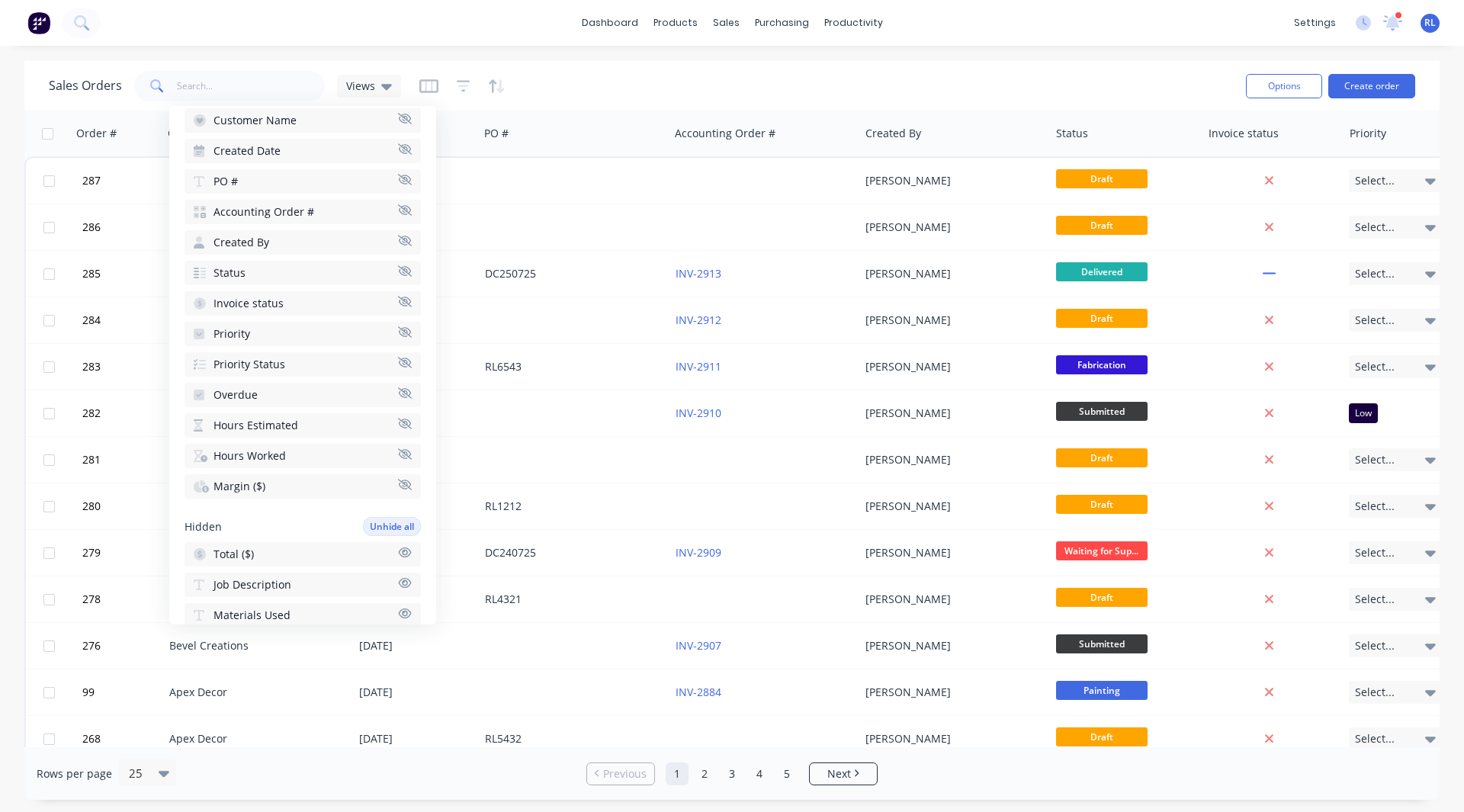 click on "Created By" at bounding box center (241, 242) 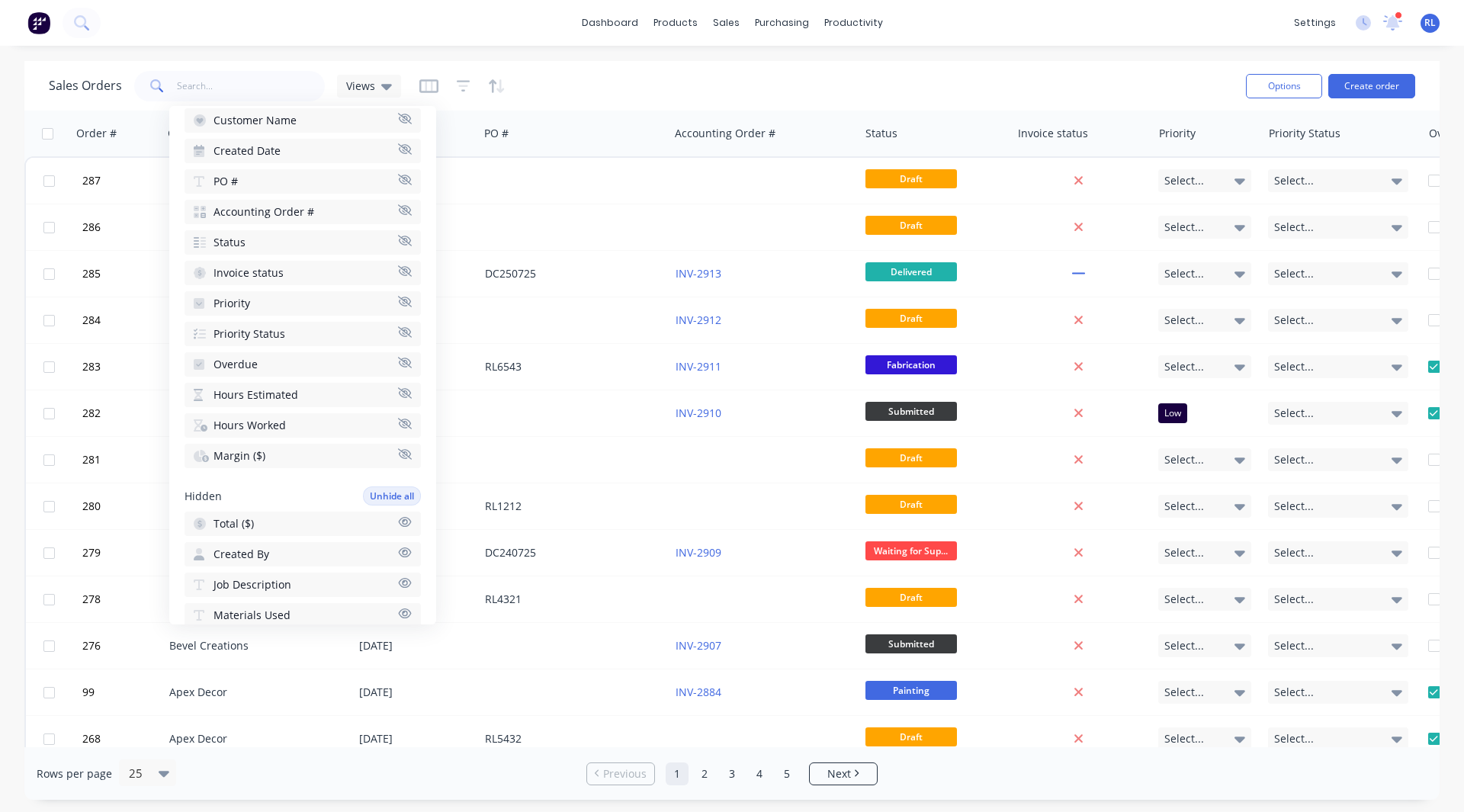 click on "Sales Orders Views" at bounding box center (641, 85) 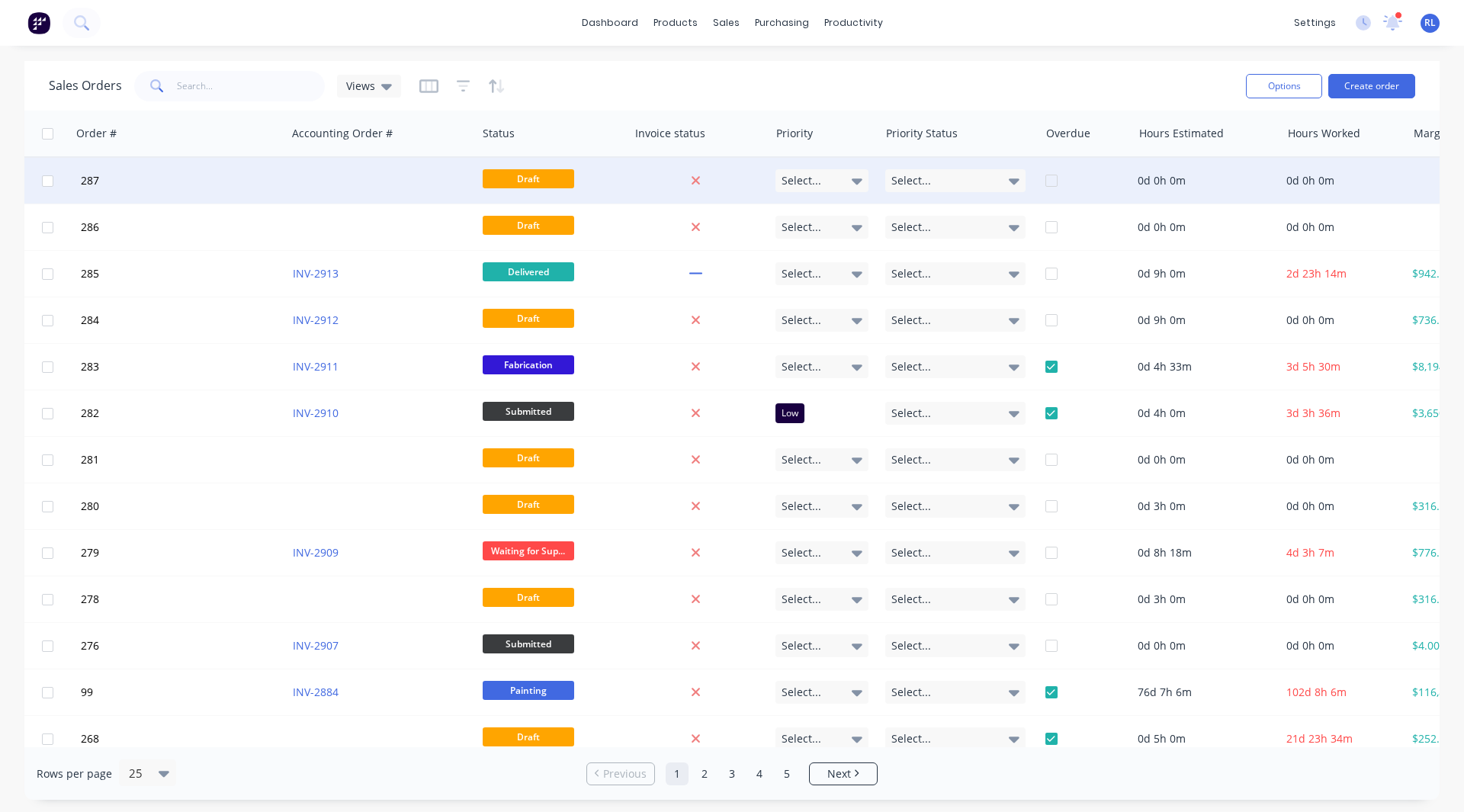 scroll, scrollTop: 0, scrollLeft: 476, axis: horizontal 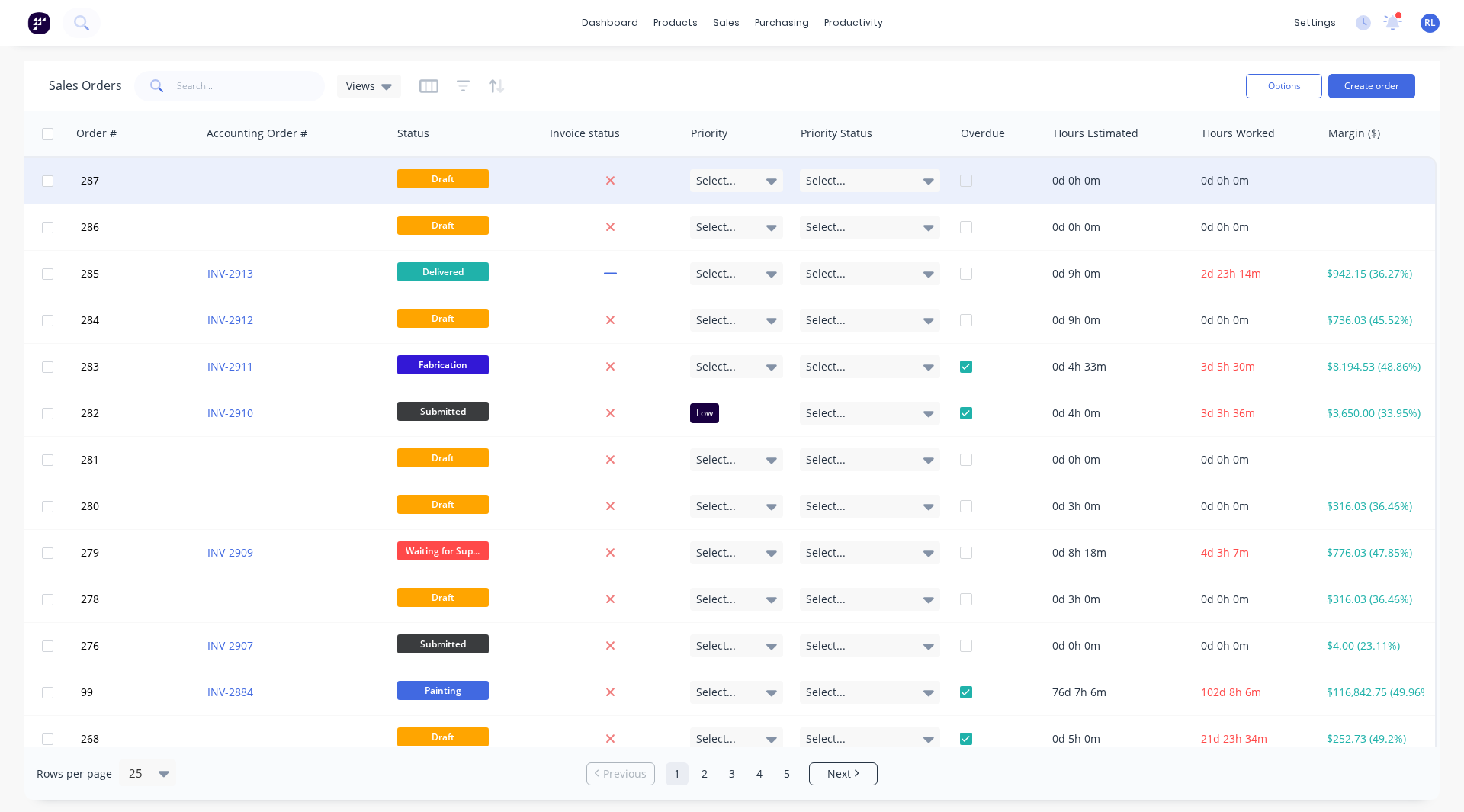 click on "Select..." at bounding box center [870, 181] 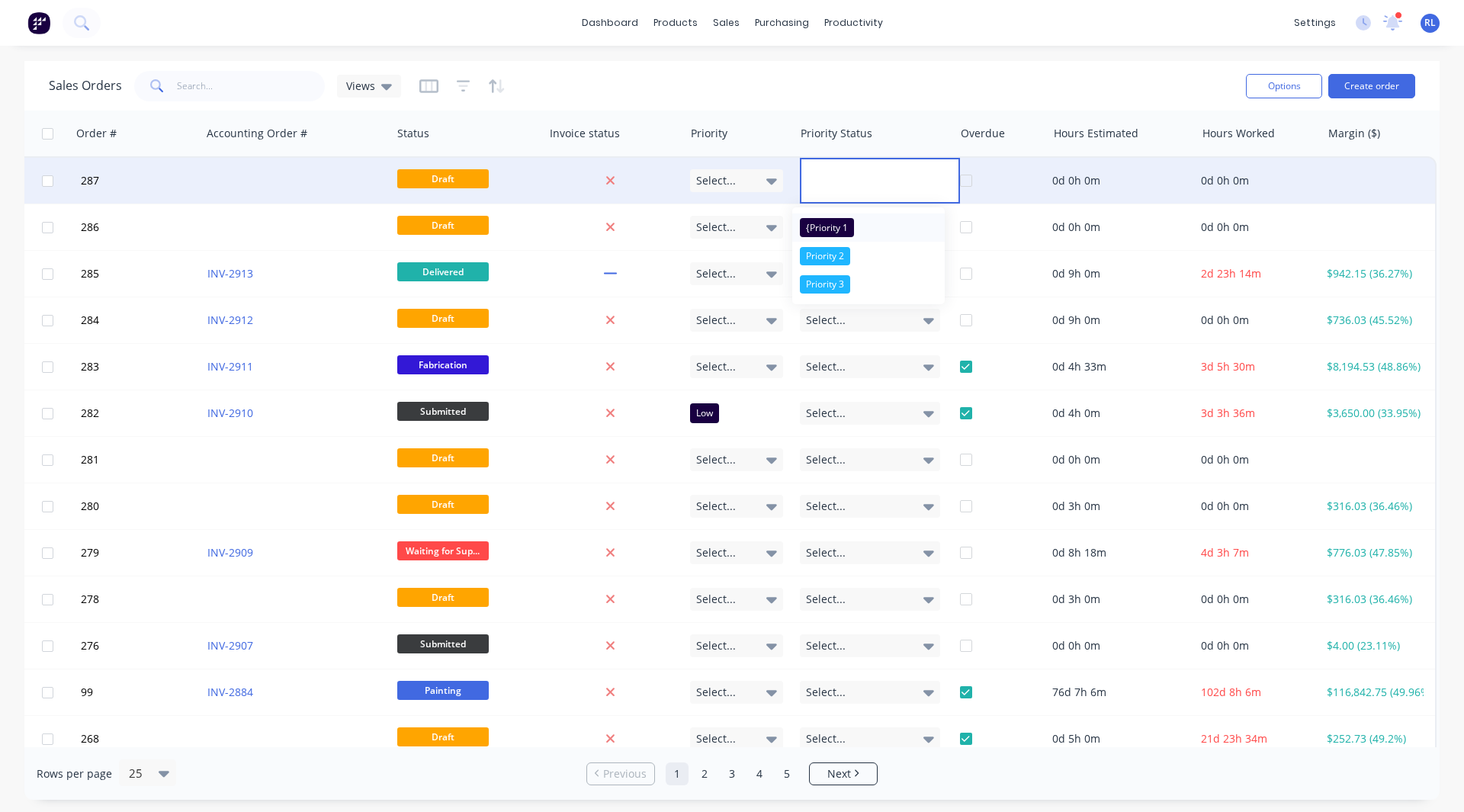 click on "{Priority 1" at bounding box center [868, 227] 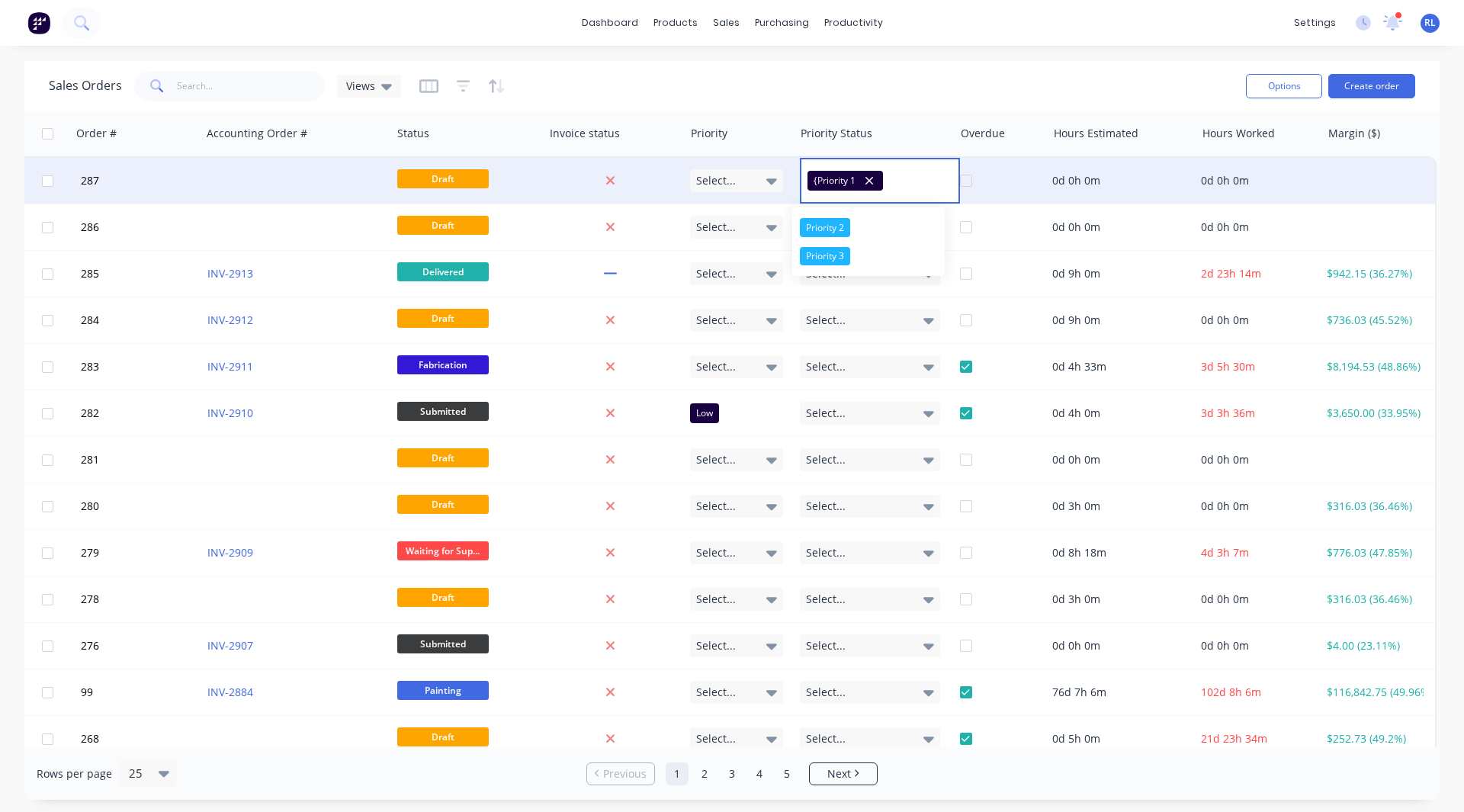 click on "Sales Orders Views" at bounding box center (641, 85) 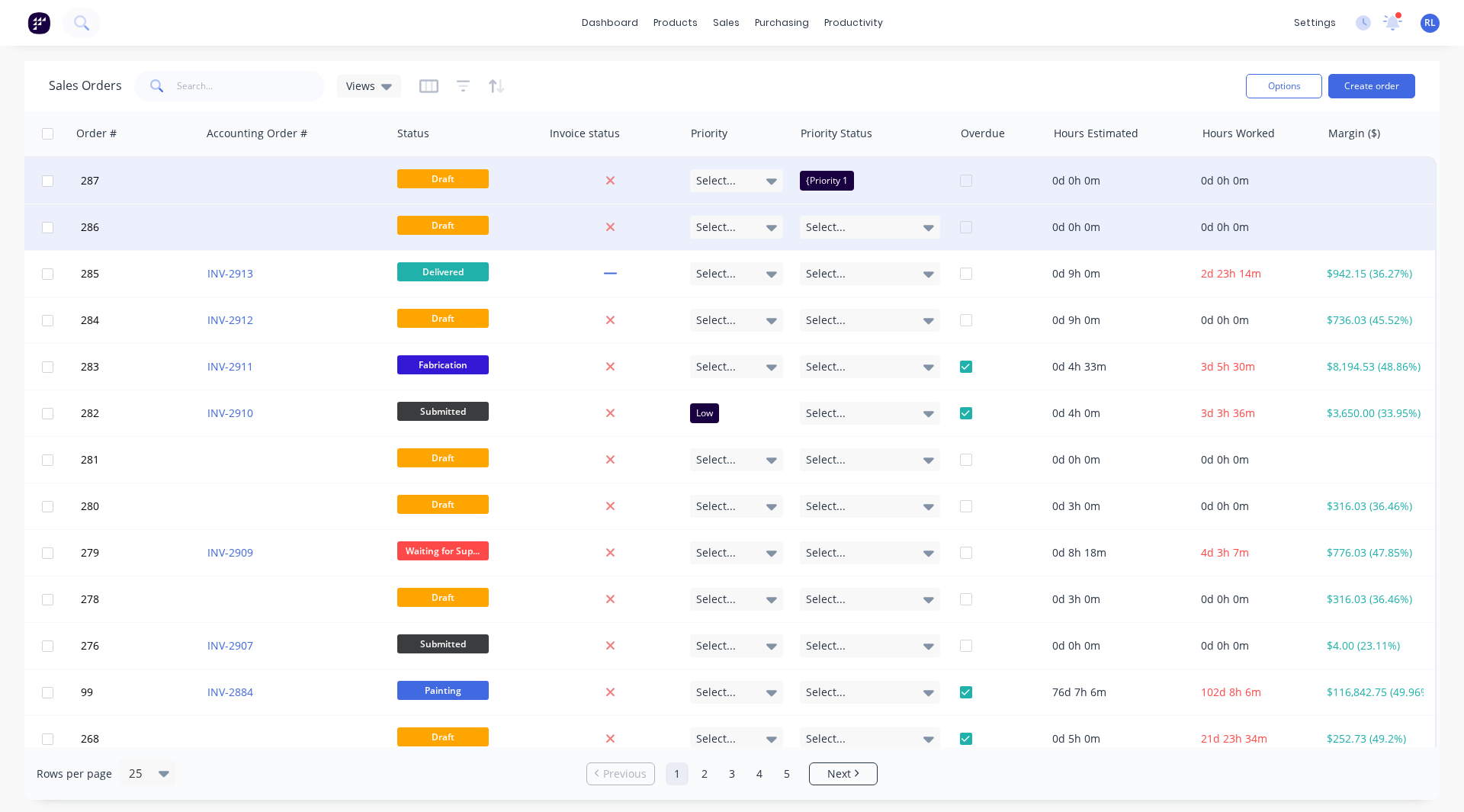 click on "Select..." at bounding box center (870, 227) 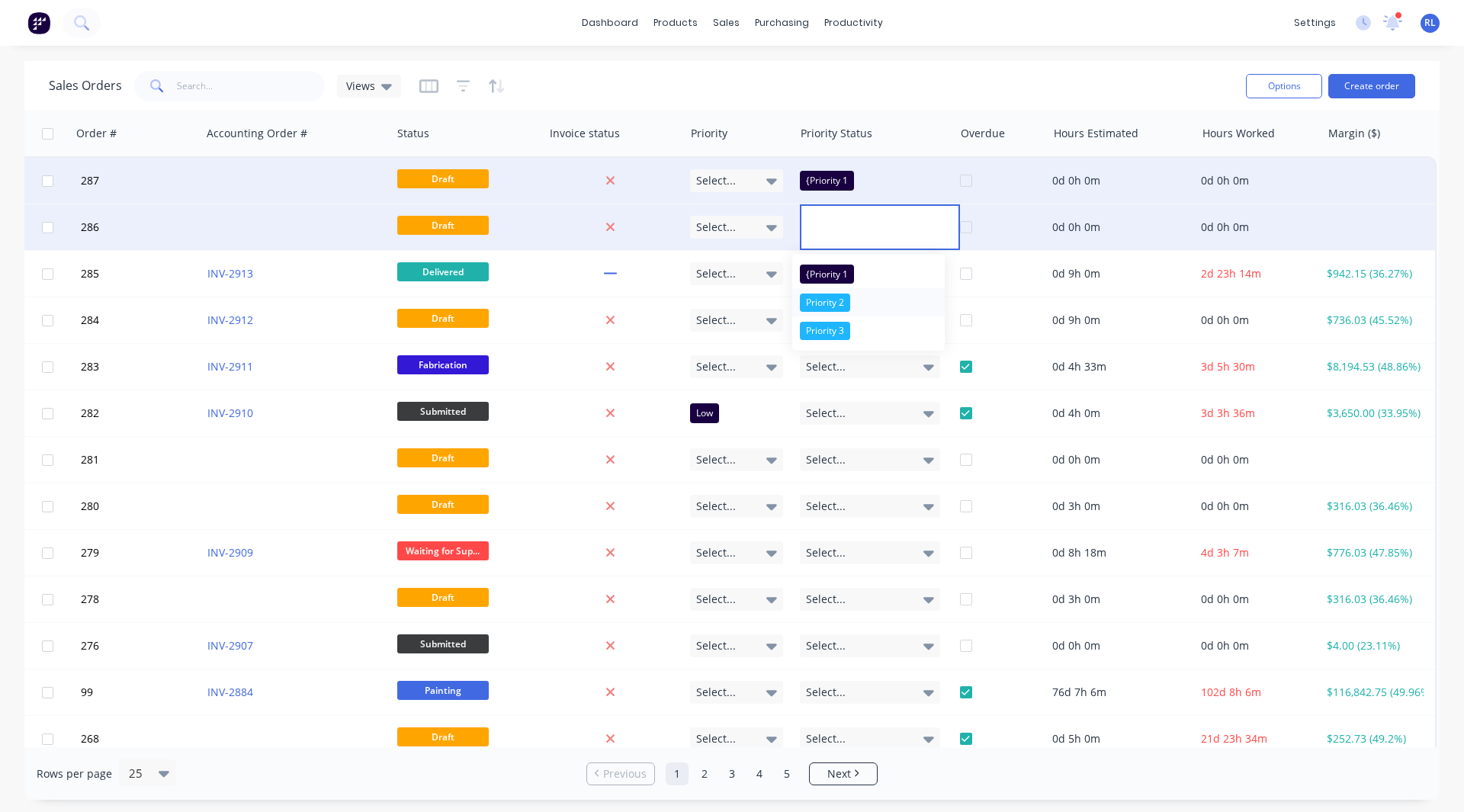 click on "Priority 2" at bounding box center (825, 303) 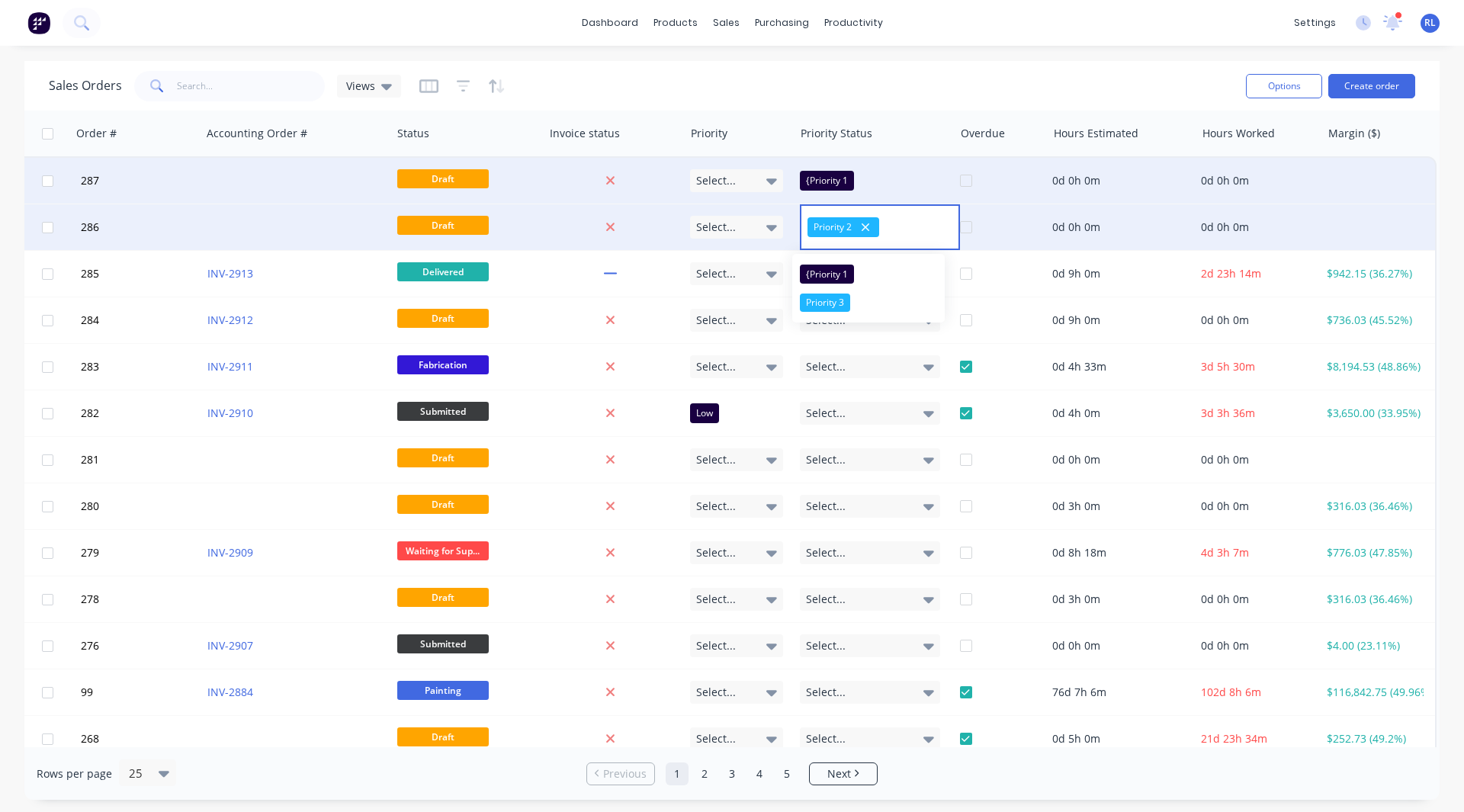 click on "Sales Orders Views" at bounding box center (641, 85) 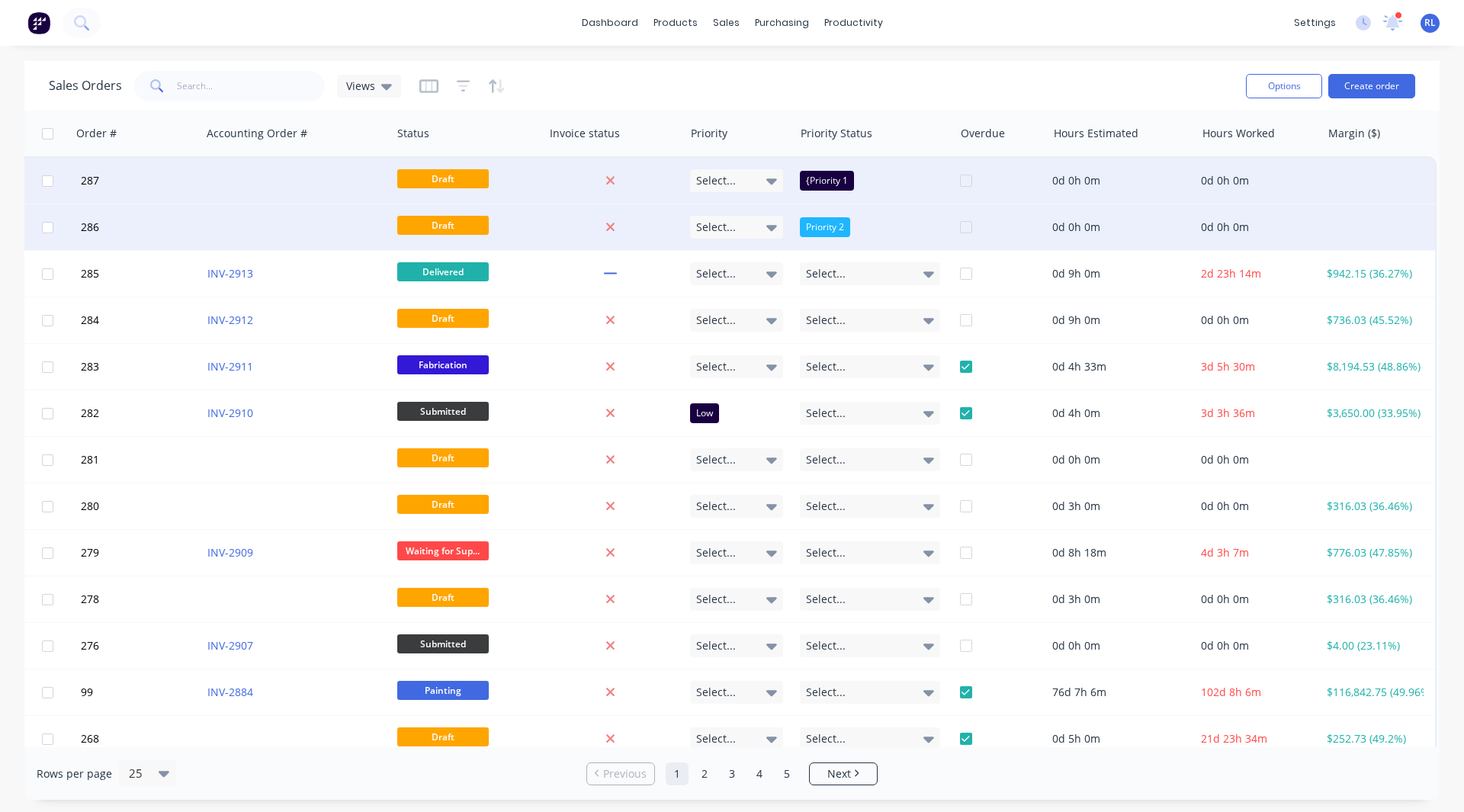 click at bounding box center [1006, 181] 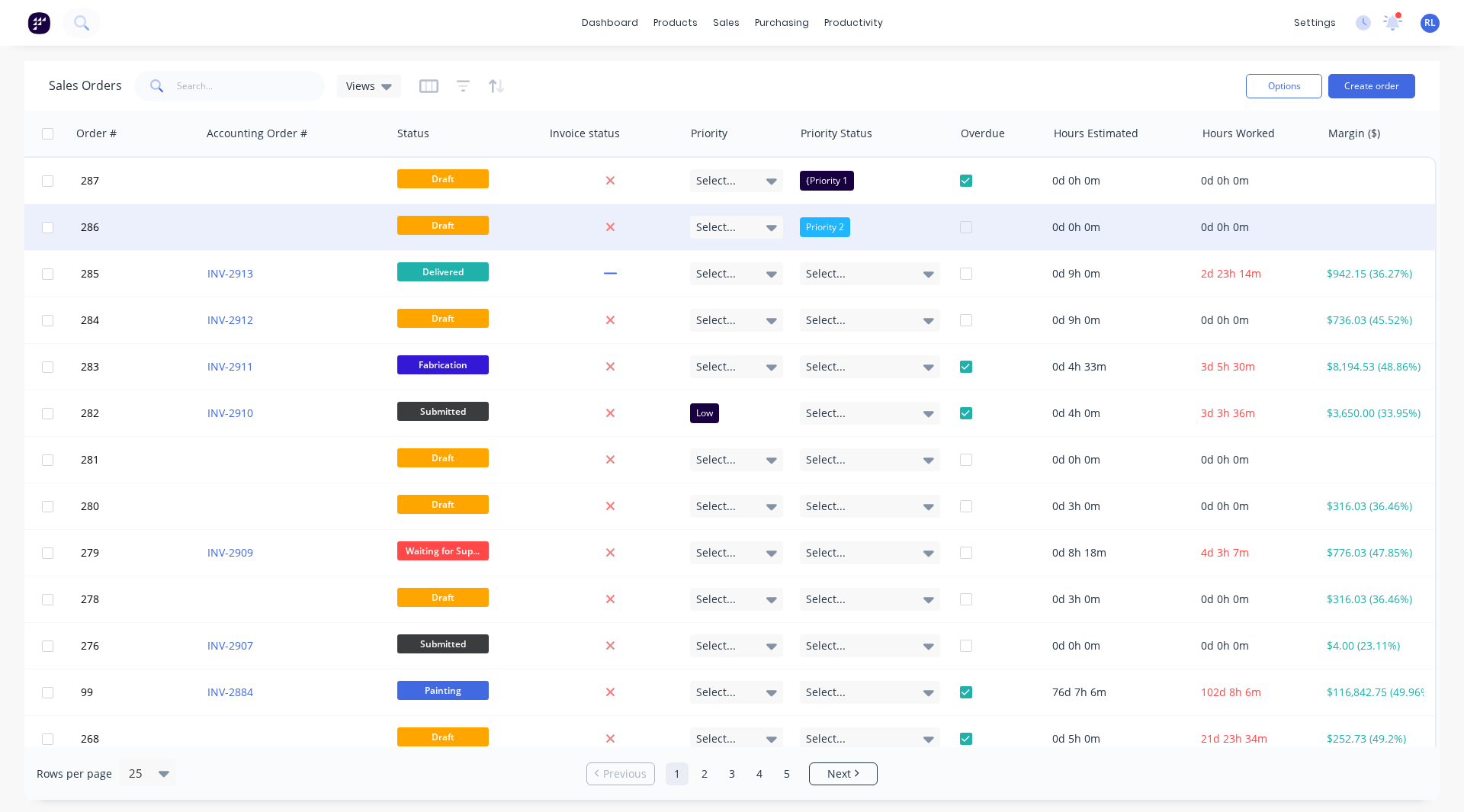click at bounding box center (1006, 227) 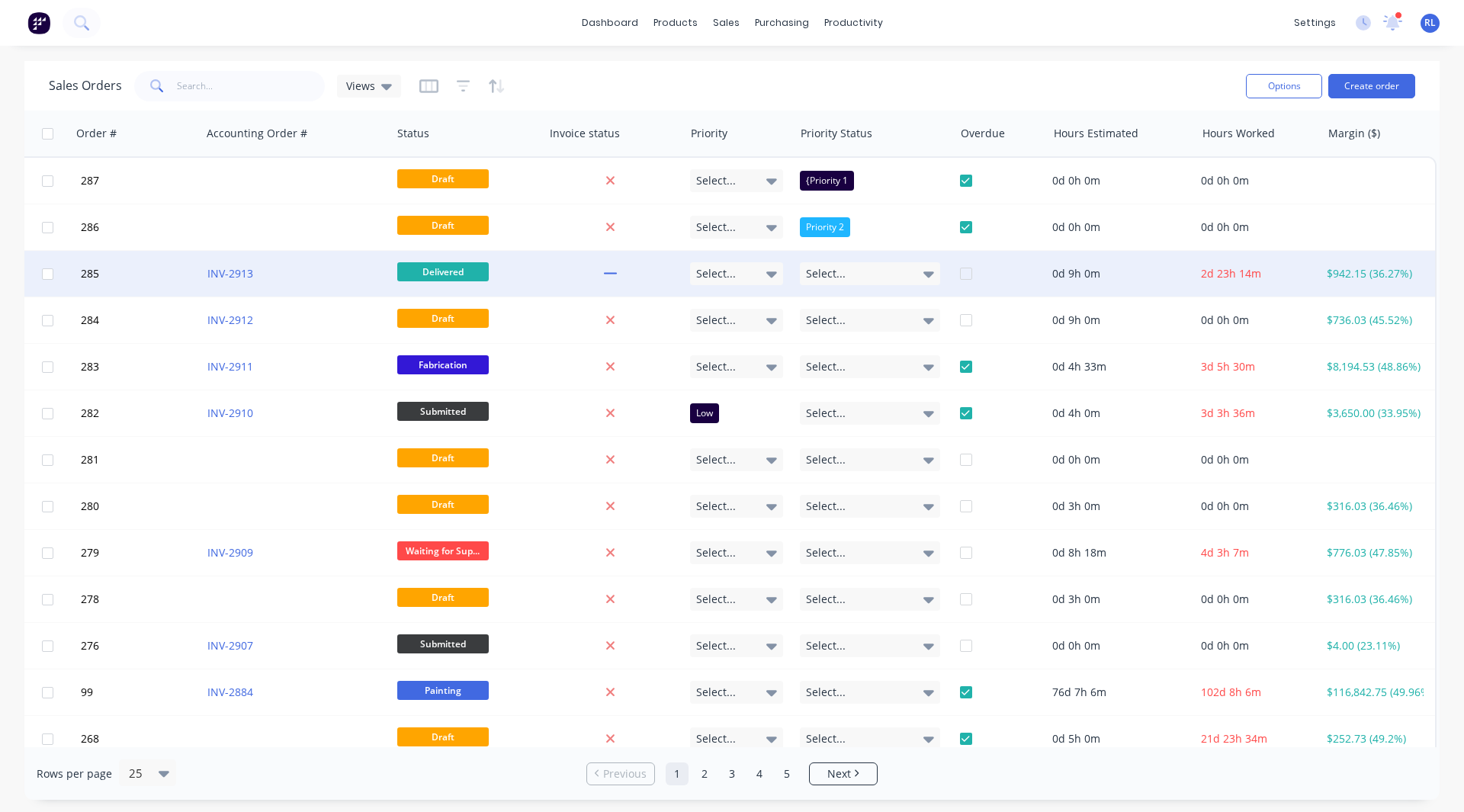 click at bounding box center [1006, 274] 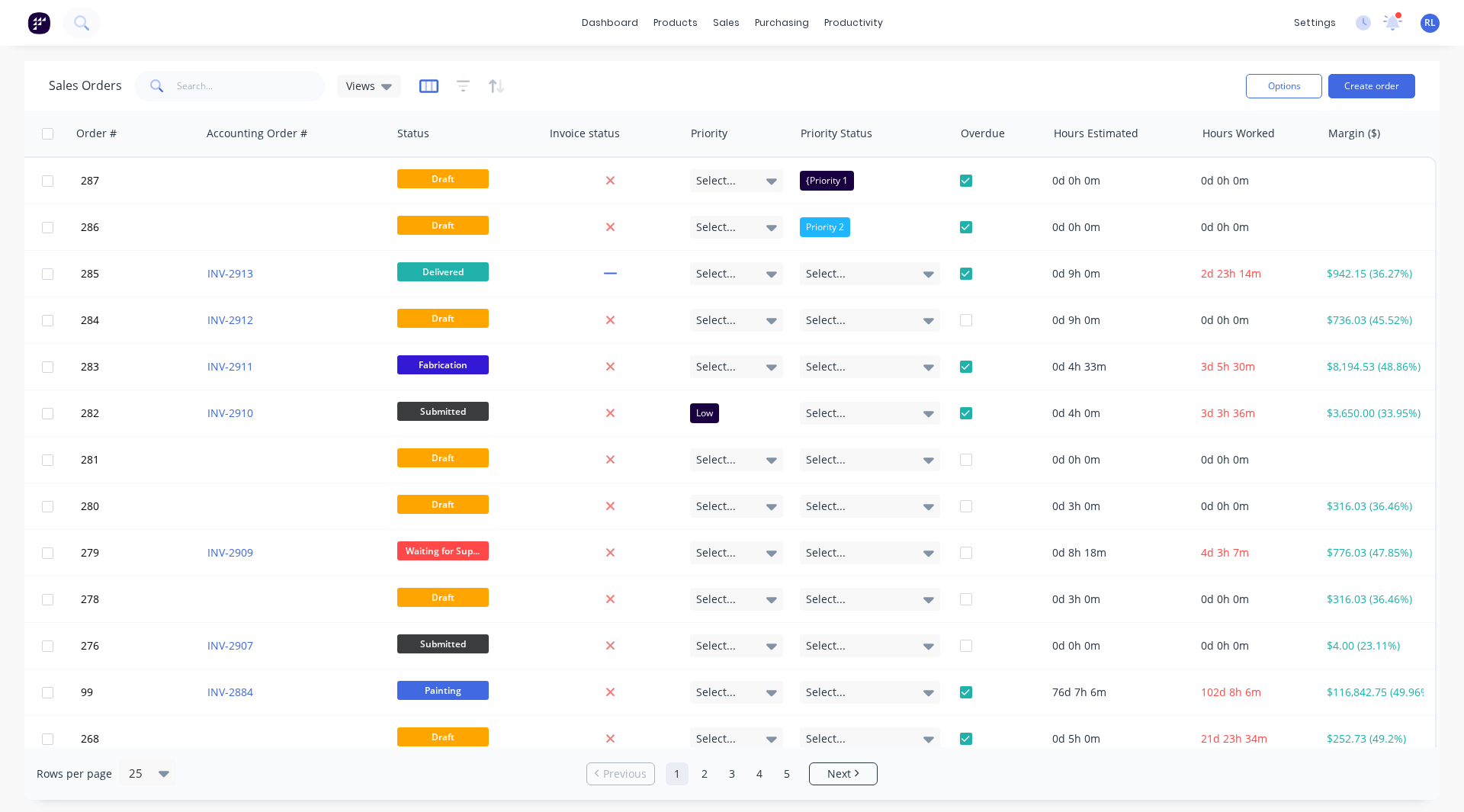 click 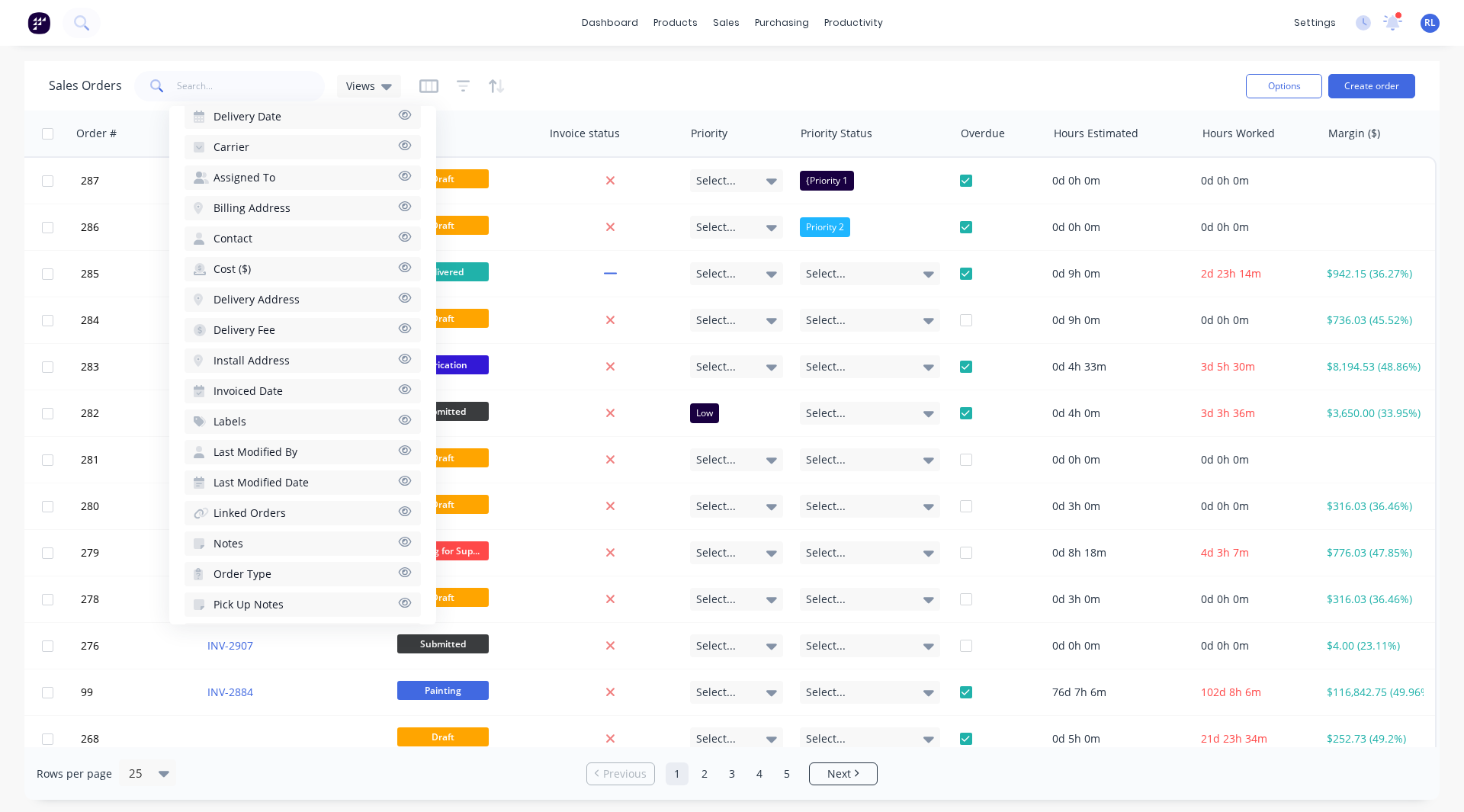 scroll, scrollTop: 769, scrollLeft: 0, axis: vertical 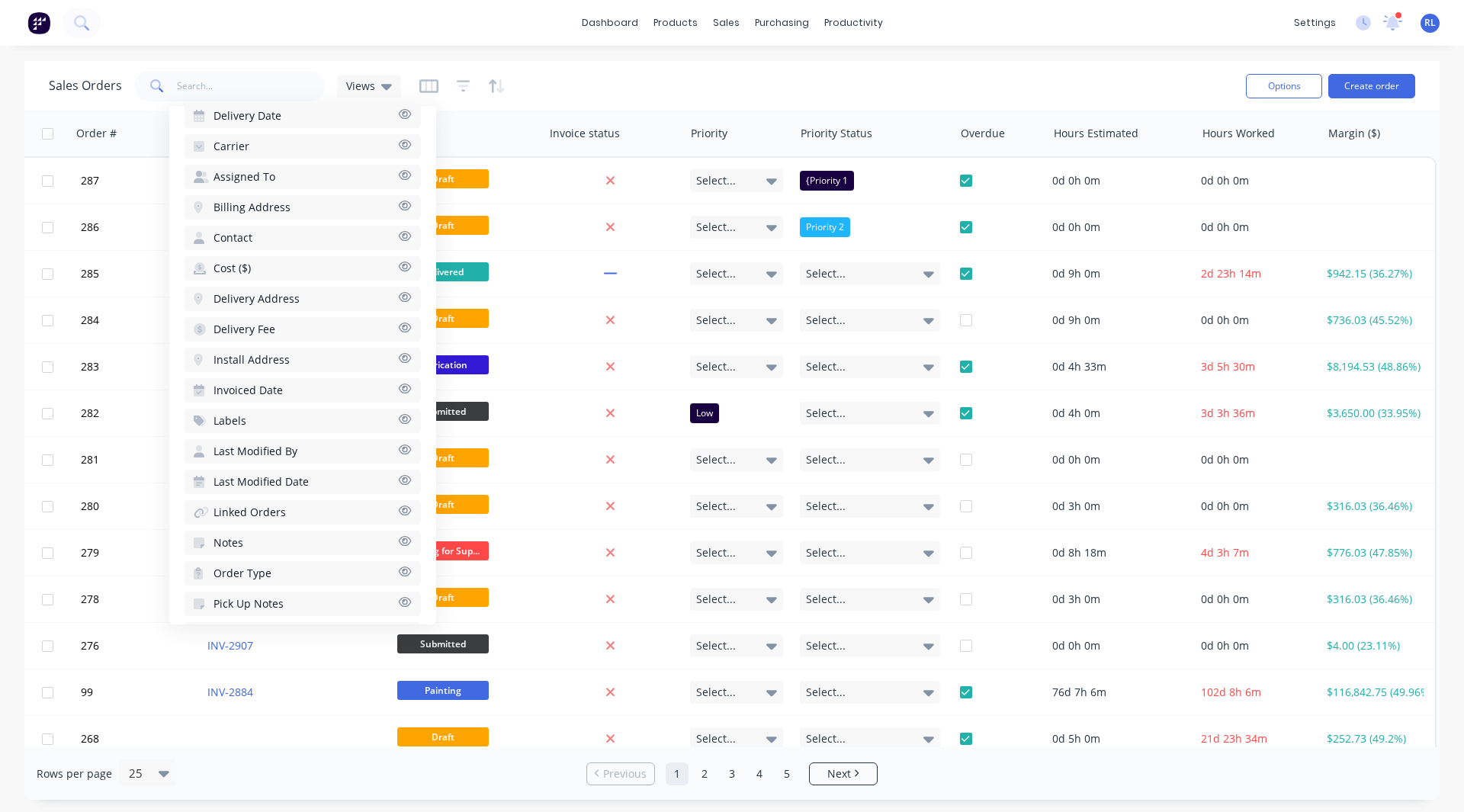 click on "Install Address" at bounding box center [252, 360] 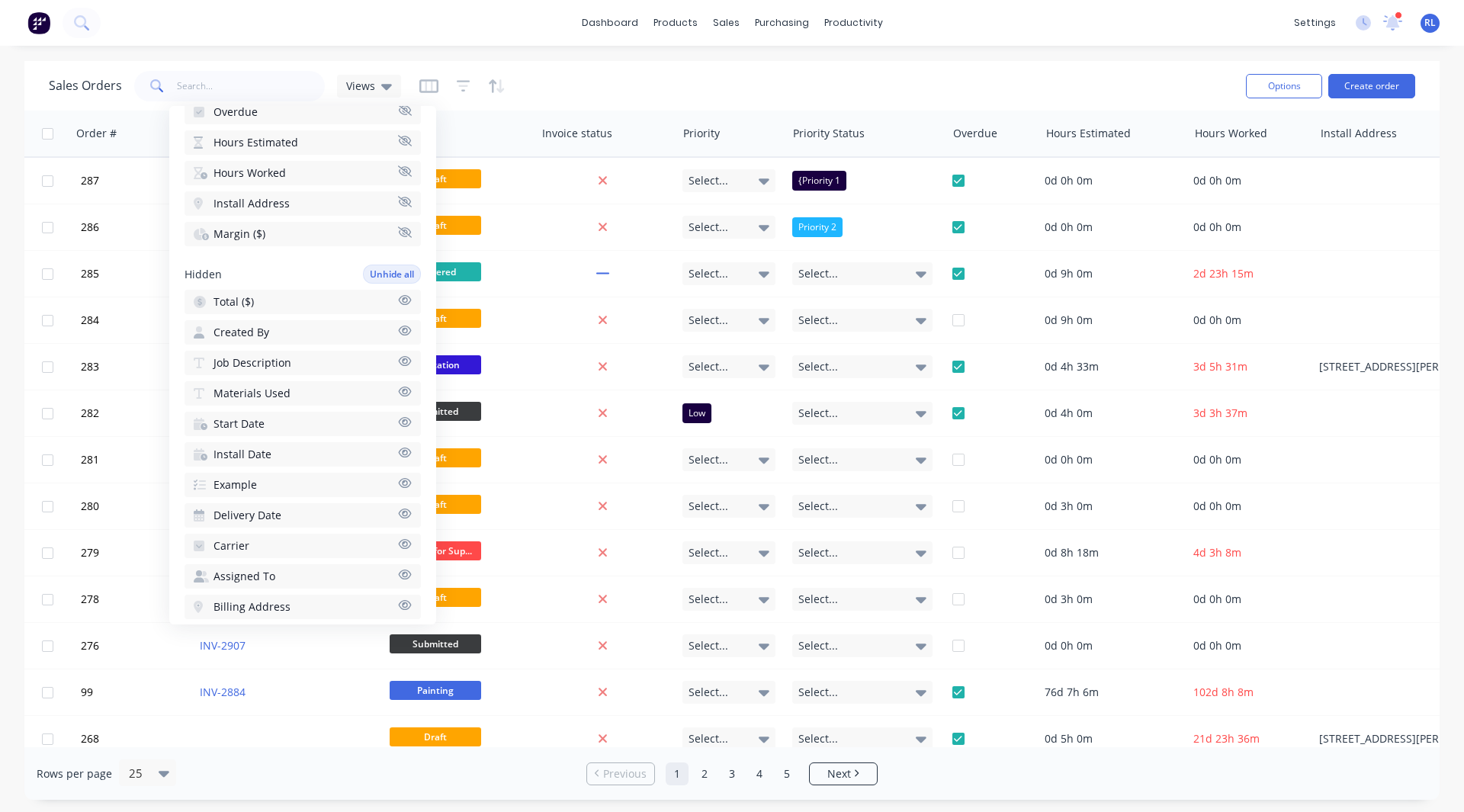 scroll, scrollTop: 0, scrollLeft: 0, axis: both 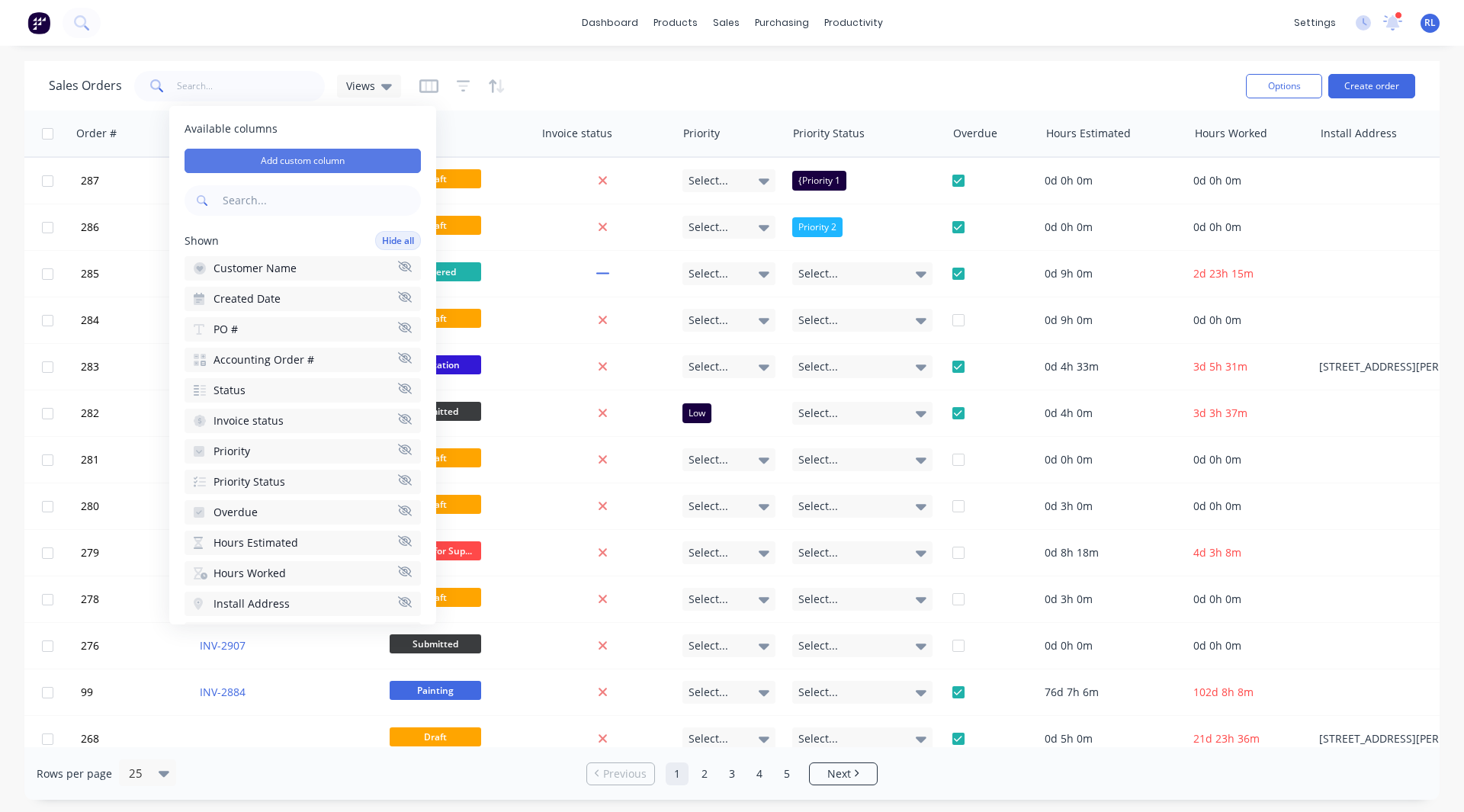 click on "Add custom column" at bounding box center (303, 161) 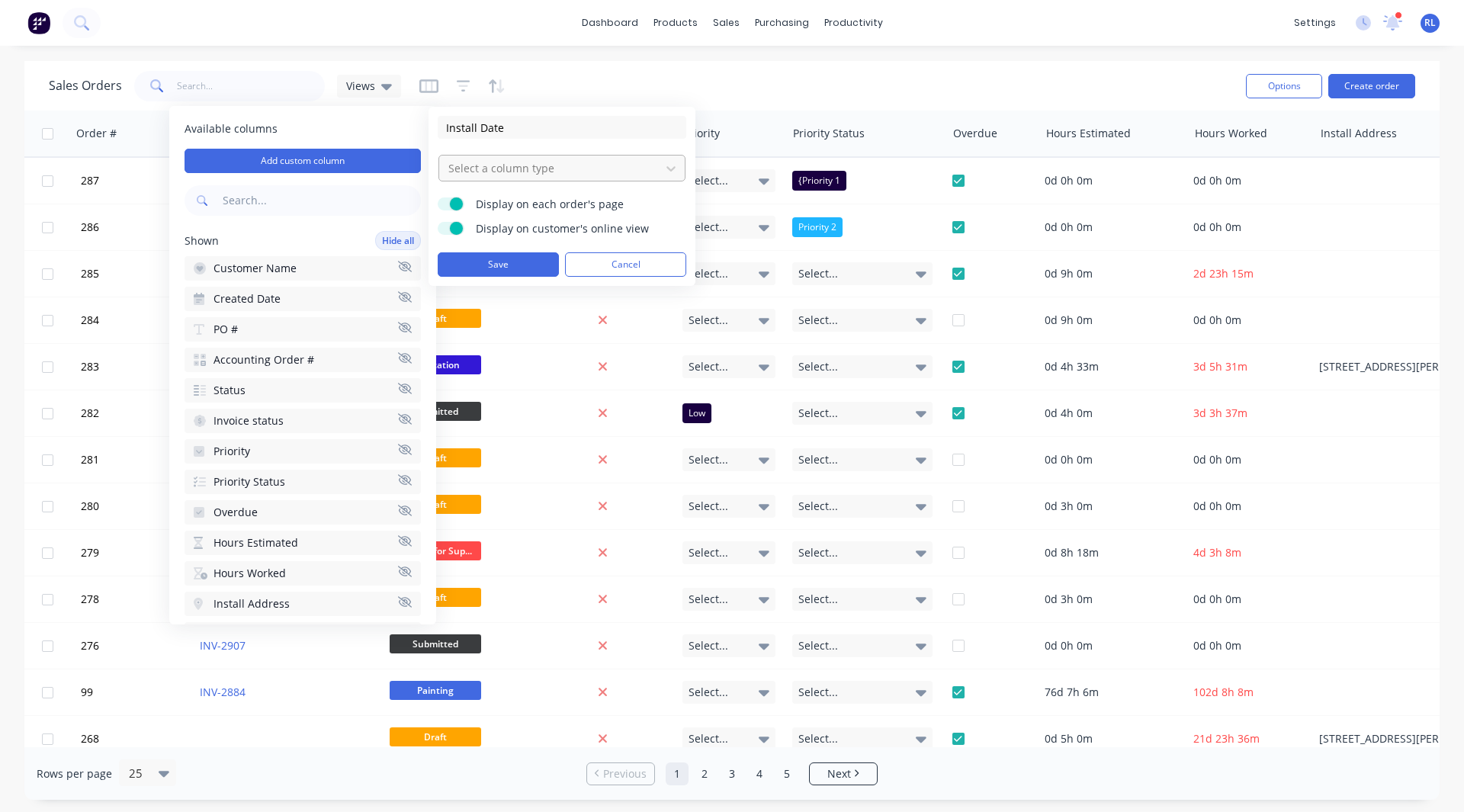 type on "Install Date" 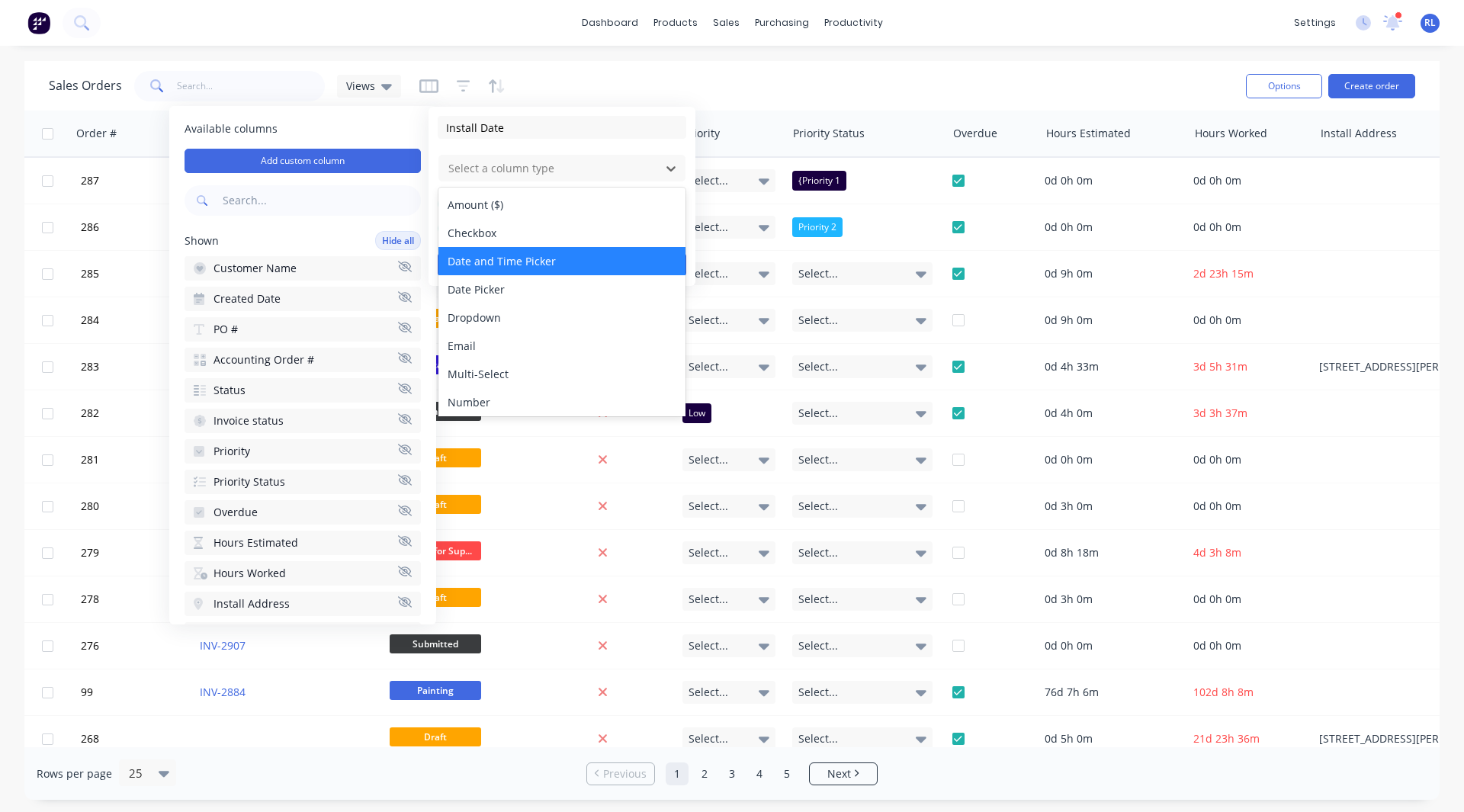 click on "Date and Time Picker" at bounding box center (562, 261) 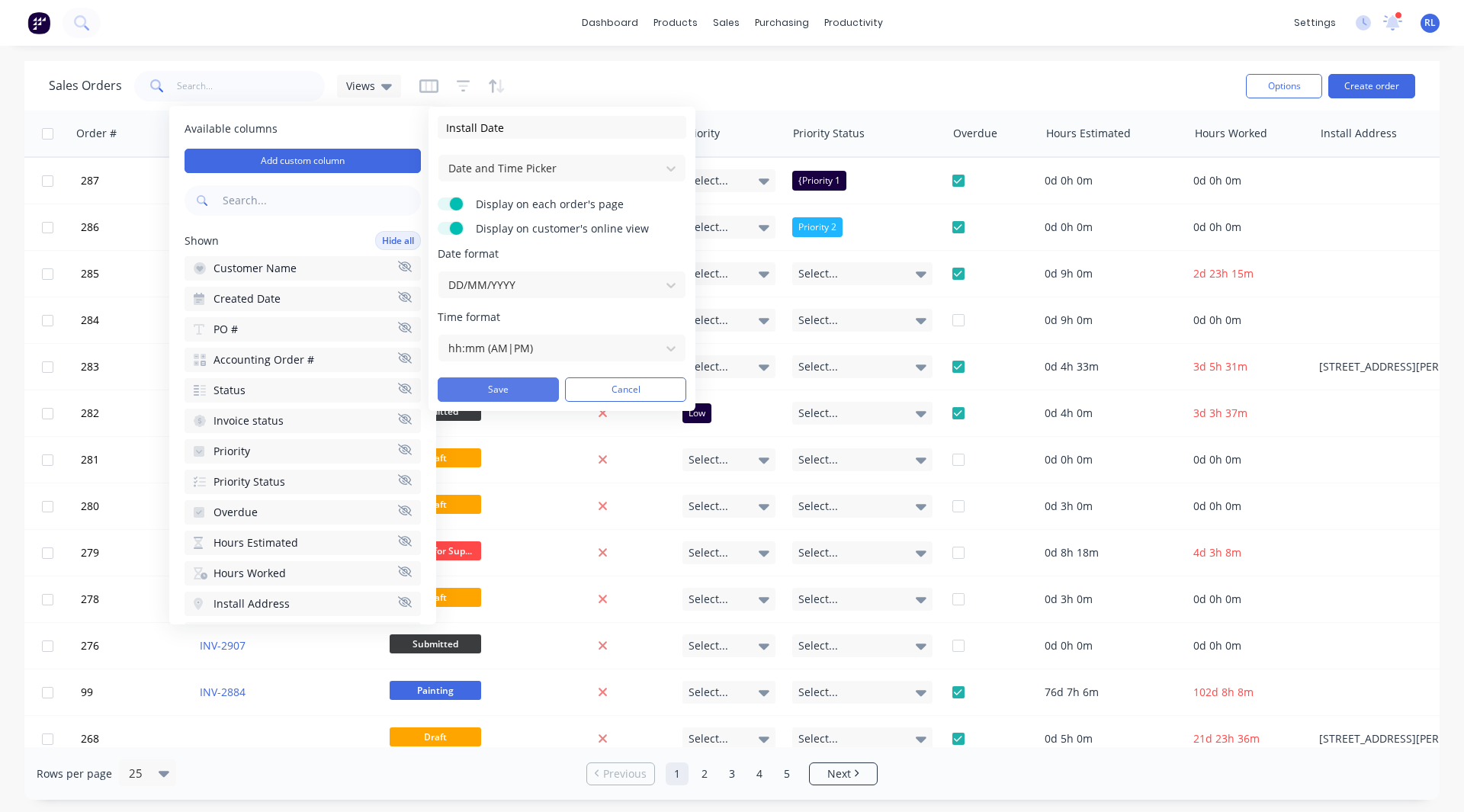click on "Save" at bounding box center (498, 390) 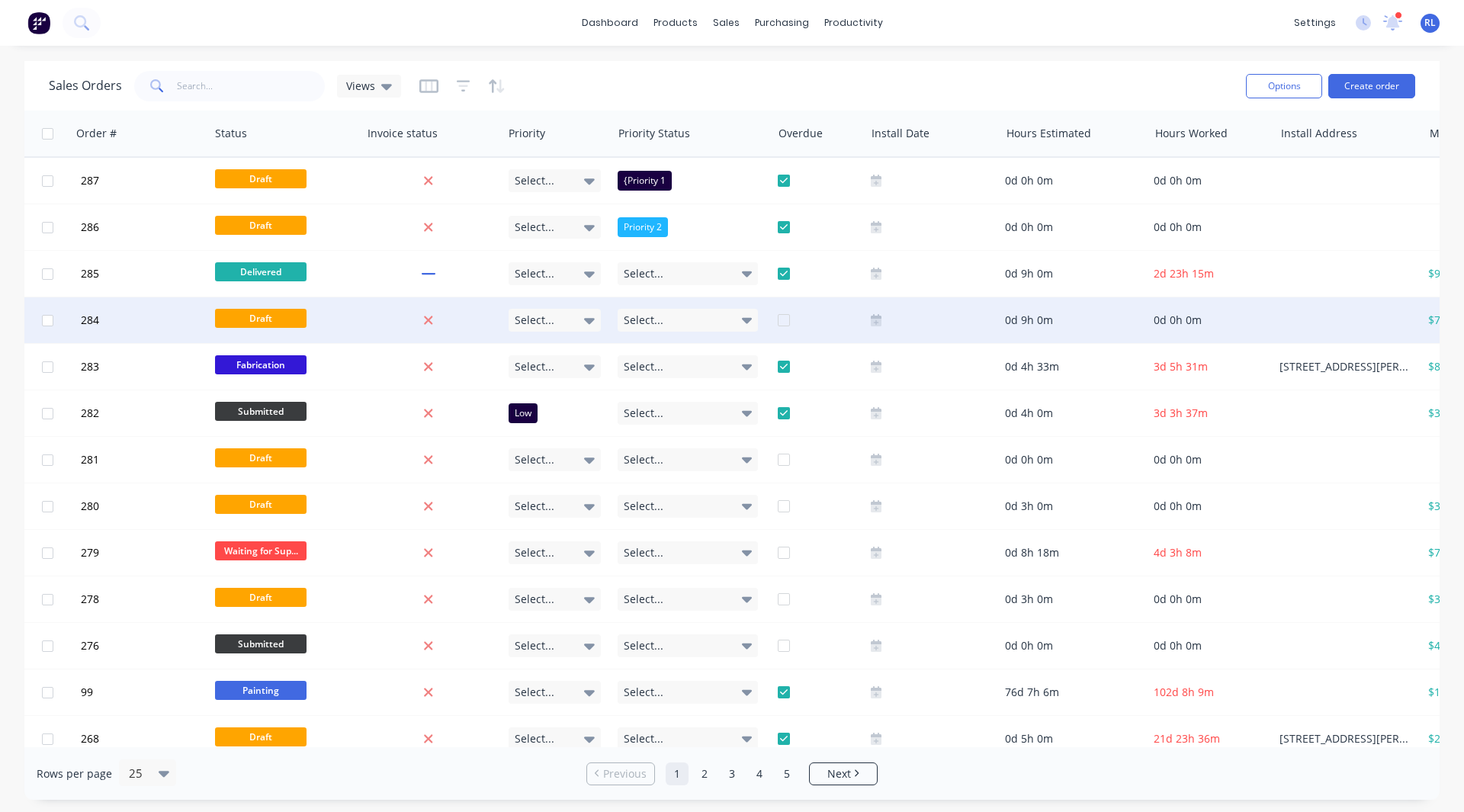 scroll, scrollTop: 0, scrollLeft: 625, axis: horizontal 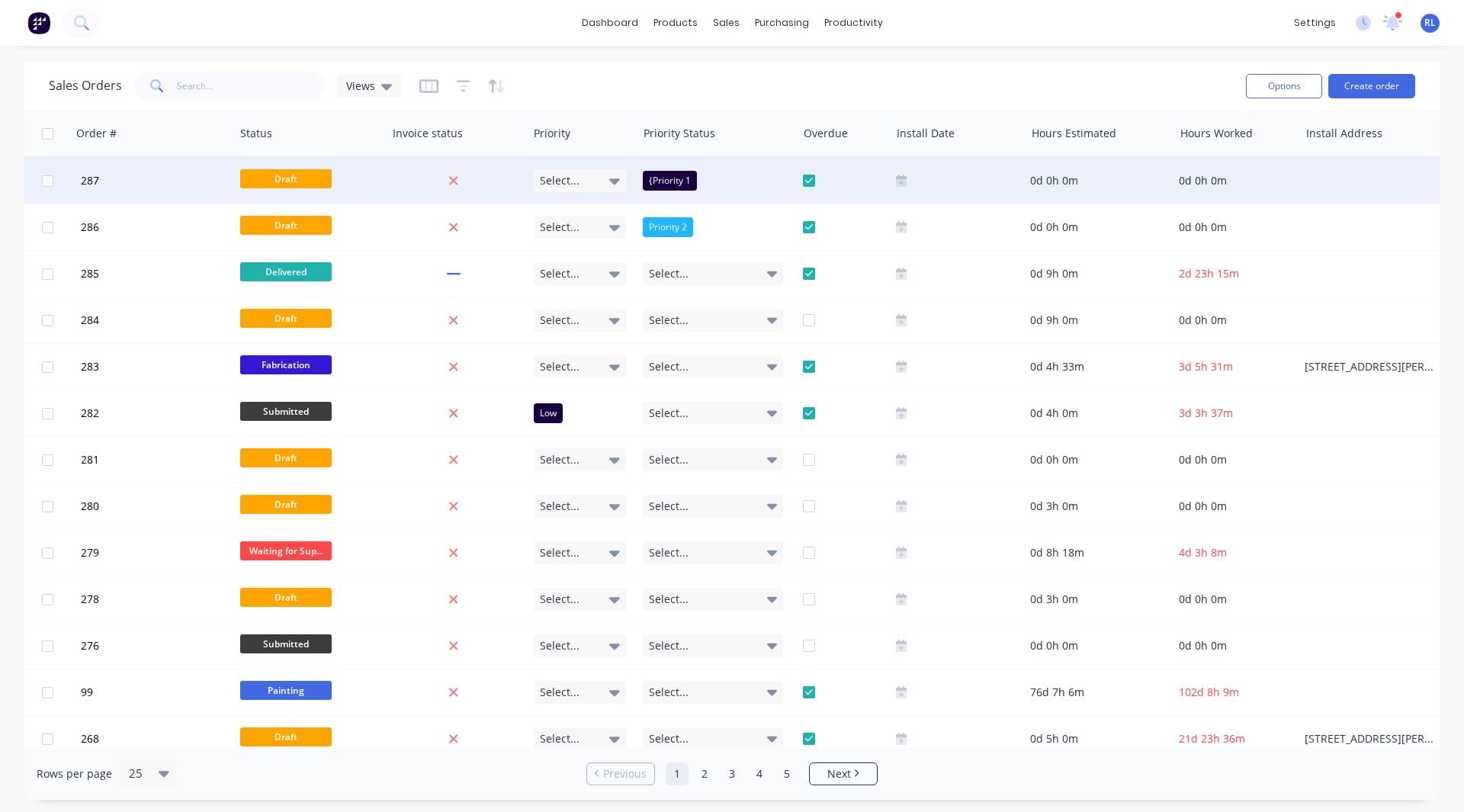 click 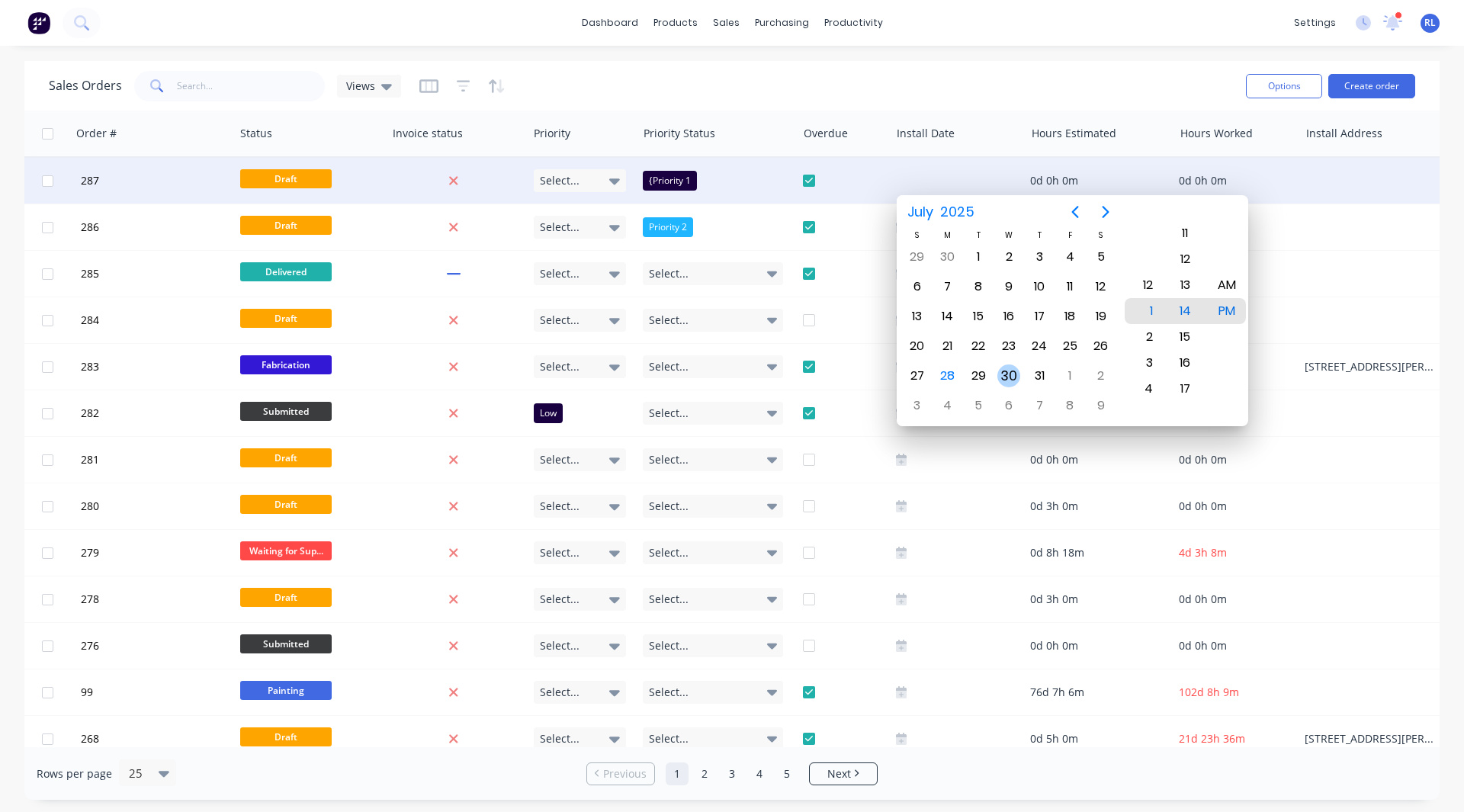 click on "30" at bounding box center (1009, 376) 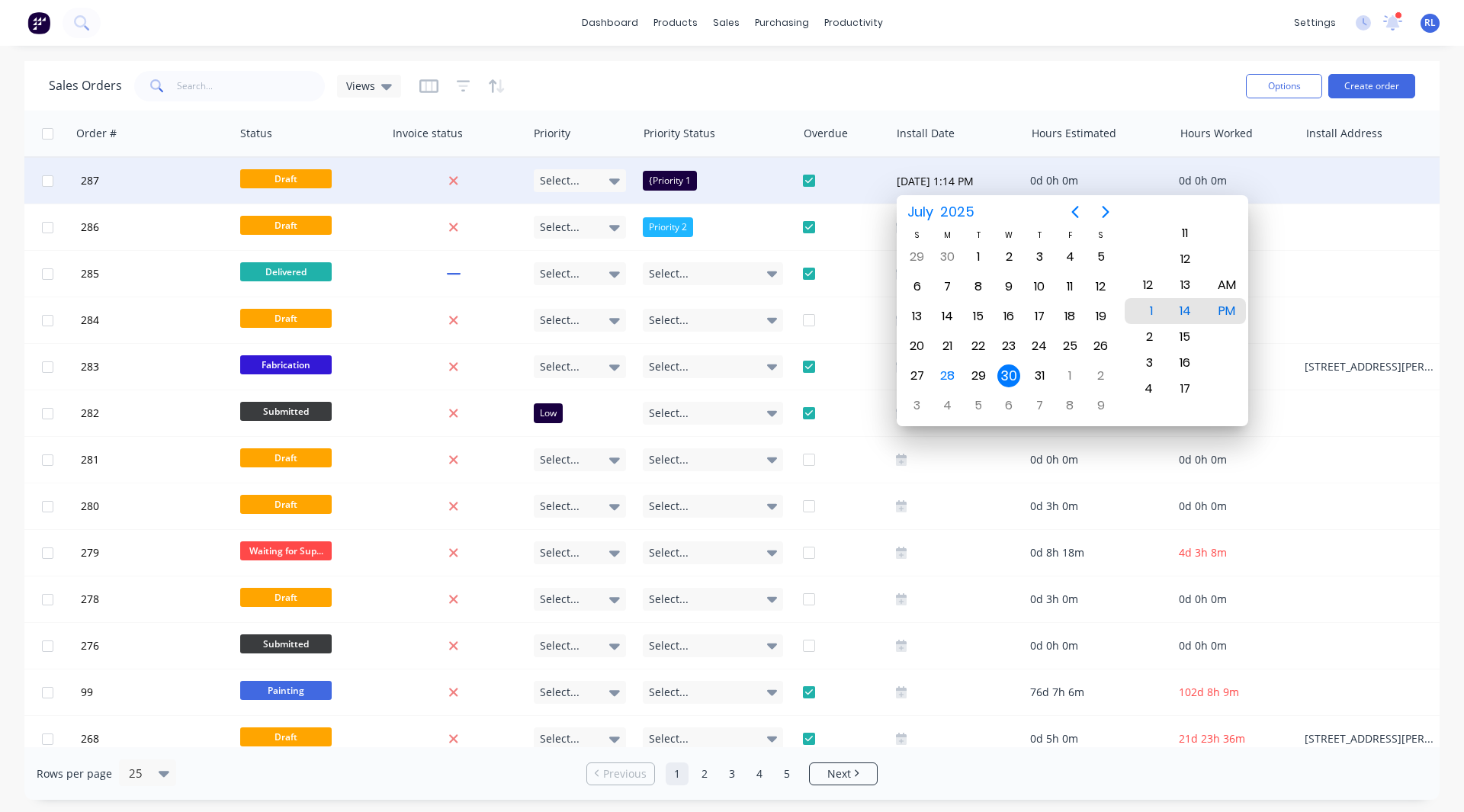 click on "dashboard products sales purchasing productivity dashboard products Product Catalogue Materials sales Sales Orders Customers Price Level Manager purchasing Purchase Orders Suppliers productivity Workflow Planner Delivery Scheduling Timesheets settings 11 new notifications Mark all as read Rob  mentioned you in a message Apex Decor Order  # 283 PO  RL6543 09:41am 25/07/25   Rob  mentioned you in a message Apex Decor Order  # 272 PO  RL9876 02:42pm 22/07/25   Rob  mentioned you in a message Apex Decor Order  # 99 01:28pm 17/07/25   Rob  mentioned you in a message Apex Decor Order  # 239 PO  RL1212 09:21am 10/07/25   Rob  mentioned you in a message Apex Decor Order  # 241 PO  Rl4321 09:20am 10/07/25   Rob  mentioned you in a message Apex Decor Order  # 244 PO  RL4321 08:50am 10/07/25   Rob  mentioned you in a message Apex Decor Order  # 224 PO  RL4321 03:13pm 26/06/25   Rob  mentioned you in a message Apex Decor Order  # 222 PO  Rl1212 11:58am 26/06/25   Rob  mentioned you in a message Apex Decor Order  # 217" at bounding box center [732, 406] 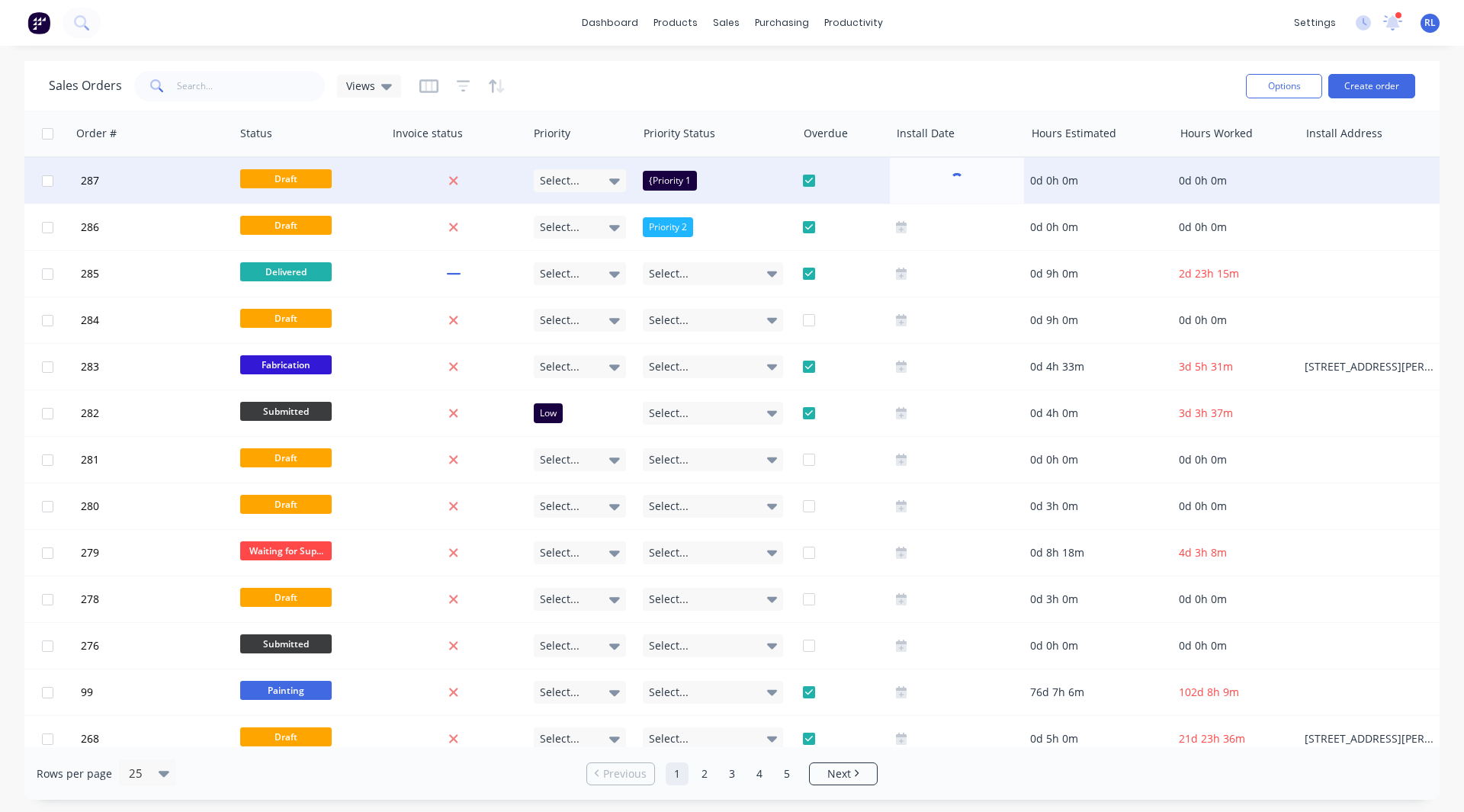 click on "Sales Orders Views" at bounding box center (641, 85) 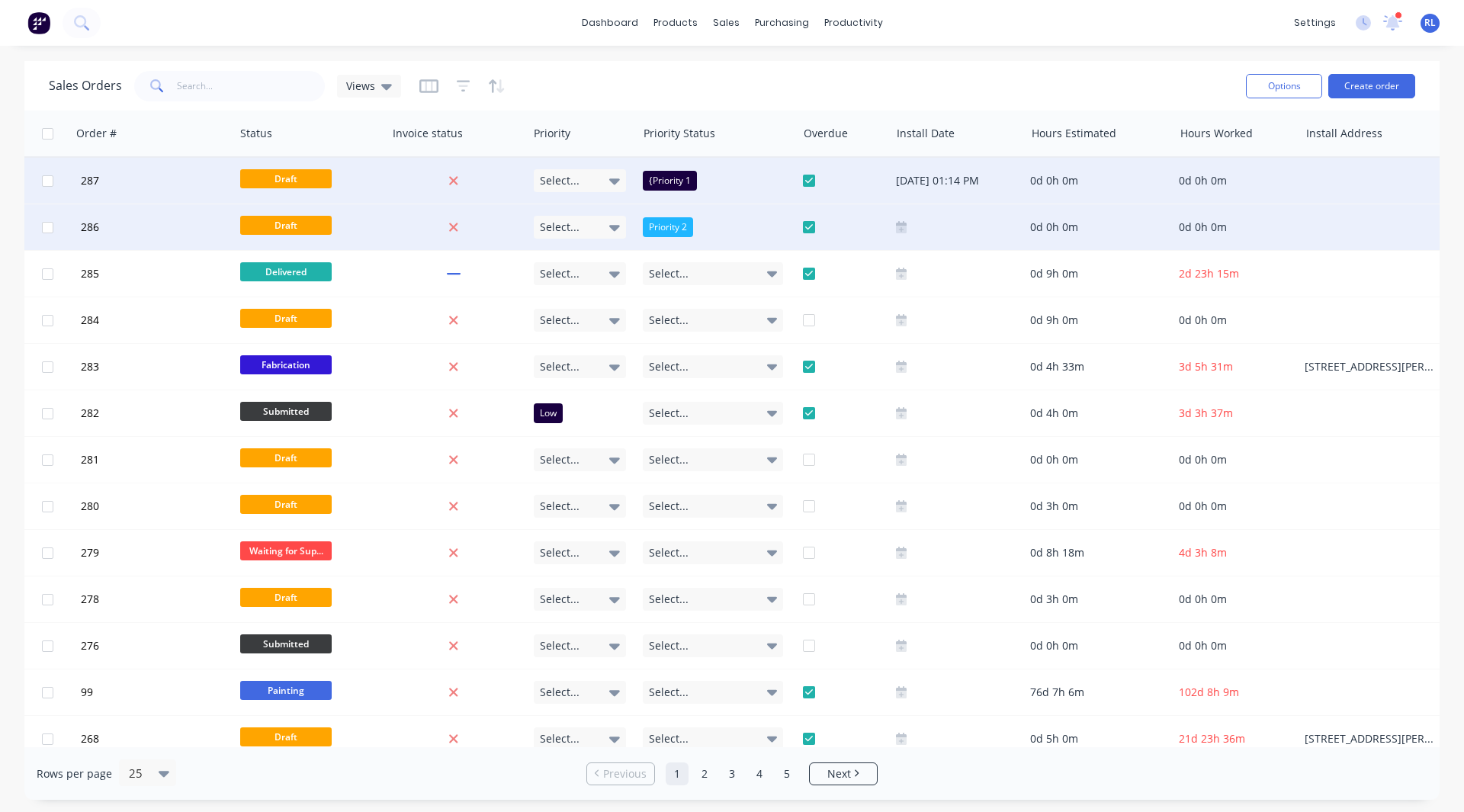 click 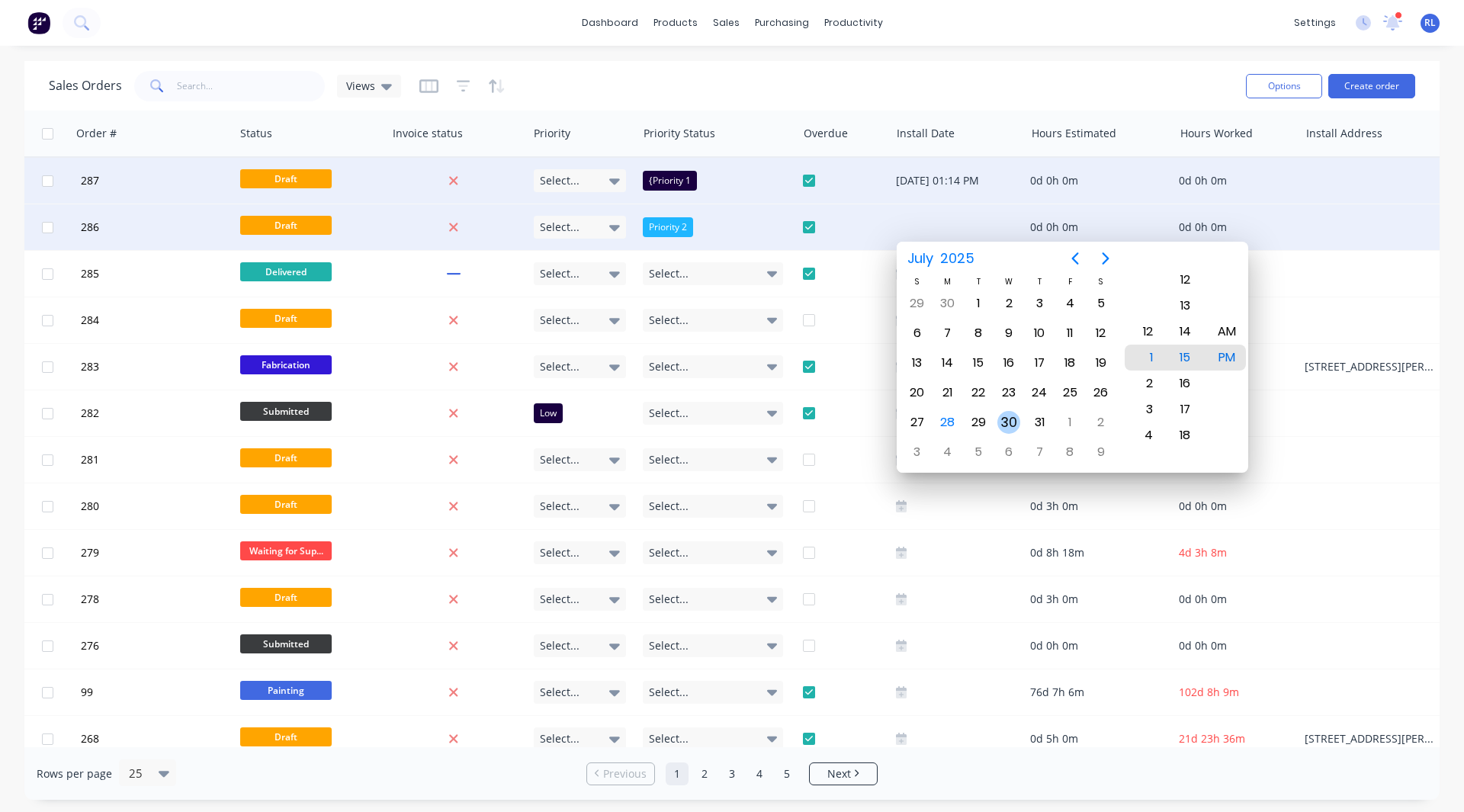 click on "30" at bounding box center (1009, 422) 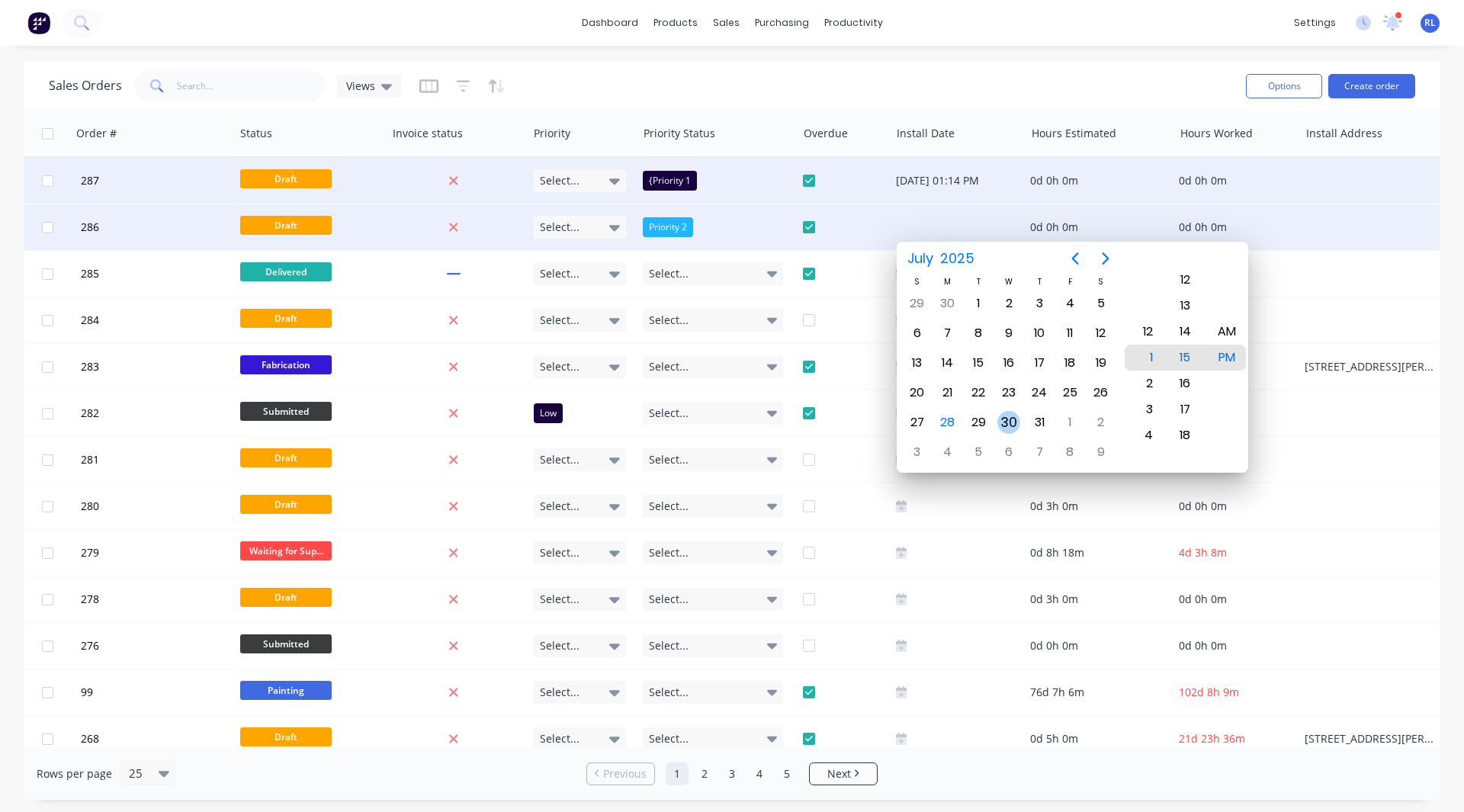 type on "30/07/2025 1:15 PM" 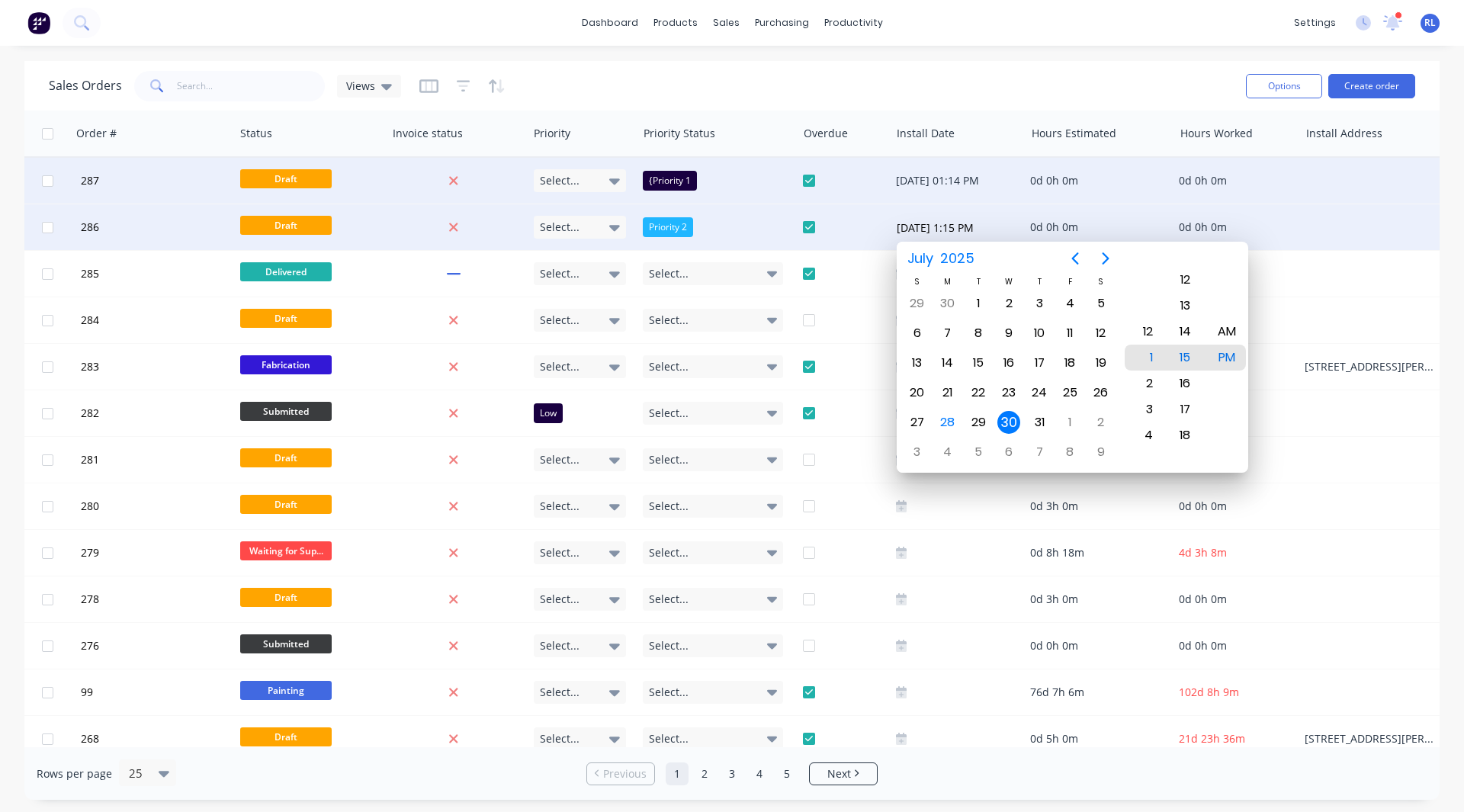 click on "Sales Orders Views" at bounding box center [641, 85] 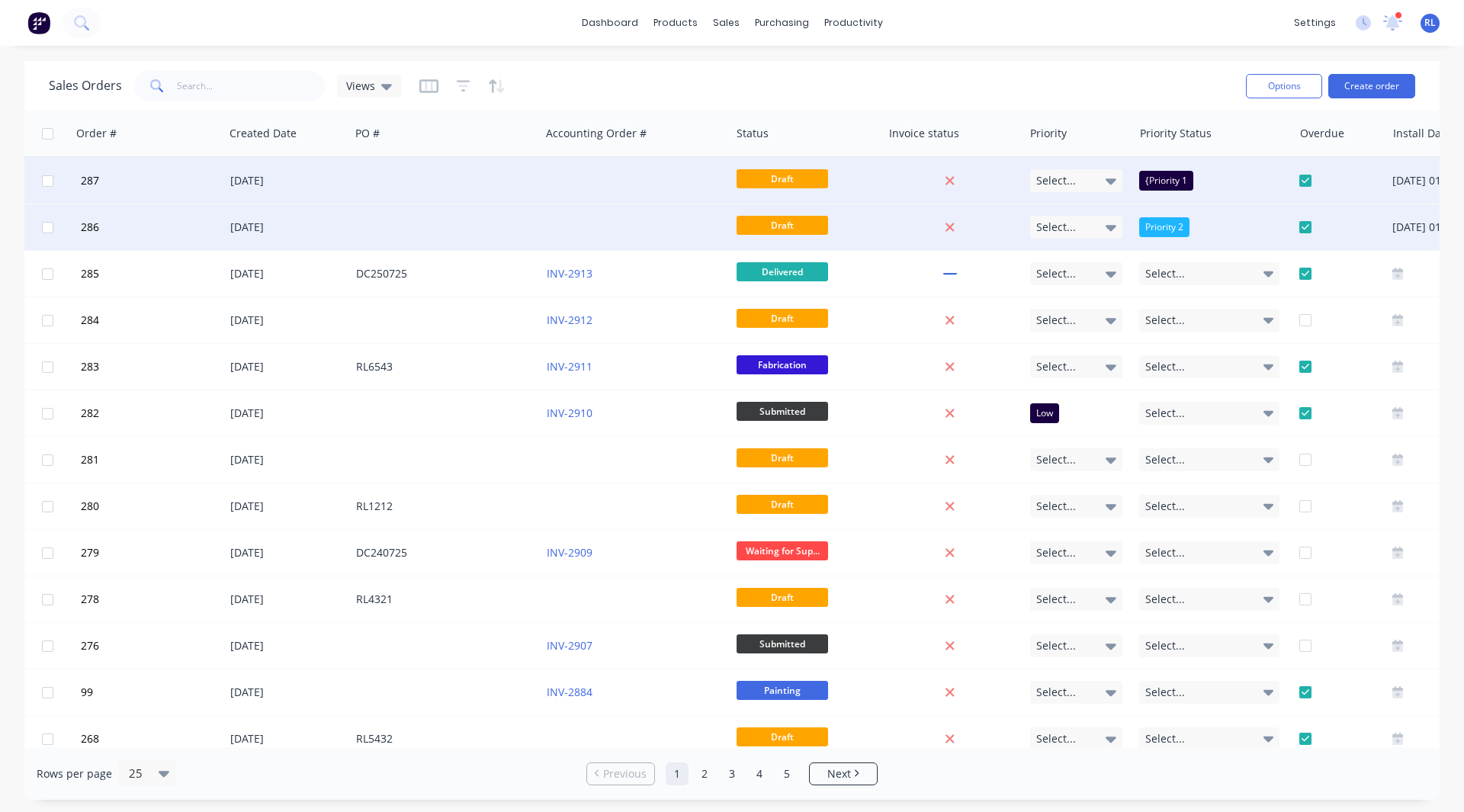scroll, scrollTop: 0, scrollLeft: 0, axis: both 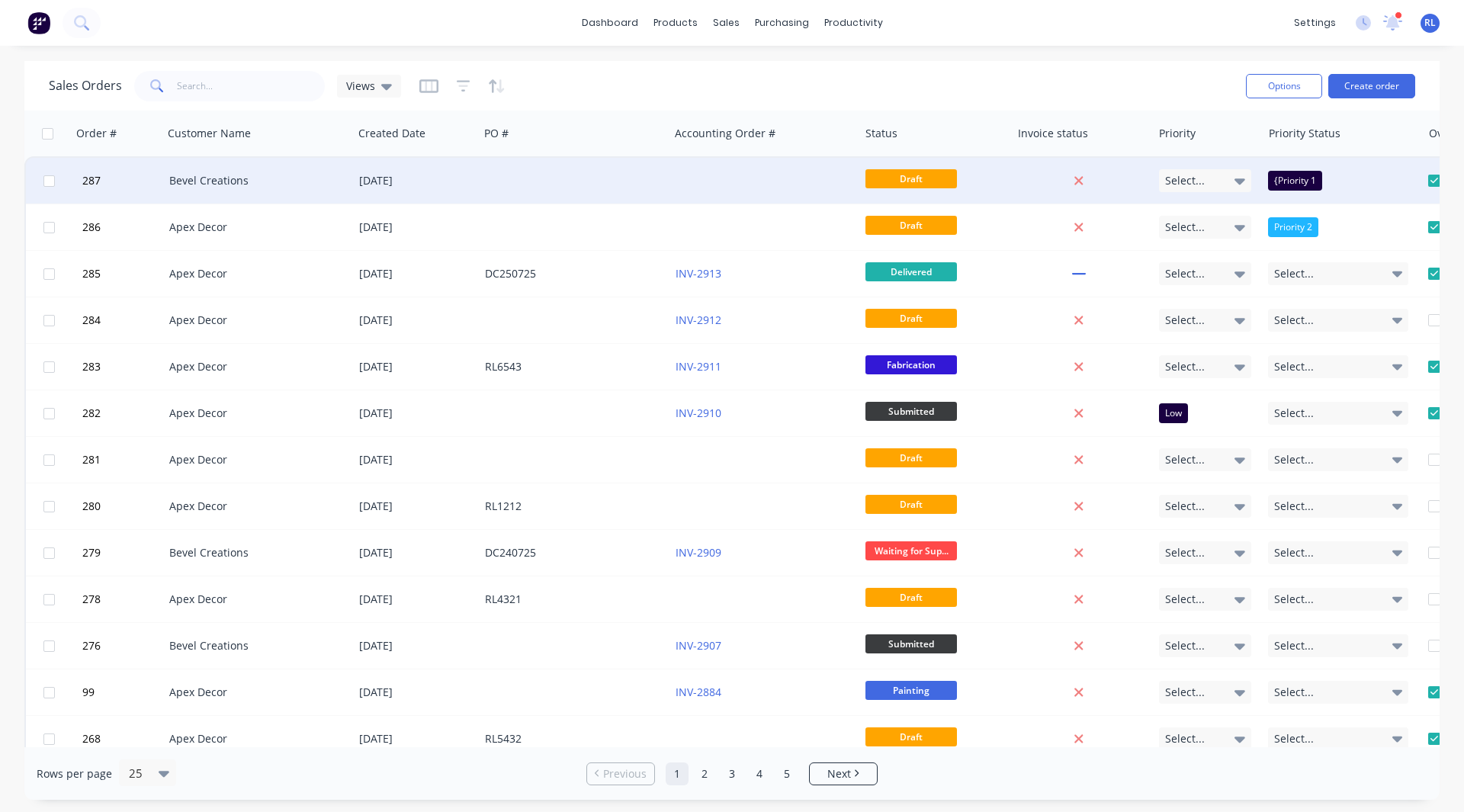 click on "Draft" at bounding box center [911, 178] 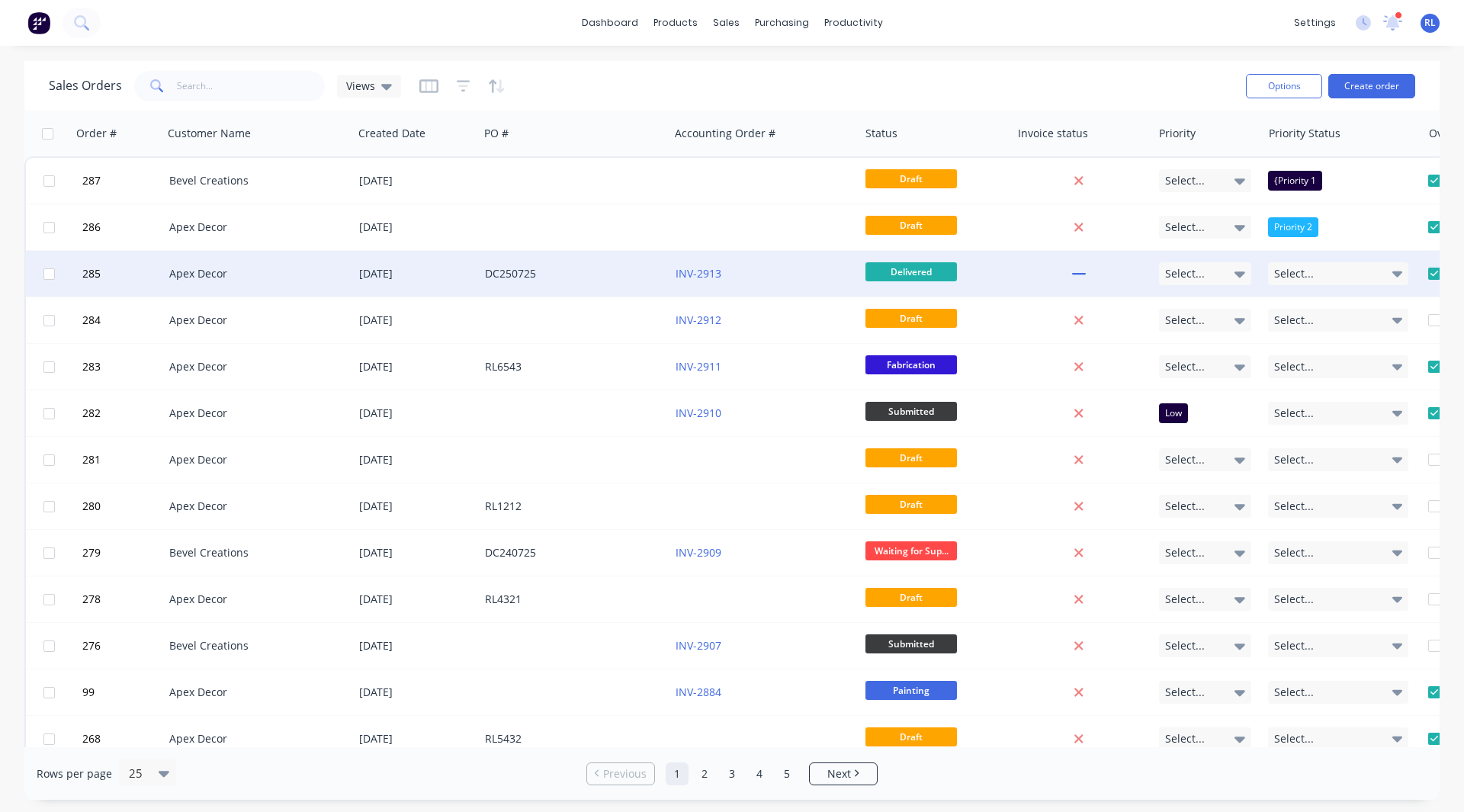 click on "Delivered" at bounding box center (911, 271) 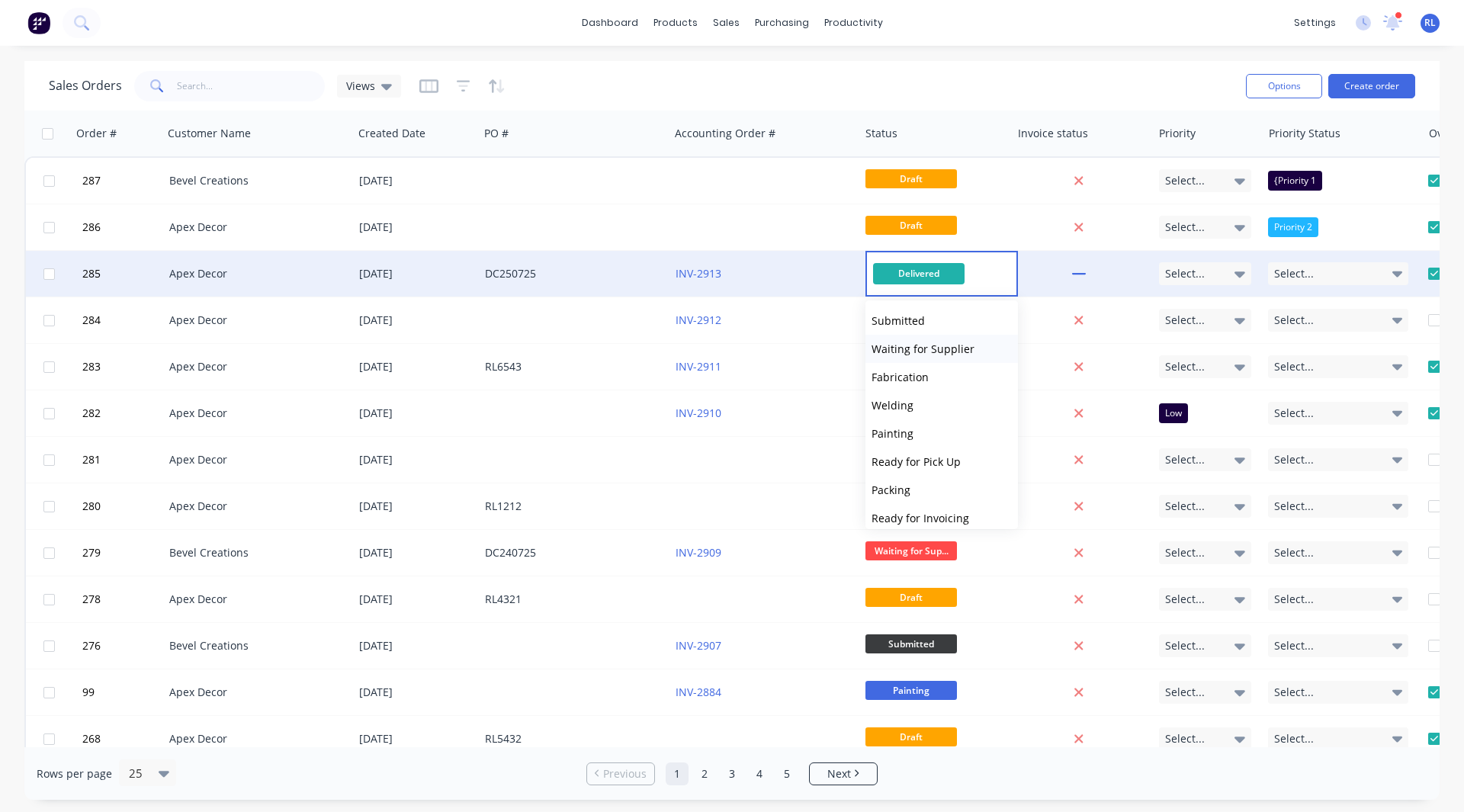 scroll, scrollTop: 66, scrollLeft: 0, axis: vertical 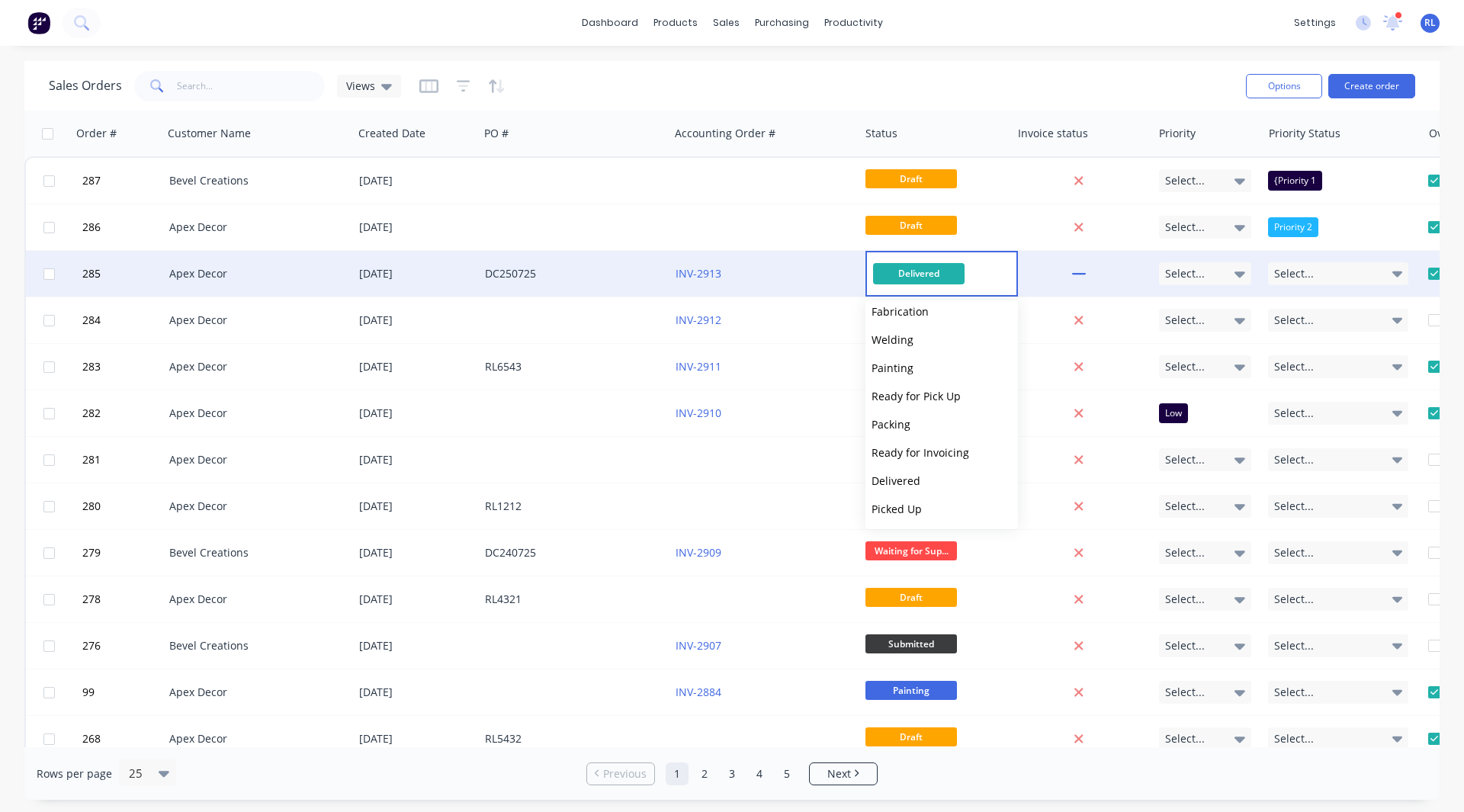 click on "Sales Orders Views" at bounding box center [641, 85] 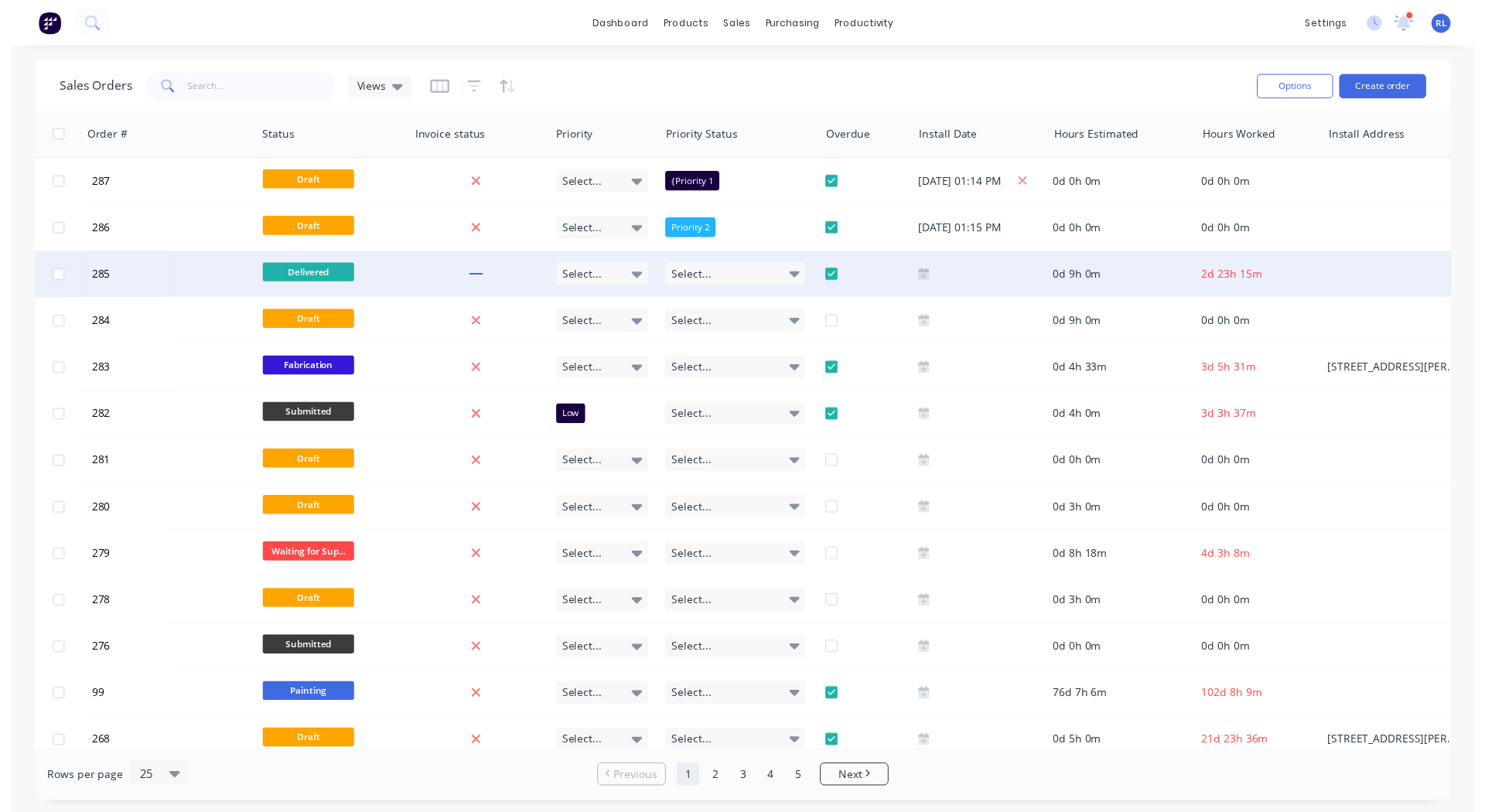 scroll, scrollTop: 0, scrollLeft: 770, axis: horizontal 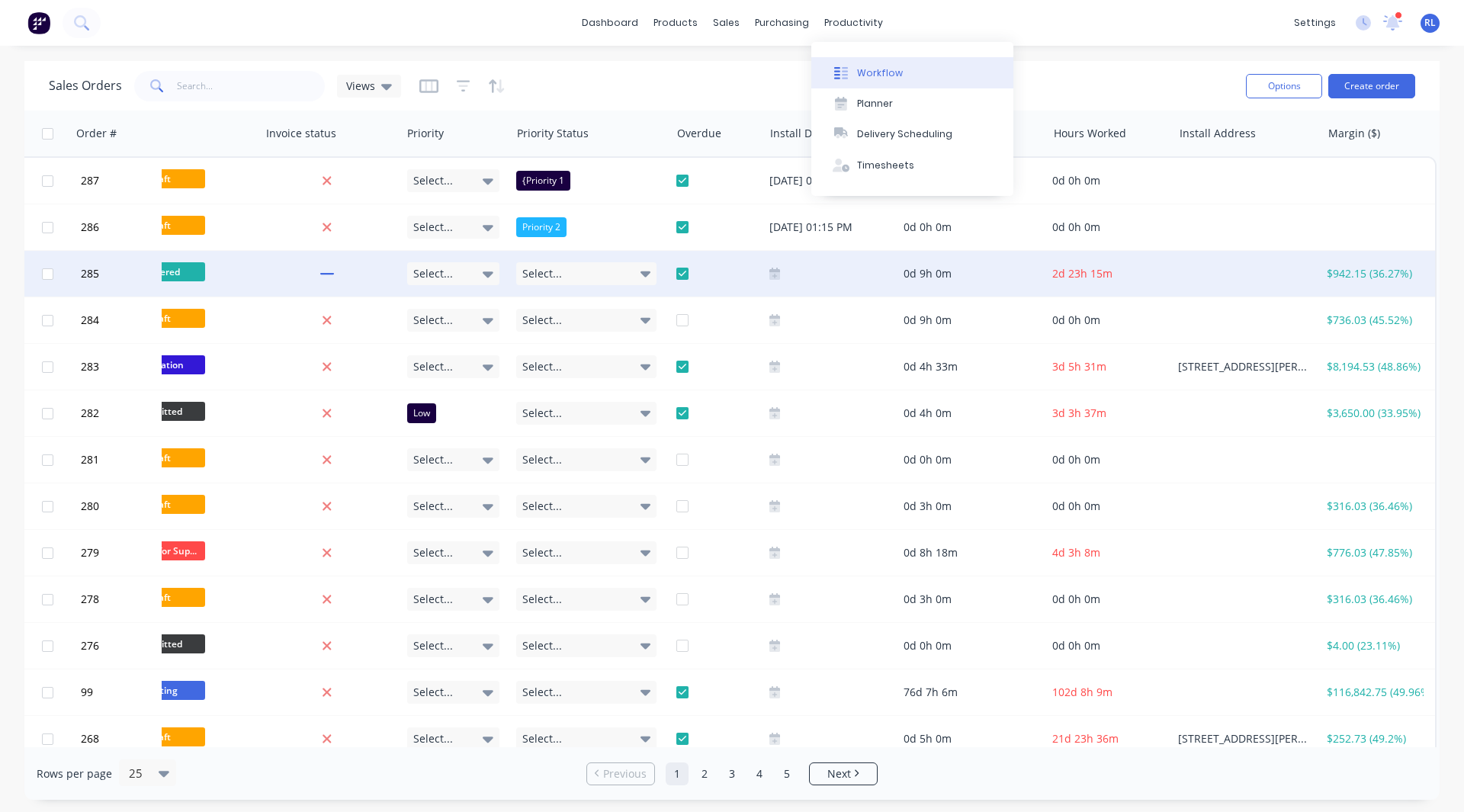 click on "Workflow" at bounding box center (880, 73) 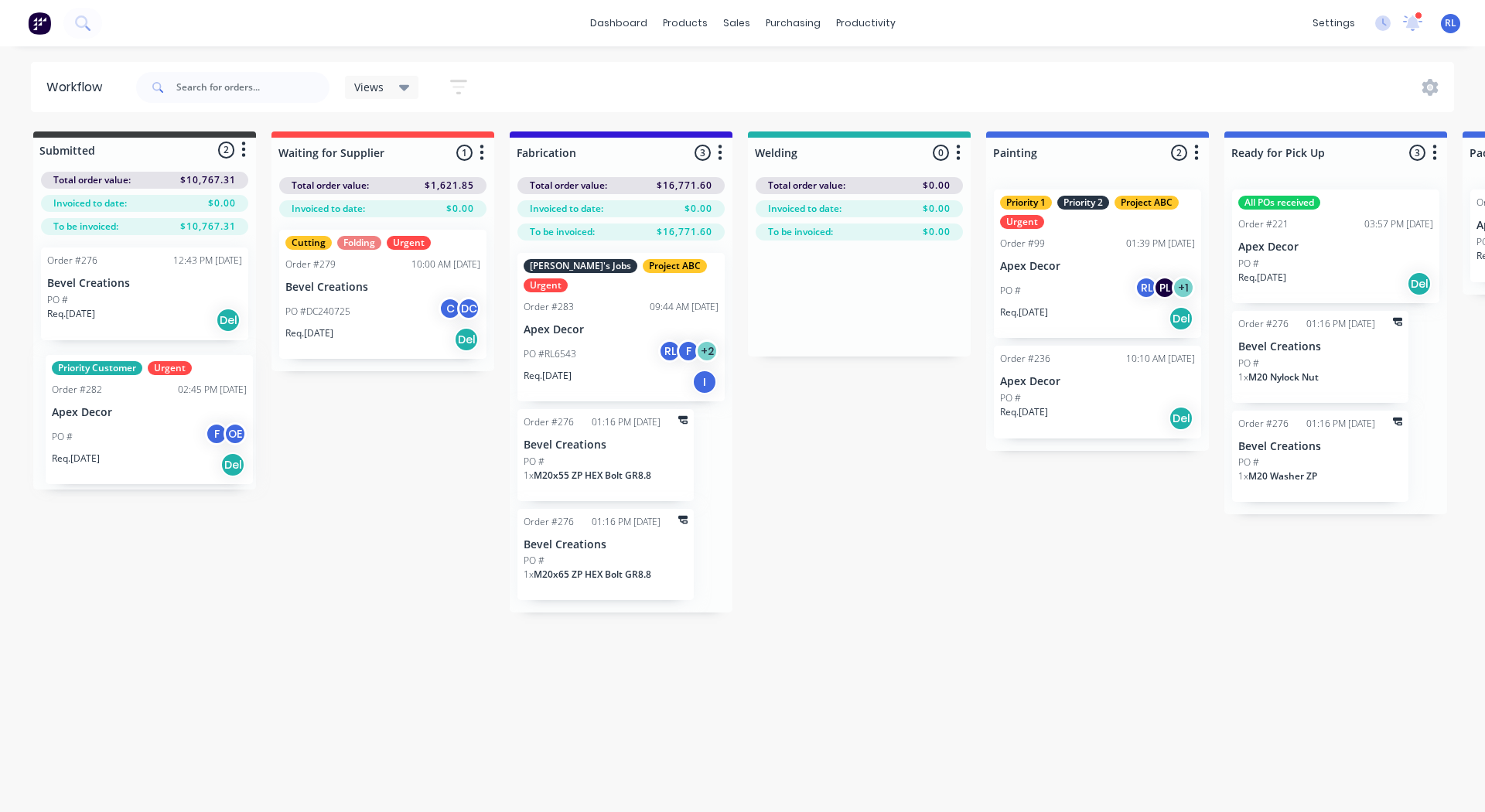 drag, startPoint x: 97, startPoint y: 385, endPoint x: 106, endPoint y: 395, distance: 13.453624 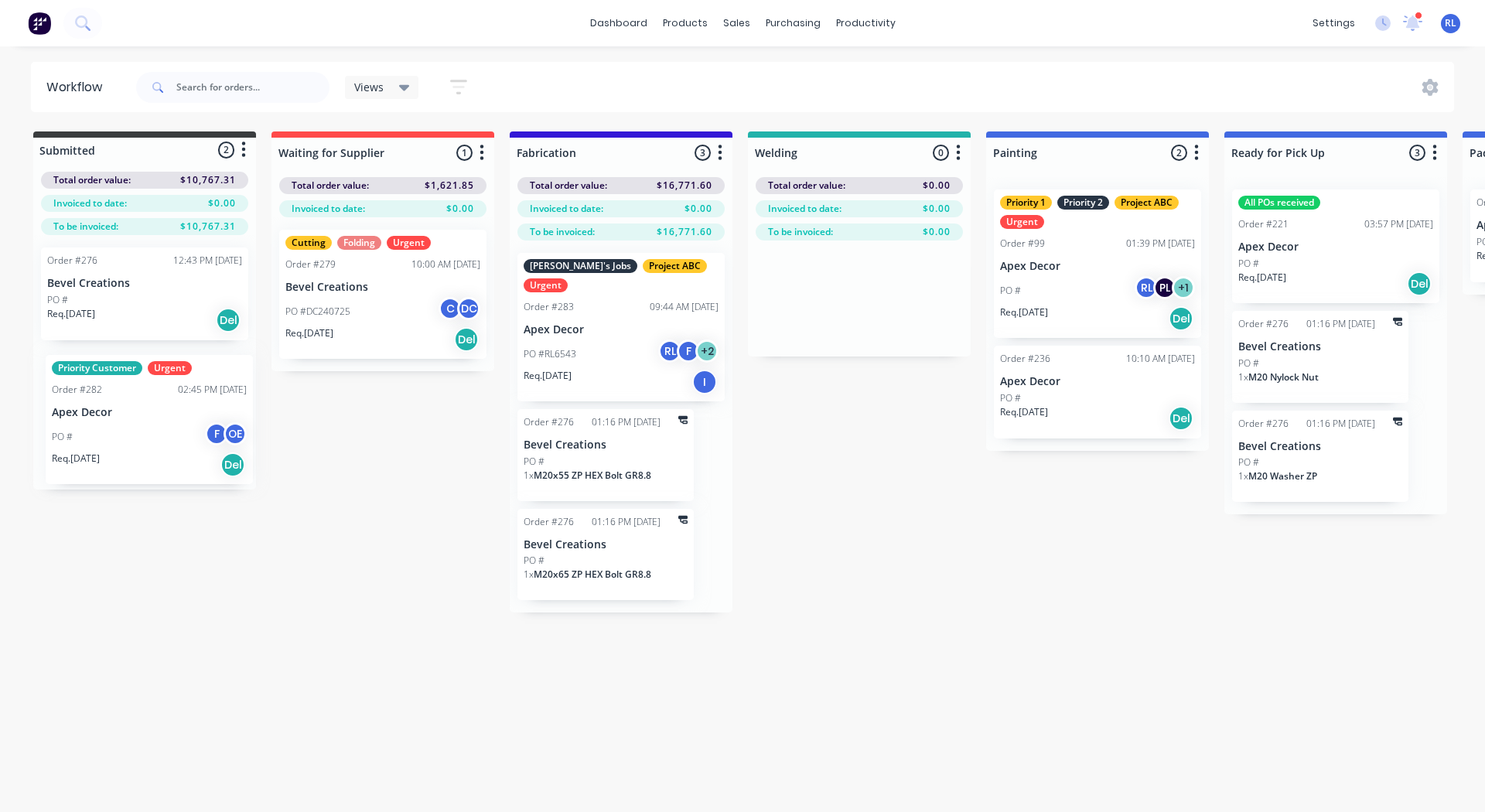 click on "Order #276 12:43 PM 23/07/25 Bevel Creations PO # Req. 23/07/25 Del Priority Customer Urgent Order #282 02:45 PM 24/07/25 Apex Decor PO #
F OE Req. 24/07/25 Del" at bounding box center [145, 362] 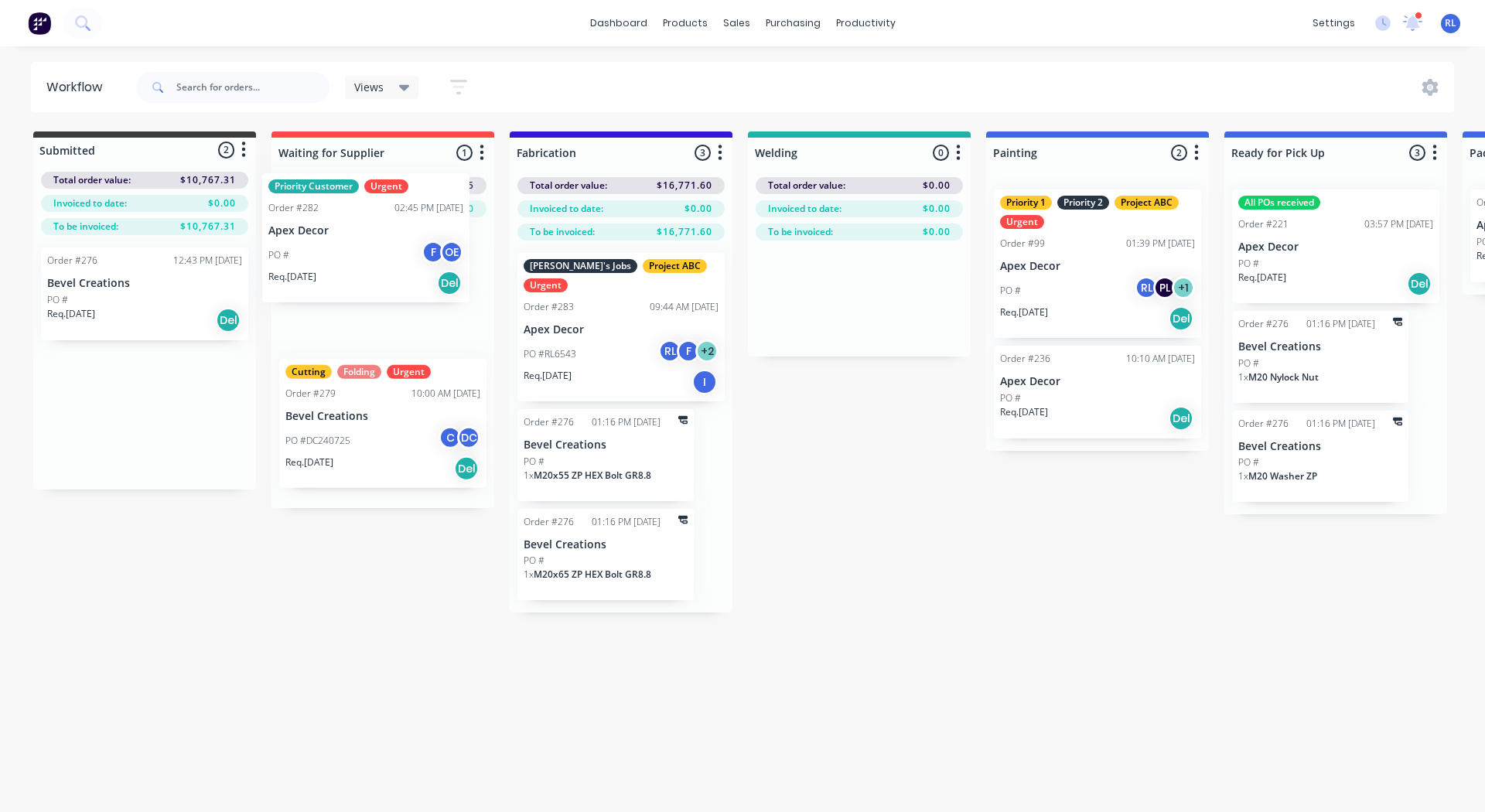drag, startPoint x: 120, startPoint y: 404, endPoint x: 349, endPoint y: 227, distance: 289.4305 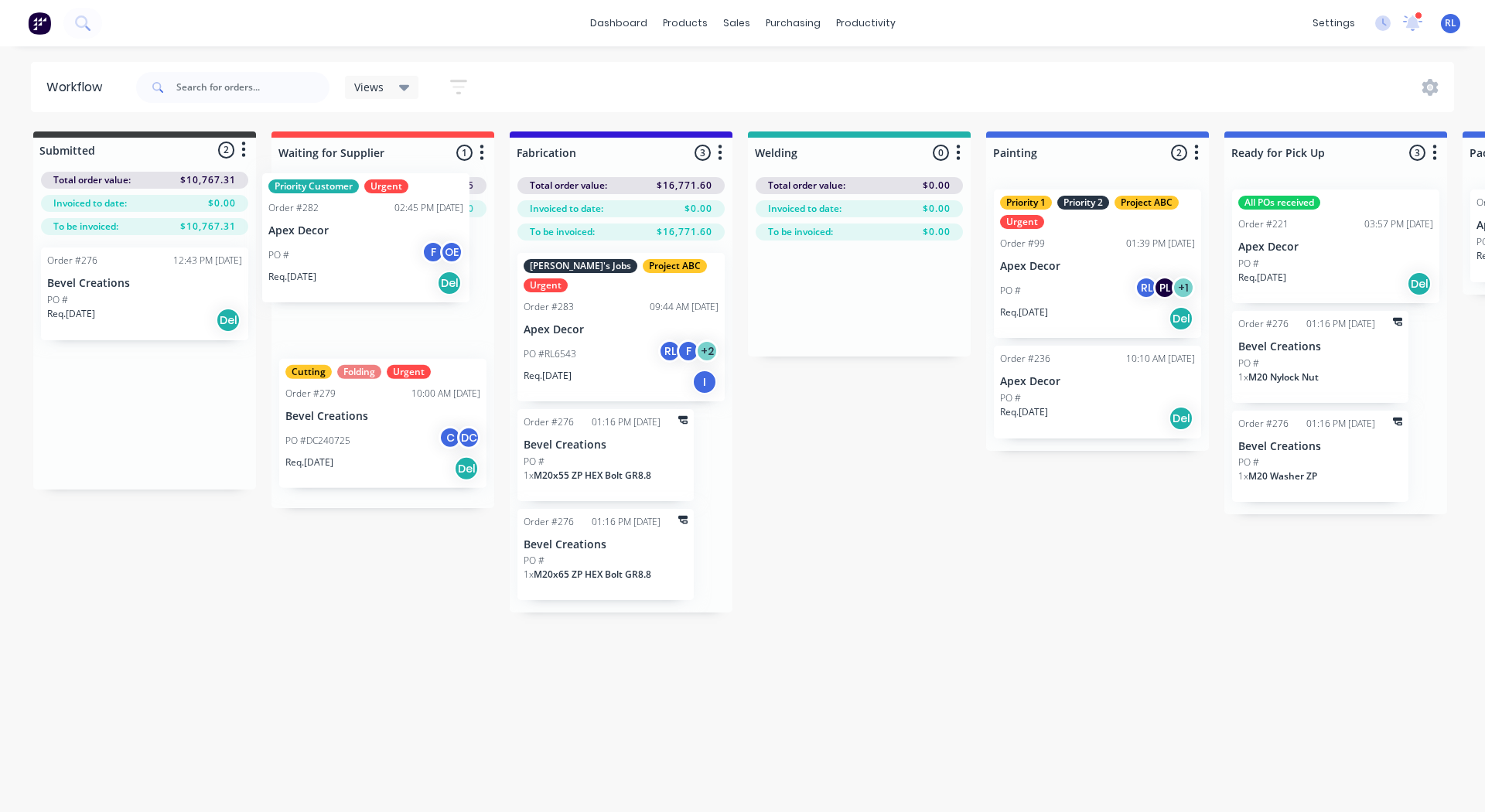 click on "Submitted 2 Status colour #3A3C3E hex #3A3C3E Save Cancel Summaries Total order value Invoiced to date To be invoiced Total order value: $10,767.31 Invoiced to date: $0.00 To be invoiced: $10,767.31 Order #276 12:43 PM 23/07/25 Bevel Creations PO # Req. 23/07/25 Del Priority Customer Urgent Order #282 02:45 PM 24/07/25 Apex Decor PO #
F OE Req. 24/07/25 Del Waiting for Supplier 1 Status colour #FF4949 hex #FF4949 Save Cancel Notifications Email SMS Summaries Total order value Invoiced to date To be invoiced Delete Total order value: $1,621.85 Invoiced to date: $0.00 Cutting Folding Urgent Order #279 10:00 AM 24/07/25 Bevel Creations PO #DC240725 C DC Req. 31/07/25 Del Fabrication 3 Status colour #3318D6 hex #3318D6 Save Cancel Notifications Email SMS Summaries Total order value Invoiced to date To be invoiced Delete Total order value: $16,771.60 Invoiced to date: $0.00 To be invoiced: $16,771.60 Alex's Jobs Project ABC Urgent Order #283 09:44 AM 25/07/25 Apex Decor PO #RL6543 RL F + 2 Req. 01/08/25 I PO # 1" at bounding box center [1166, 372] 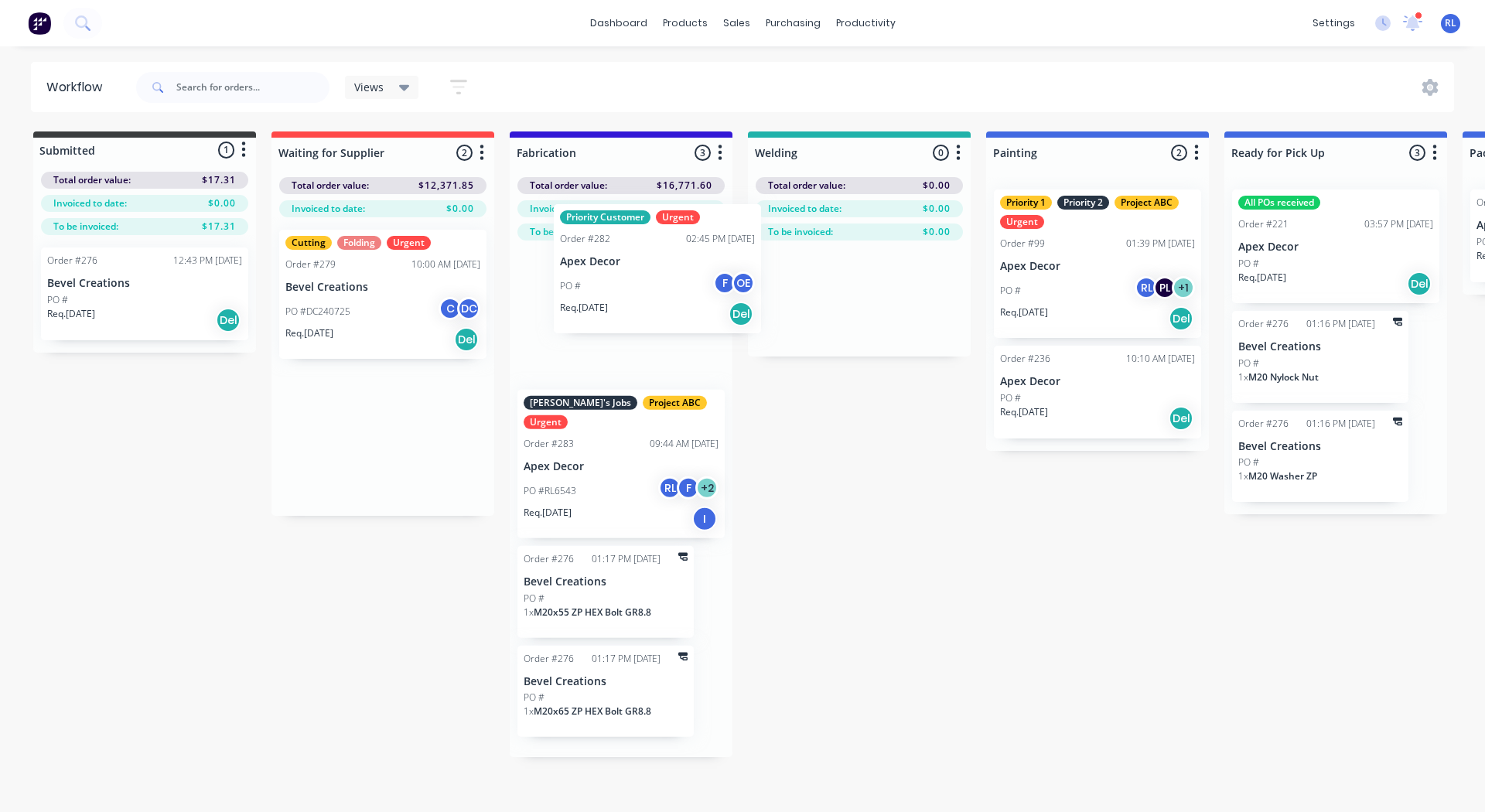 drag, startPoint x: 366, startPoint y: 270, endPoint x: 649, endPoint y: 246, distance: 284.0158 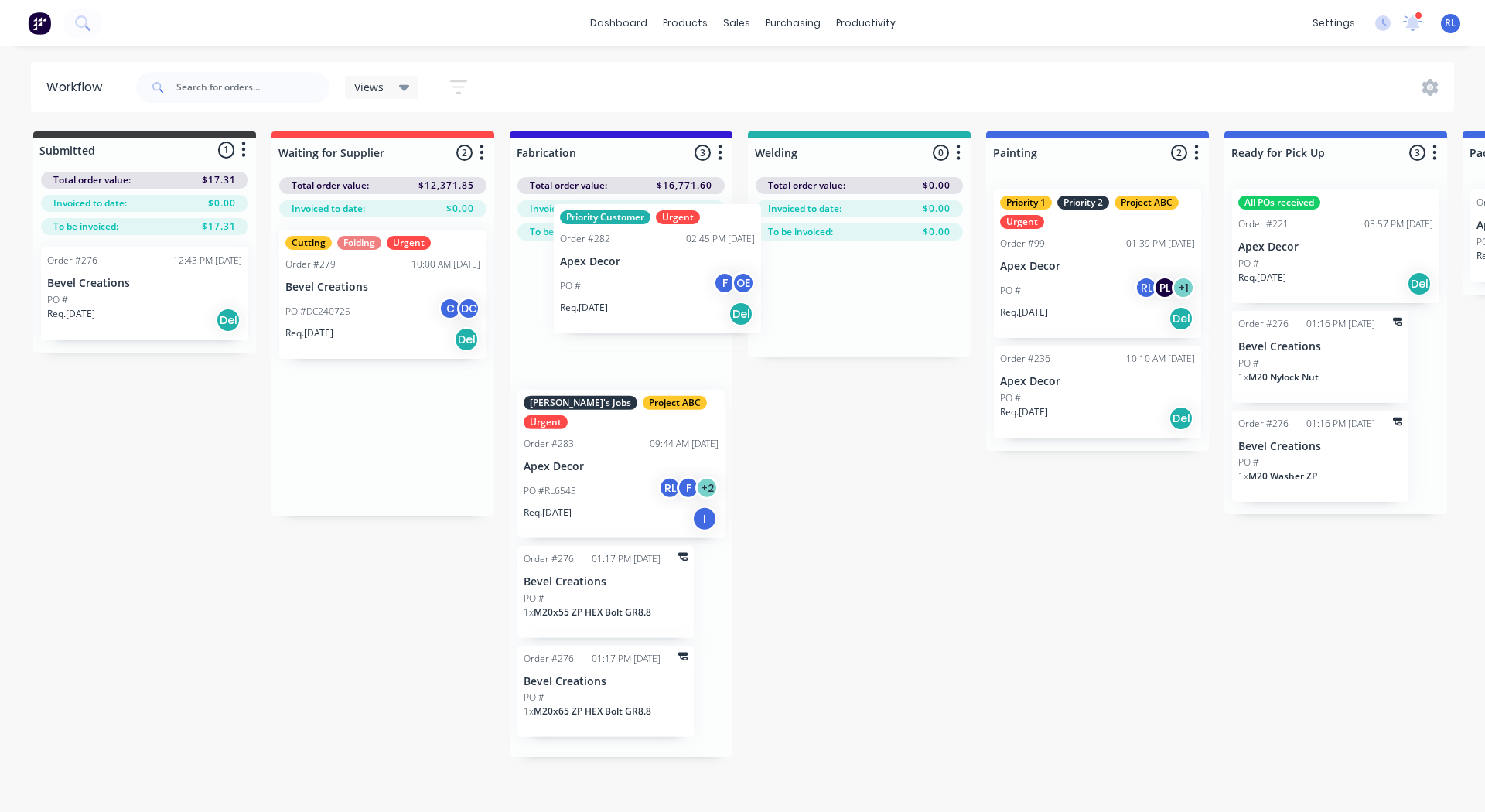 click on "Submitted 1 Status colour #3A3C3E hex #3A3C3E Save Cancel Summaries Total order value Invoiced to date To be invoiced Total order value: $17.31 Invoiced to date: $0.00 To be invoiced: $17.31 Order #276 12:43 PM 23/07/25 Bevel Creations PO # Req. 23/07/25 Del Waiting for Supplier 2 Status colour #FF4949 hex #FF4949 Save Cancel Notifications Email SMS Summaries Total order value Invoiced to date To be invoiced Delete Total order value: $12,371.85 Invoiced to date: $0.00 Priority Customer Urgent Order #282 02:45 PM 24/07/25 Apex Decor PO #
F OE Req. 24/07/25 Del Cutting Folding Urgent Order #279 10:00 AM 24/07/25 Bevel Creations PO #DC240725 C DC Req. 31/07/25 Del Fabrication 3 Status colour #3318D6 hex #3318D6 Save Cancel Notifications Email SMS Summaries Total order value Invoiced to date To be invoiced Delete Total order value: $16,771.60 Invoiced to date: $0.00 To be invoiced: $16,771.60 Alex's Jobs Project ABC Urgent Order #283 09:44 AM 25/07/25 Apex Decor PO #RL6543 RL F + 2 Req. 01/08/25 I Order #276 1 x" at bounding box center (1166, 444) 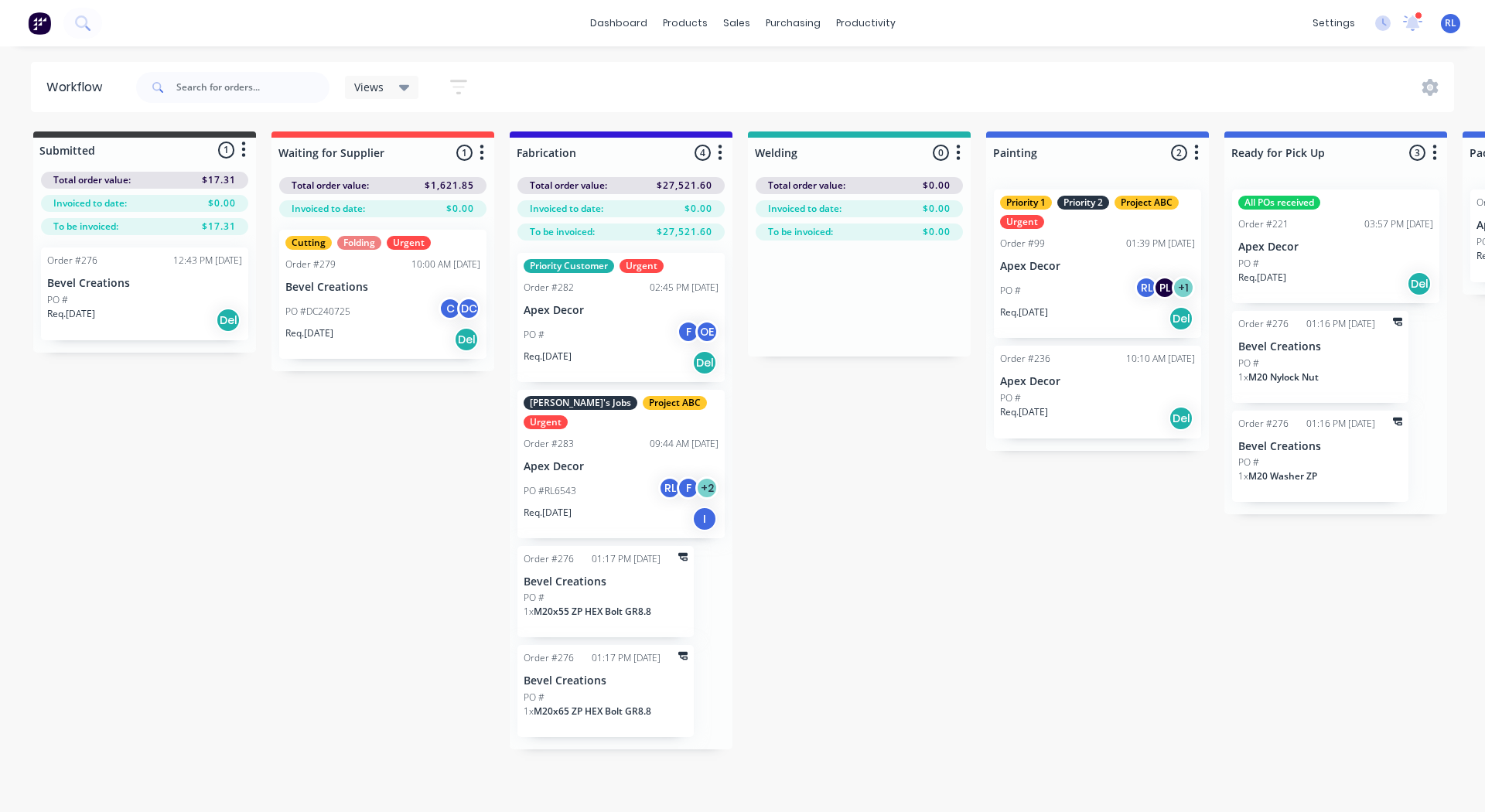 click on "PO #
F OE" at bounding box center (621, 335) 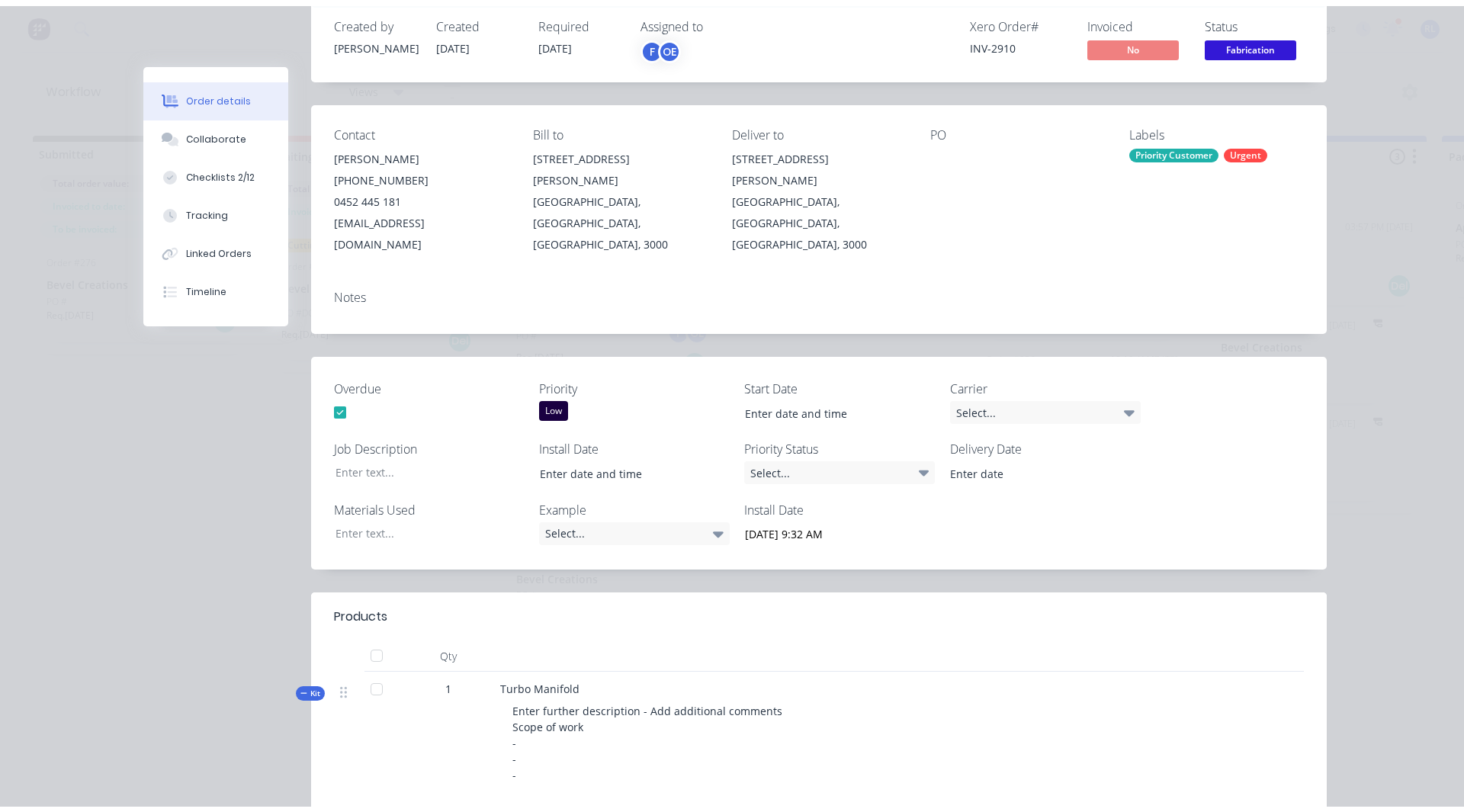 scroll, scrollTop: 0, scrollLeft: 0, axis: both 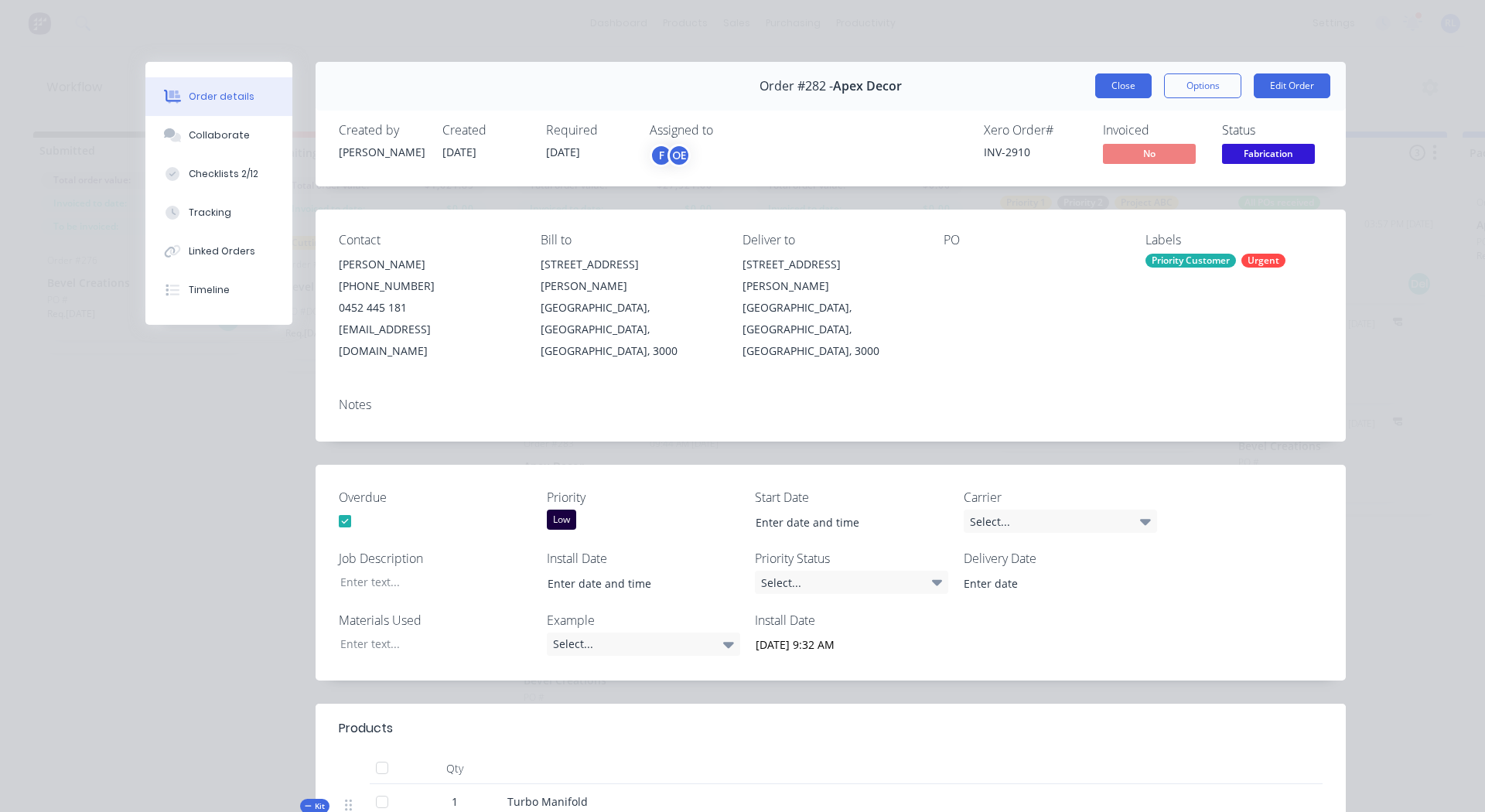 click on "Close" at bounding box center (1123, 86) 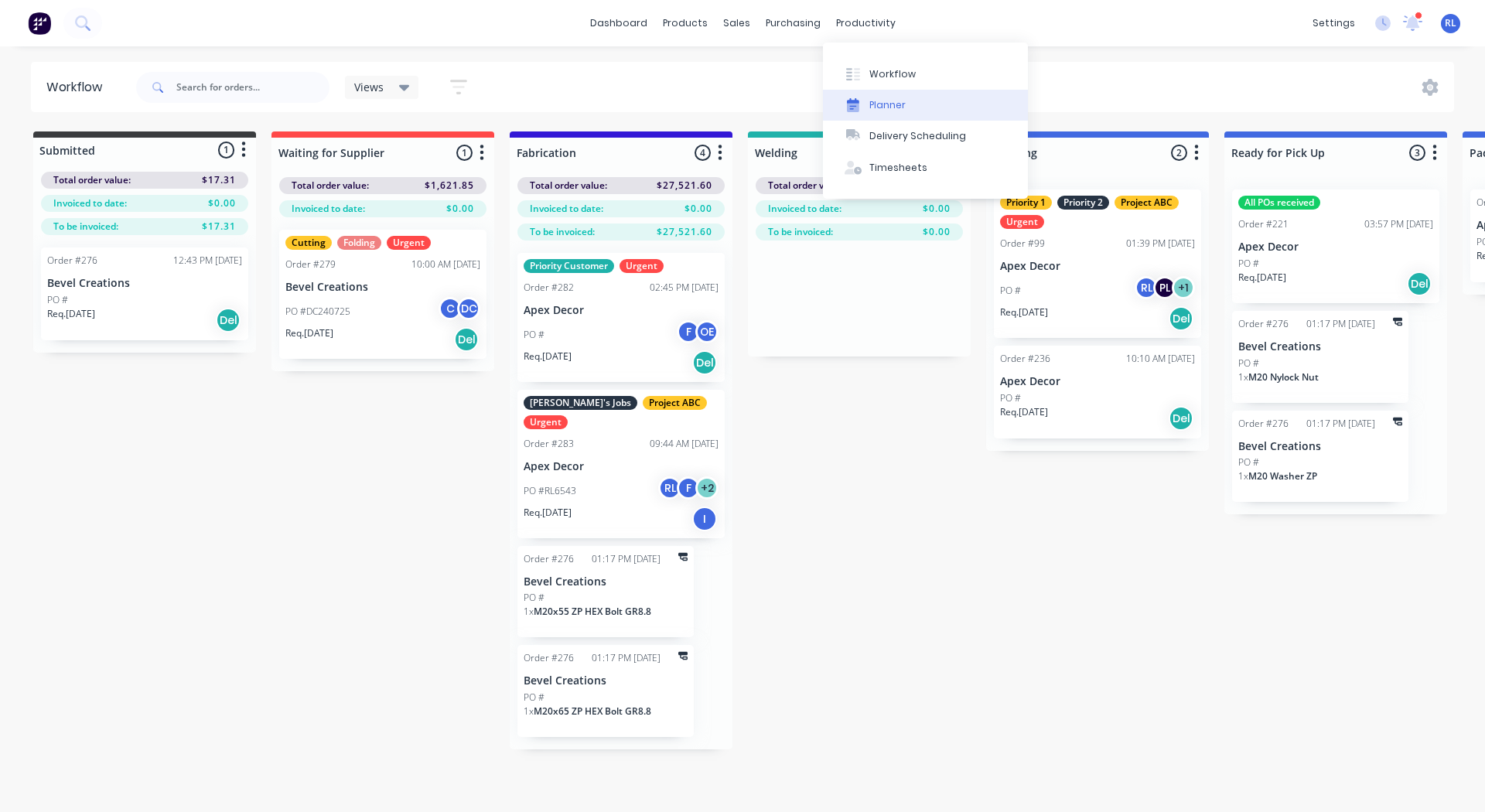 click on "Planner" at bounding box center [887, 105] 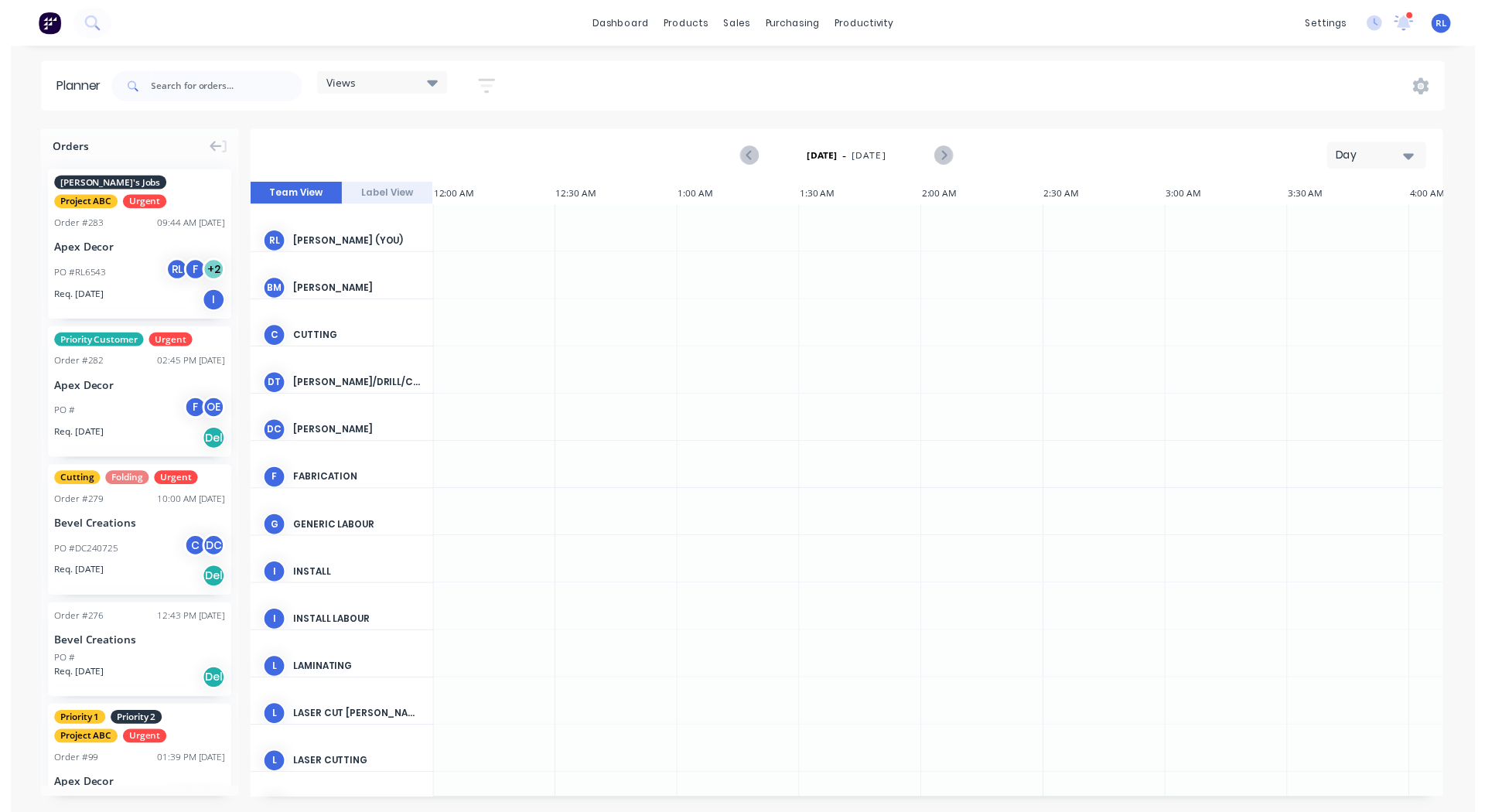scroll, scrollTop: 0, scrollLeft: 3218, axis: horizontal 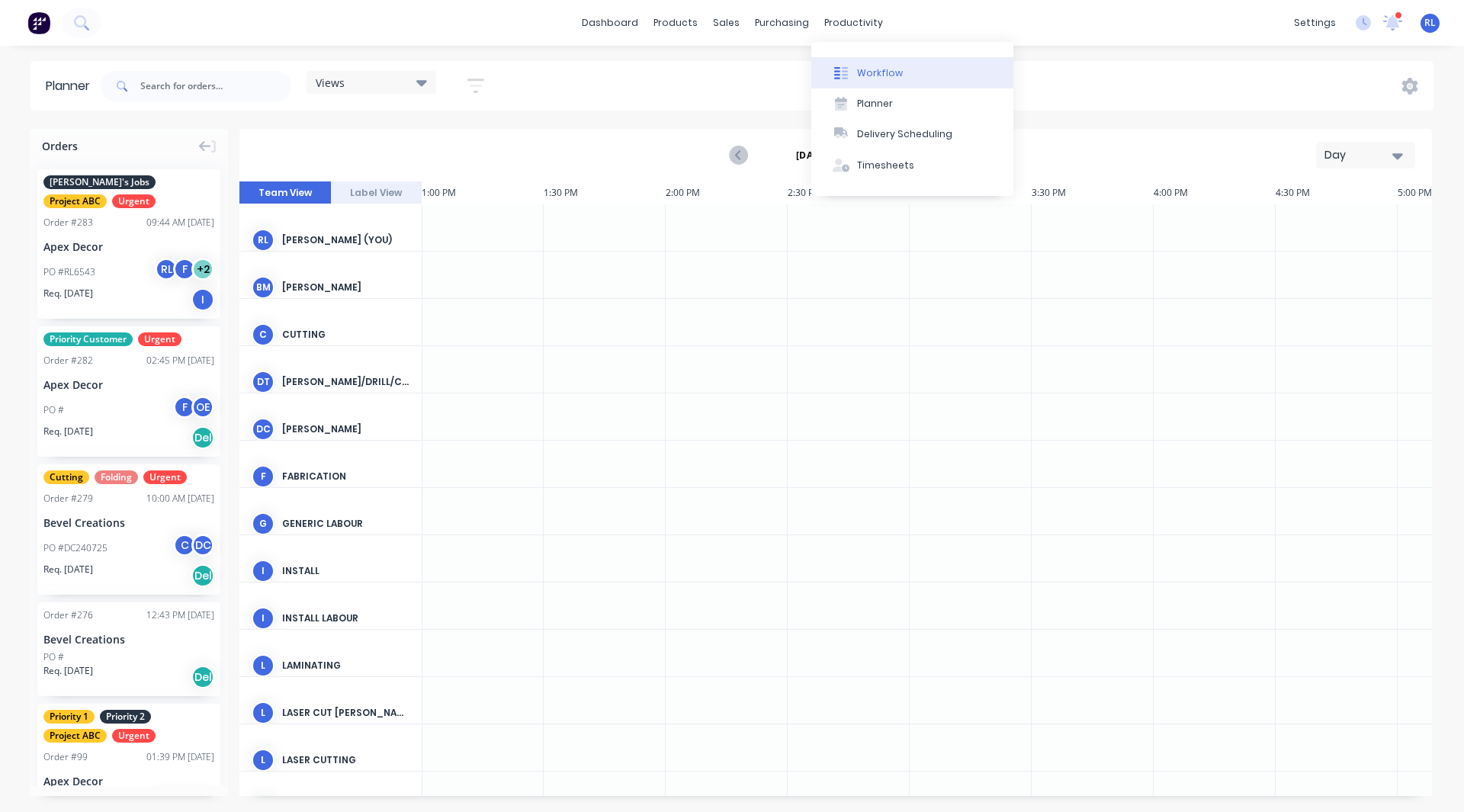 click on "Workflow" at bounding box center (912, 72) 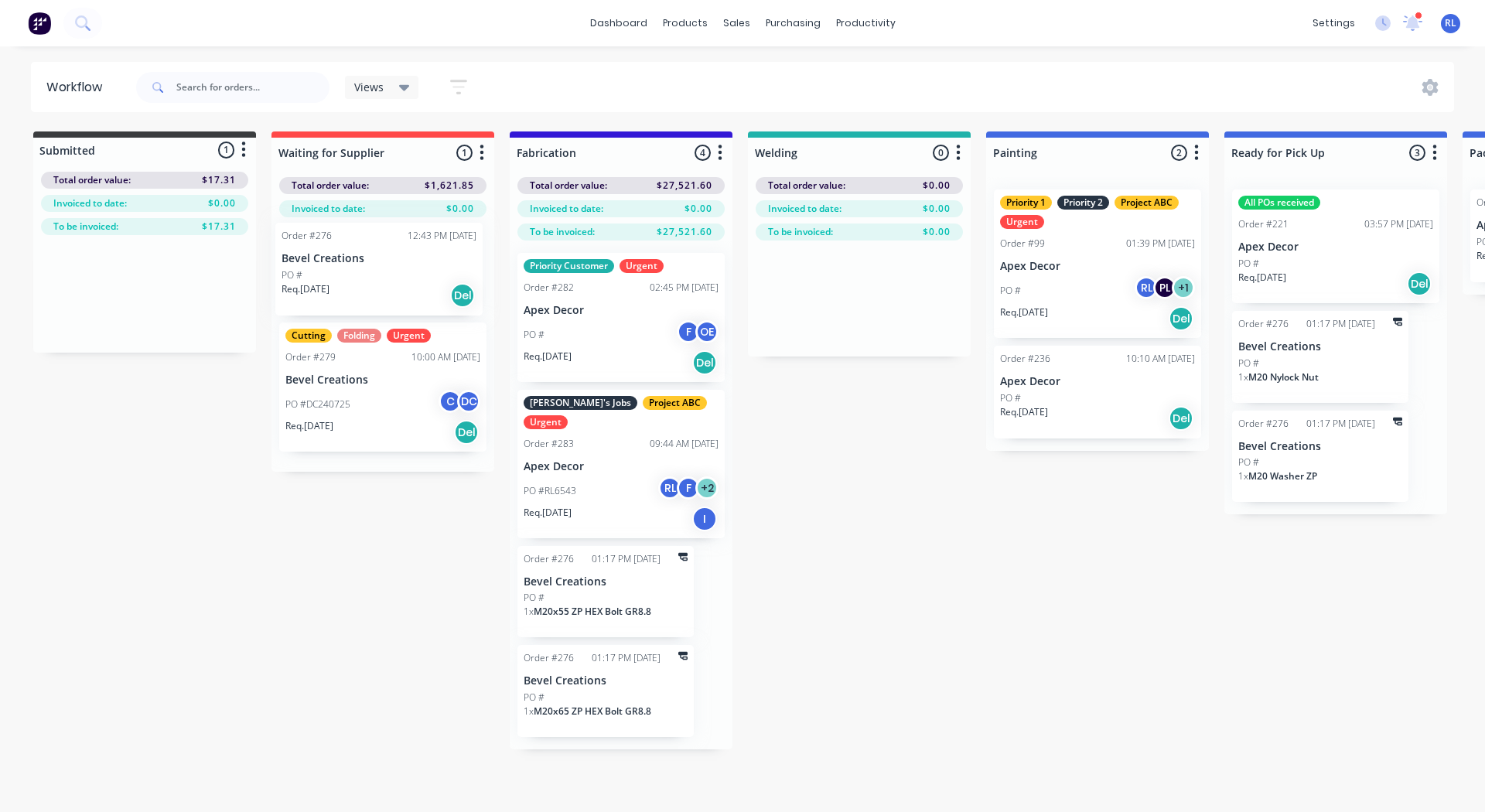 drag, startPoint x: 87, startPoint y: 292, endPoint x: 346, endPoint y: 266, distance: 260.30175 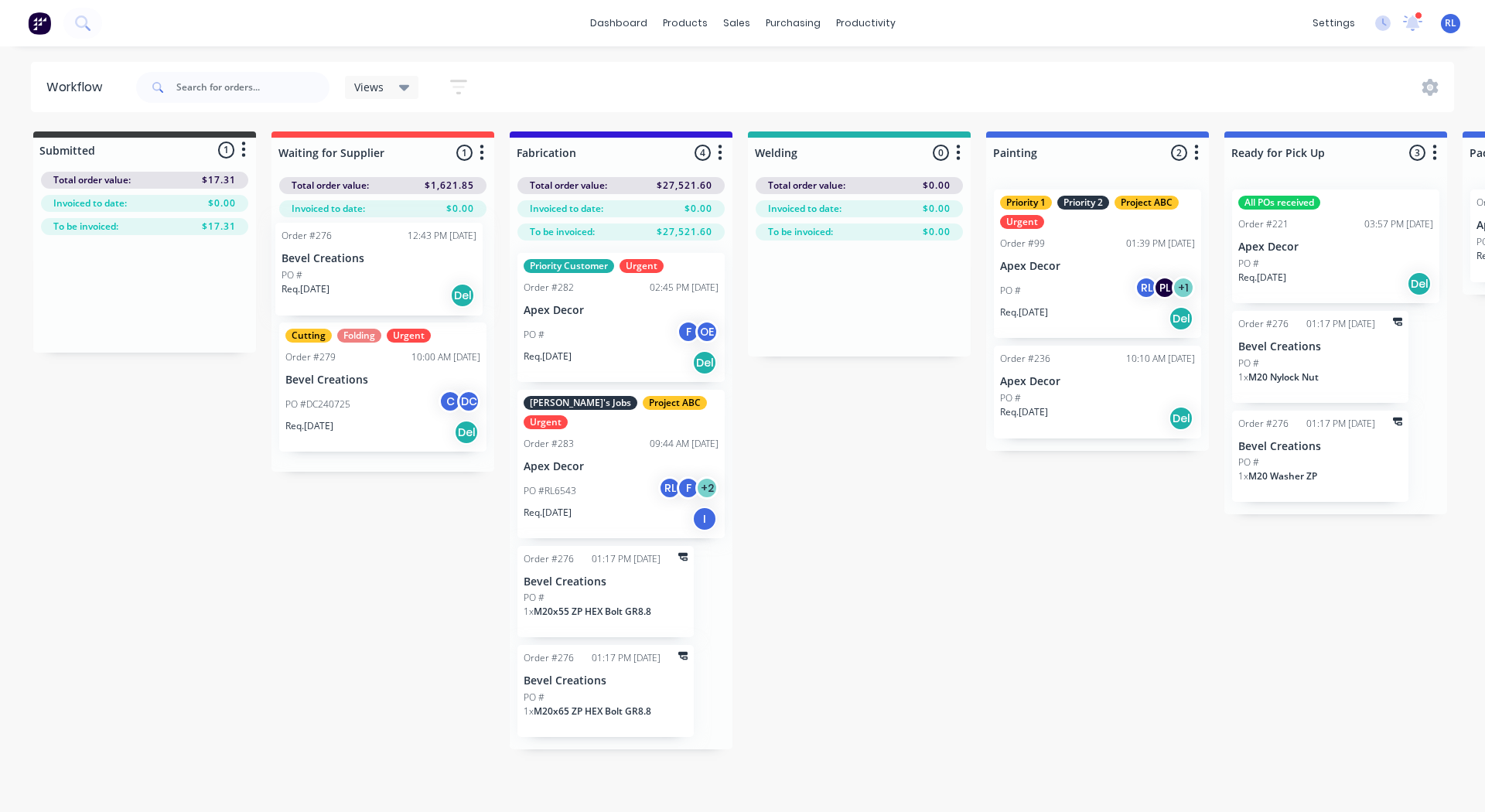 click on "Submitted 1 Status colour #3A3C3E hex #3A3C3E Save Cancel Summaries Total order value Invoiced to date To be invoiced Total order value: $17.31 Invoiced to date: $0.00 To be invoiced: $17.31 Order #276 12:43 PM 23/07/25 Bevel Creations PO # Req. 23/07/25 Del Waiting for Supplier 1 Status colour #FF4949 hex #FF4949 Save Cancel Notifications Email SMS Summaries Total order value Invoiced to date To be invoiced Delete Total order value: $1,621.85 Invoiced to date: $0.00 Cutting Folding Urgent Order #279 10:00 AM 24/07/25 Bevel Creations PO #DC240725 C DC Req. 31/07/25 Del Fabrication 4 Status colour #3318D6 hex #3318D6 Save Cancel Notifications Email SMS Summaries Total order value Invoiced to date To be invoiced Delete Total order value: $27,521.60 Invoiced to date: $0.00 To be invoiced: $27,521.60 Priority Customer Urgent Order #282 02:45 PM 24/07/25 Apex Decor PO #
F OE Req. 24/07/25 Del Alex's Jobs Project ABC Urgent Order #283 09:44 AM 25/07/25 Apex Decor PO #RL6543 RL F + 2 Req. 01/08/25 I Order #276 PO #" at bounding box center (1166, 440) 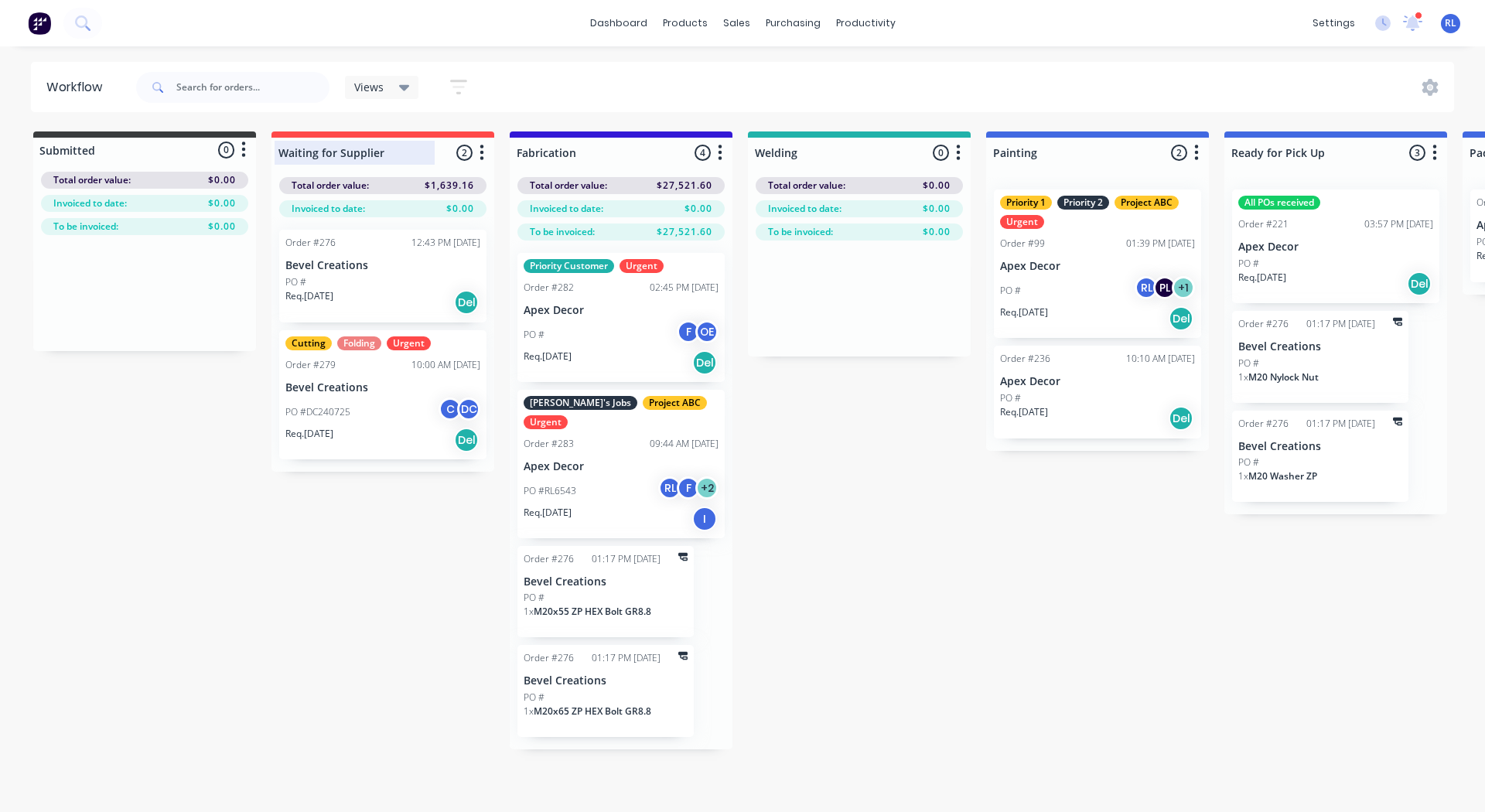 click at bounding box center (383, 152) 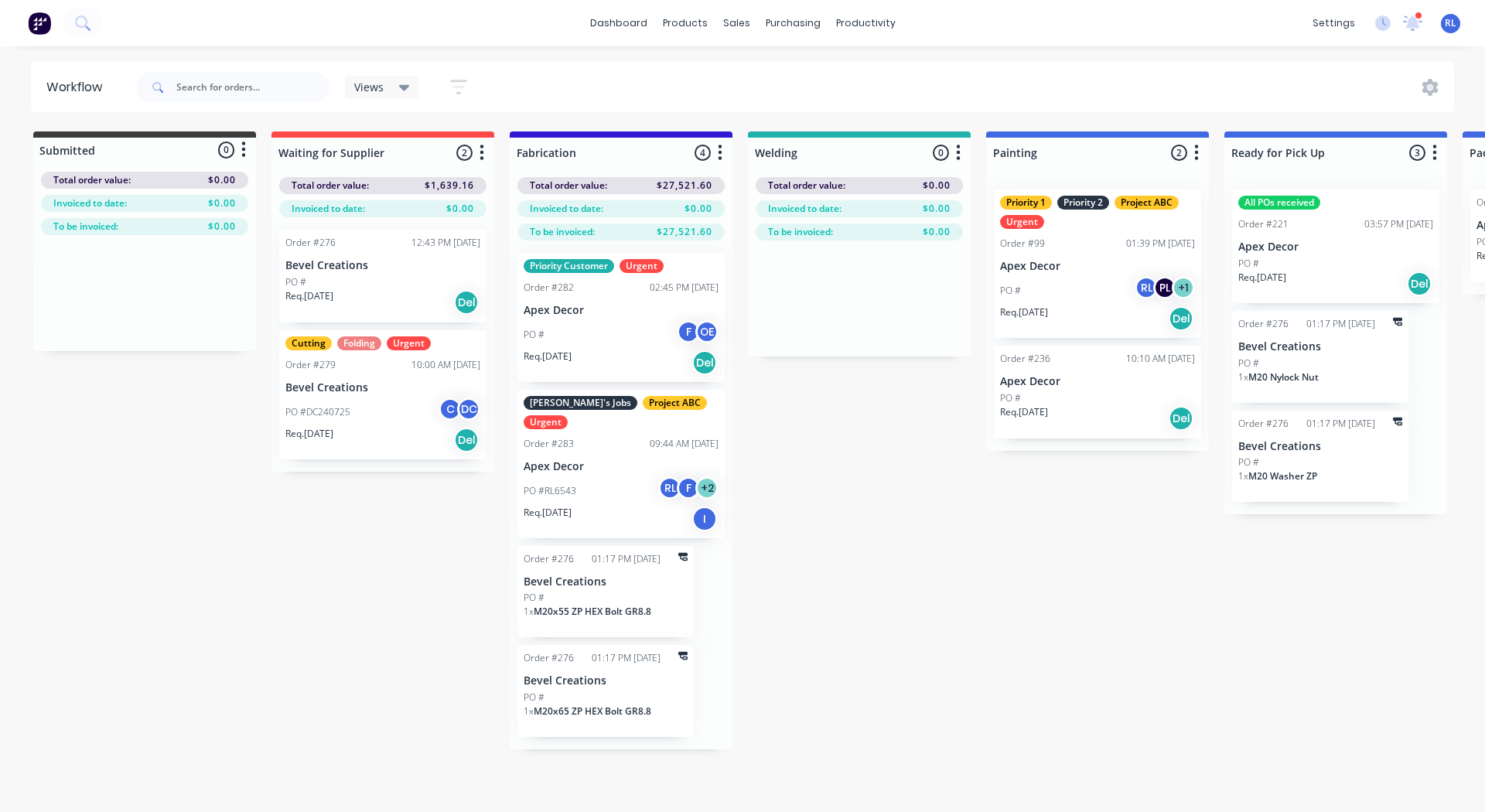 click 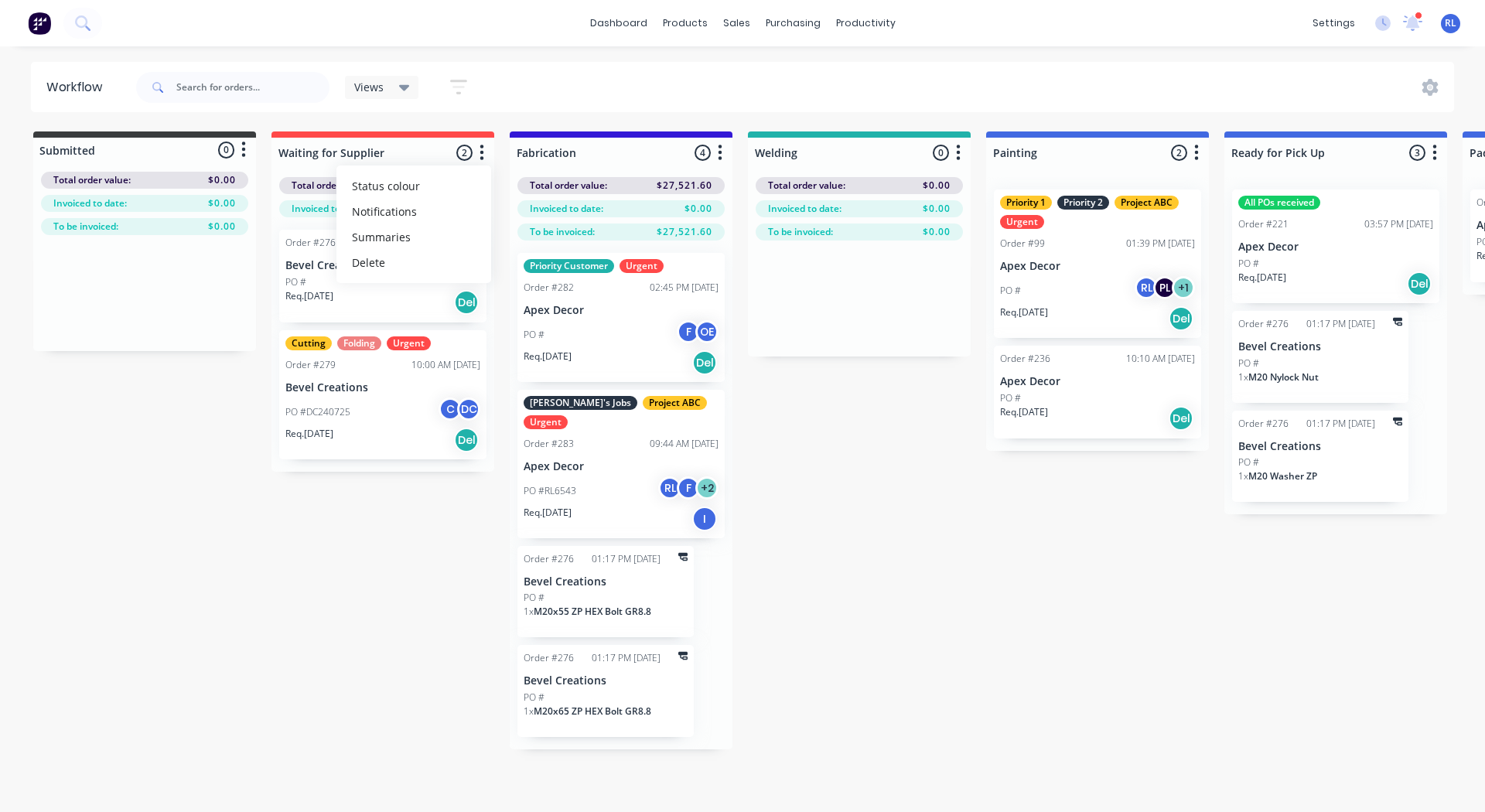 click on "Submitted 0 Status colour #3A3C3E hex #3A3C3E Save Cancel Summaries Total order value Invoiced to date To be invoiced Total order value: $0.00 Invoiced to date: $0.00 To be invoiced: $0.00 Waiting for Supplier 2 Status colour #FF4949 hex #FF4949 Save Cancel Notifications Email SMS Summaries Total order value Invoiced to date To be invoiced Delete Total order value: $1,639.16 Invoiced to date: $0.00 Order #276 12:43 PM 23/07/25 Bevel Creations PO # Req. 23/07/25 Del Cutting Folding Urgent Order #279 10:00 AM 24/07/25 Bevel Creations PO #DC240725 C DC Req. 31/07/25 Del Fabrication 4 Status colour #3318D6 hex #3318D6 Save Cancel Notifications Email SMS Summaries Total order value Invoiced to date To be invoiced Delete Total order value: $27,521.60 Invoiced to date: $0.00 To be invoiced: $27,521.60 Priority Customer Urgent Order #282 02:45 PM 24/07/25 Apex Decor PO #
F OE Req. 24/07/25 Del Alex's Jobs Project ABC Urgent Order #283 09:44 AM 25/07/25 Apex Decor PO #RL6543 RL F + 2 Req. 01/08/25 I Order #276 PO # 1" at bounding box center (1166, 440) 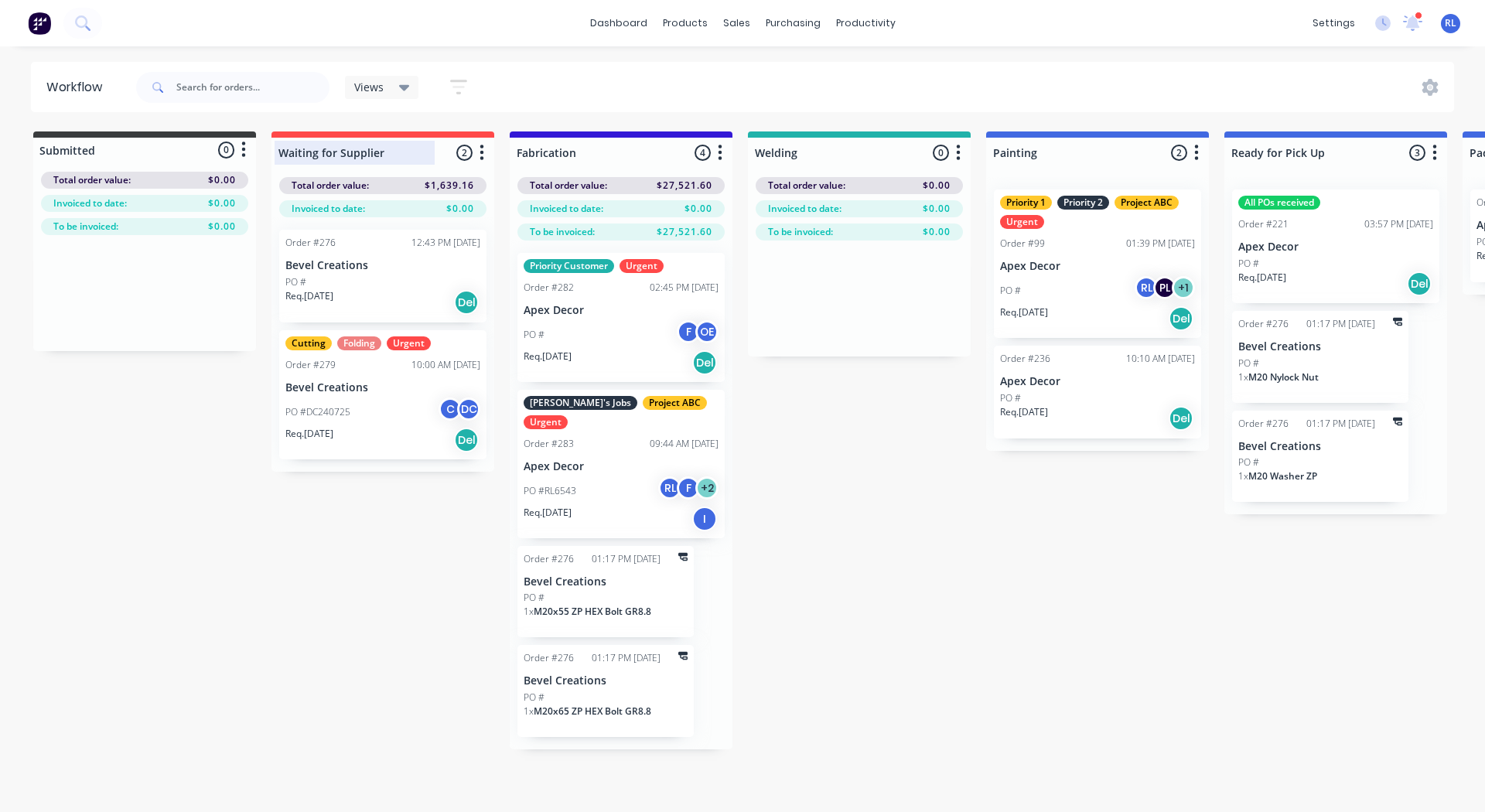 click at bounding box center [383, 152] 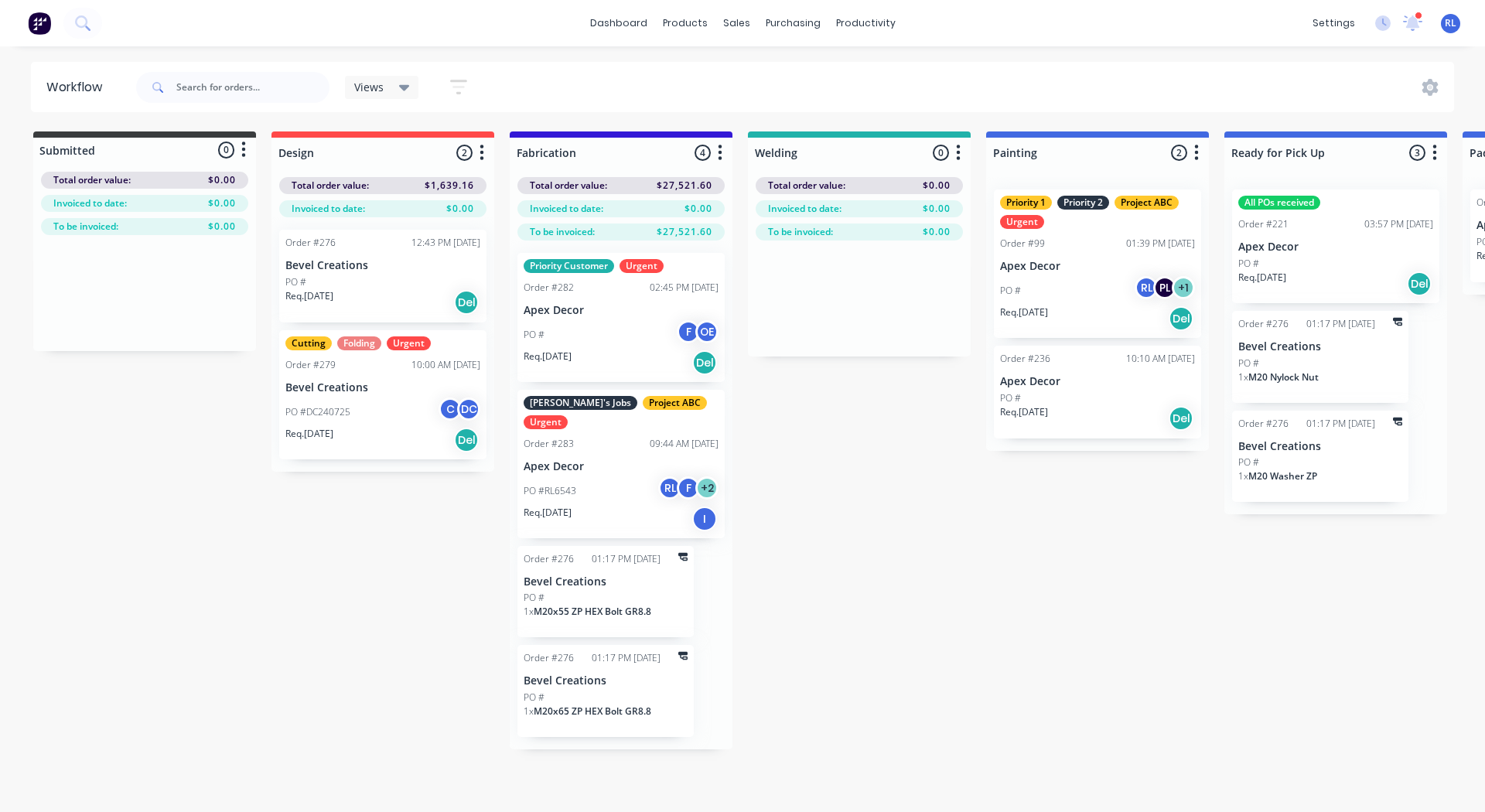 type on "Design" 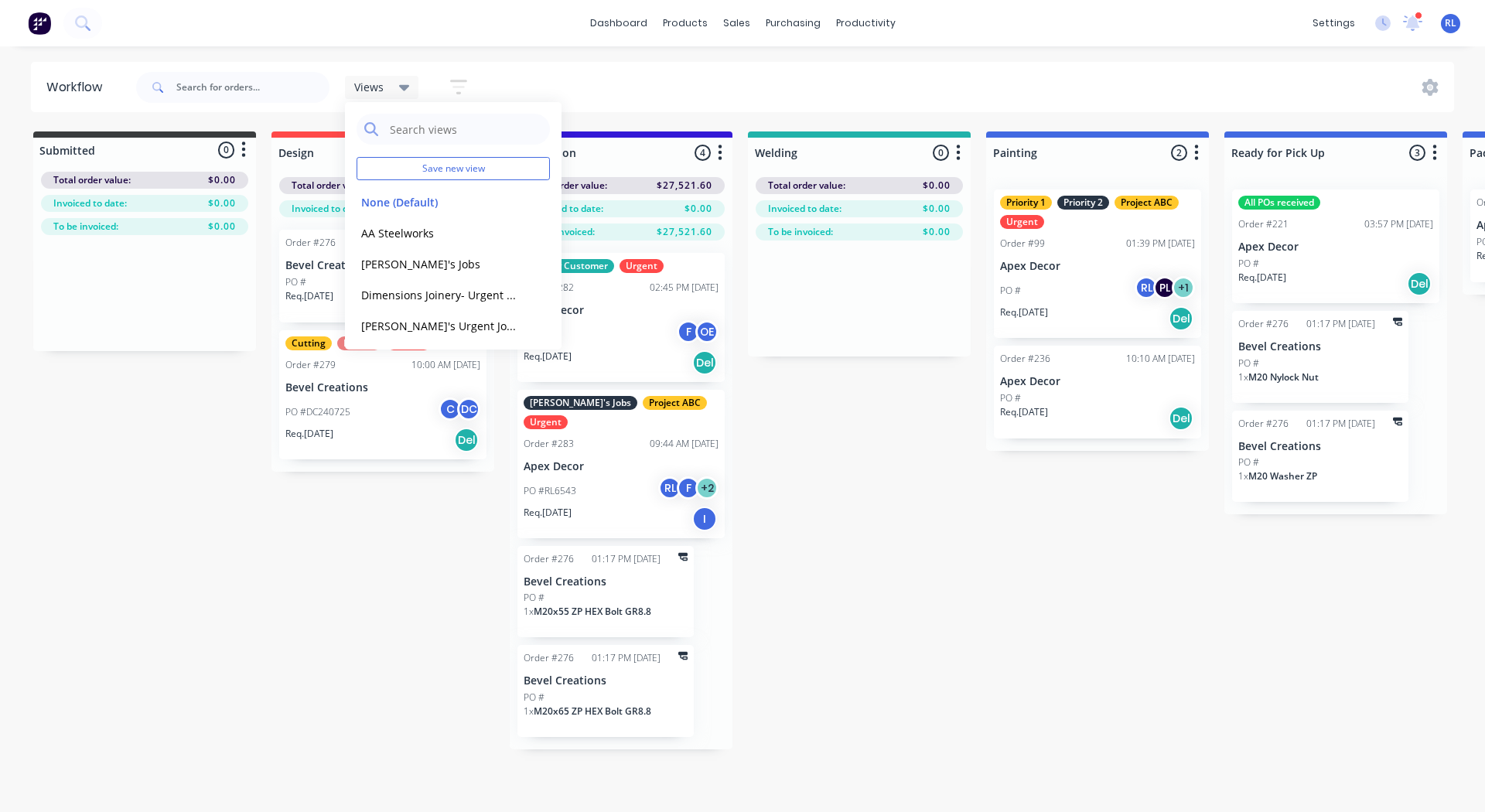 click on "Submitted 0 Status colour #3A3C3E hex #3A3C3E Save Cancel Summaries Total order value Invoiced to date To be invoiced Total order value: $0.00 Invoiced to date: $0.00 To be invoiced: $0.00 Design 2 Status colour #FF4949 hex #FF4949 Save Cancel Notifications Email SMS Summaries Total order value Invoiced to date To be invoiced Delete Total order value: $1,639.16 Invoiced to date: $0.00 Order #276 12:43 PM 23/07/25 Bevel Creations PO # Req. 23/07/25 Del Cutting Folding Urgent Order #279 10:00 AM 24/07/25 Bevel Creations PO #DC240725 C DC Req. 31/07/25 Del Fabrication 4 Status colour #3318D6 hex #3318D6 Save Cancel Notifications Email SMS Summaries Total order value Invoiced to date To be invoiced Delete Total order value: $27,521.60 Invoiced to date: $0.00 To be invoiced: $27,521.60 Priority Customer Urgent Order #282 02:45 PM 24/07/25 Apex Decor PO #
F OE Req. 24/07/25 Del Alex's Jobs Project ABC Urgent Order #283 09:44 AM 25/07/25 Apex Decor PO #RL6543 RL F + 2 Req. 01/08/25 I Order #276 01:17 PM 28/07/25 1" at bounding box center (1166, 440) 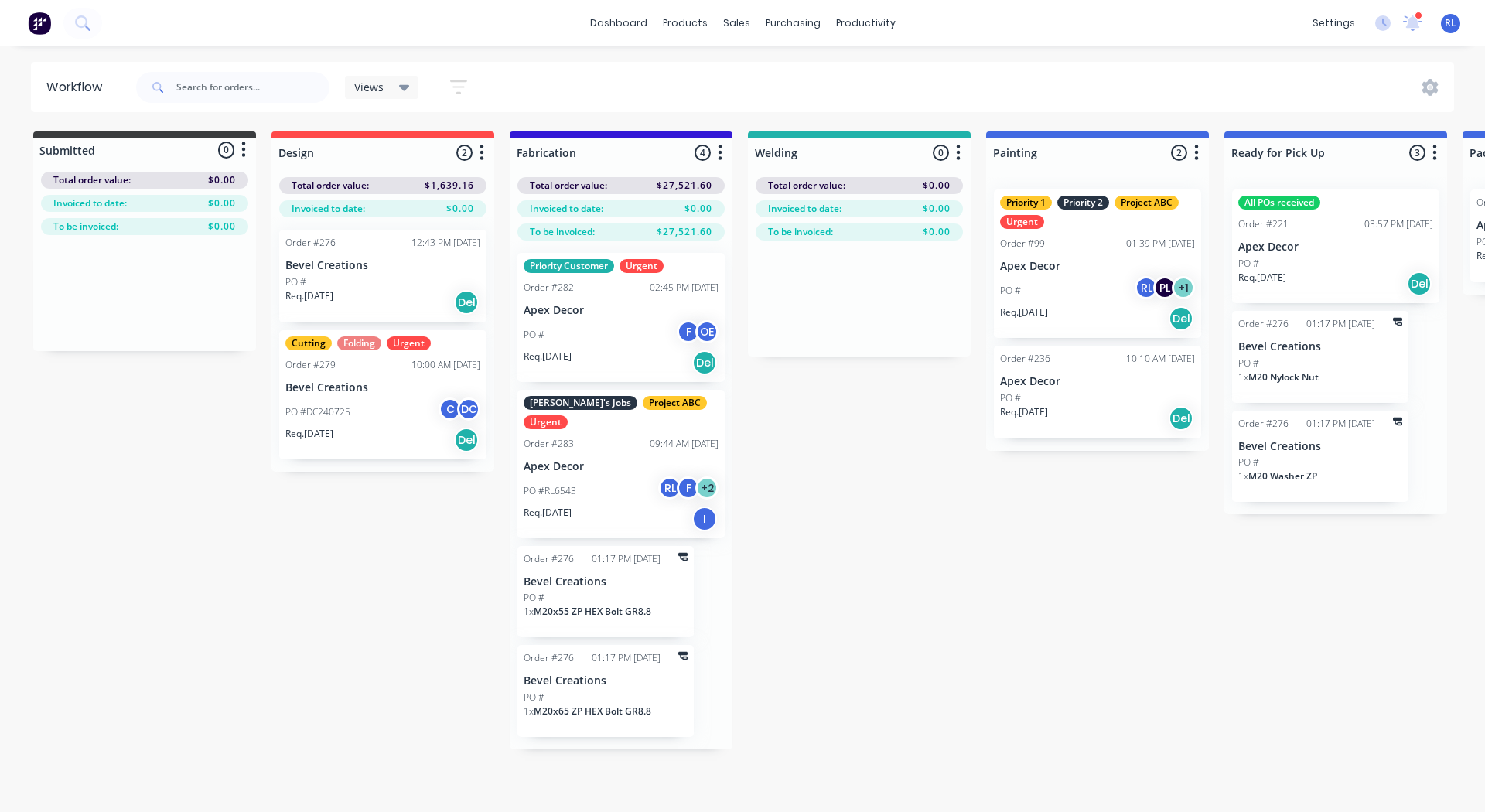 click on "Views" at bounding box center [382, 87] 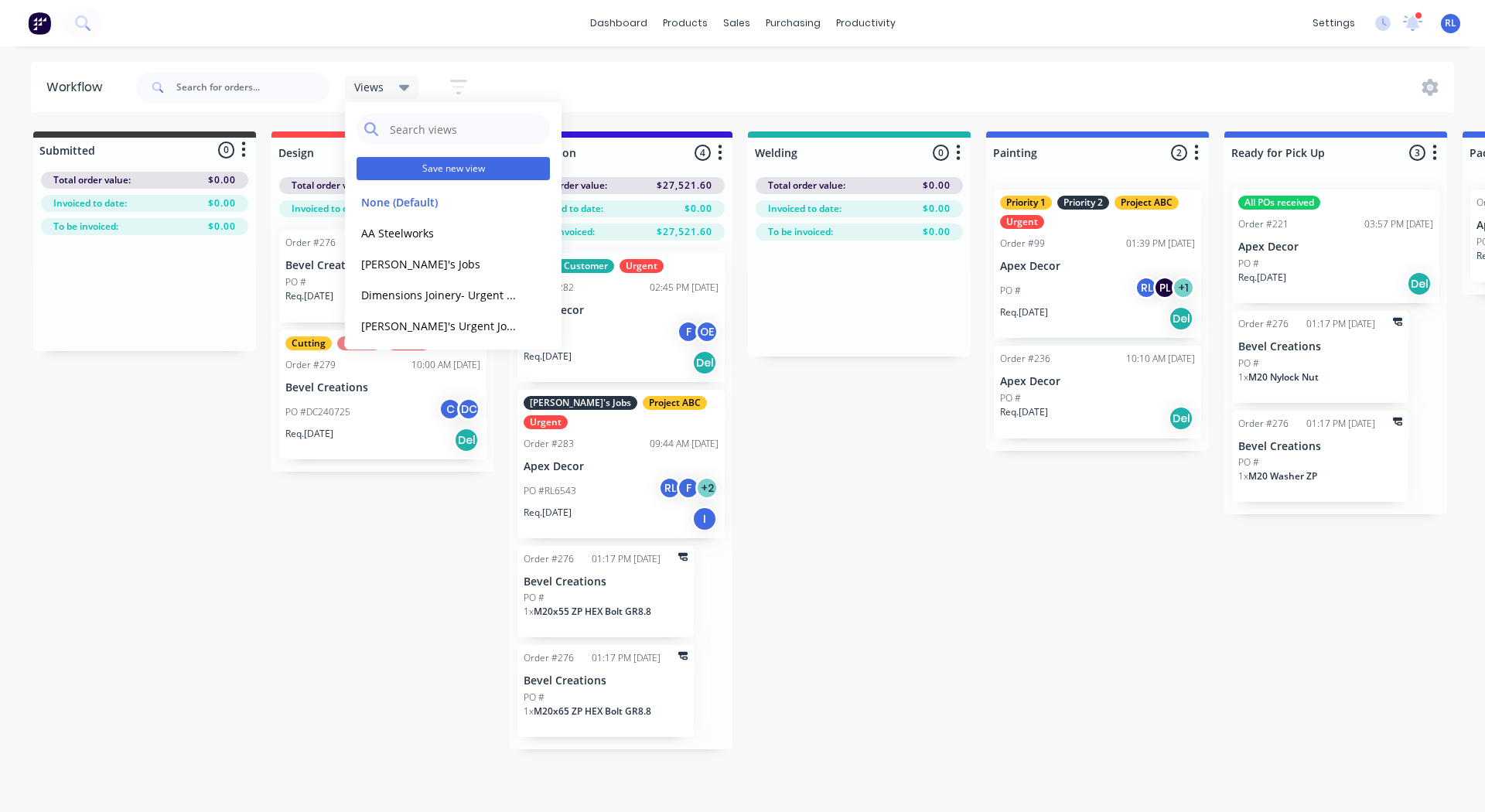 click on "Save new view" at bounding box center (453, 169) 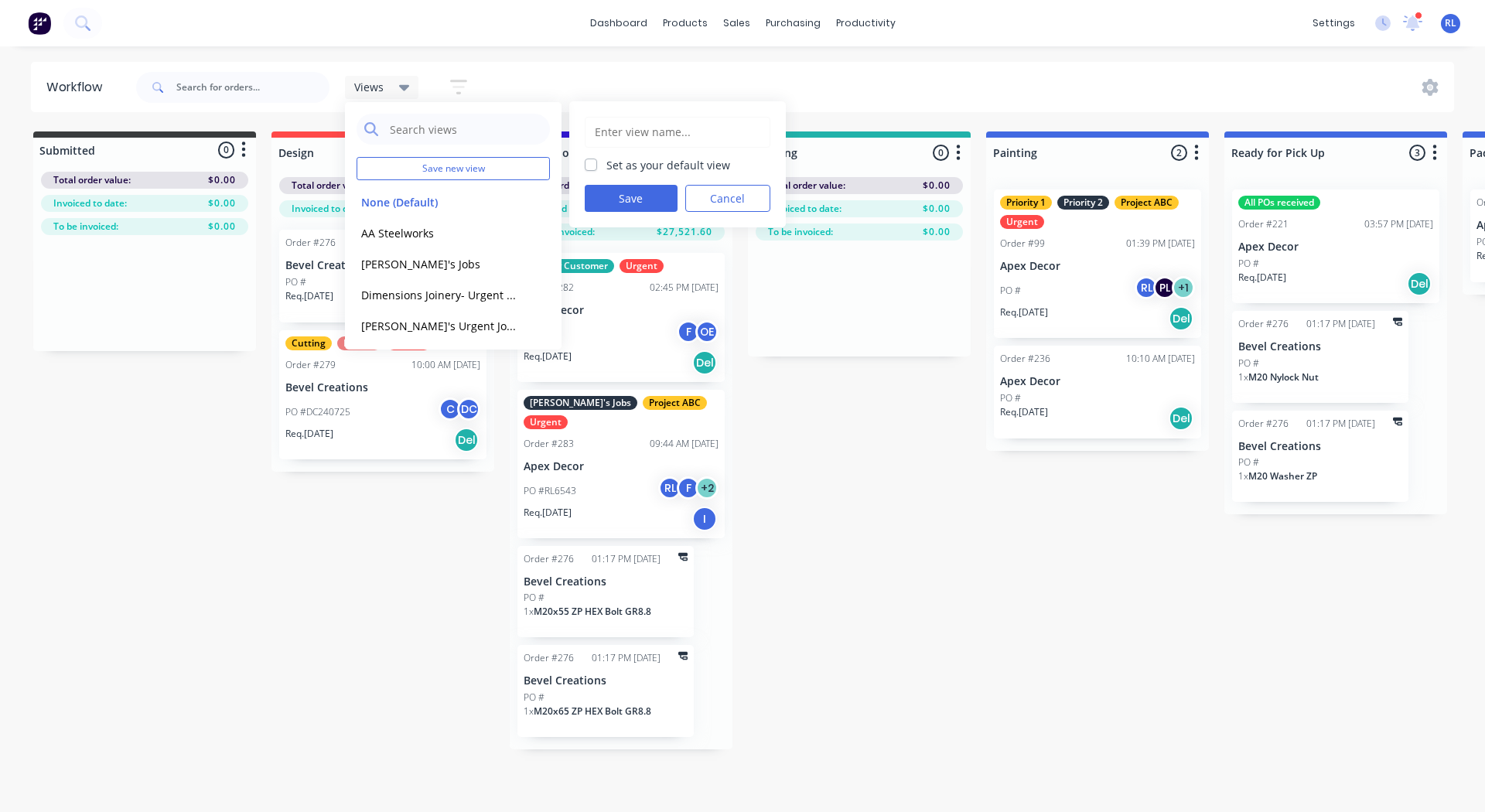 click at bounding box center [678, 132] 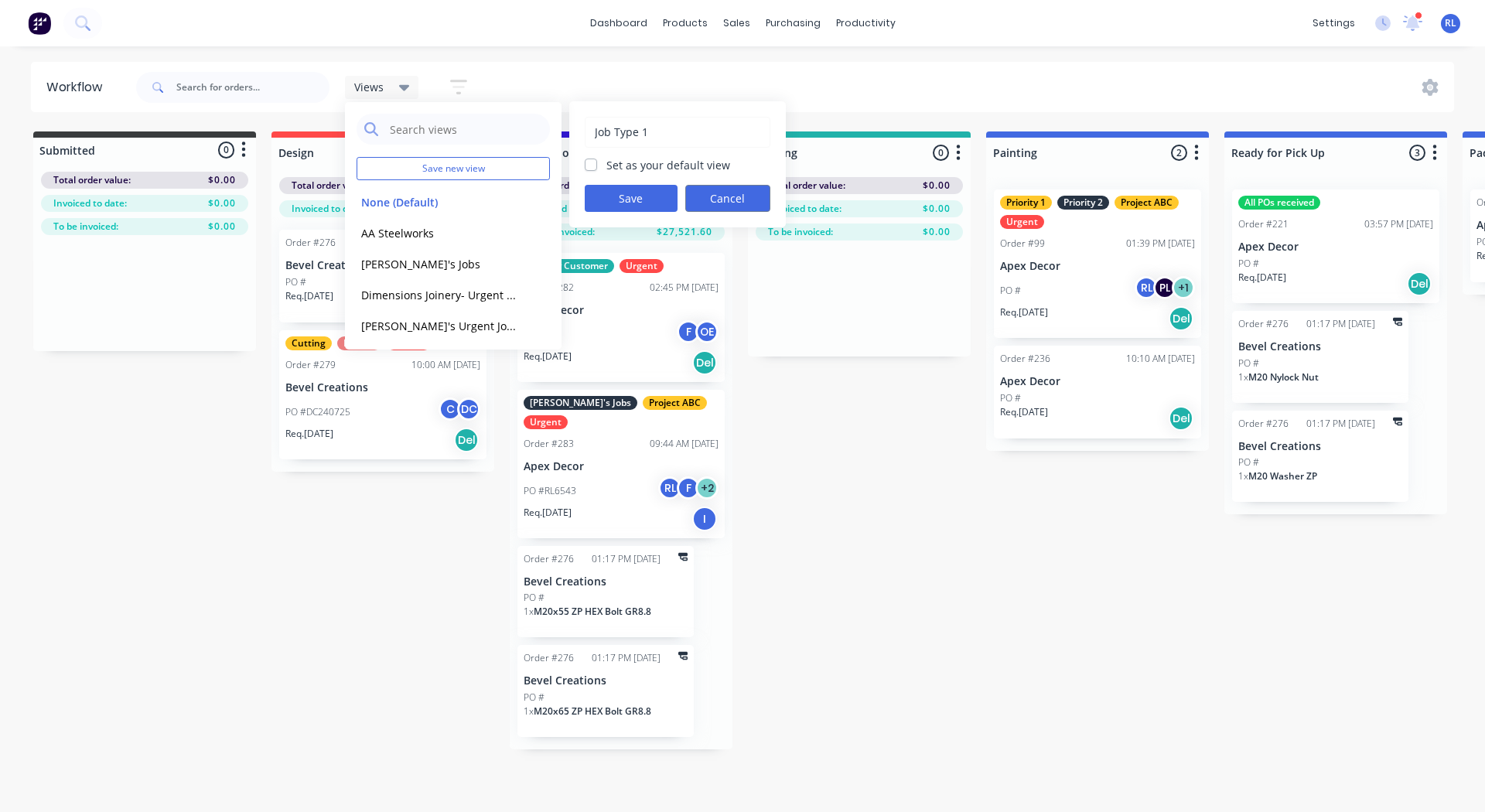 type on "Job Type 1" 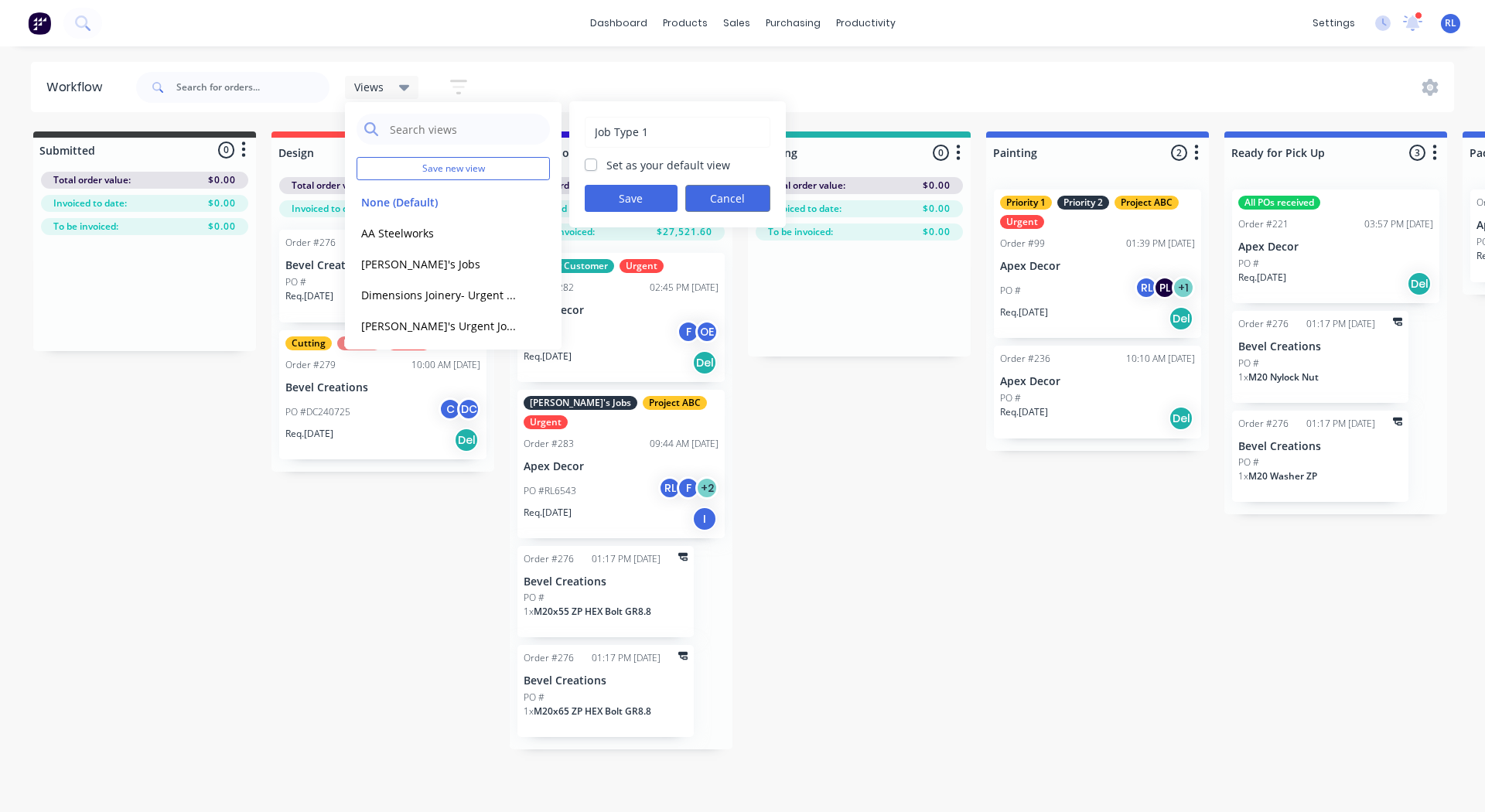 click on "Cancel" at bounding box center (728, 198) 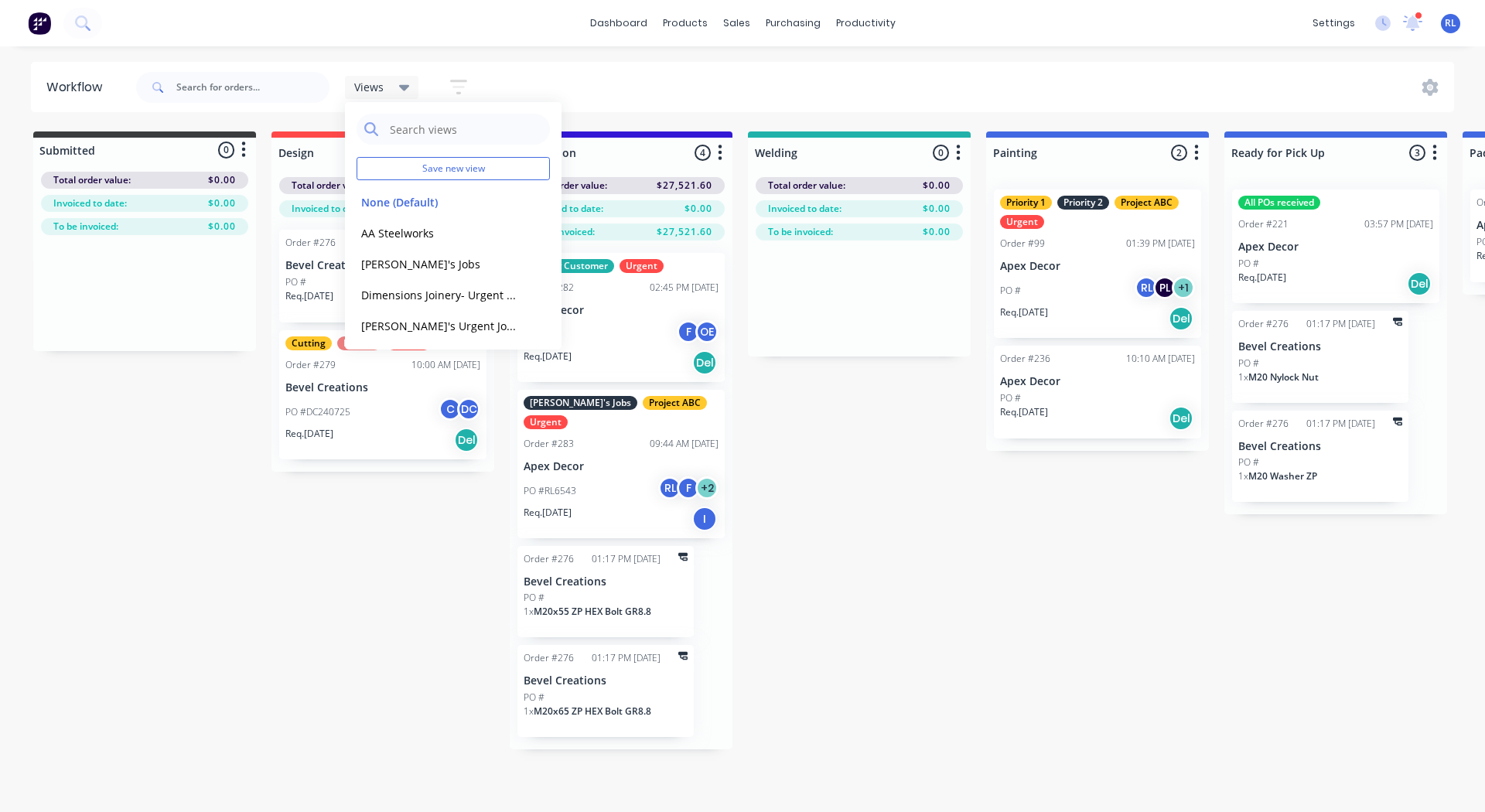 click on "Submitted 0 Status colour #3A3C3E hex #3A3C3E Save Cancel Summaries Total order value Invoiced to date To be invoiced Total order value: $0.00 Invoiced to date: $0.00 To be invoiced: $0.00 Design 2 Status colour #FF4949 hex #FF4949 Save Cancel Notifications Email SMS Summaries Total order value Invoiced to date To be invoiced Delete Total order value: $1,639.16 Invoiced to date: $0.00 Order #276 12:43 PM 23/07/25 Bevel Creations PO # Req. 23/07/25 Del Cutting Folding Urgent Order #279 10:00 AM 24/07/25 Bevel Creations PO #DC240725 C DC Req. 31/07/25 Del Fabrication 4 Status colour #3318D6 hex #3318D6 Save Cancel Notifications Email SMS Summaries Total order value Invoiced to date To be invoiced Delete Total order value: $27,521.60 Invoiced to date: $0.00 To be invoiced: $27,521.60 Priority Customer Urgent Order #282 02:45 PM 24/07/25 Apex Decor PO #
F OE Req. 24/07/25 Del Alex's Jobs Project ABC Urgent Order #283 09:44 AM 25/07/25 Apex Decor PO #RL6543 RL F + 2 Req. 01/08/25 I Order #276 01:17 PM 28/07/25 1" at bounding box center [1166, 440] 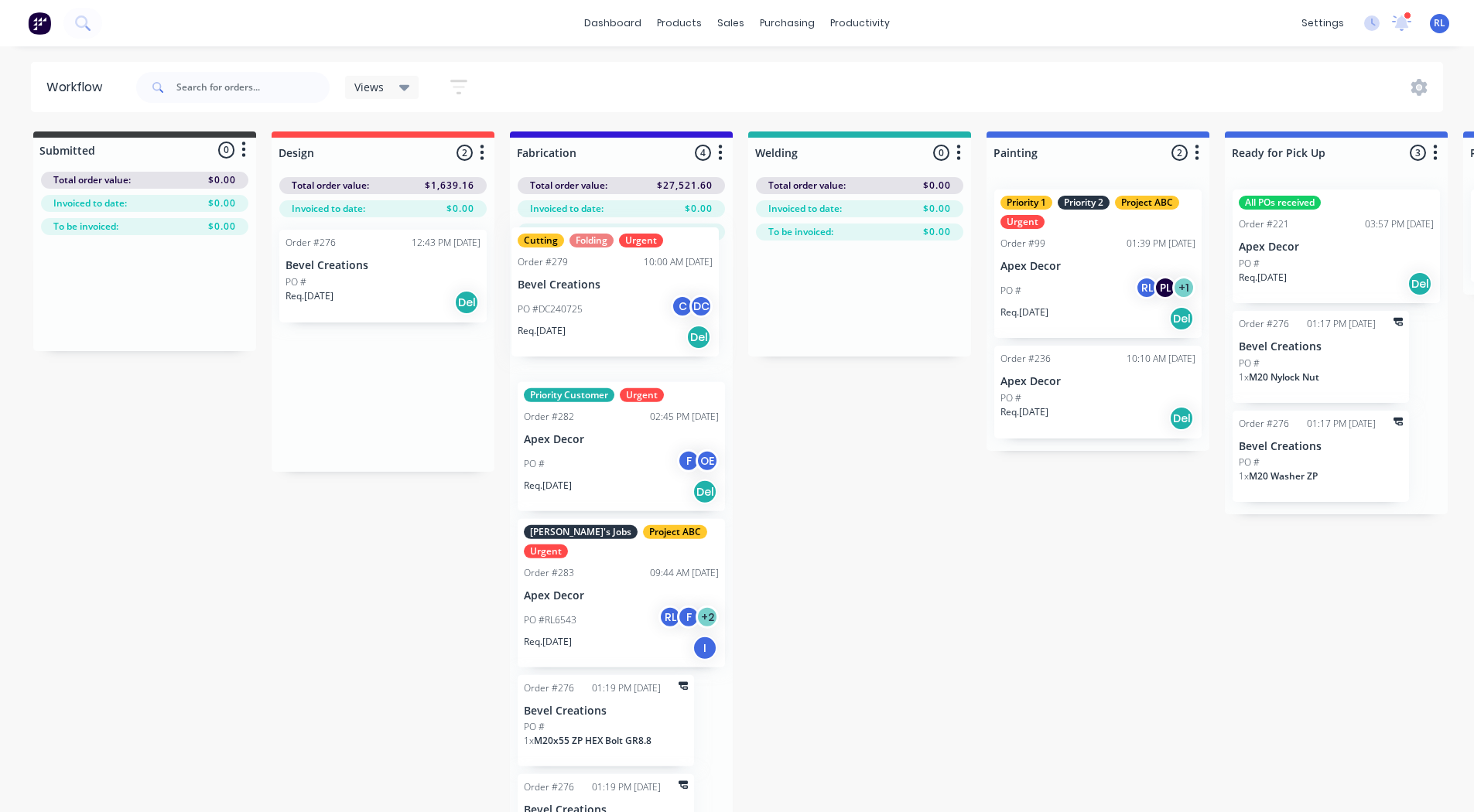 drag, startPoint x: 347, startPoint y: 369, endPoint x: 588, endPoint y: 262, distance: 263.68542 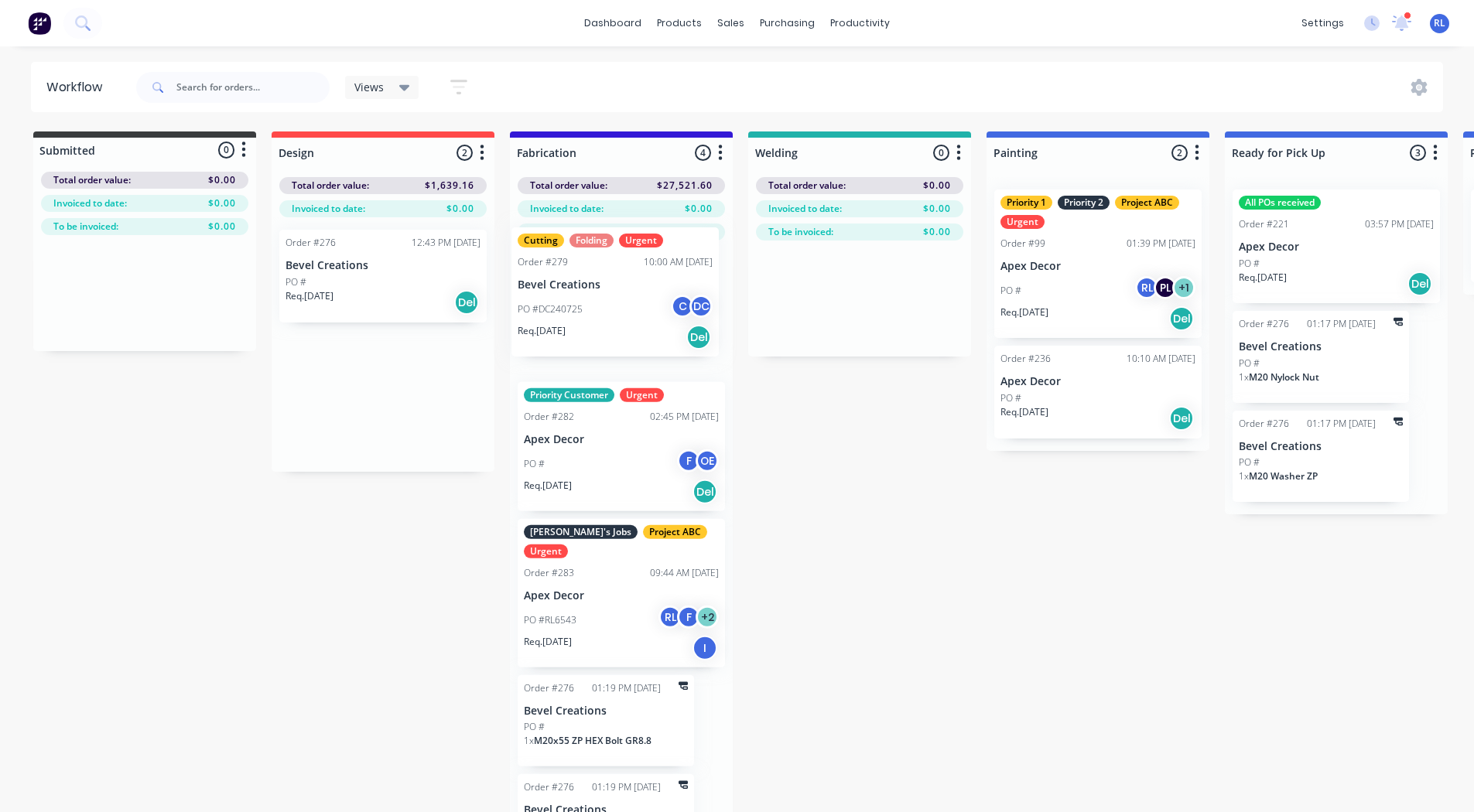 click on "Submitted 0 Status colour #3A3C3E hex #3A3C3E Save Cancel Summaries Total order value Invoiced to date To be invoiced Total order value: $0.00 Invoiced to date: $0.00 To be invoiced: $0.00 Design 2 Status colour #FF4949 hex #FF4949 Save Cancel Notifications Email SMS Summaries Total order value Invoiced to date To be invoiced Delete Total order value: $1,639.16 Invoiced to date: $0.00 Order #276 12:43 PM 23/07/25 Bevel Creations PO # Req. 23/07/25 Del Cutting Folding Urgent Order #279 10:00 AM 24/07/25 Bevel Creations PO #DC240725 C DC Req. 31/07/25 Del Fabrication 4 Status colour #3318D6 hex #3318D6 Save Cancel Notifications Email SMS Summaries Total order value Invoiced to date To be invoiced Delete Total order value: $27,521.60 Invoiced to date: $0.00 To be invoiced: $27,521.60 Priority Customer Urgent Order #282 02:45 PM 24/07/25 Apex Decor PO #
F OE Req. 24/07/25 Del Alex's Jobs Project ABC Urgent Order #283 09:44 AM 25/07/25 Apex Decor PO #RL6543 RL F + 2 Req. 01/08/25 I Order #276 01:19 PM 28/07/25 1" at bounding box center [1166, 499] 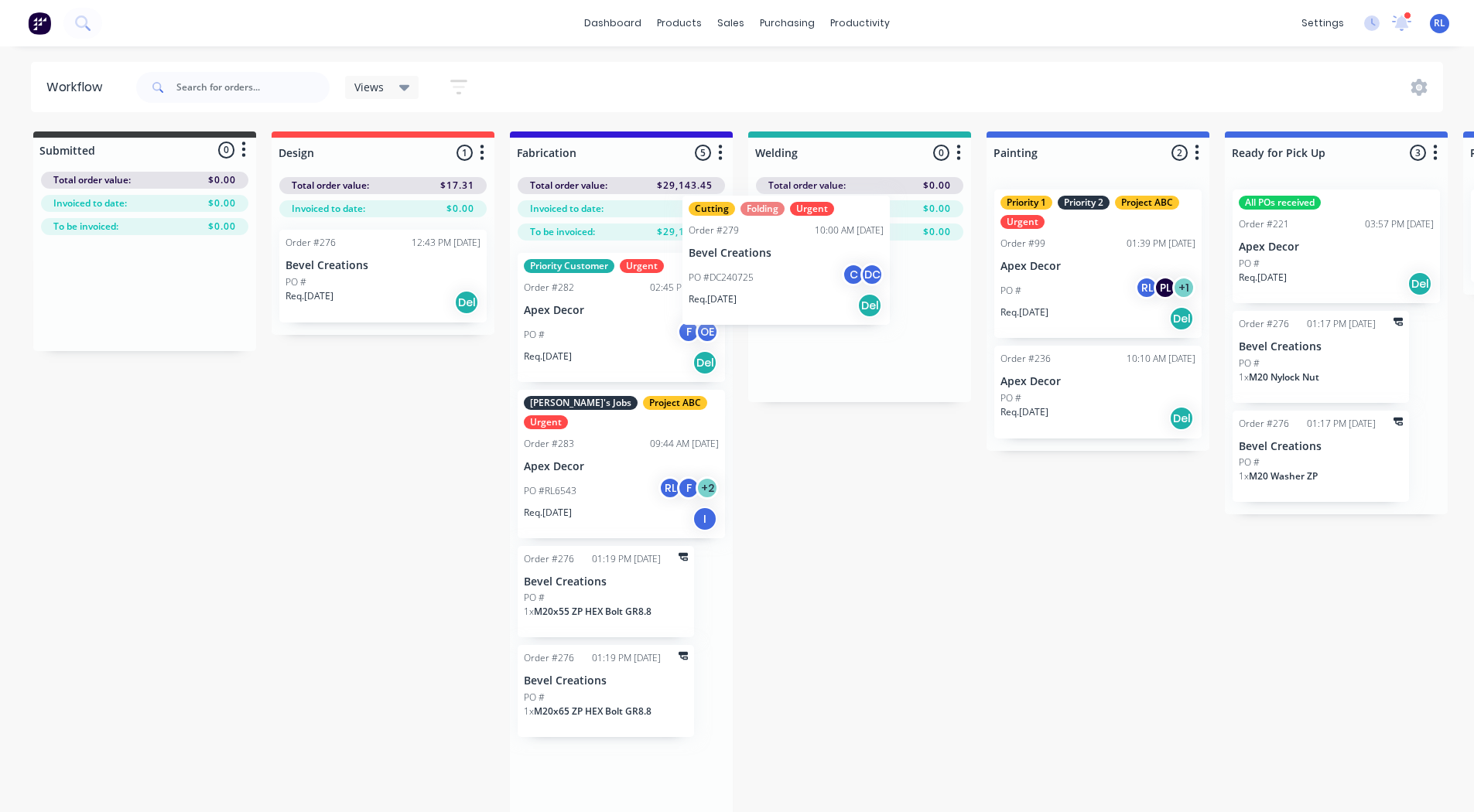 drag, startPoint x: 587, startPoint y: 287, endPoint x: 789, endPoint y: 228, distance: 210.44002 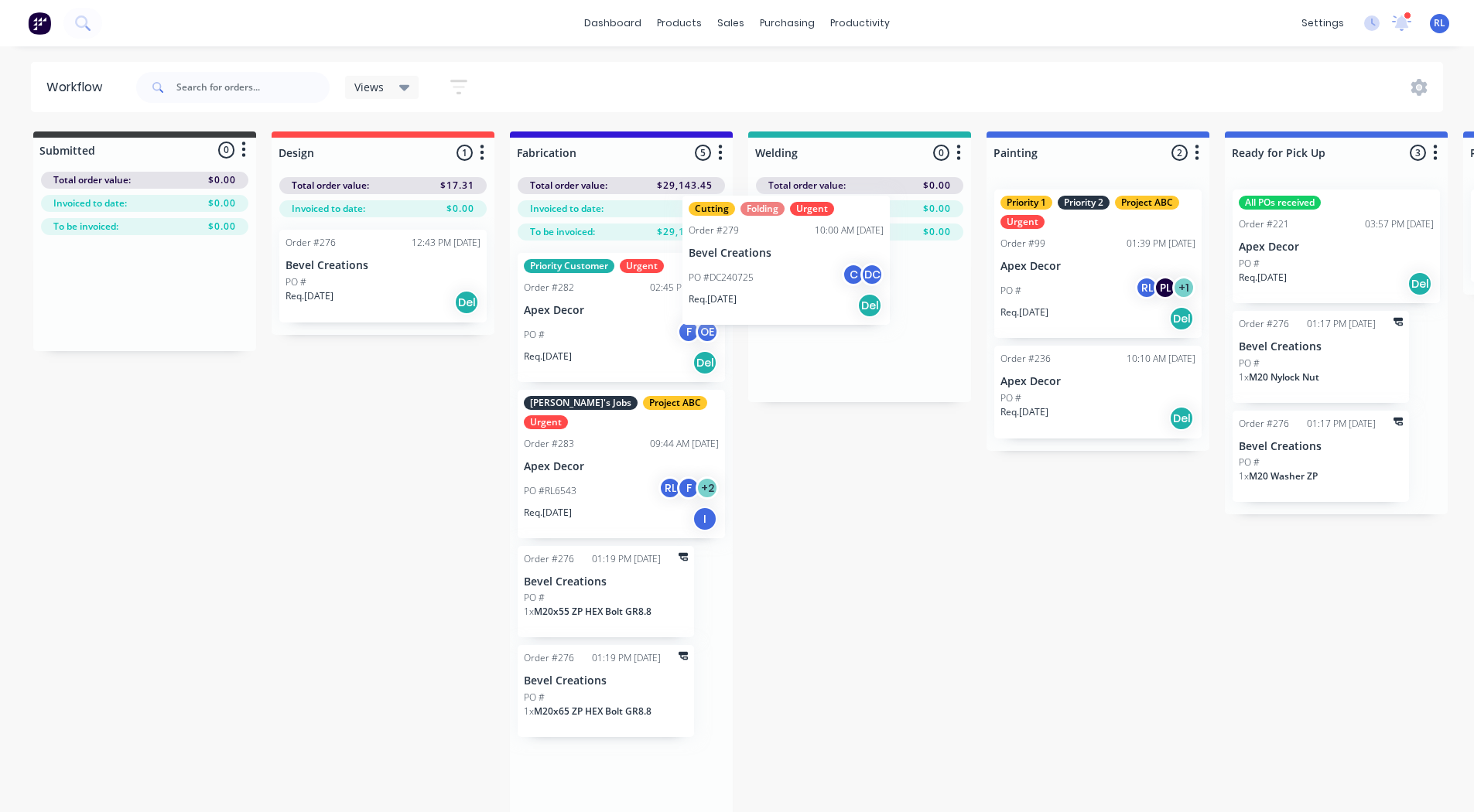 click on "Submitted 0 Status colour #3A3C3E hex #3A3C3E Save Cancel Summaries Total order value Invoiced to date To be invoiced Total order value: $0.00 Invoiced to date: $0.00 To be invoiced: $0.00 Design 1 Status colour #FF4949 hex #FF4949 Save Cancel Notifications Email SMS Summaries Total order value Invoiced to date To be invoiced Delete Total order value: $17.31 Invoiced to date: $0.00 Order #276 12:43 PM 23/07/25 Bevel Creations PO # Req. 23/07/25 Del Fabrication 5 Status colour #3318D6 hex #3318D6 Save Cancel Notifications Email SMS Summaries Total order value Invoiced to date To be invoiced Delete Total order value: $29,143.45 Invoiced to date: $0.00 To be invoiced: $29,143.45 Cutting Folding Urgent Order #279 10:00 AM 24/07/25 Bevel Creations PO #DC240725 C DC Req. 31/07/25 Del Priority Customer Urgent Order #282 02:45 PM 24/07/25 Apex Decor PO #
F OE Req. 24/07/25 Del Alex's Jobs Project ABC Urgent Order #283 09:44 AM 25/07/25 Apex Decor PO #RL6543 RL F + 2 Req. 01/08/25 I Order #276 01:19 PM 28/07/25 PO #" at bounding box center [1166, 499] 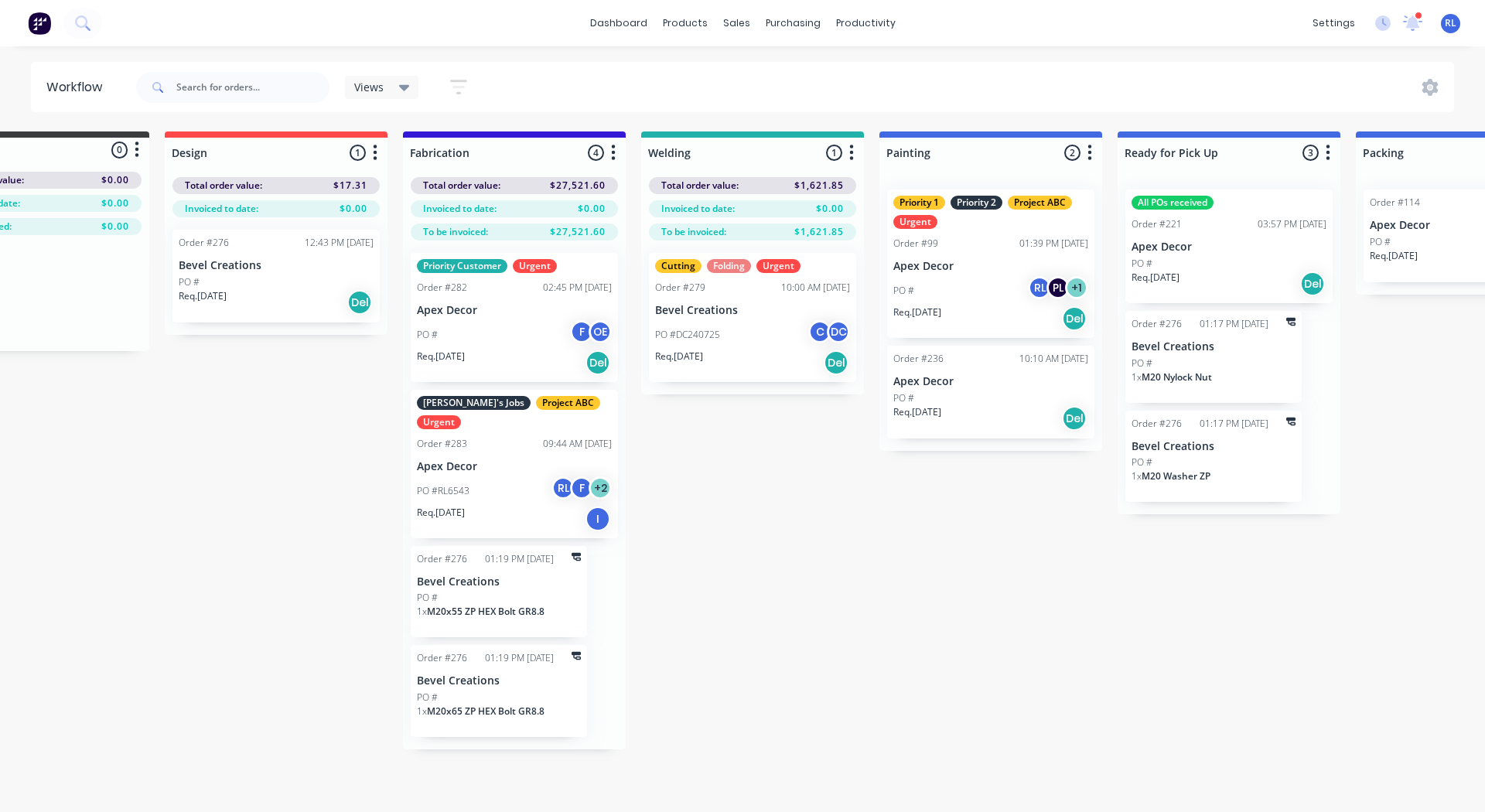 scroll, scrollTop: 0, scrollLeft: 0, axis: both 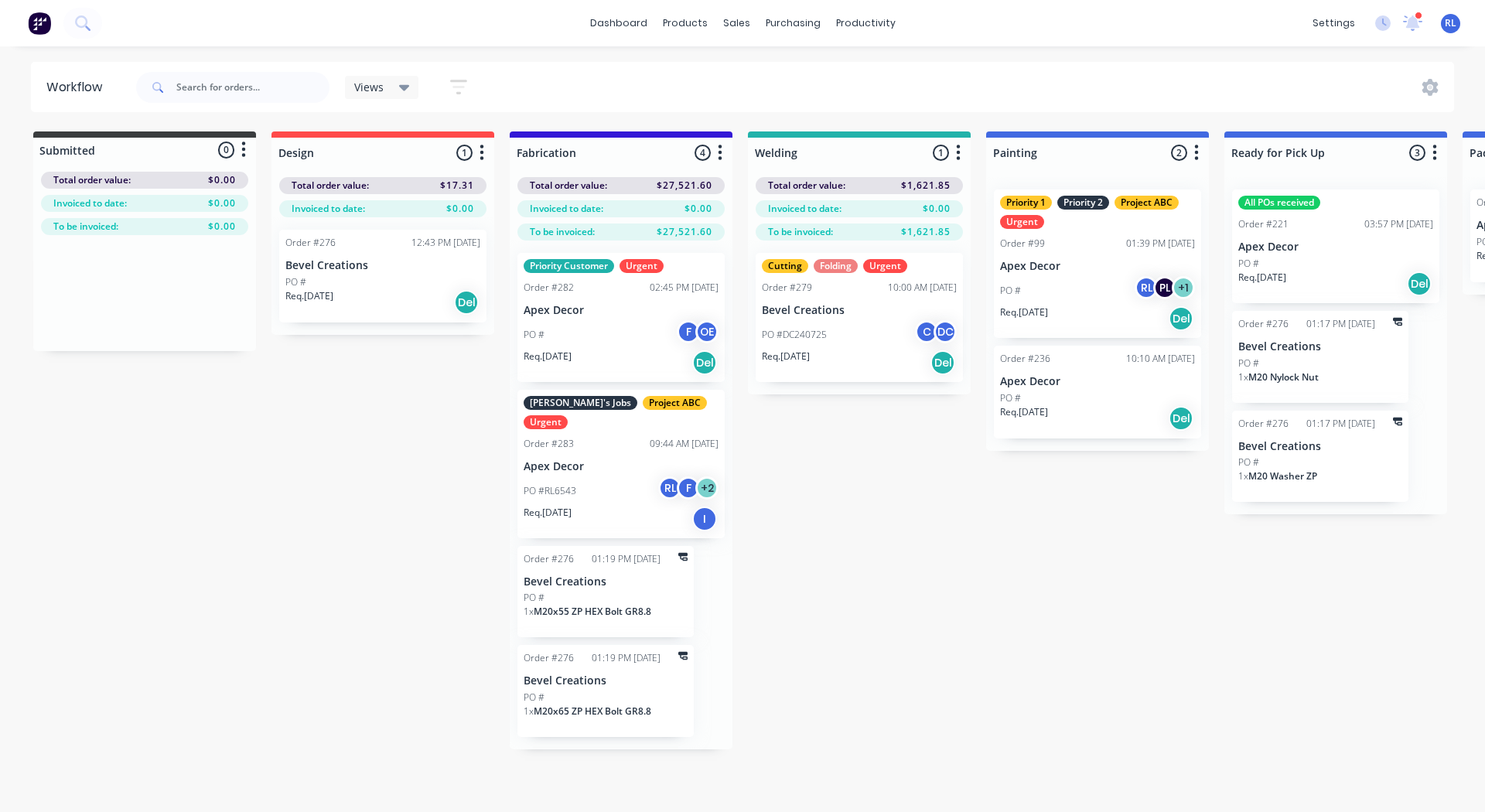 click on "Alex's Jobs Project ABC Urgent Order #283 09:44 AM 25/07/25 Apex Decor PO #RL6543 RL F + 2 Req. 01/08/25 I" at bounding box center (621, 464) 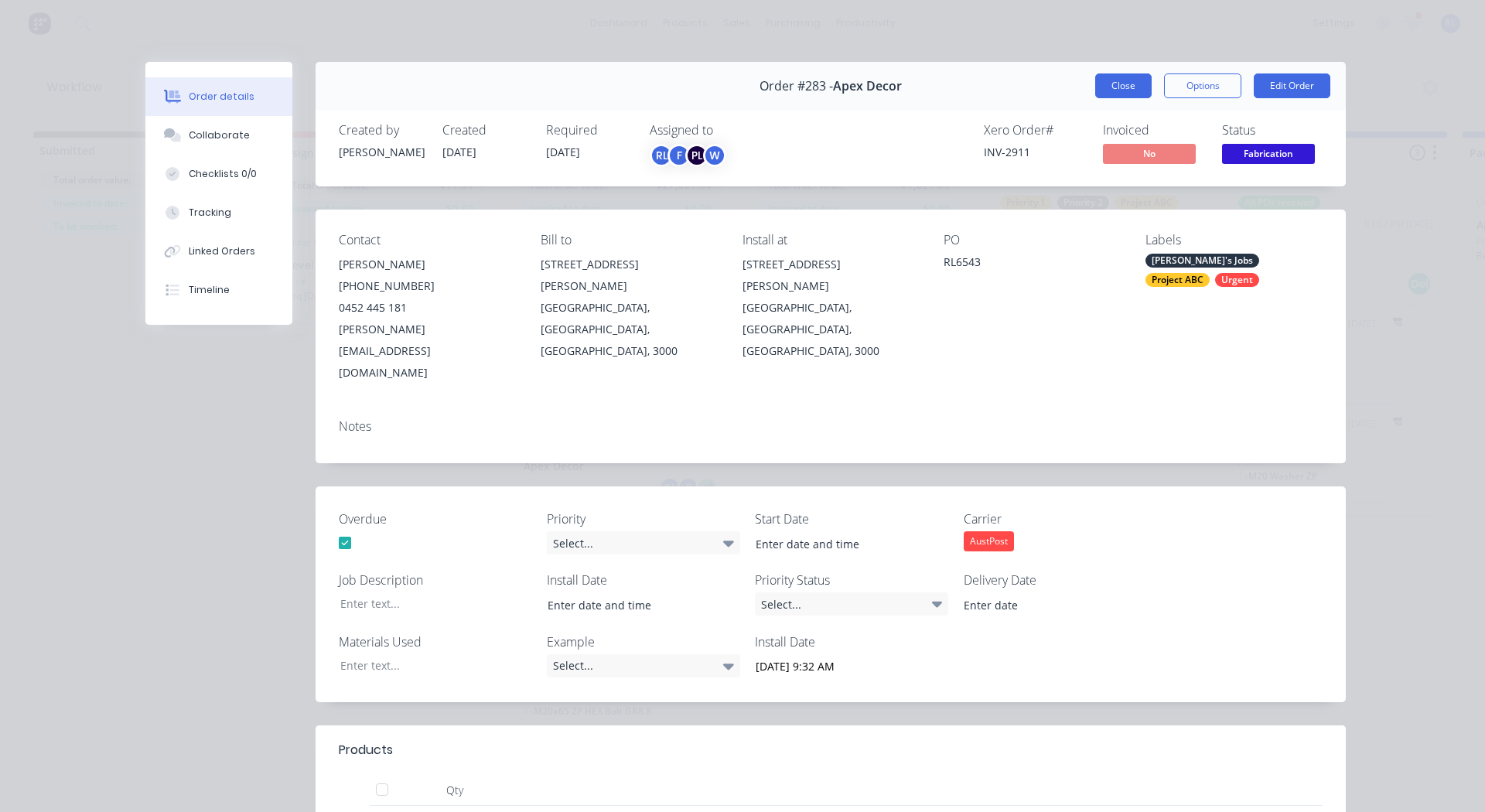click on "Close" at bounding box center (1123, 86) 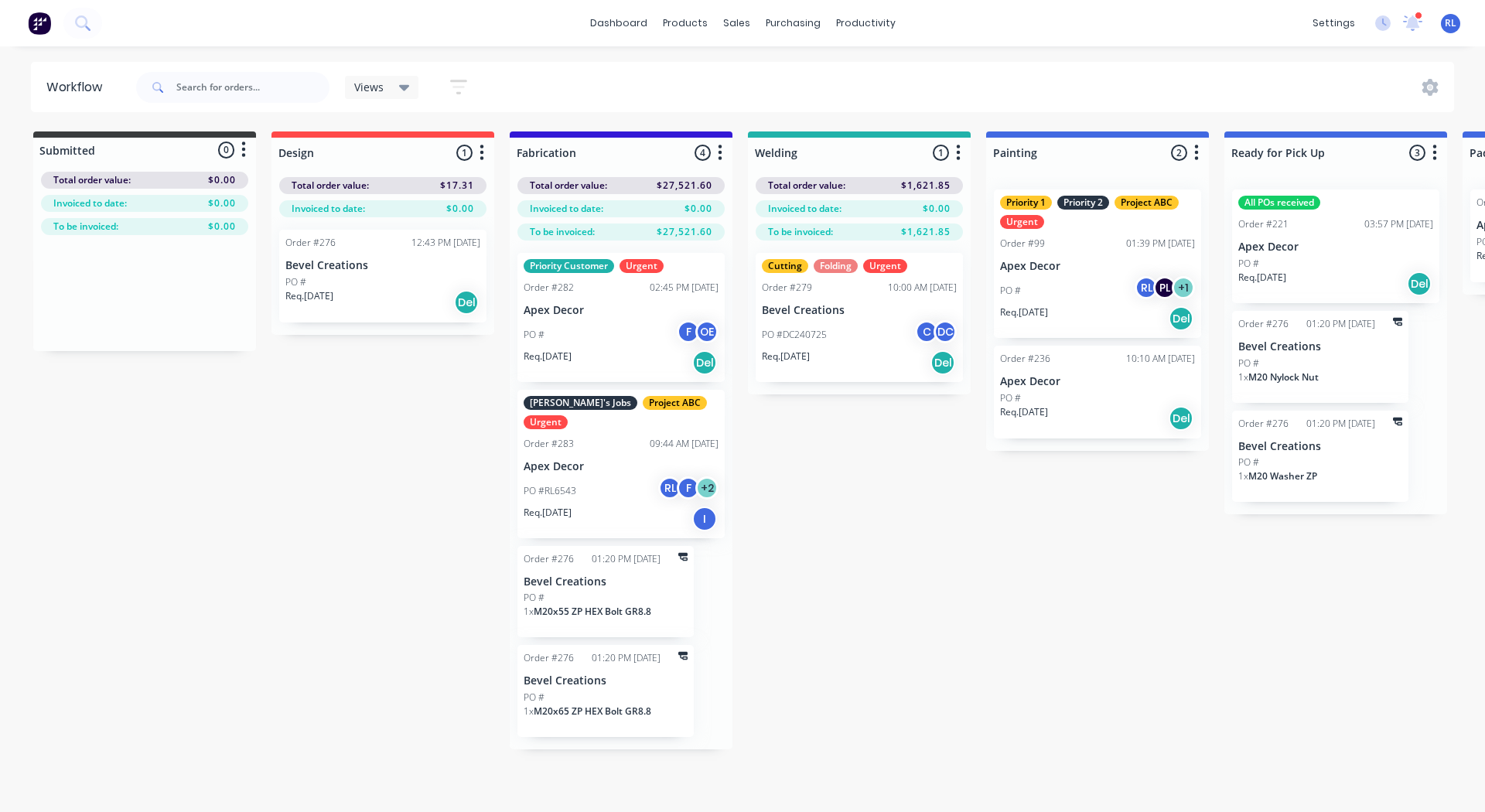 click 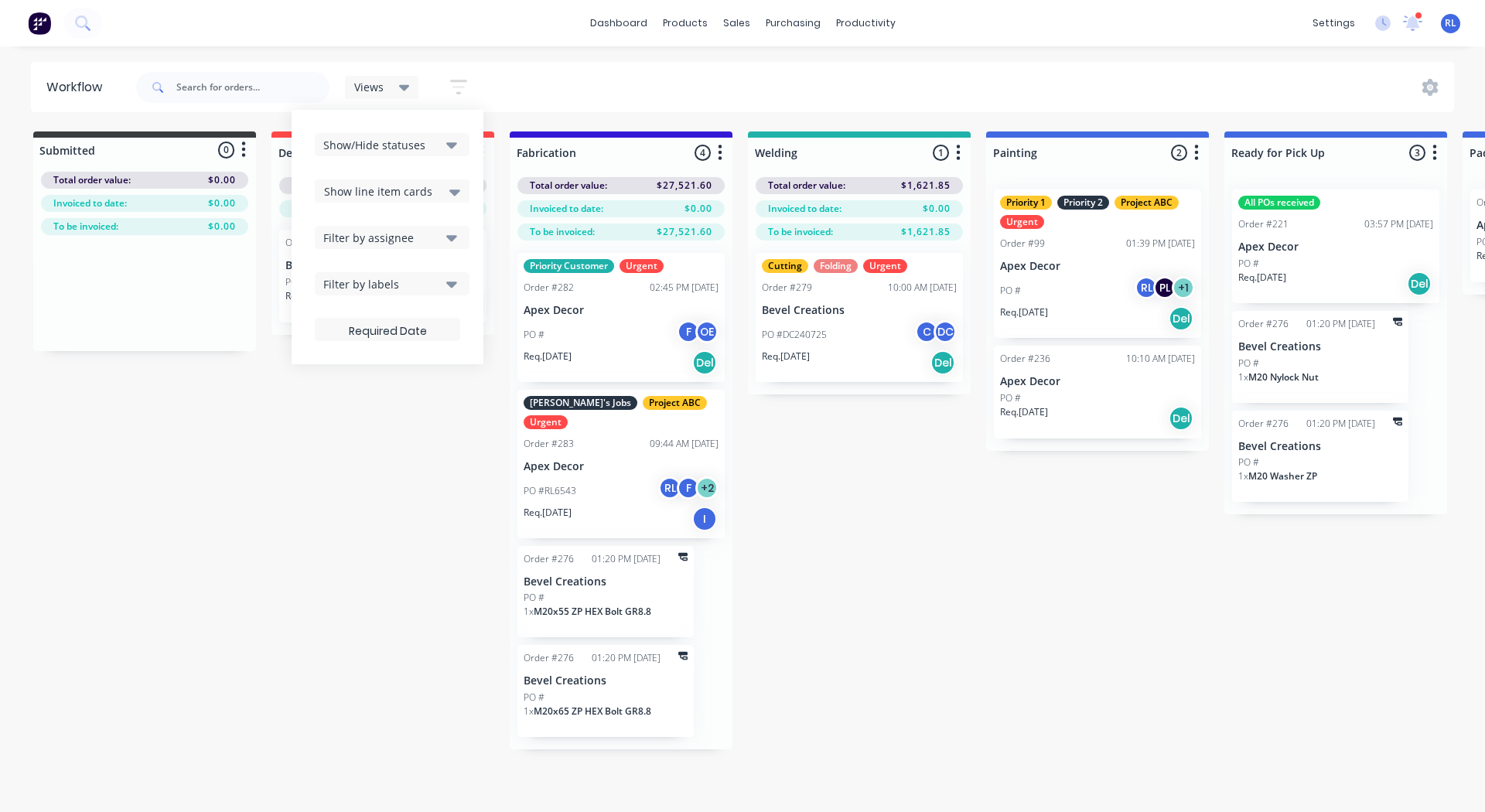 click on "Filter by labels" at bounding box center (381, 284) 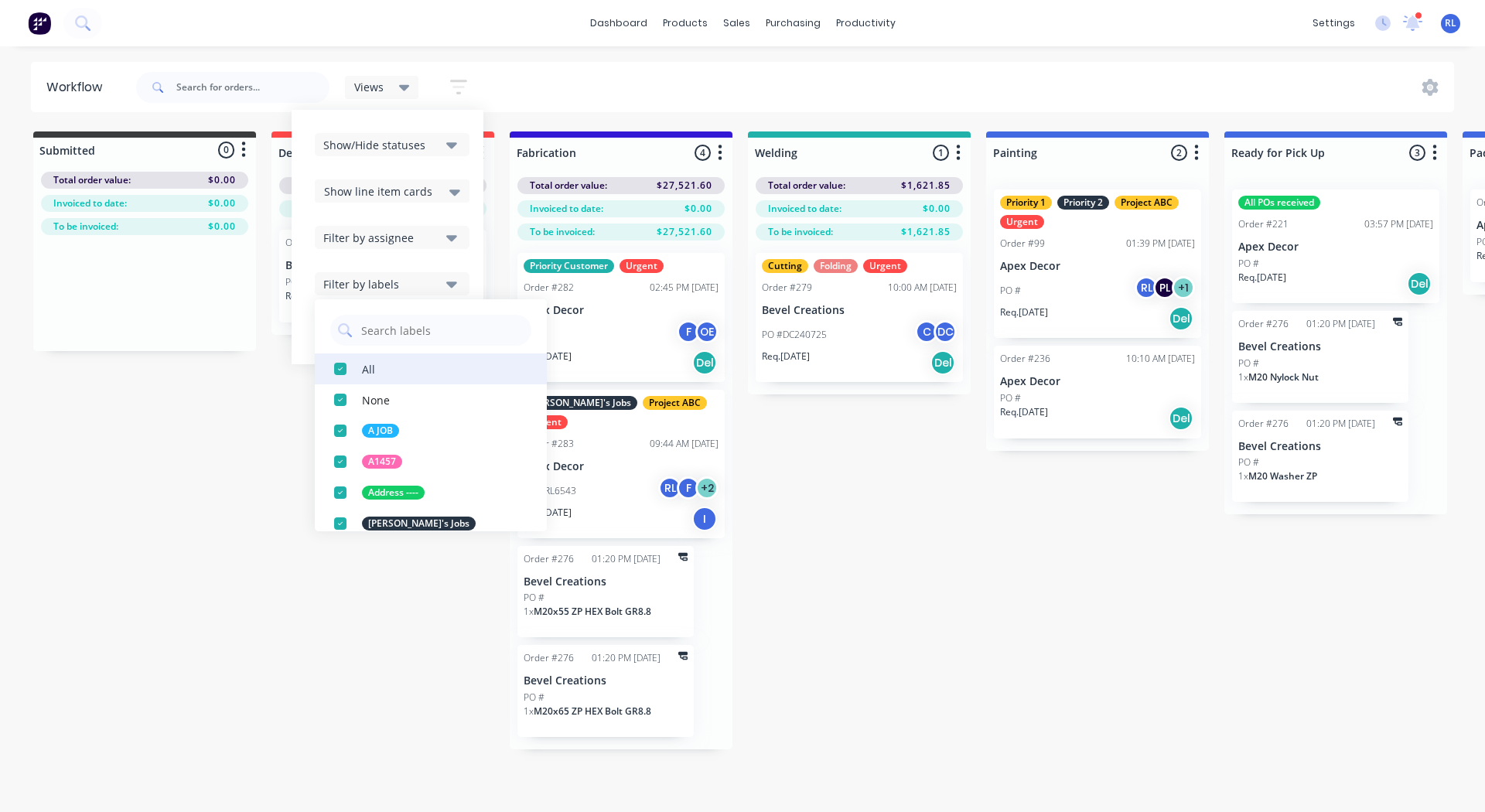 click at bounding box center (340, 369) 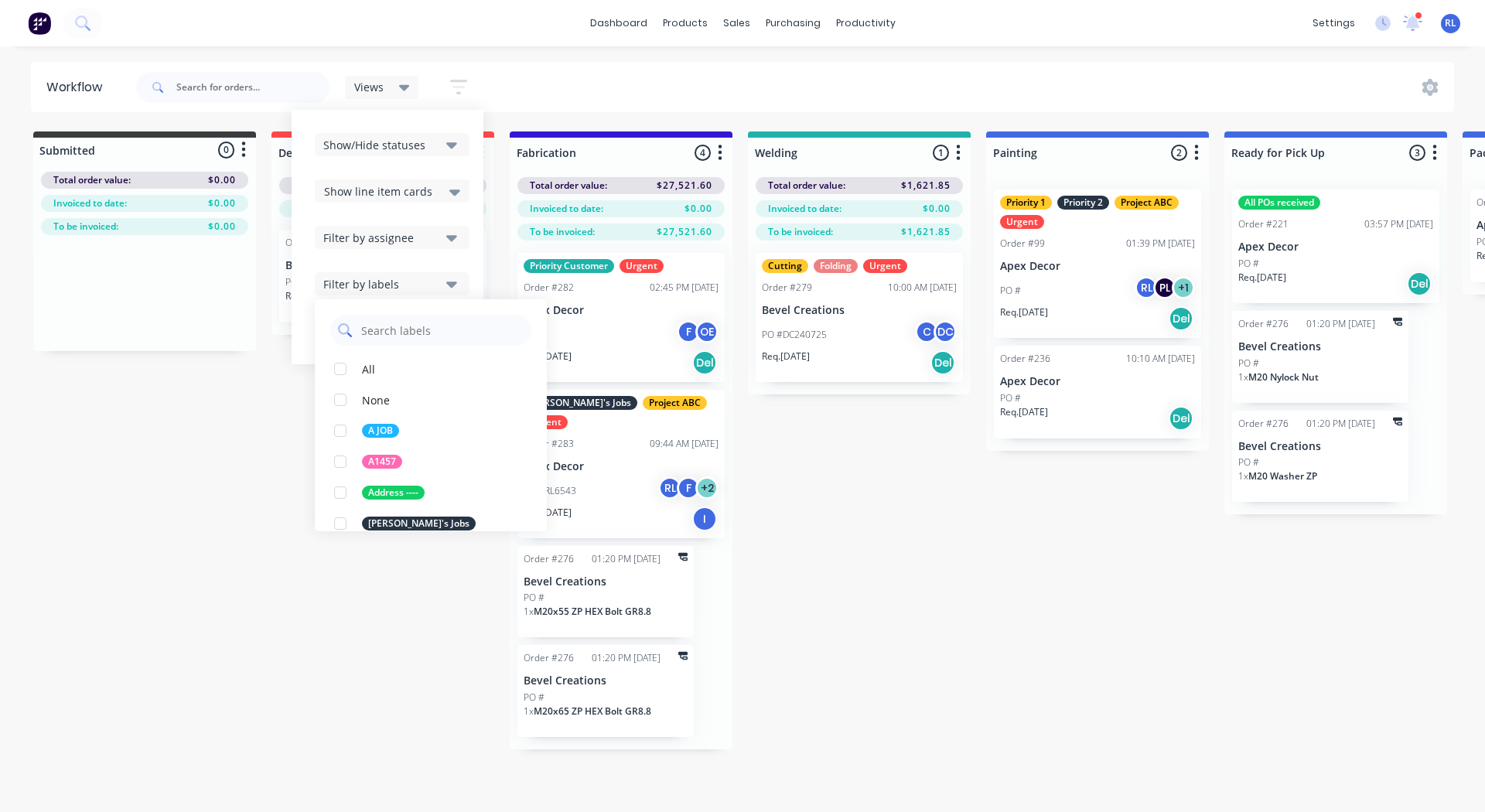 click at bounding box center [442, 330] 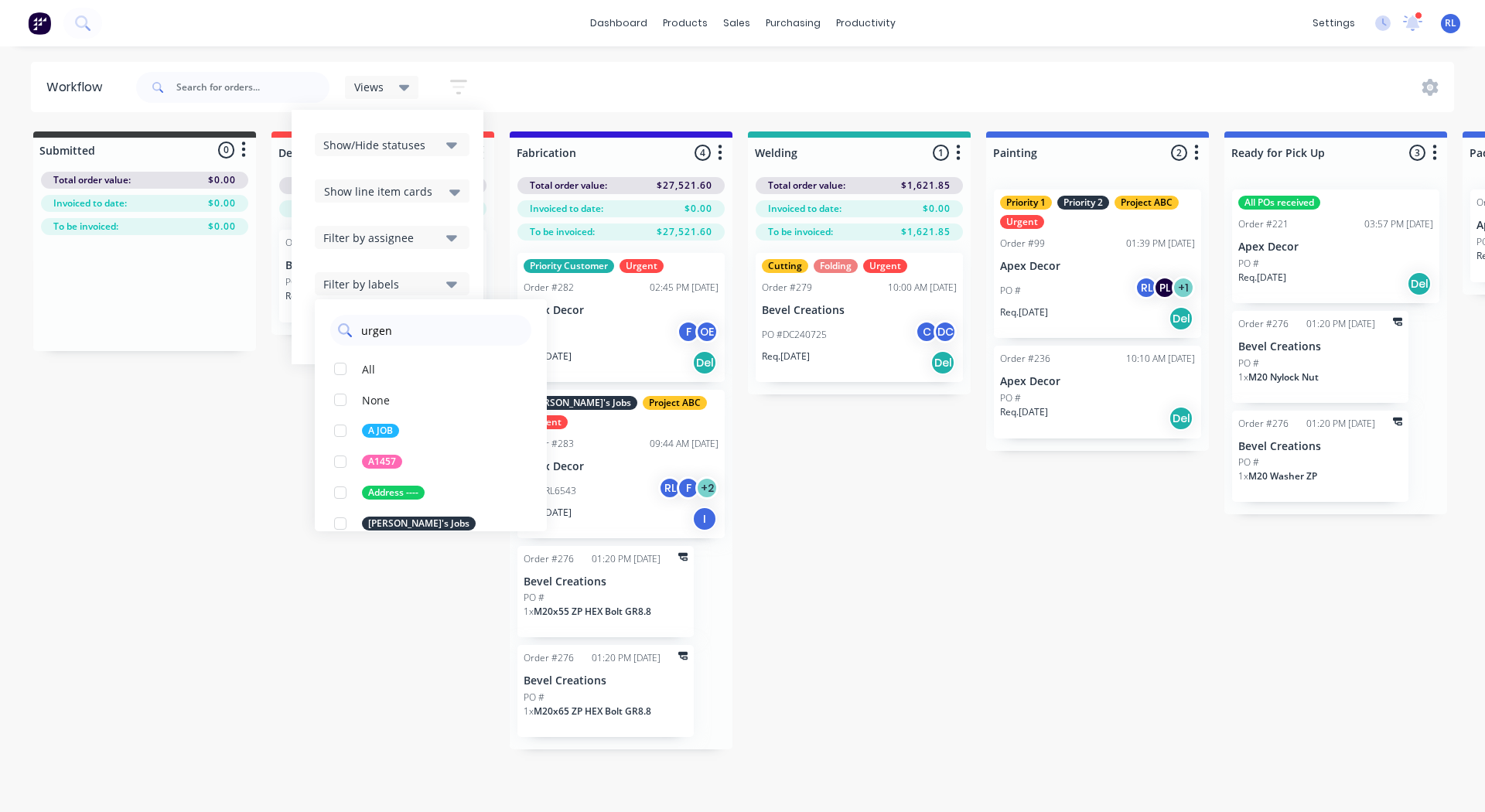 type on "urgent" 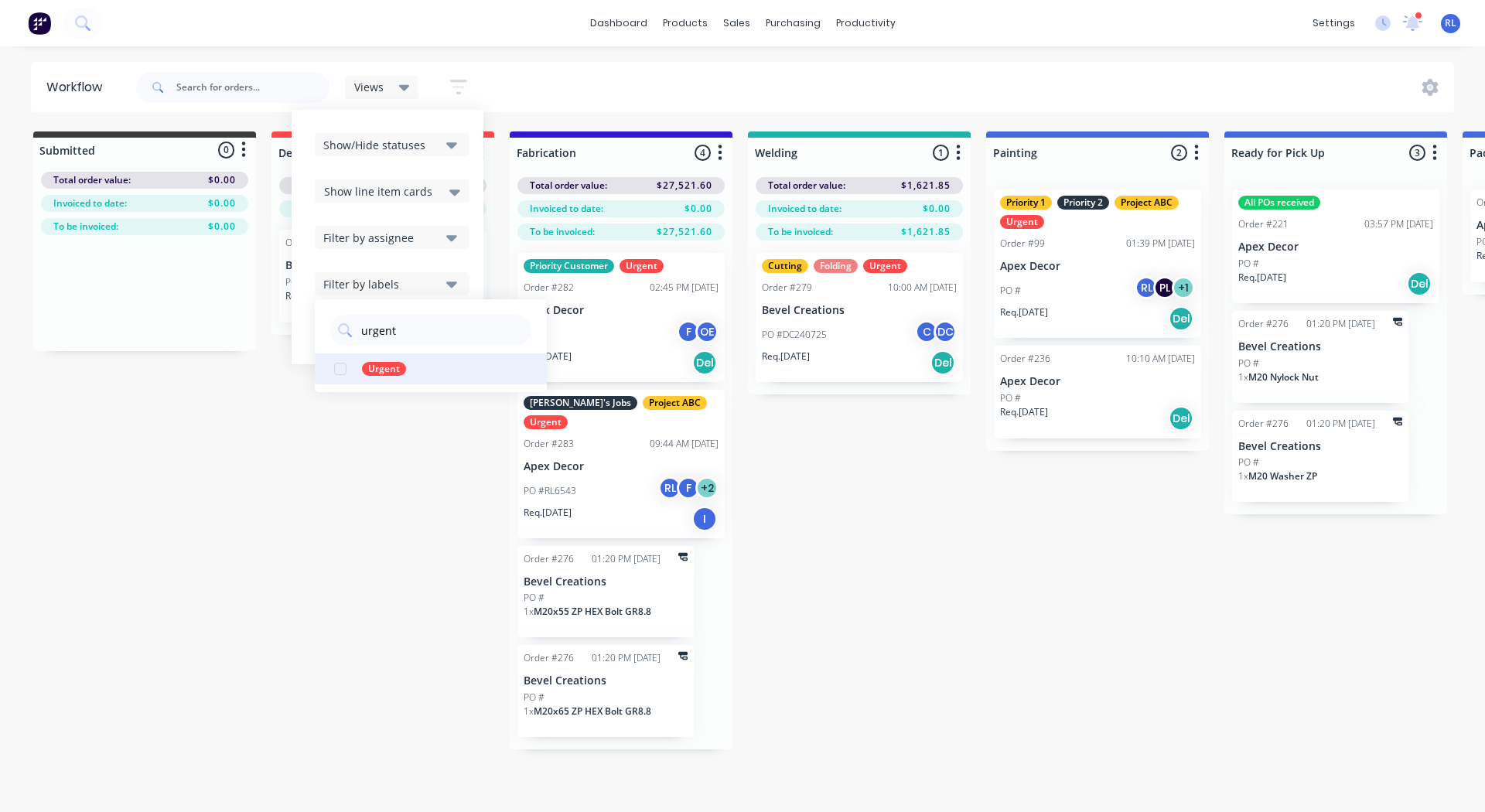 click at bounding box center [340, 369] 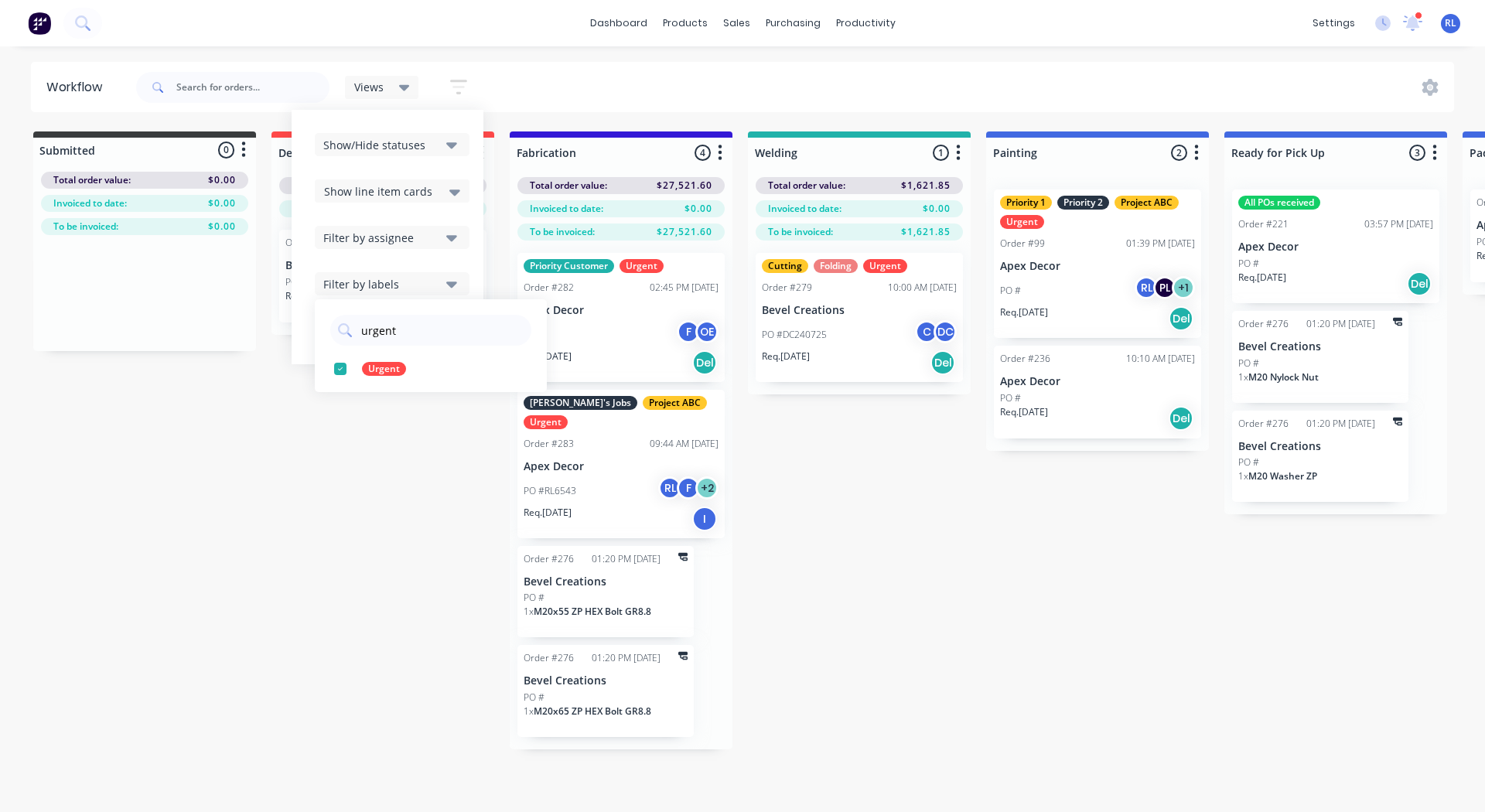 click on "Submitted 0 Status colour #3A3C3E hex #3A3C3E Save Cancel Summaries Total order value Invoiced to date To be invoiced Total order value: $0.00 Invoiced to date: $0.00 To be invoiced: $0.00 Design 1 Status colour #FF4949 hex #FF4949 Save Cancel Notifications Email SMS Summaries Total order value Invoiced to date To be invoiced Delete Total order value: $17.31 Invoiced to date: $0.00 Order #276 12:43 PM 23/07/25 Bevel Creations PO # Req. 23/07/25 Del Fabrication 4 Status colour #3318D6 hex #3318D6 Save Cancel Notifications Email SMS Summaries Total order value Invoiced to date To be invoiced Delete Total order value: $27,521.60 Invoiced to date: $0.00 To be invoiced: $27,521.60 Priority Customer Urgent Order #282 02:45 PM 24/07/25 Apex Decor PO #
F OE Req. 24/07/25 Del Alex's Jobs Project ABC Urgent Order #283 09:44 AM 25/07/25 Apex Decor PO #RL6543 RL F + 2 Req. 01/08/25 I Order #276 01:20 PM 28/07/25 Bevel Creations PO # 1 x M20x55 ZP HEX Bolt GR8.8 Order #276 01:20 PM 28/07/25 Bevel Creations PO # 1 x 1 hex" at bounding box center (1166, 440) 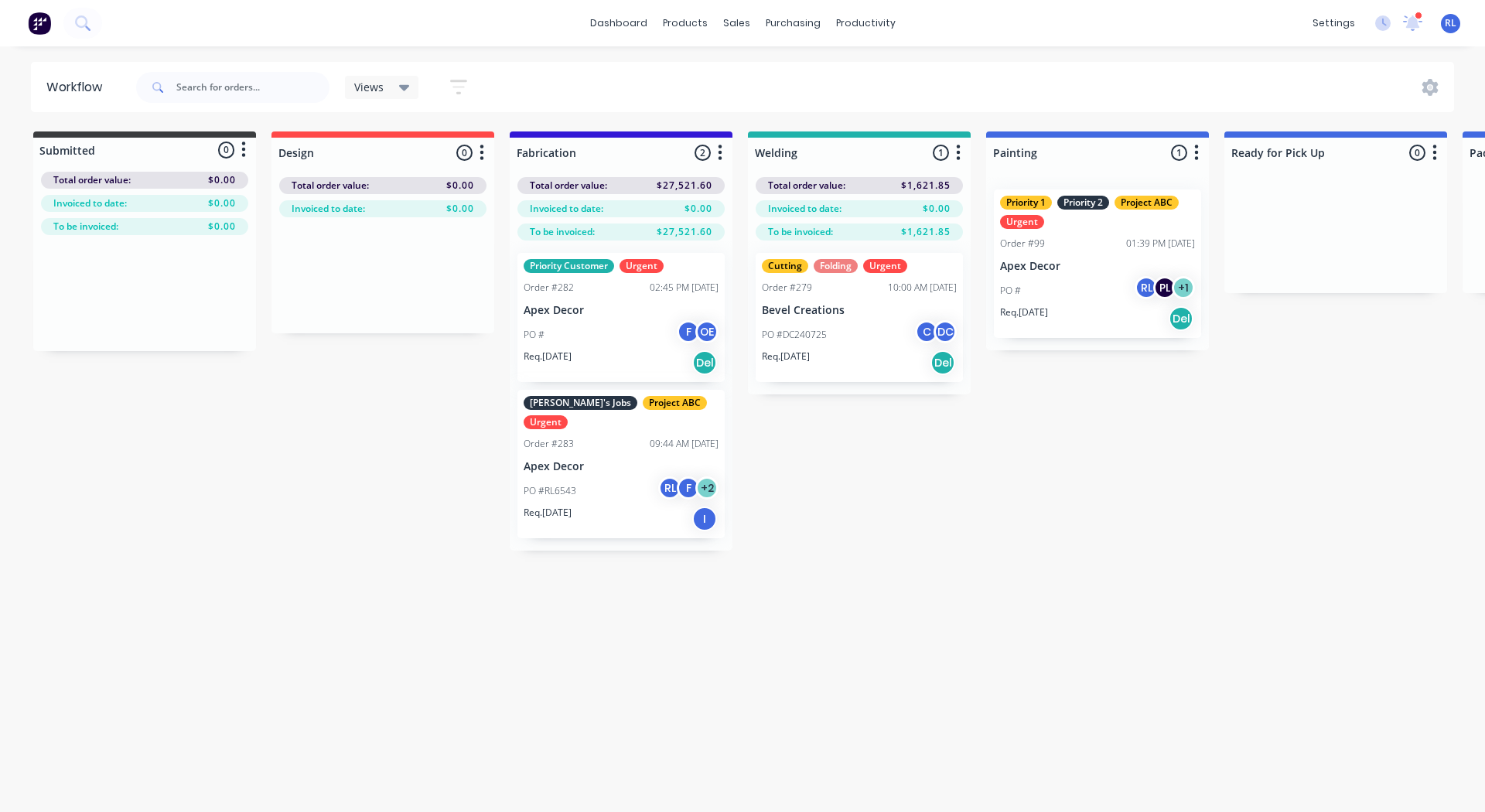 click on "Views" at bounding box center (382, 87) 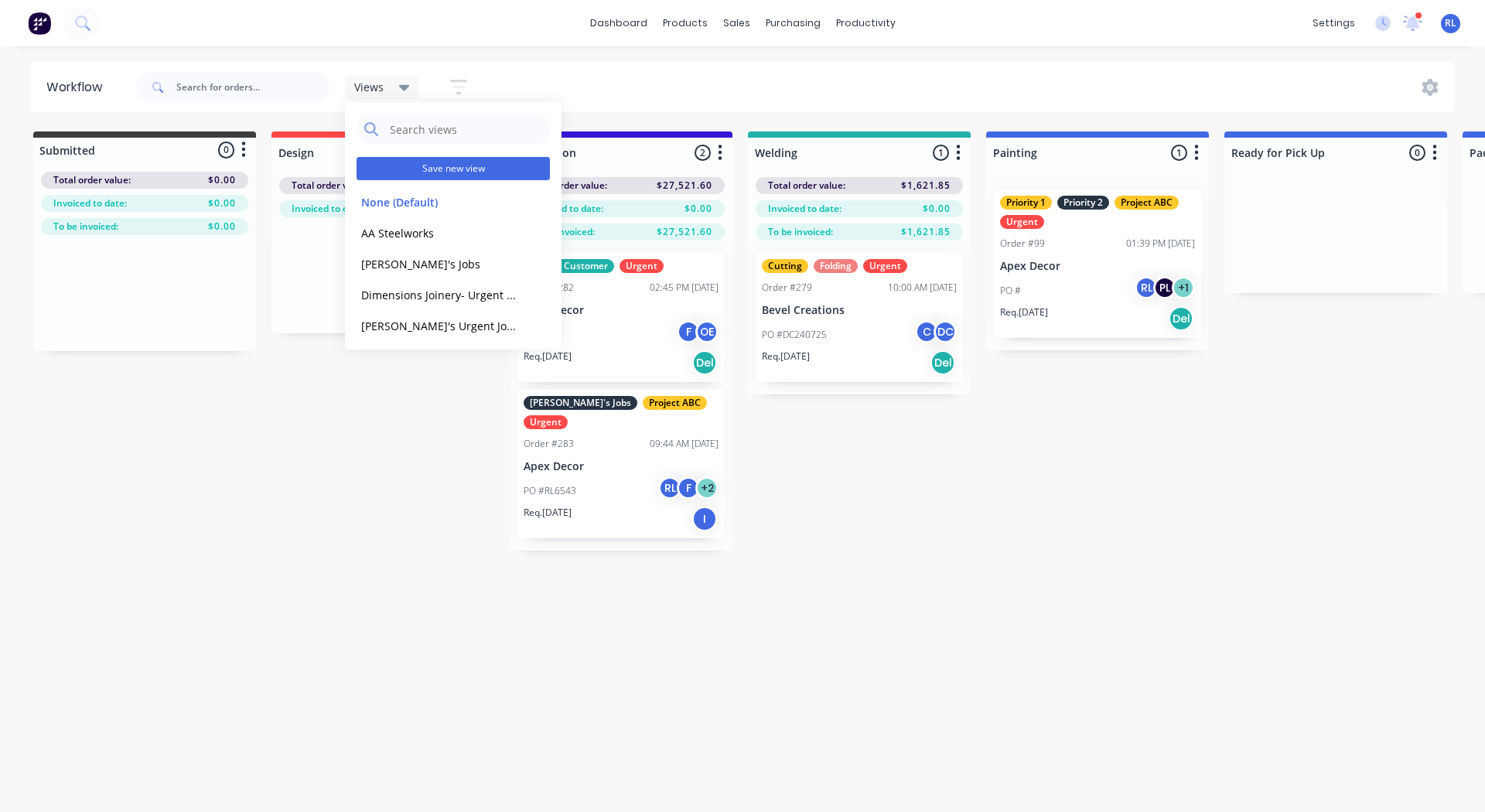 click on "Save new view" at bounding box center [453, 169] 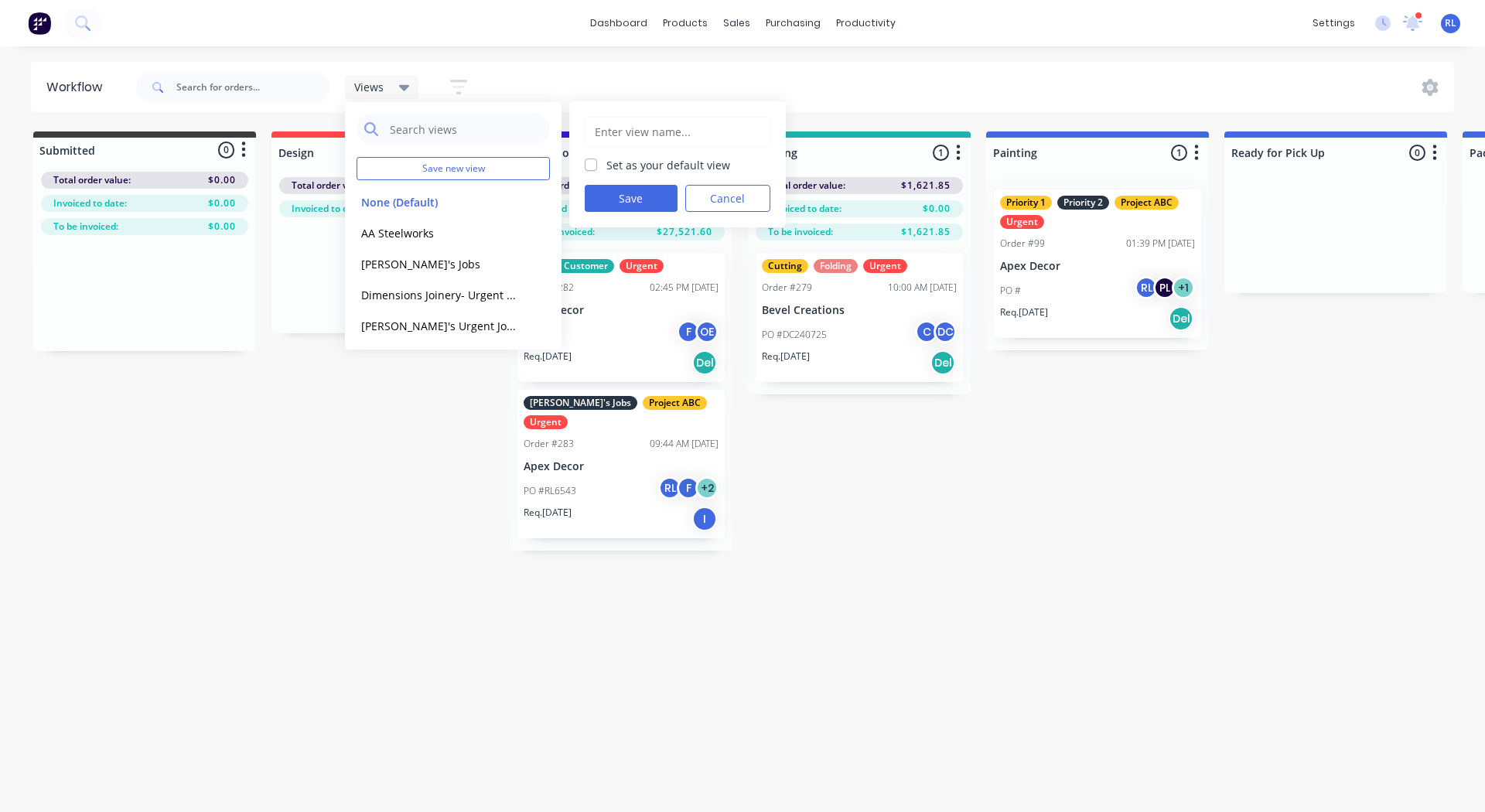click at bounding box center (678, 132) 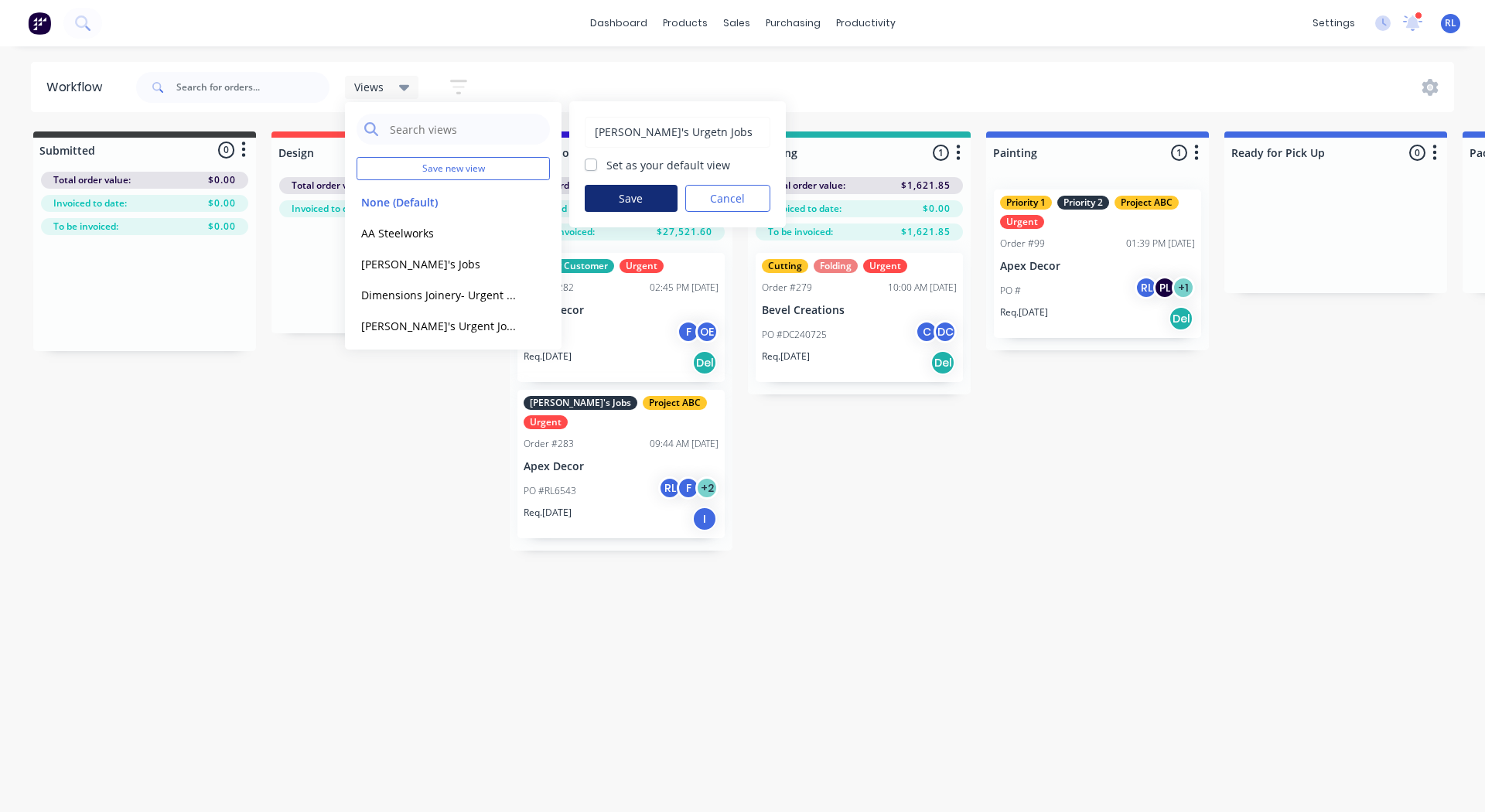 type on "Kion's Urgetn Jobs" 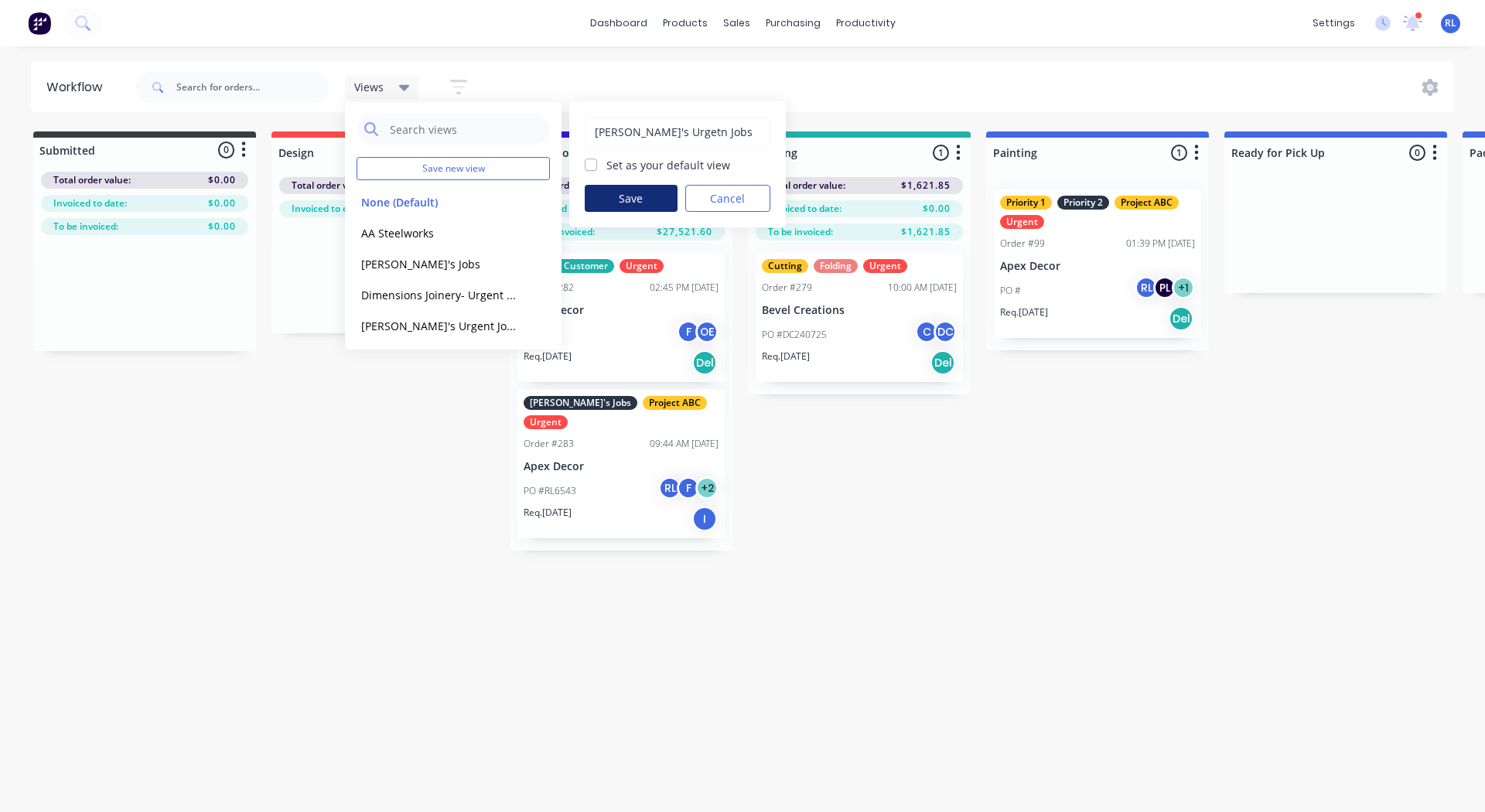 click on "Save" at bounding box center (631, 198) 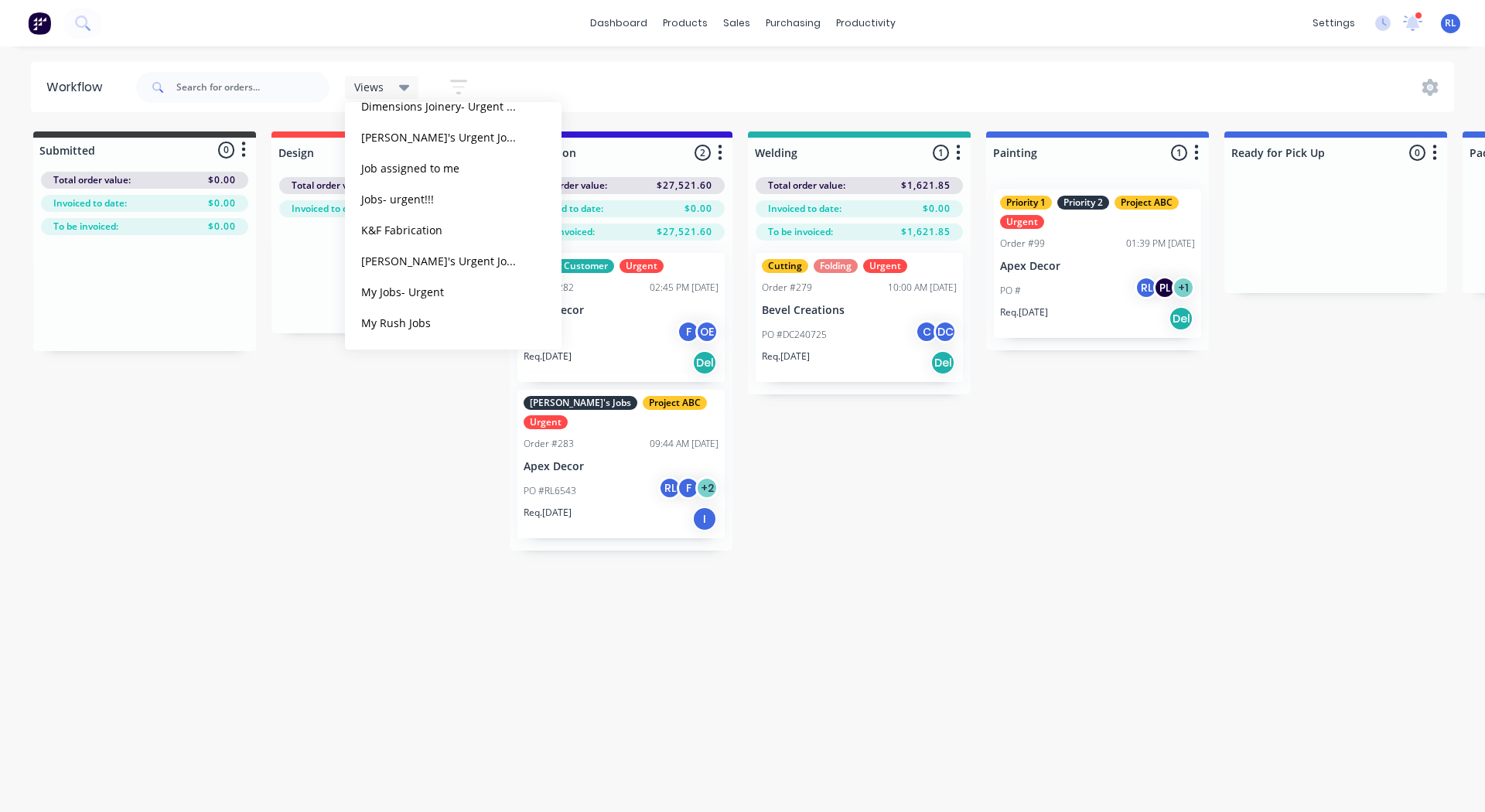 scroll, scrollTop: 560, scrollLeft: 0, axis: vertical 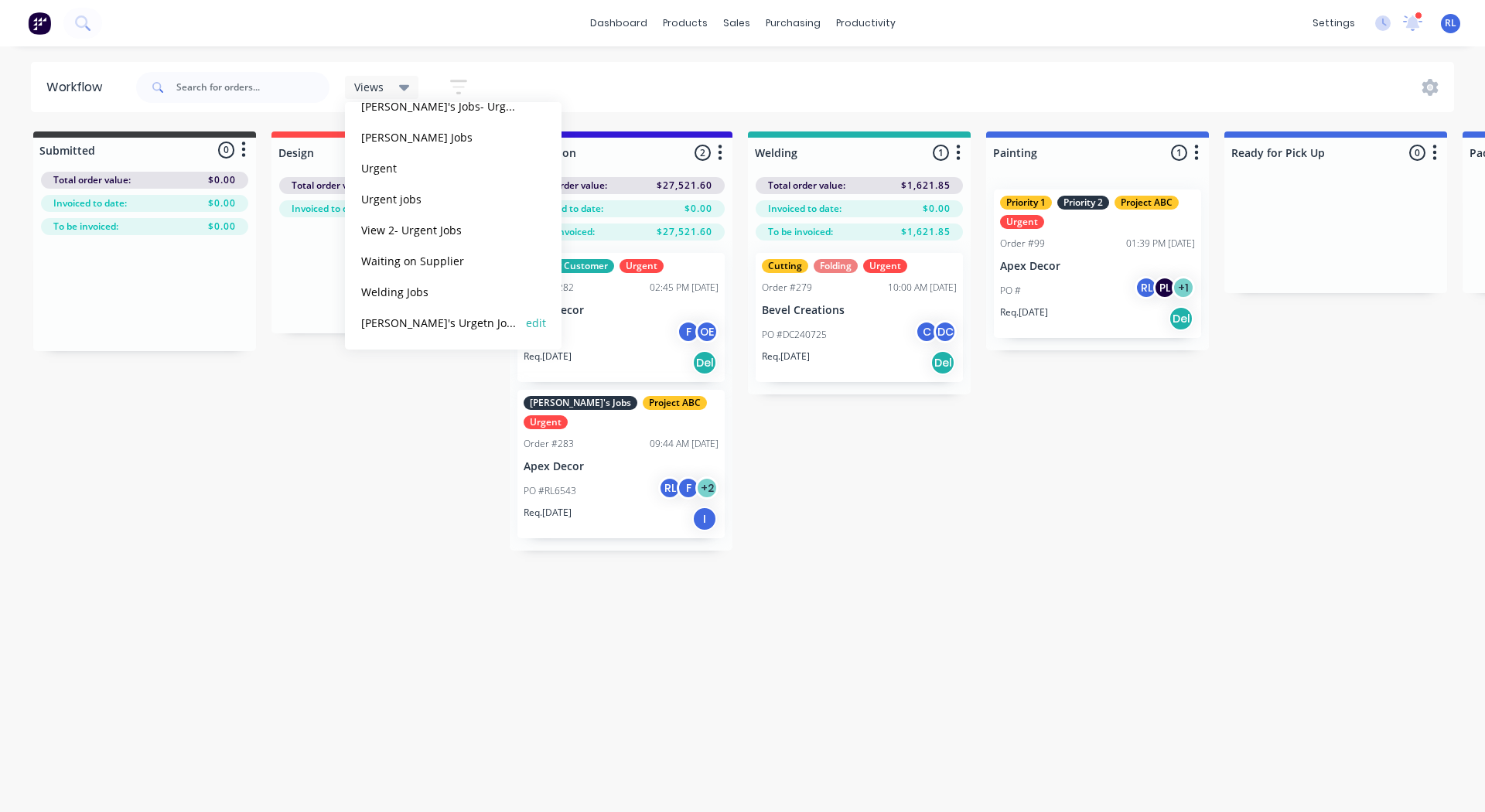click on "Kion's Urgetn Jobs" at bounding box center (439, 322) 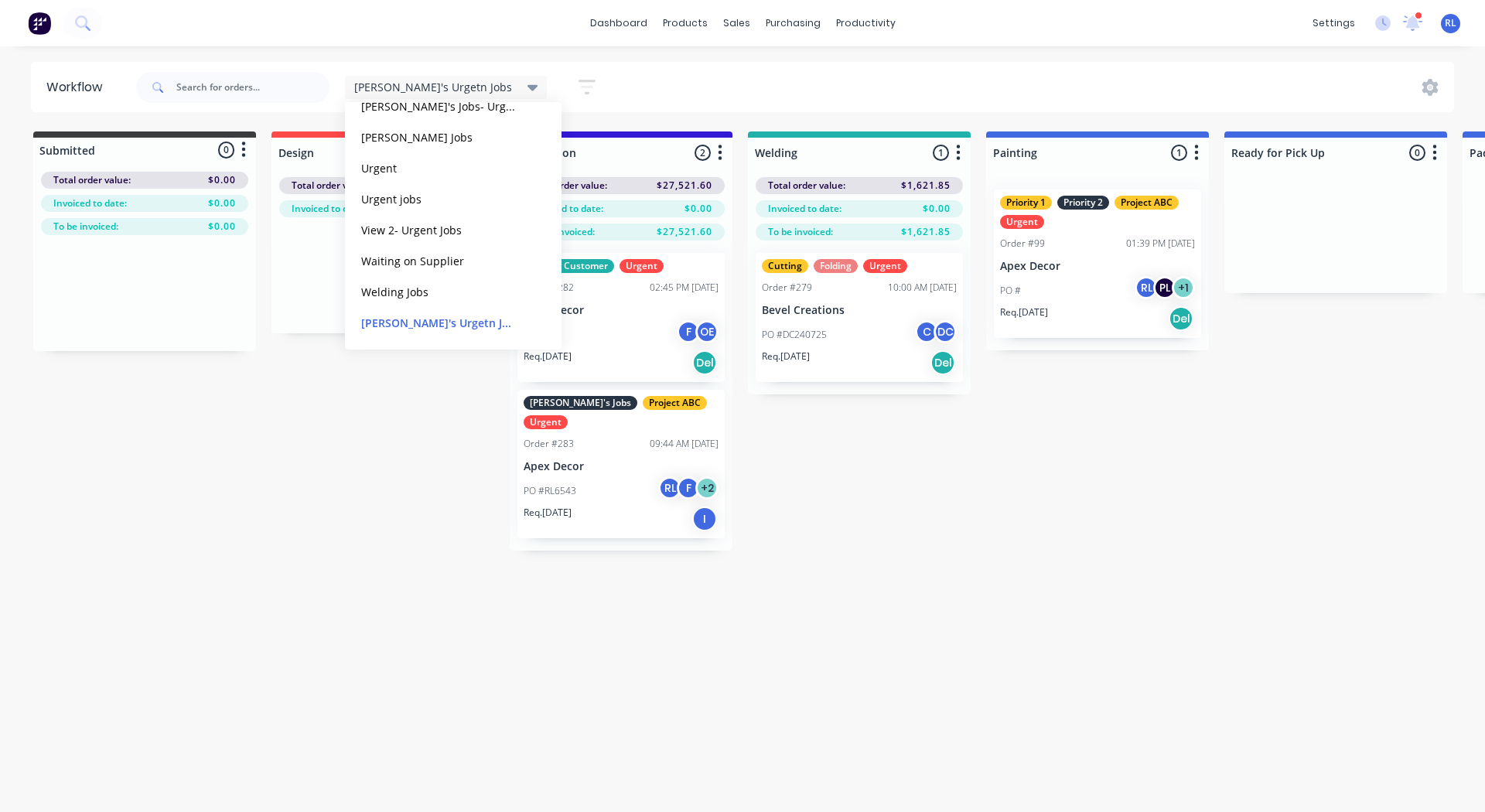 click on "Submitted 0 Status colour #3A3C3E hex #3A3C3E Save Cancel Summaries Total order value Invoiced to date To be invoiced Total order value: $0.00 Invoiced to date: $0.00 To be invoiced: $0.00 Design 0 Status colour #FF4949 hex #FF4949 Save Cancel Notifications Email SMS Summaries Total order value Invoiced to date To be invoiced Delete Total order value: $0.00 Invoiced to date: $0.00 Fabrication 2 Status colour #3318D6 hex #3318D6 Save Cancel Notifications Email SMS Summaries Total order value Invoiced to date To be invoiced Delete Total order value: $27,521.60 Invoiced to date: $0.00 To be invoiced: $27,521.60 Priority Customer Urgent Order #282 02:45 PM 24/07/25 Apex Decor PO #
F OE Req. 24/07/25 Del Alex's Jobs Project ABC Urgent Order #283 09:44 AM 25/07/25 Apex Decor PO #RL6543 RL F + 2 Req. 01/08/25 I Welding 1 Status colour #20B2AA hex #20B2AA Save Cancel Notifications Email SMS Summaries Total order value Invoiced to date To be invoiced Delete Total order value: $1,621.85 Invoiced to date: $0.00 Cutting" at bounding box center (1166, 341) 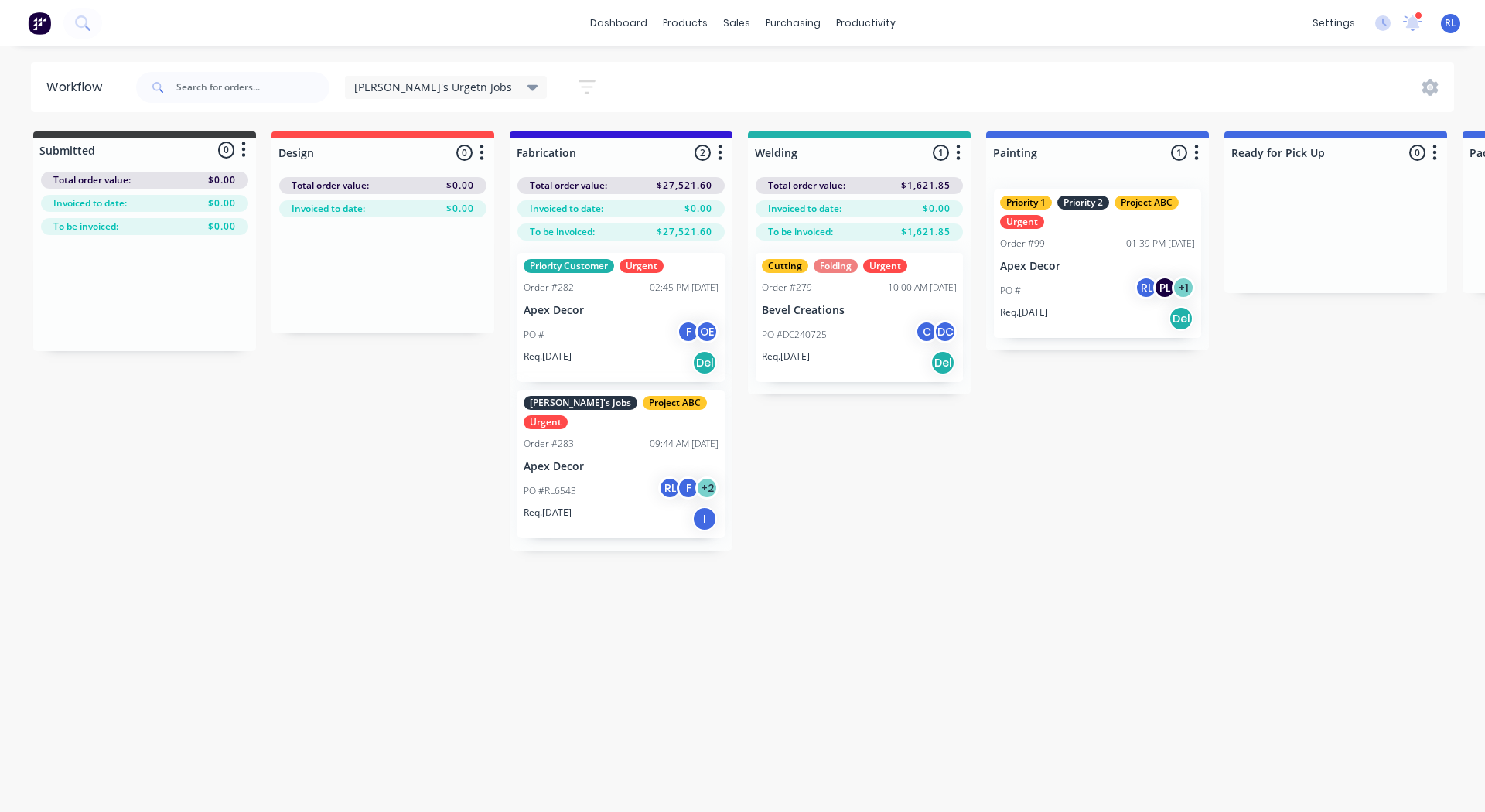 click on "Apex Decor" at bounding box center [621, 466] 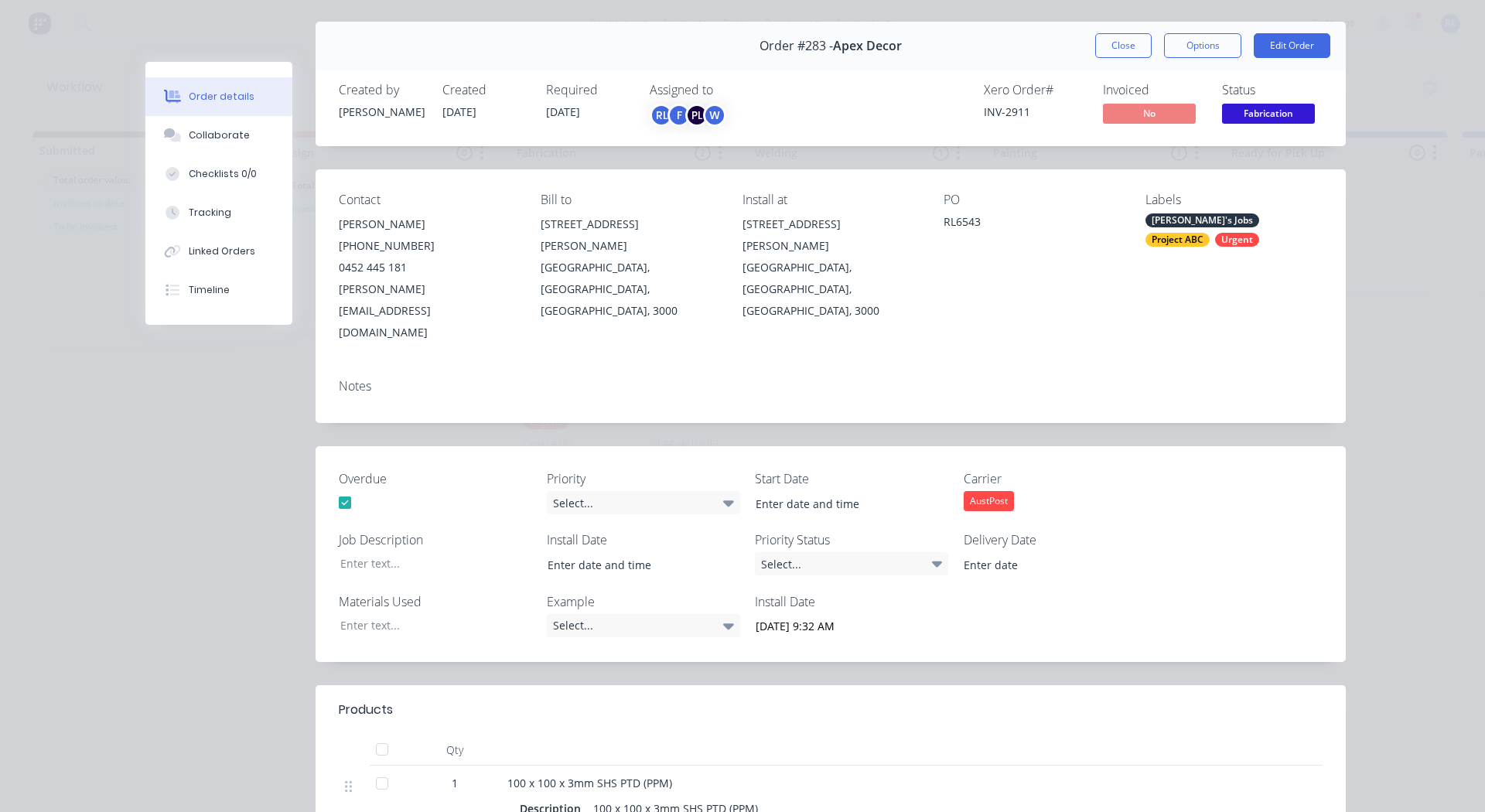 scroll, scrollTop: 41, scrollLeft: 0, axis: vertical 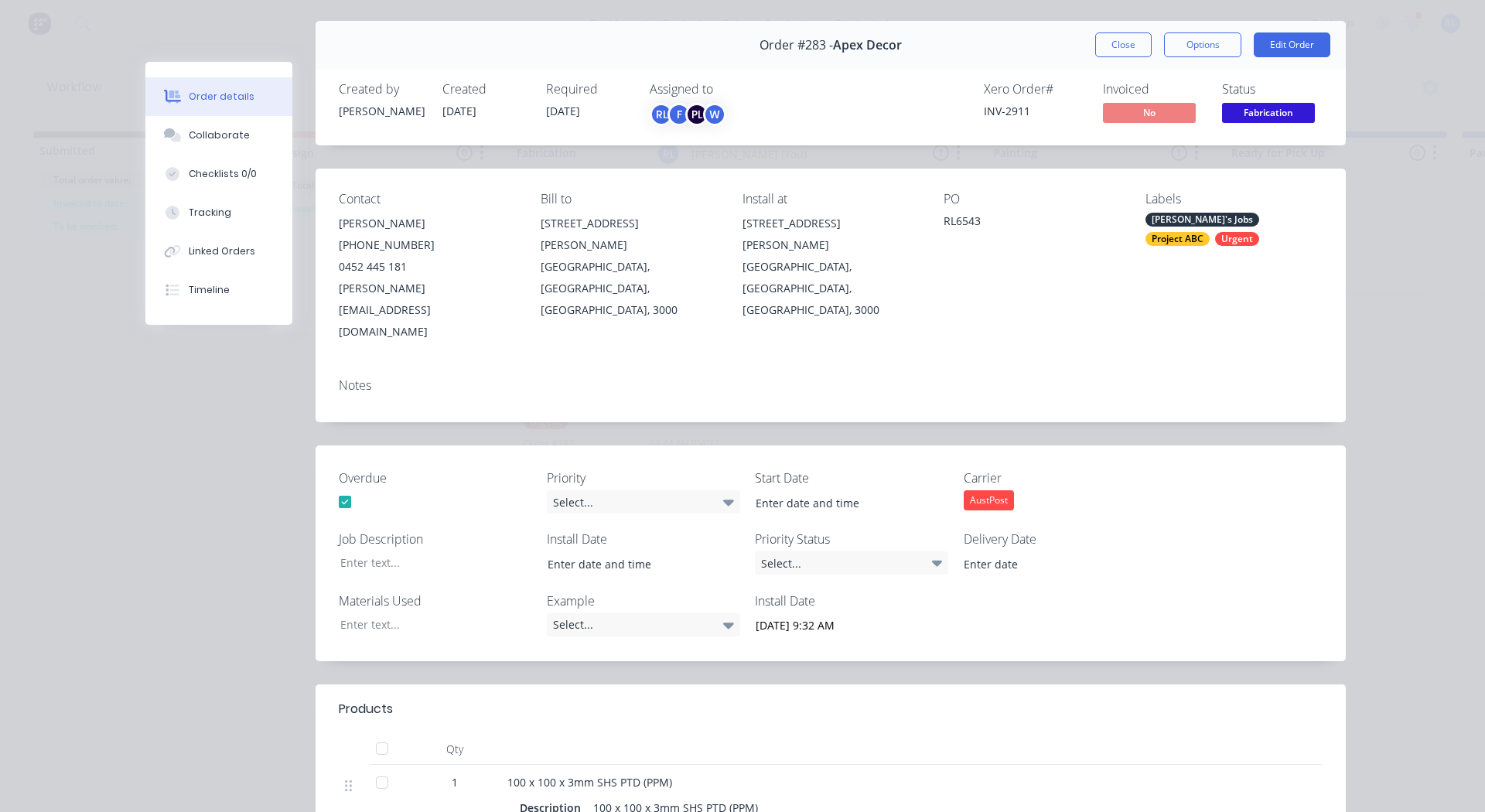 click on "PL" at bounding box center (697, 114) 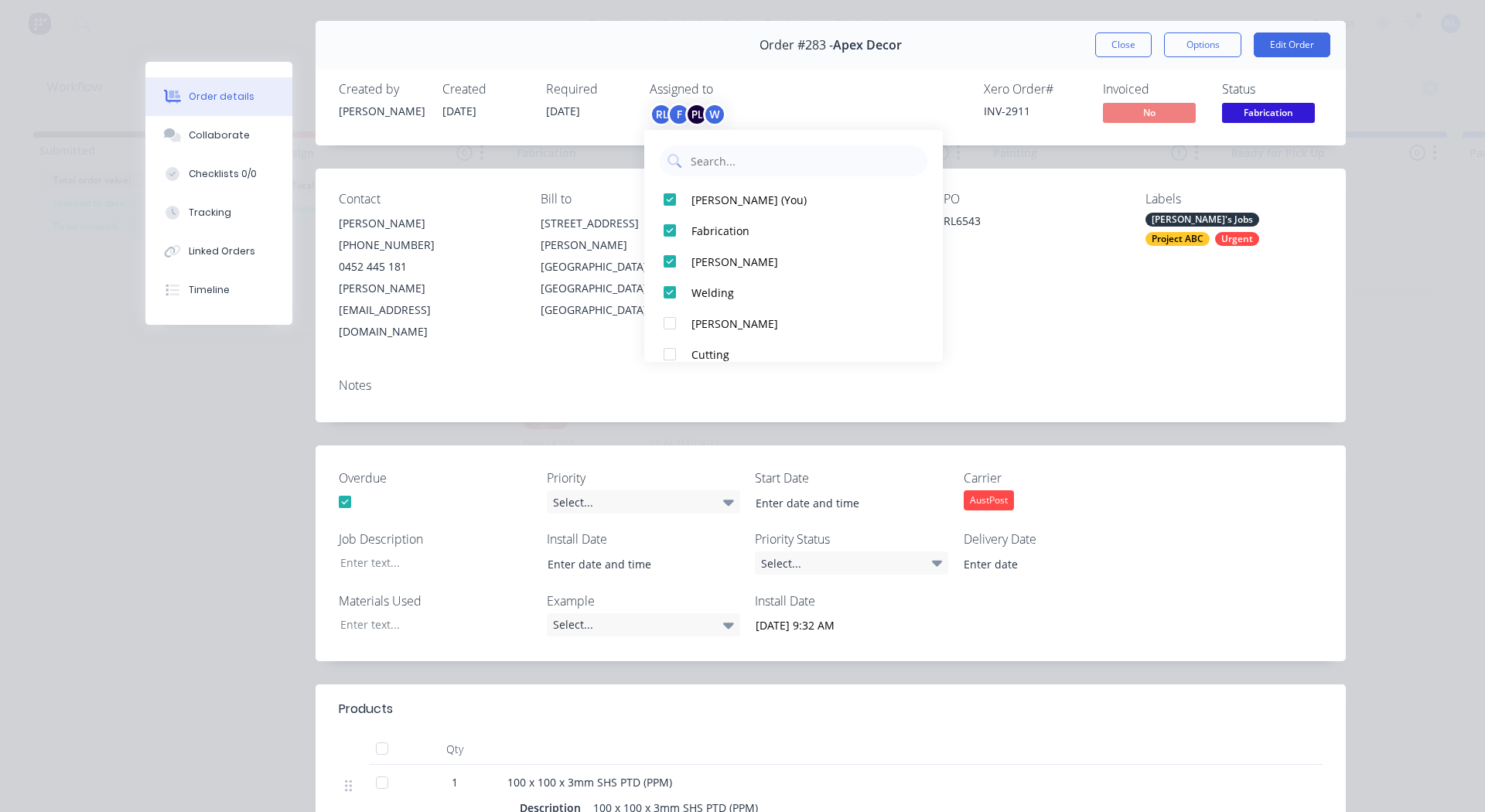 click on "Contact Jason (03) 9876 5432 0452 445 181 jason@ultraspan.au Bill to 789 Collins Street  Melbourne, Victoria, Australia, 3000 Install at 789 Collins Street  Melbourne, Victoria, Australia, 3000 PO RL6543 Labels Alex's Jobs Project ABC Urgent" at bounding box center (831, 267) 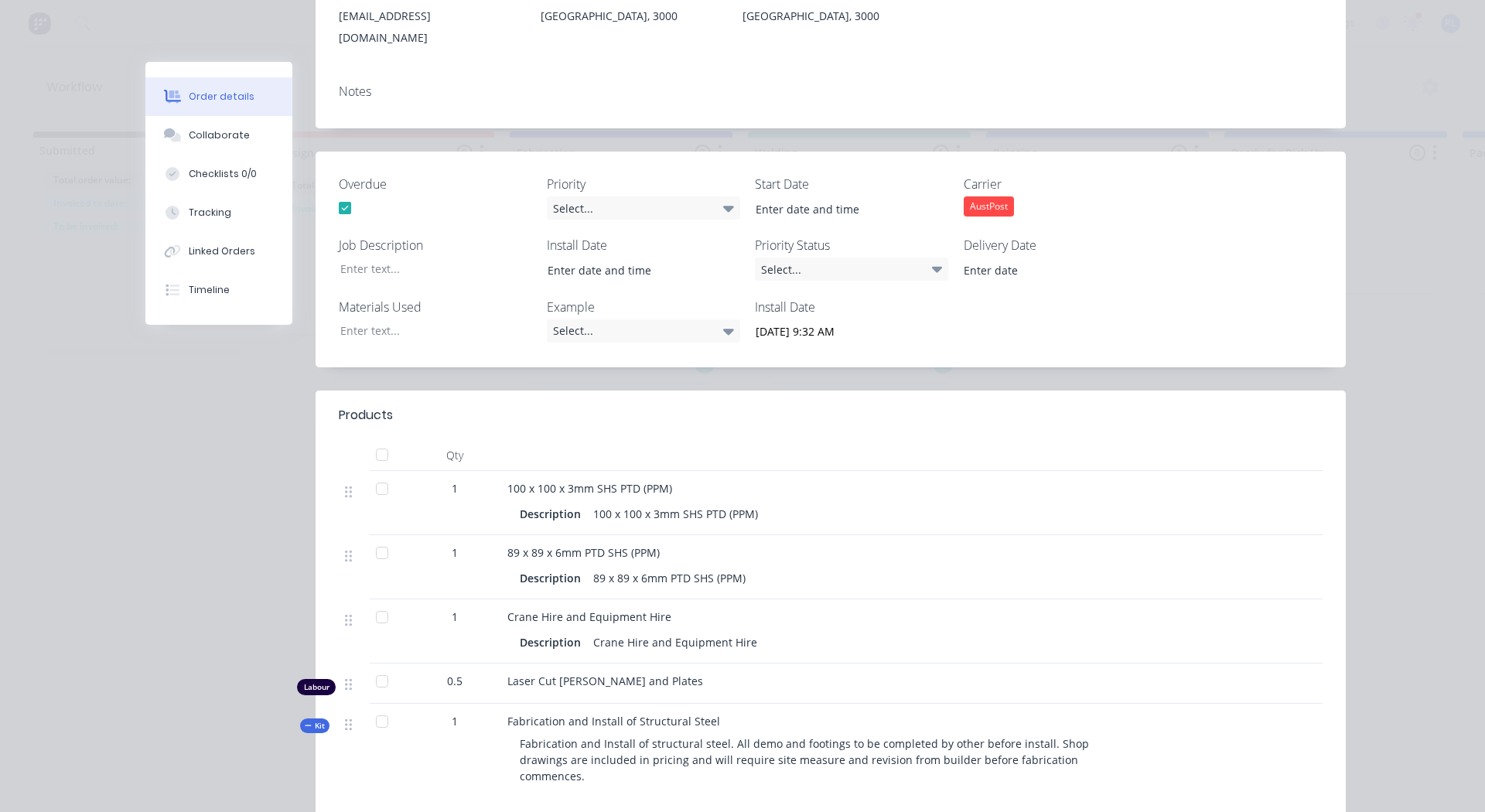 scroll, scrollTop: 0, scrollLeft: 0, axis: both 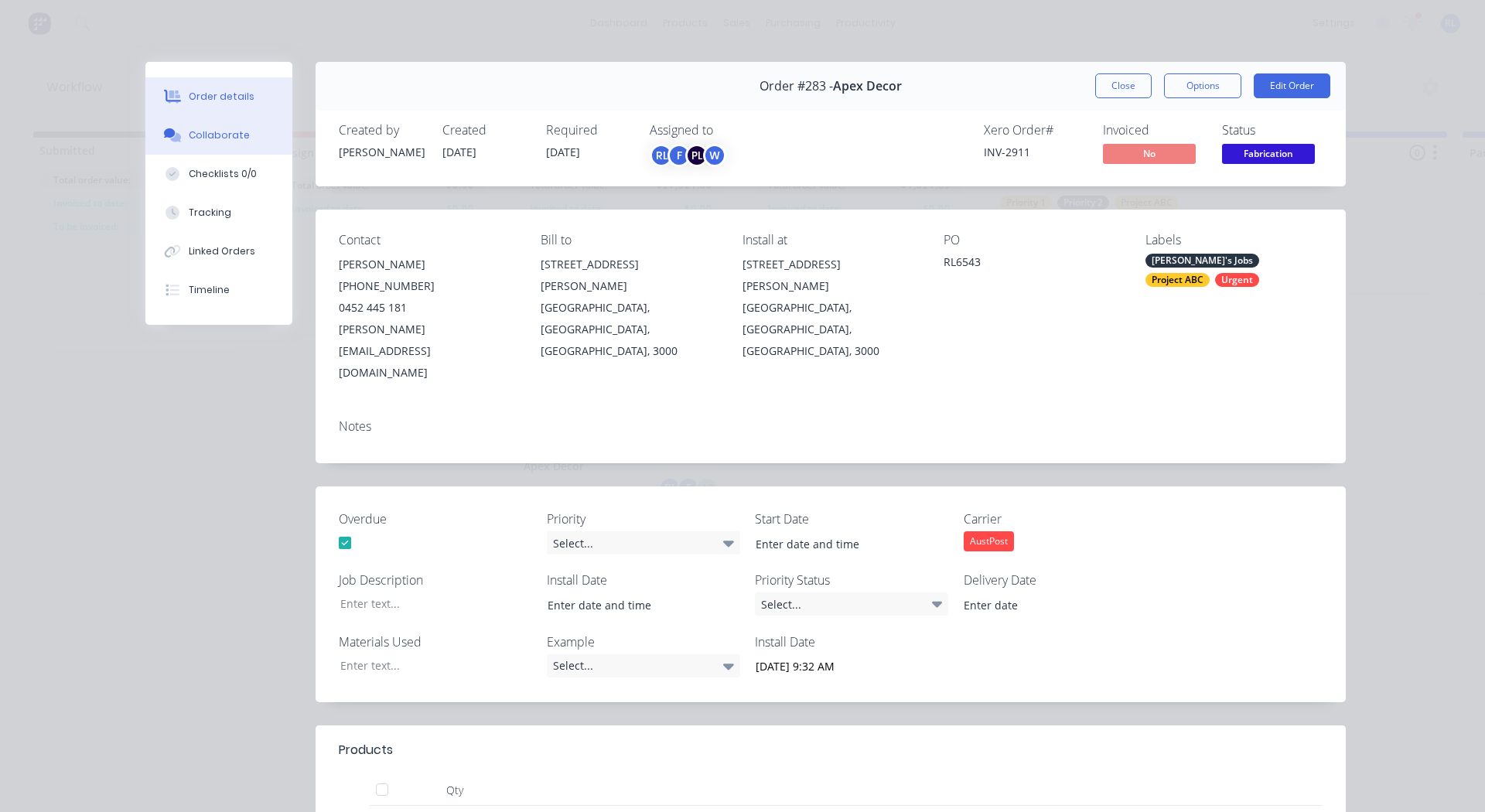 click on "Collaborate" at bounding box center (219, 135) 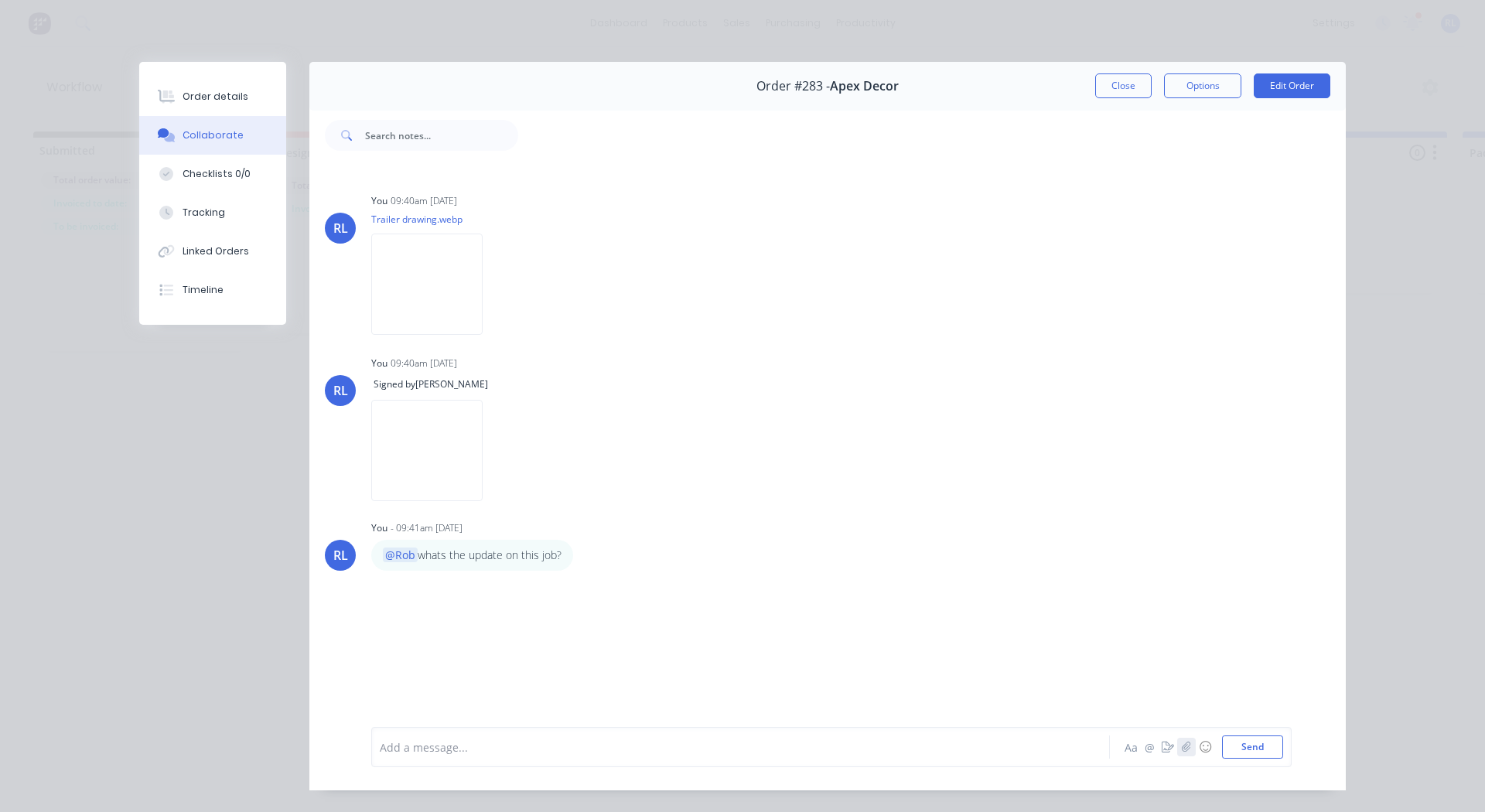 click 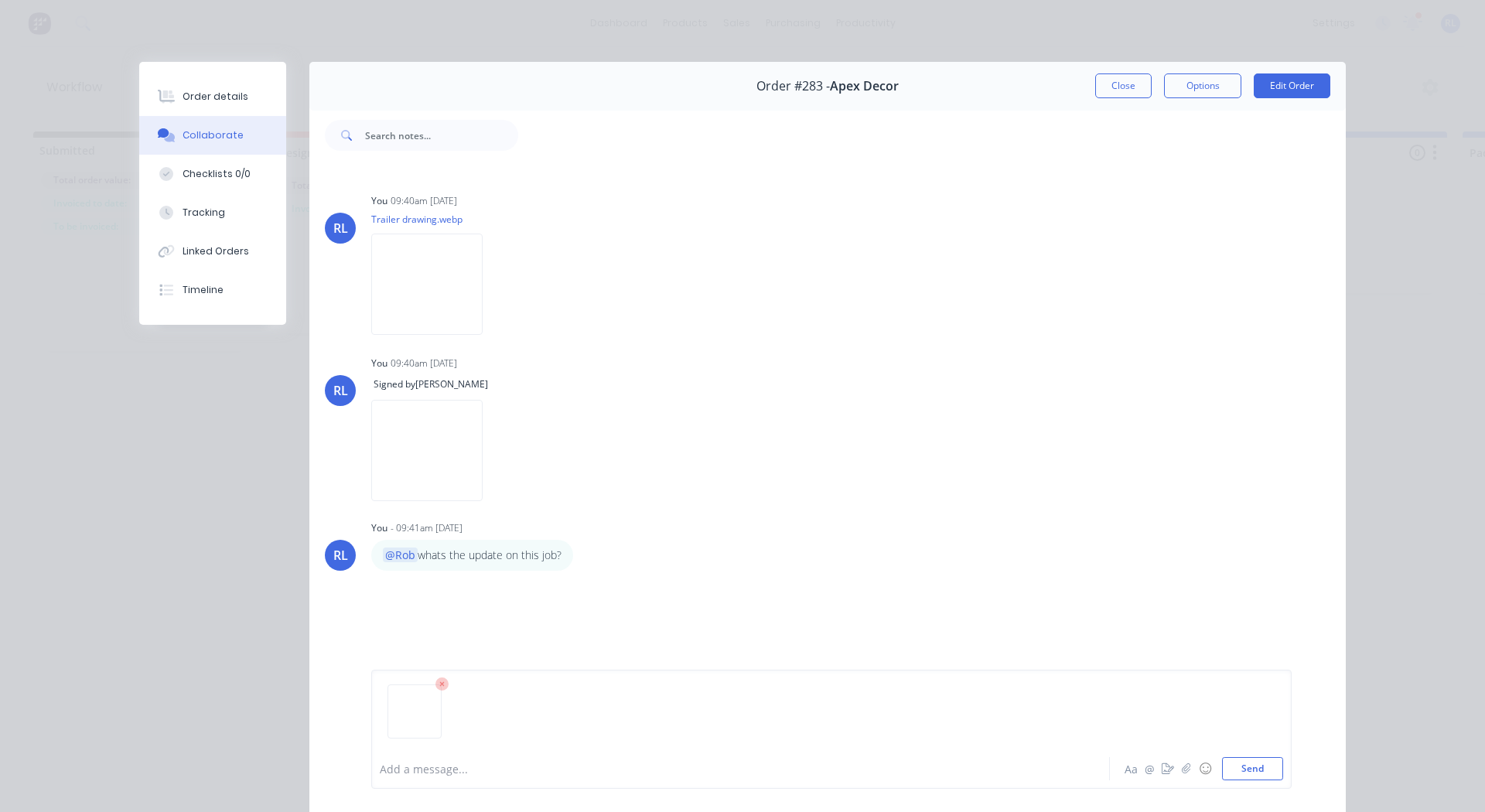 click at bounding box center [719, 769] 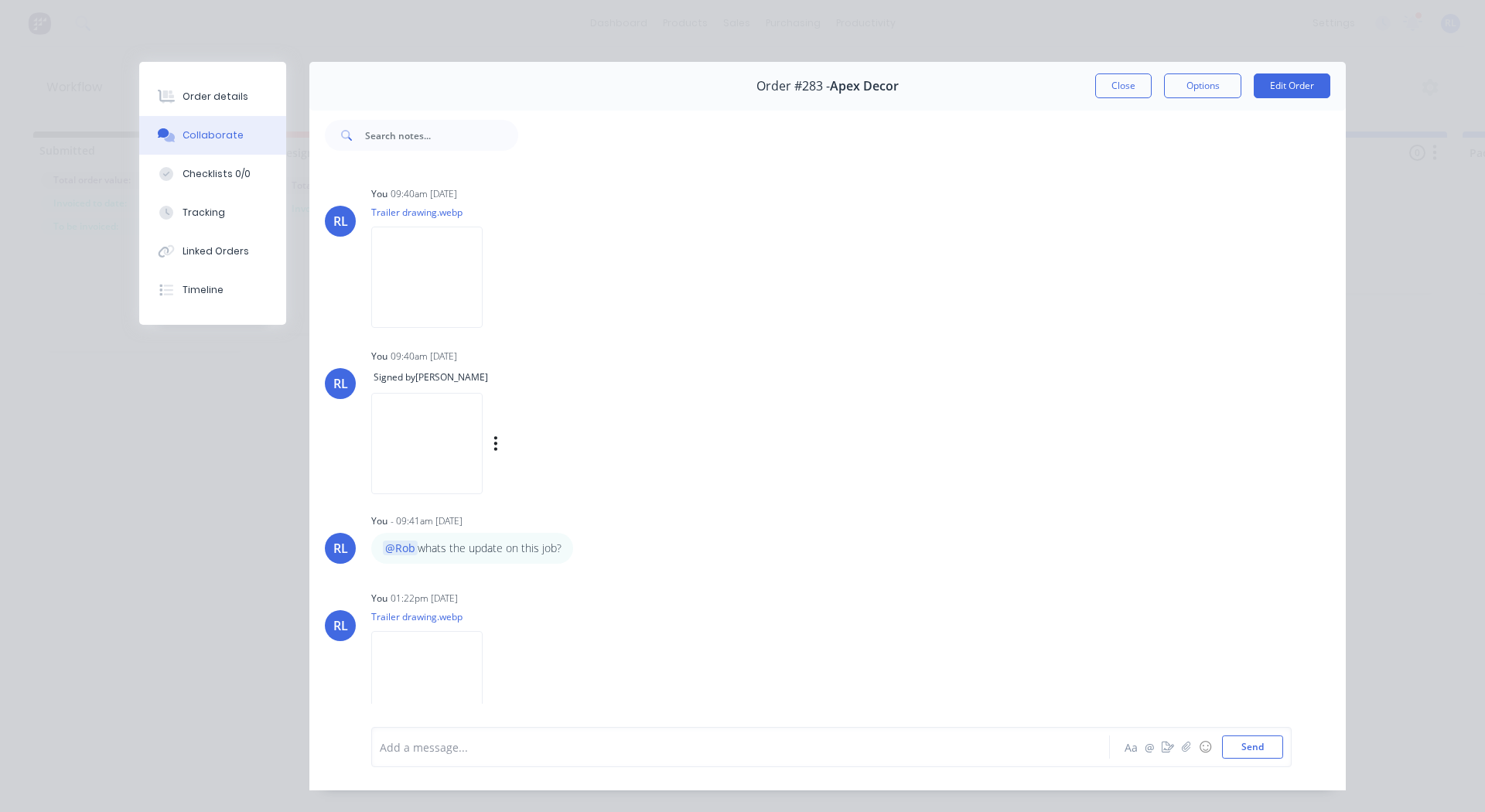 scroll, scrollTop: 32, scrollLeft: 0, axis: vertical 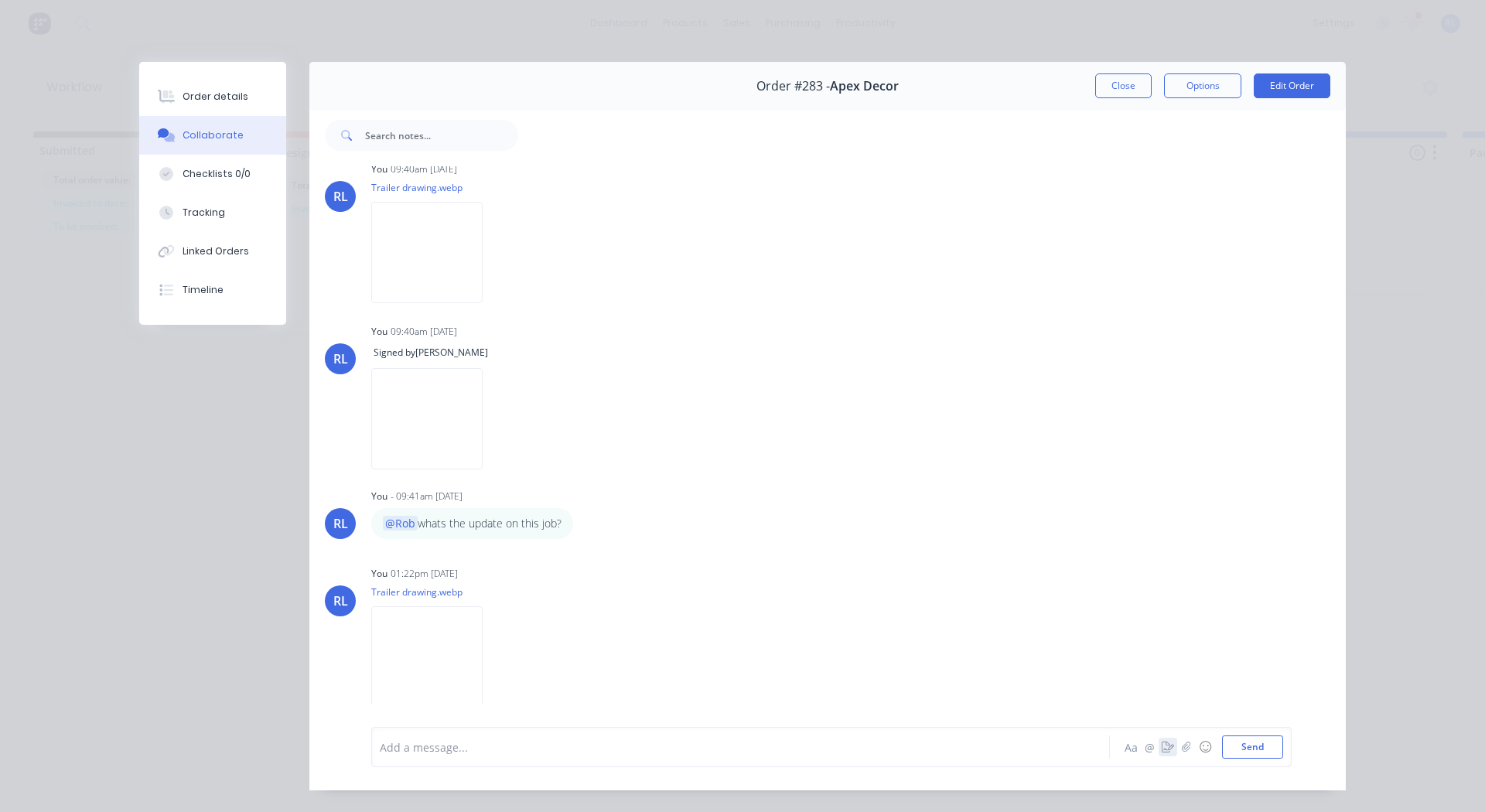 click 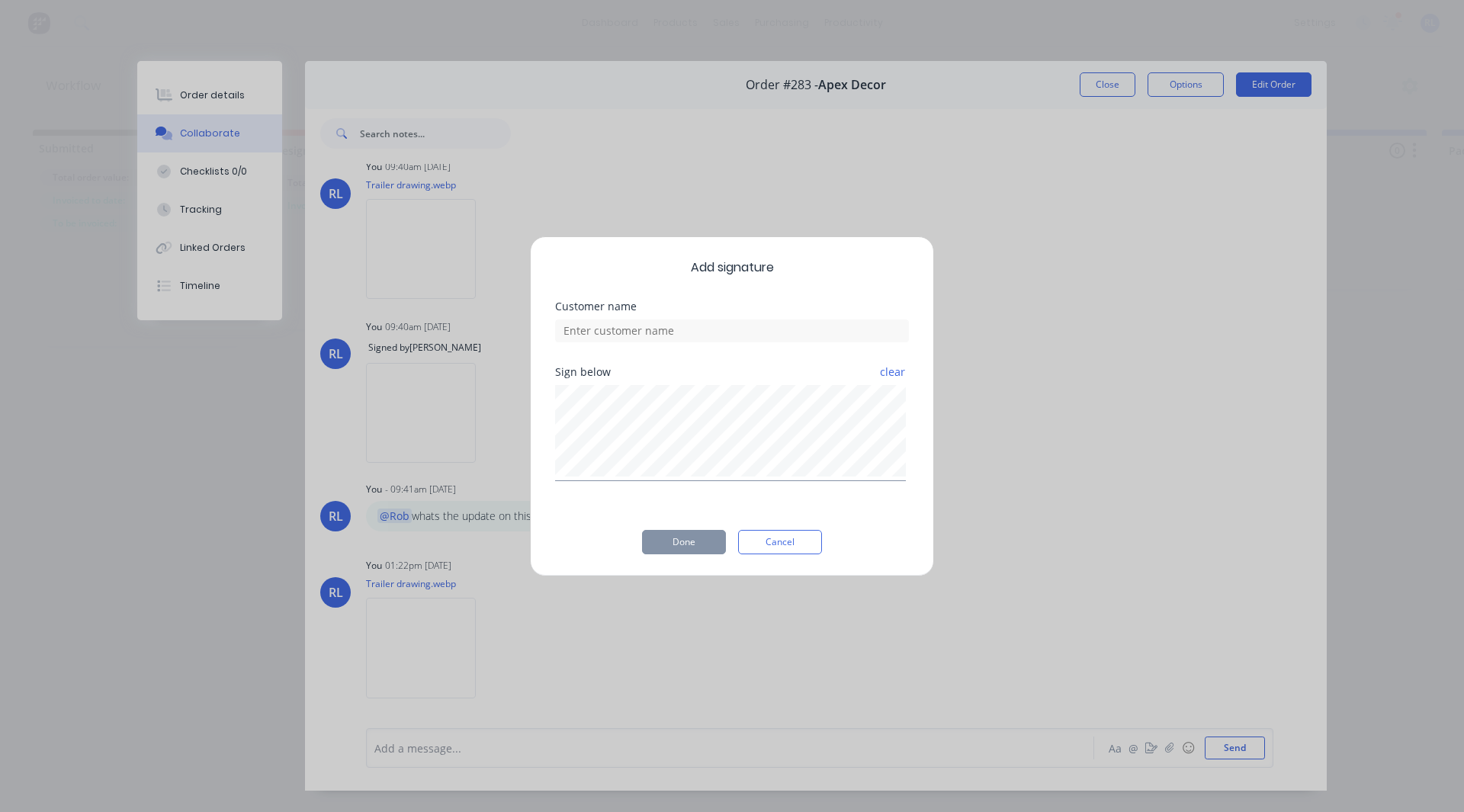 click on "Customer name" at bounding box center (732, 334) 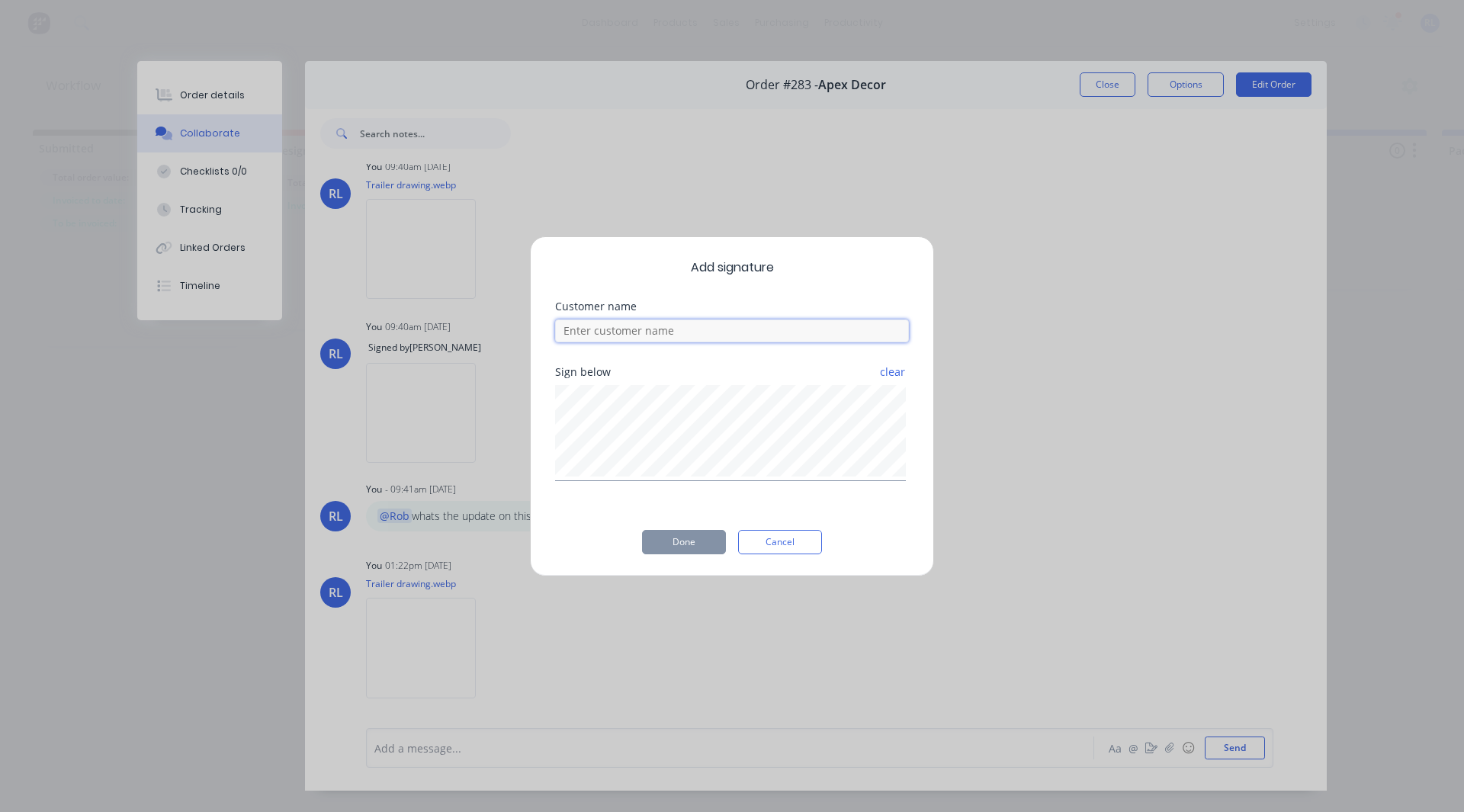 click at bounding box center [732, 331] 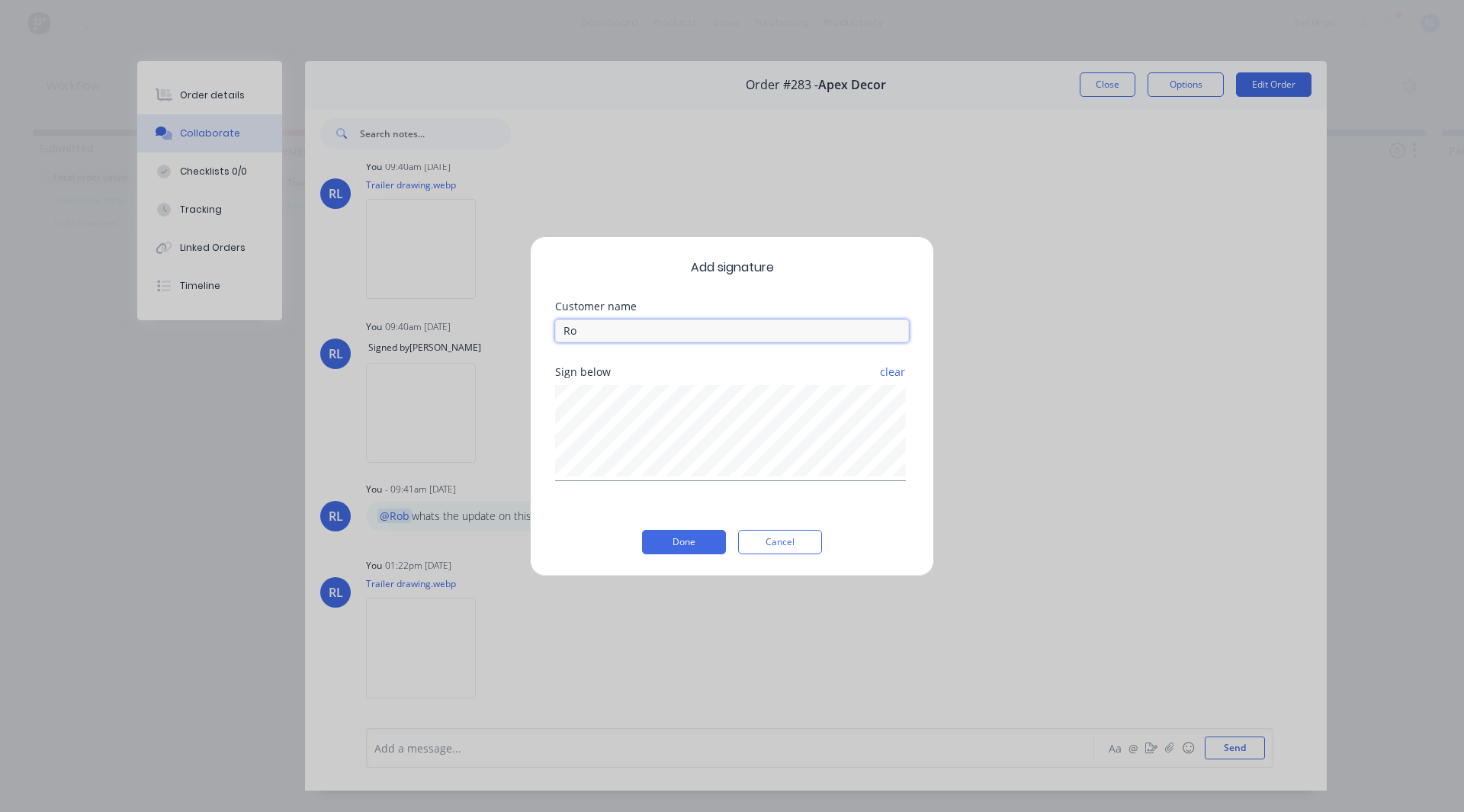 type on "[PERSON_NAME]" 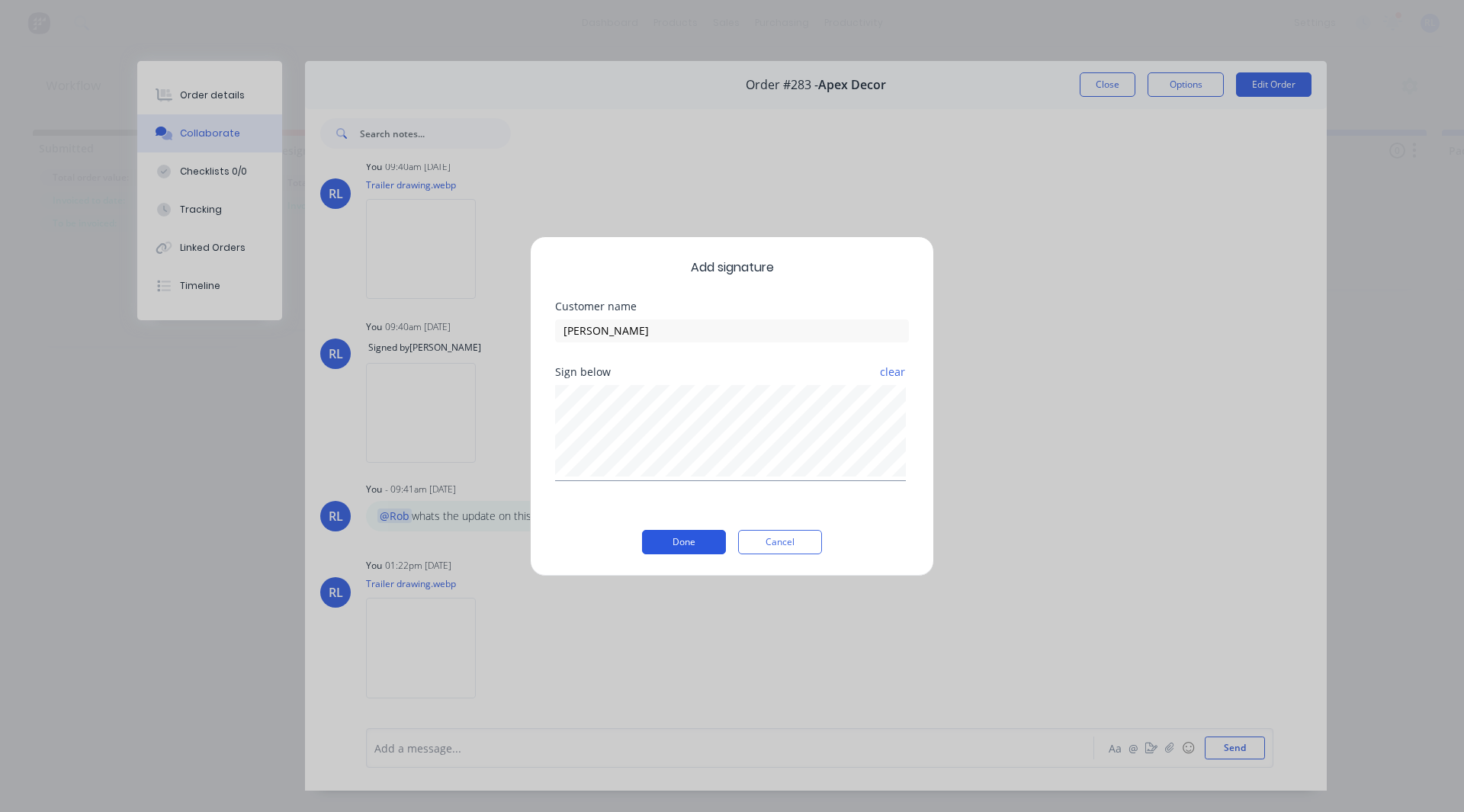 click on "Done" at bounding box center (684, 542) 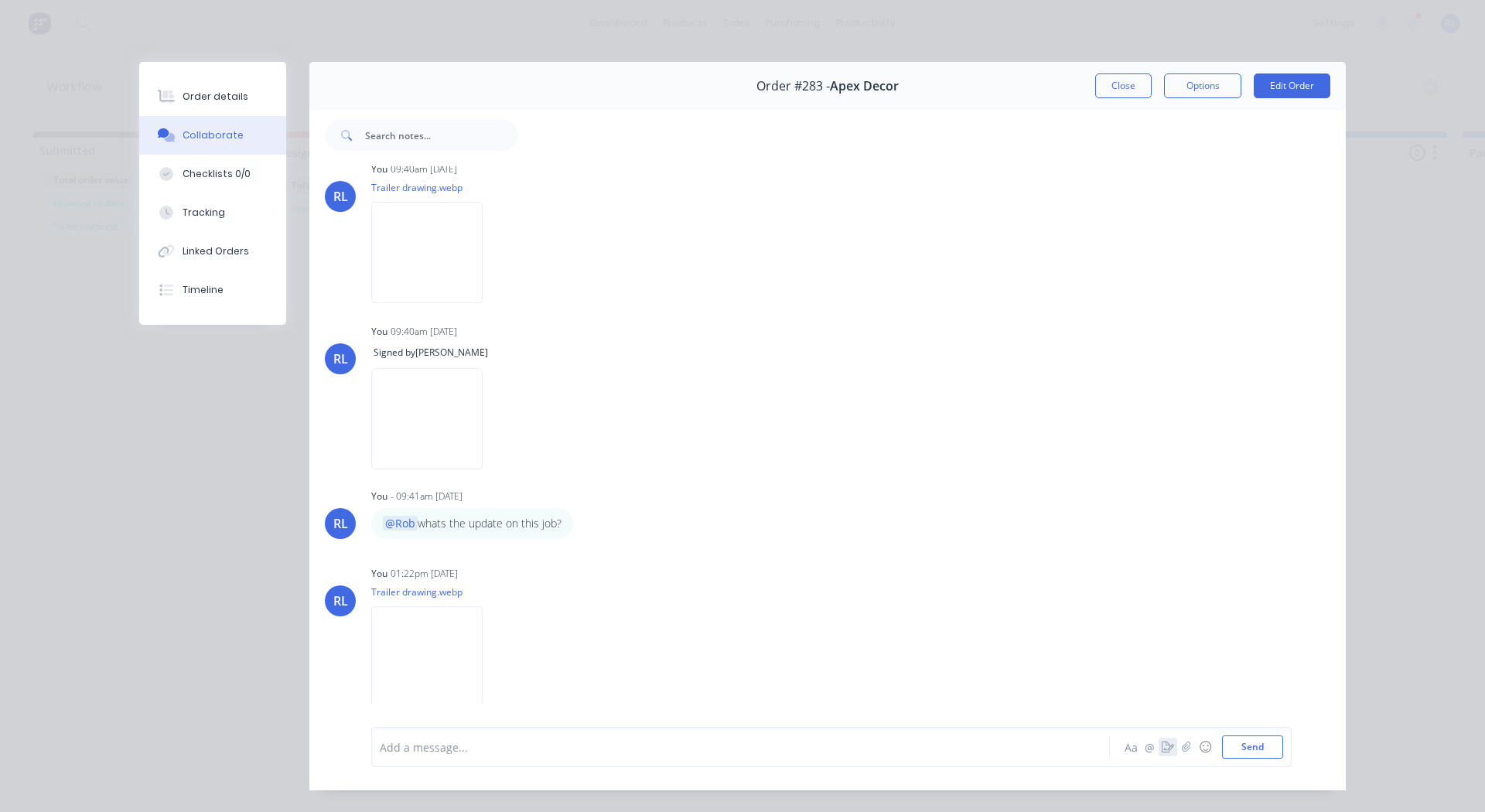 scroll, scrollTop: 174, scrollLeft: 0, axis: vertical 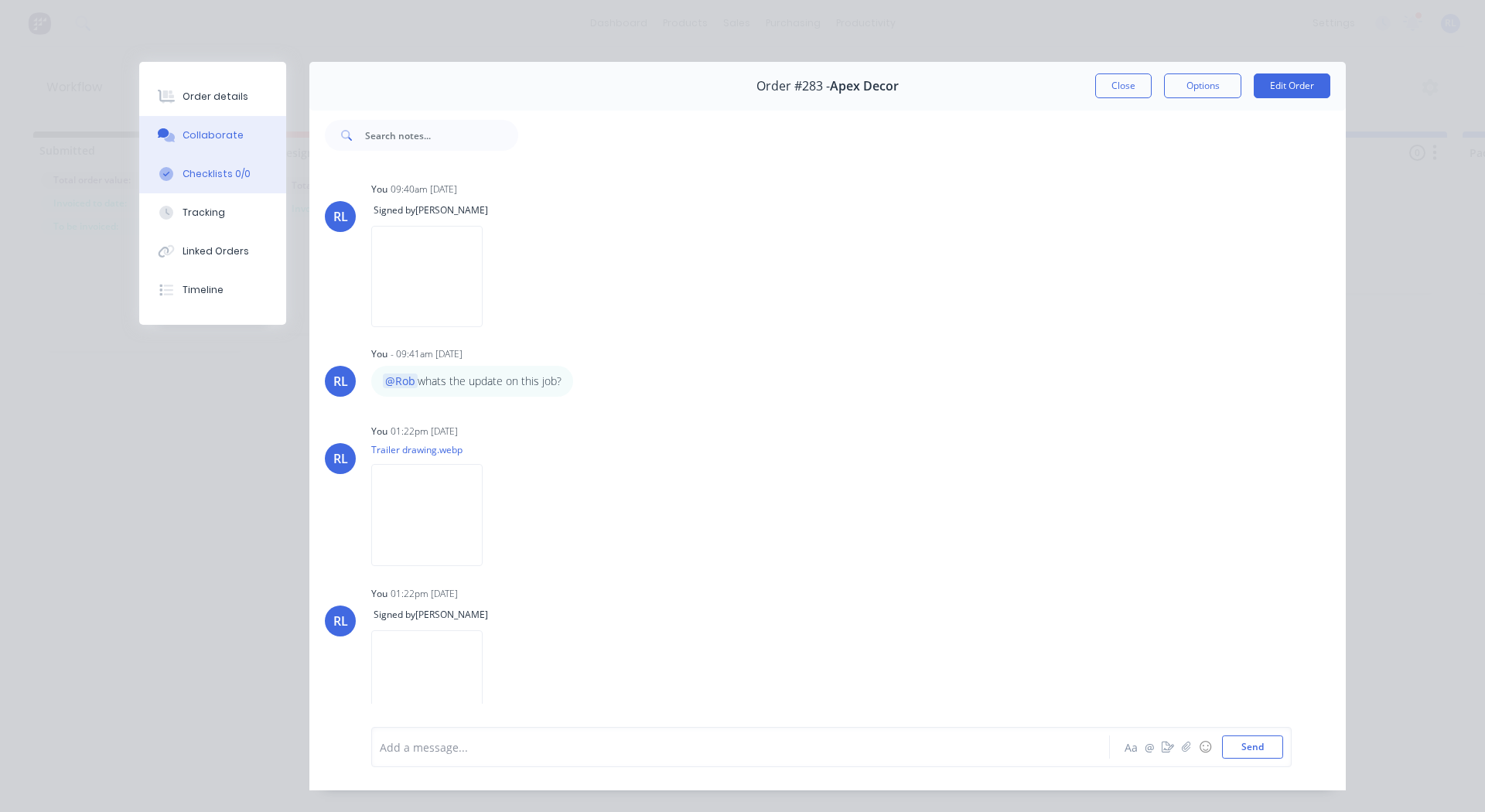 click on "Checklists 0/0" at bounding box center (213, 174) 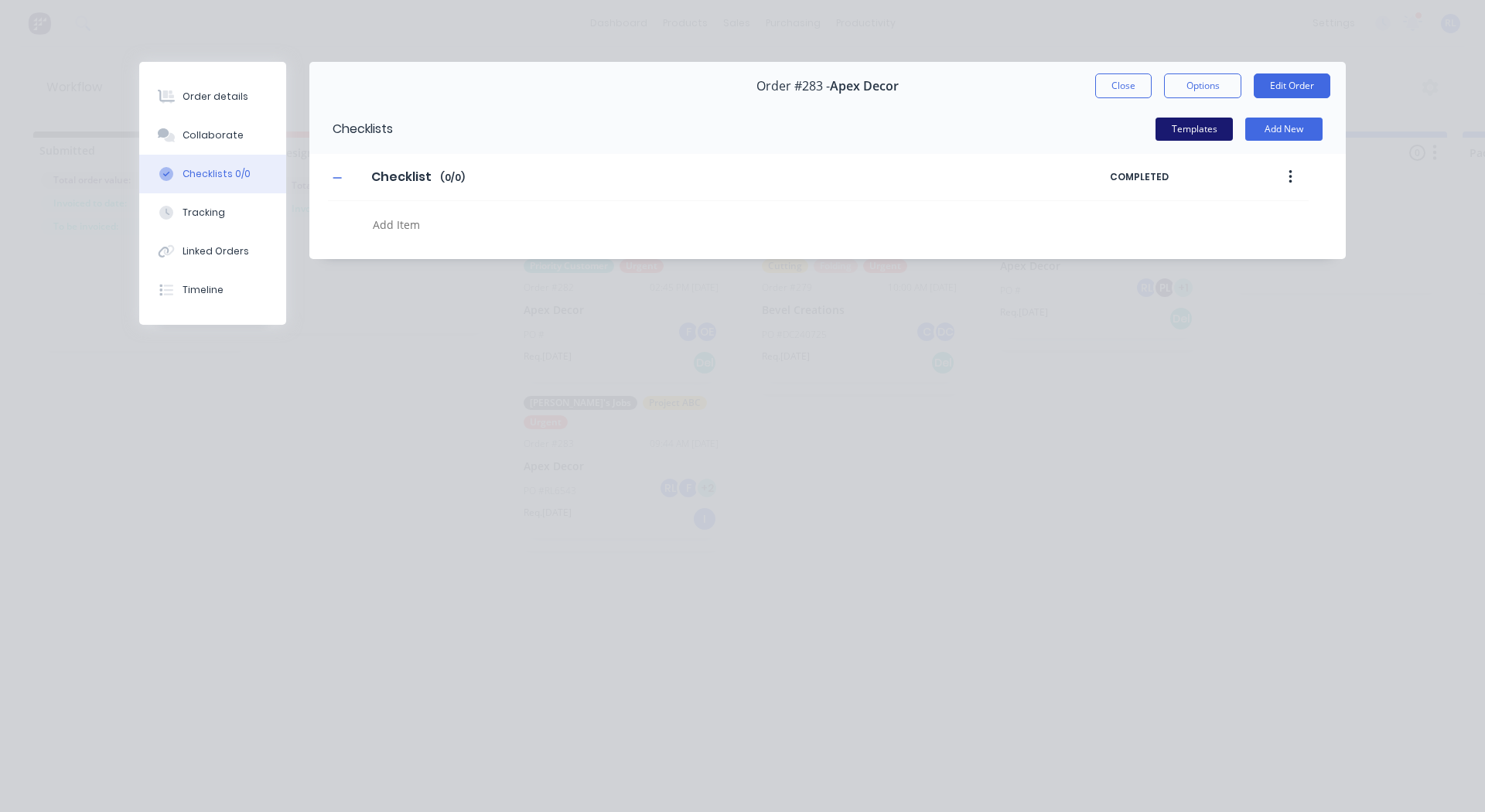 drag, startPoint x: 1206, startPoint y: 128, endPoint x: 1177, endPoint y: 133, distance: 29.42788 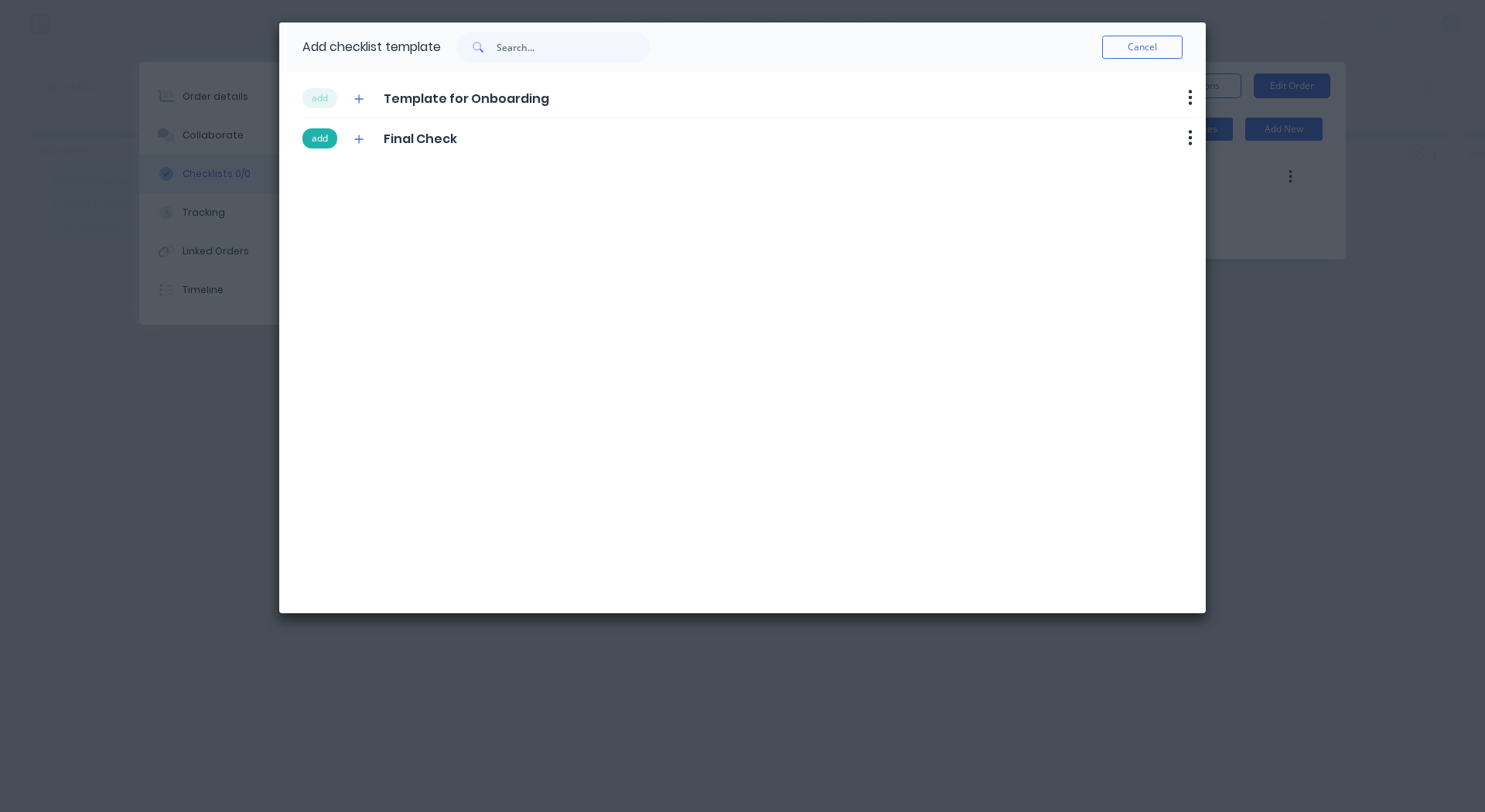 click on "add" at bounding box center [319, 138] 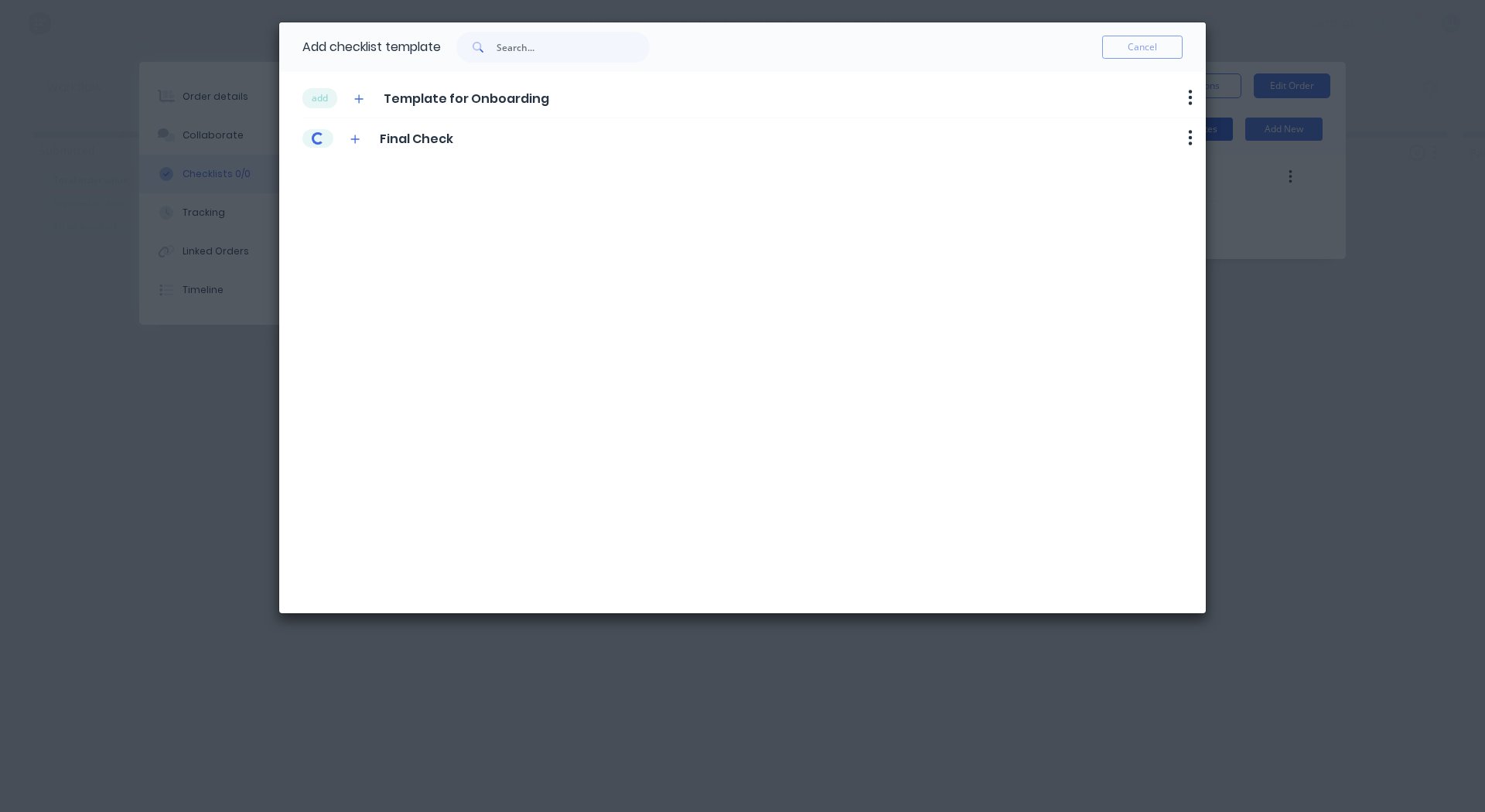 type on "x" 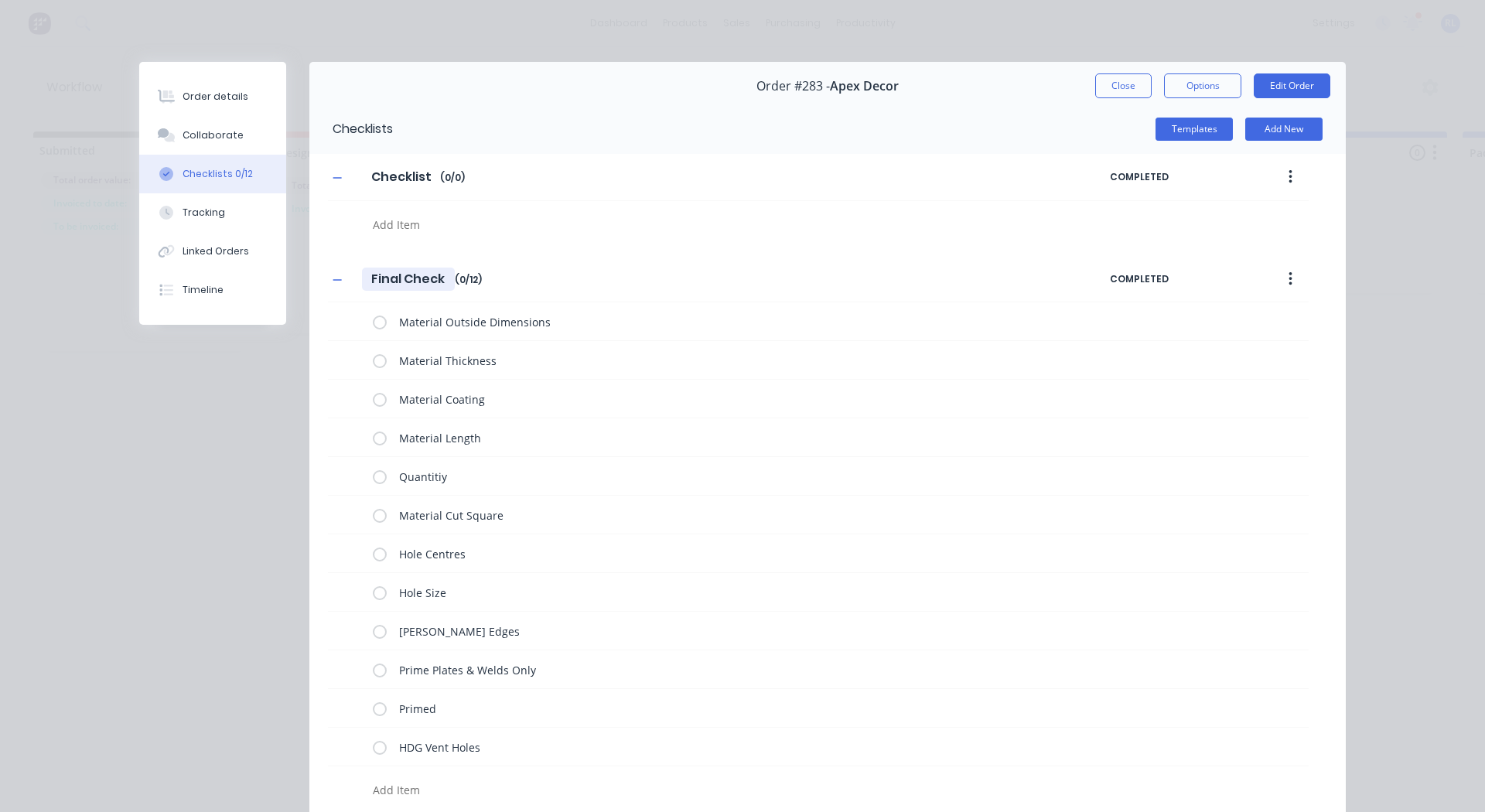 click on "Final Check" at bounding box center (408, 279) 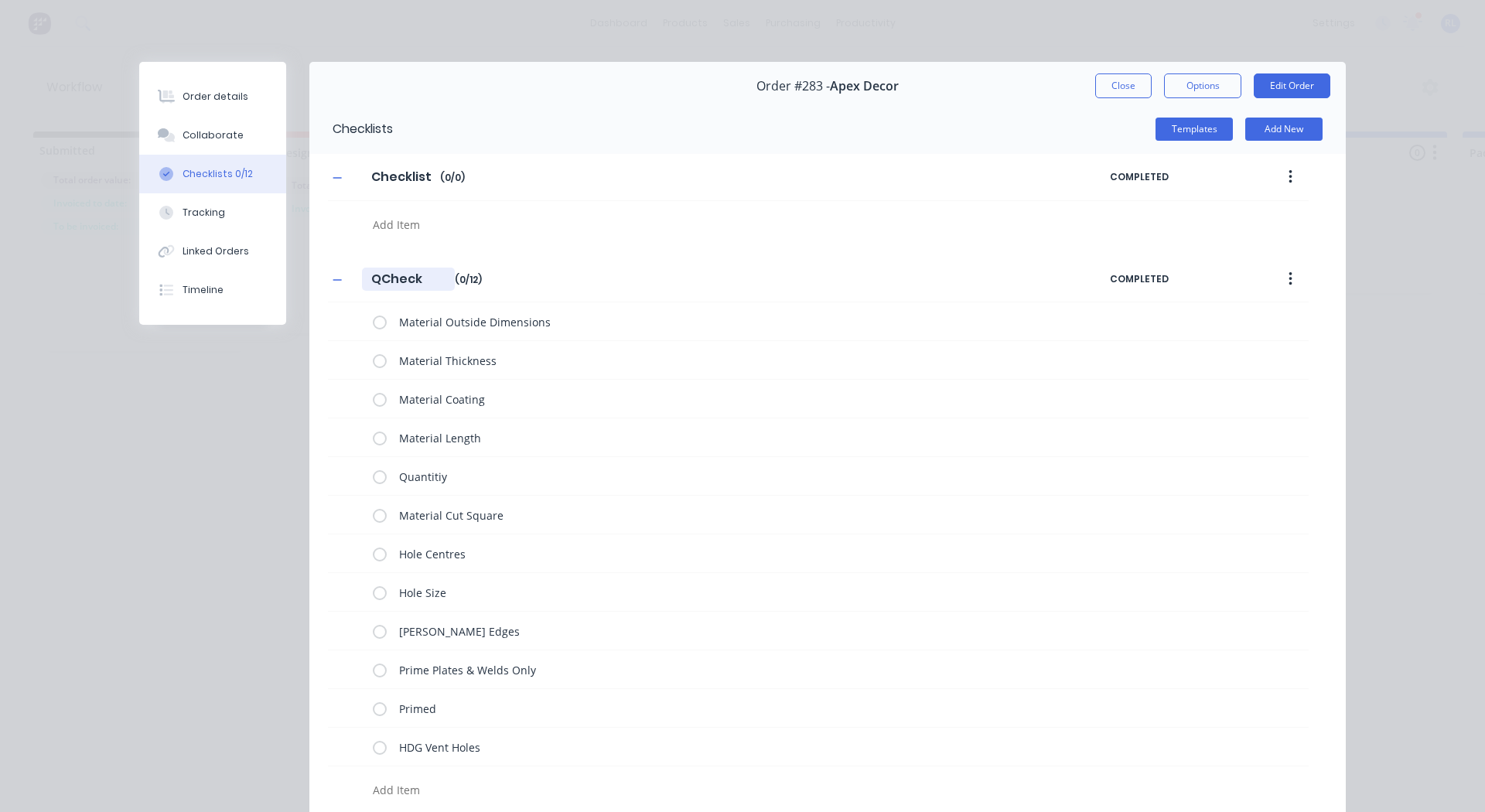type on "x" 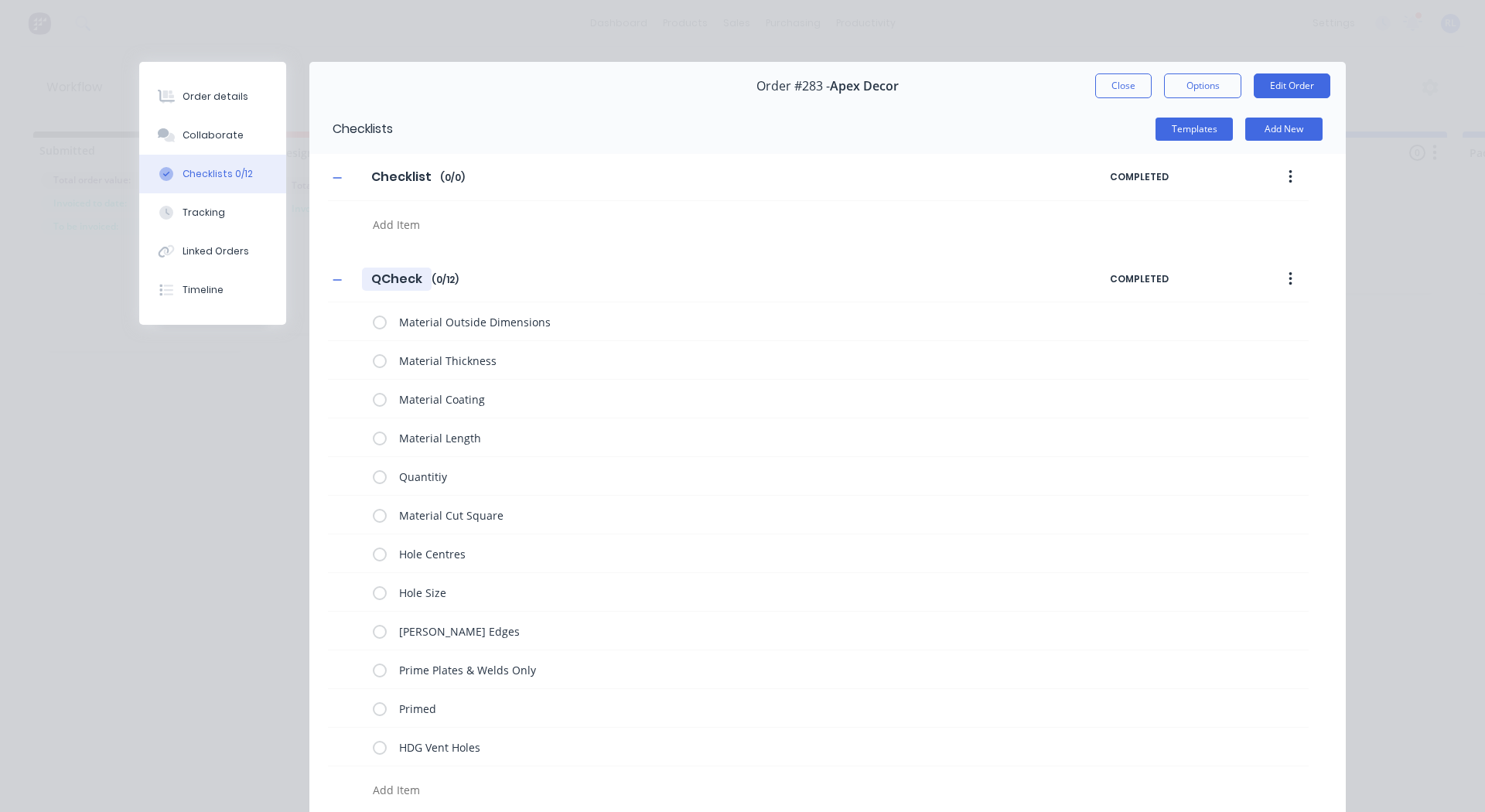 type on "QuCheck" 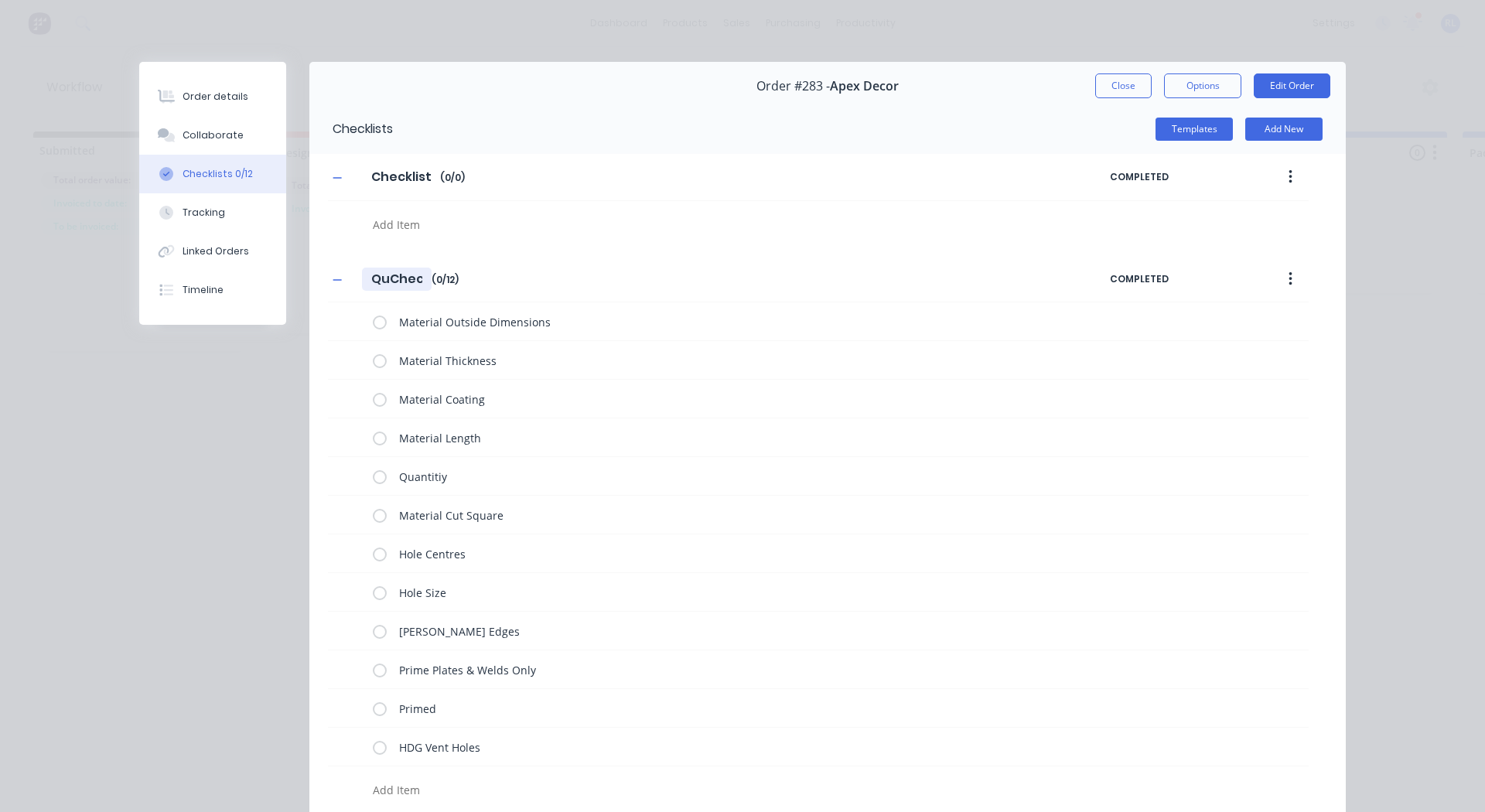 type on "x" 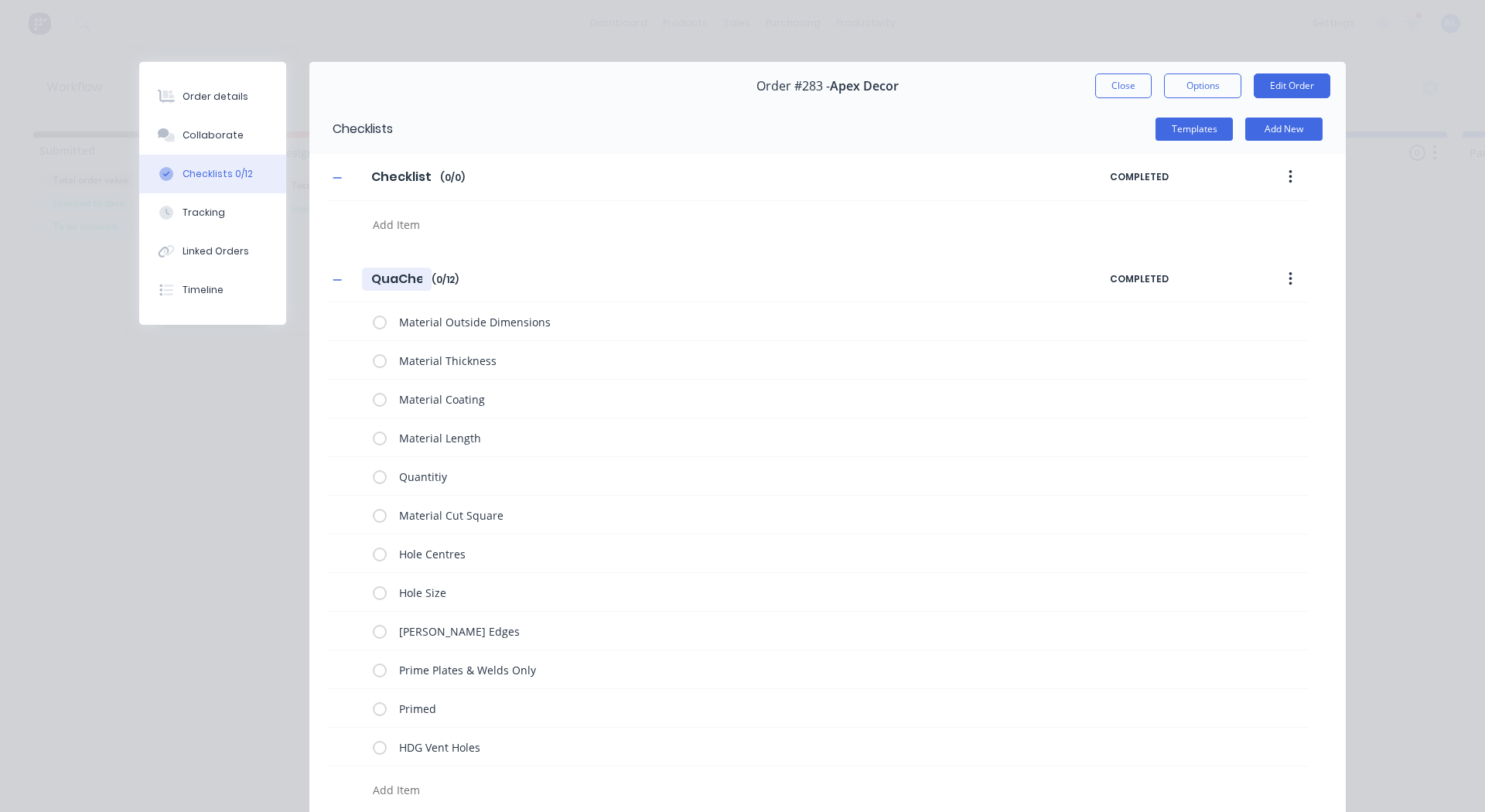 type on "x" 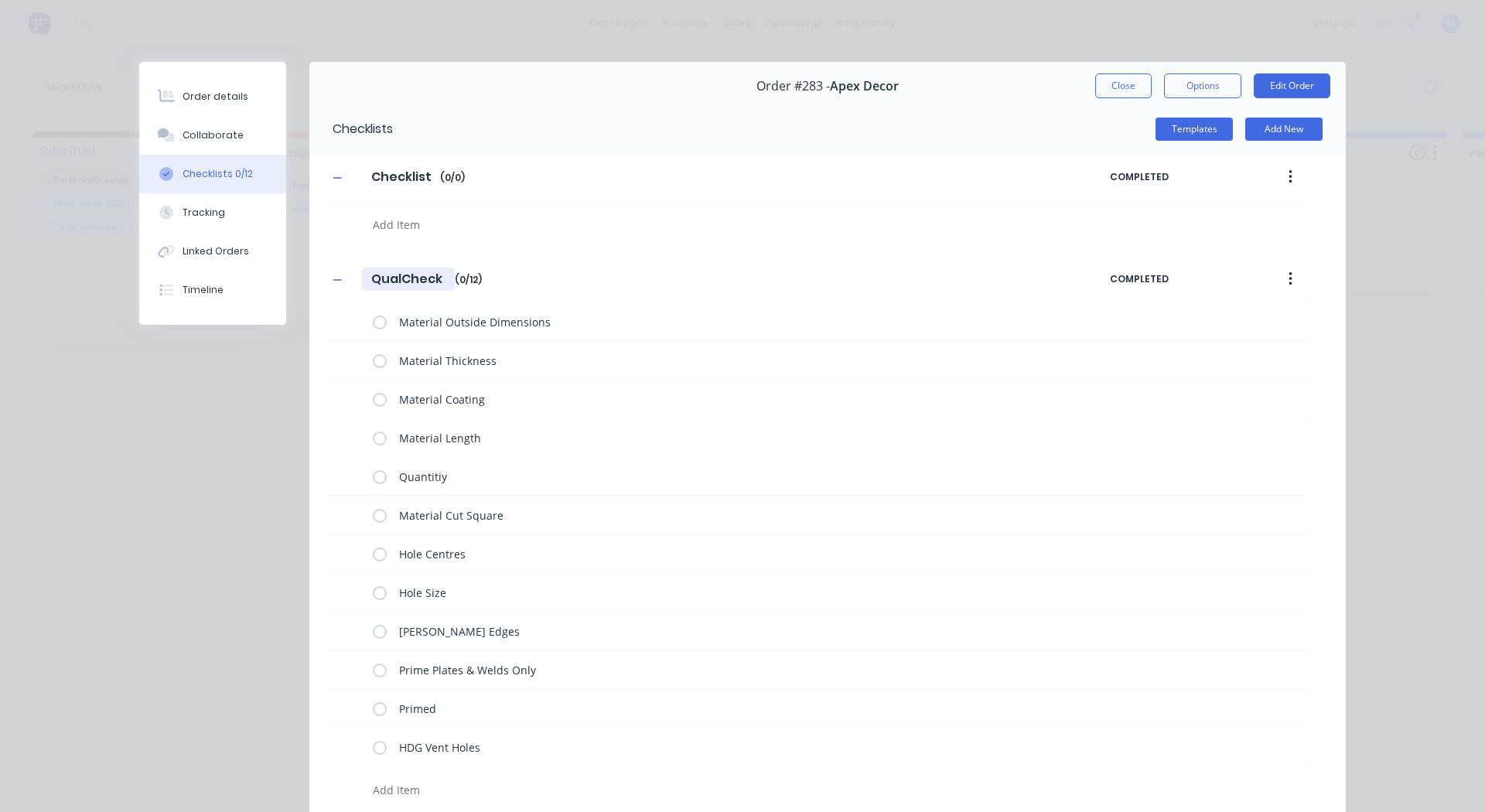 type on "x" 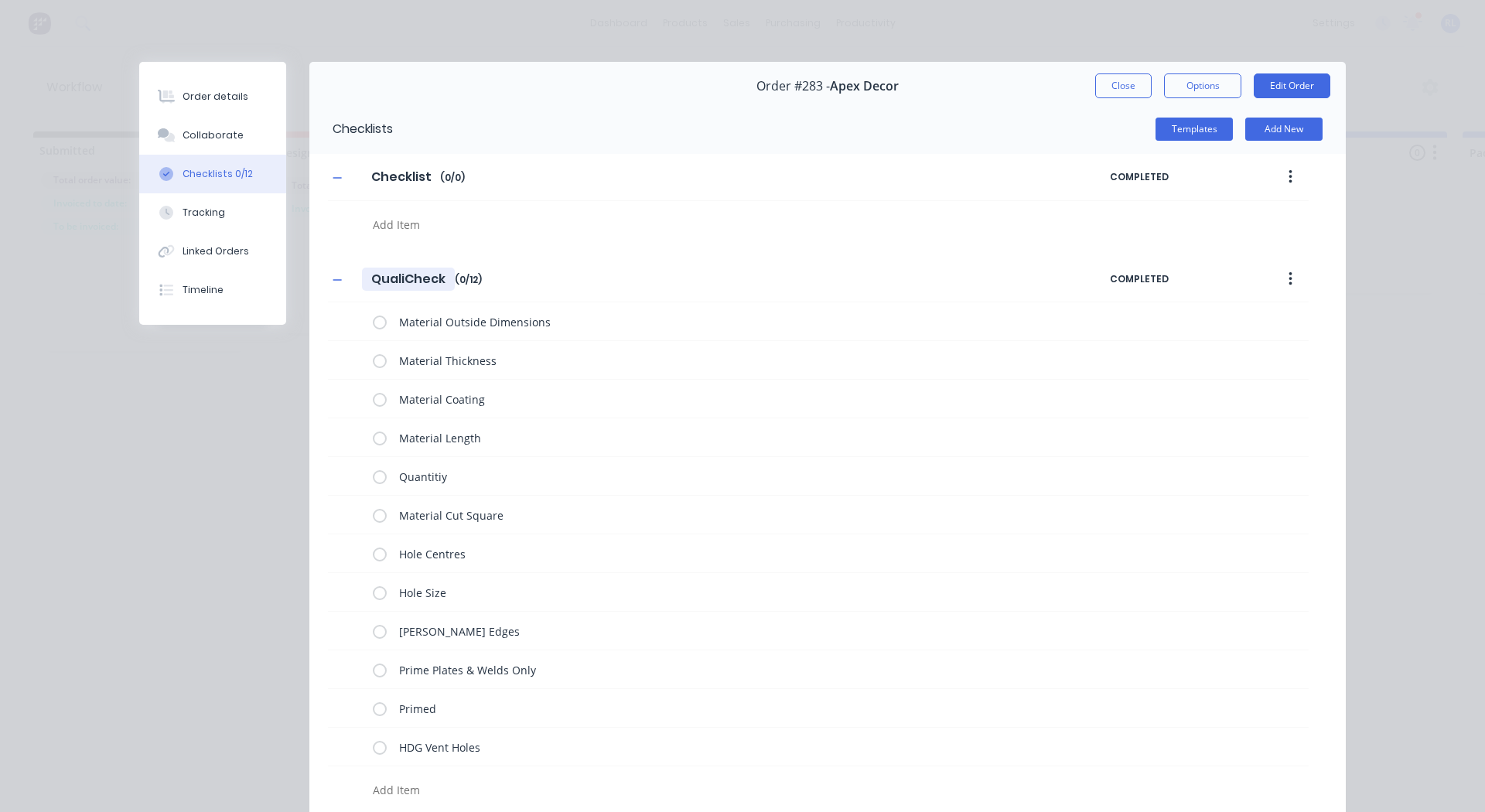 type on "QualitCheck" 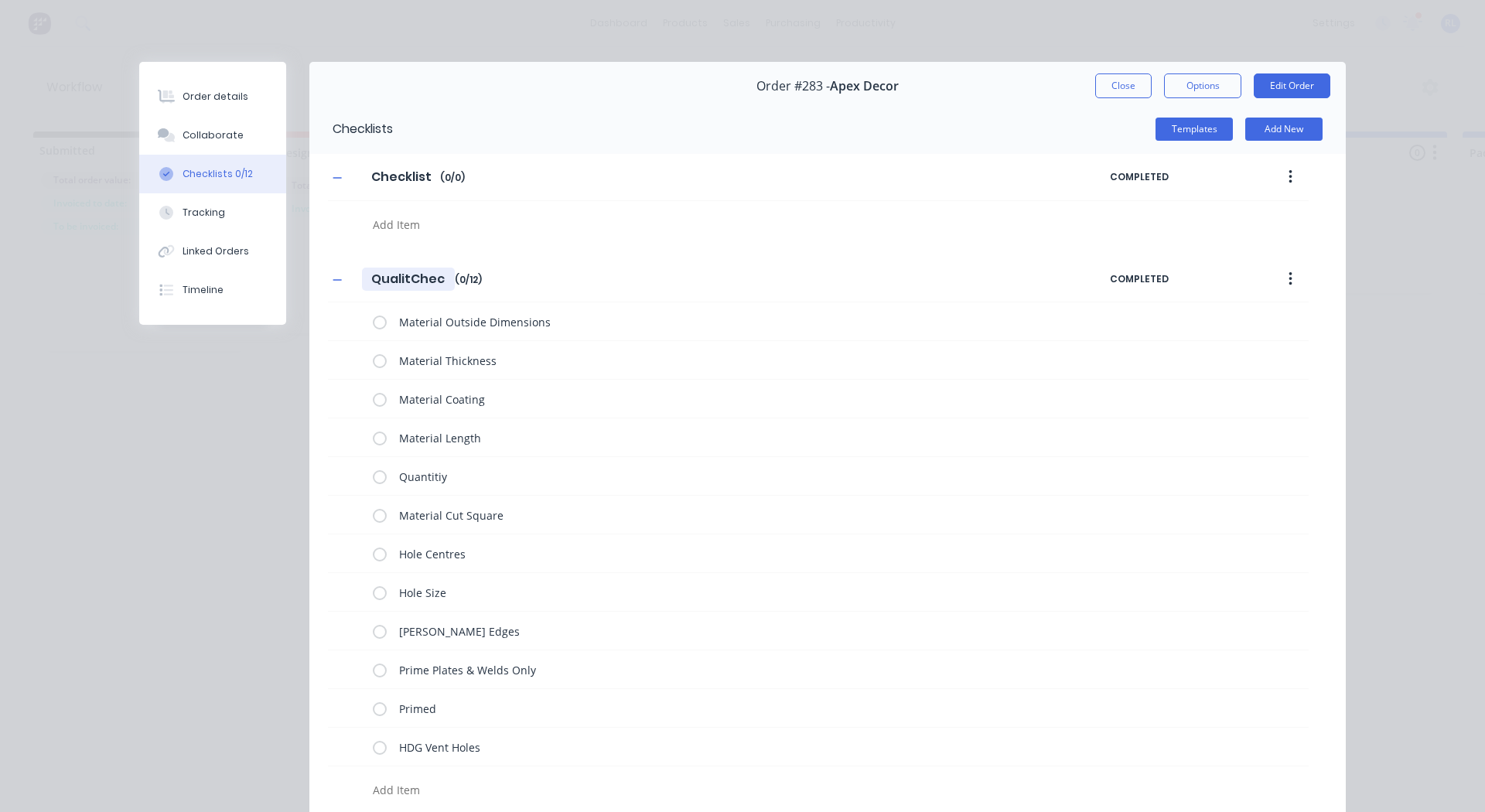 type on "x" 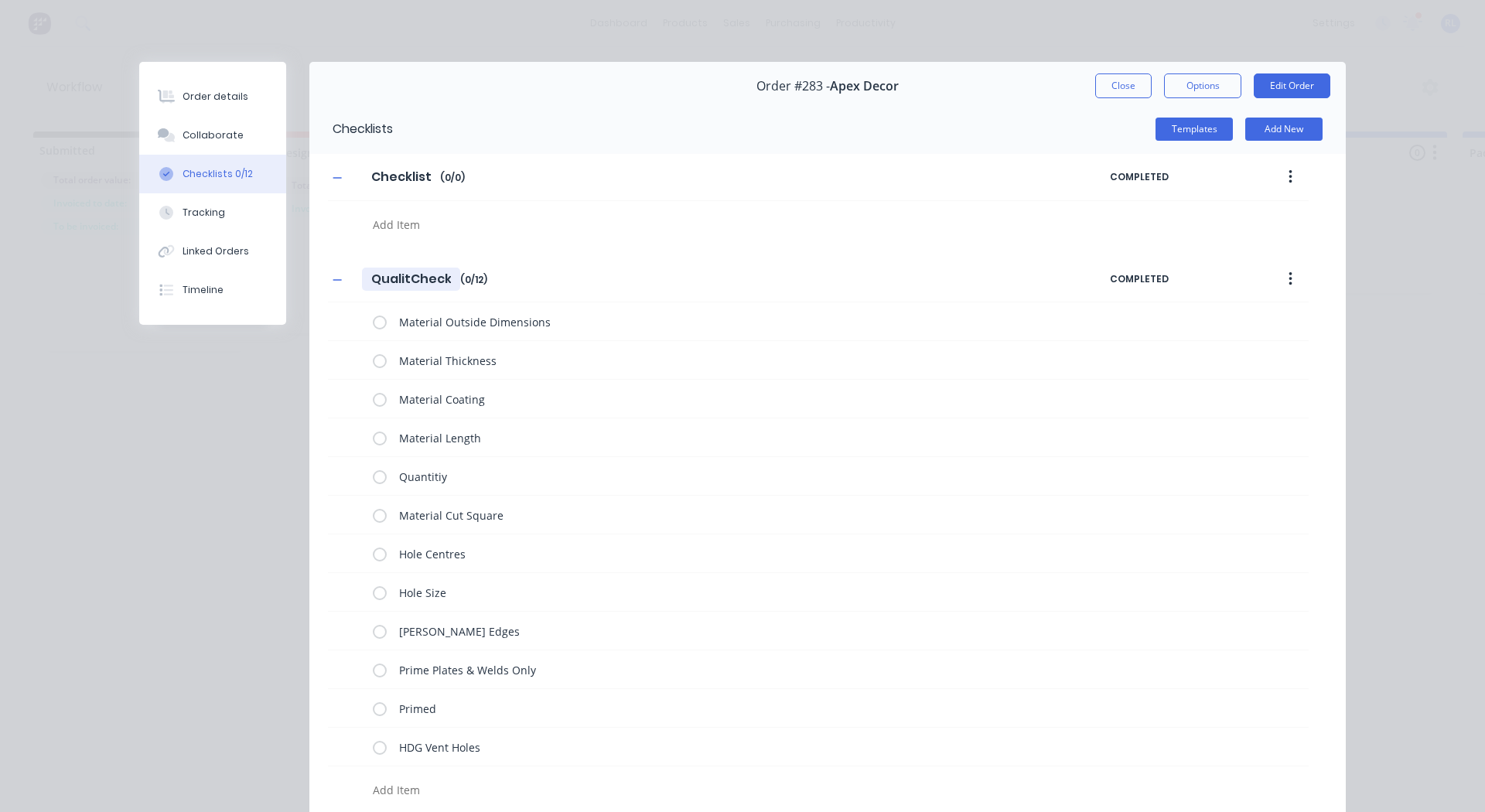 type on "QualityCheck" 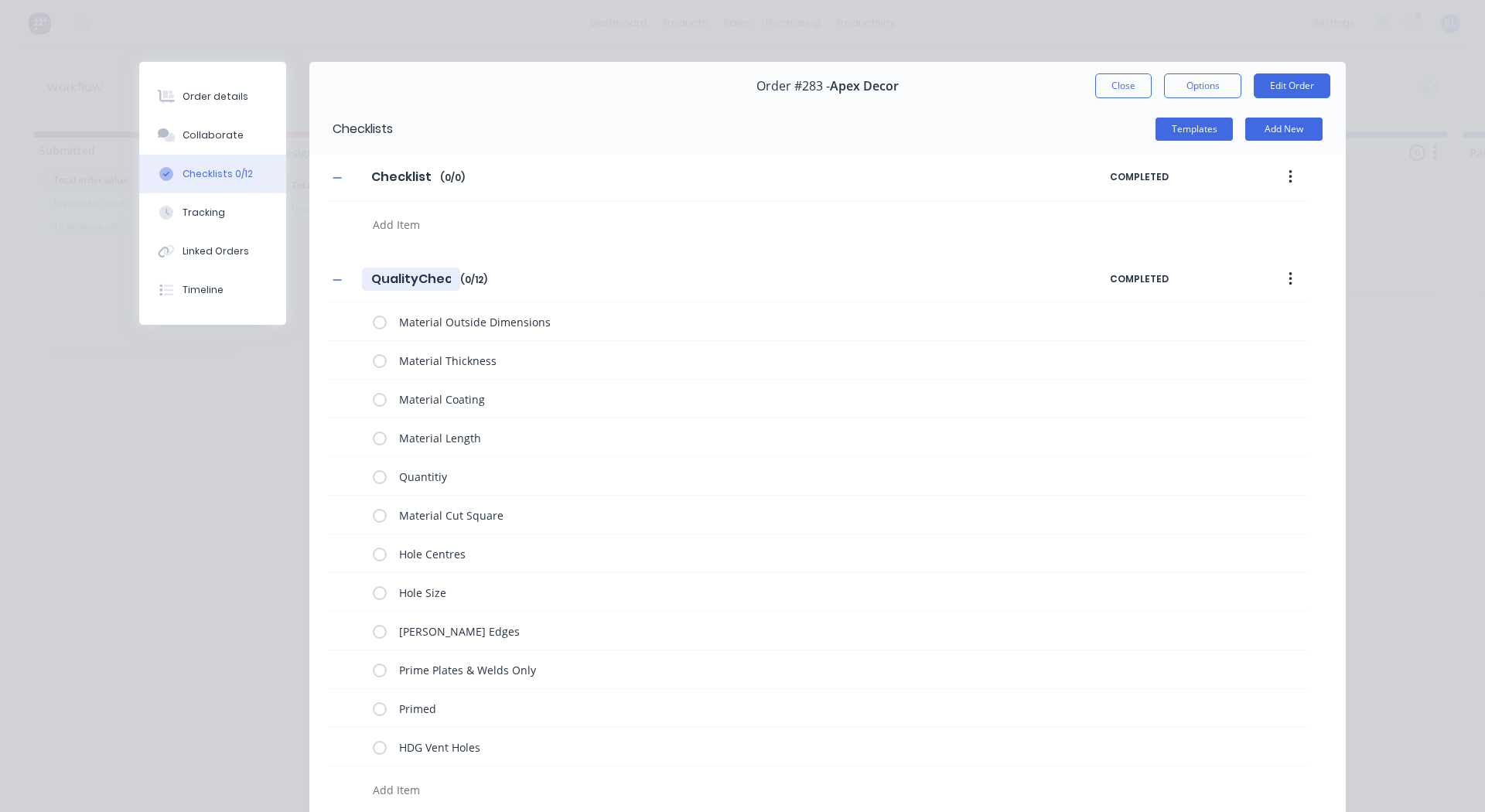 type on "x" 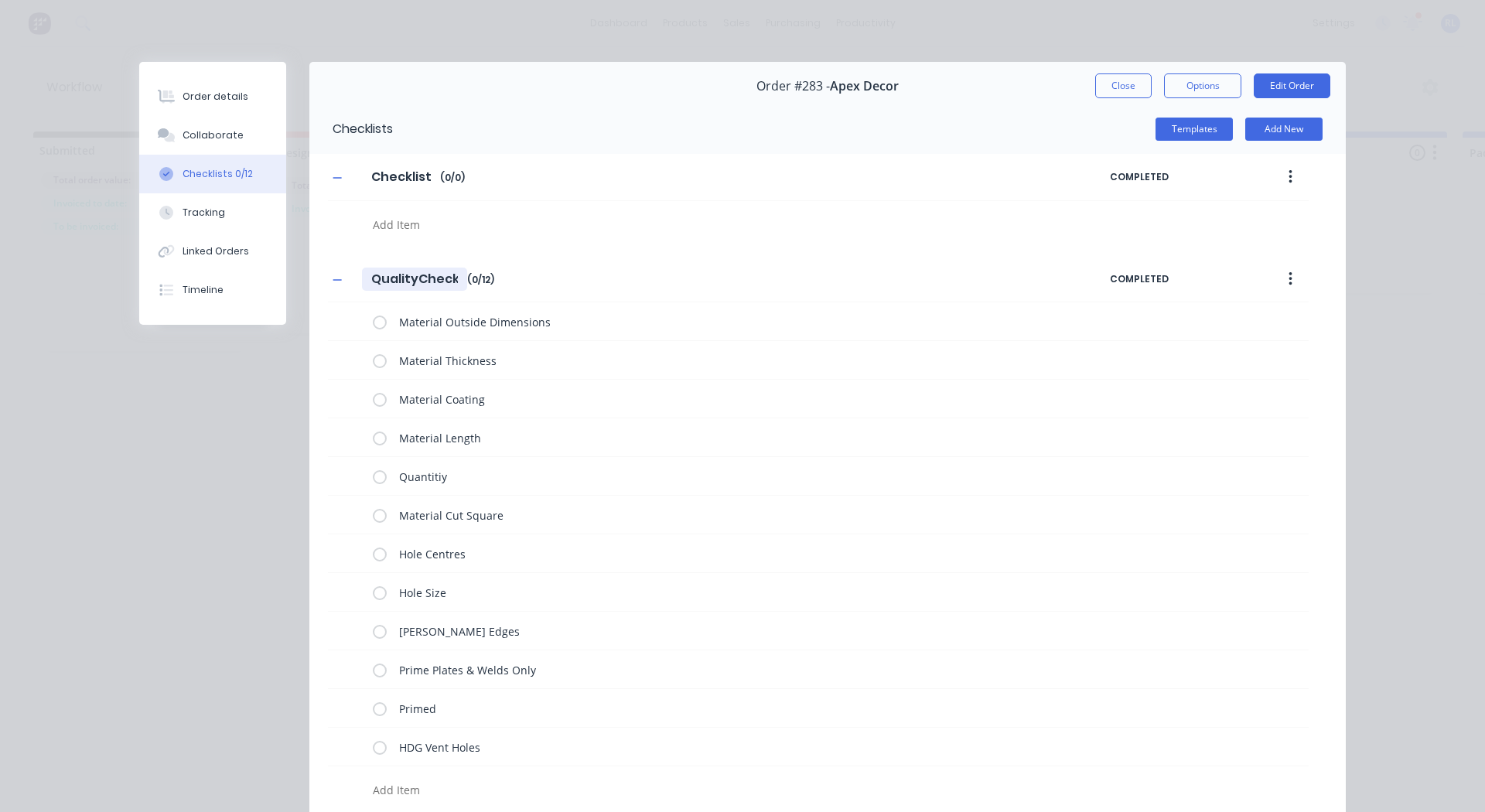 type on "Quality Check" 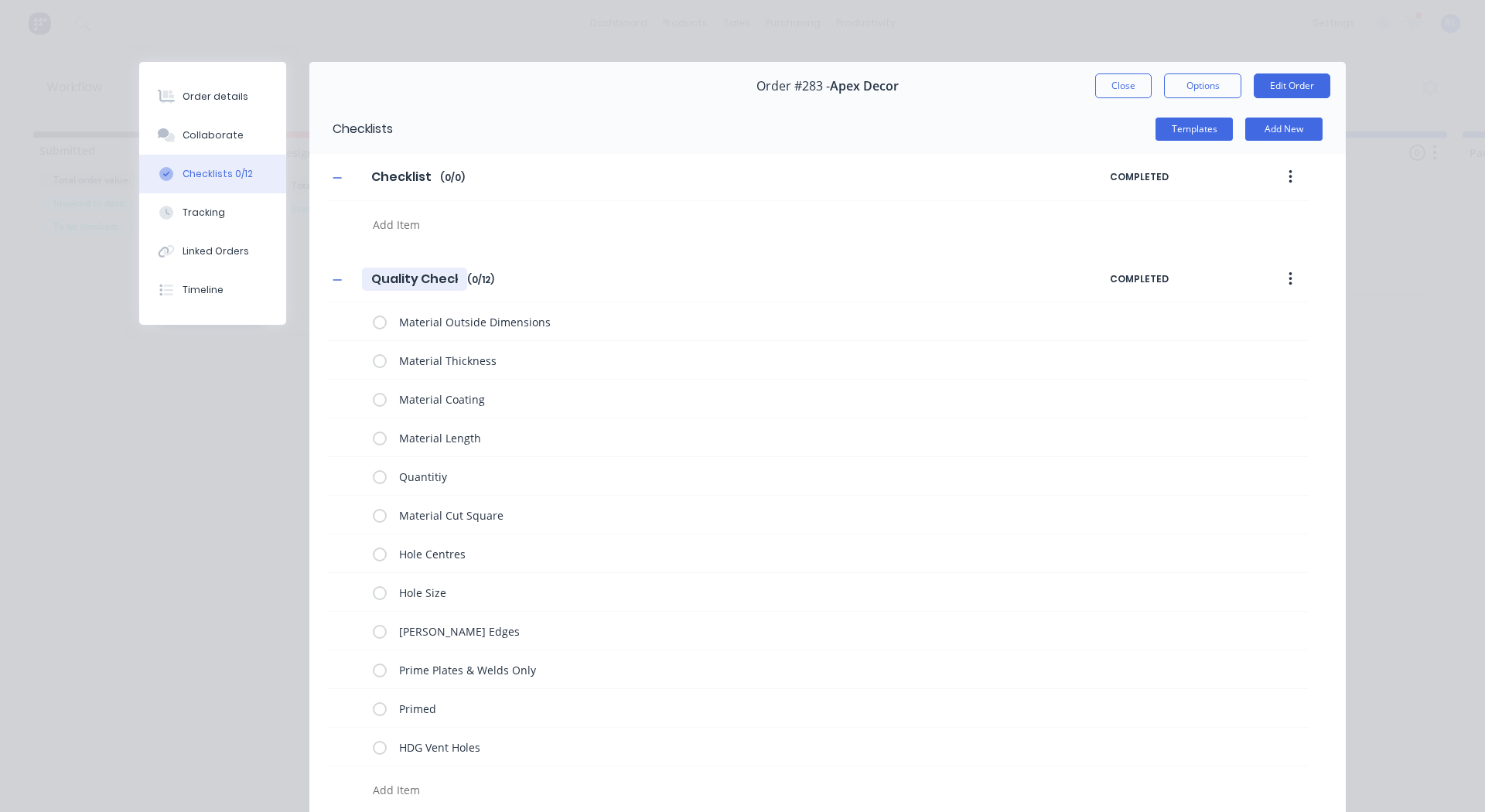 type on "x" 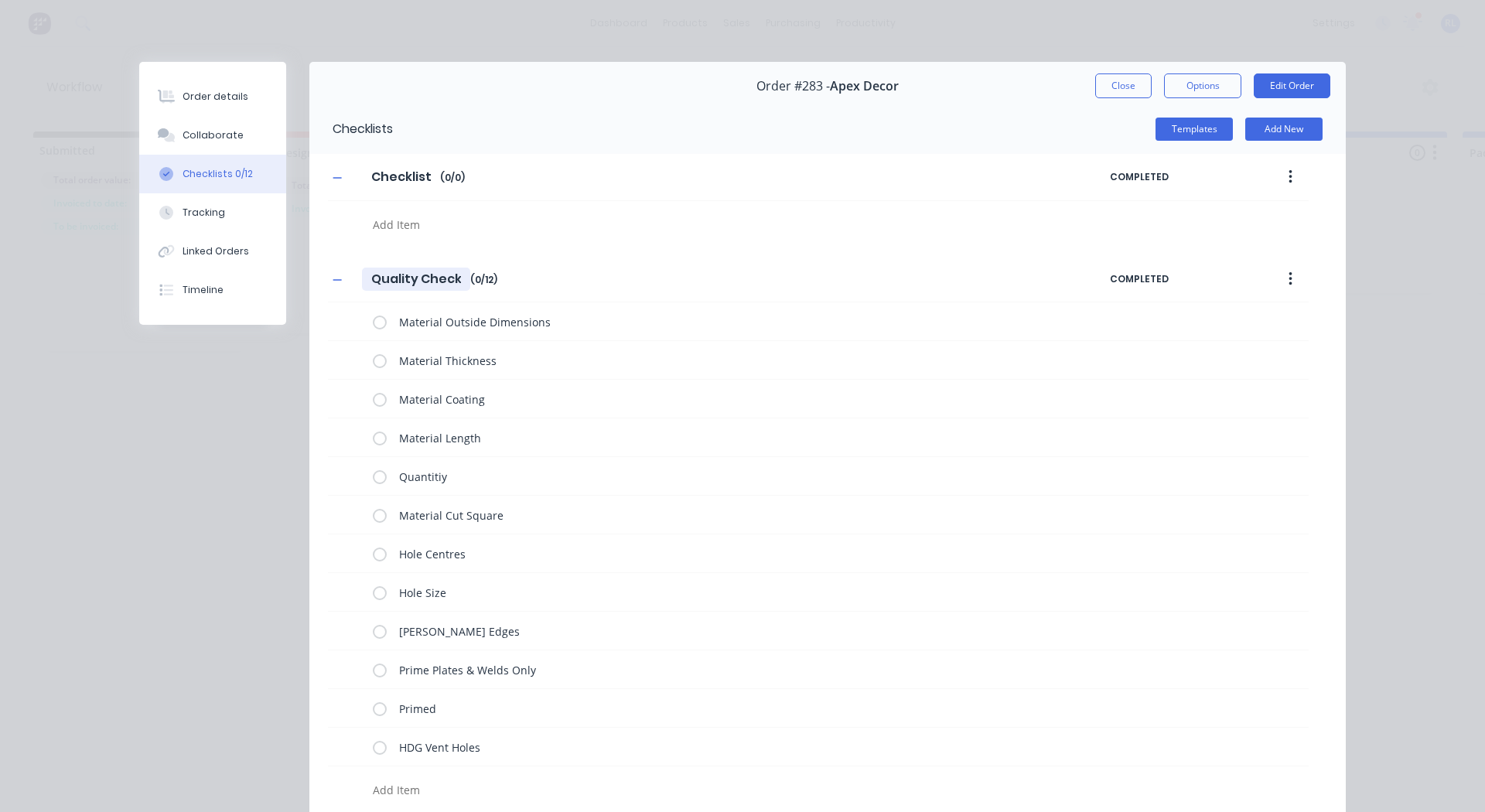 type on "Quality Check" 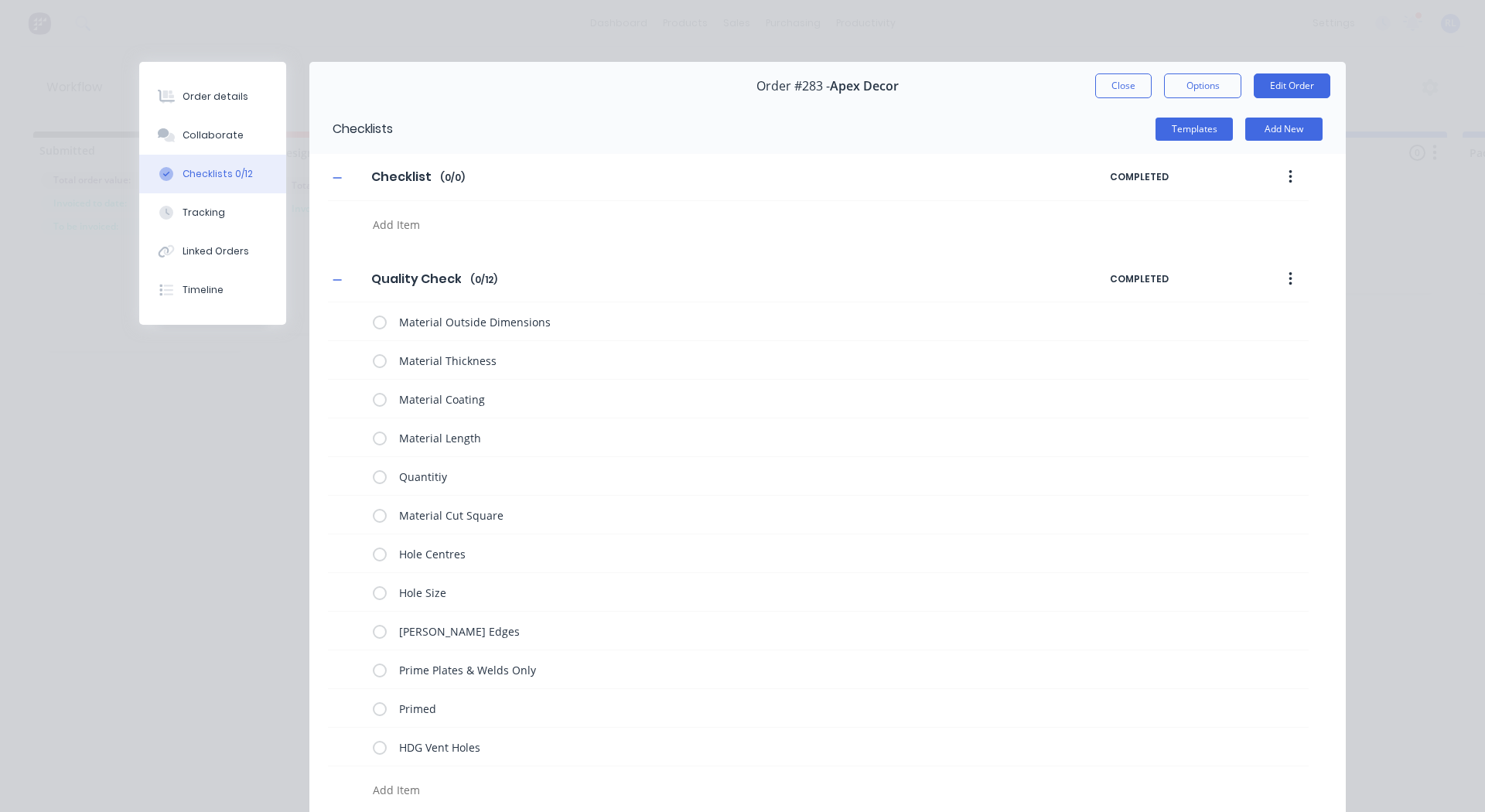 click on "Quality Check Quality Check Enter Checklist name ( 0 / 12 ) COMPLETED" at bounding box center (818, 279) 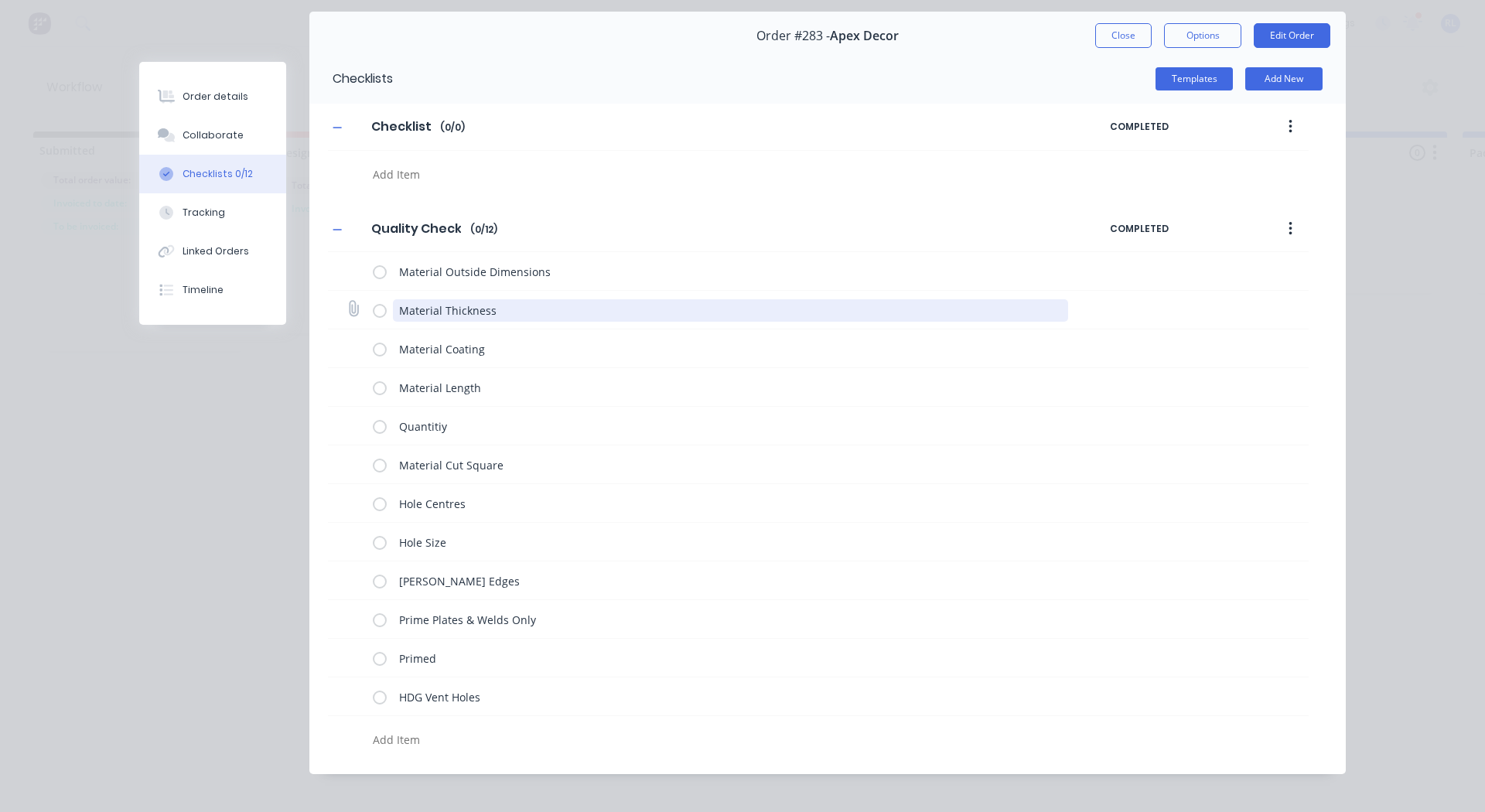 scroll, scrollTop: 61, scrollLeft: 0, axis: vertical 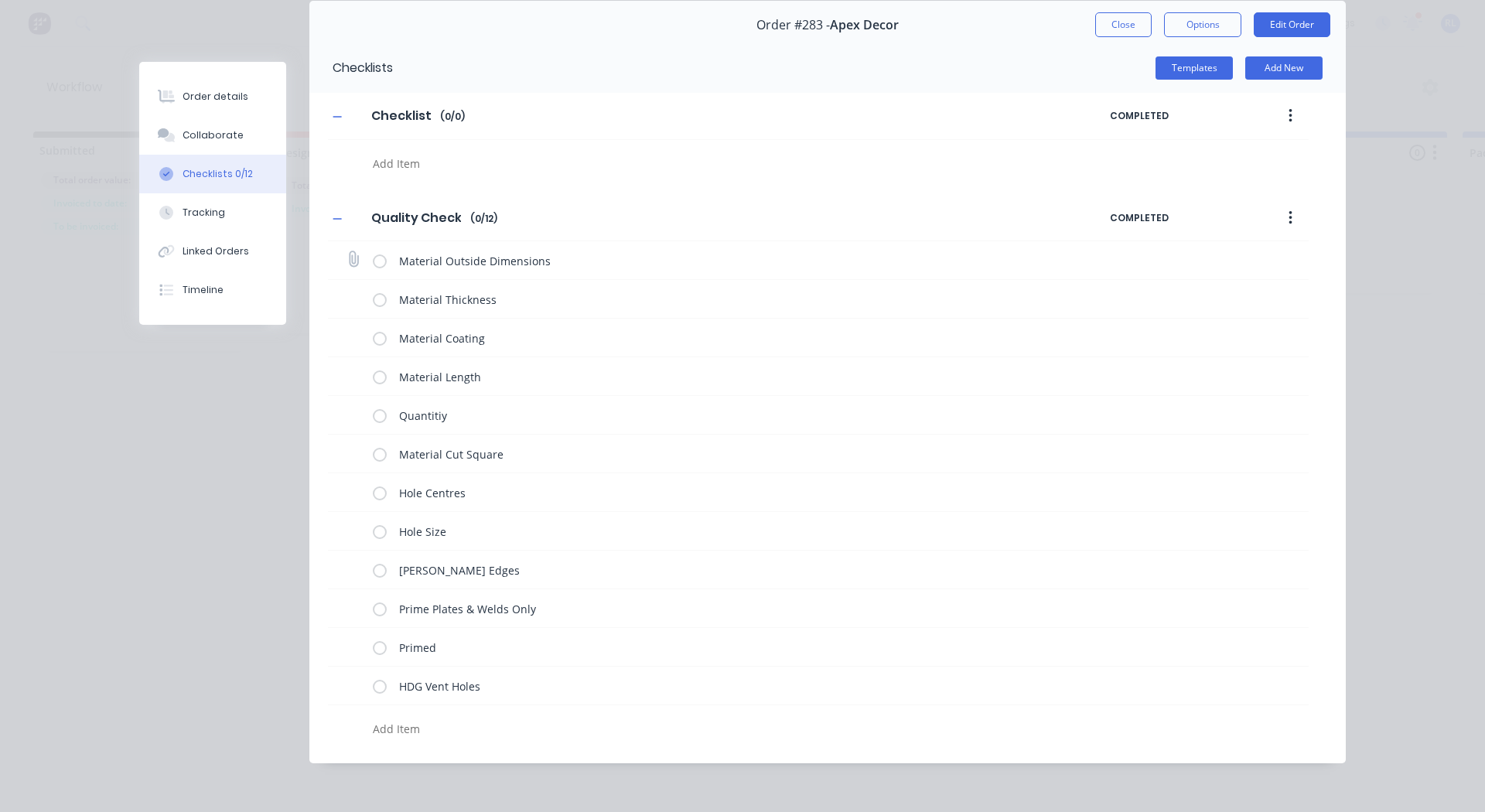 click at bounding box center (380, 260) 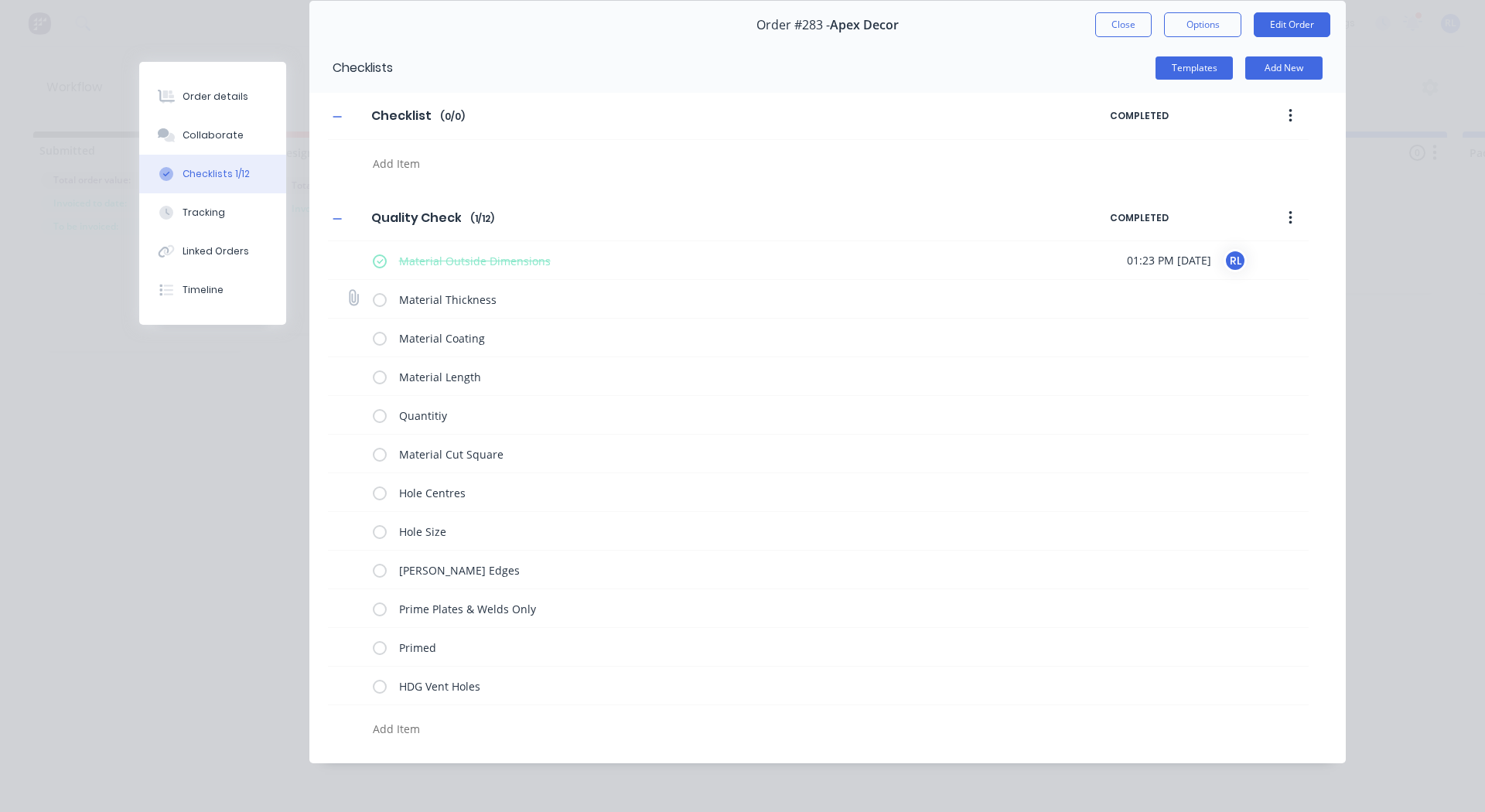 click at bounding box center (380, 299) 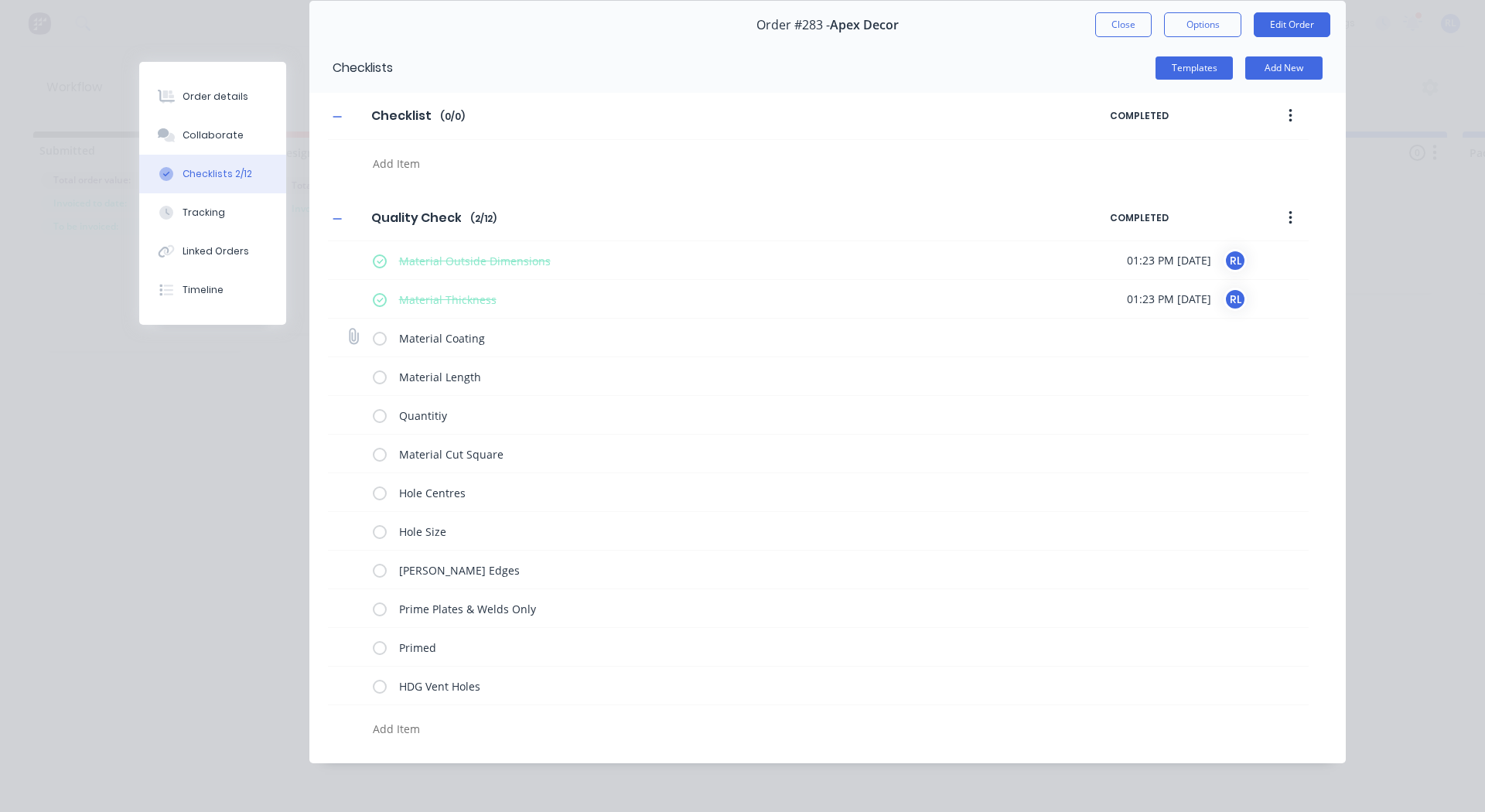 click at bounding box center (380, 337) 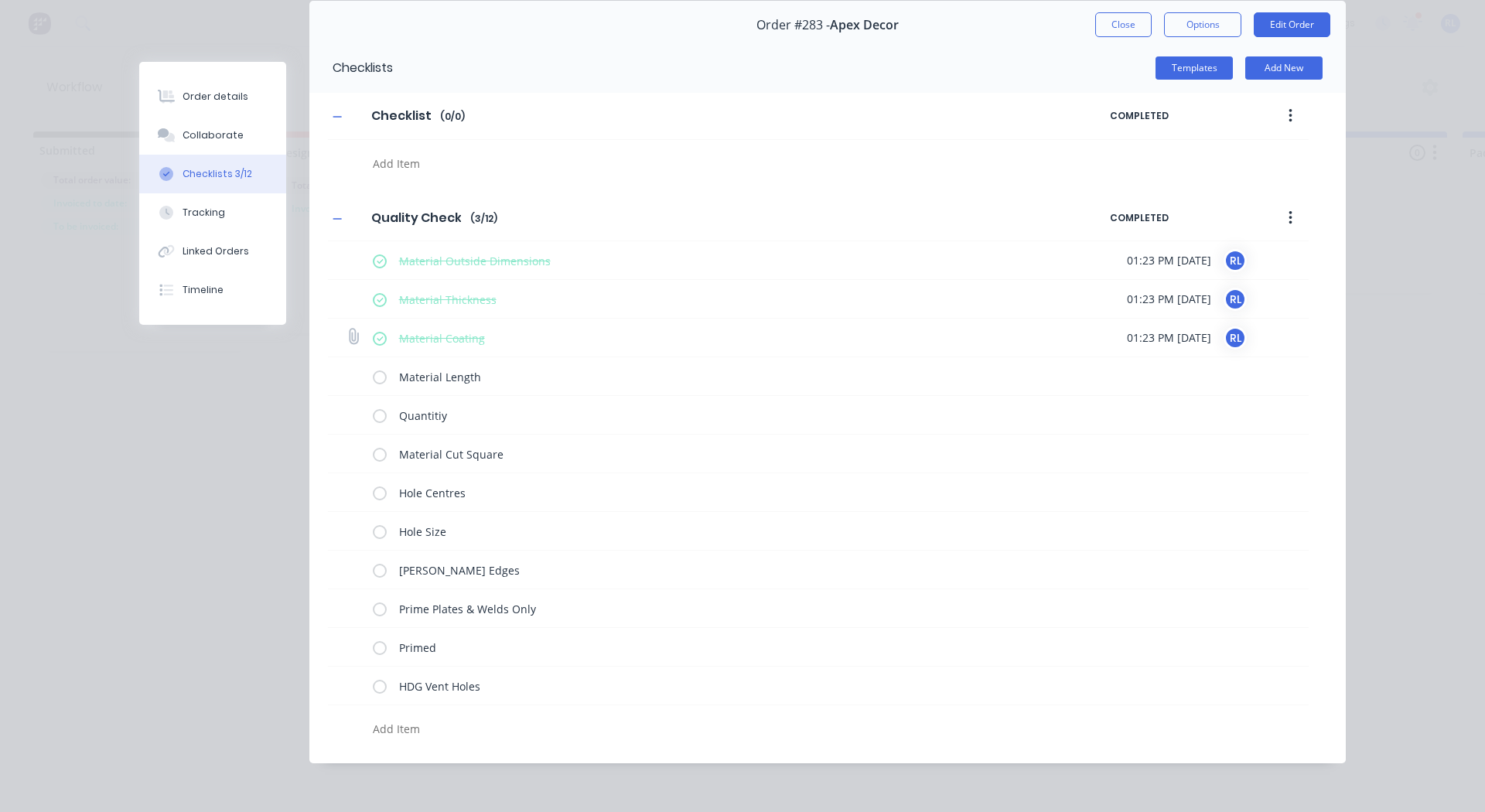 click 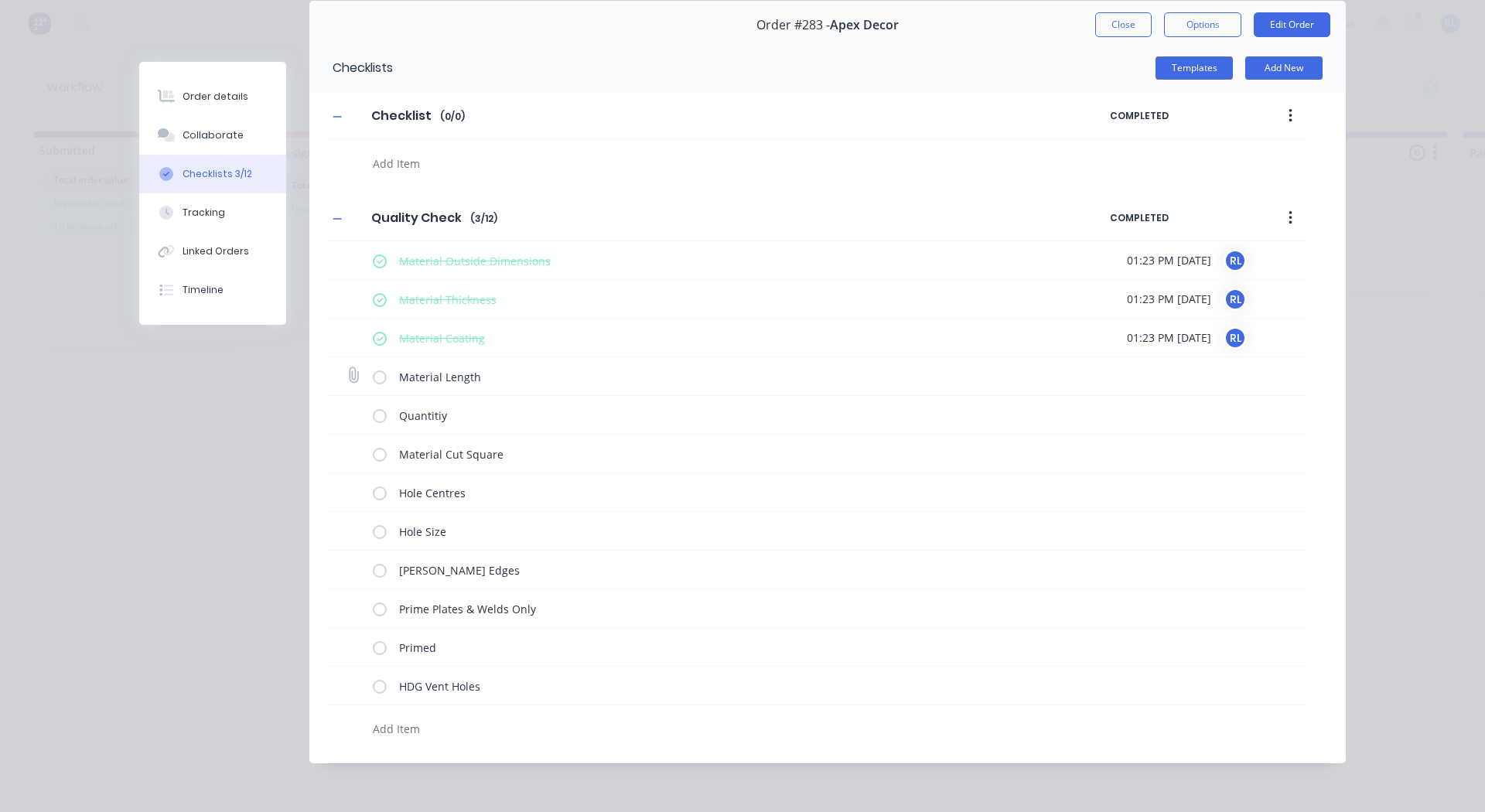 click at bounding box center (380, 376) 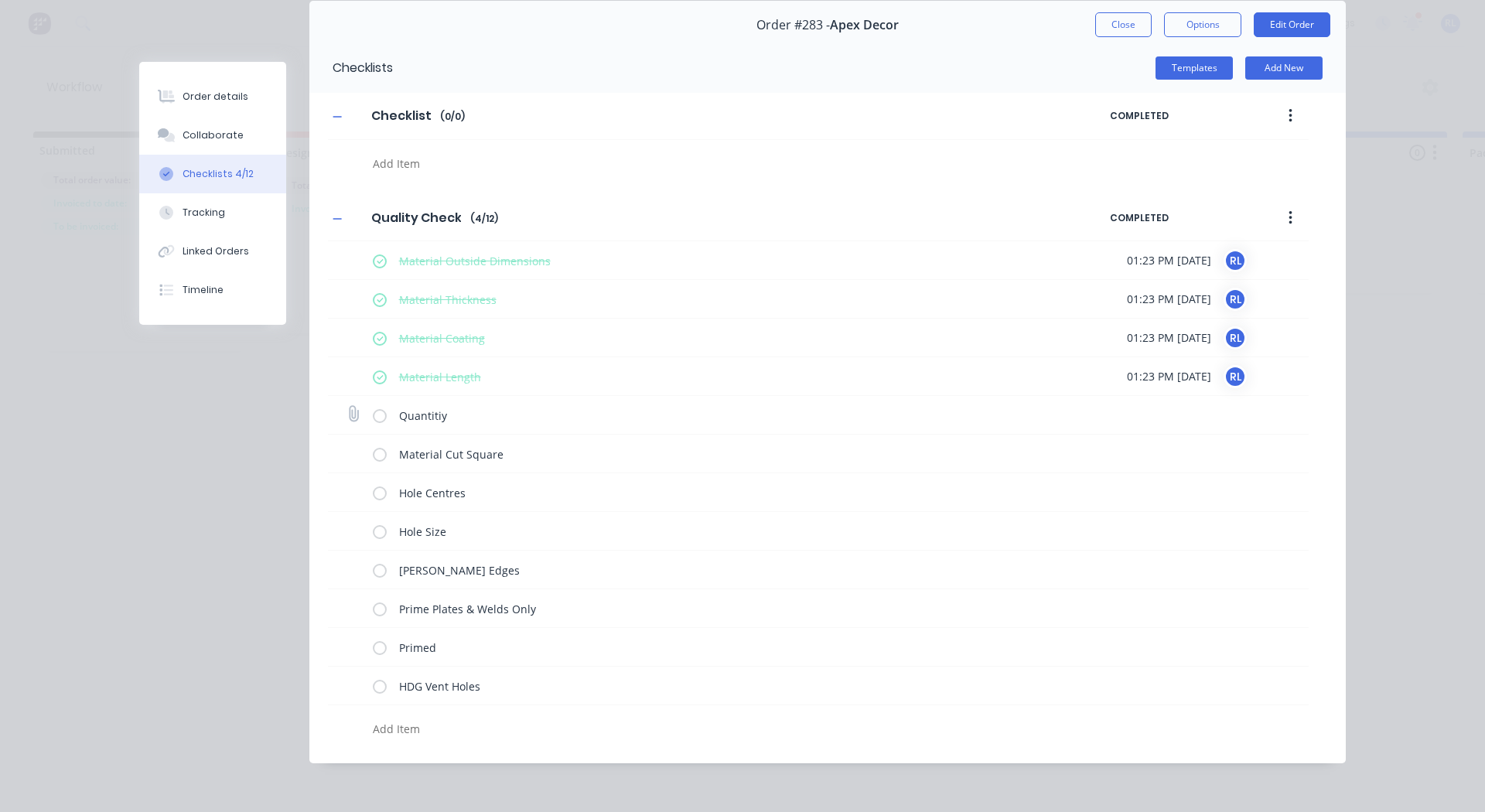 click at bounding box center [380, 415] 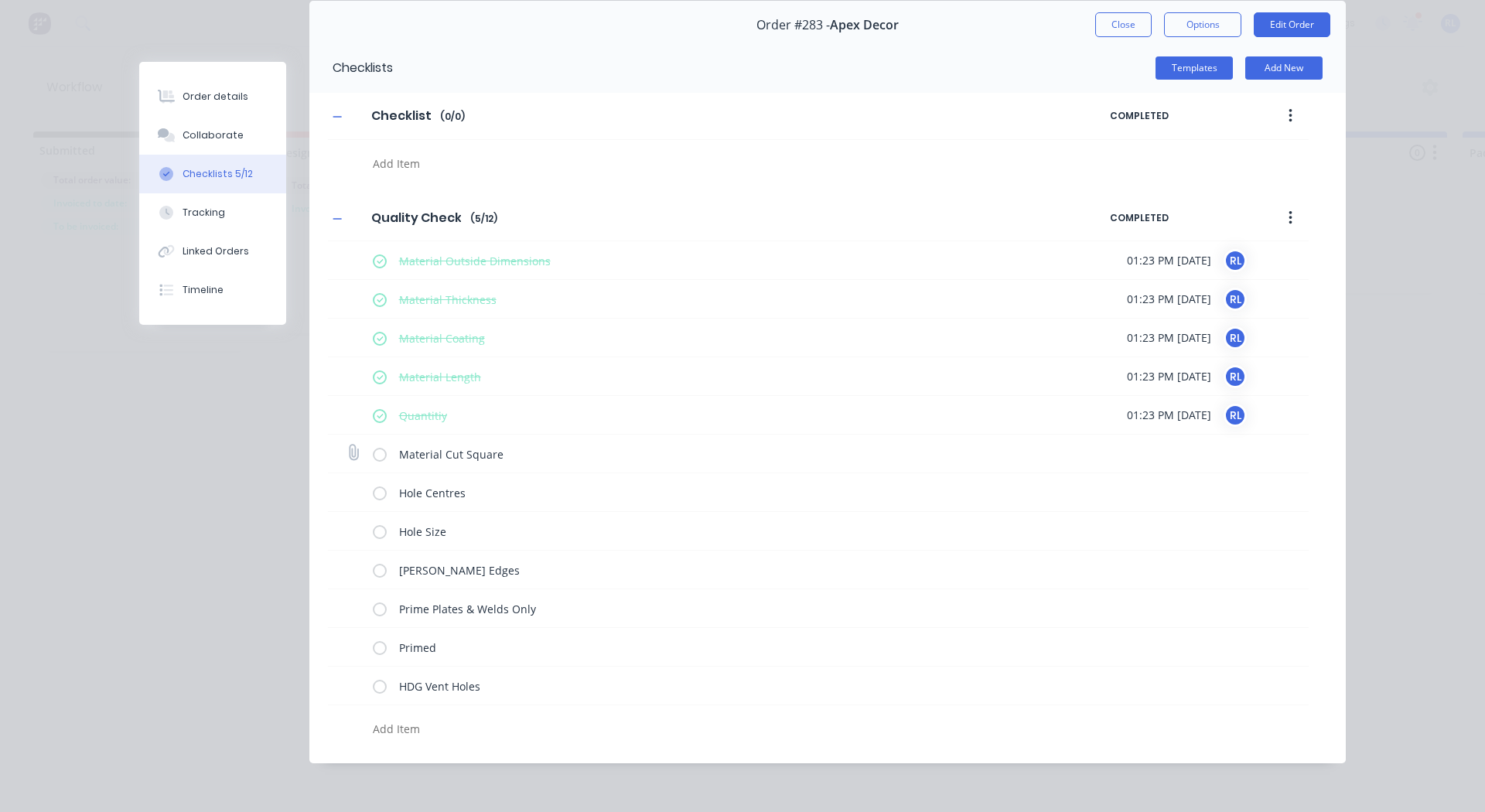 click at bounding box center [380, 453] 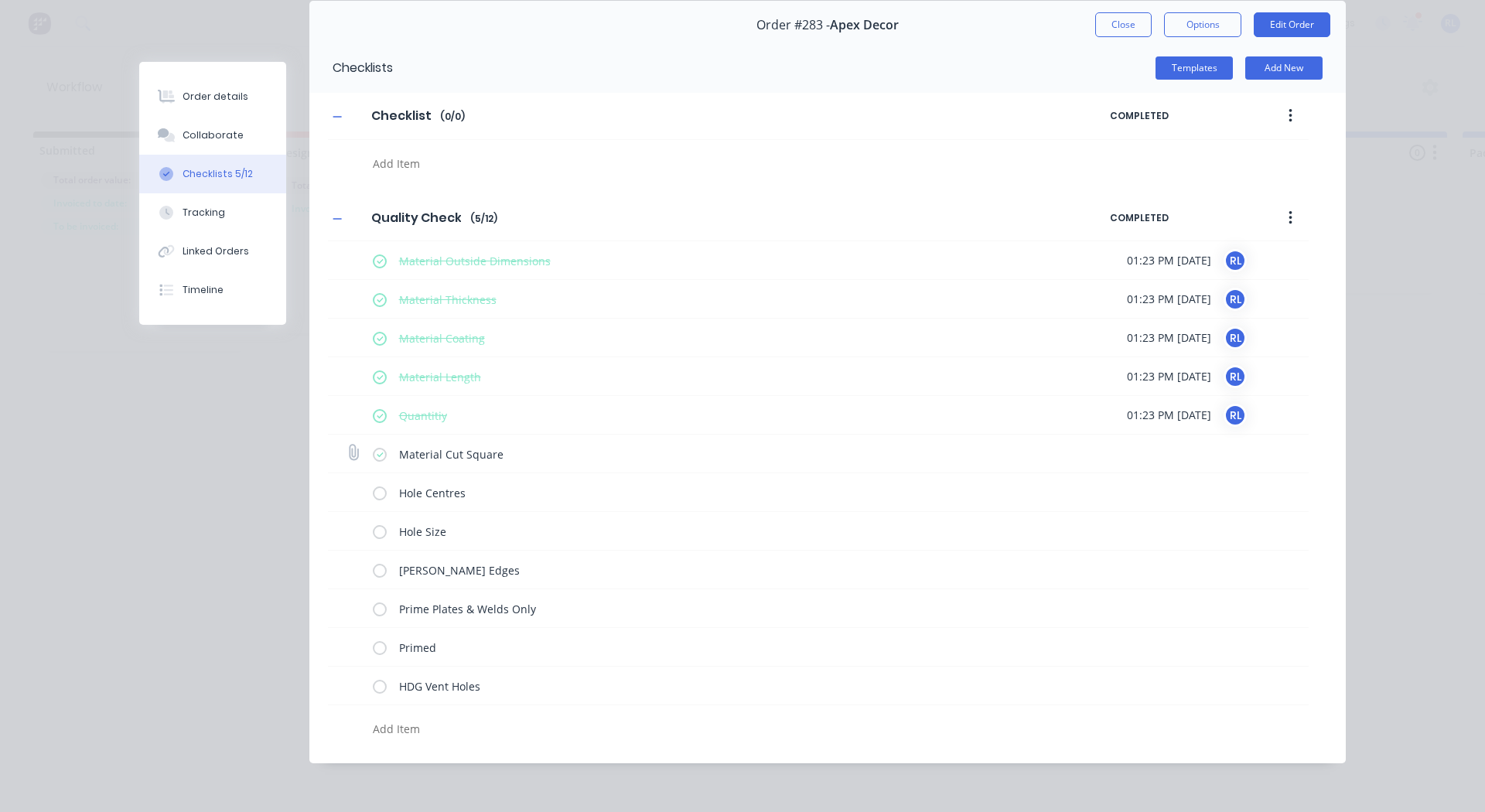 type on "x" 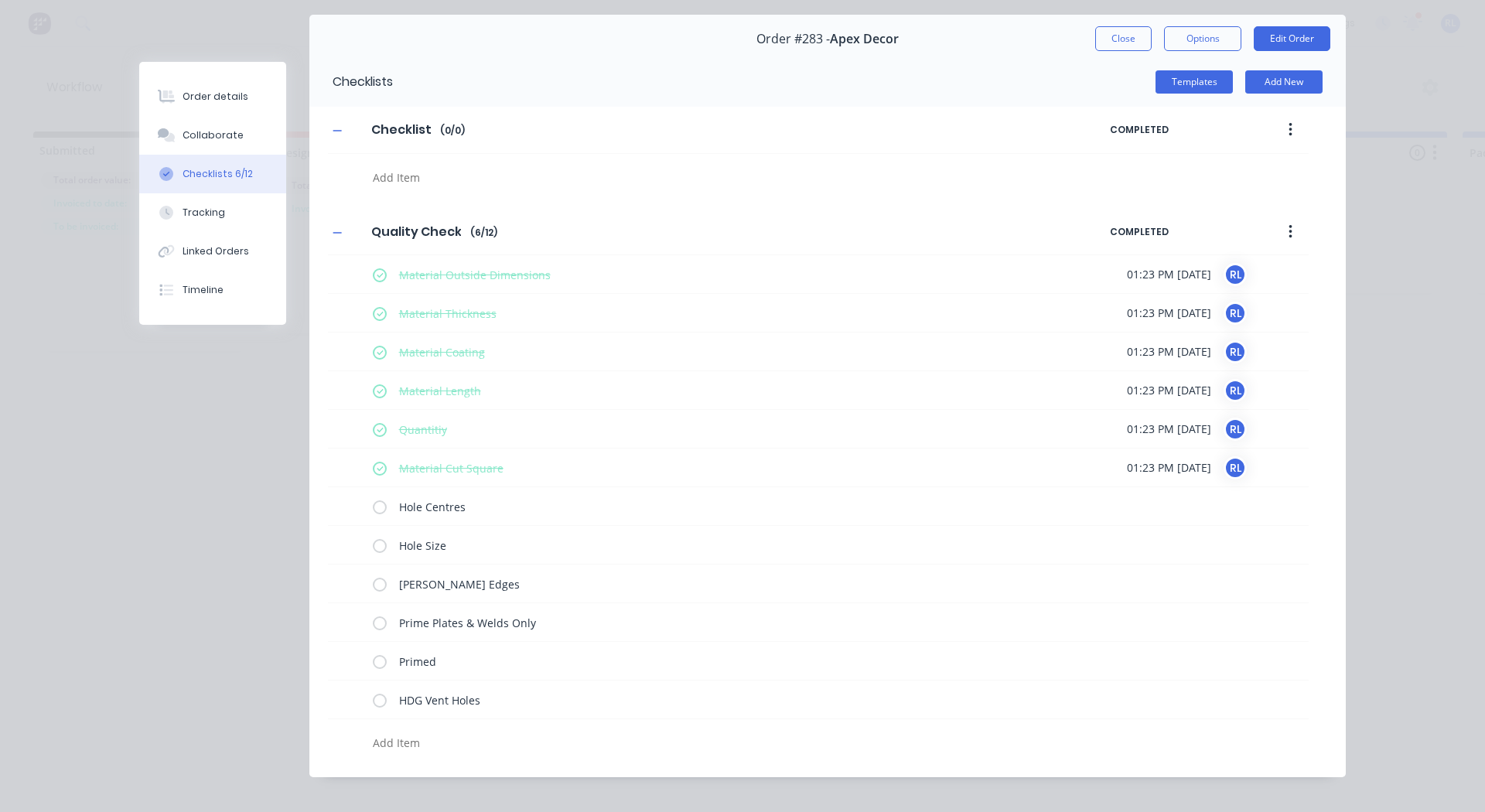 scroll, scrollTop: 47, scrollLeft: 0, axis: vertical 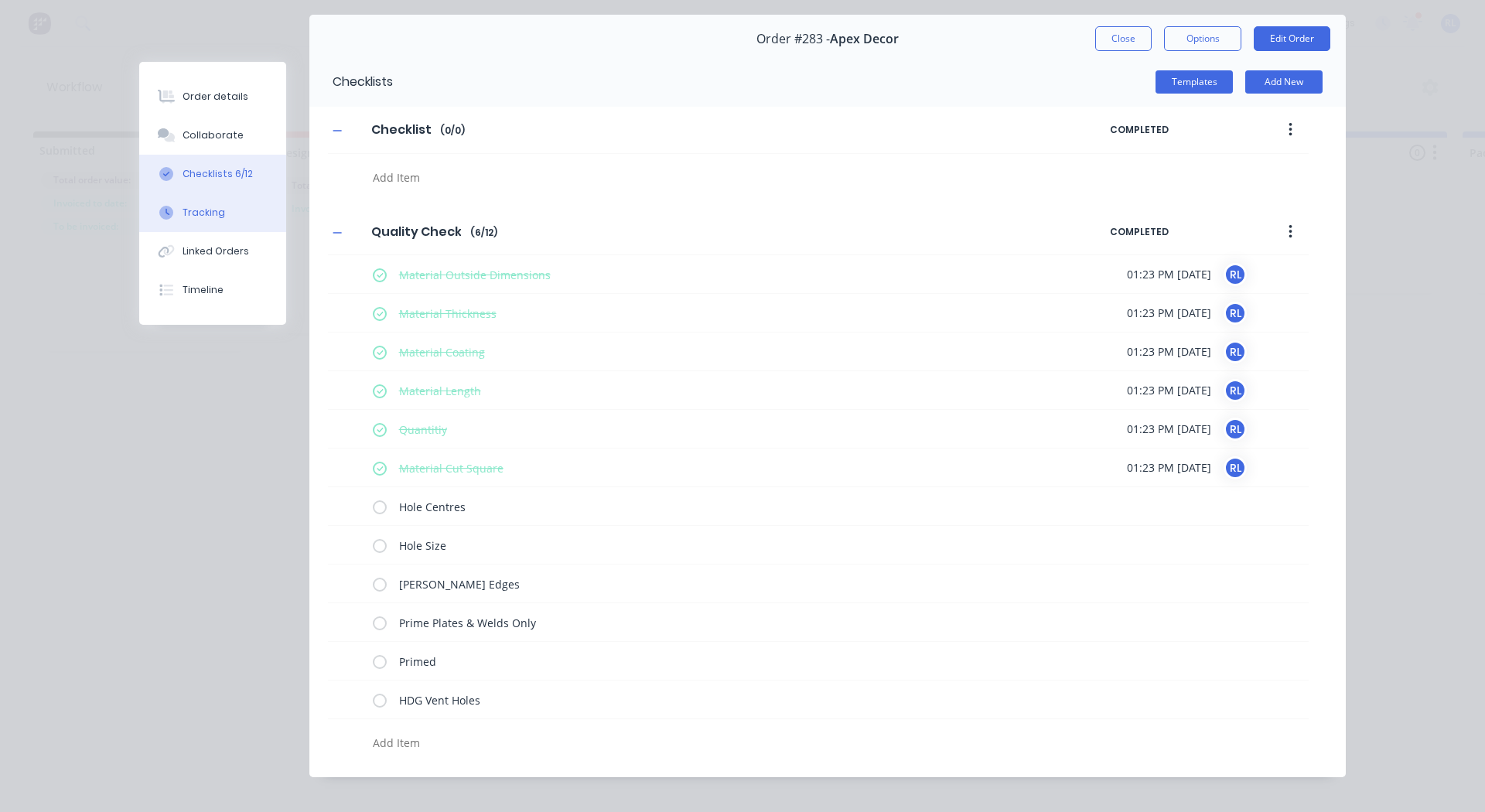 click on "Tracking" at bounding box center (203, 213) 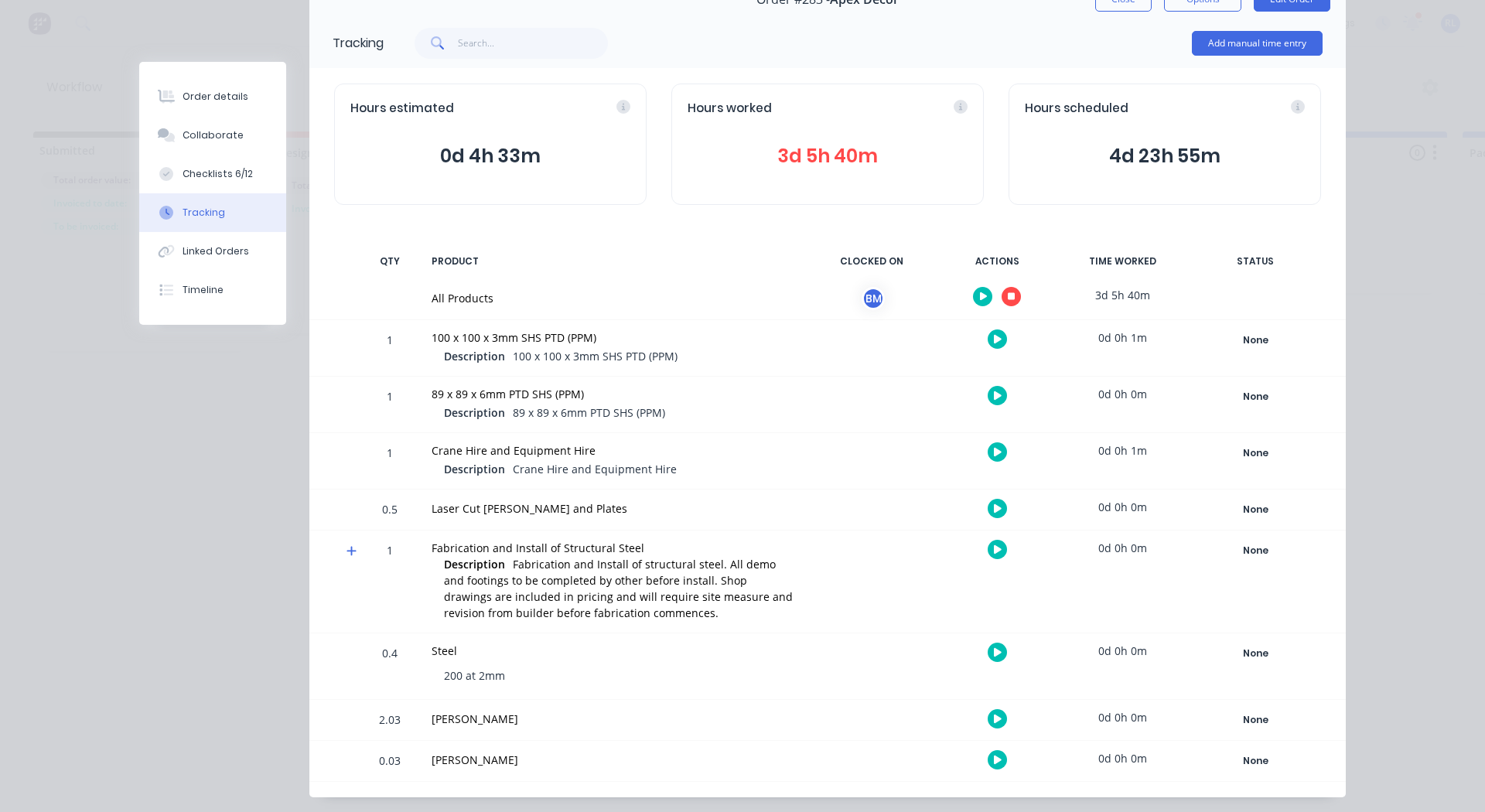scroll, scrollTop: 85, scrollLeft: 0, axis: vertical 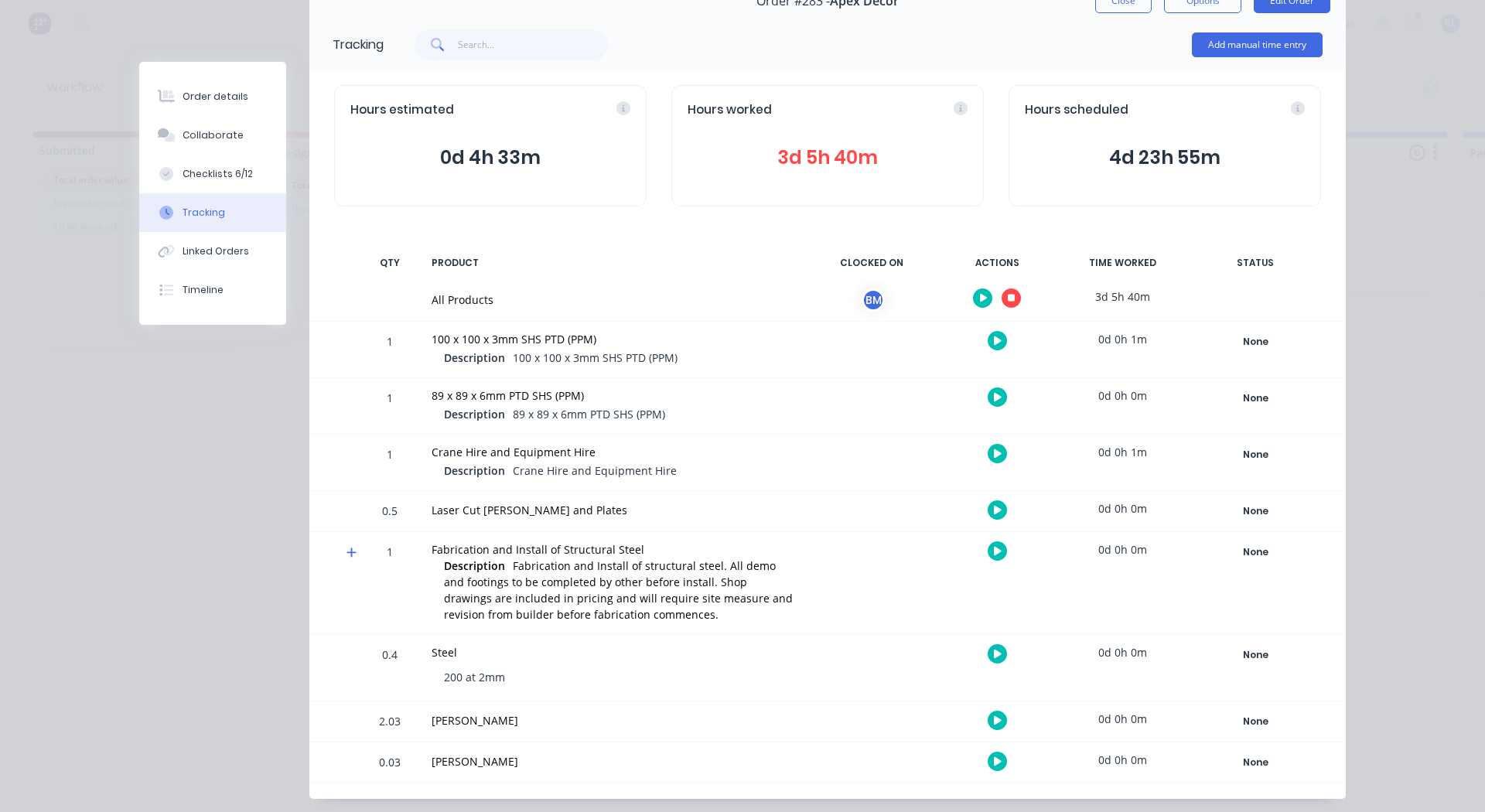 click 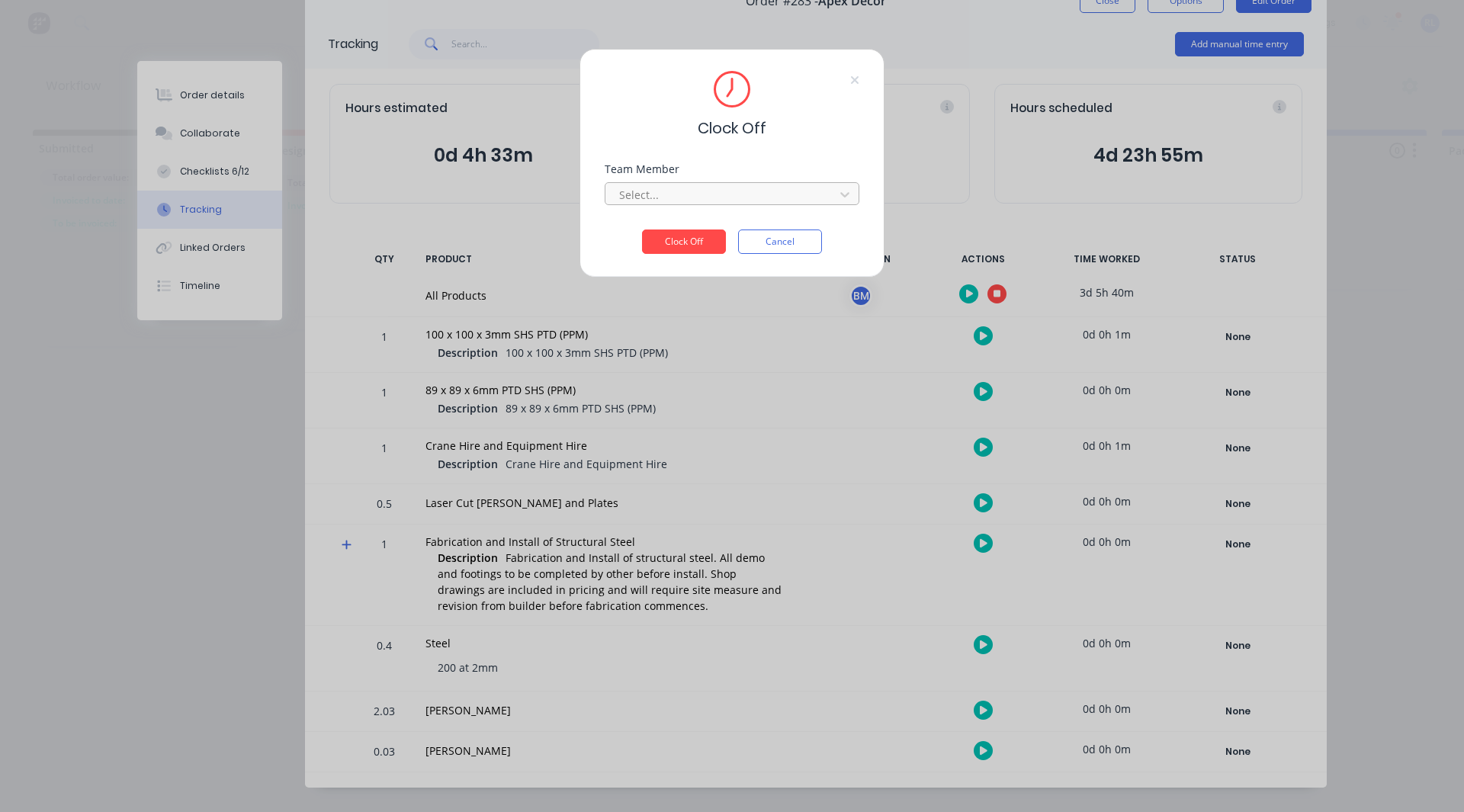 click at bounding box center (722, 194) 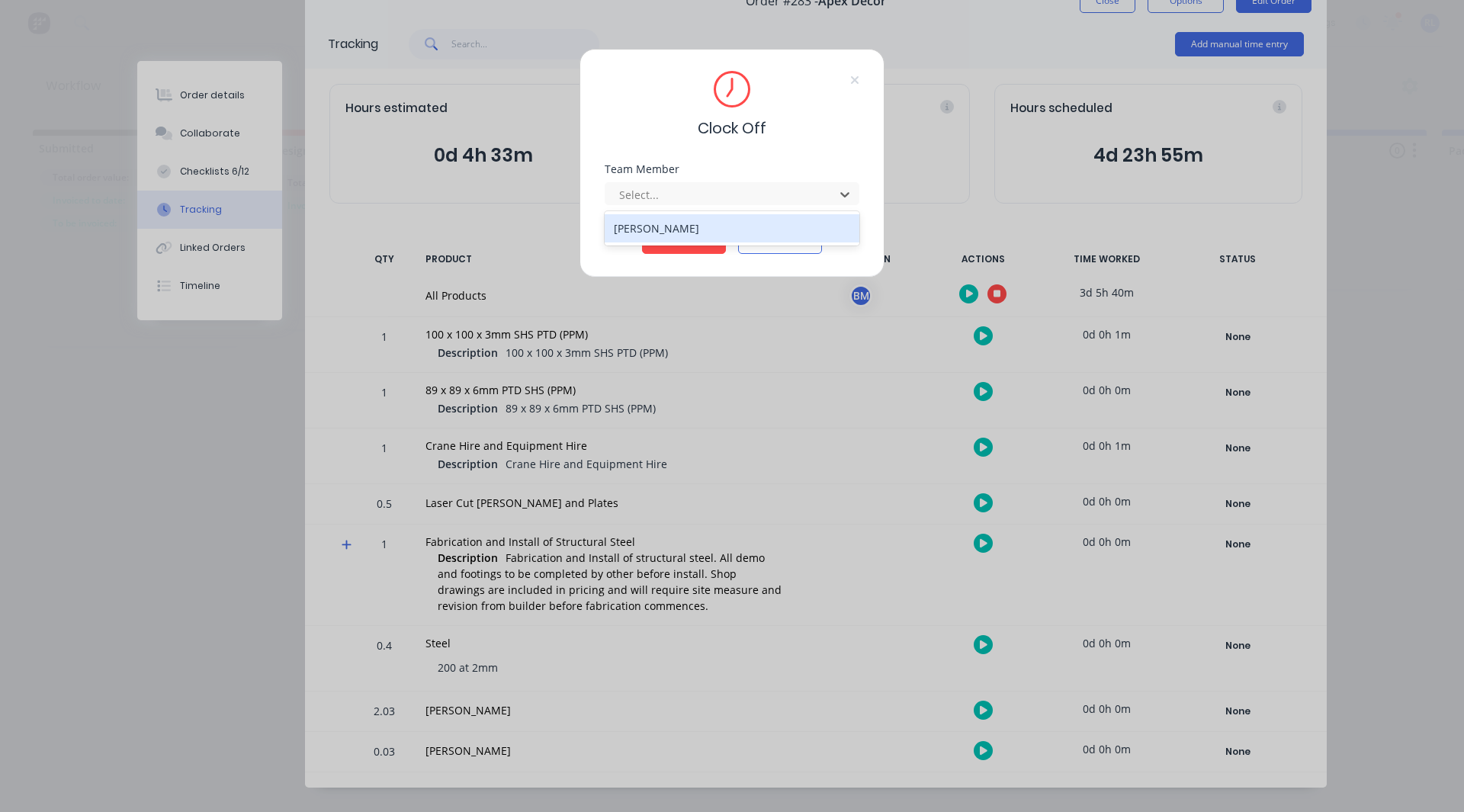 click on "[PERSON_NAME]" at bounding box center [732, 228] 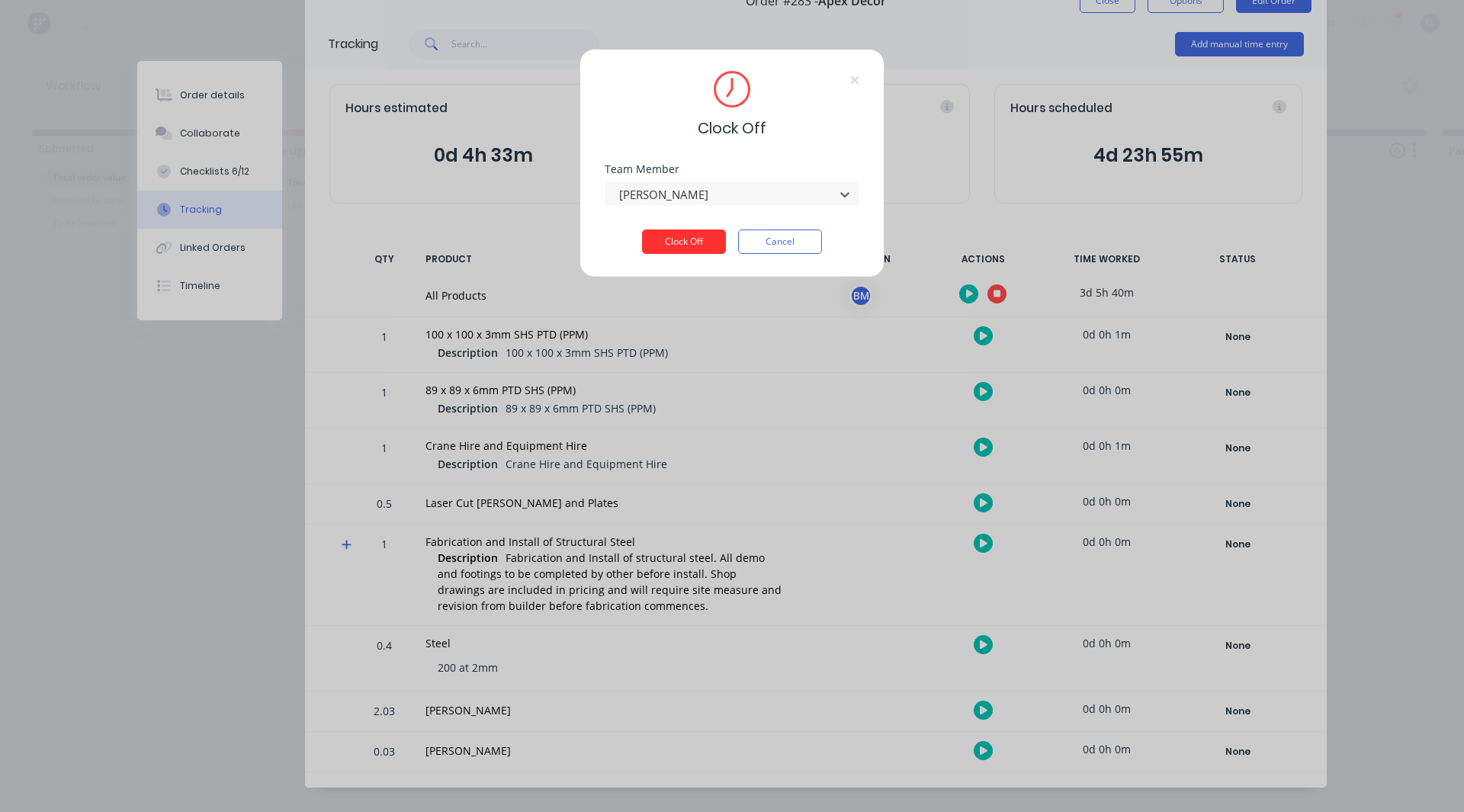 click on "Clock Off" at bounding box center [684, 242] 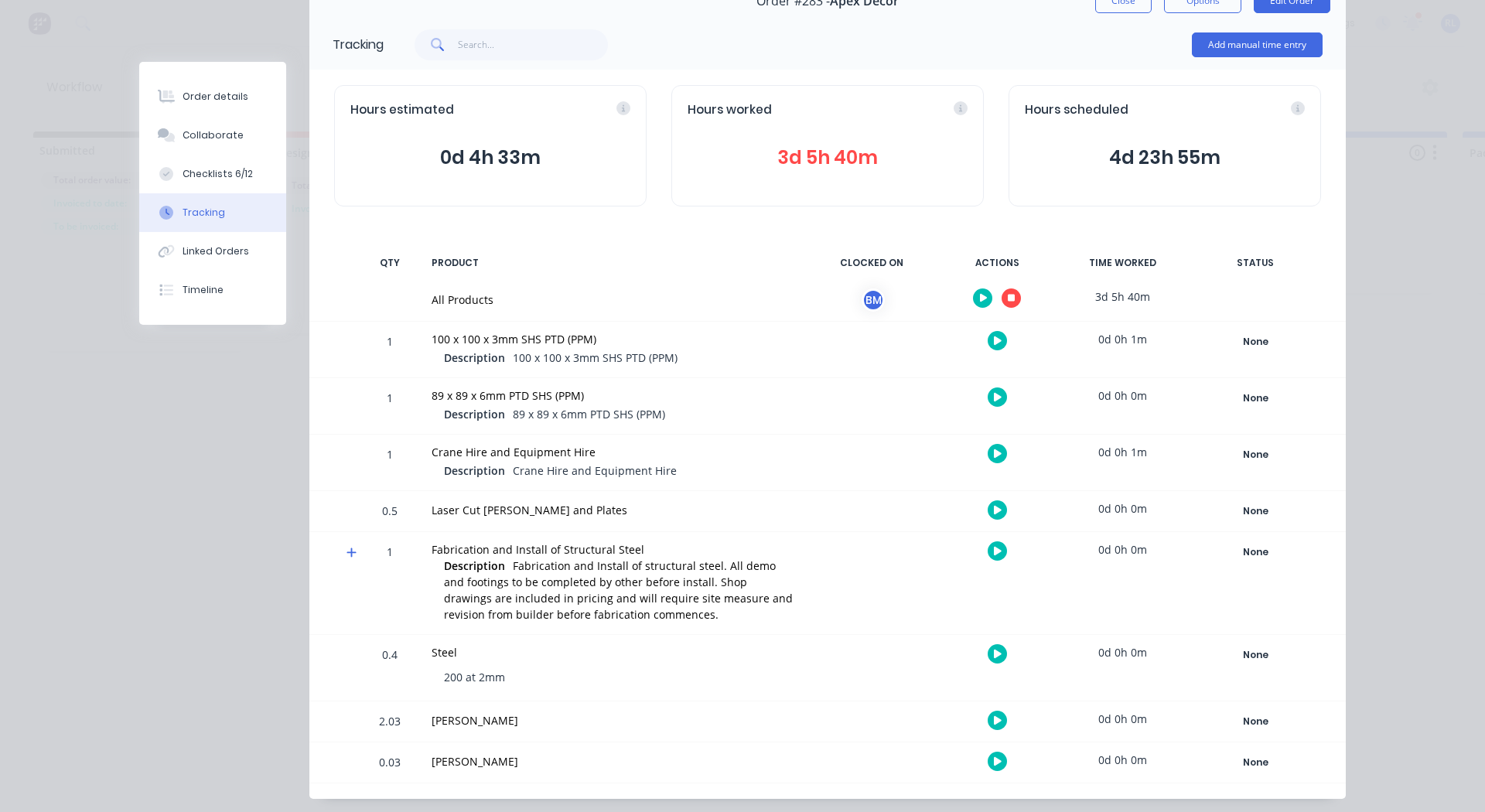scroll, scrollTop: 121, scrollLeft: 0, axis: vertical 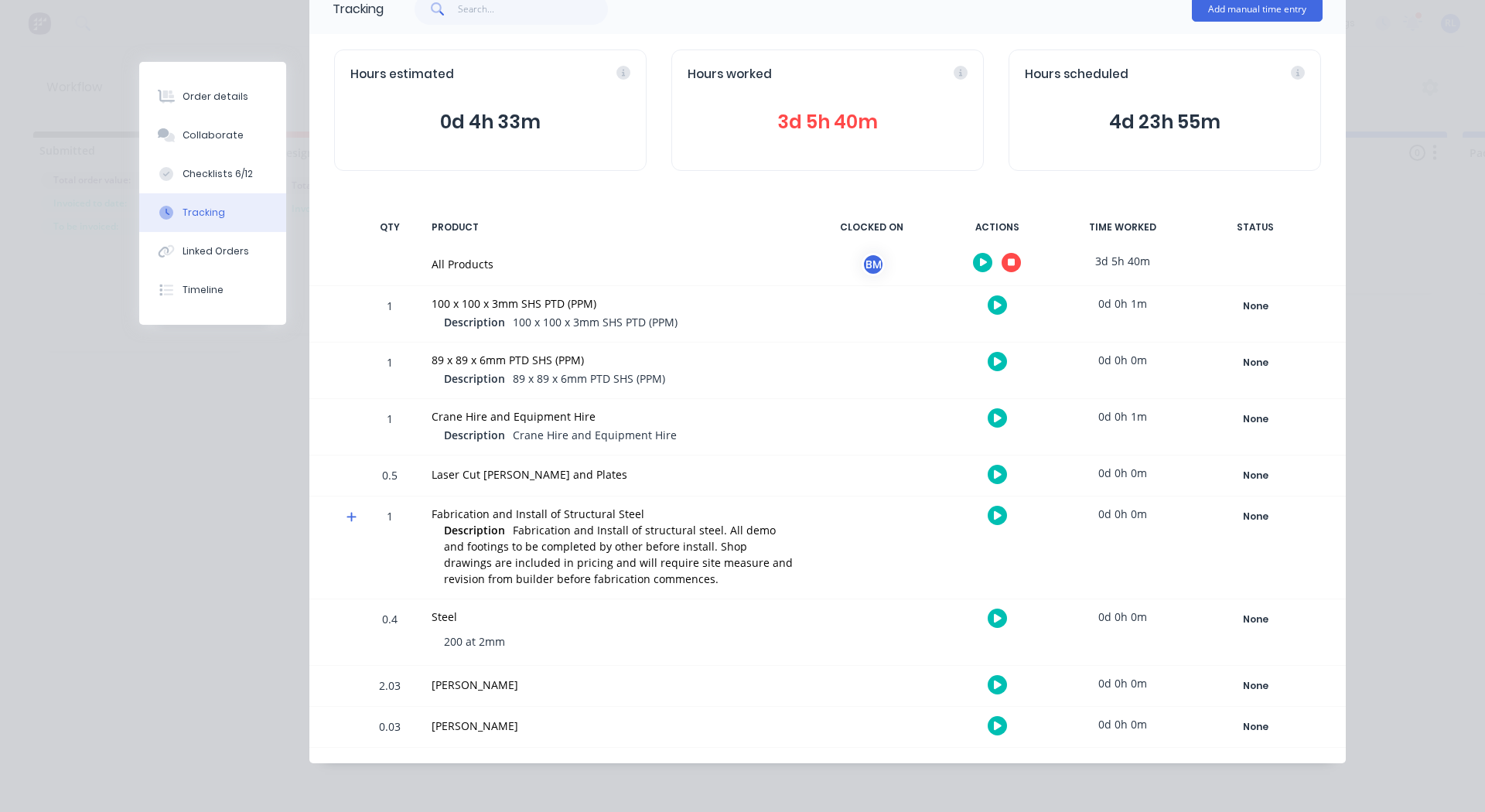 click 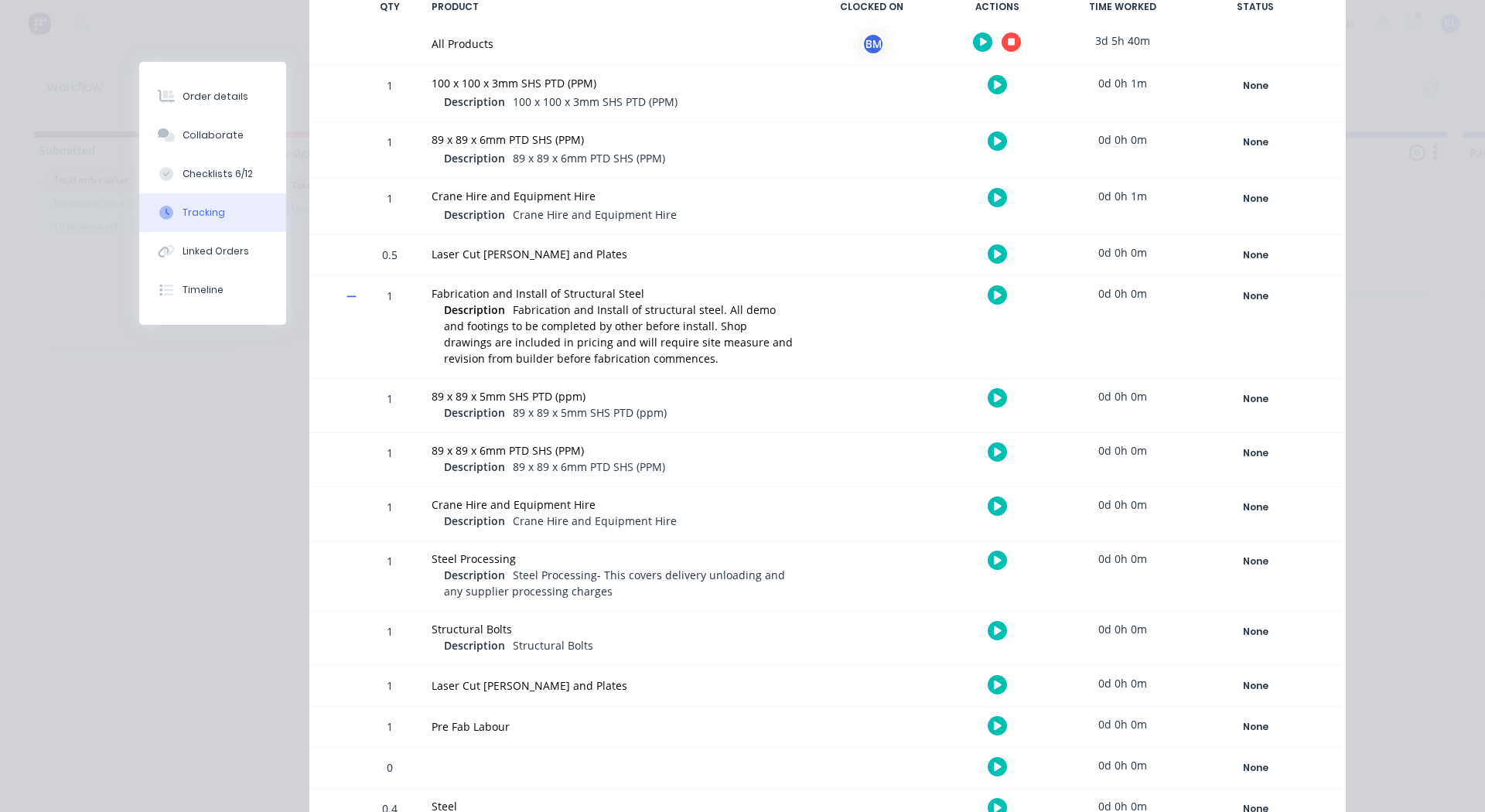 scroll, scrollTop: 342, scrollLeft: 0, axis: vertical 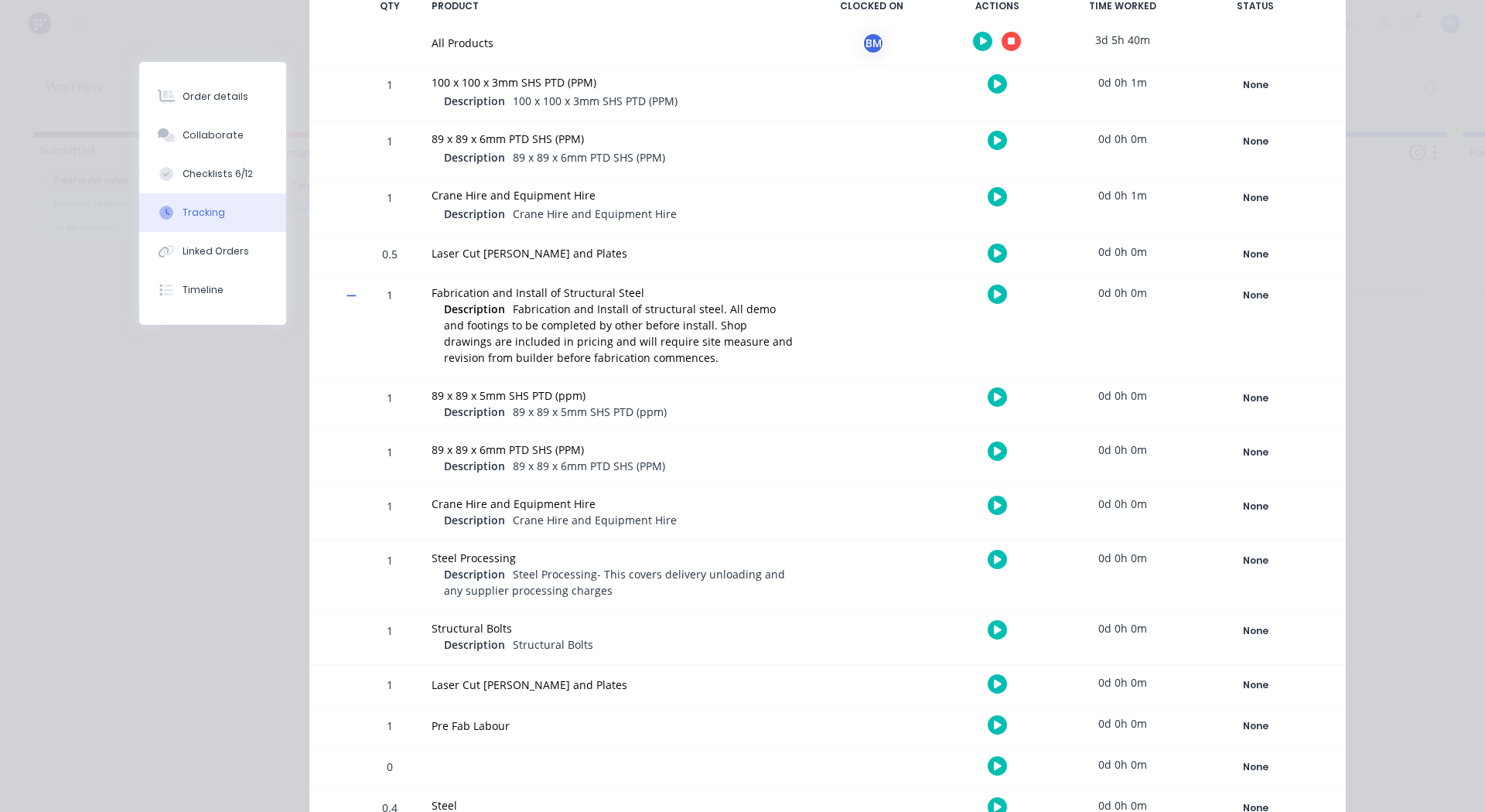 click 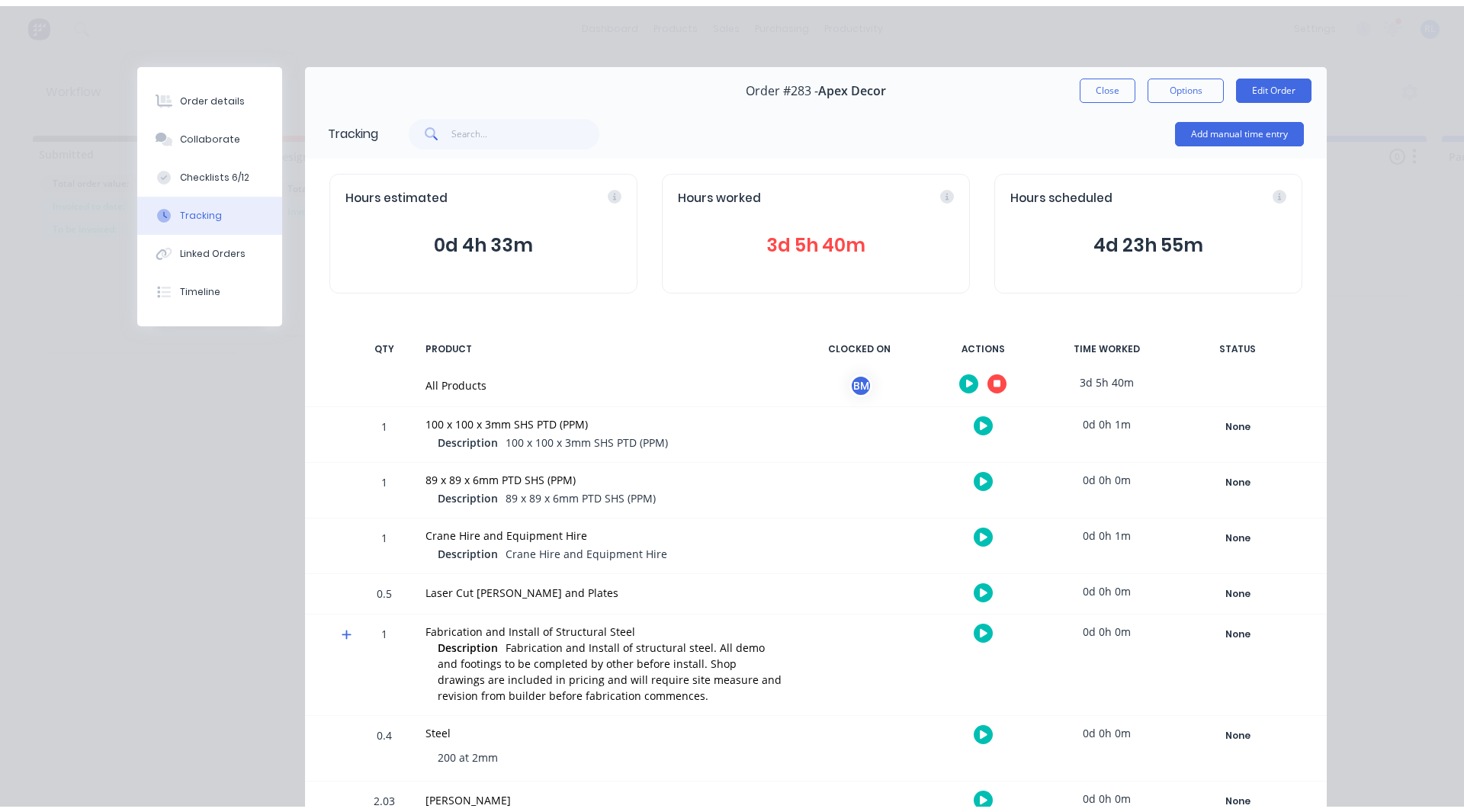 scroll, scrollTop: 2, scrollLeft: 0, axis: vertical 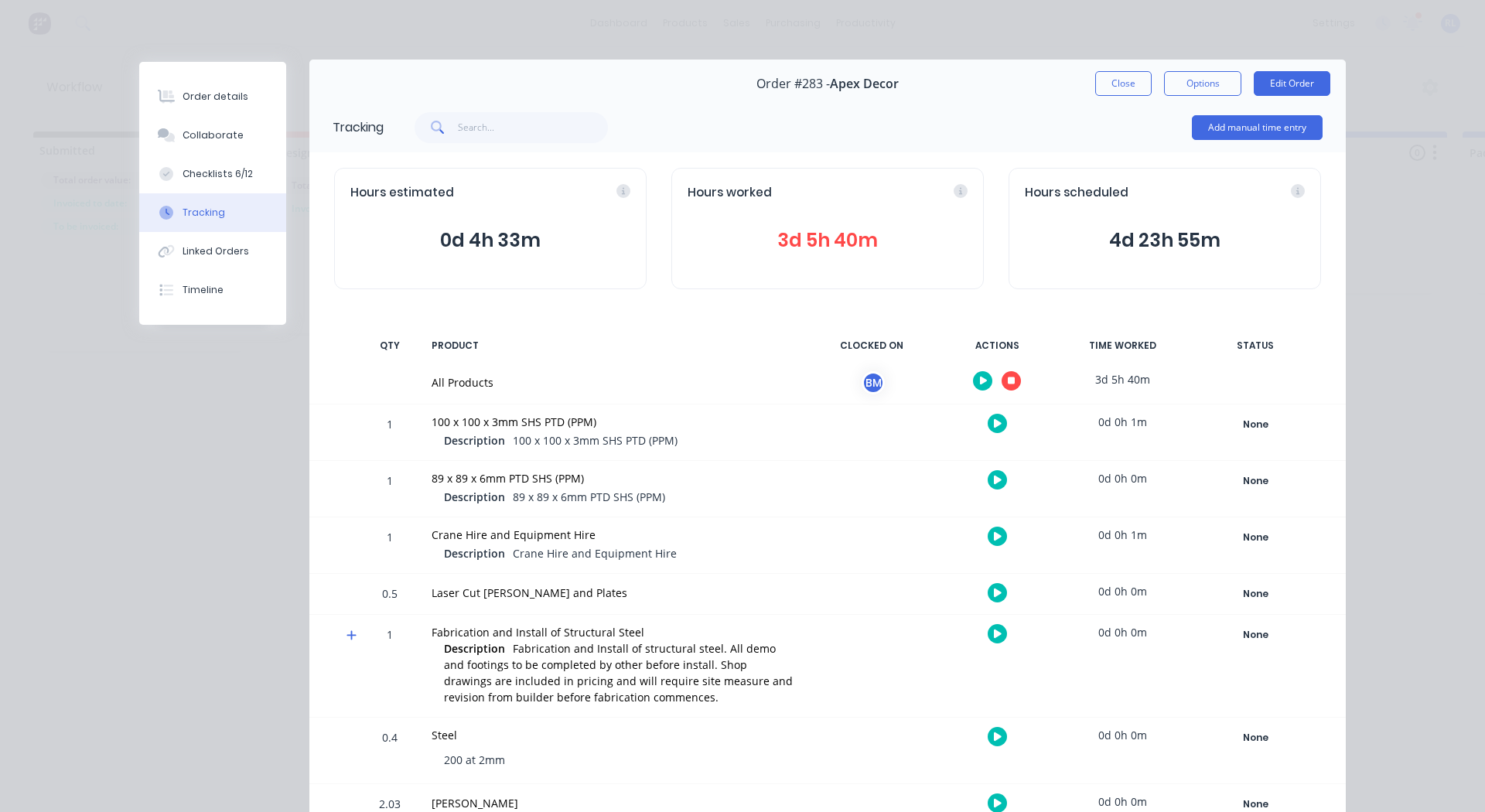 click at bounding box center [997, 423] 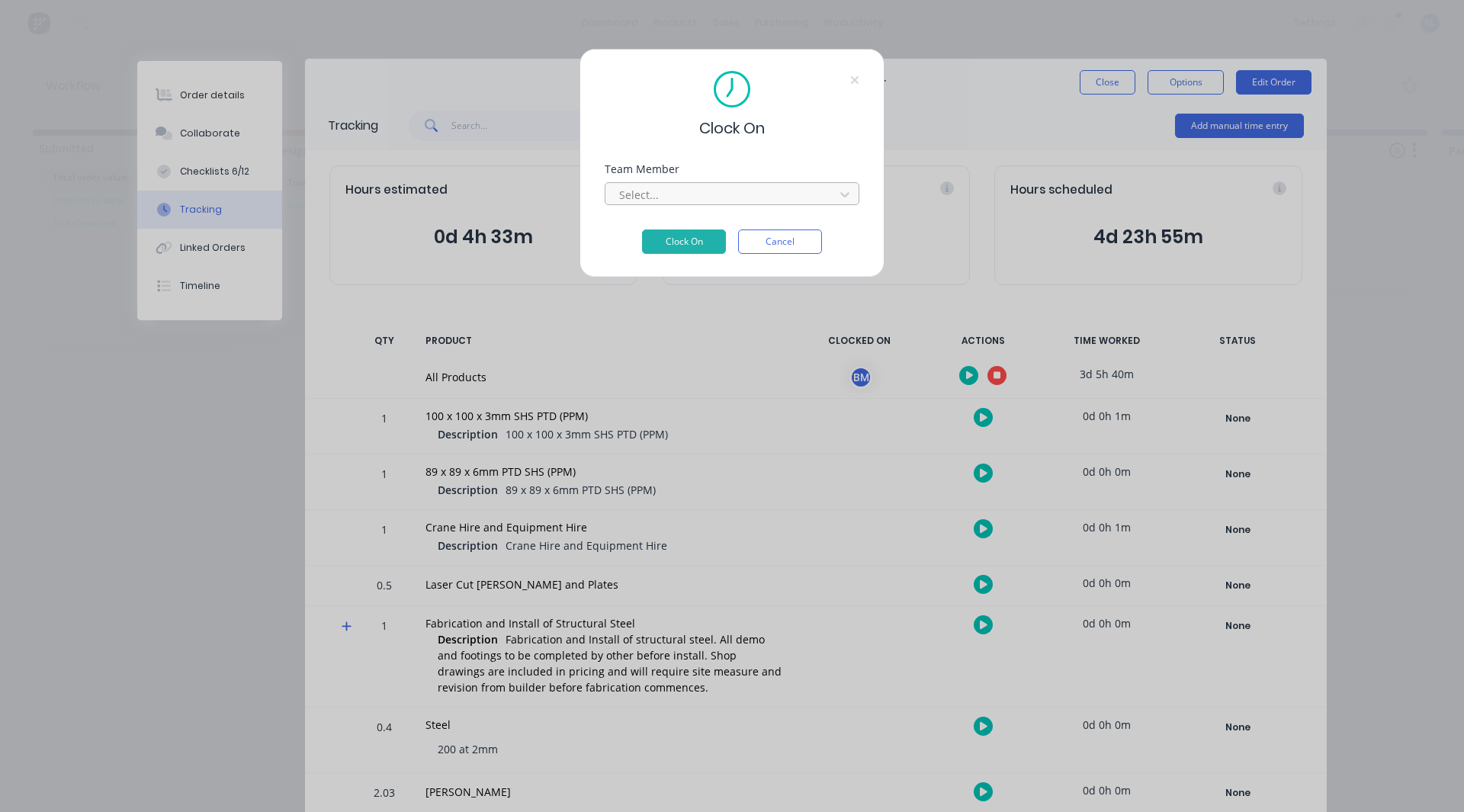 click at bounding box center [722, 194] 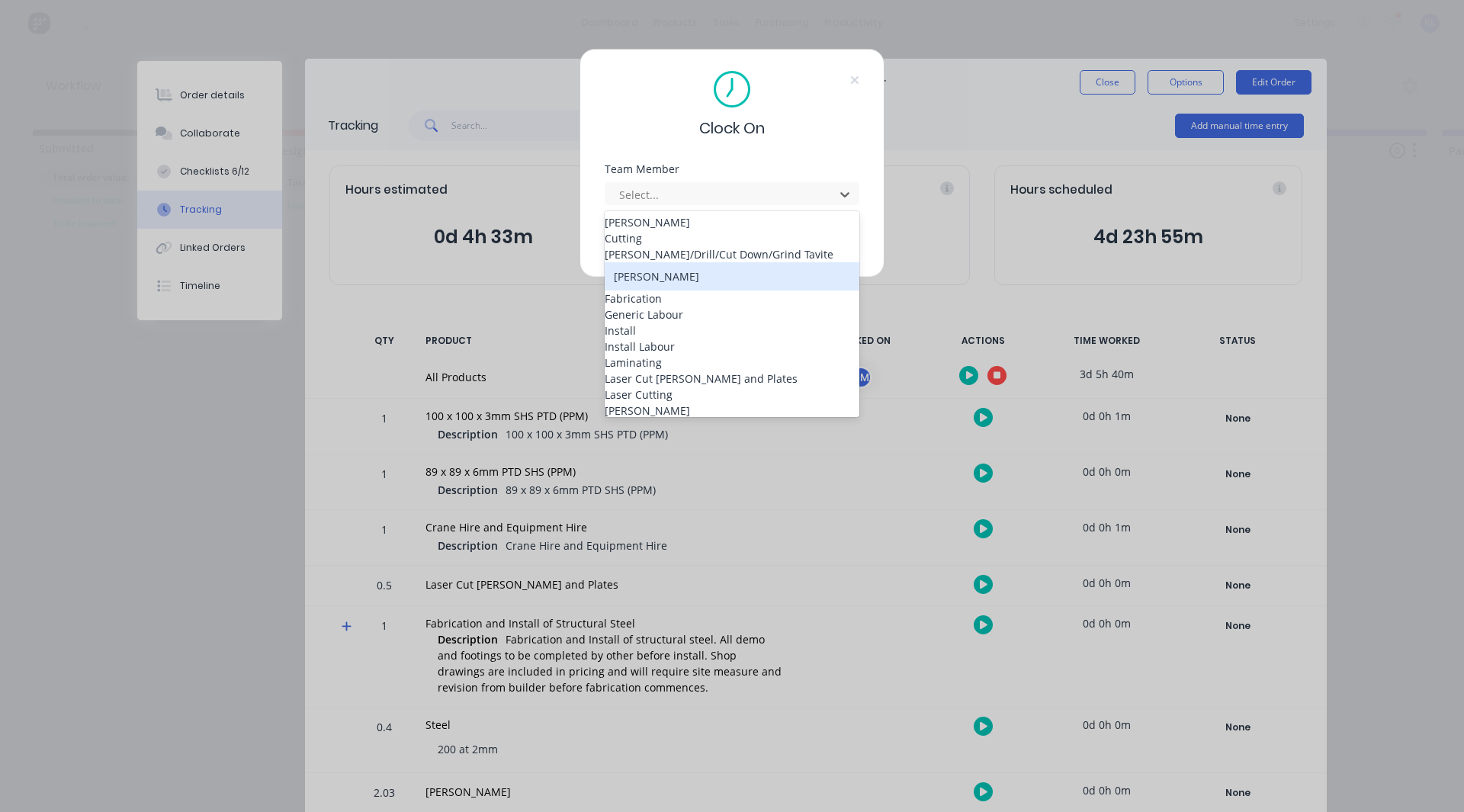 click on "[PERSON_NAME]" at bounding box center [732, 276] 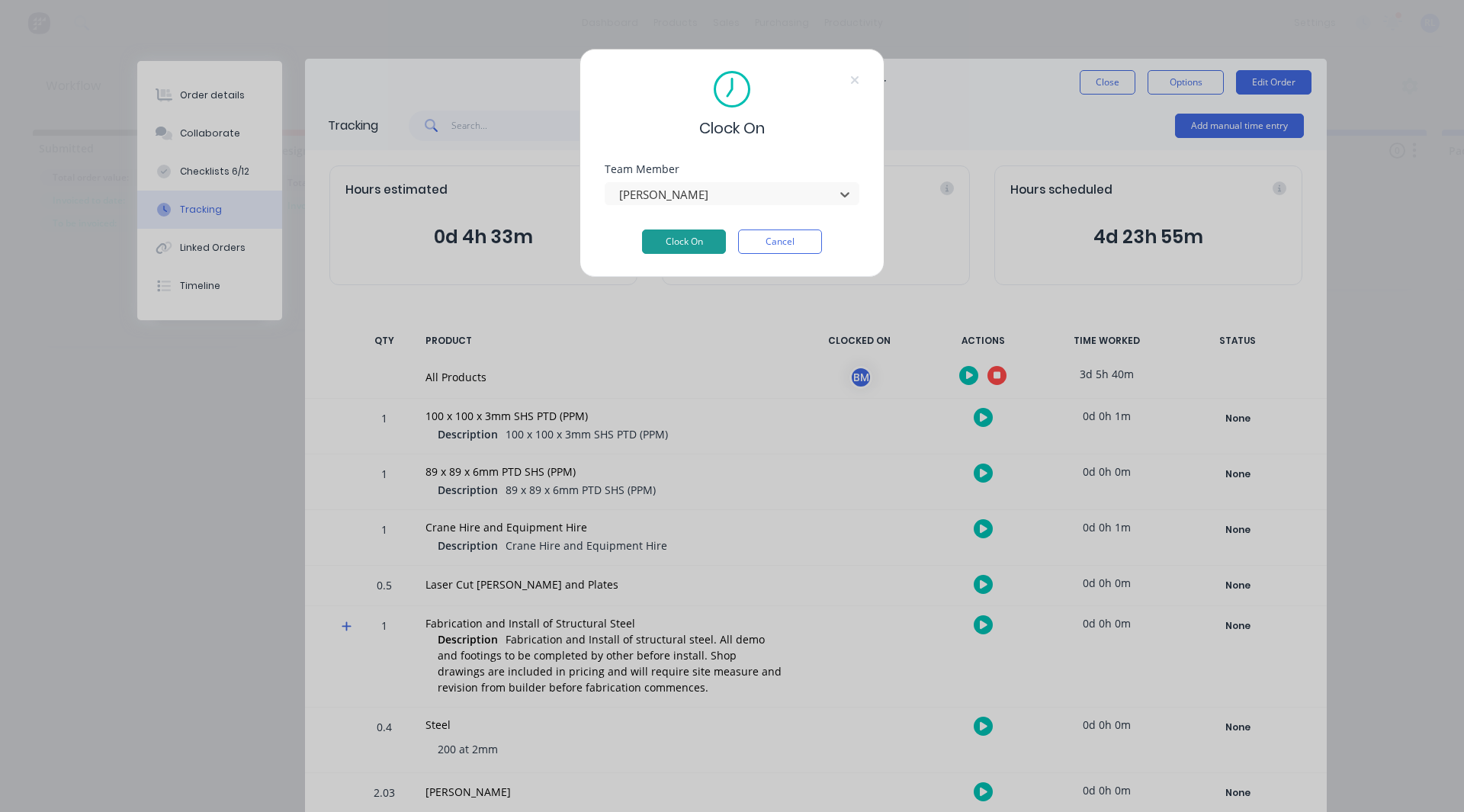 click on "Clock On" at bounding box center [684, 242] 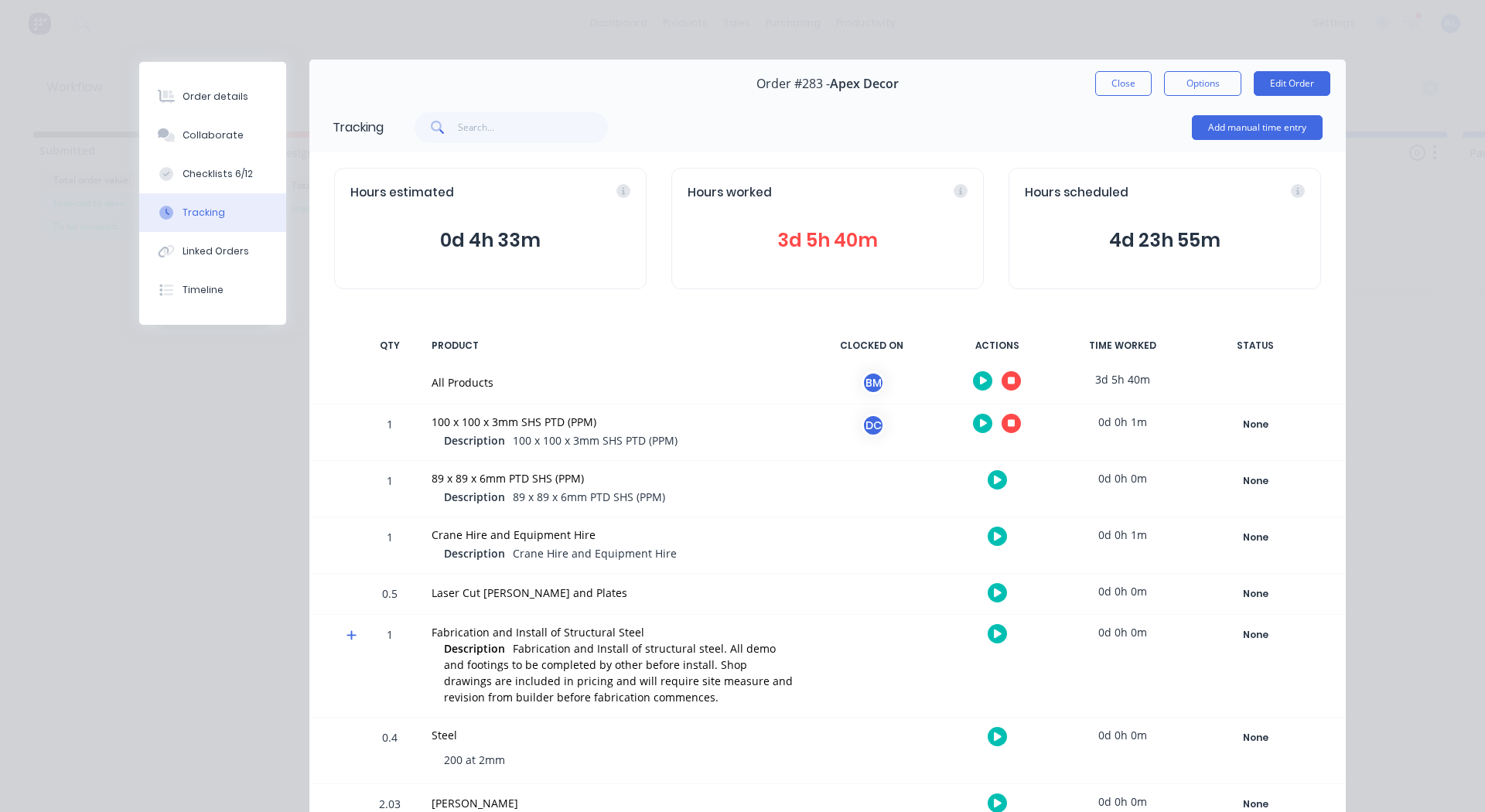 type 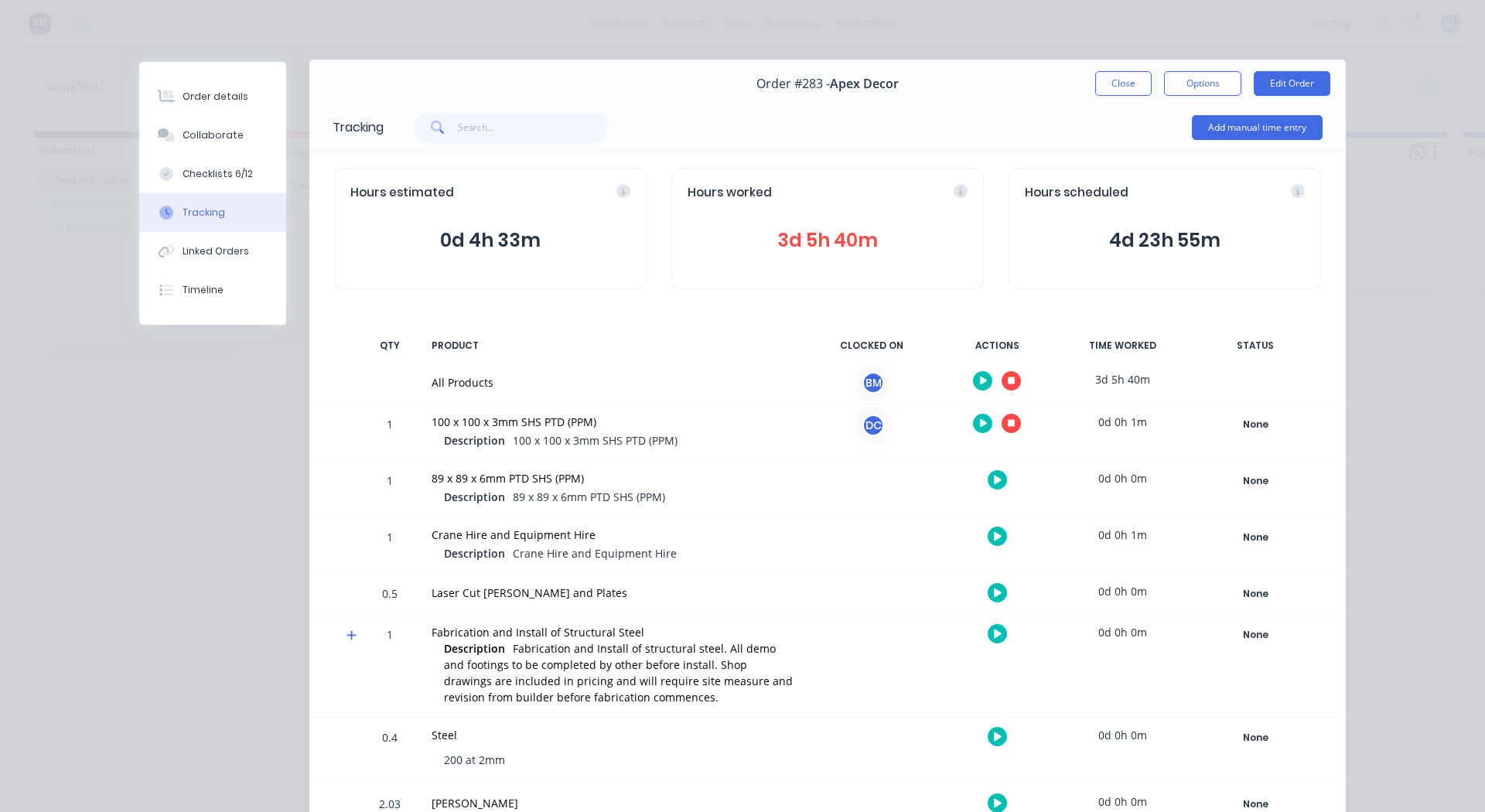 click 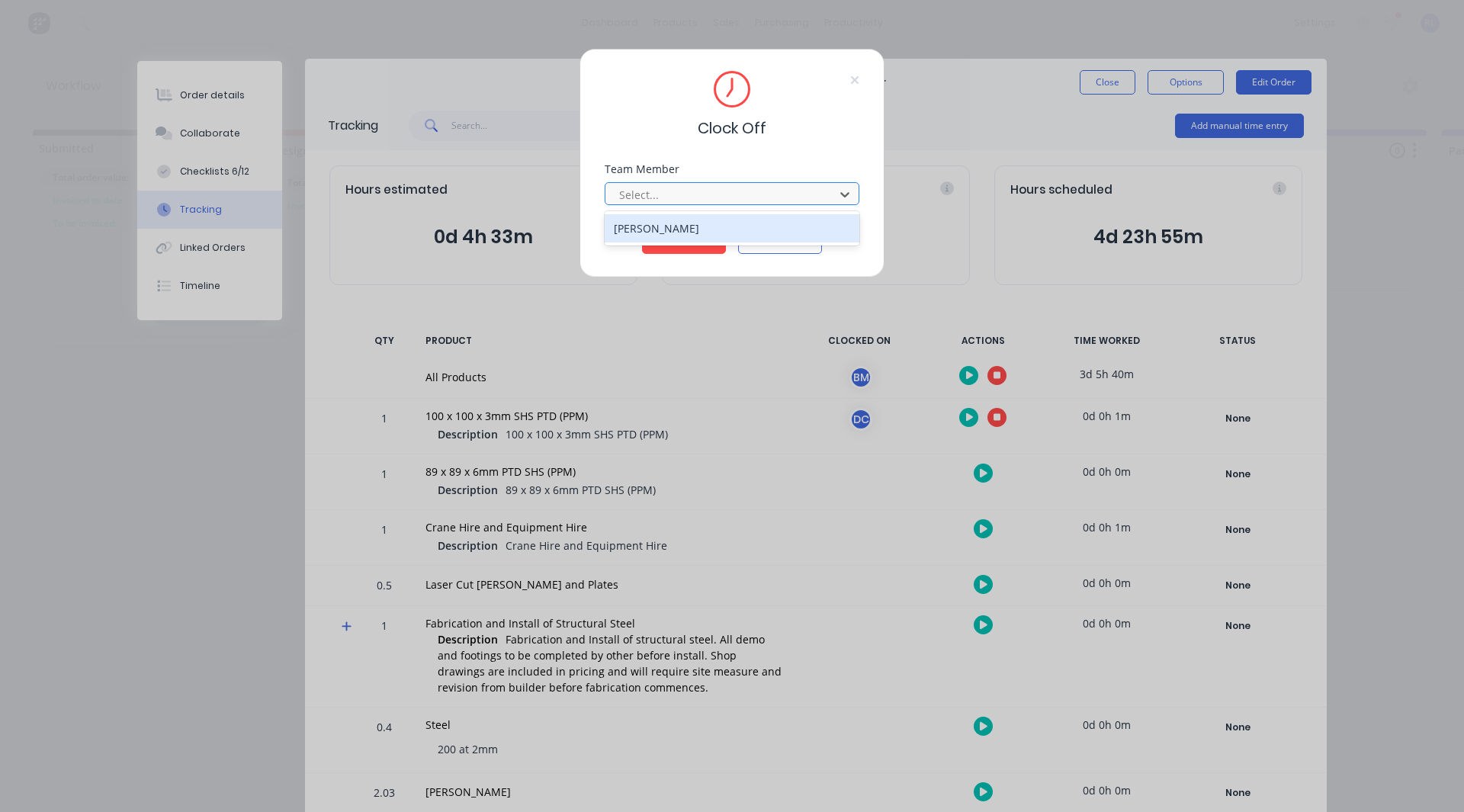 click at bounding box center (722, 194) 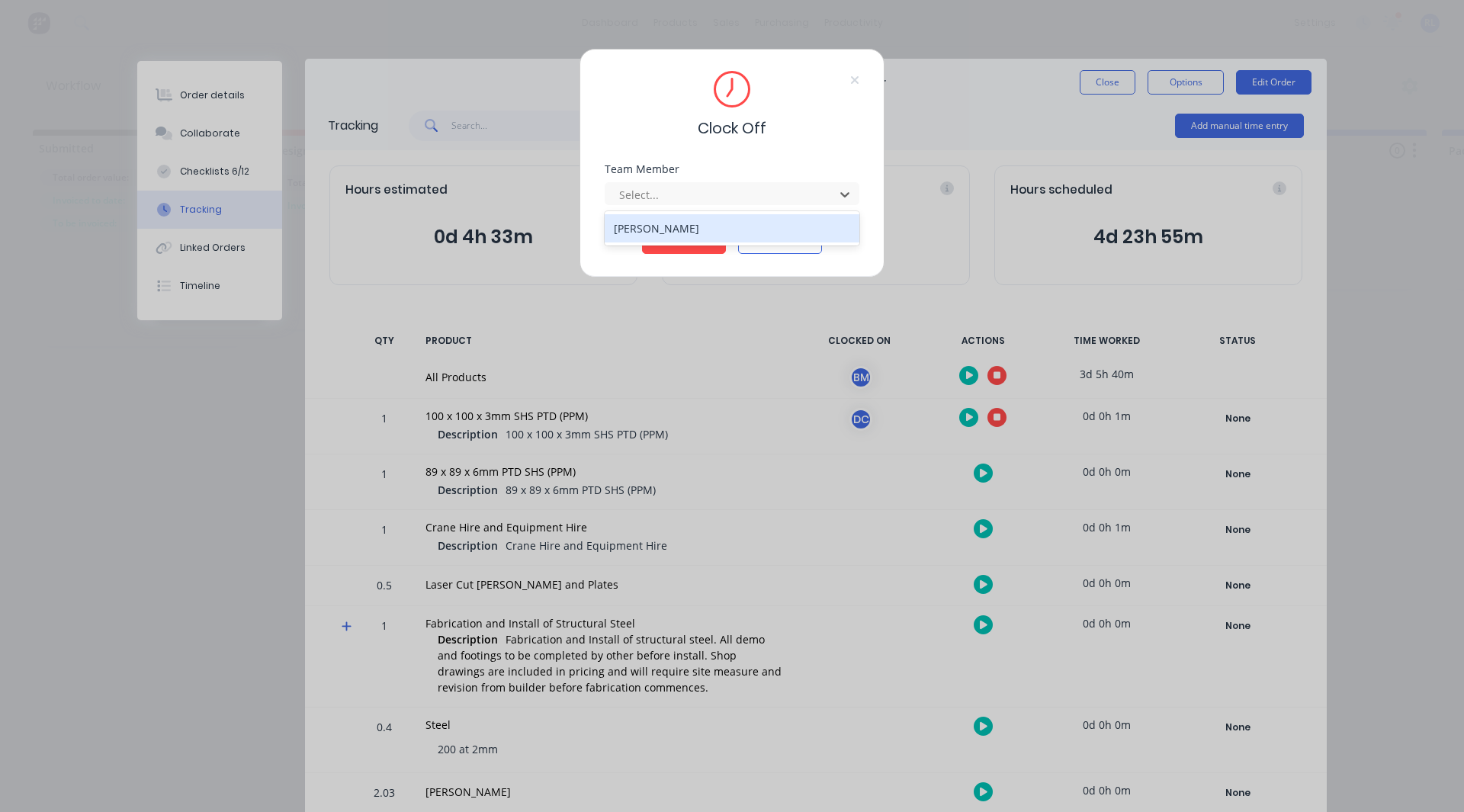 click on "[PERSON_NAME]" at bounding box center (732, 228) 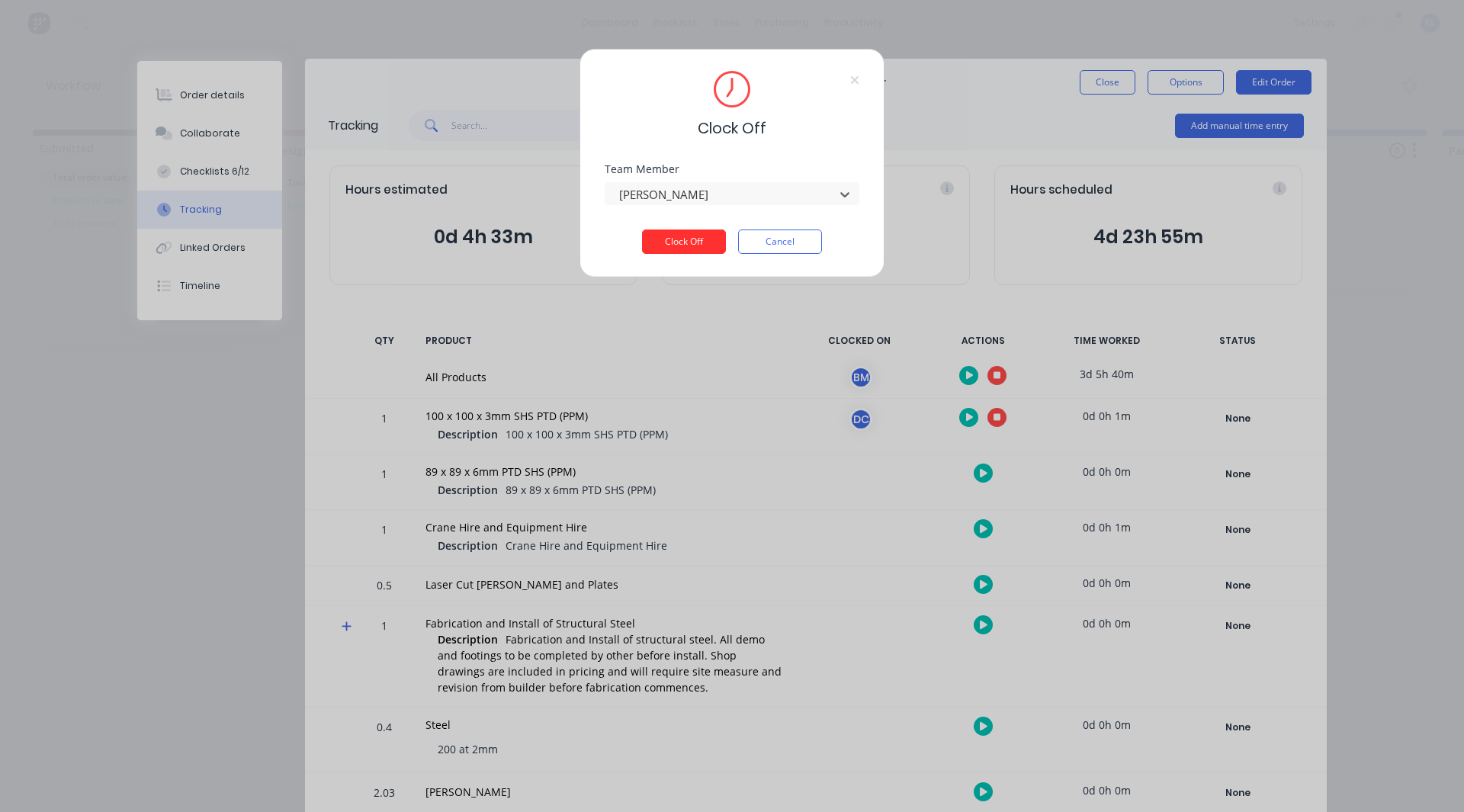 click on "Clock Off" at bounding box center (684, 242) 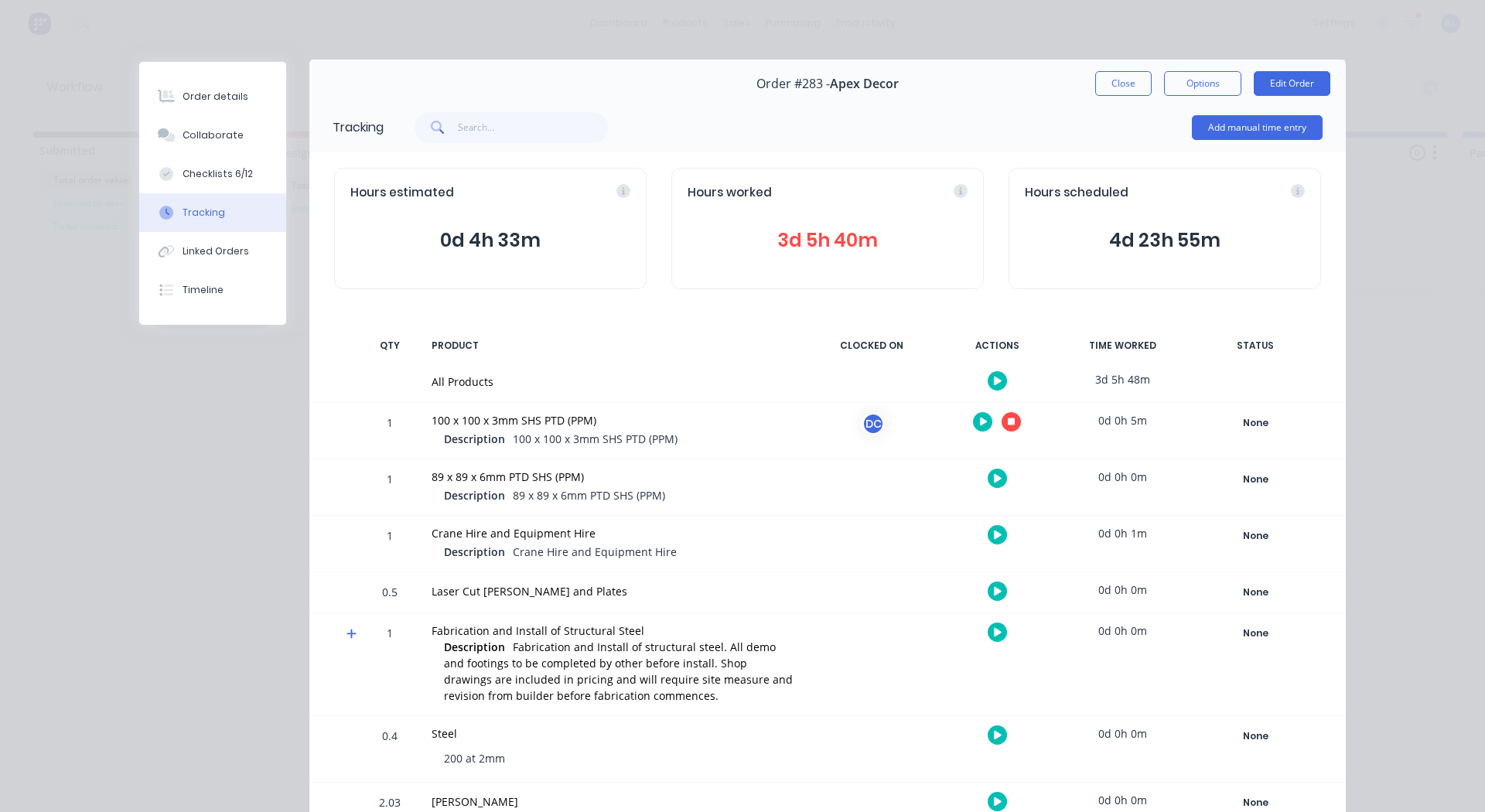 click 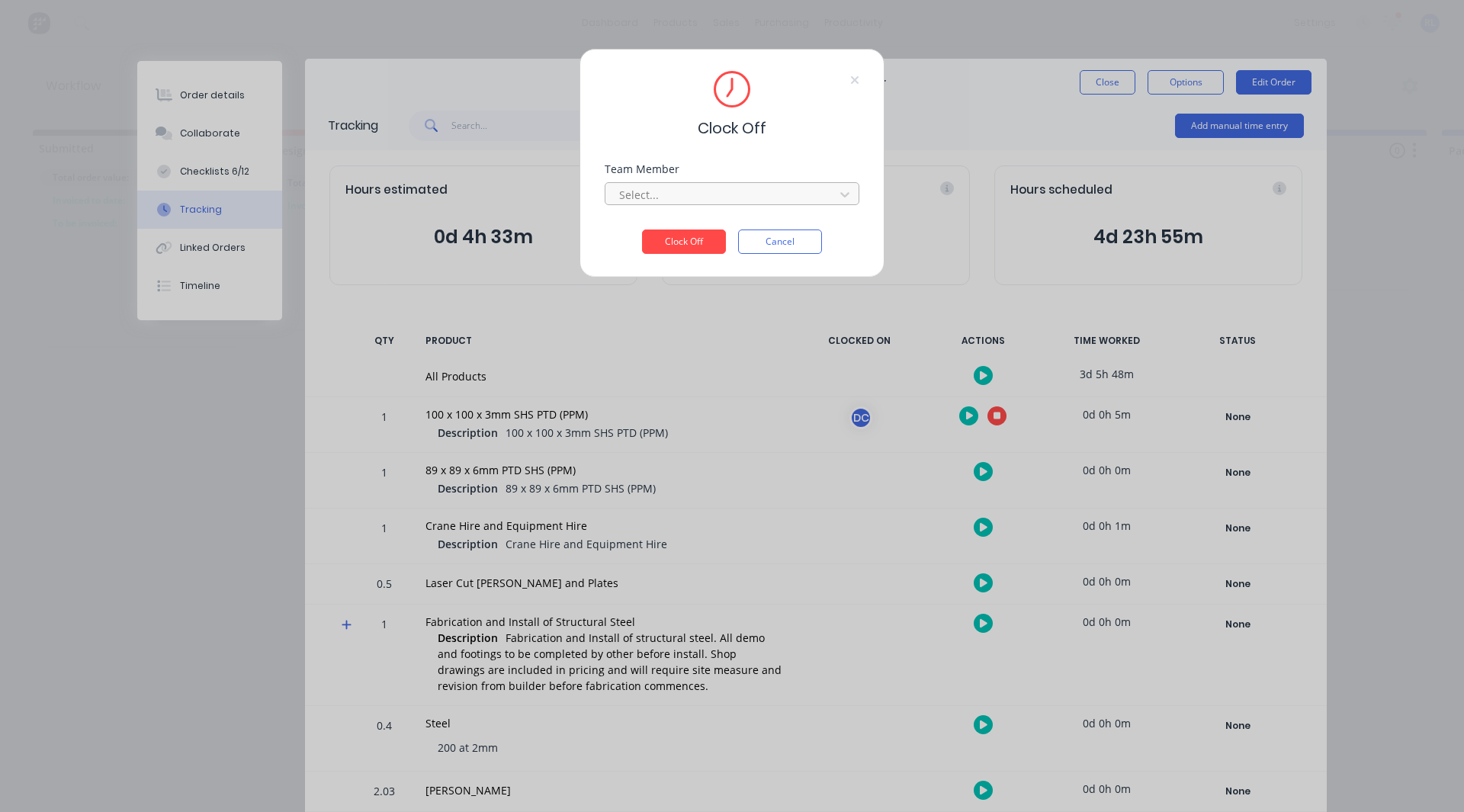 click at bounding box center [722, 194] 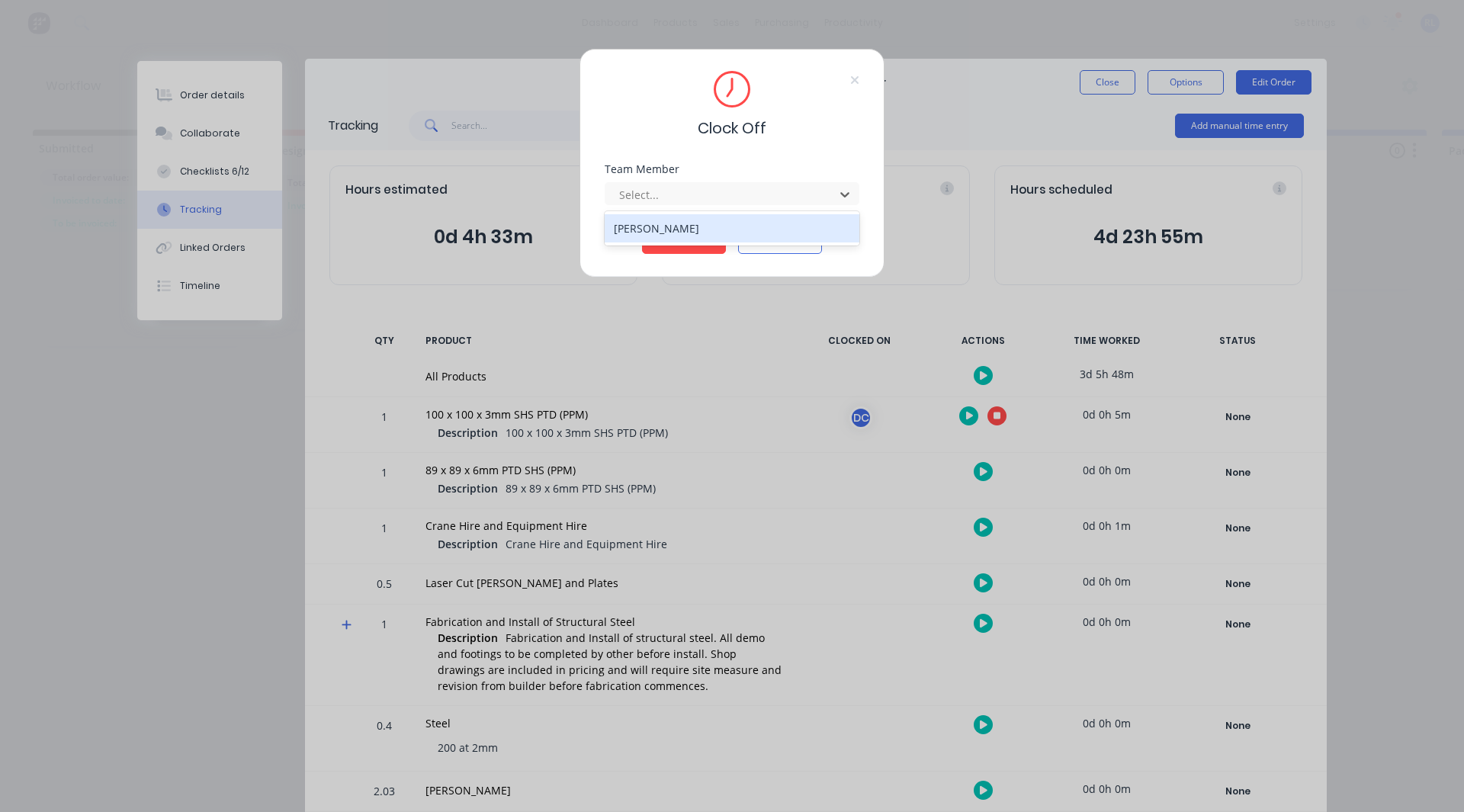 click on "[PERSON_NAME]" at bounding box center (732, 228) 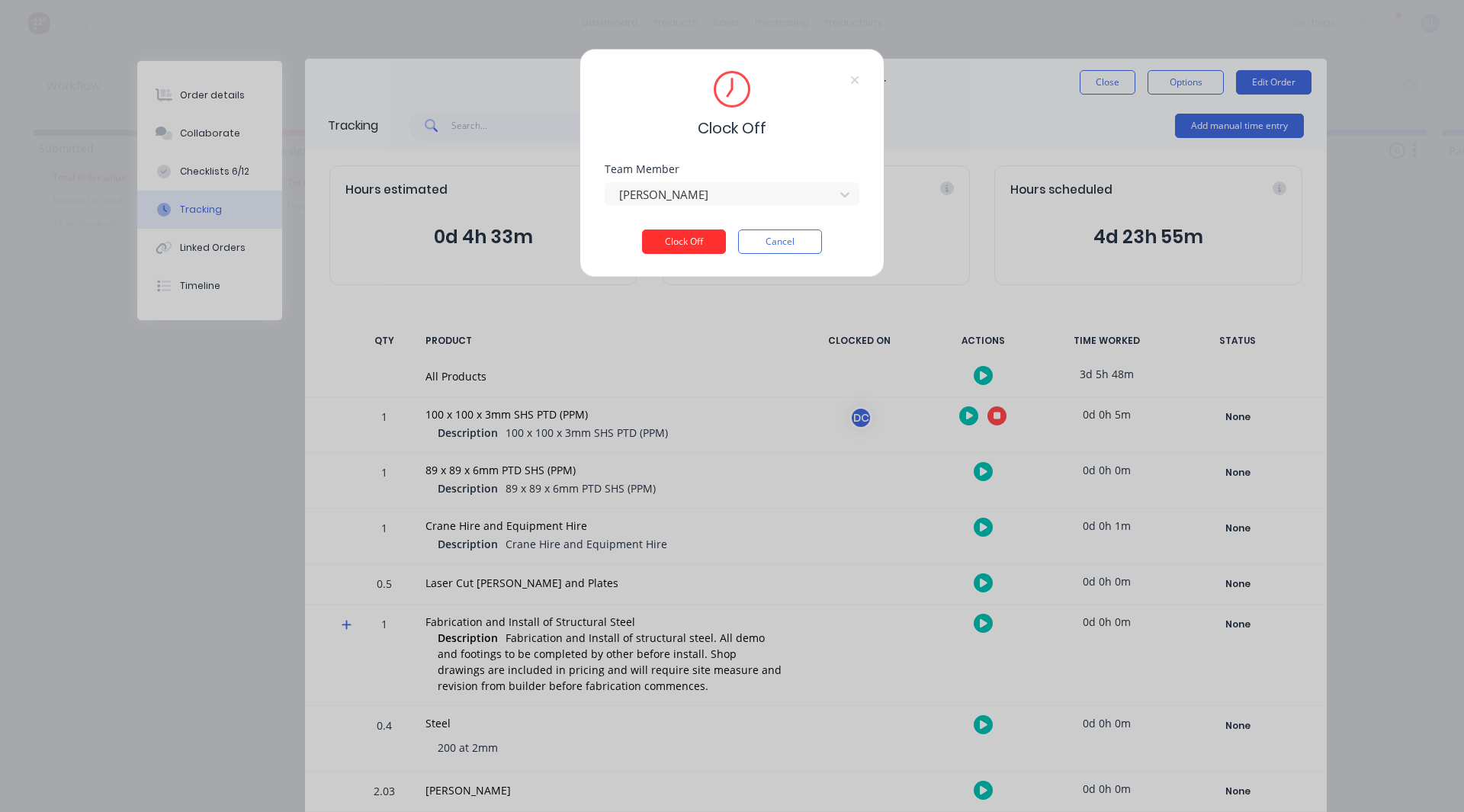 click on "Clock Off" at bounding box center (684, 242) 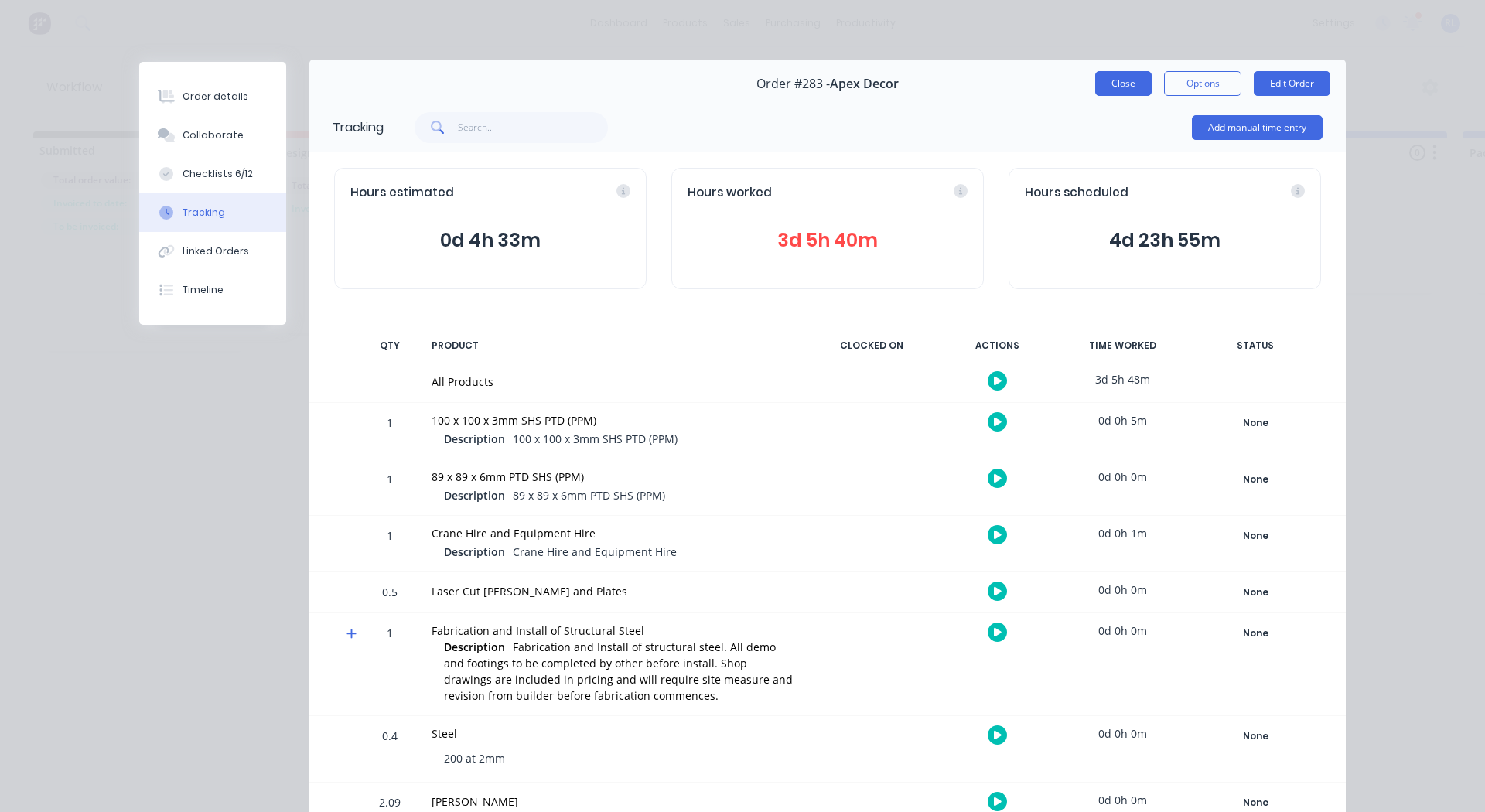 click on "Close" at bounding box center (1123, 84) 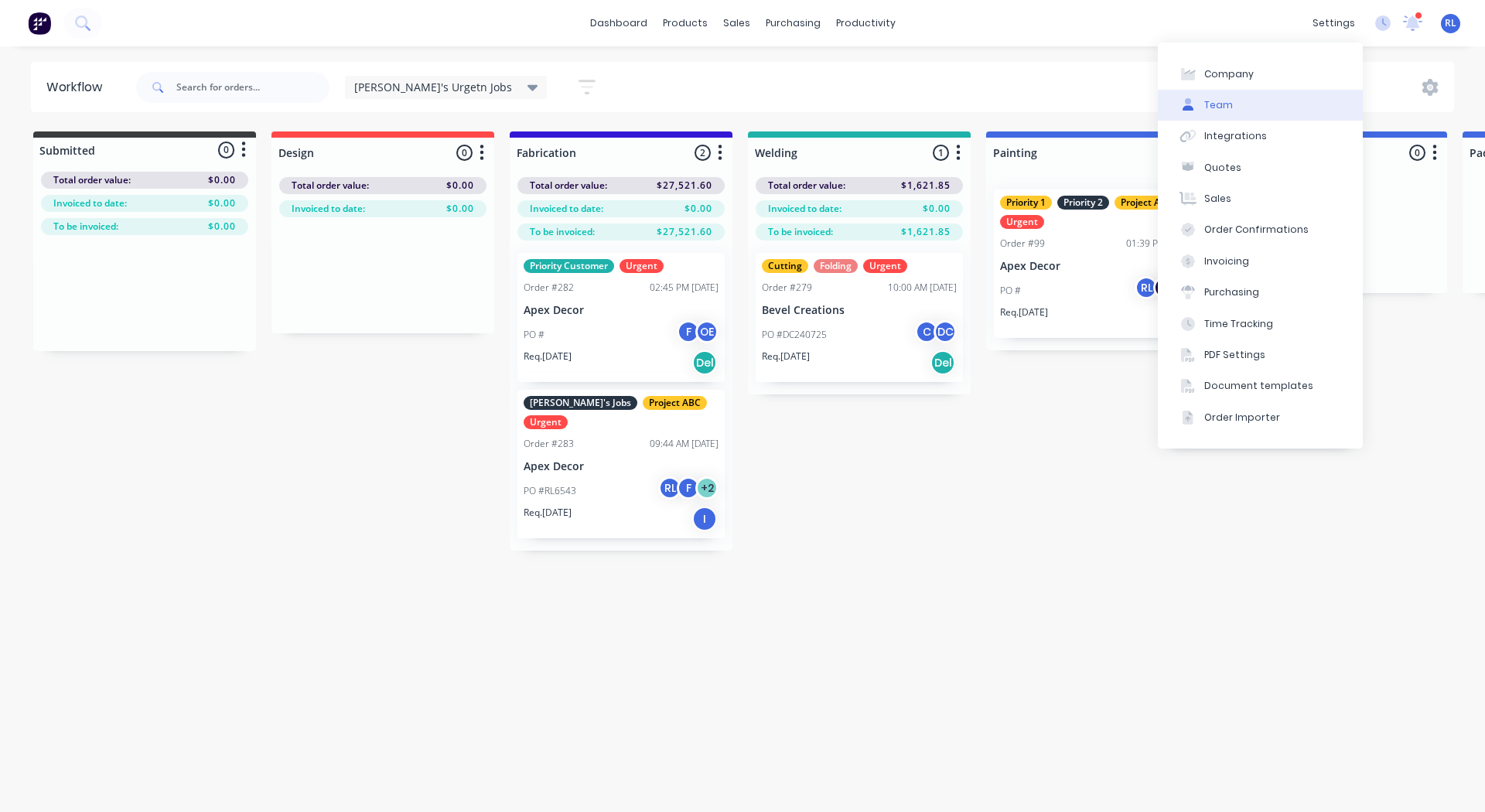 click on "Team" at bounding box center [1260, 105] 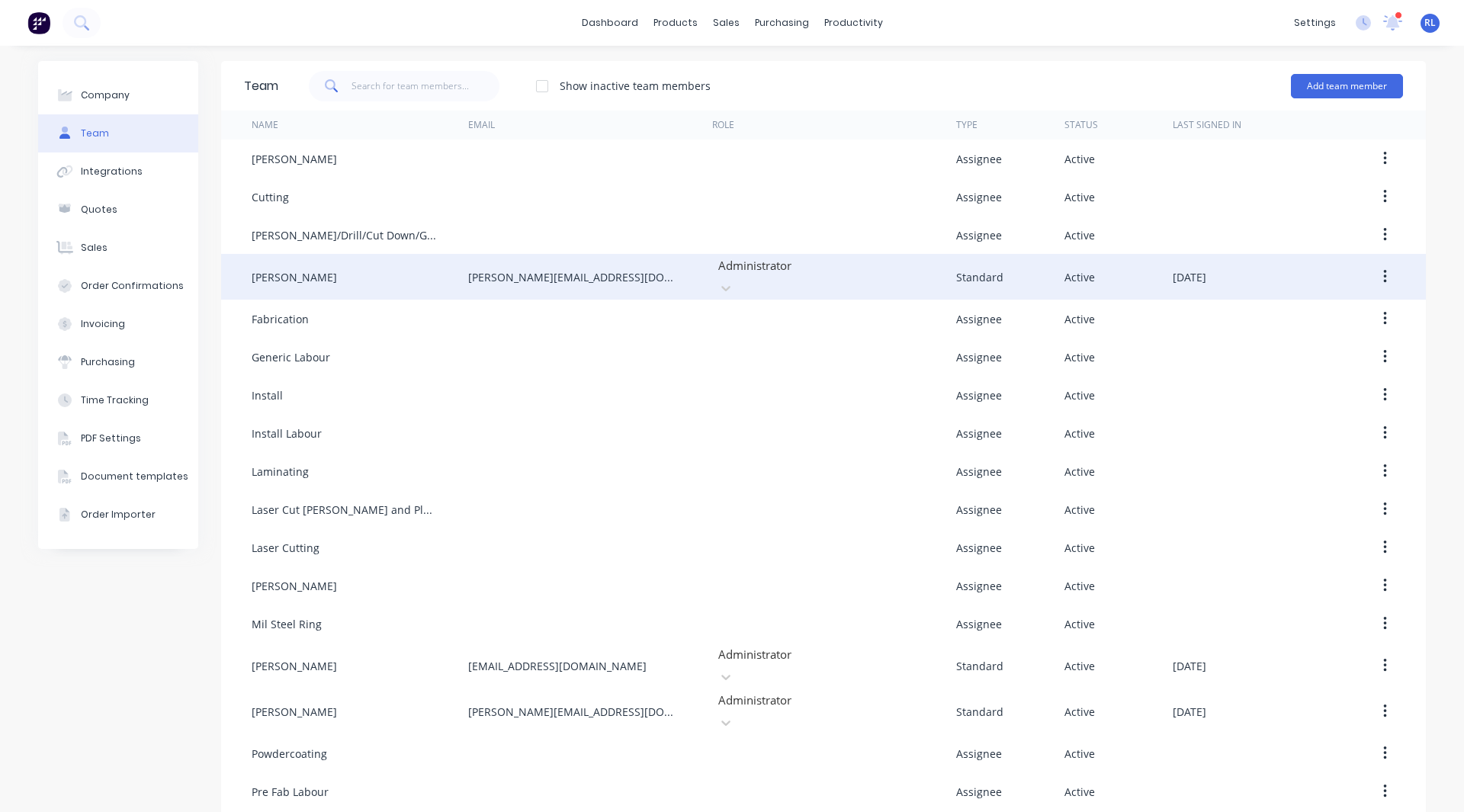 click at bounding box center [827, 265] 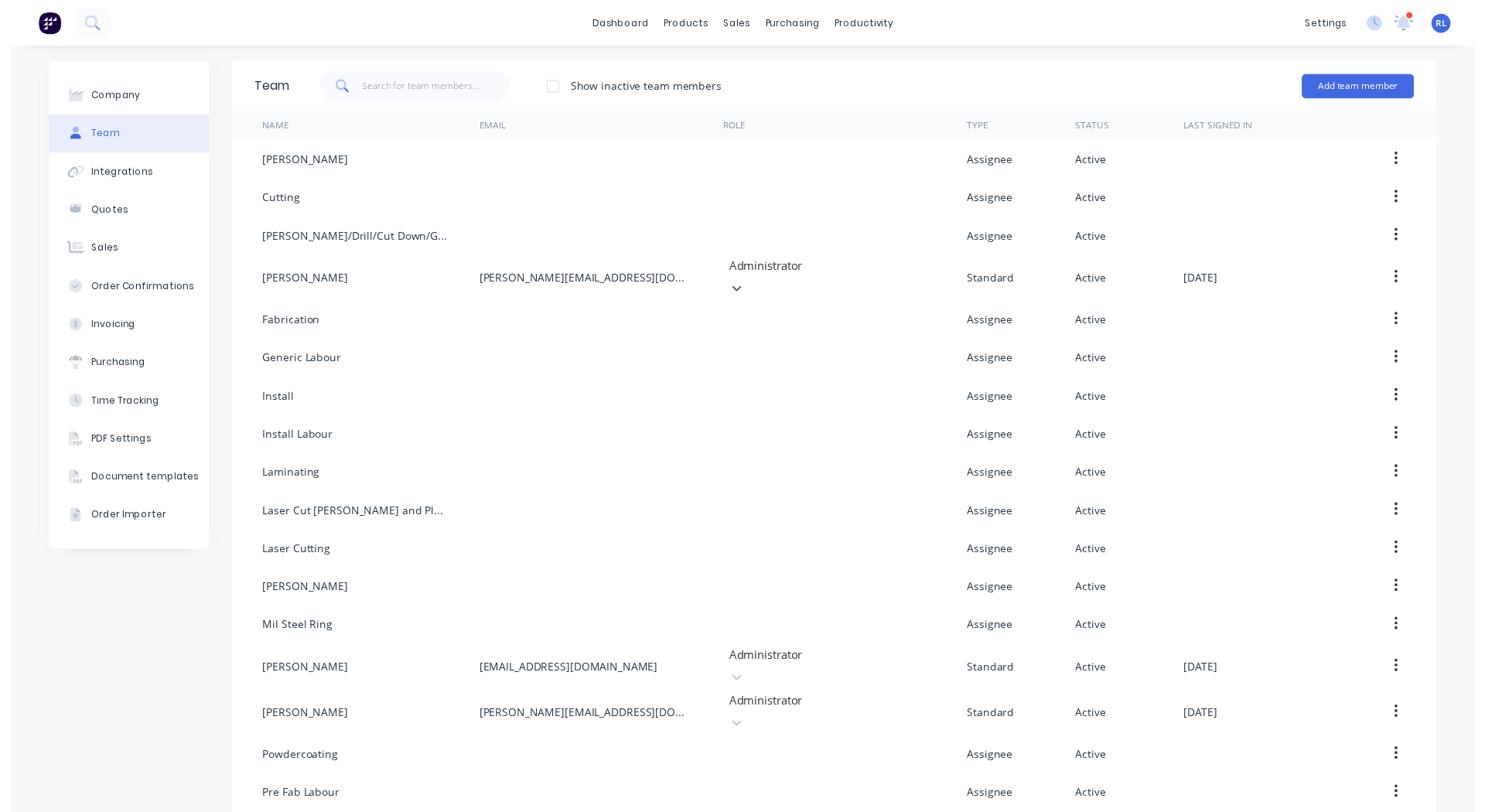 scroll, scrollTop: 0, scrollLeft: 0, axis: both 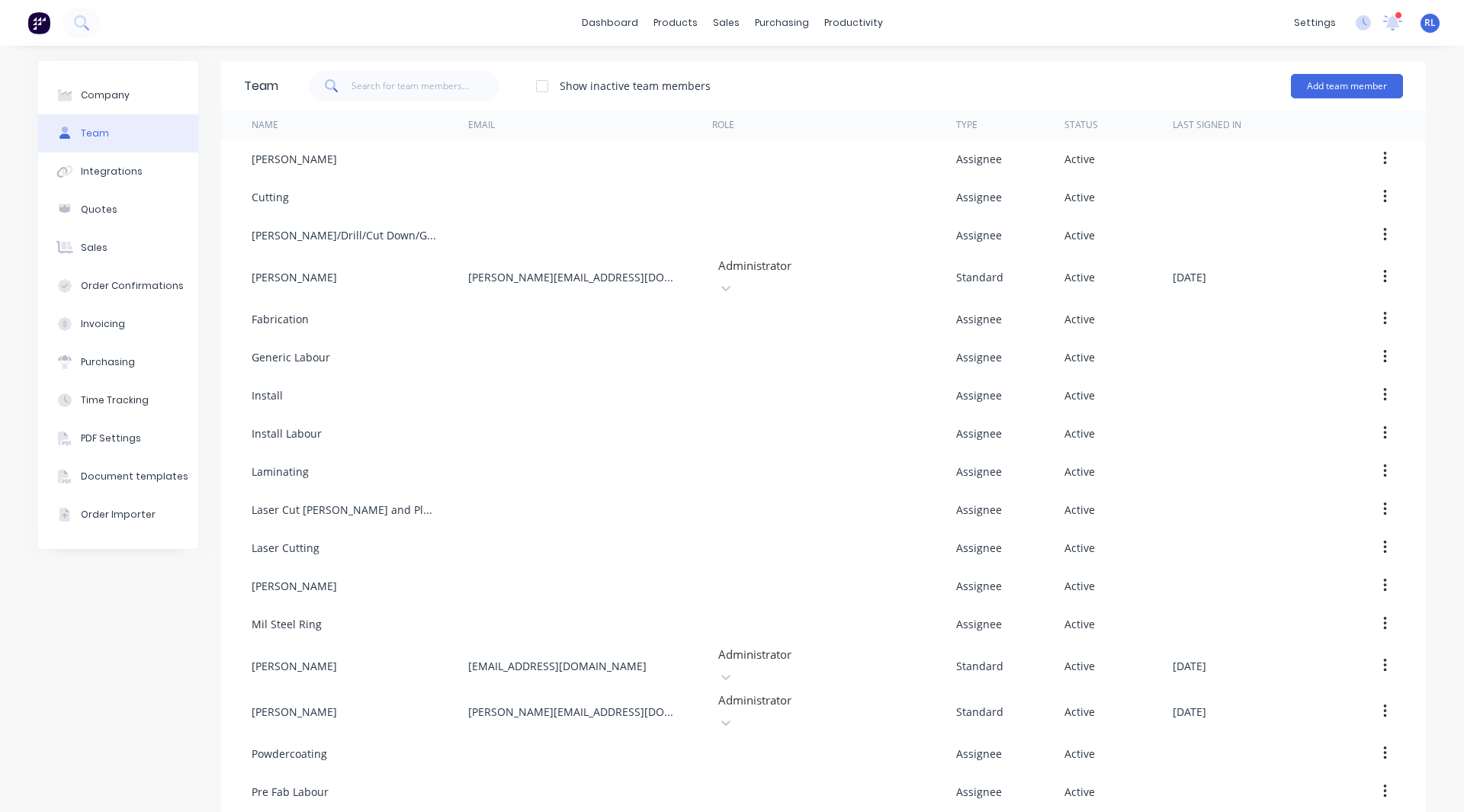 click on "Show inactive team members Add team member" at bounding box center (840, 86) 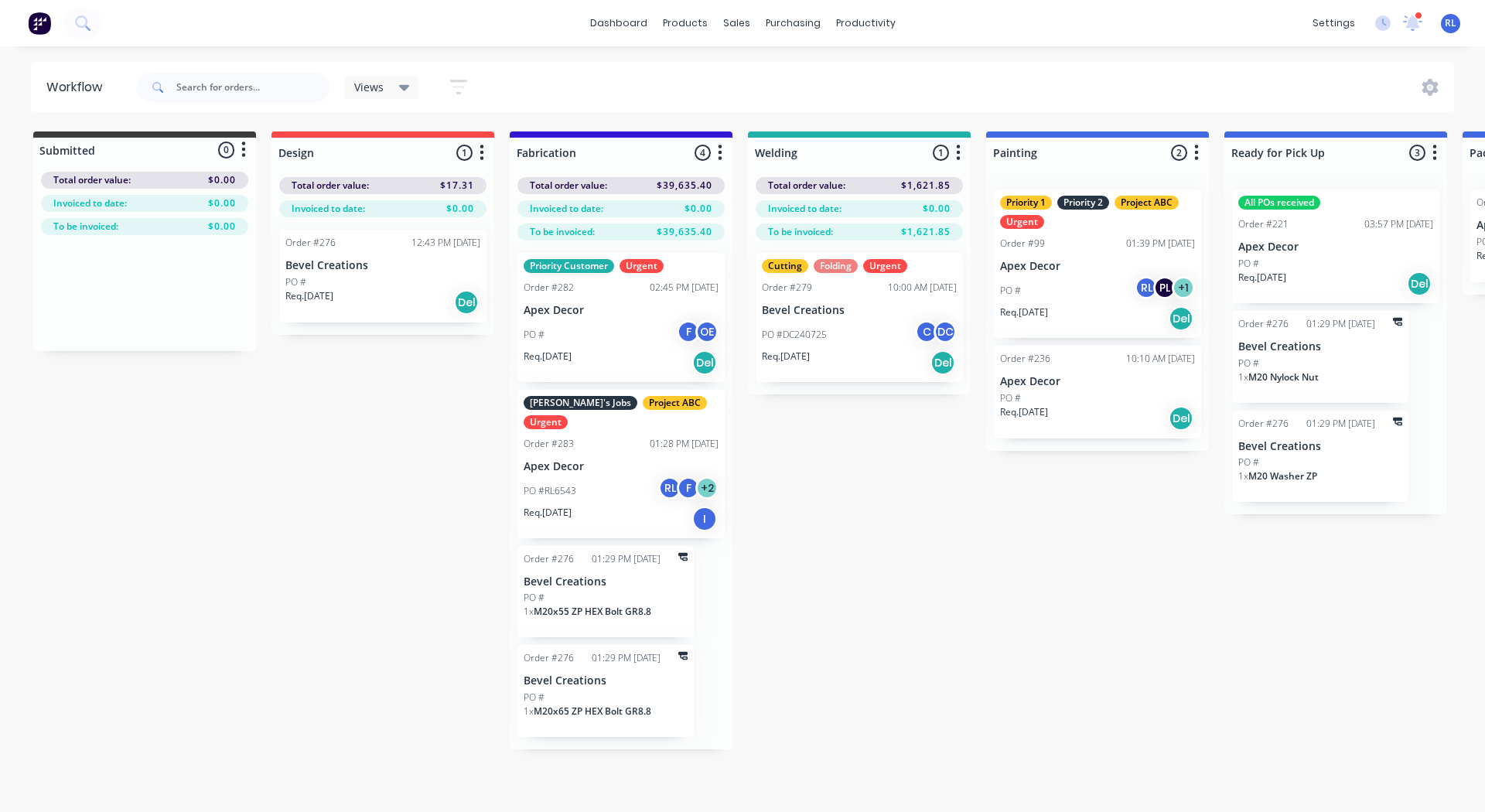 click on "PO #RL6543 RL F + 2" at bounding box center (621, 491) 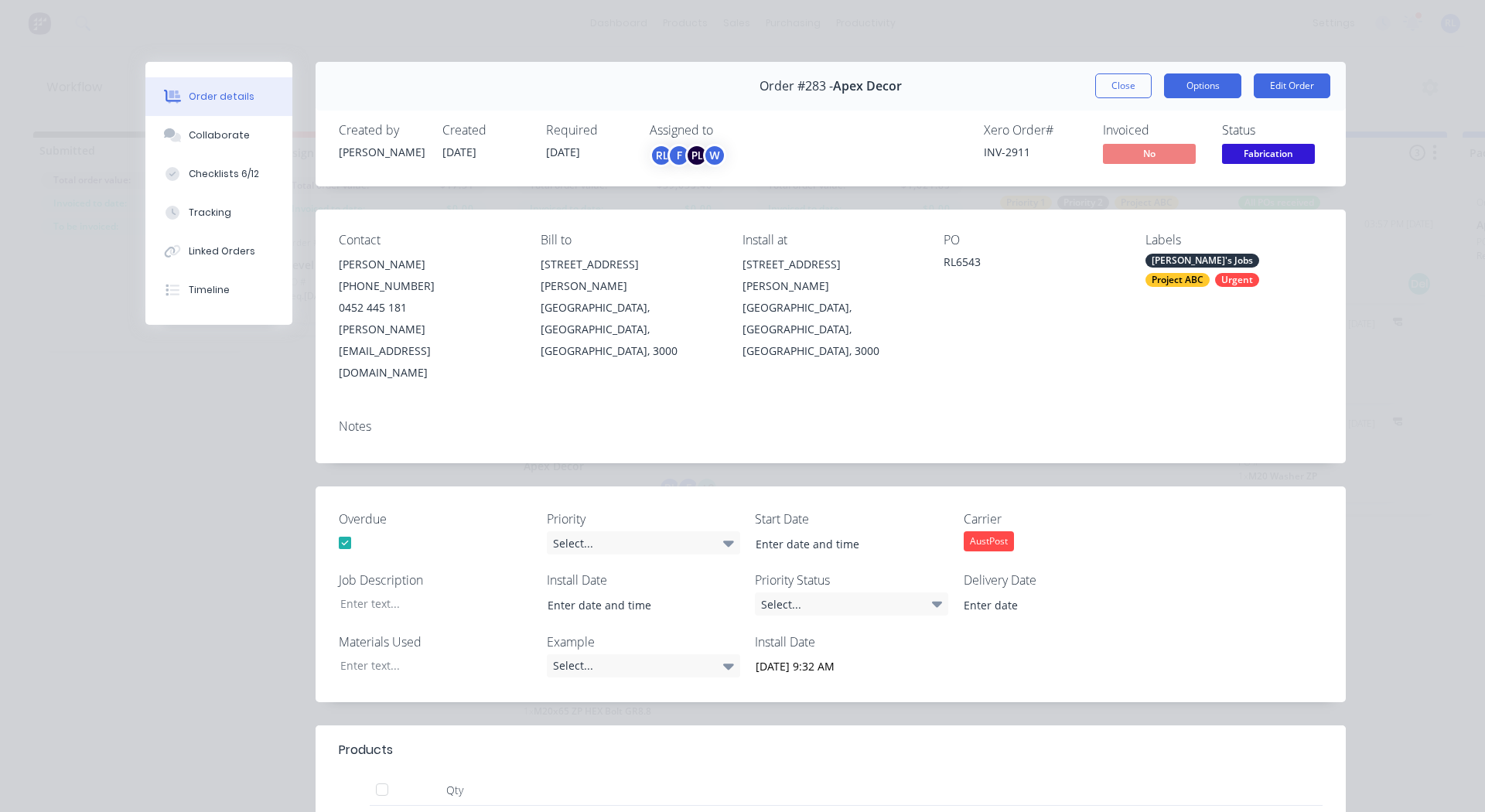 click on "Options" at bounding box center [1203, 86] 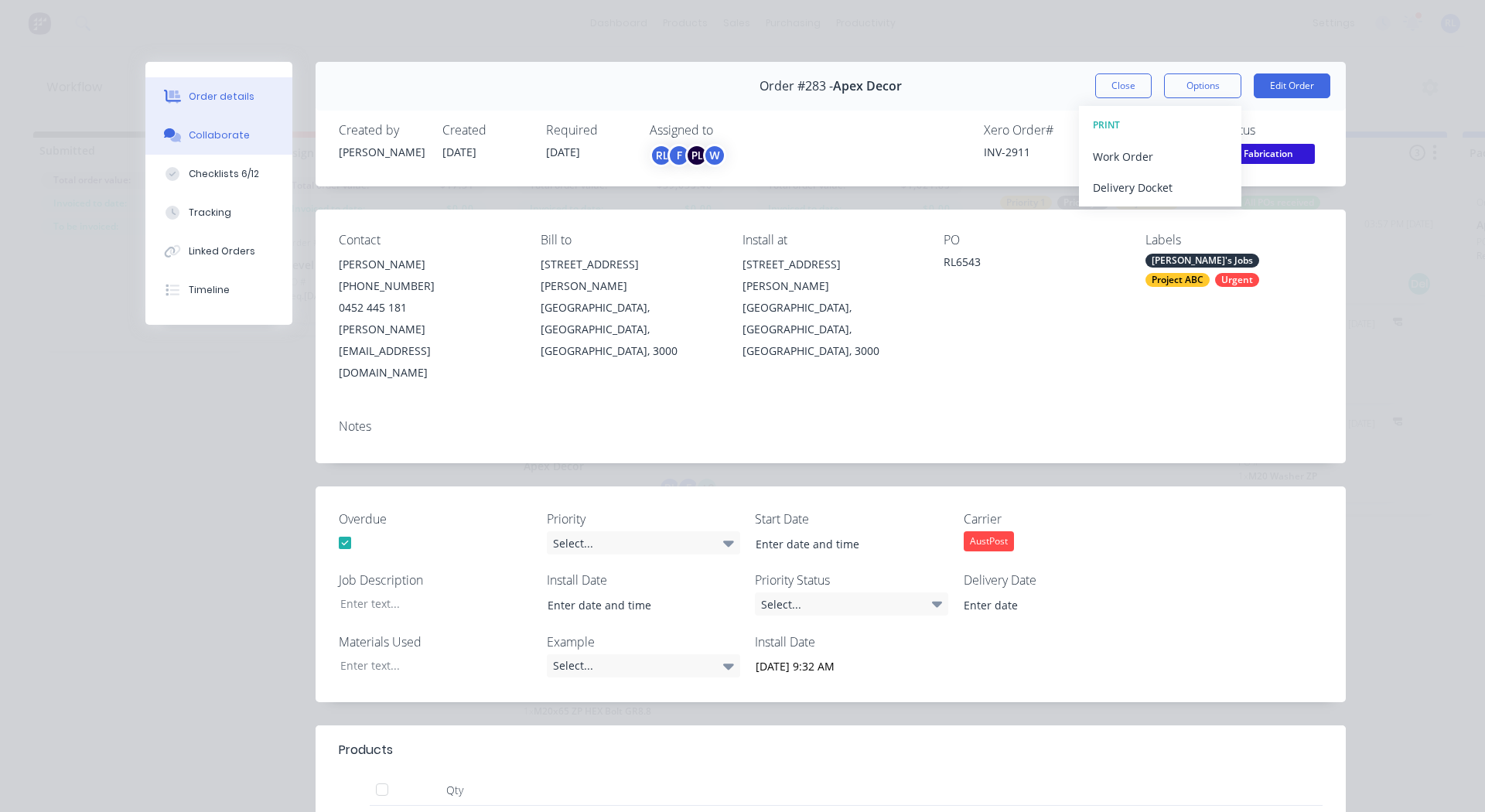 click on "Collaborate" at bounding box center [219, 135] 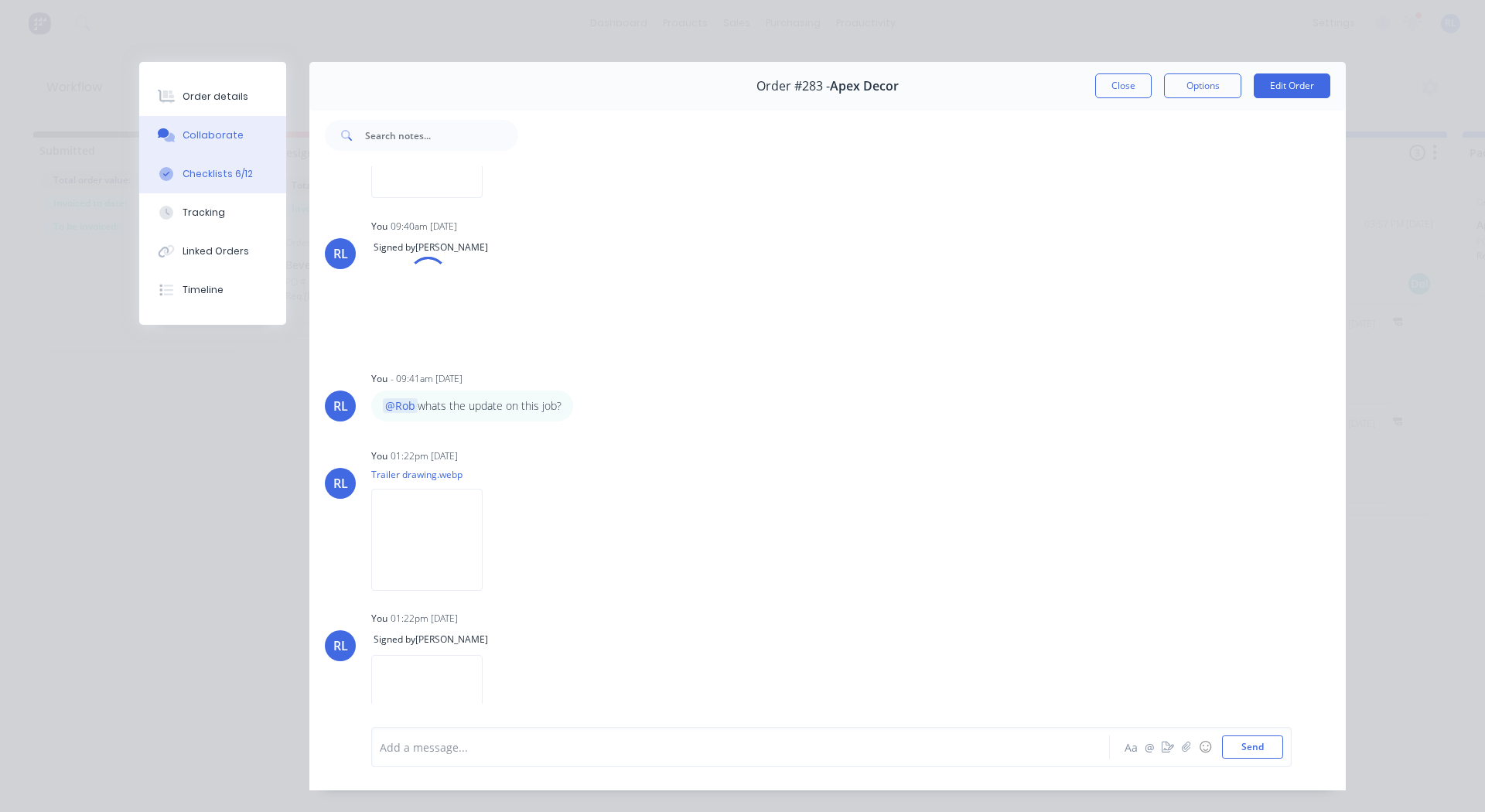 scroll, scrollTop: 155, scrollLeft: 0, axis: vertical 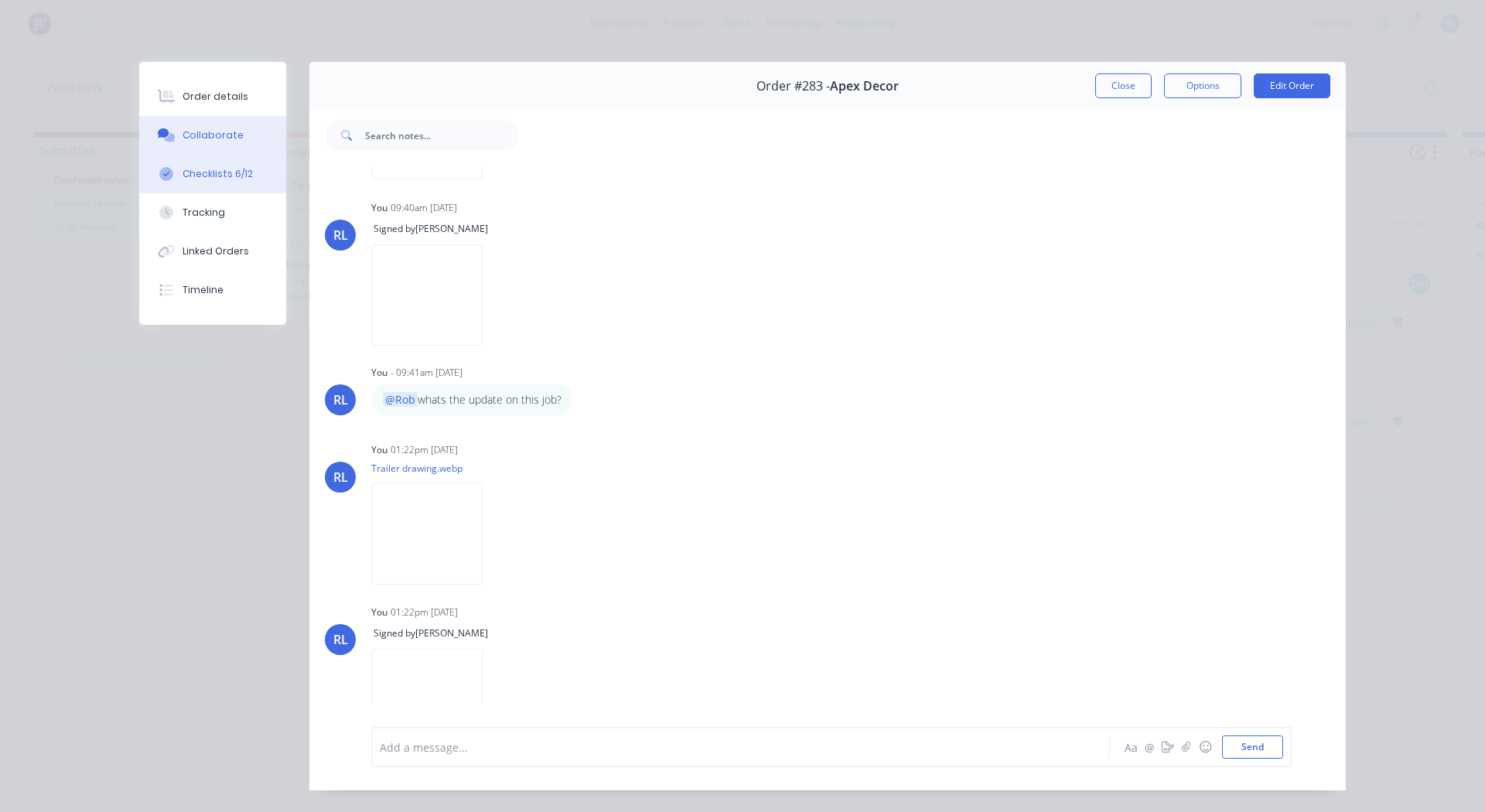 click on "Checklists 6/12" at bounding box center [217, 174] 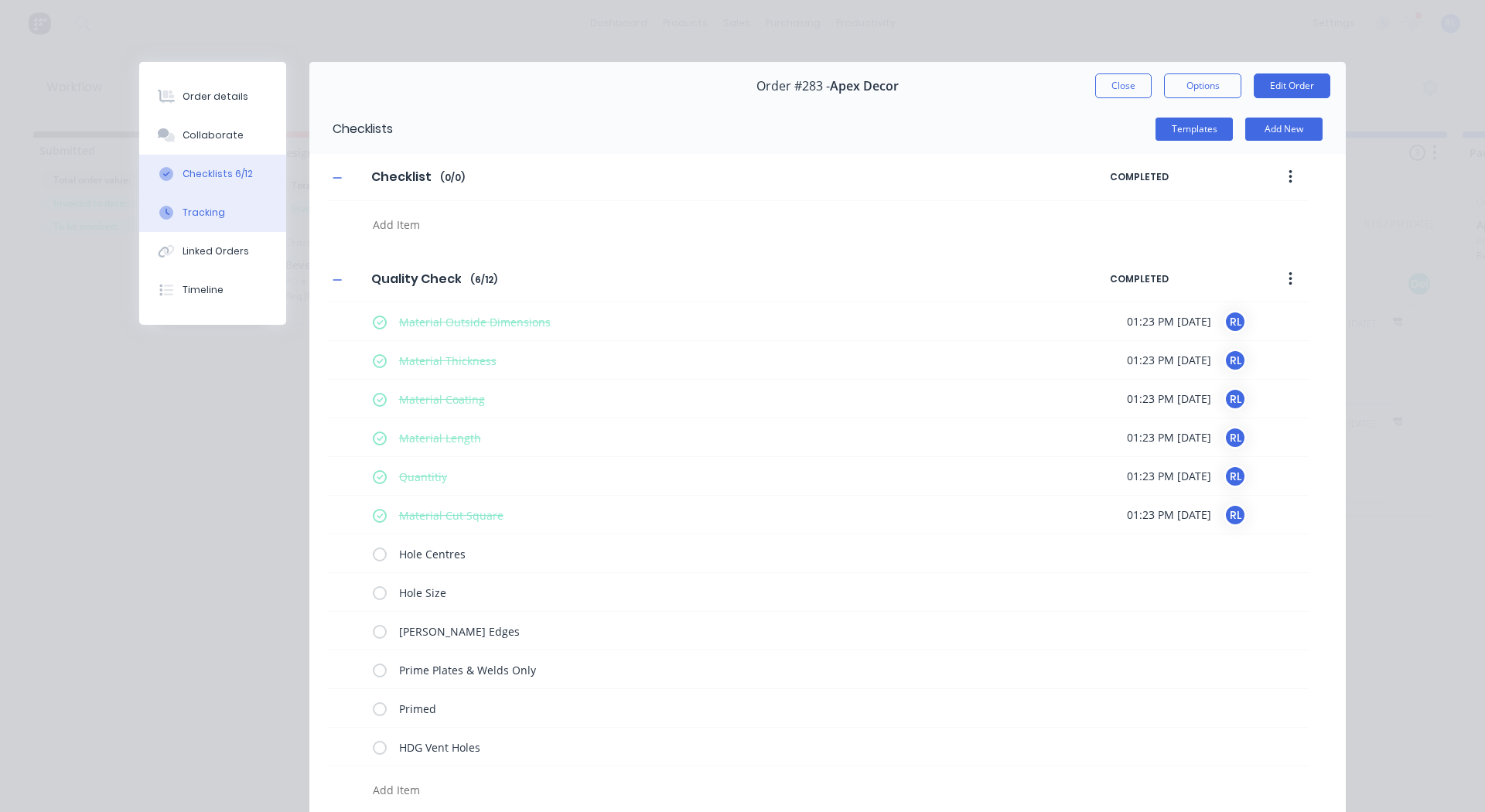 click on "Tracking" at bounding box center [203, 213] 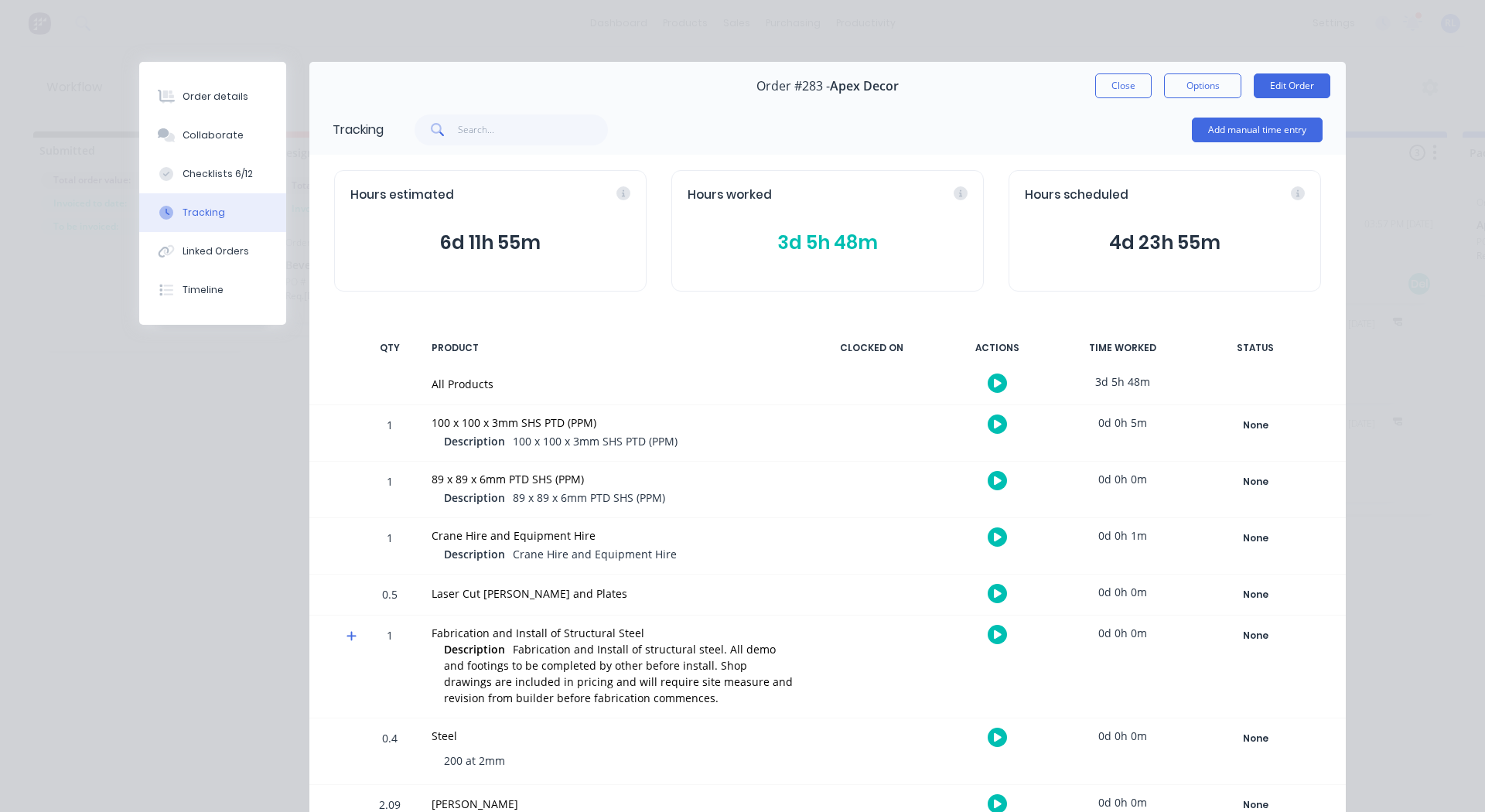 click at bounding box center (997, 424) 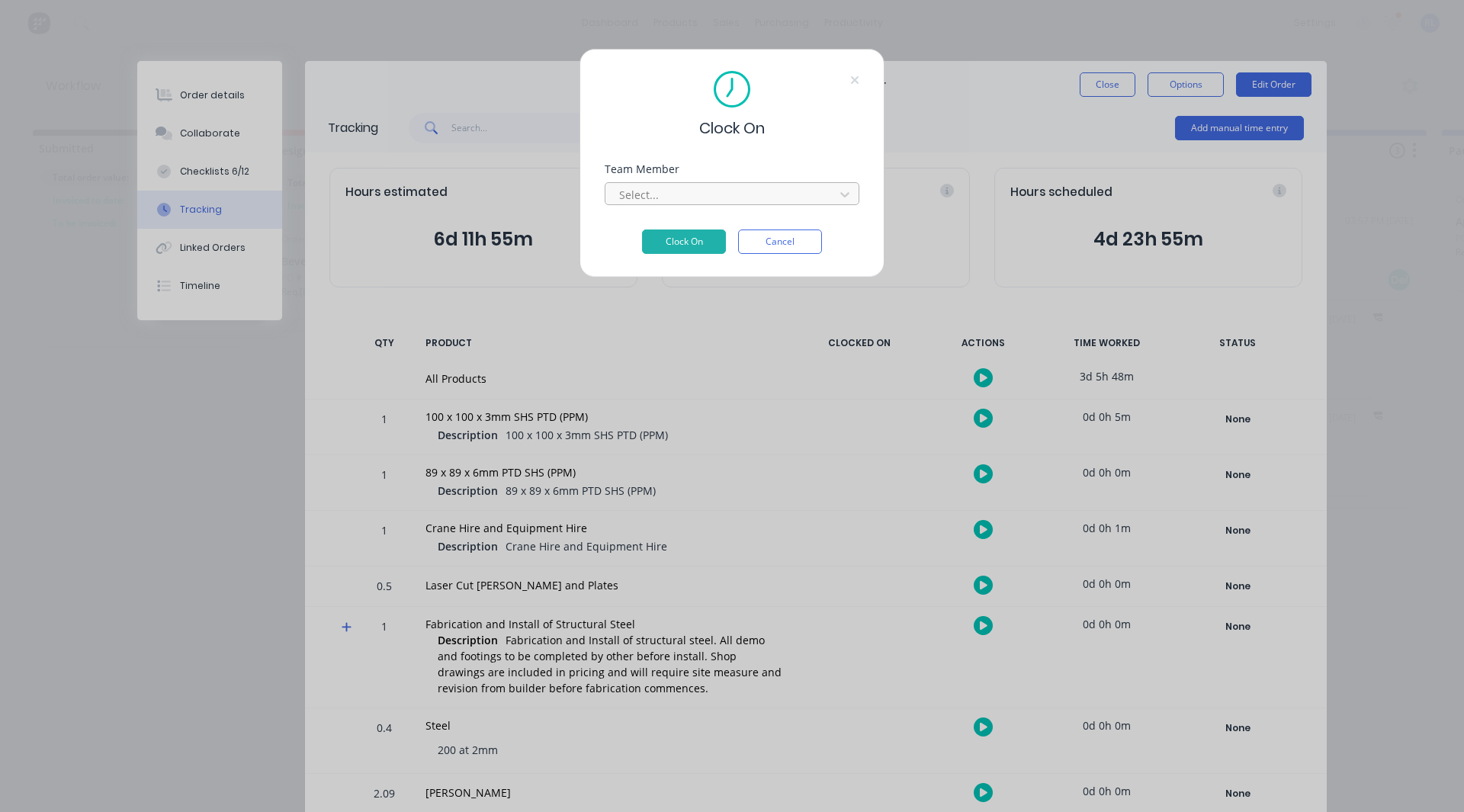 click at bounding box center [722, 194] 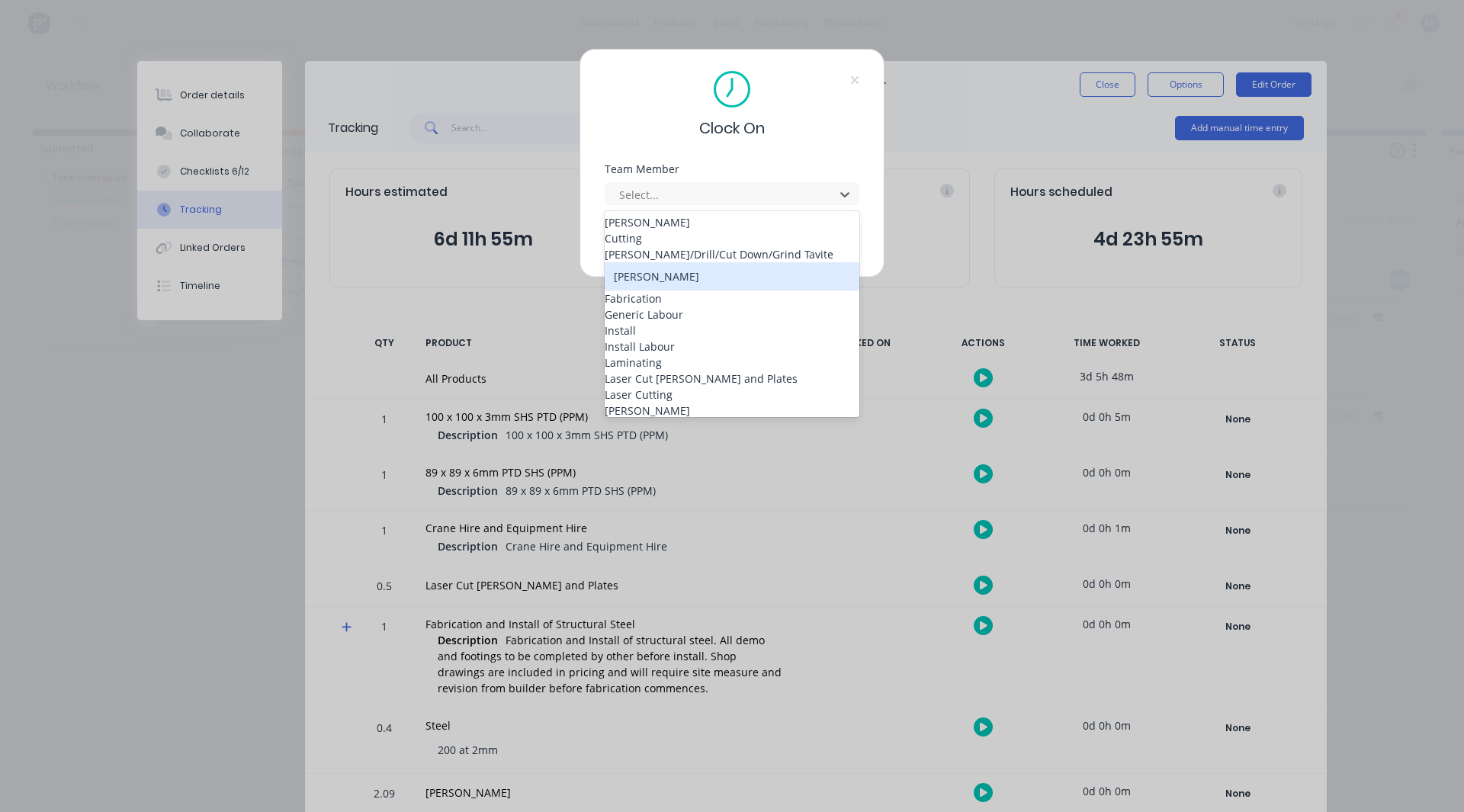 click on "[PERSON_NAME]" at bounding box center (732, 276) 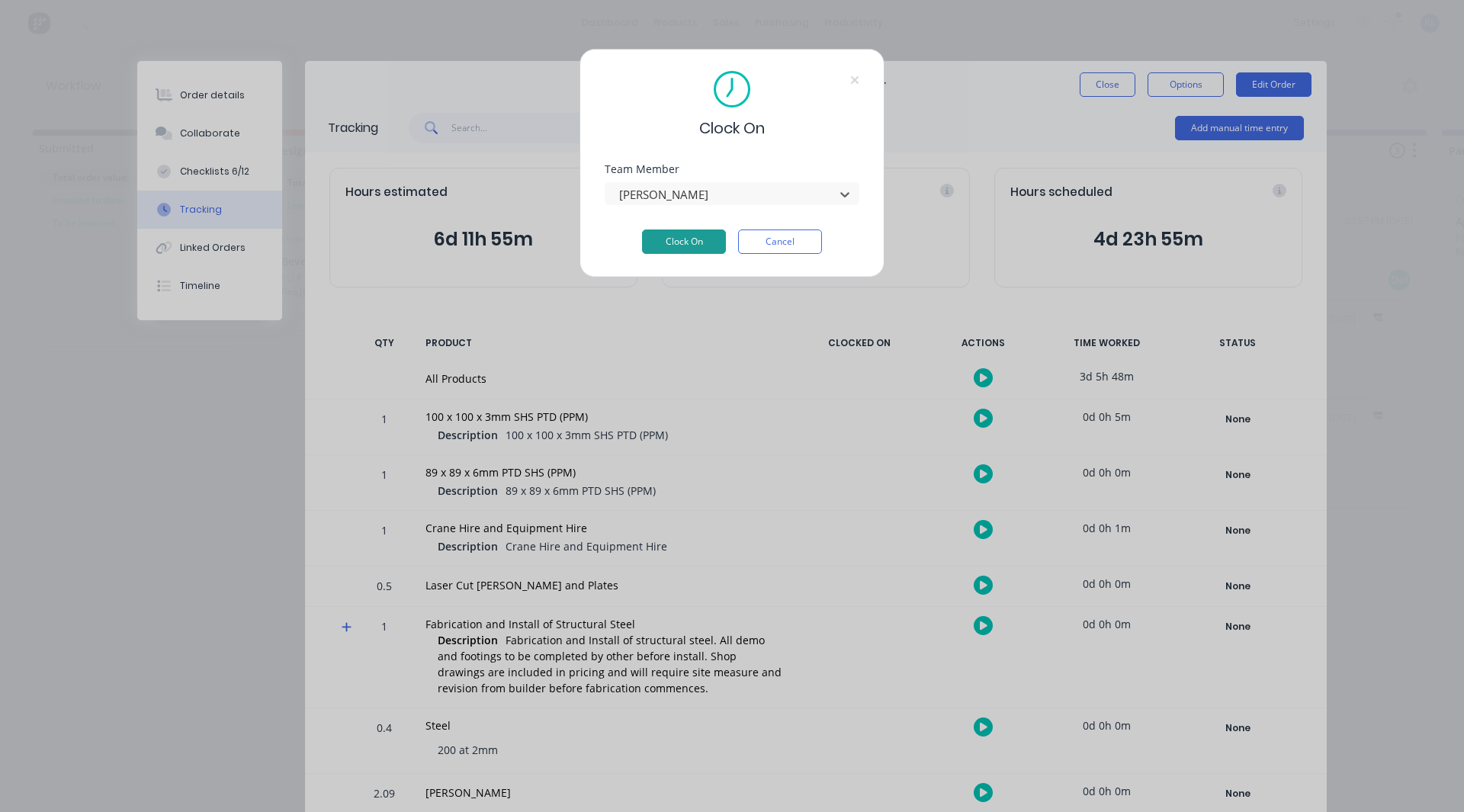 click on "Clock On" at bounding box center [684, 242] 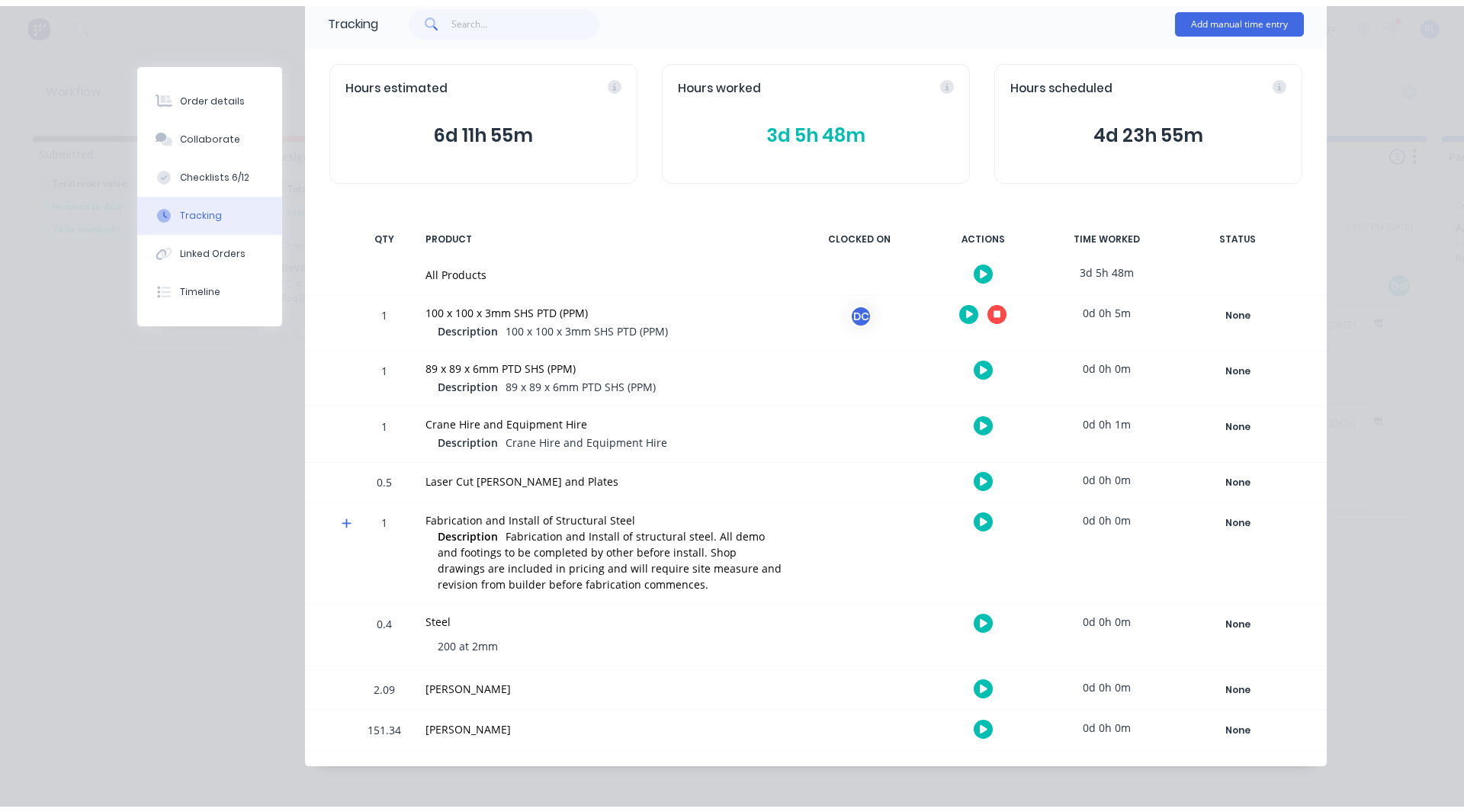 scroll, scrollTop: 0, scrollLeft: 0, axis: both 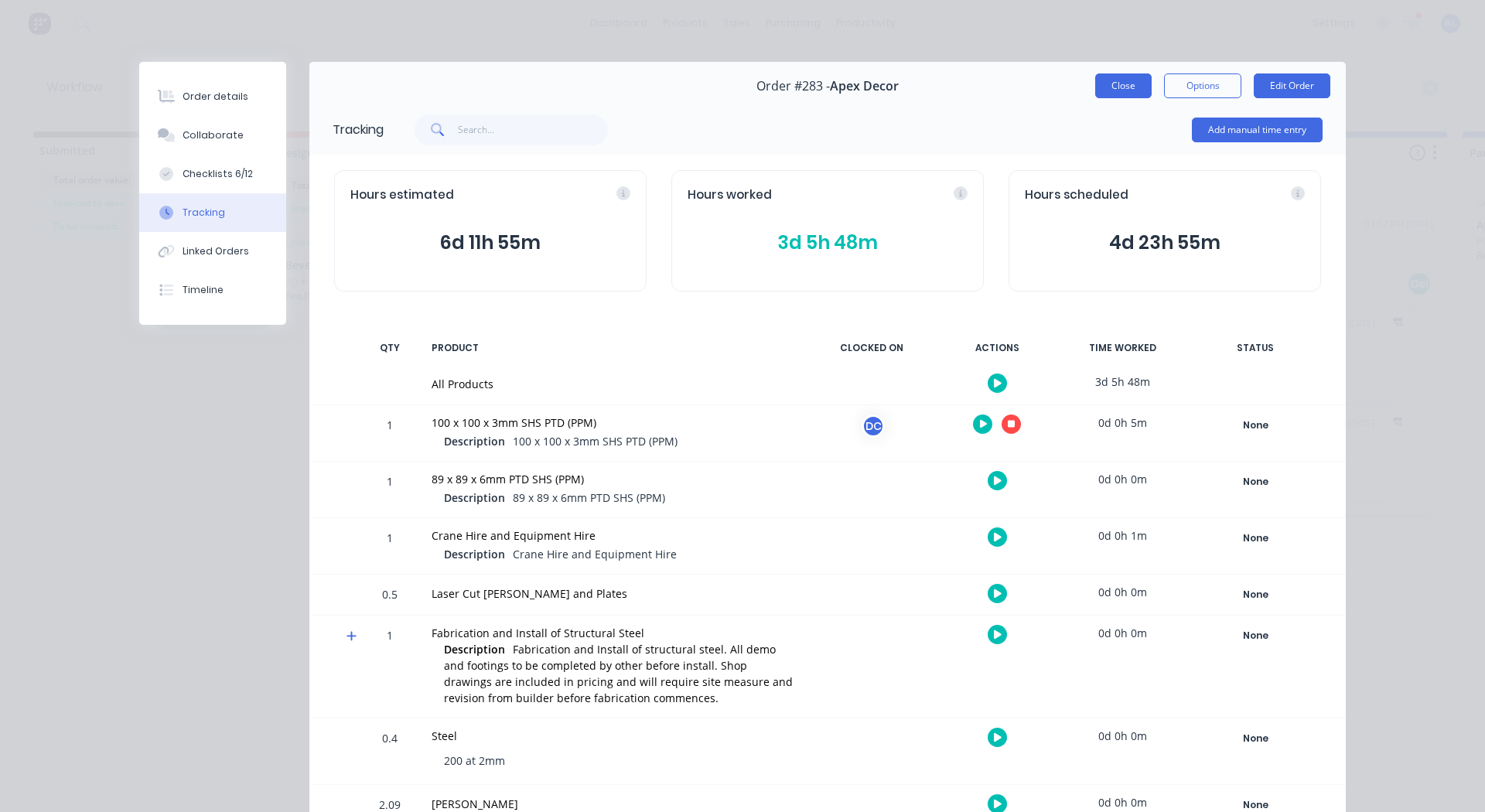 click on "Close" at bounding box center (1123, 86) 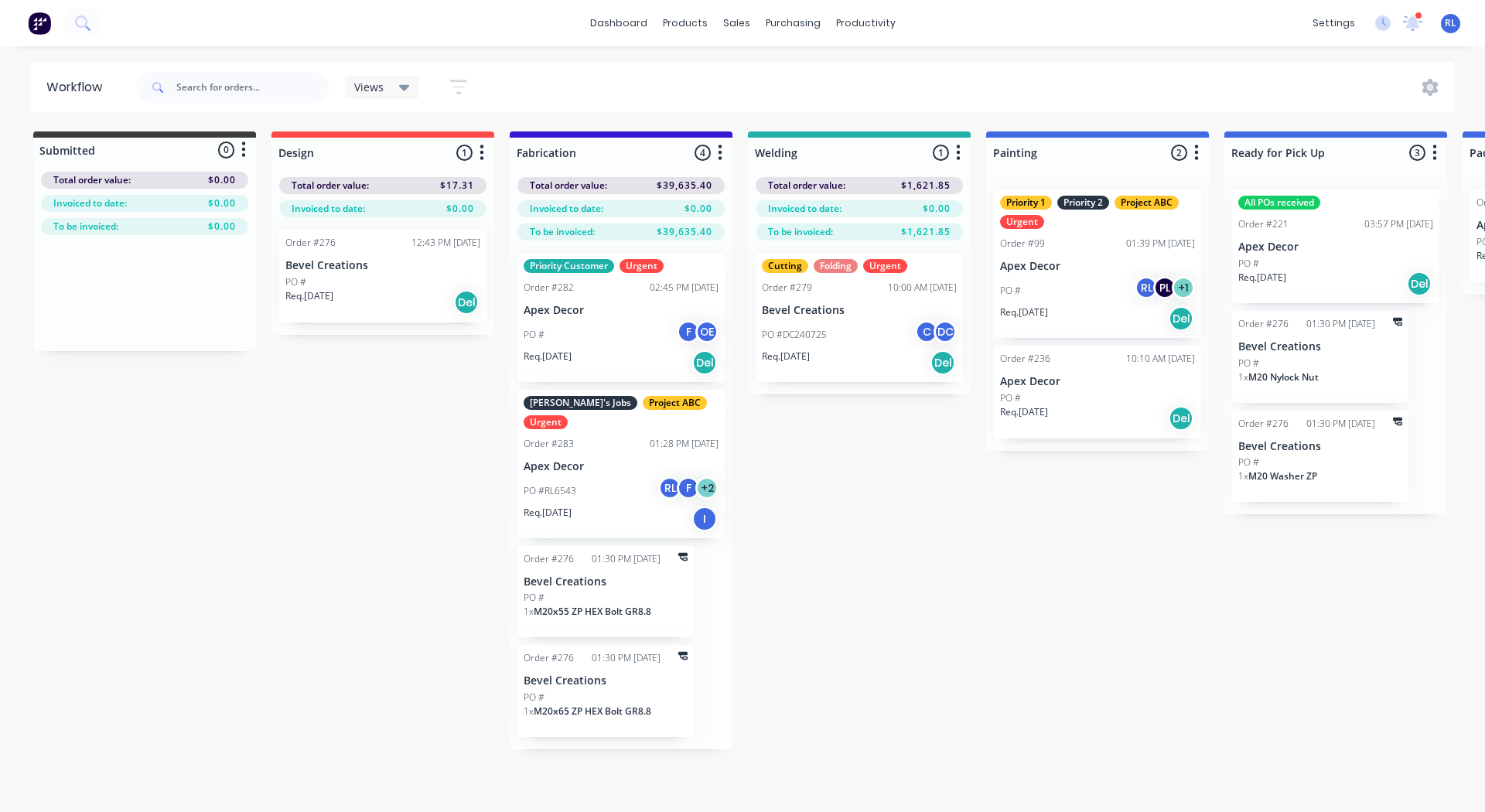 type 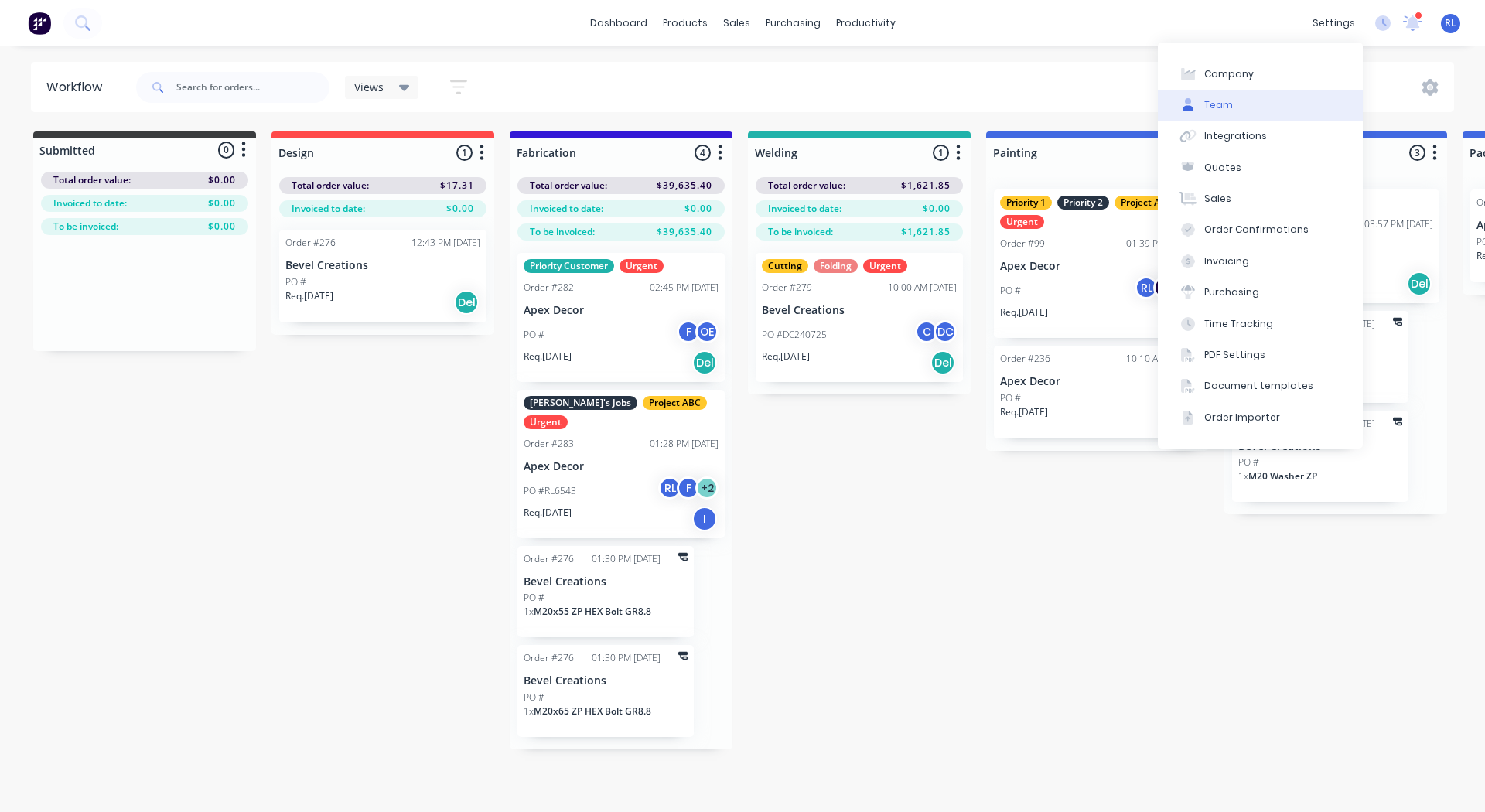 click on "Team" at bounding box center [1260, 105] 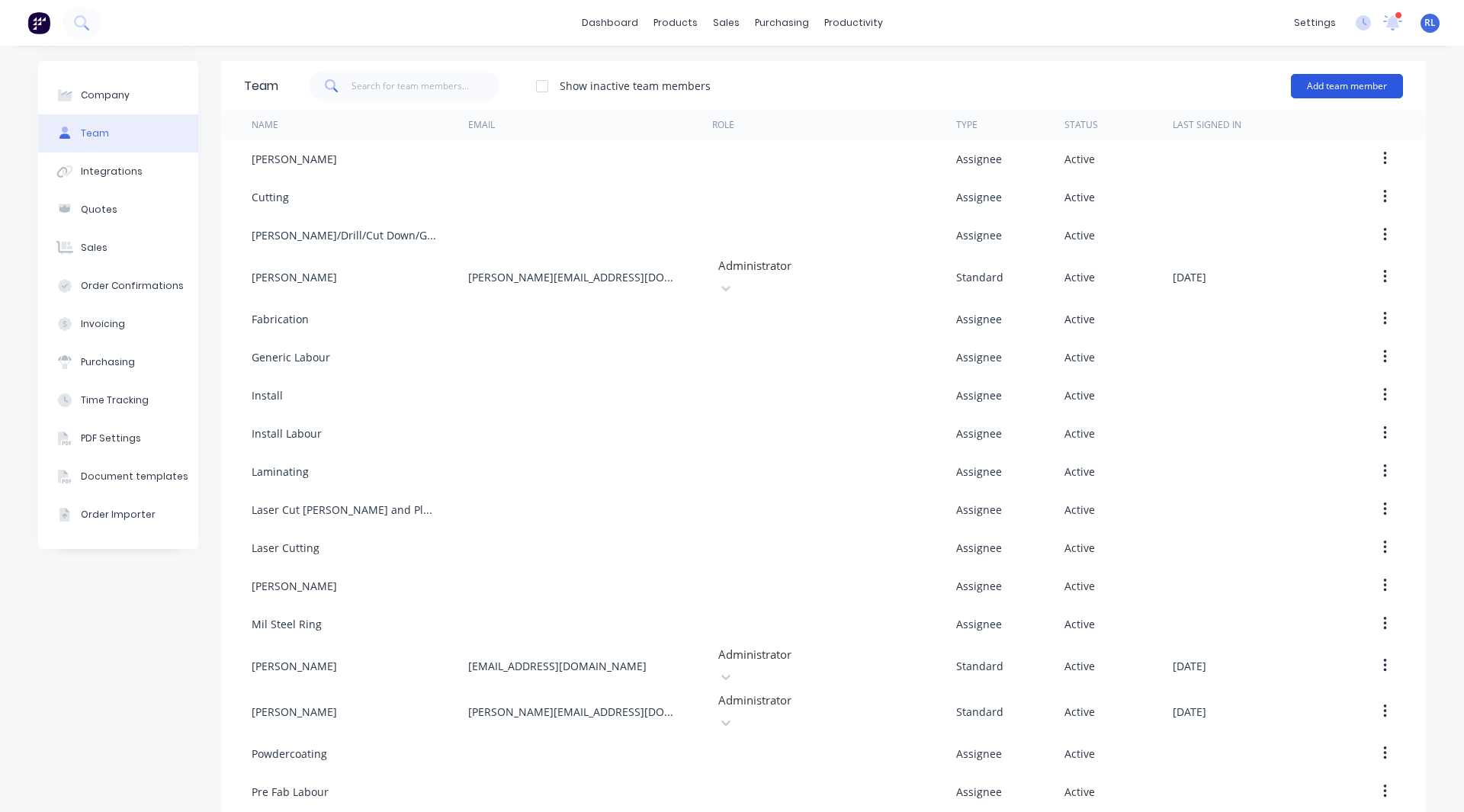 click on "Add team member" at bounding box center [1347, 86] 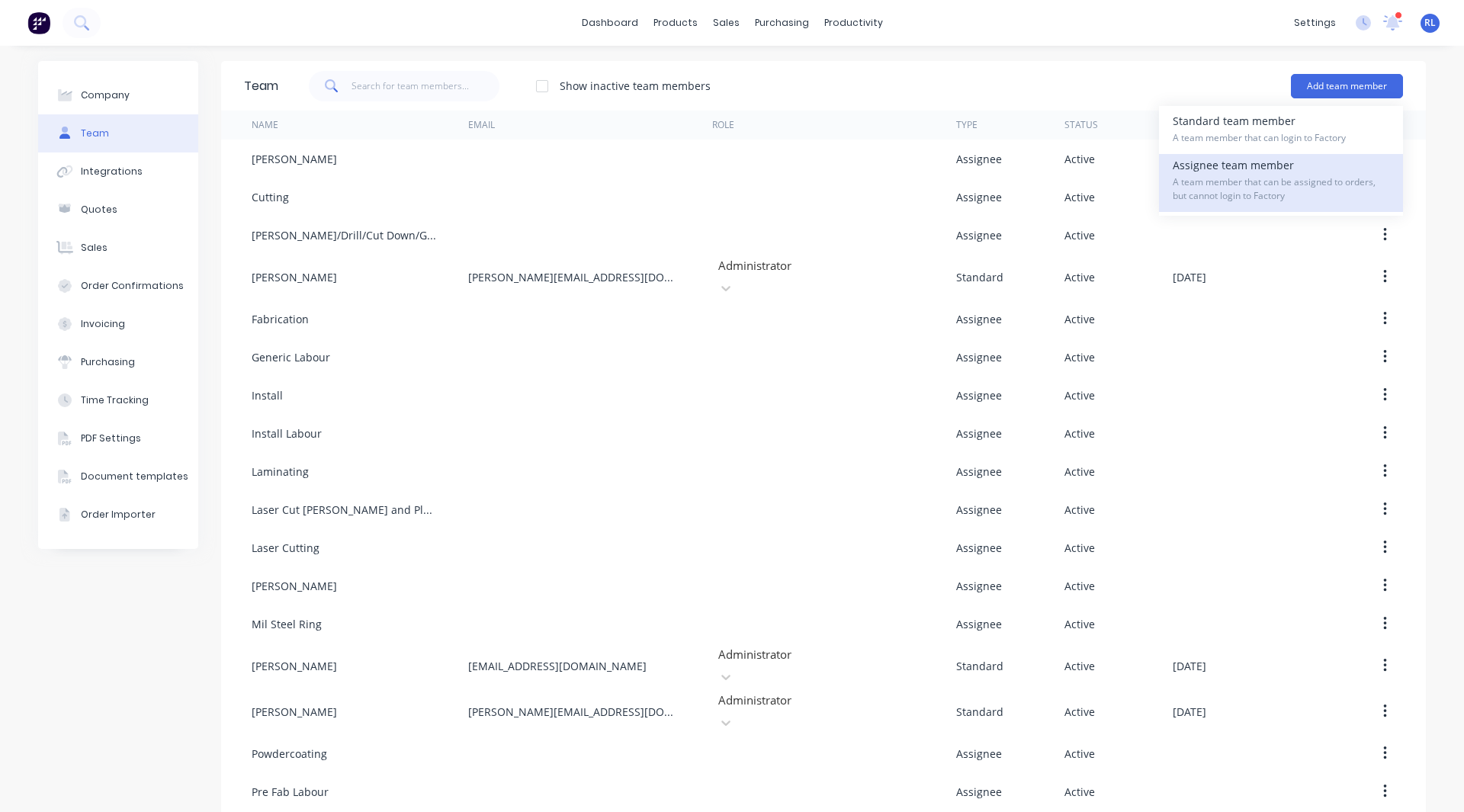 click on "A team member that can be assigned to orders, but cannot login to Factory" at bounding box center [1281, 189] 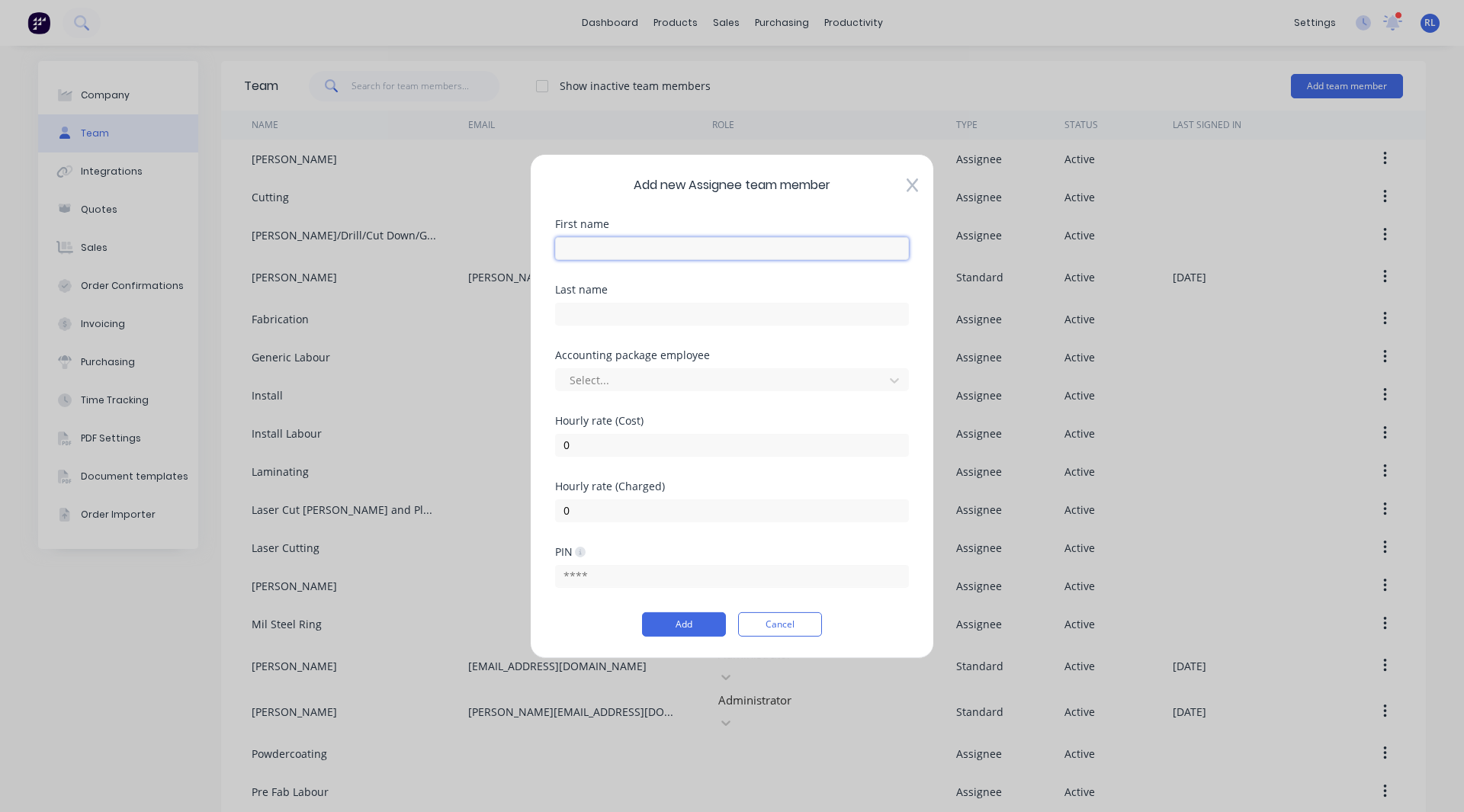 click at bounding box center [732, 248] 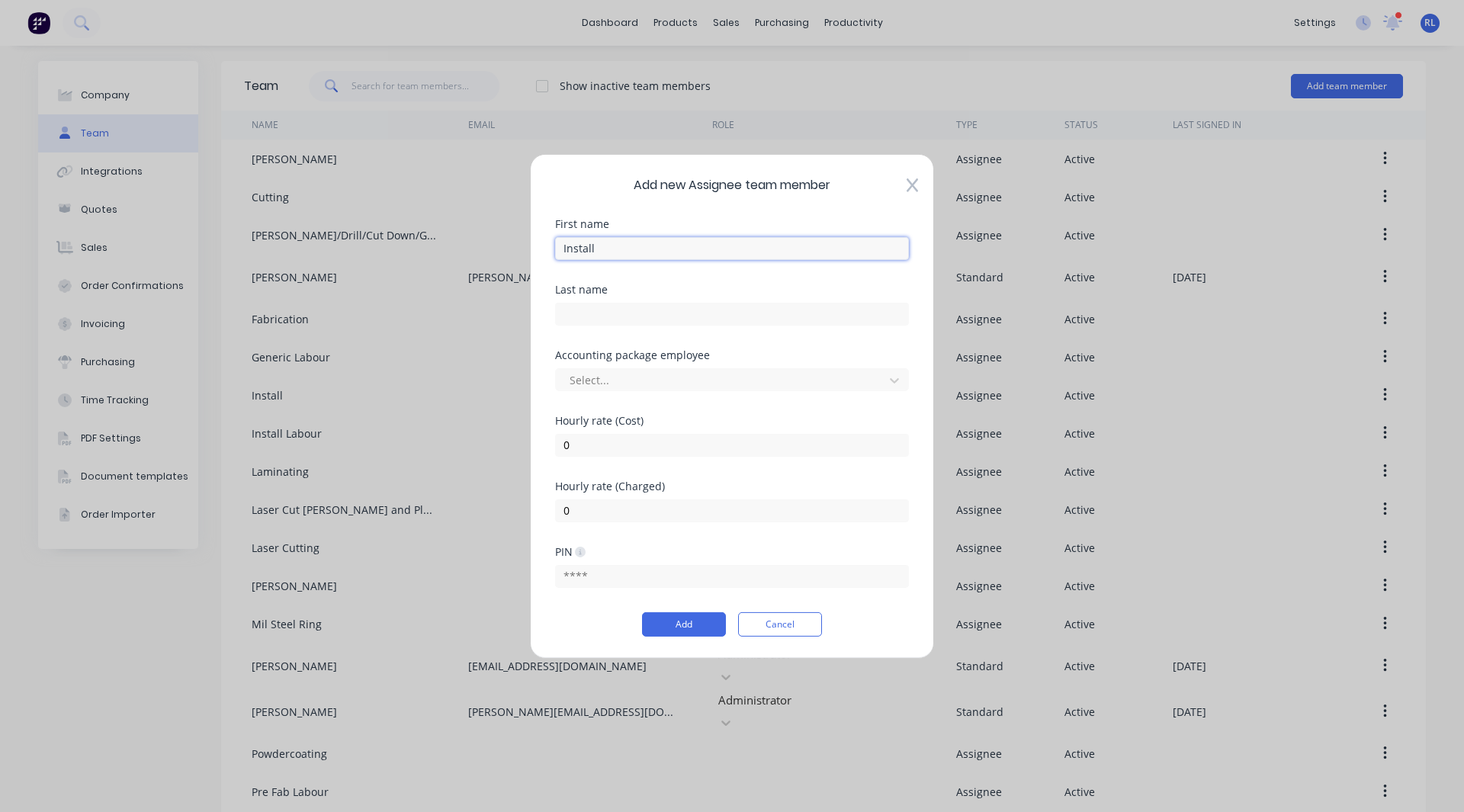 type on "Install" 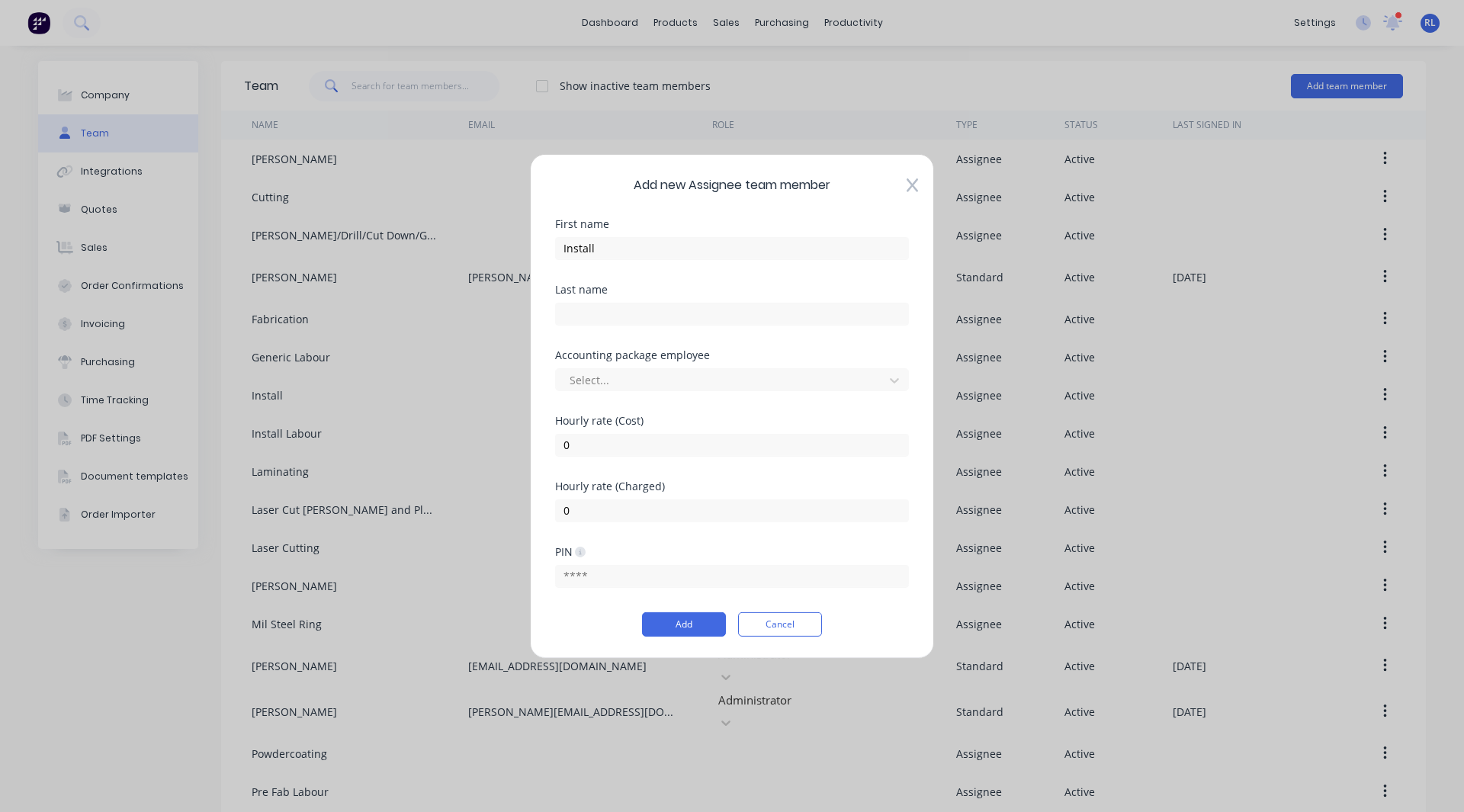 click on "Accounting package employee" at bounding box center [732, 355] 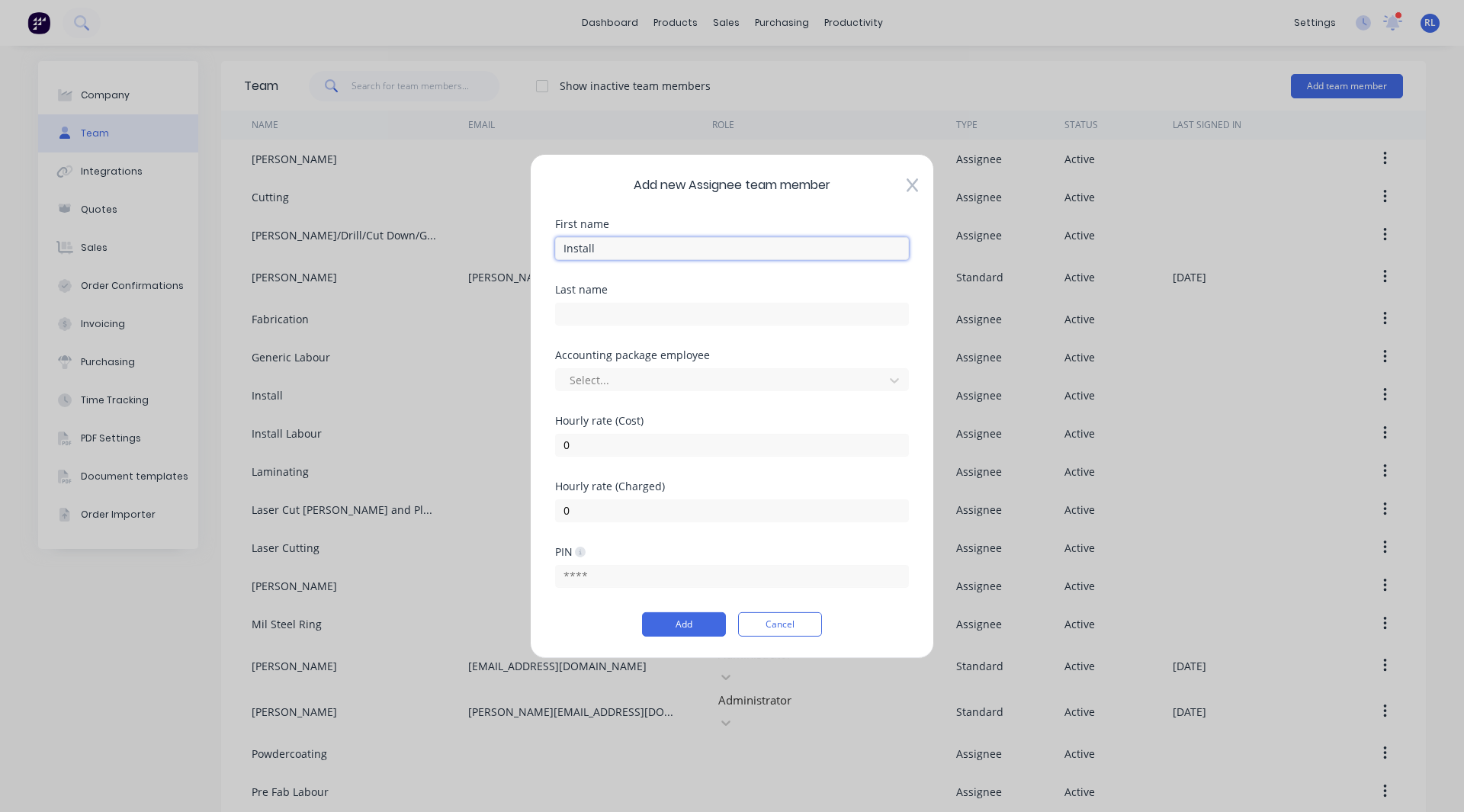 click on "Install" at bounding box center (732, 248) 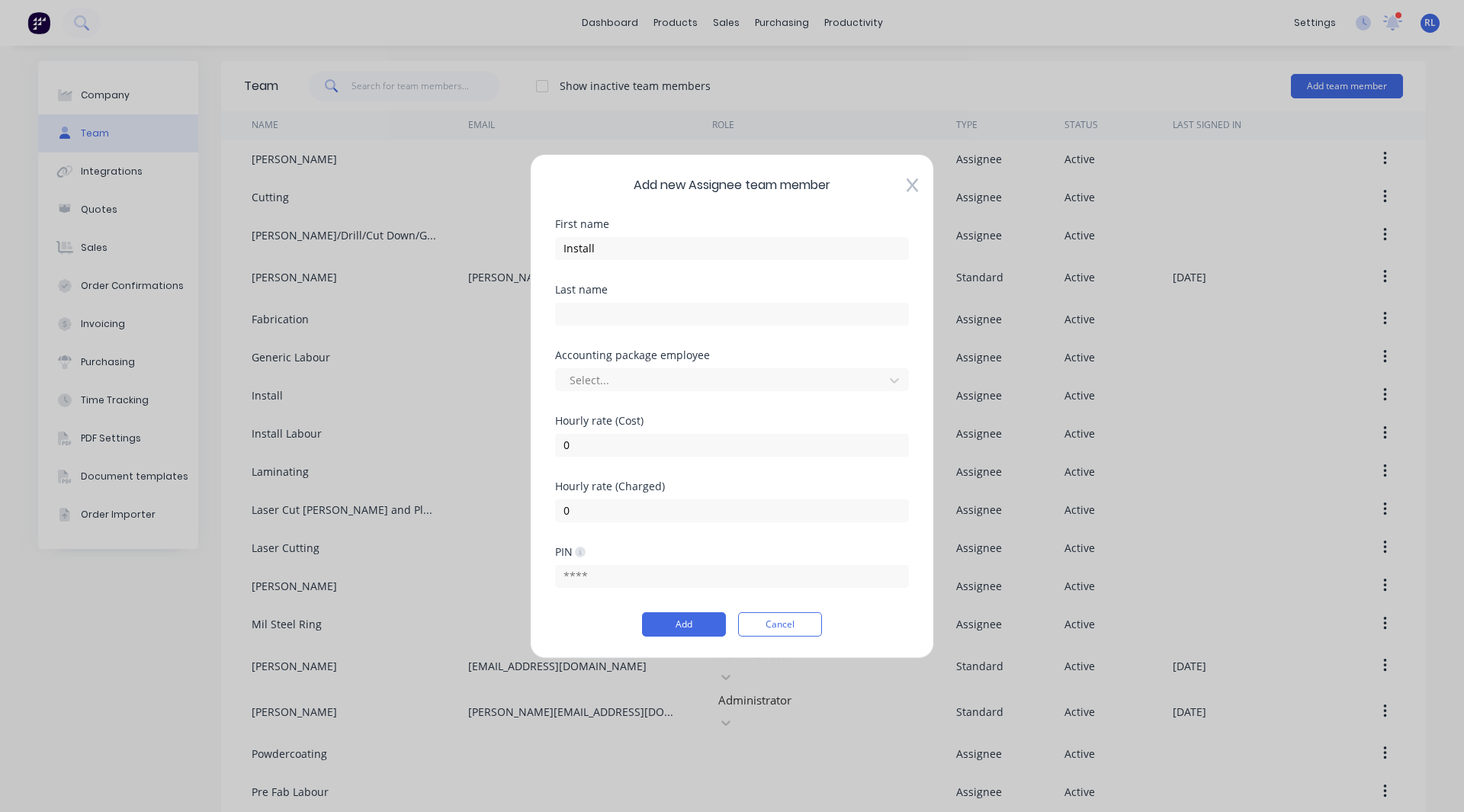 click on "First name Install" at bounding box center (732, 251) 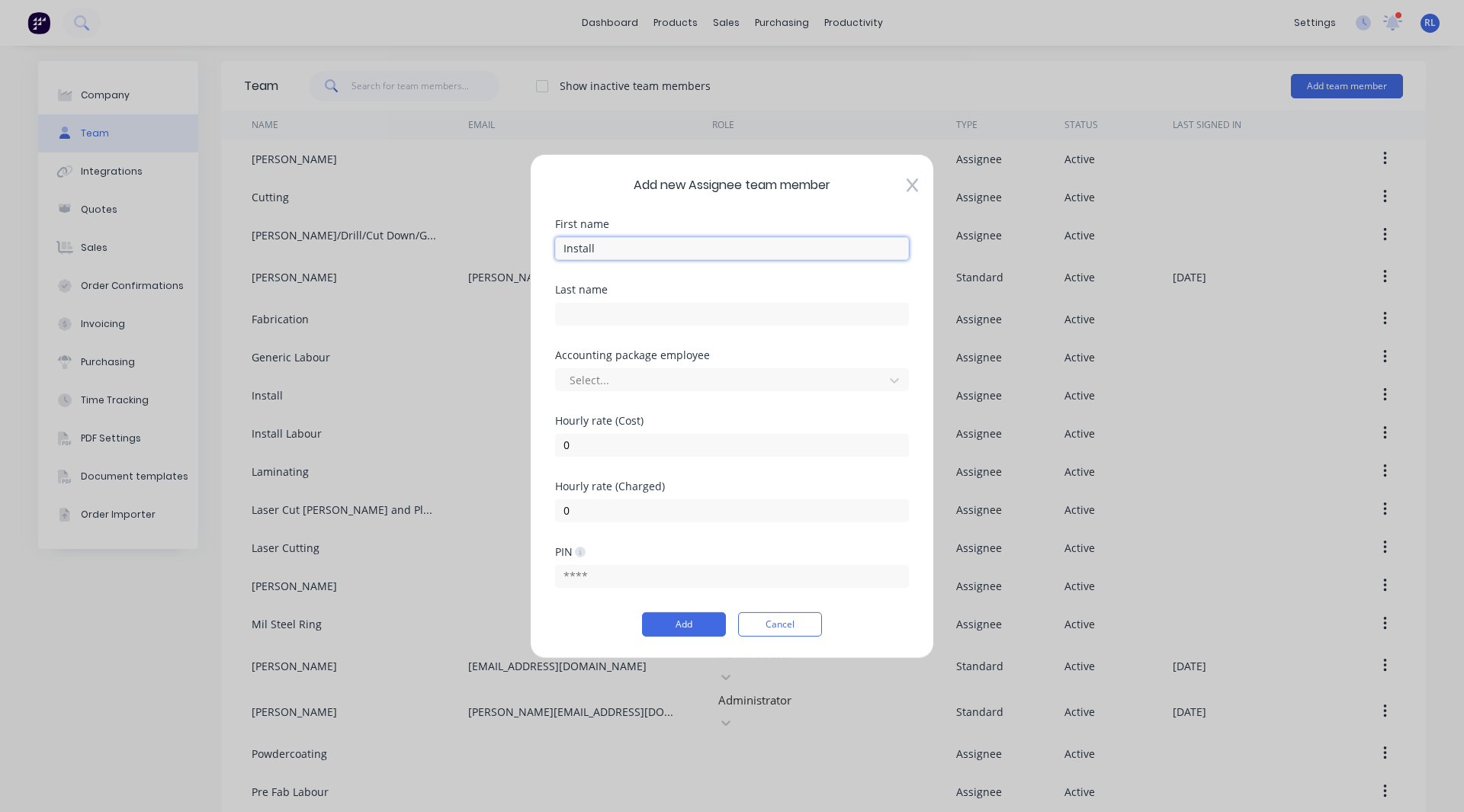 click on "Install" at bounding box center (732, 248) 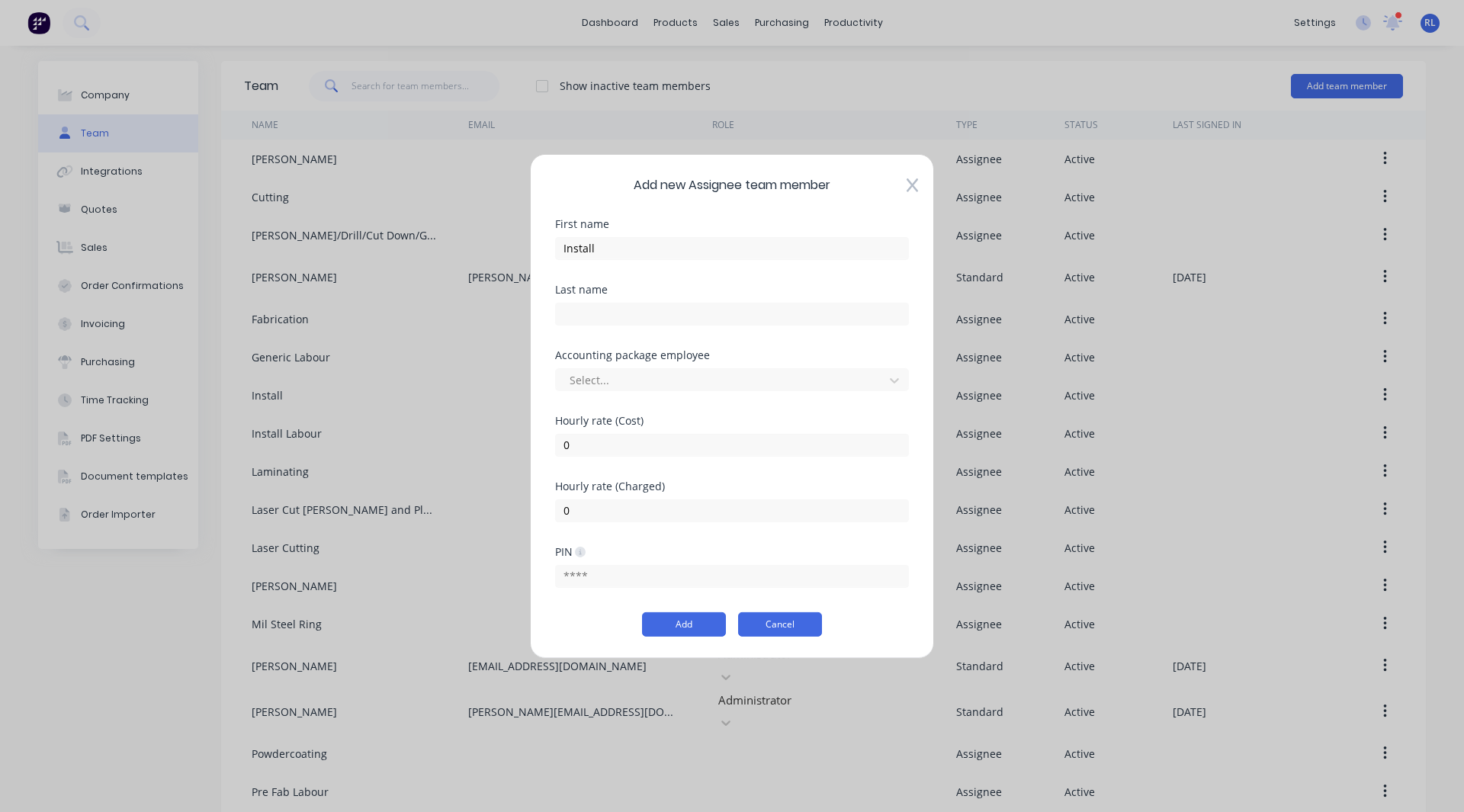 click on "Cancel" at bounding box center (780, 624) 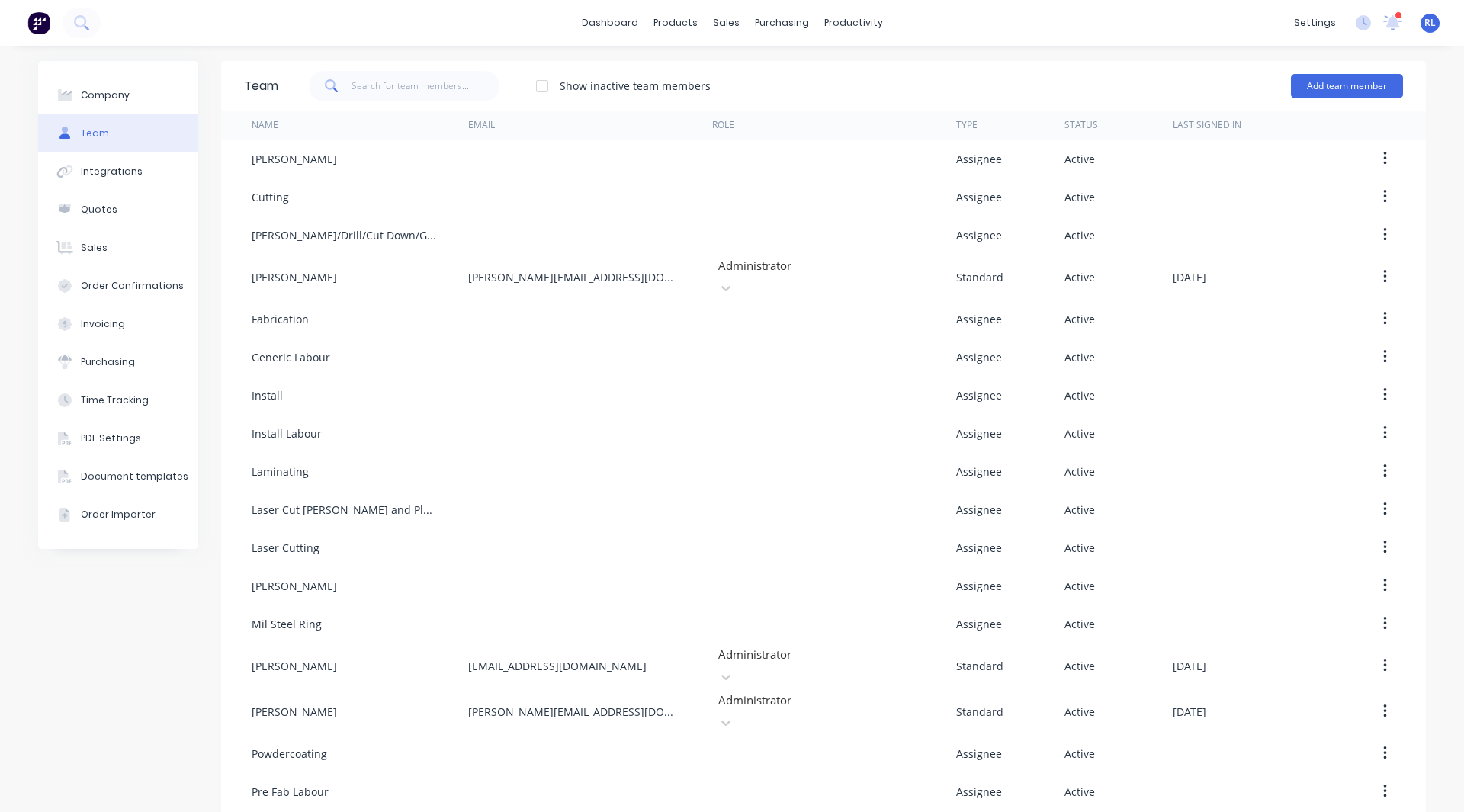 click at bounding box center [39, 23] 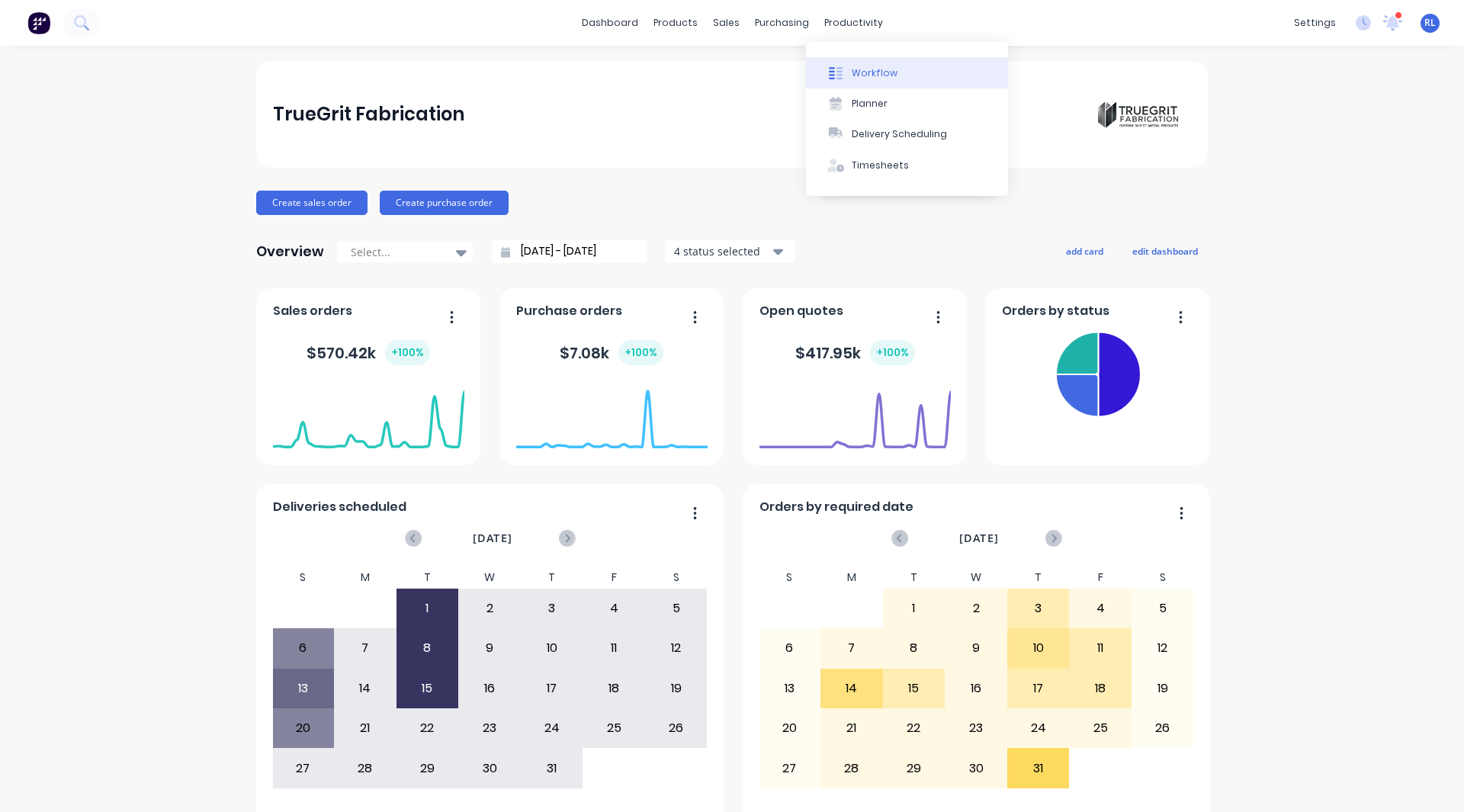click on "Workflow" at bounding box center [875, 73] 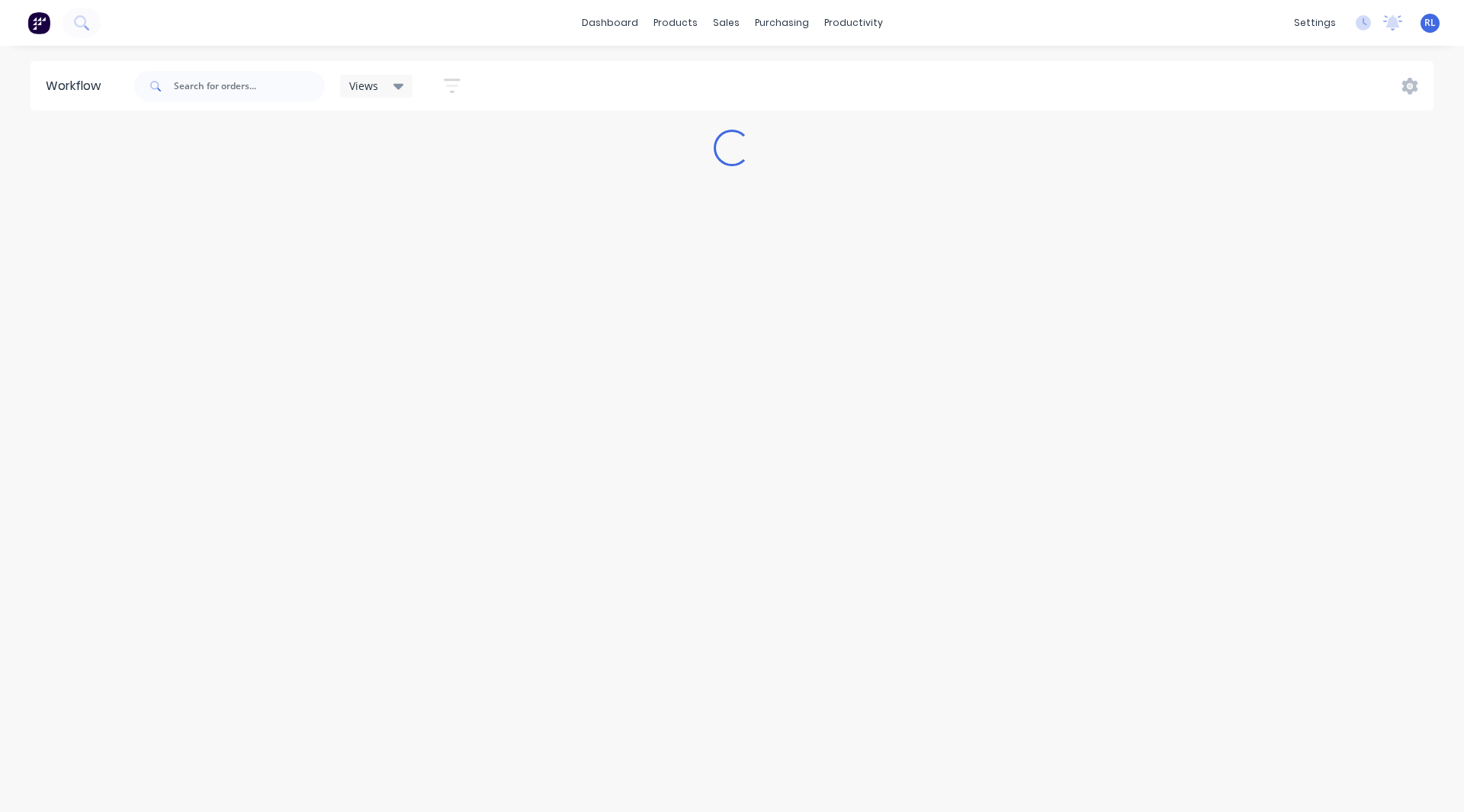 scroll, scrollTop: 0, scrollLeft: 0, axis: both 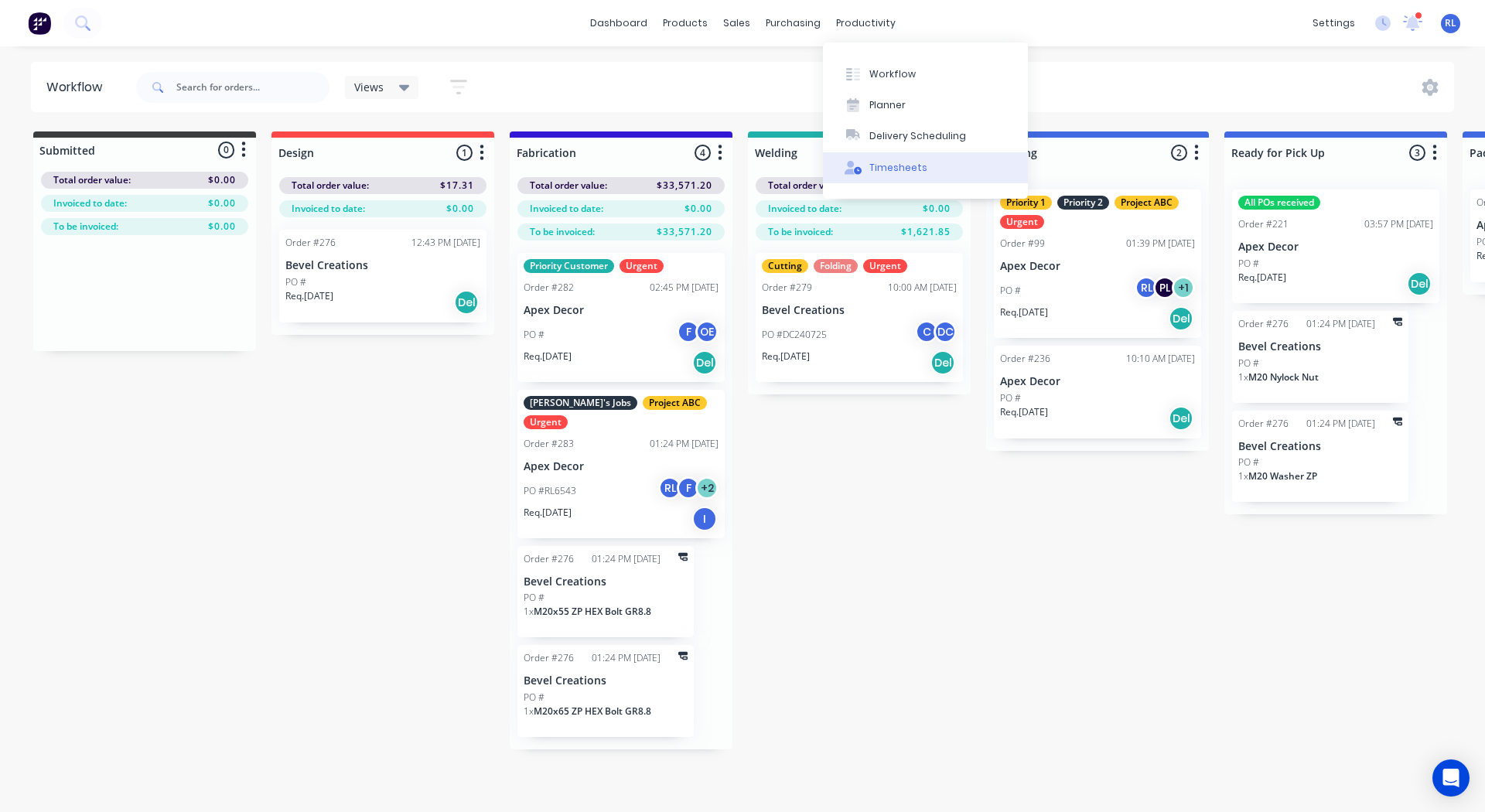 click on "Timesheets" at bounding box center [898, 168] 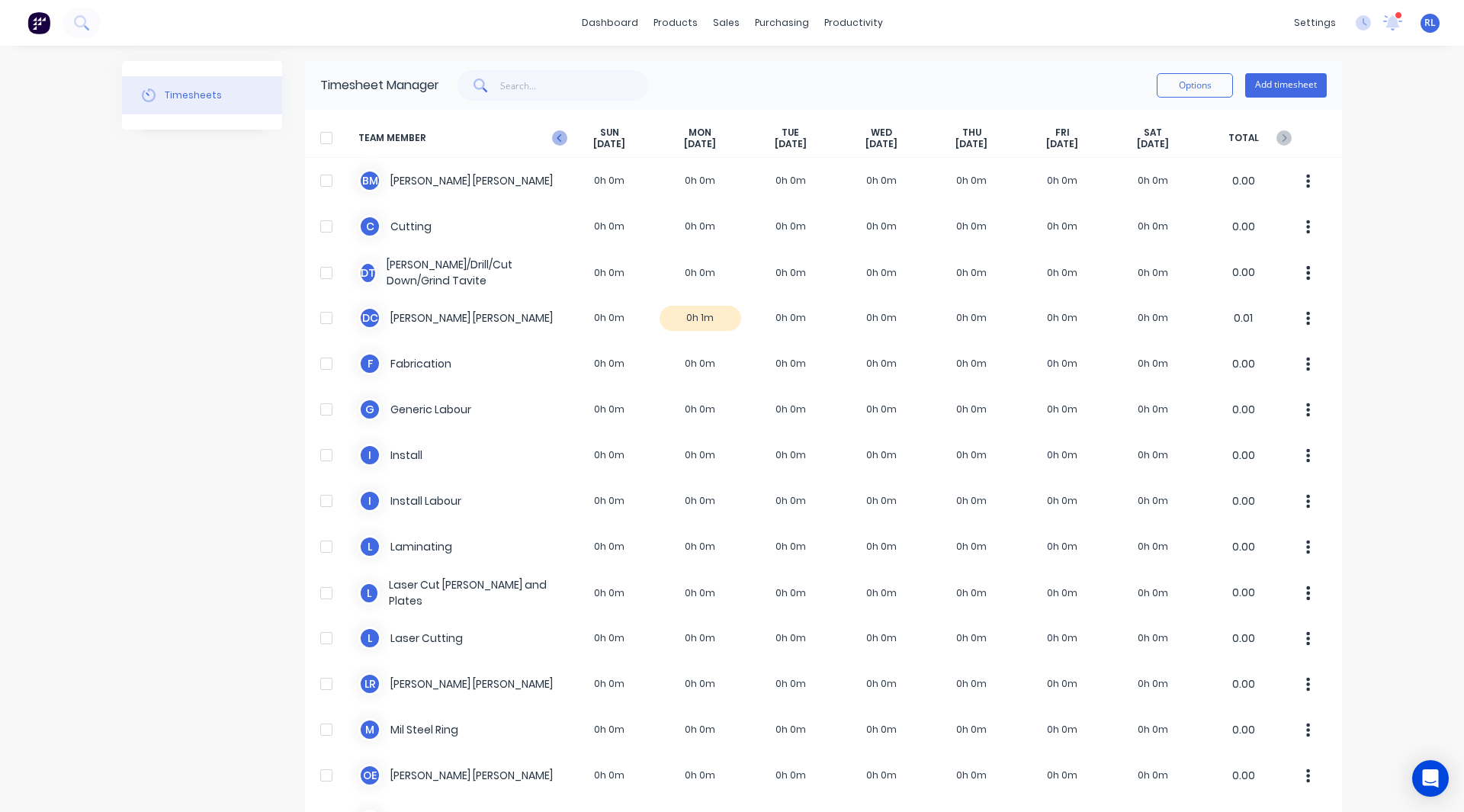 click 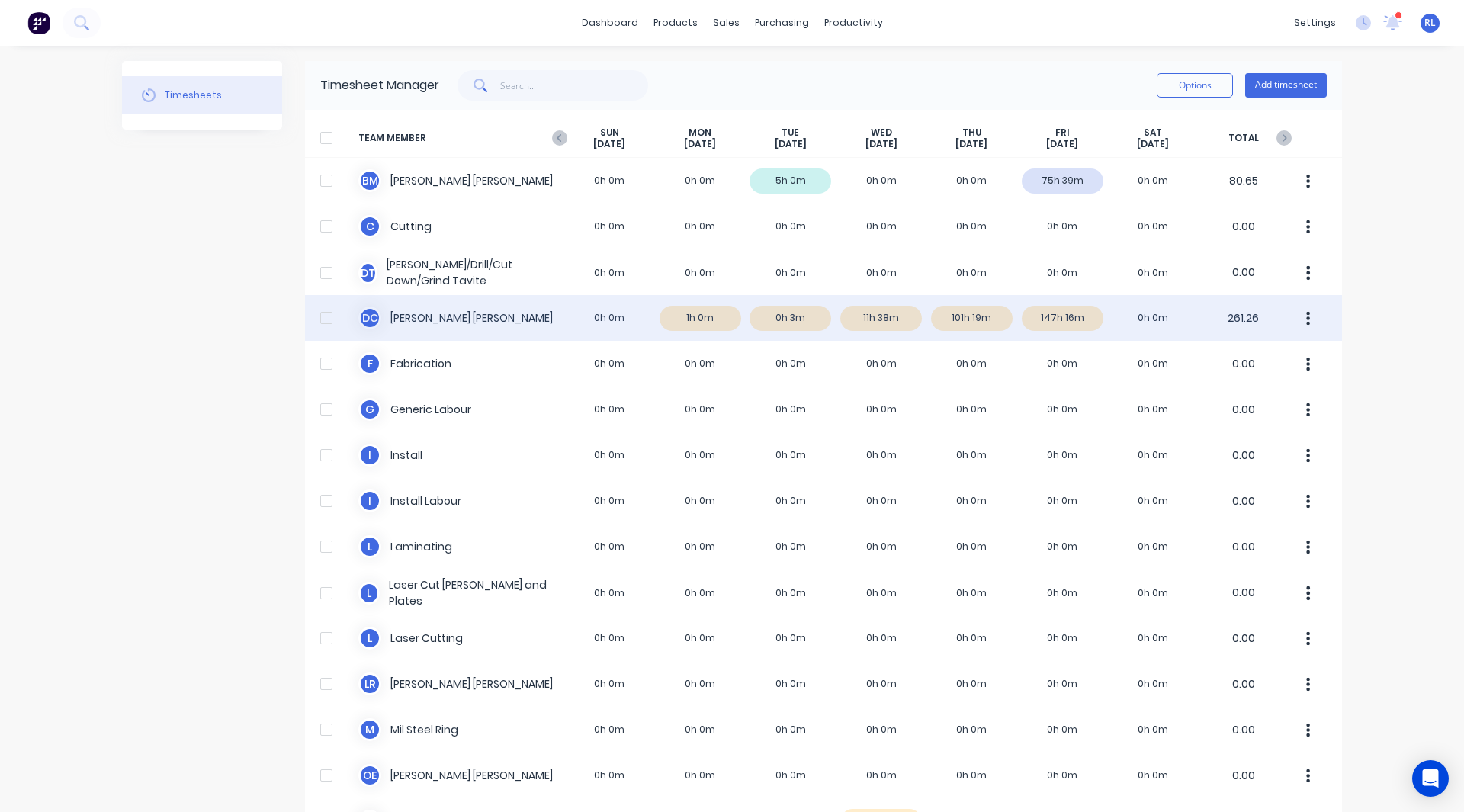 click on "D C David   Cousley 0h 0m 1h 0m 0h 3m 11h 38m 101h 19m 147h 16m 0h 0m 261.26" at bounding box center [824, 318] 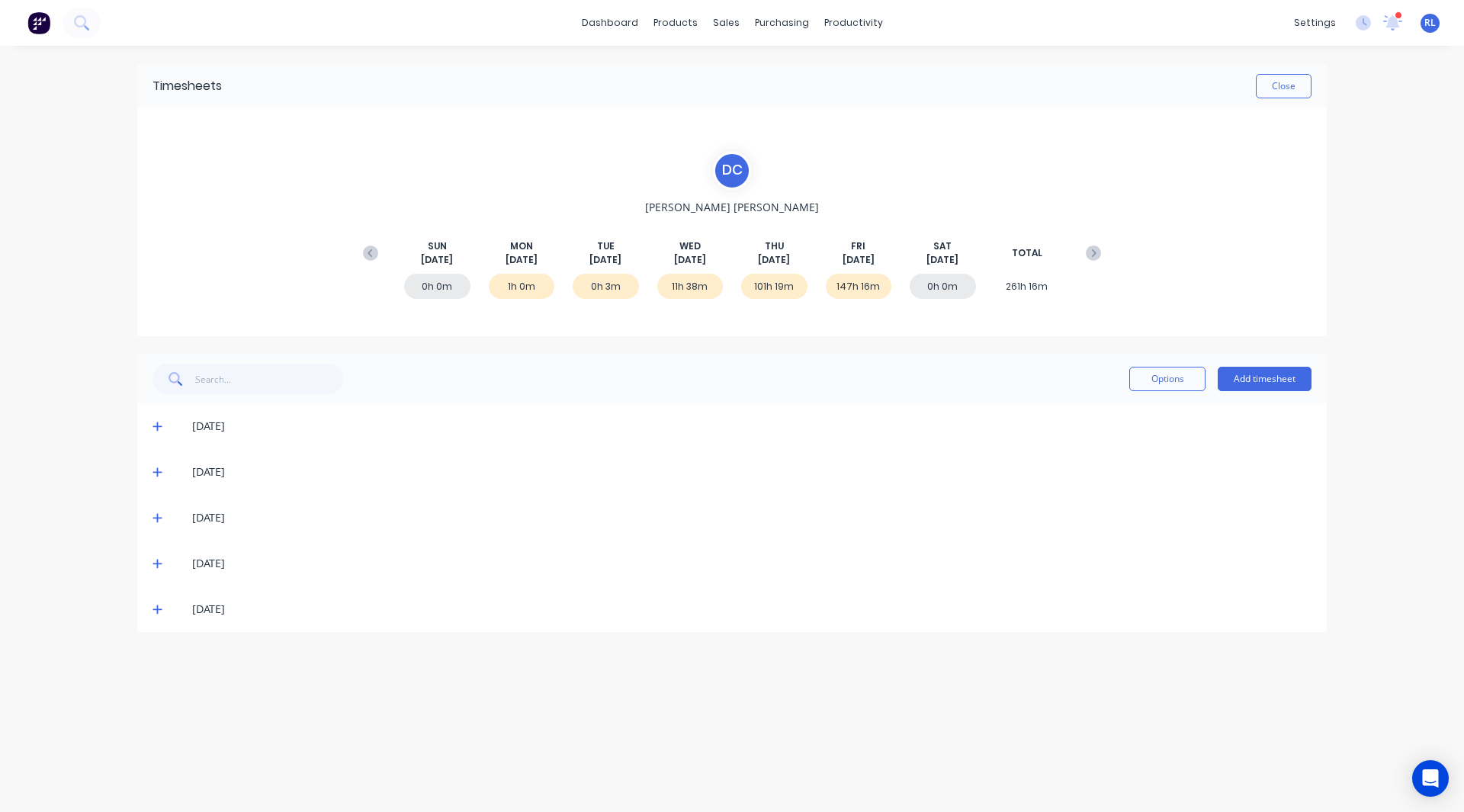 click 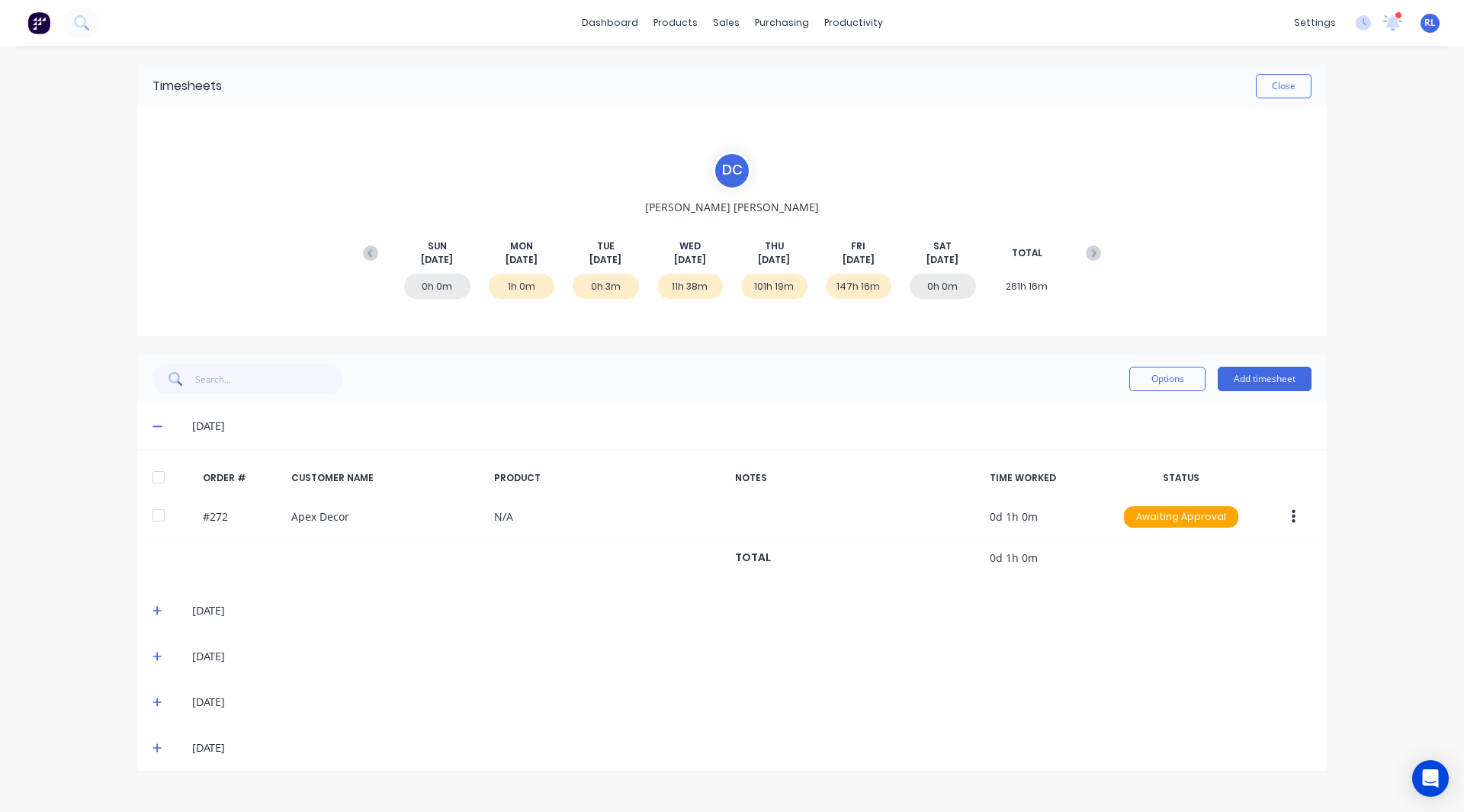 click at bounding box center (160, 611) 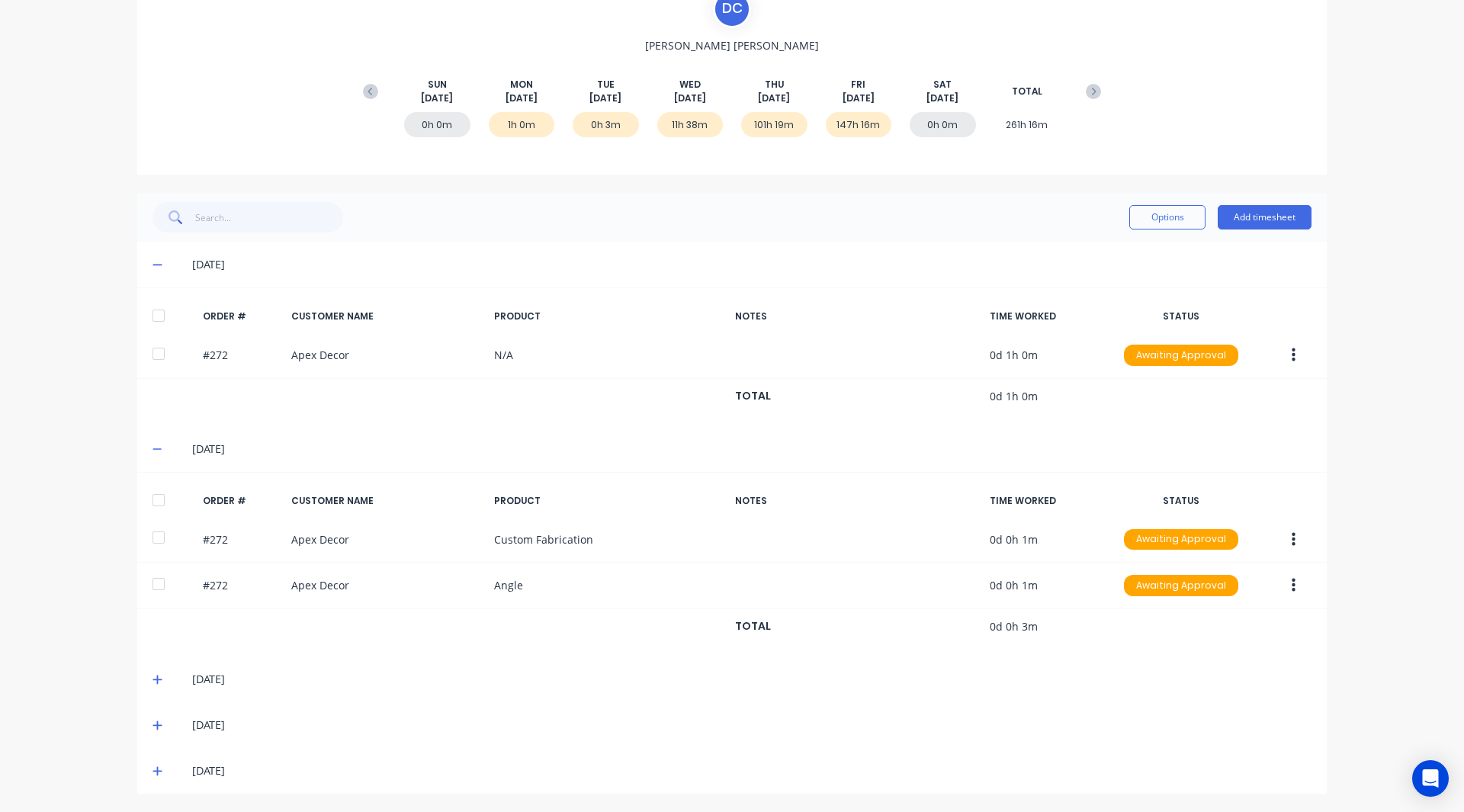 scroll, scrollTop: 162, scrollLeft: 0, axis: vertical 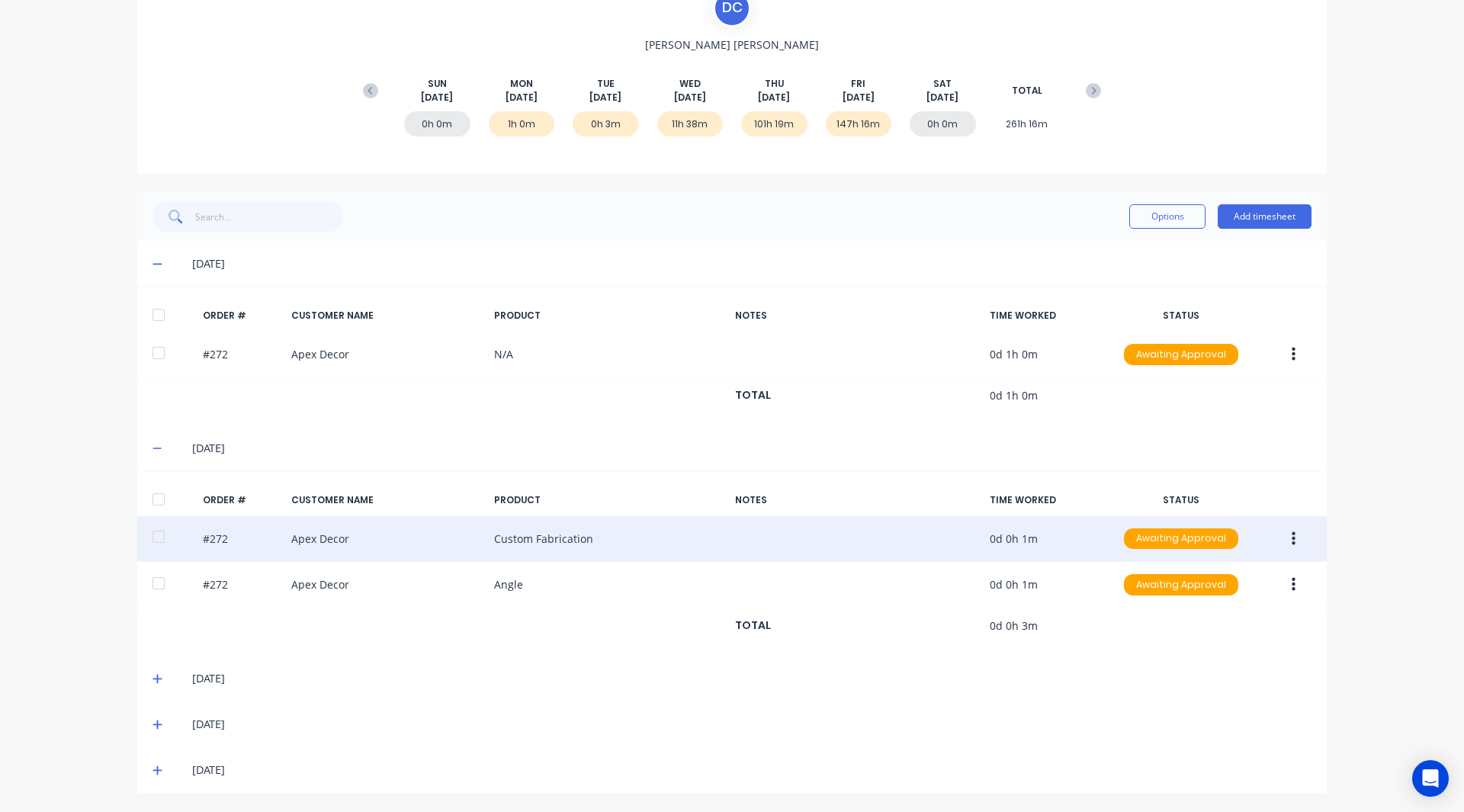 click at bounding box center (1293, 539) 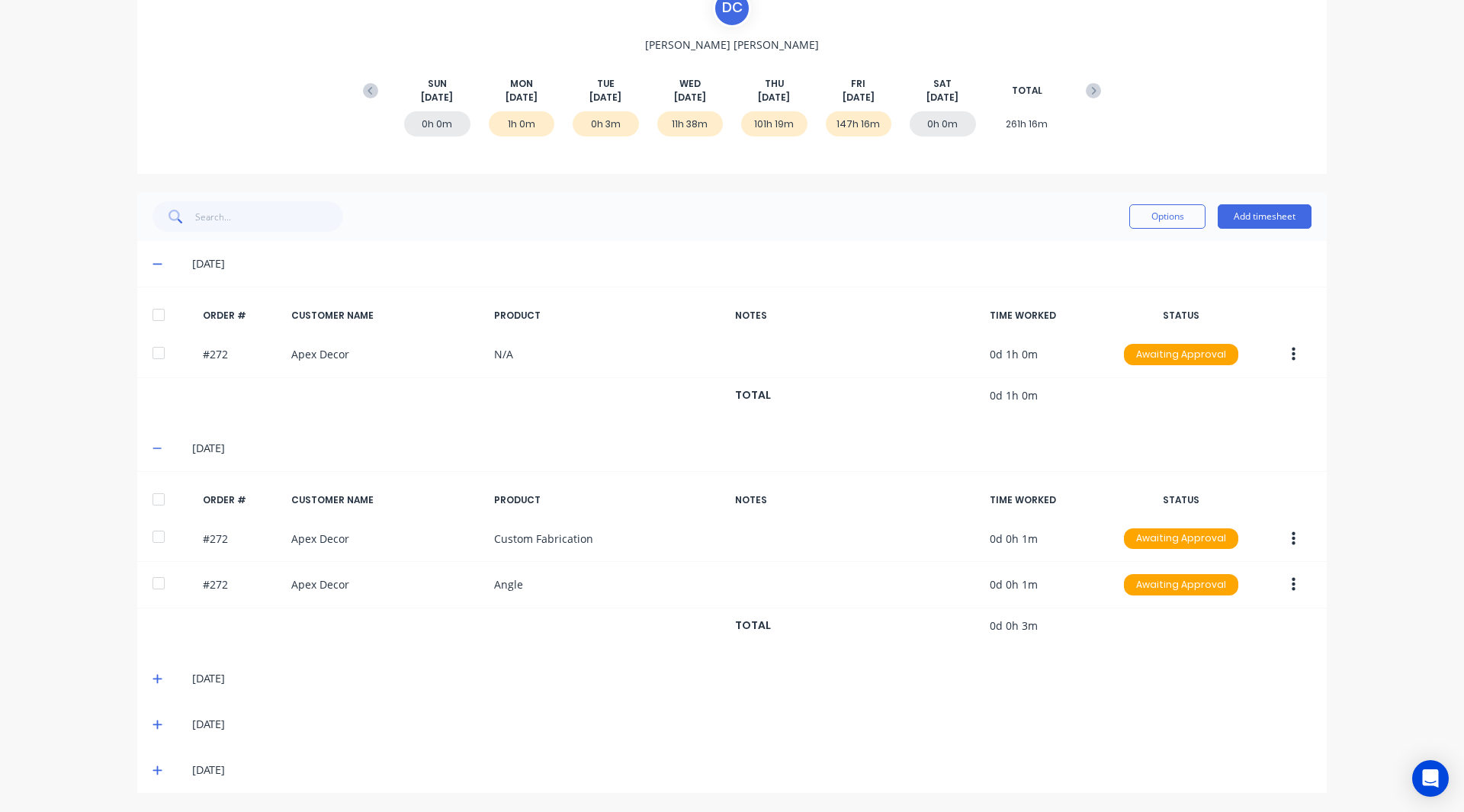 drag, startPoint x: 1372, startPoint y: 462, endPoint x: 1418, endPoint y: 262, distance: 205.22183 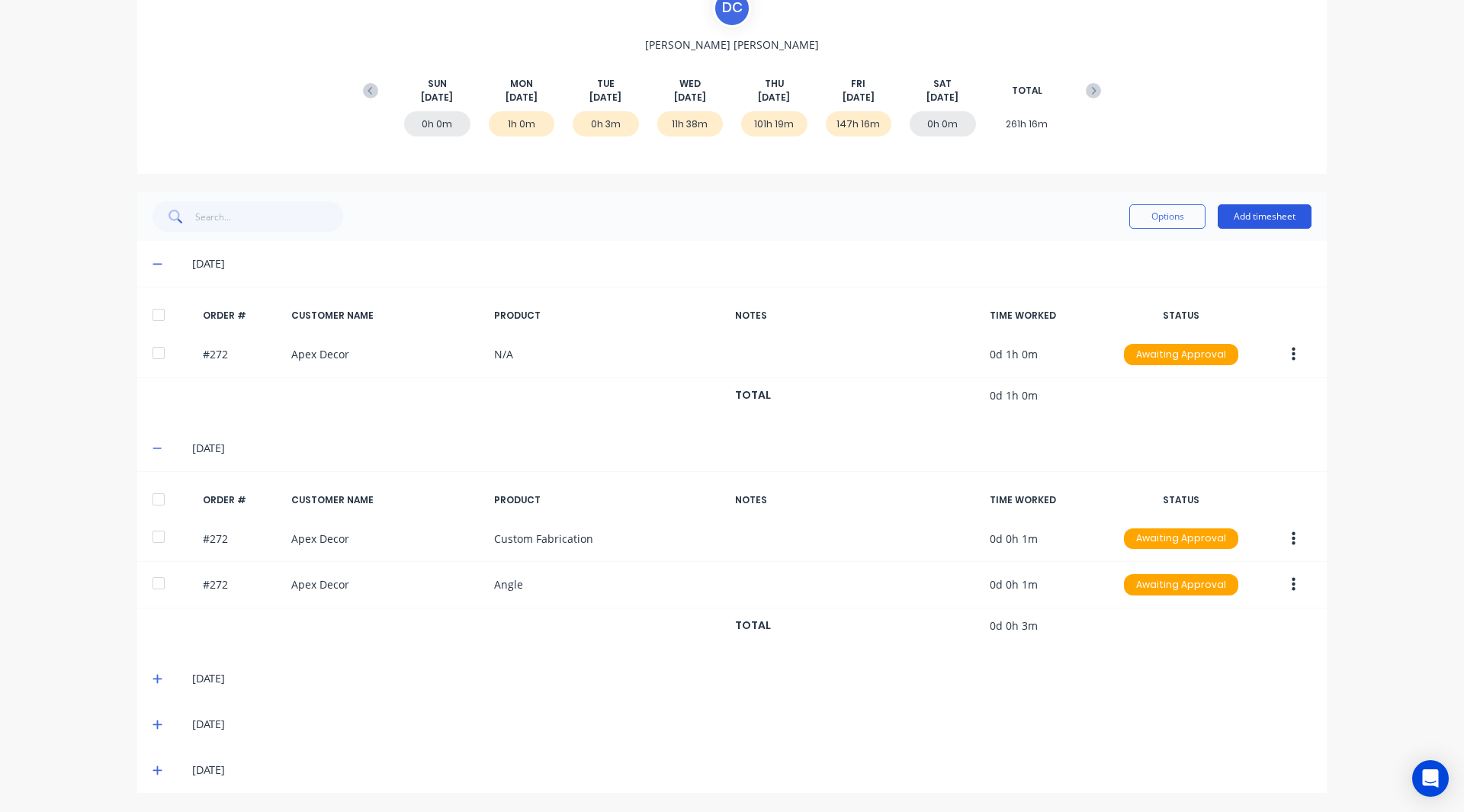 click on "Add timesheet" at bounding box center (1264, 217) 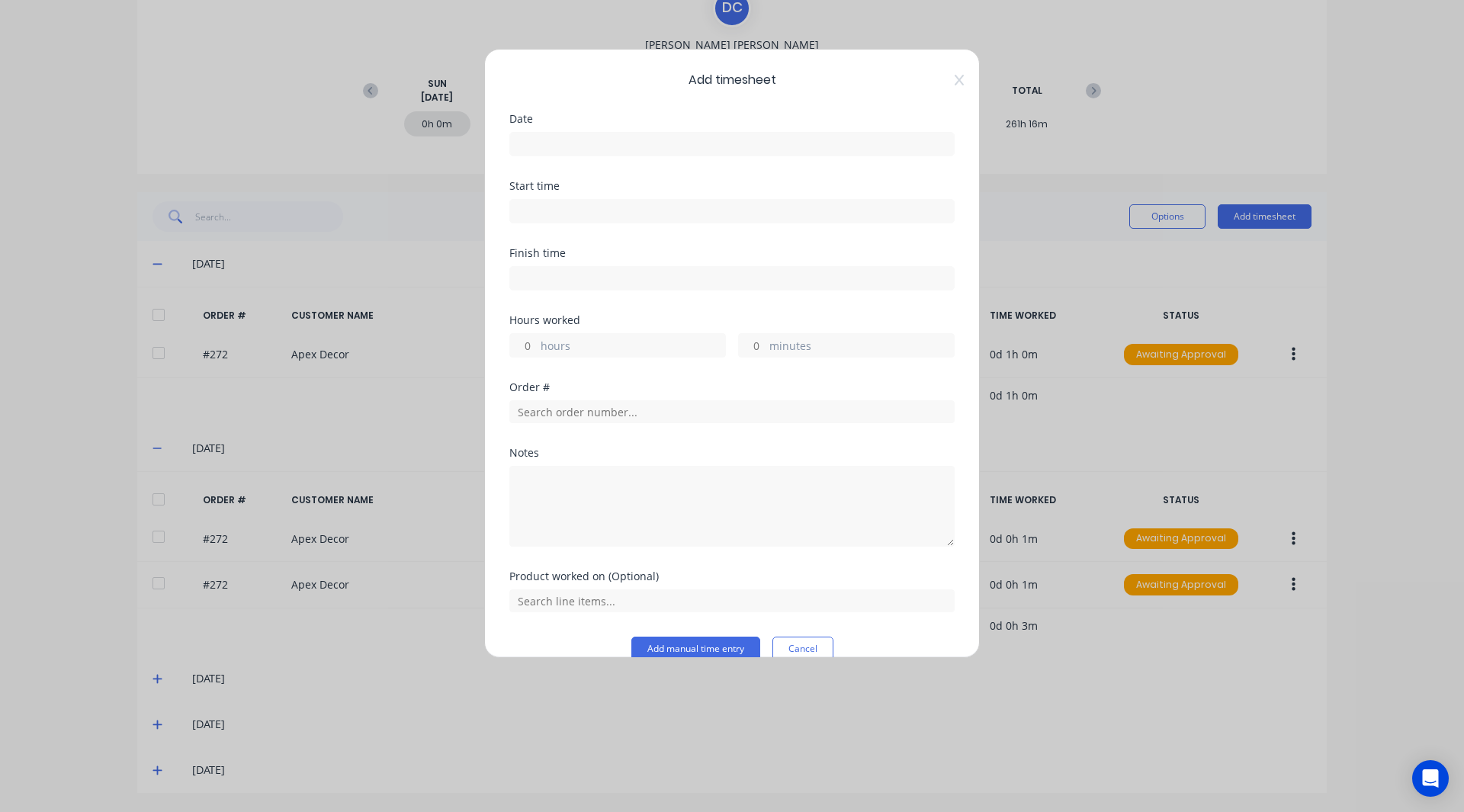click at bounding box center (732, 144) 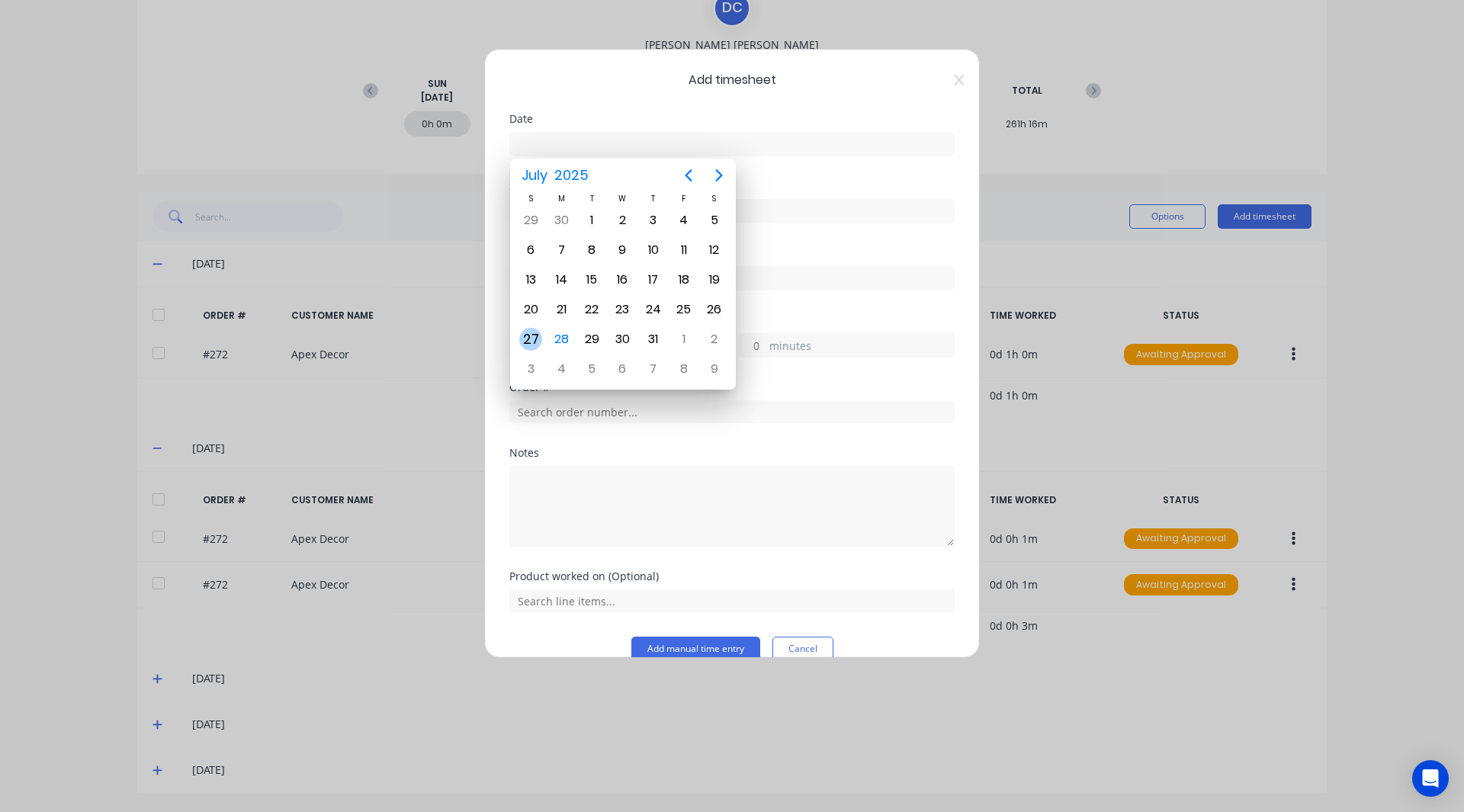 click on "27" at bounding box center [531, 339] 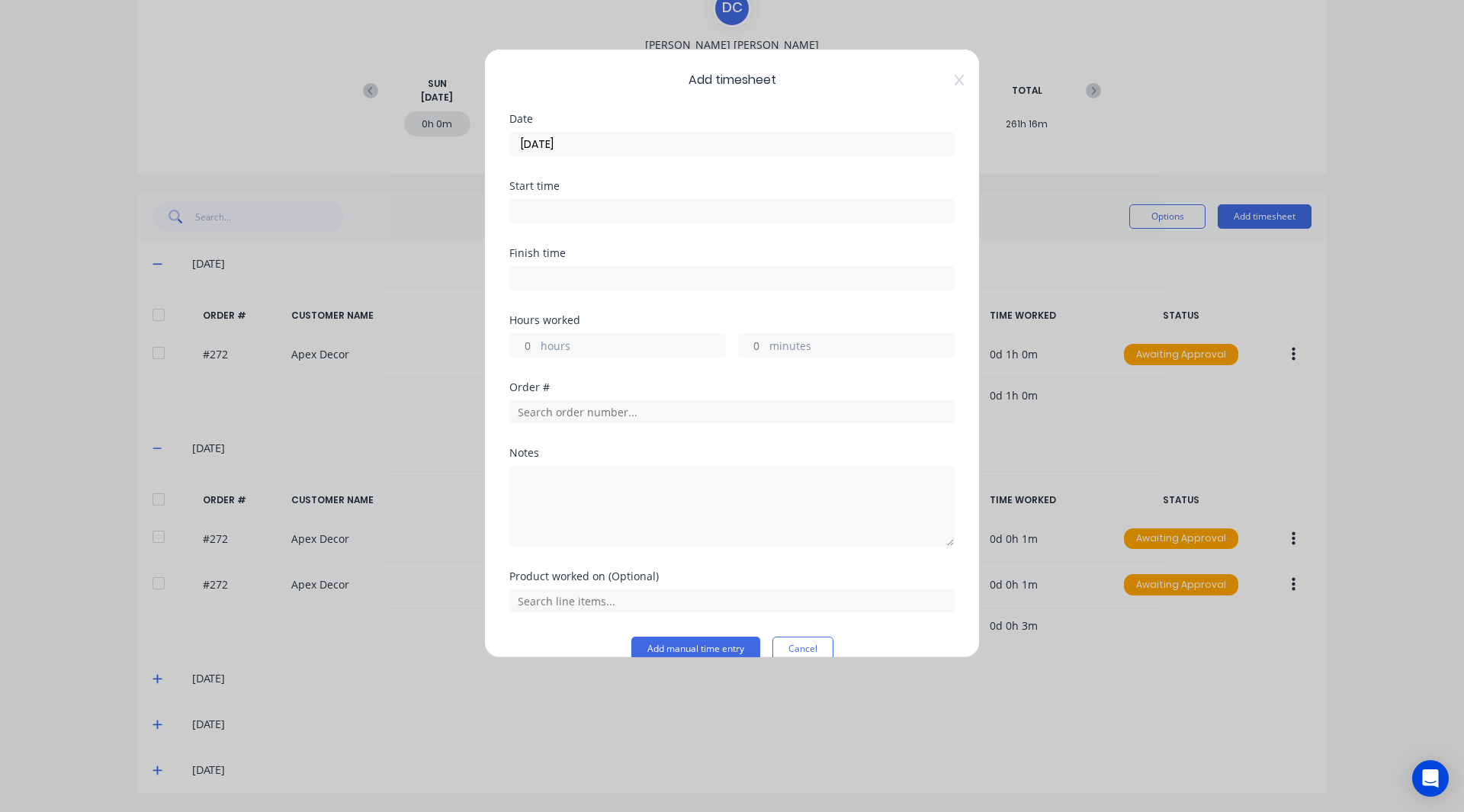 click at bounding box center (732, 211) 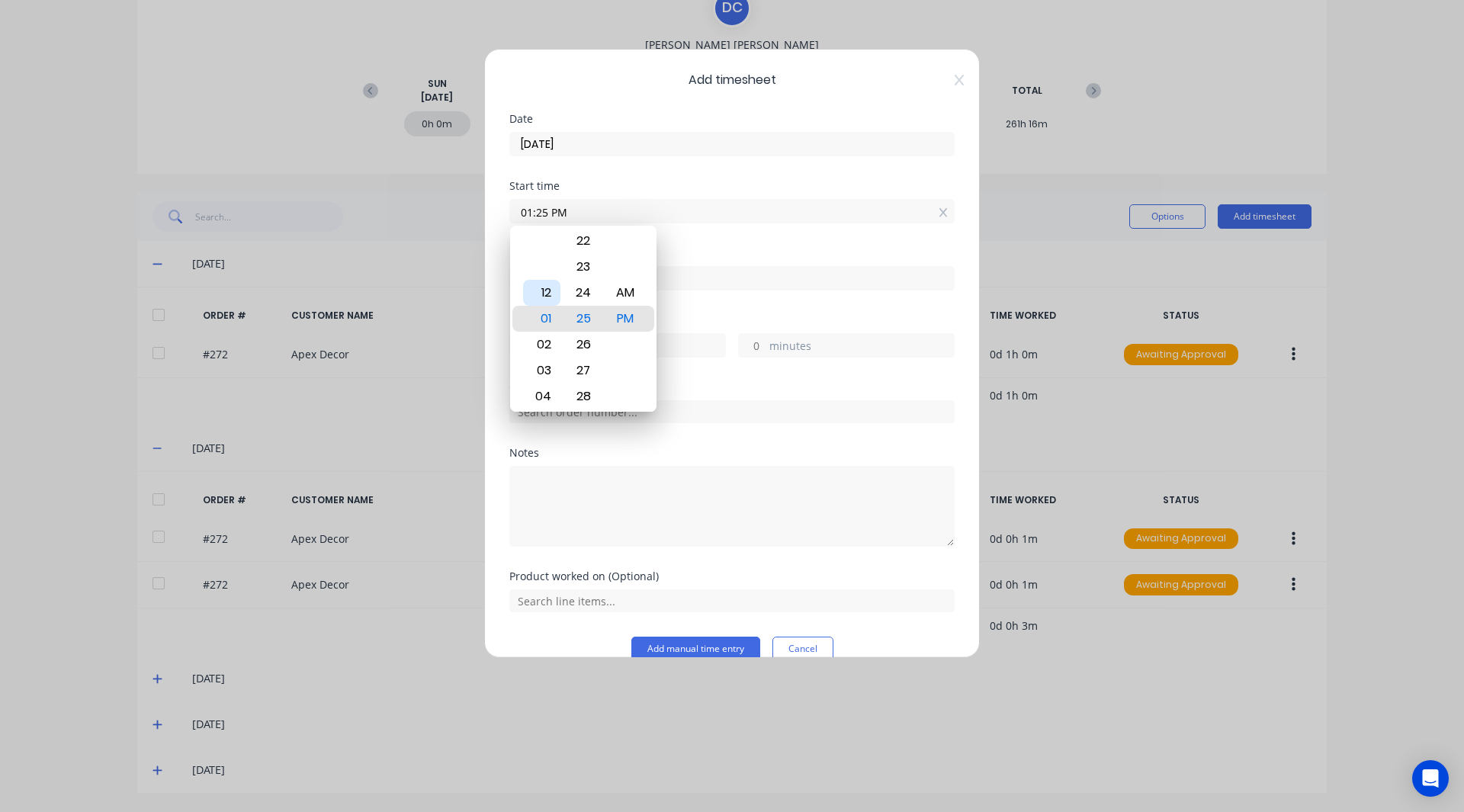 click on "12" at bounding box center (541, 293) 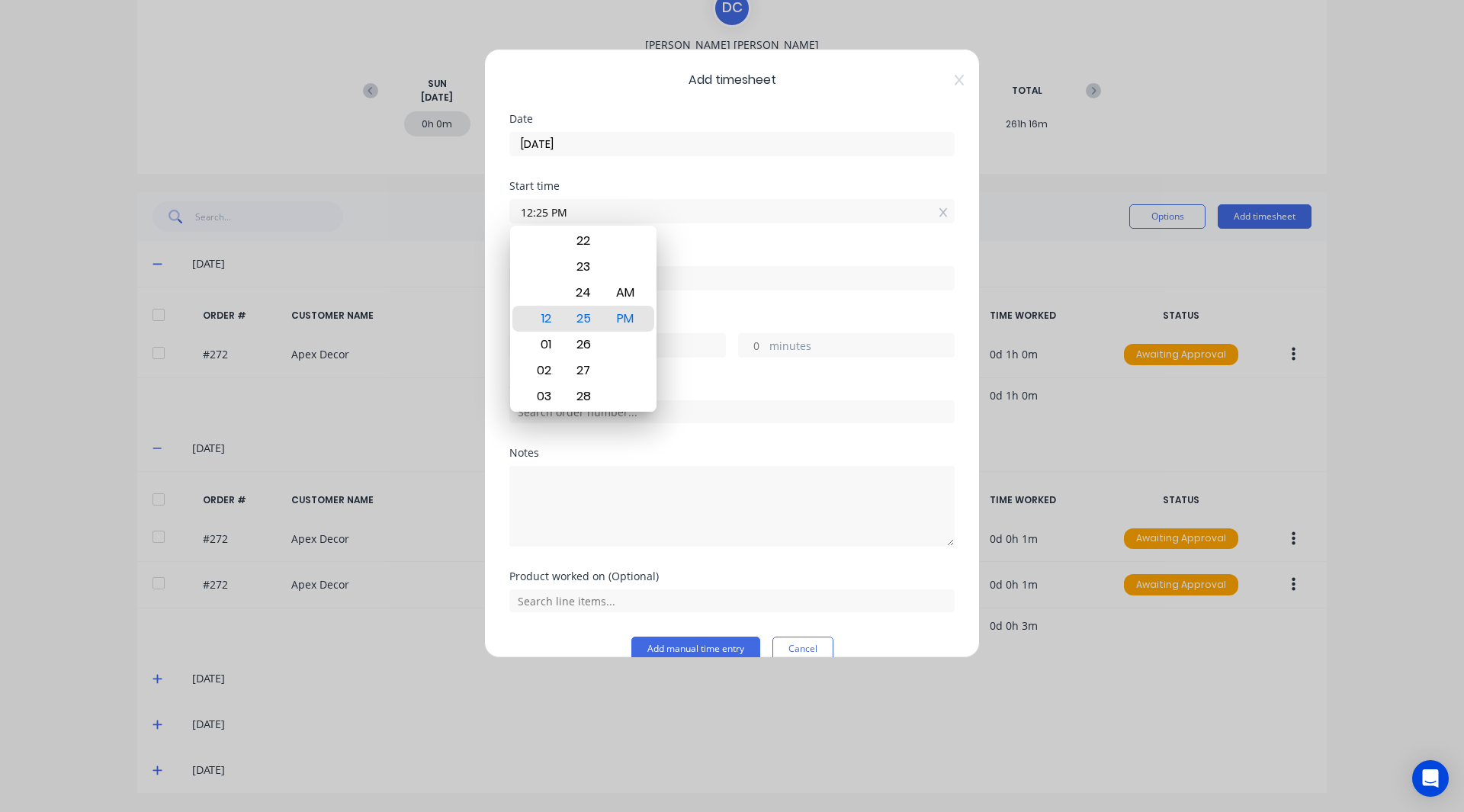click on "Start time 12:25 PM" at bounding box center [732, 214] 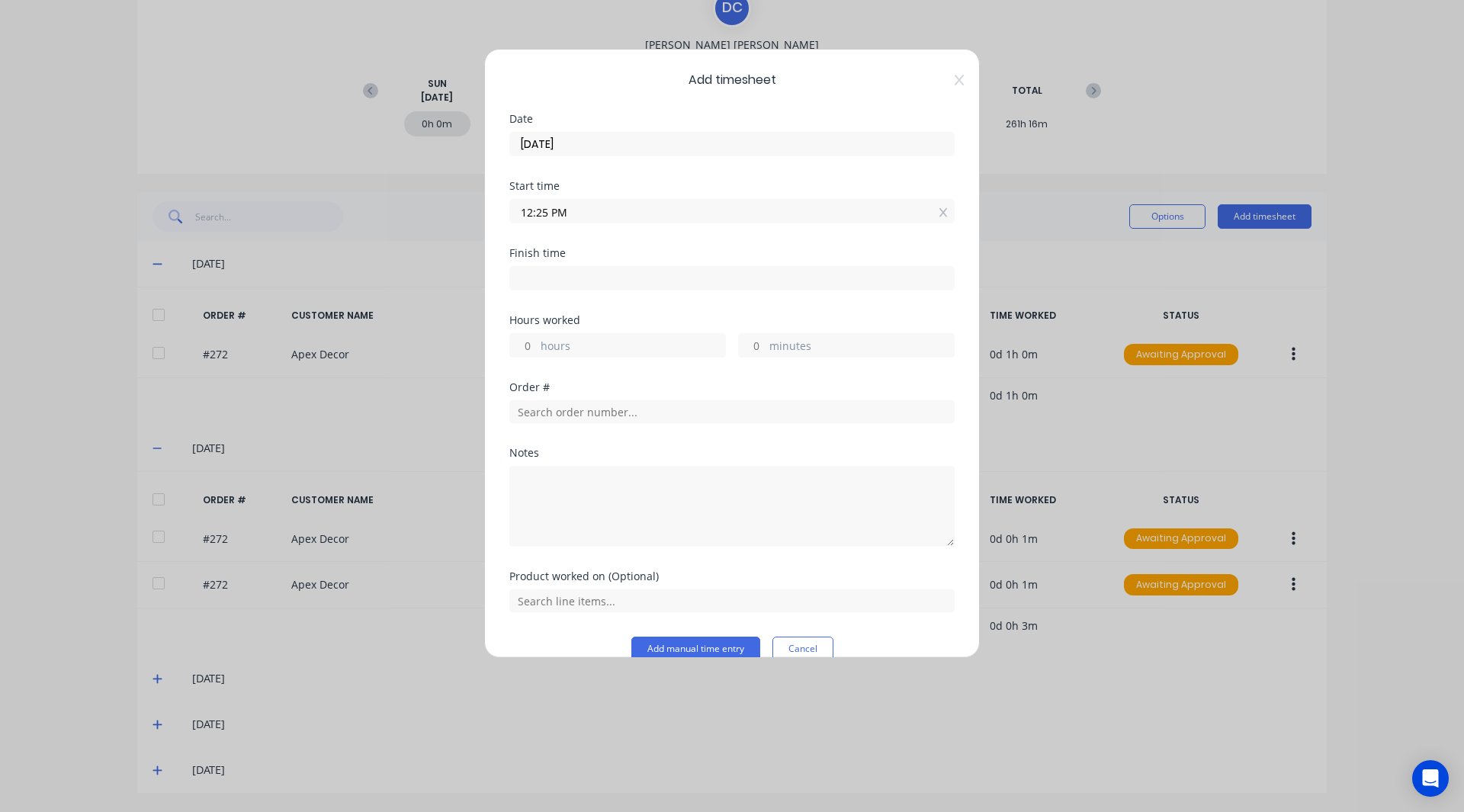 click at bounding box center [732, 278] 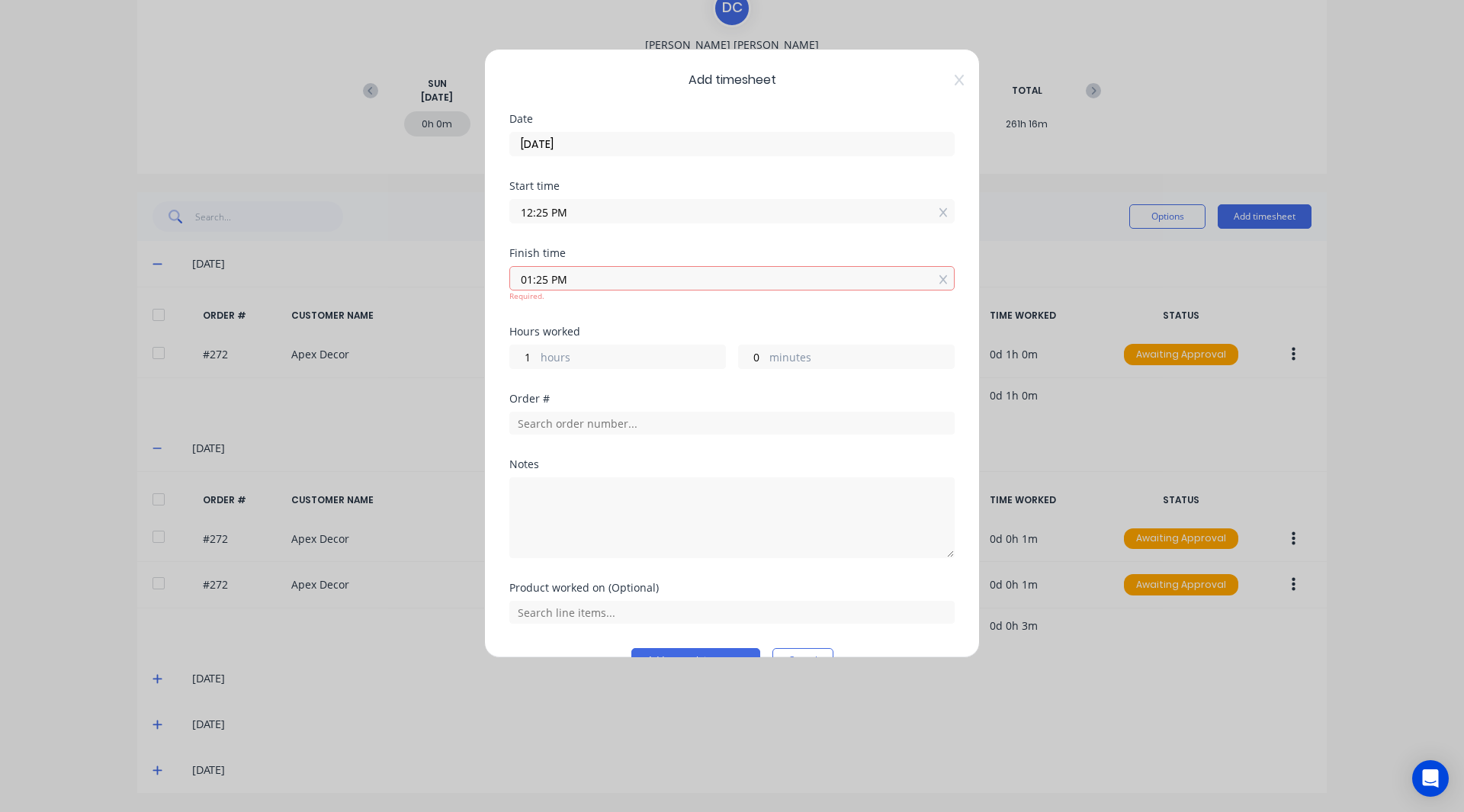 type on "01:25 PM" 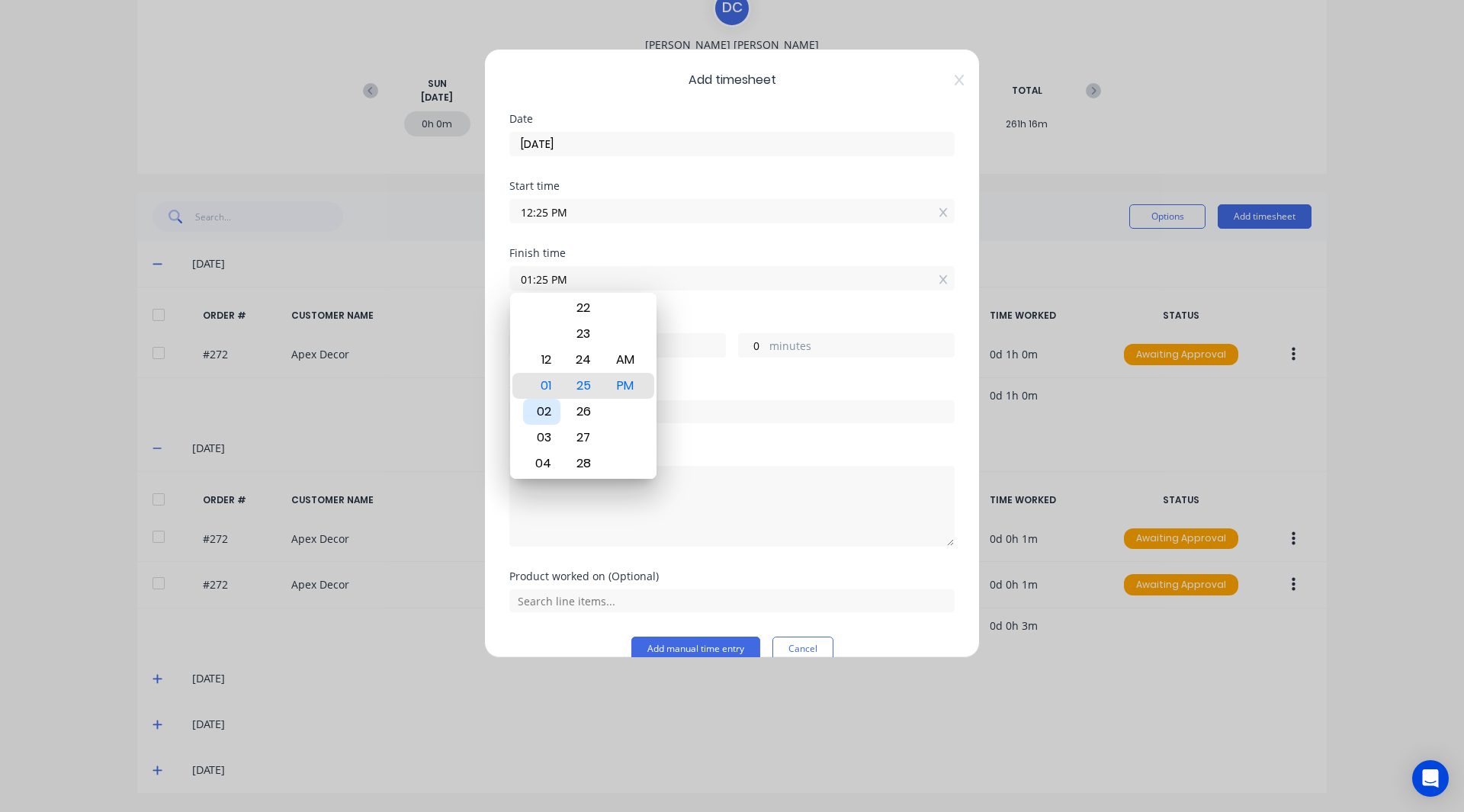click on "02" at bounding box center [541, 412] 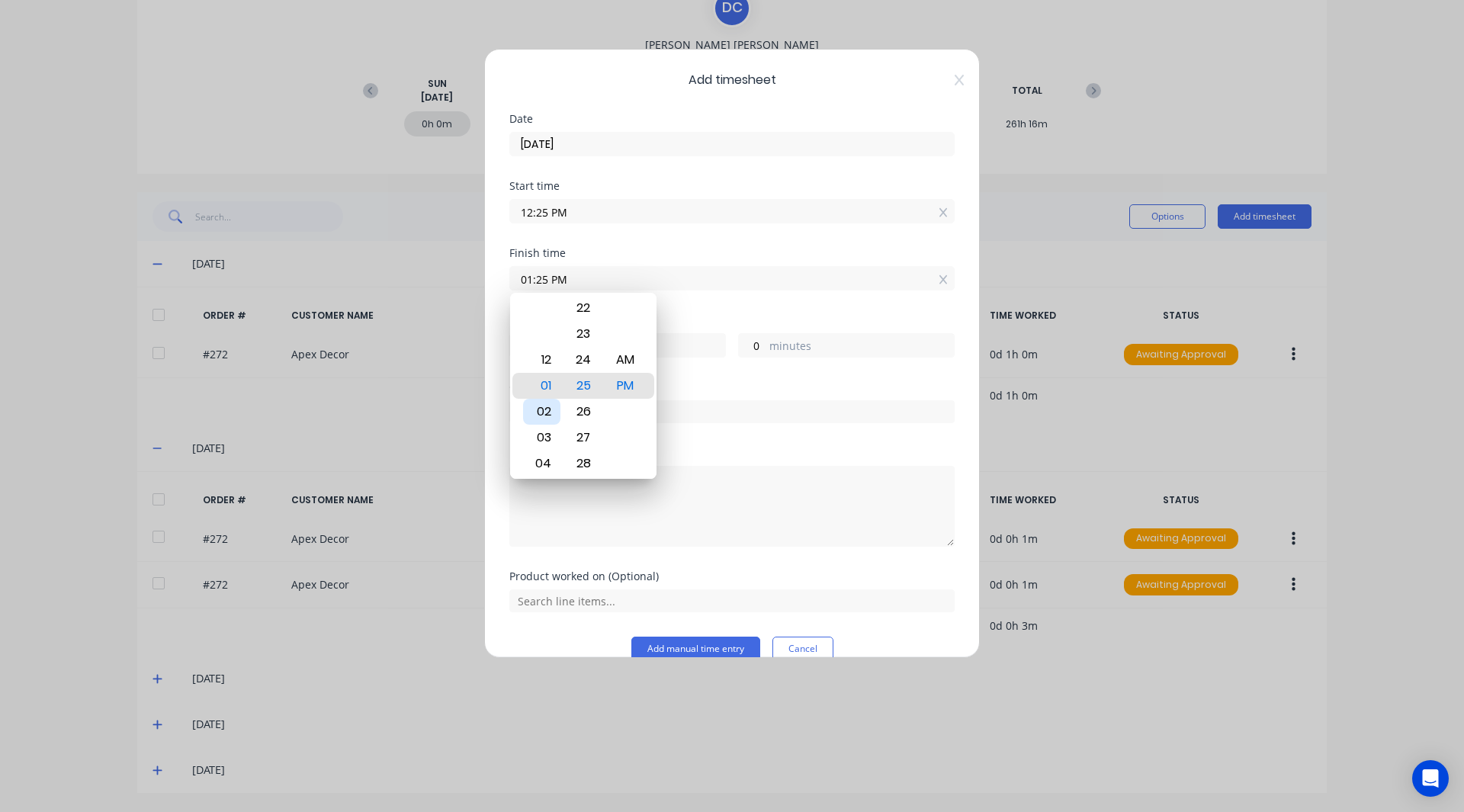 type on "02:25 PM" 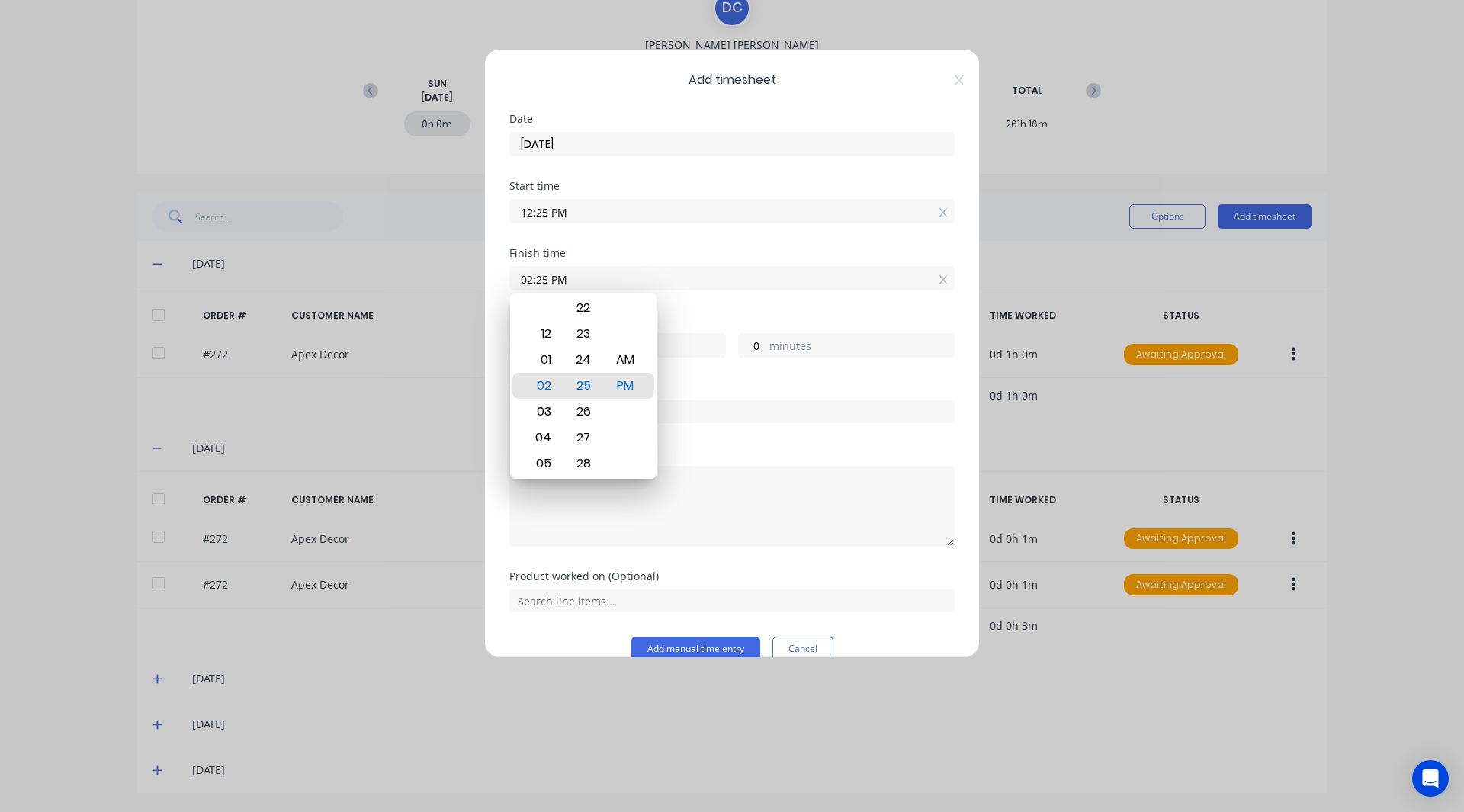 click on "Start time 12:25 PM" at bounding box center [732, 214] 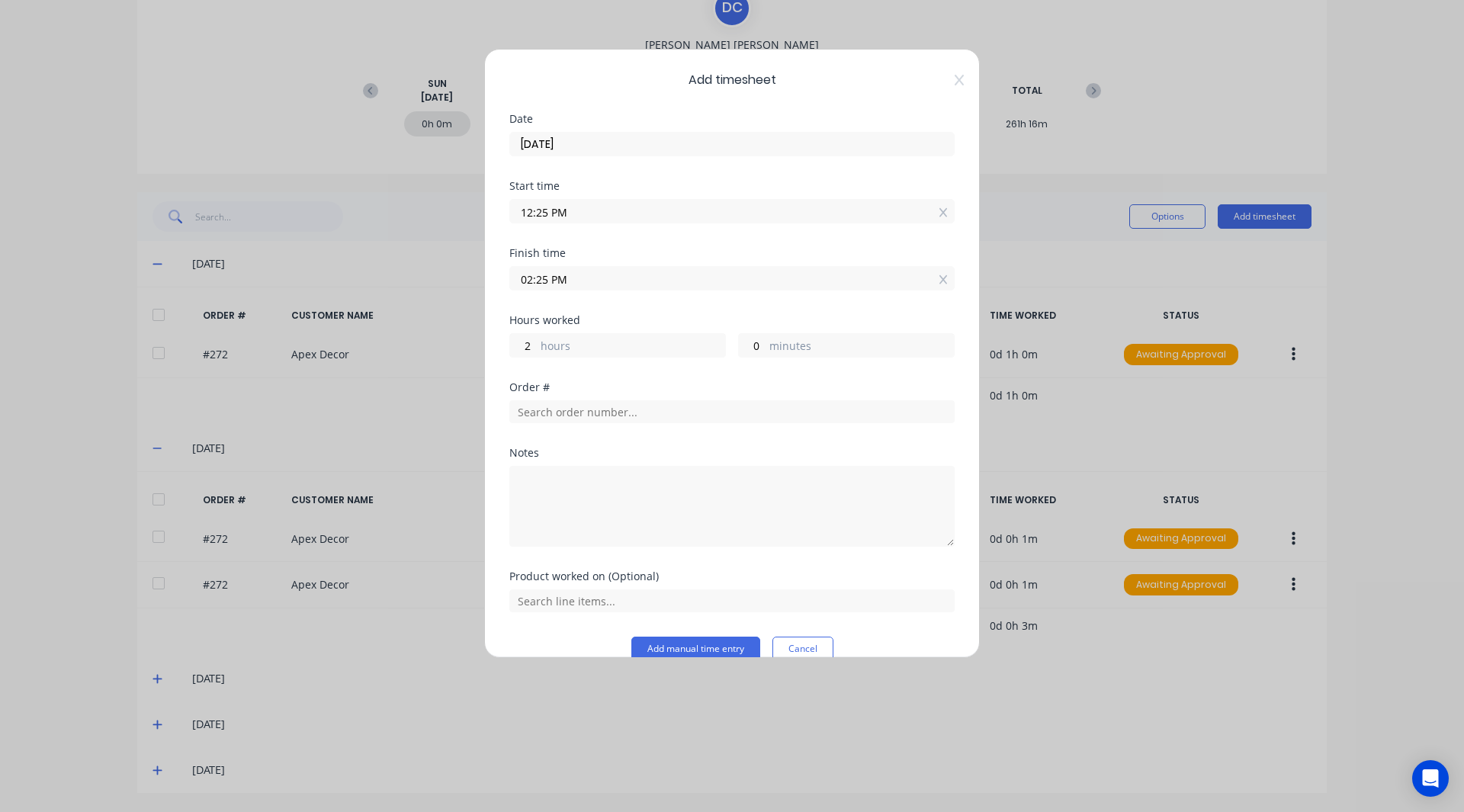 scroll, scrollTop: 25, scrollLeft: 0, axis: vertical 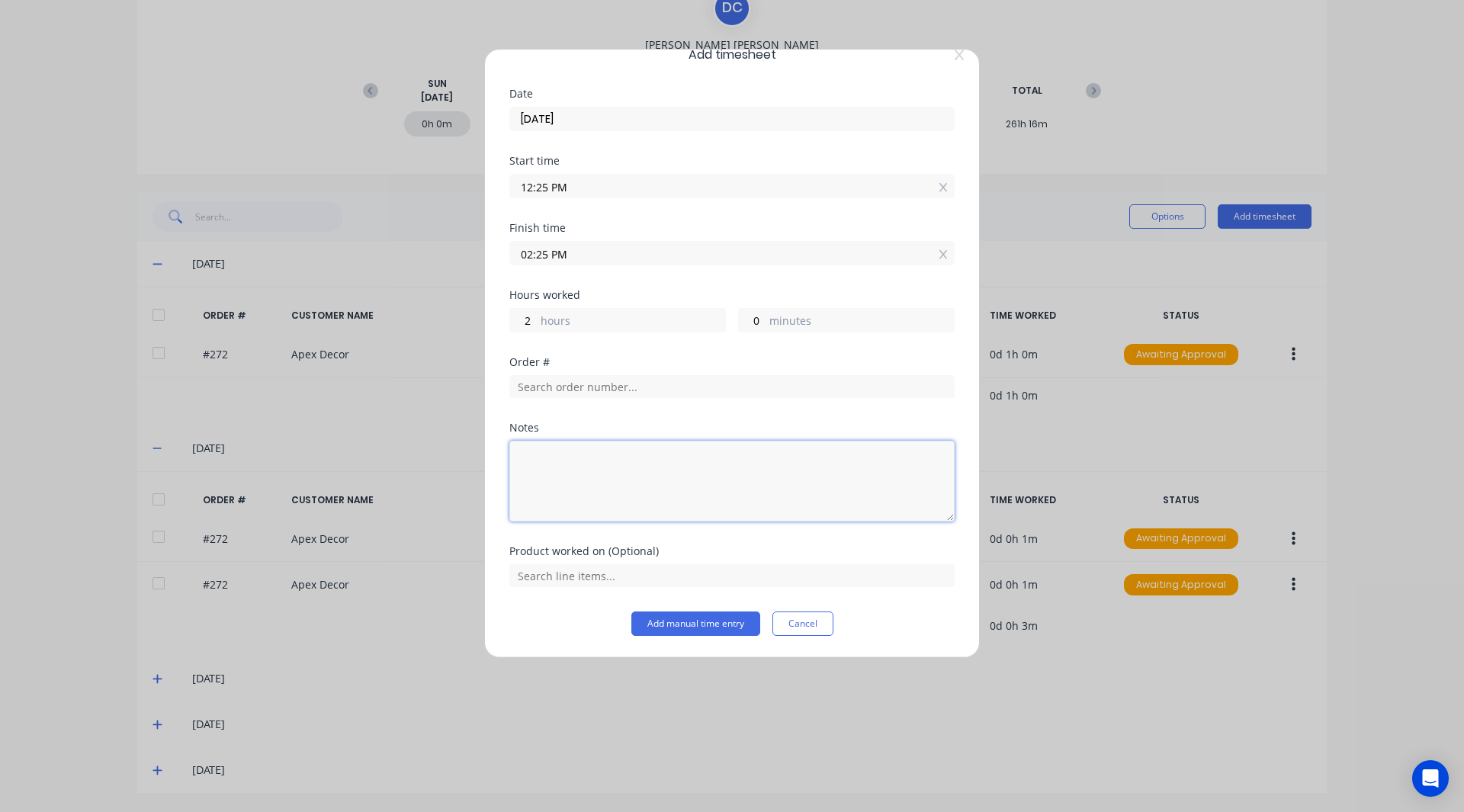 click at bounding box center [732, 481] 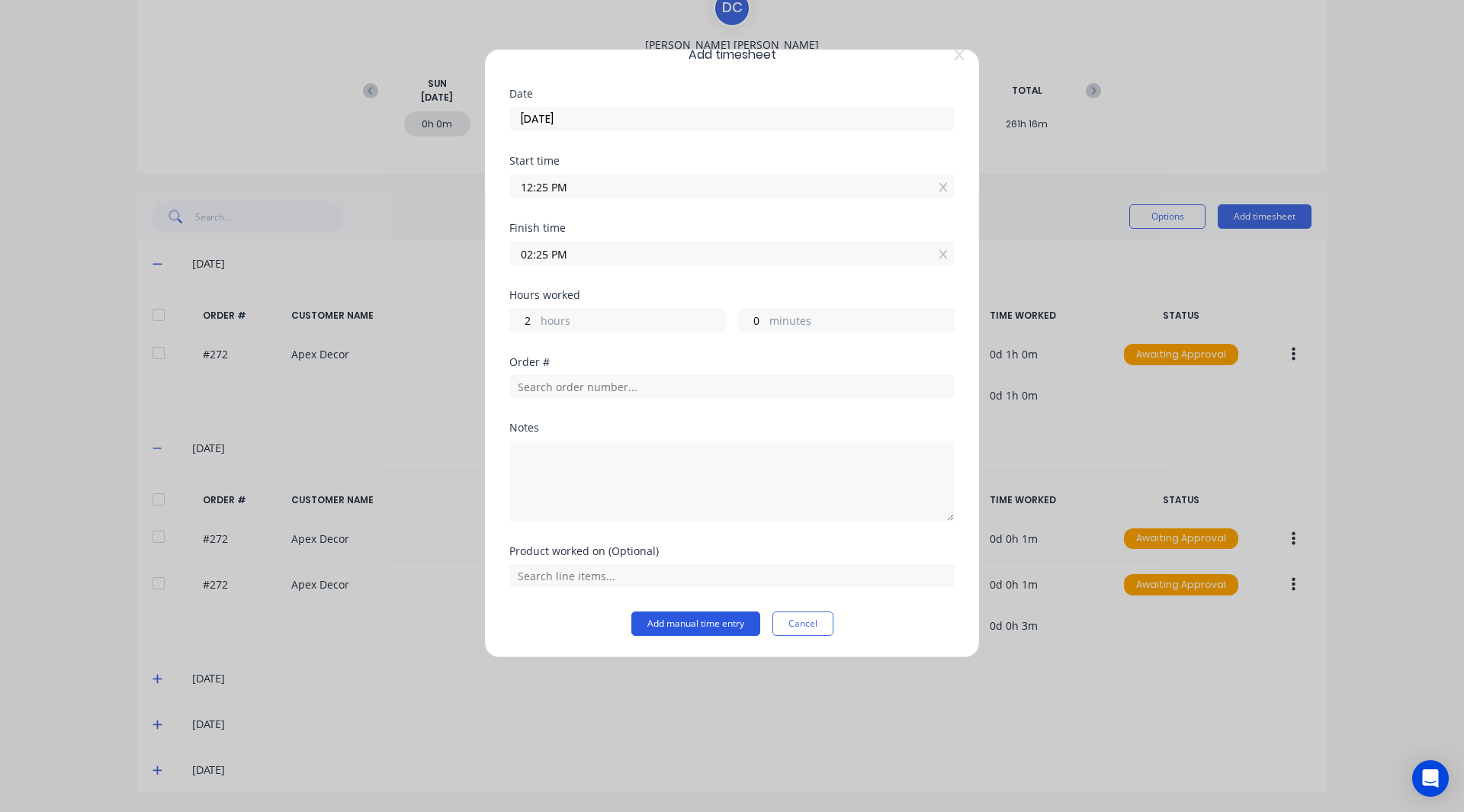 click on "Add manual time entry" at bounding box center [695, 624] 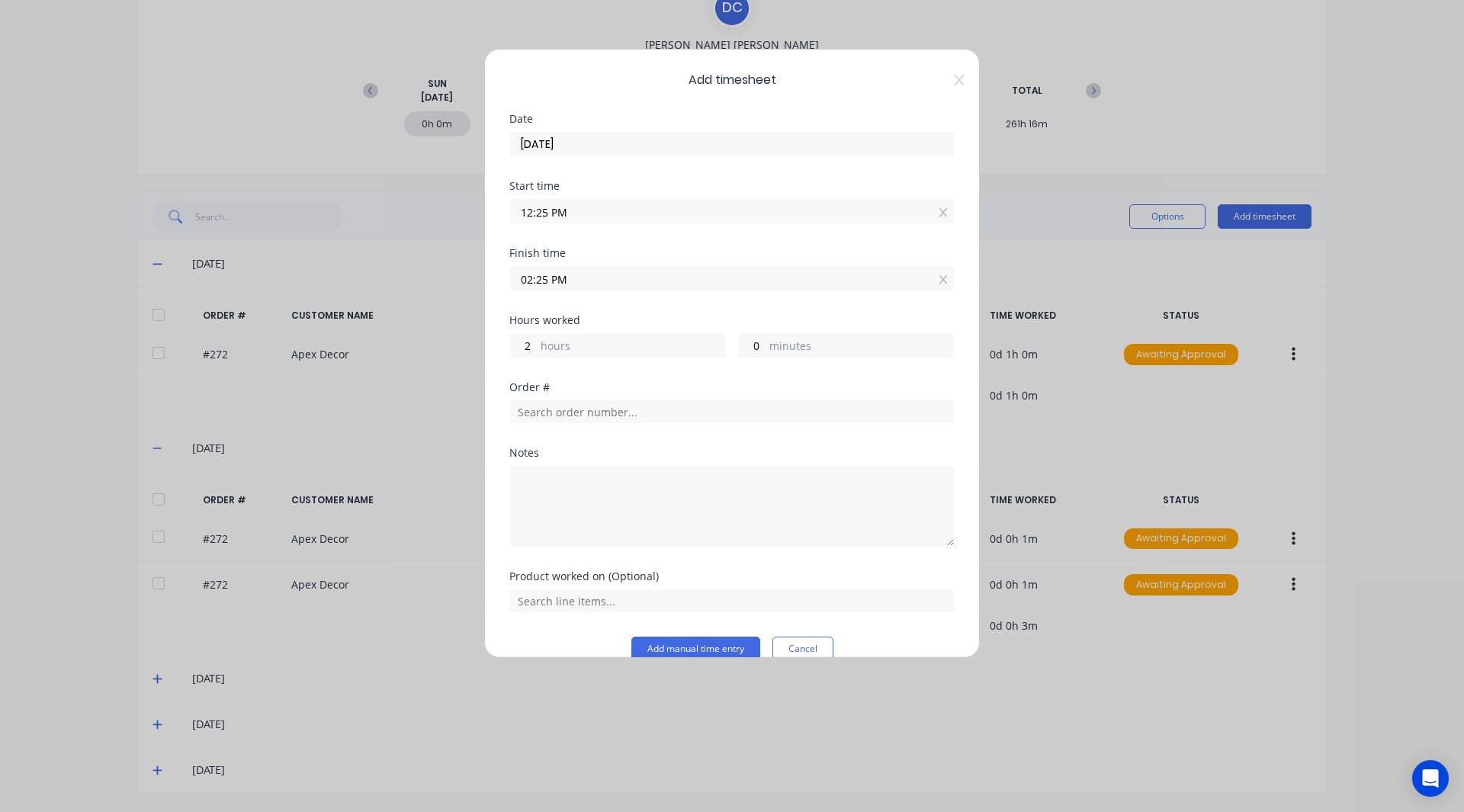 scroll, scrollTop: 25, scrollLeft: 0, axis: vertical 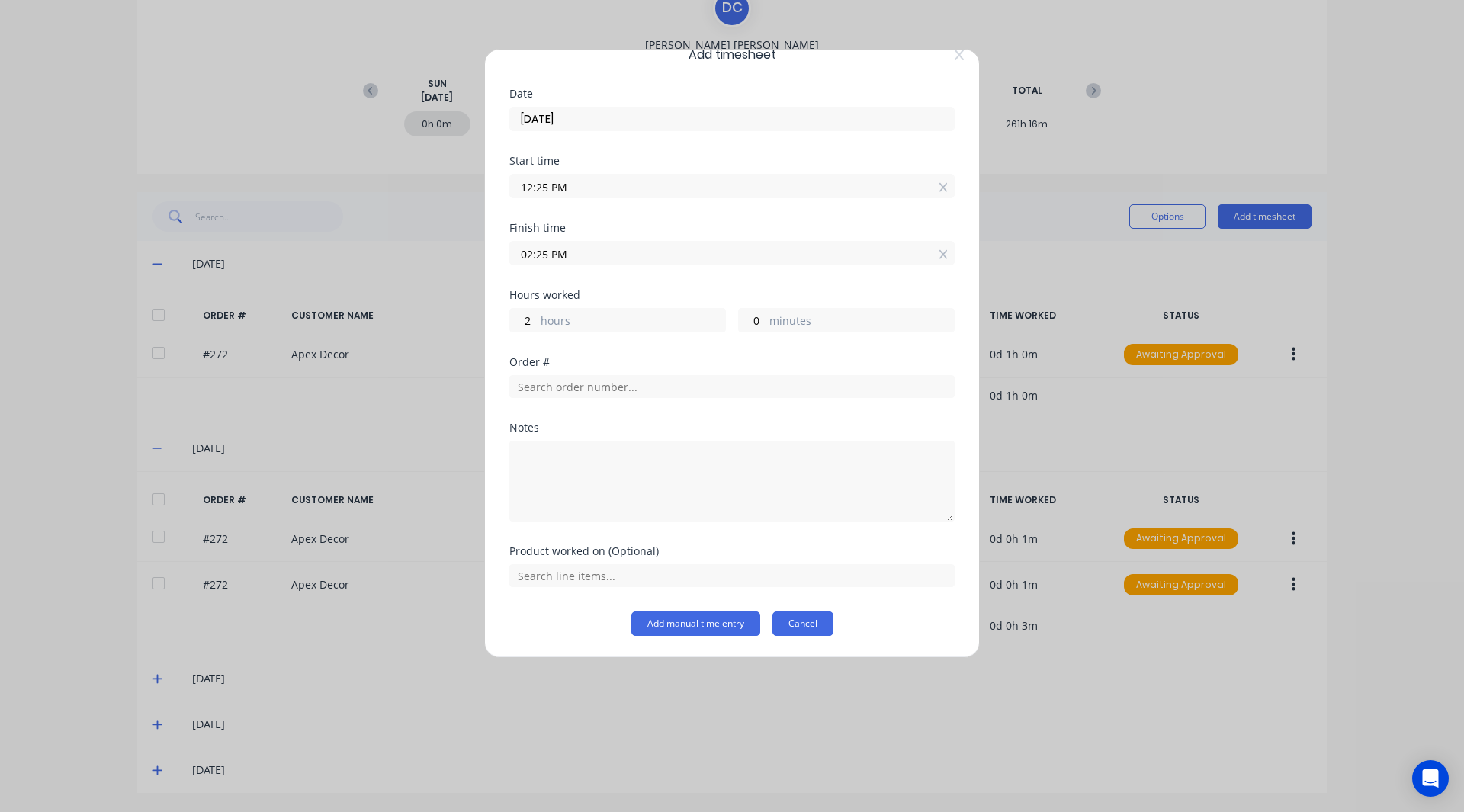click on "Cancel" at bounding box center (803, 624) 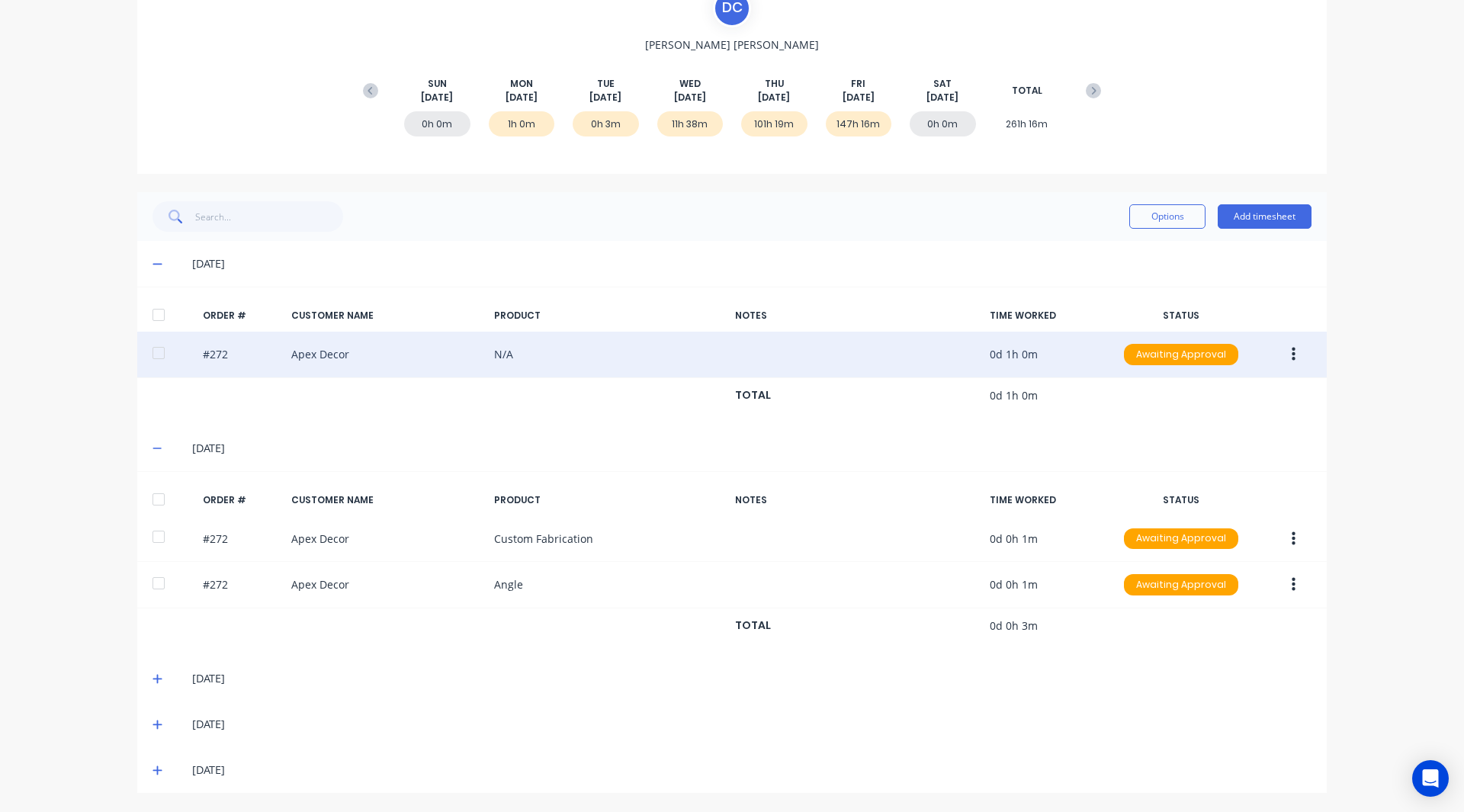 click 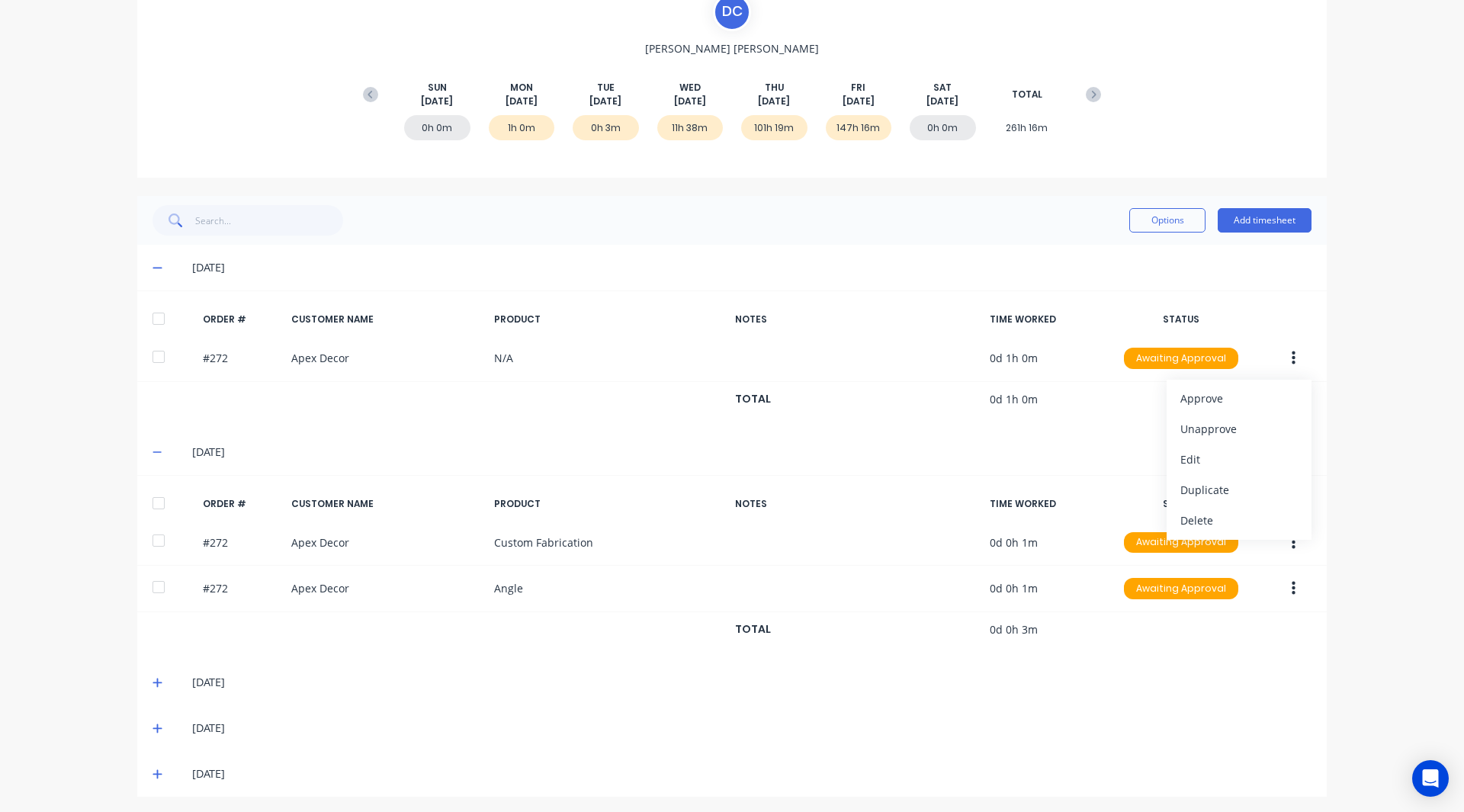 scroll, scrollTop: 158, scrollLeft: 0, axis: vertical 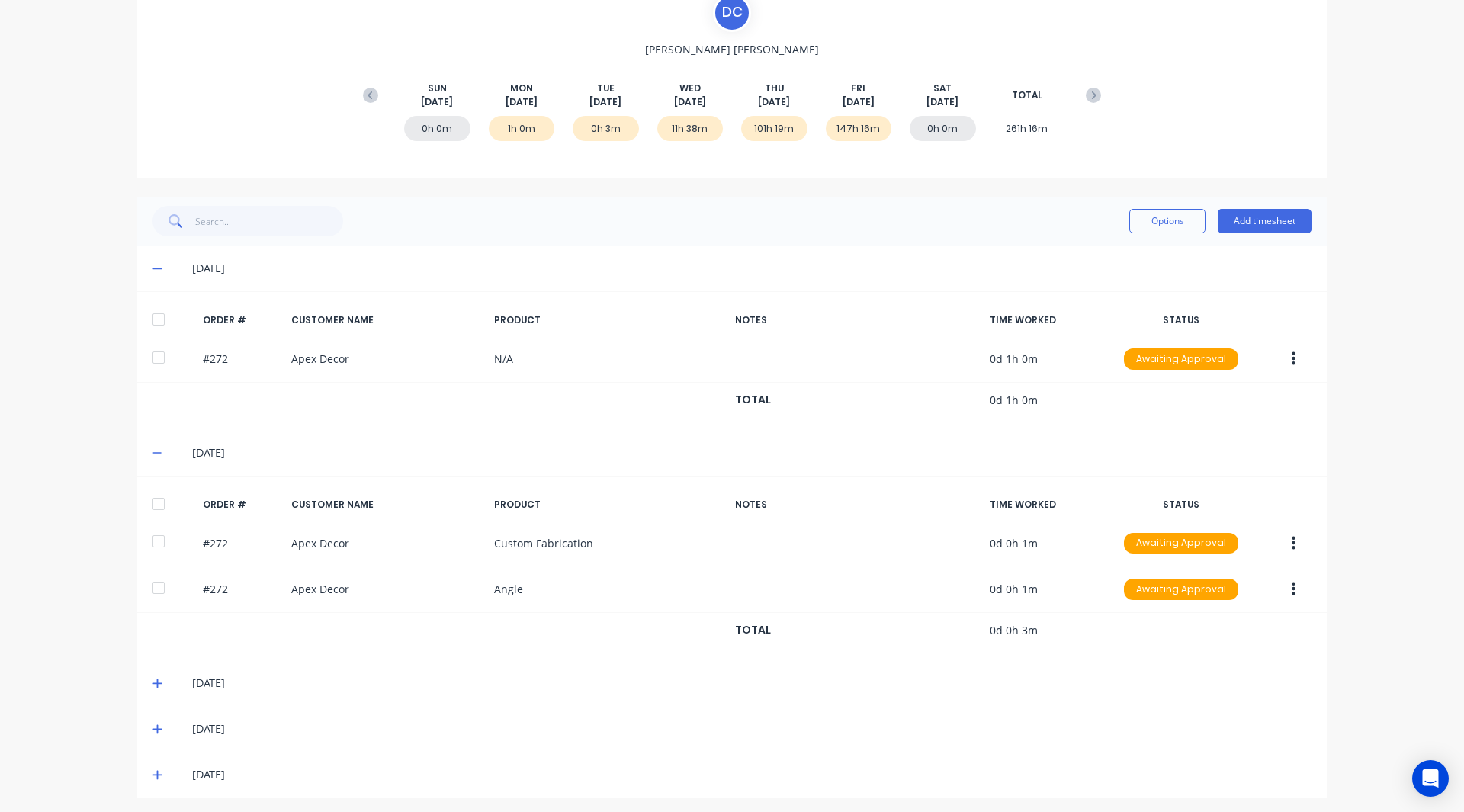 click on "dashboard products sales purchasing productivity dashboard products Product Catalogue Materials sales Sales Orders Customers Price Level Manager purchasing Purchase Orders Suppliers productivity Workflow Planner Delivery Scheduling Timesheets settings 11 new notifications Mark all as read Rob  mentioned you in a message Apex Decor Order  # 283 PO  RL6543 09:41am 25/07/25   Rob  mentioned you in a message Apex Decor Order  # 272 PO  RL9876 02:42pm 22/07/25   Rob  mentioned you in a message Apex Decor Order  # 99 01:28pm 17/07/25   Rob  mentioned you in a message Apex Decor Order  # 239 PO  RL1212 09:21am 10/07/25   Rob  mentioned you in a message Apex Decor Order  # 241 PO  Rl4321 09:20am 10/07/25   Rob  mentioned you in a message Apex Decor Order  # 244 PO  RL4321 08:50am 10/07/25   Rob  mentioned you in a message Apex Decor Order  # 224 PO  RL4321 03:13pm 26/06/25   Rob  mentioned you in a message Apex Decor Order  # 222 PO  Rl1212 11:58am 26/06/25   Rob  mentioned you in a message Apex Decor Order  # 217" at bounding box center (732, 406) 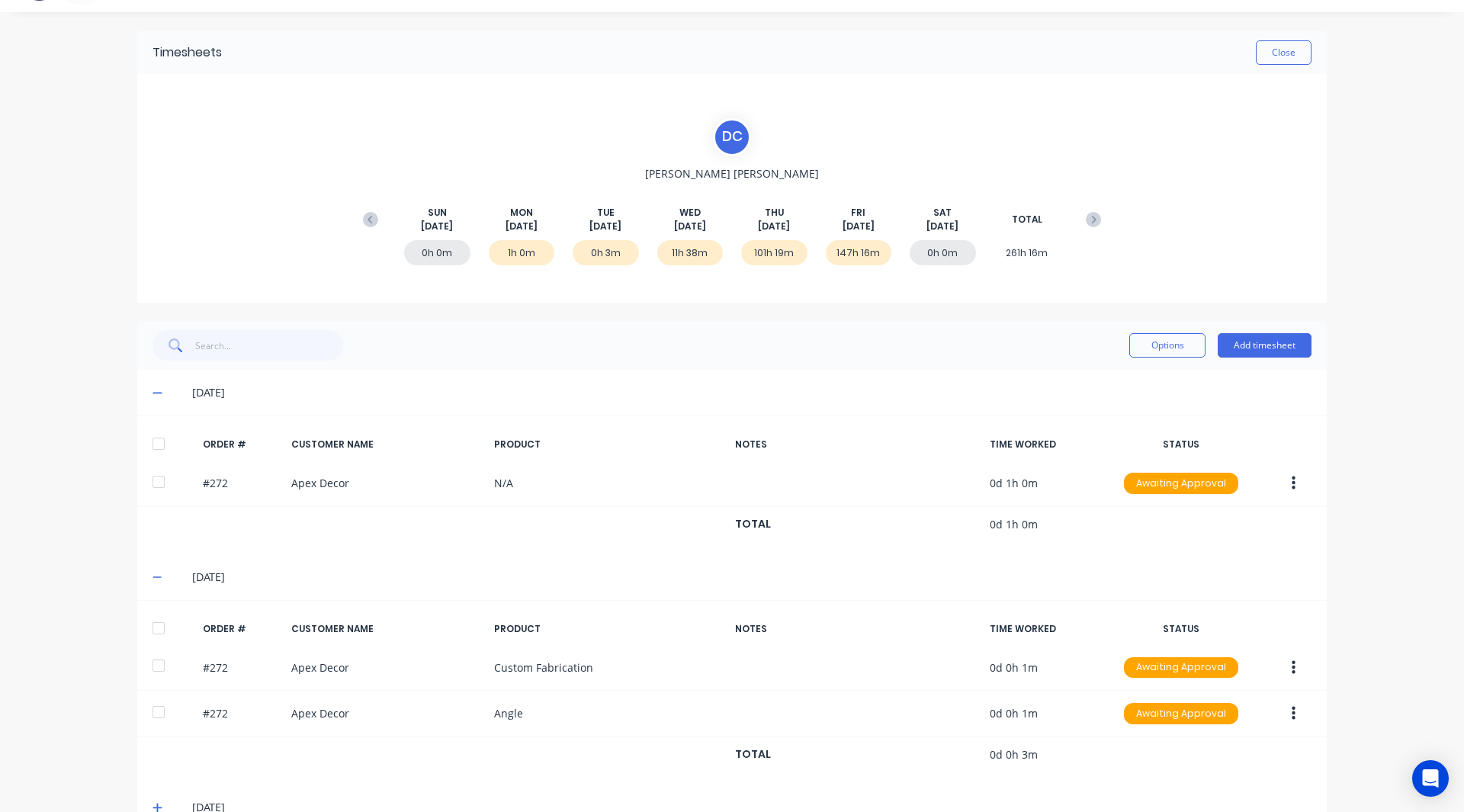 scroll, scrollTop: 33, scrollLeft: 0, axis: vertical 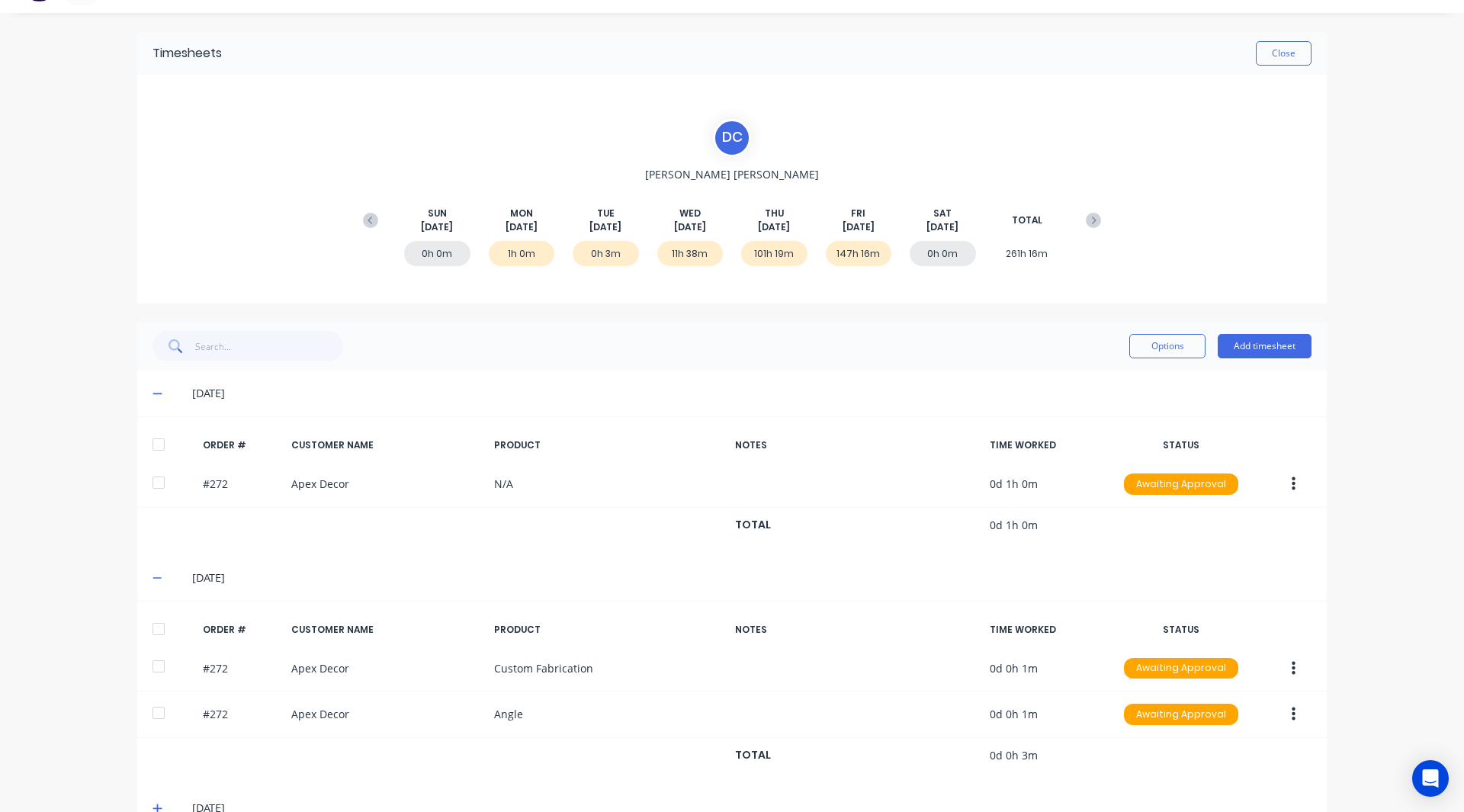 click 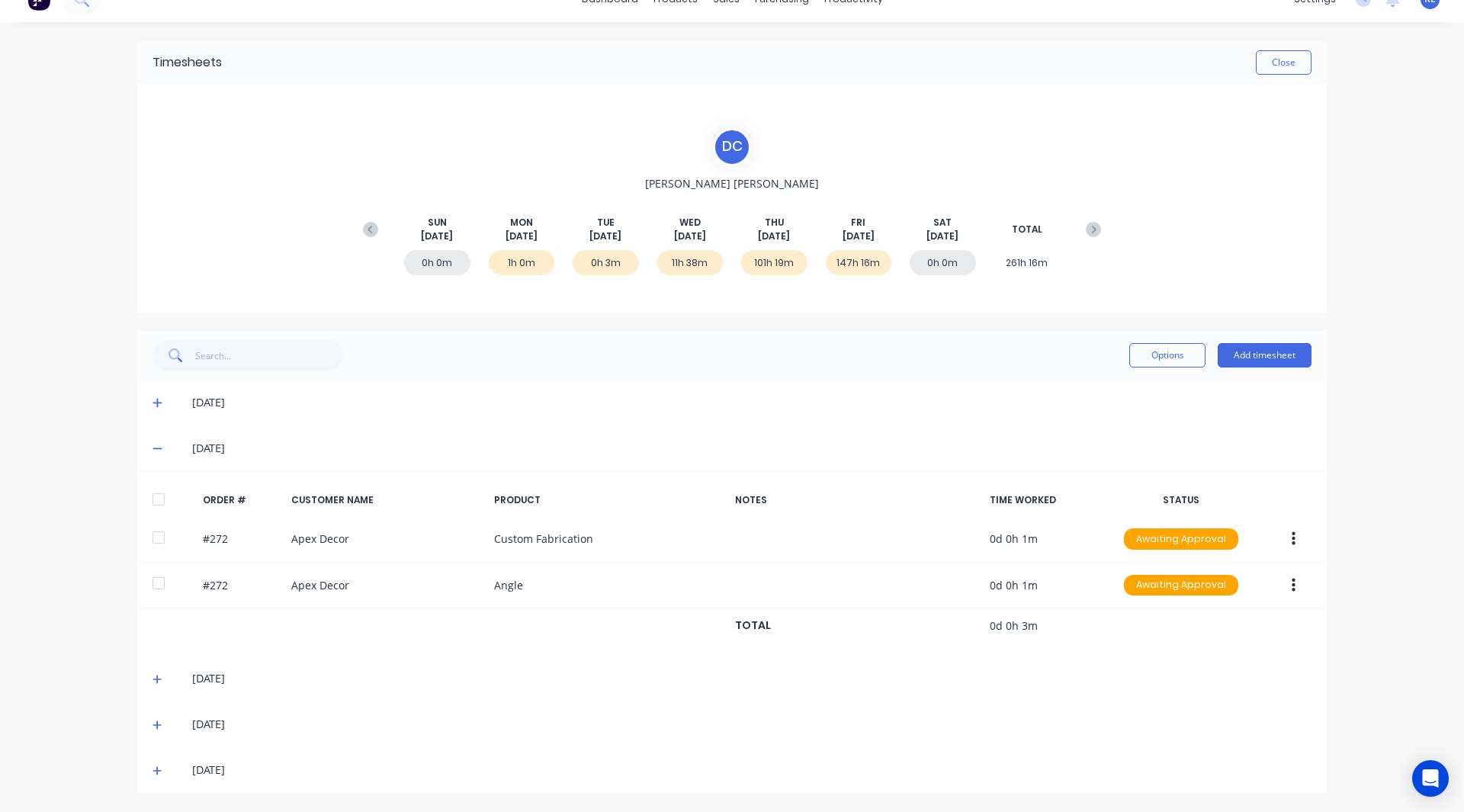 scroll, scrollTop: 24, scrollLeft: 0, axis: vertical 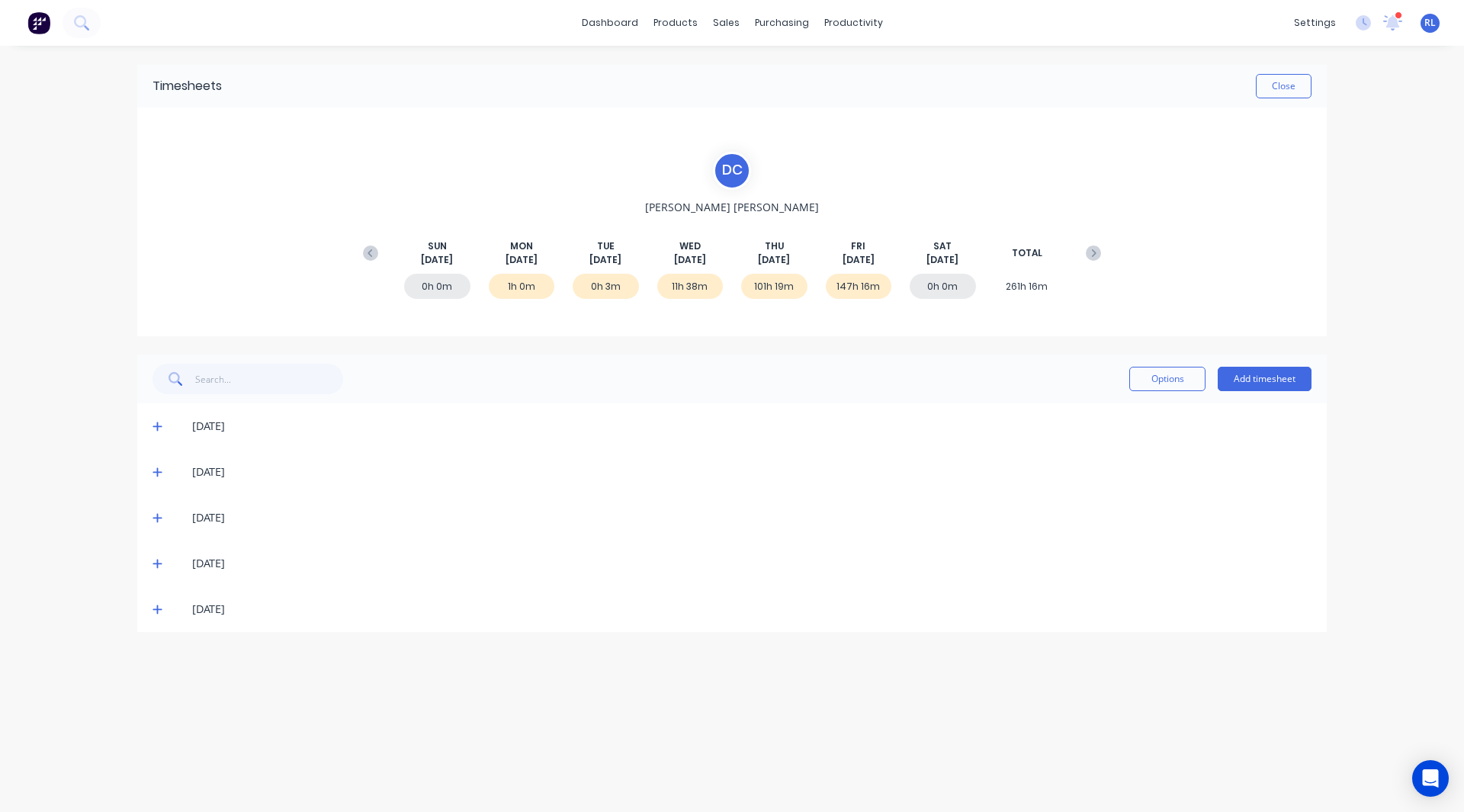 click 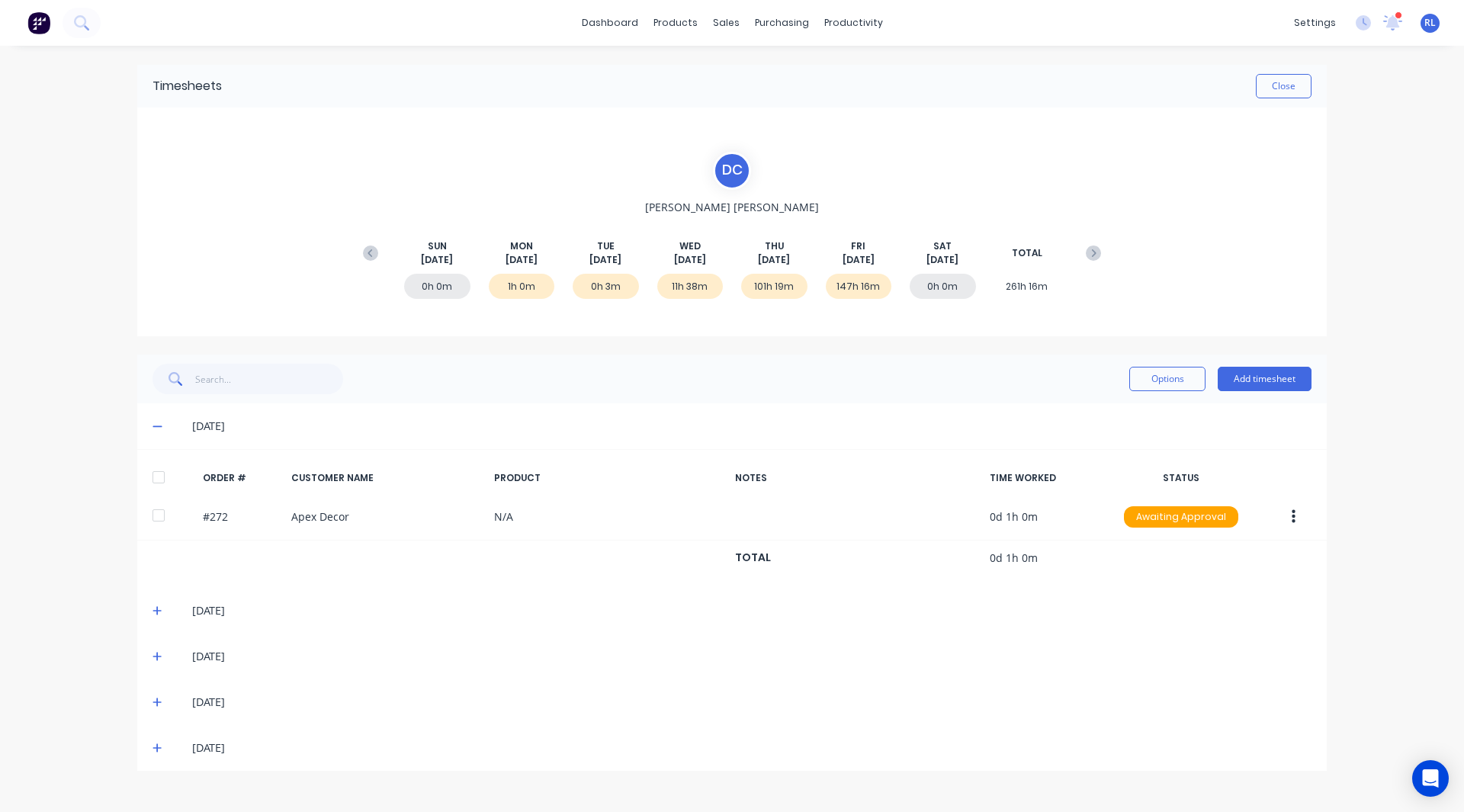 click at bounding box center (39, 23) 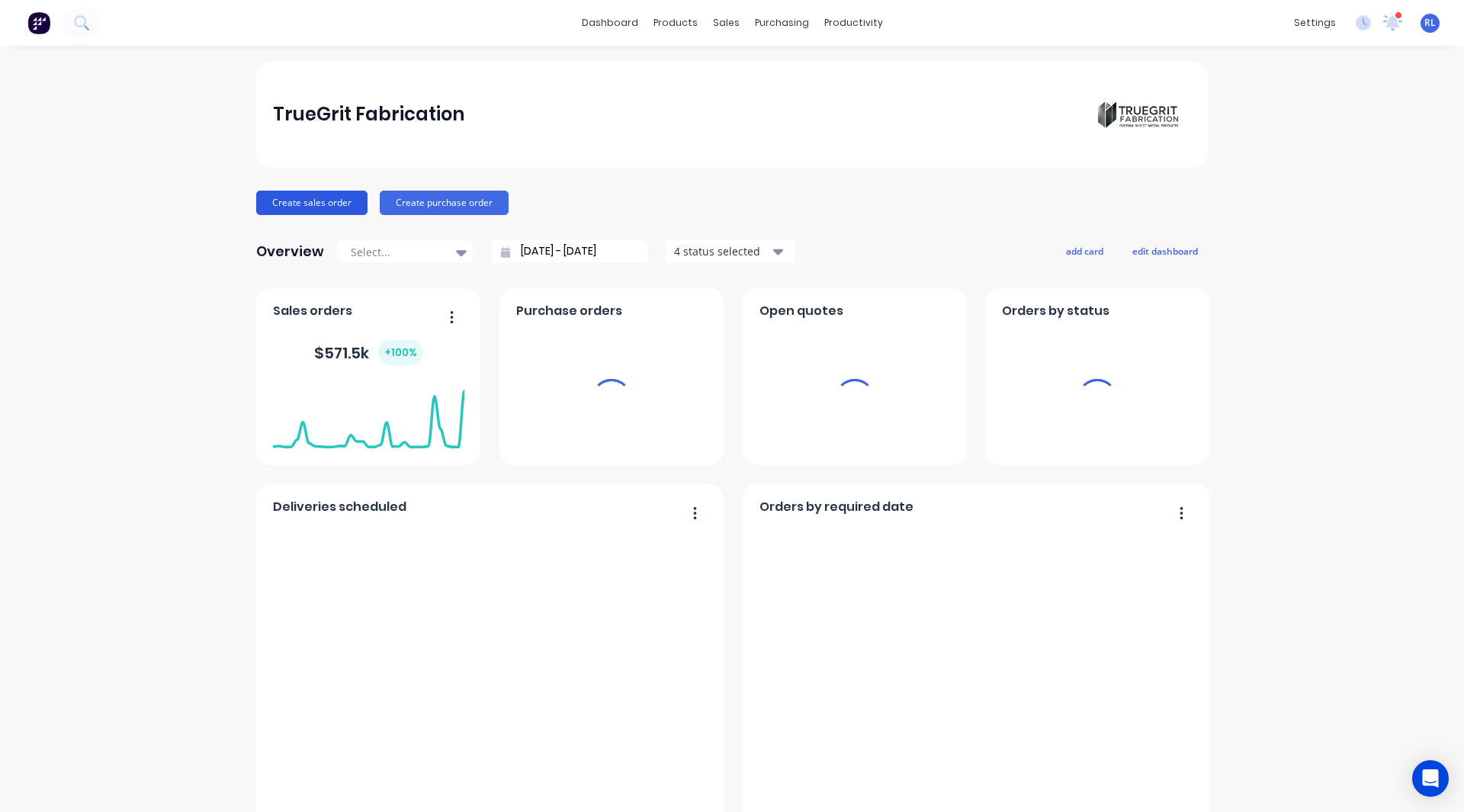 click on "Create sales order" at bounding box center [312, 203] 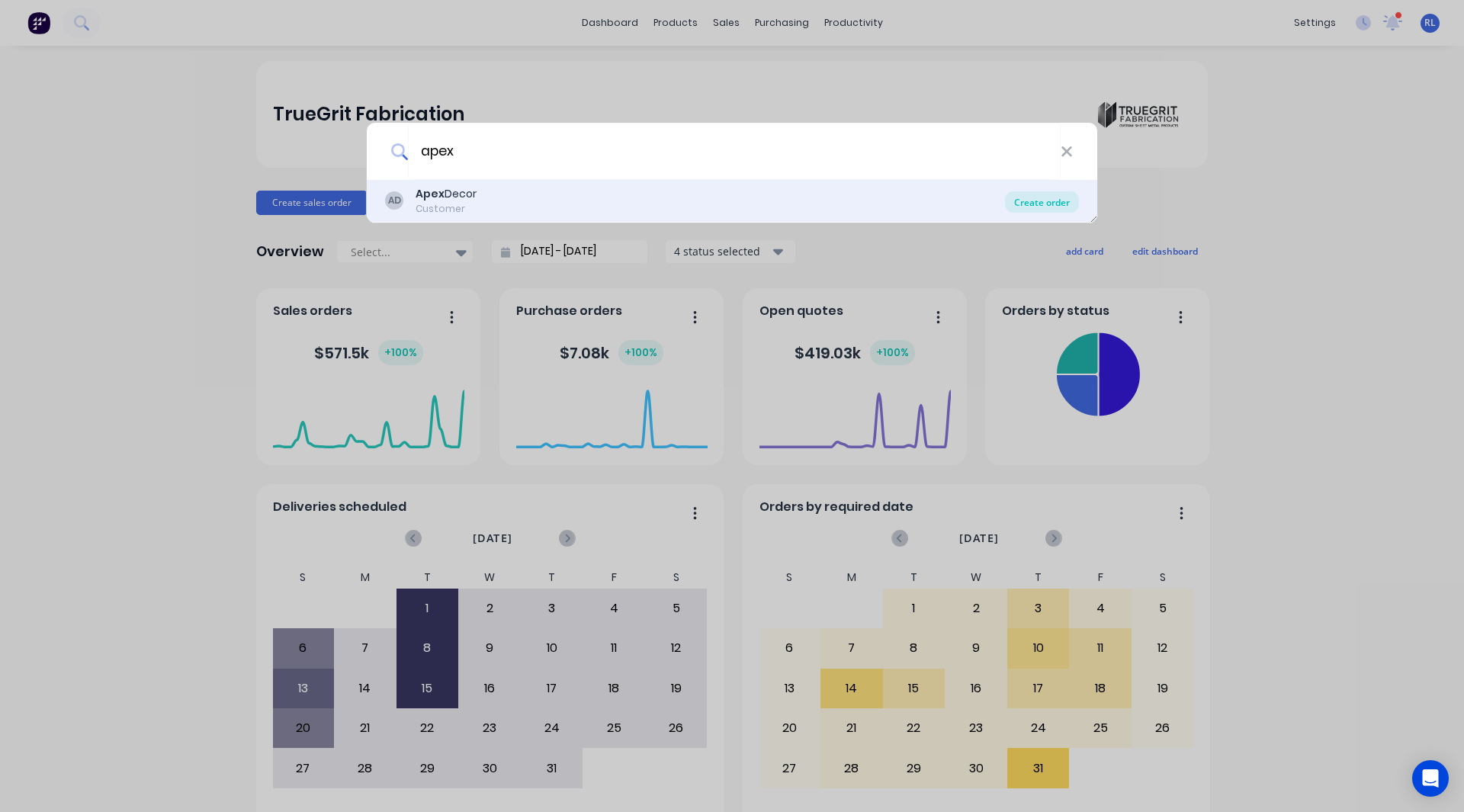 type on "apex" 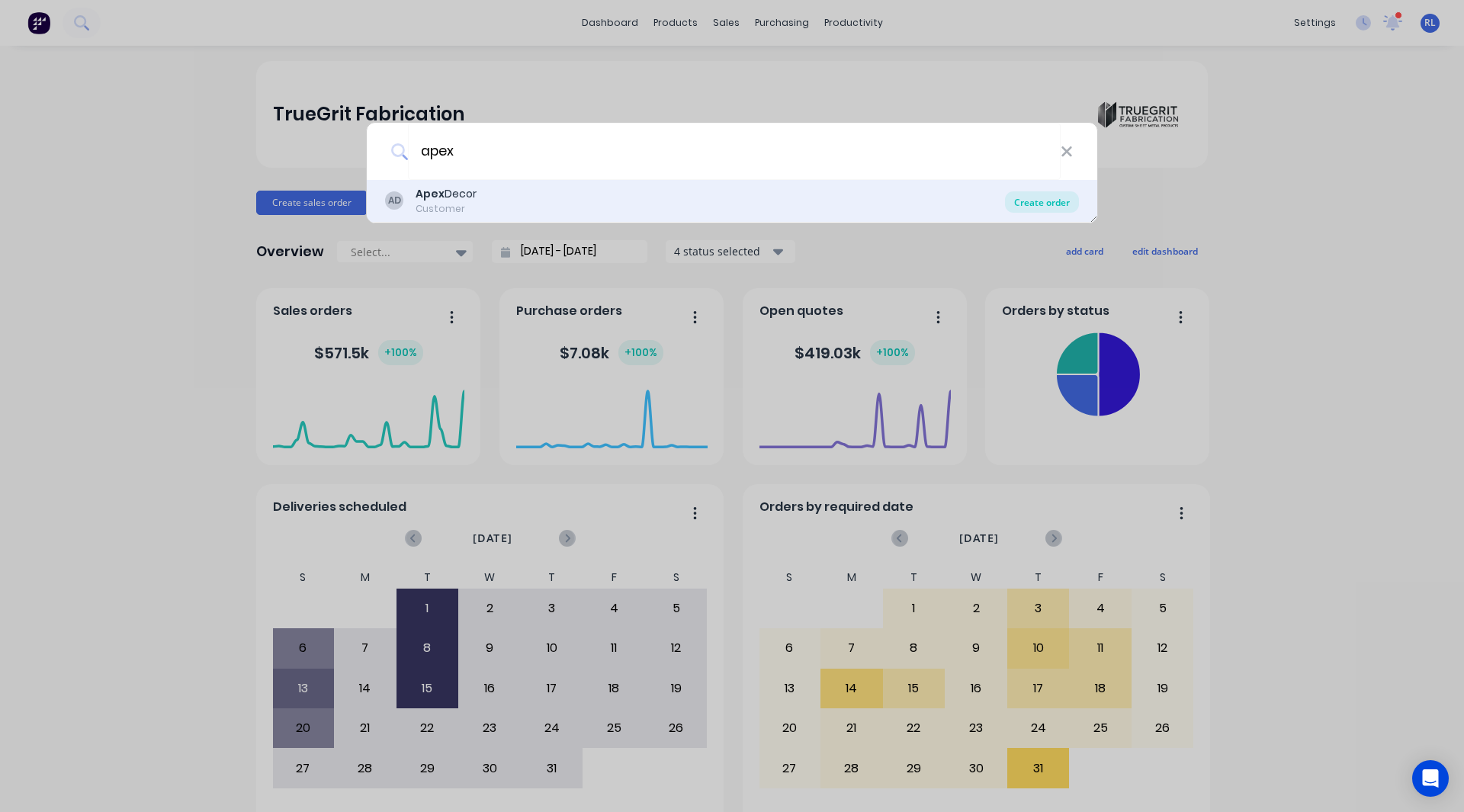 click on "Create order" at bounding box center (1042, 202) 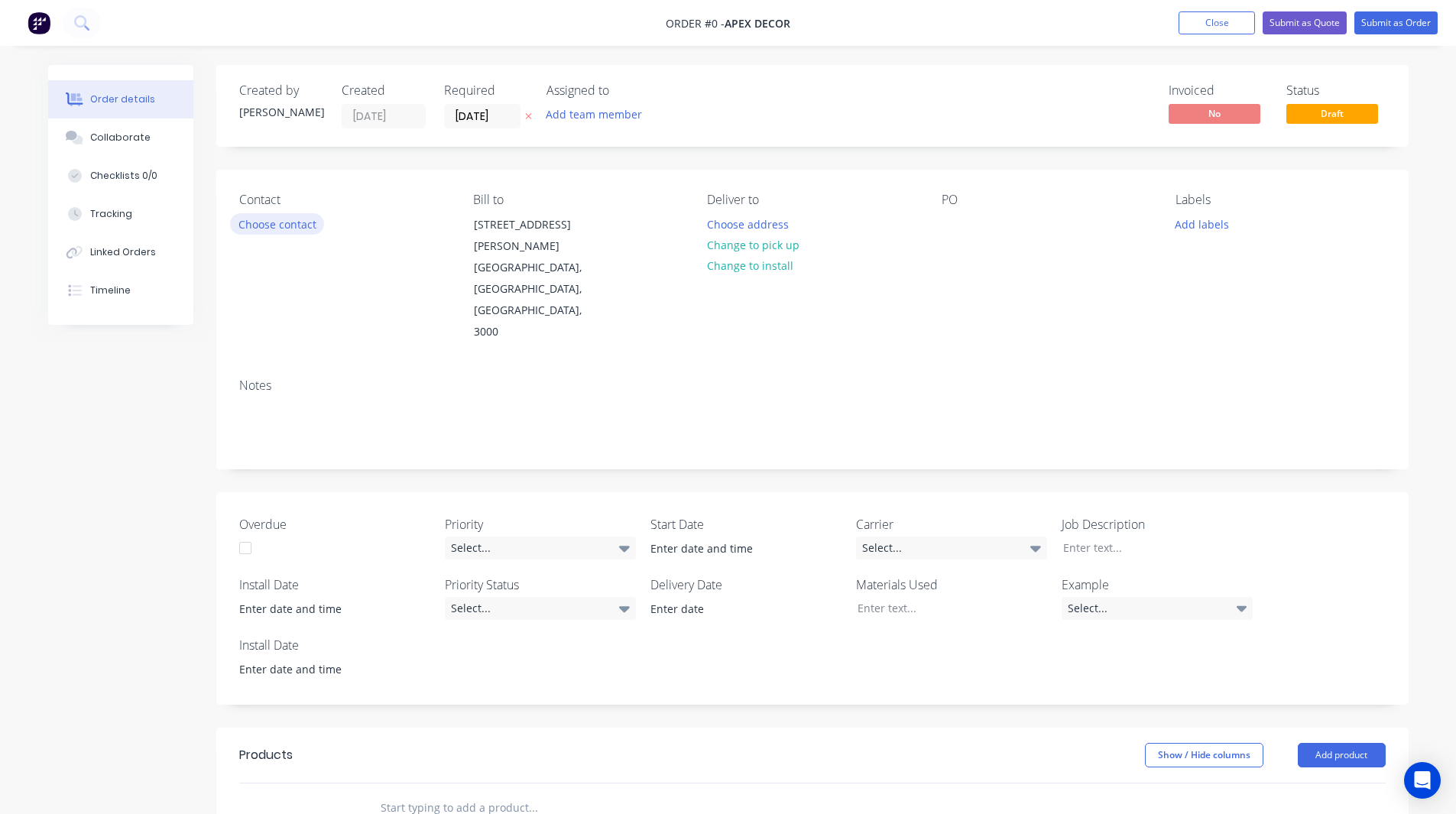 click on "Choose contact" at bounding box center (277, 223) 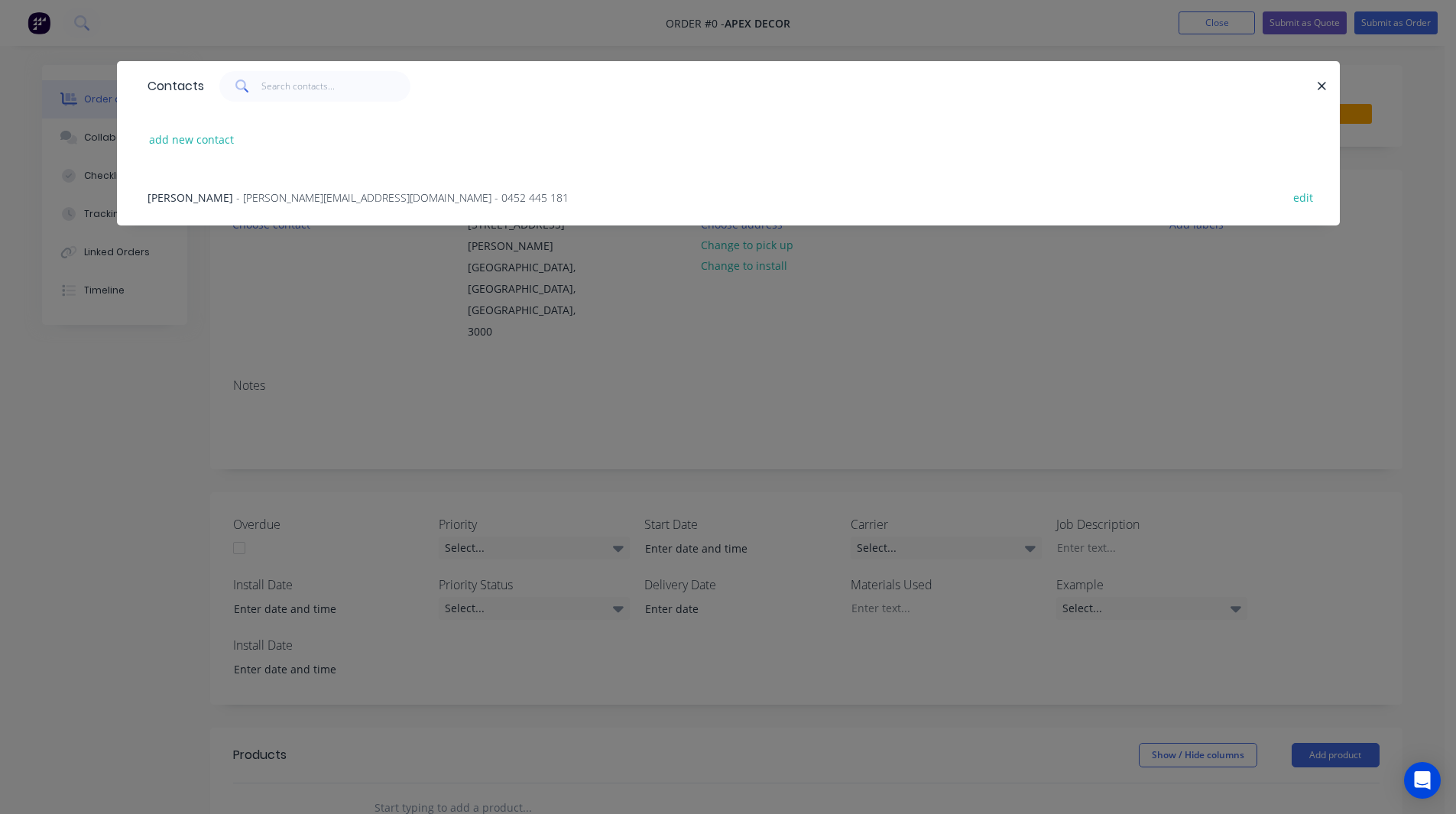 click on "- jason@ultraspan.au - 0452 445 181" at bounding box center (402, 197) 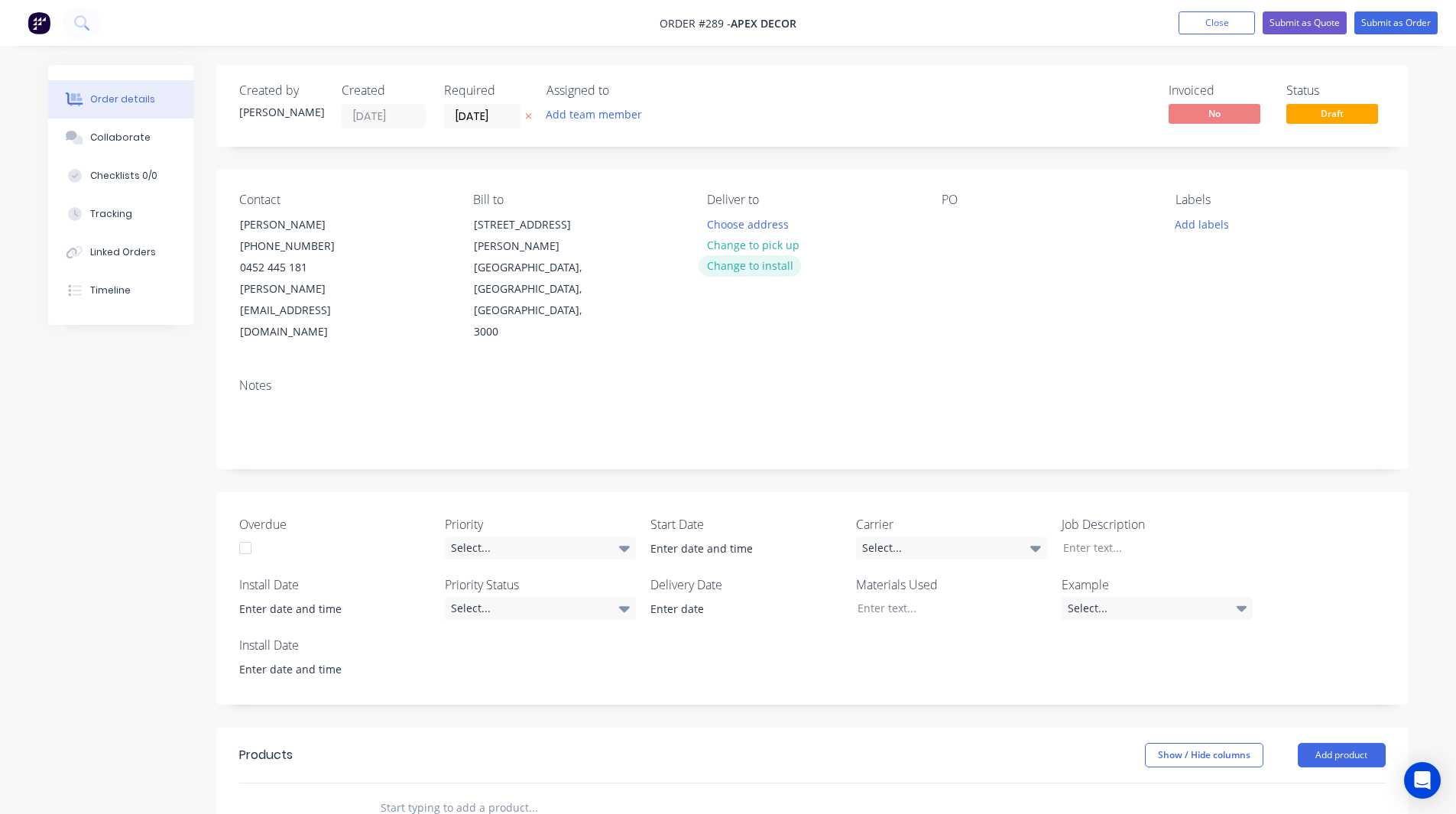 click on "Change to install" at bounding box center (750, 265) 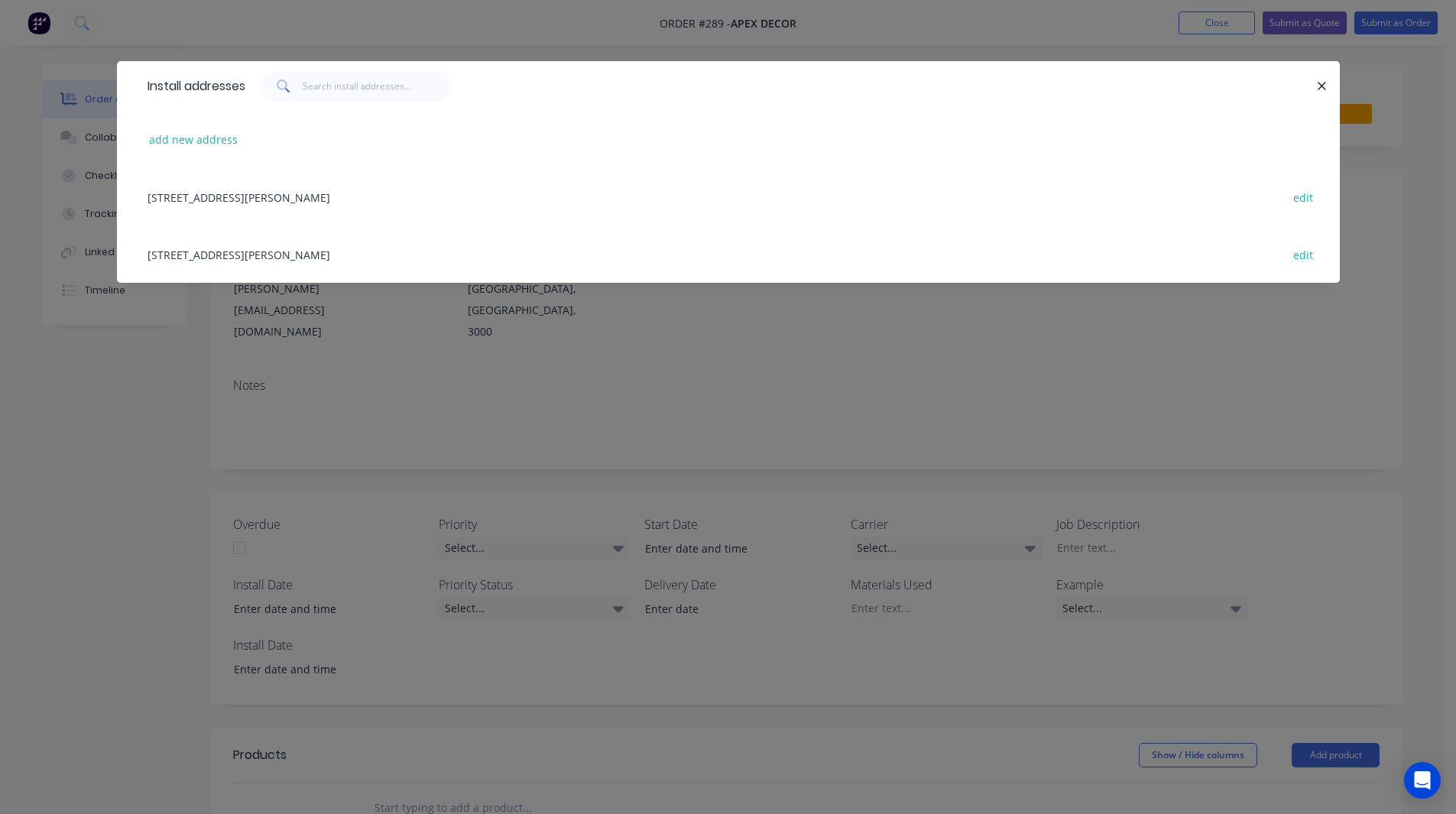 click on "789 Collins Street, Melbourne, Victoria, Australia, 3000 edit" at bounding box center [728, 196] 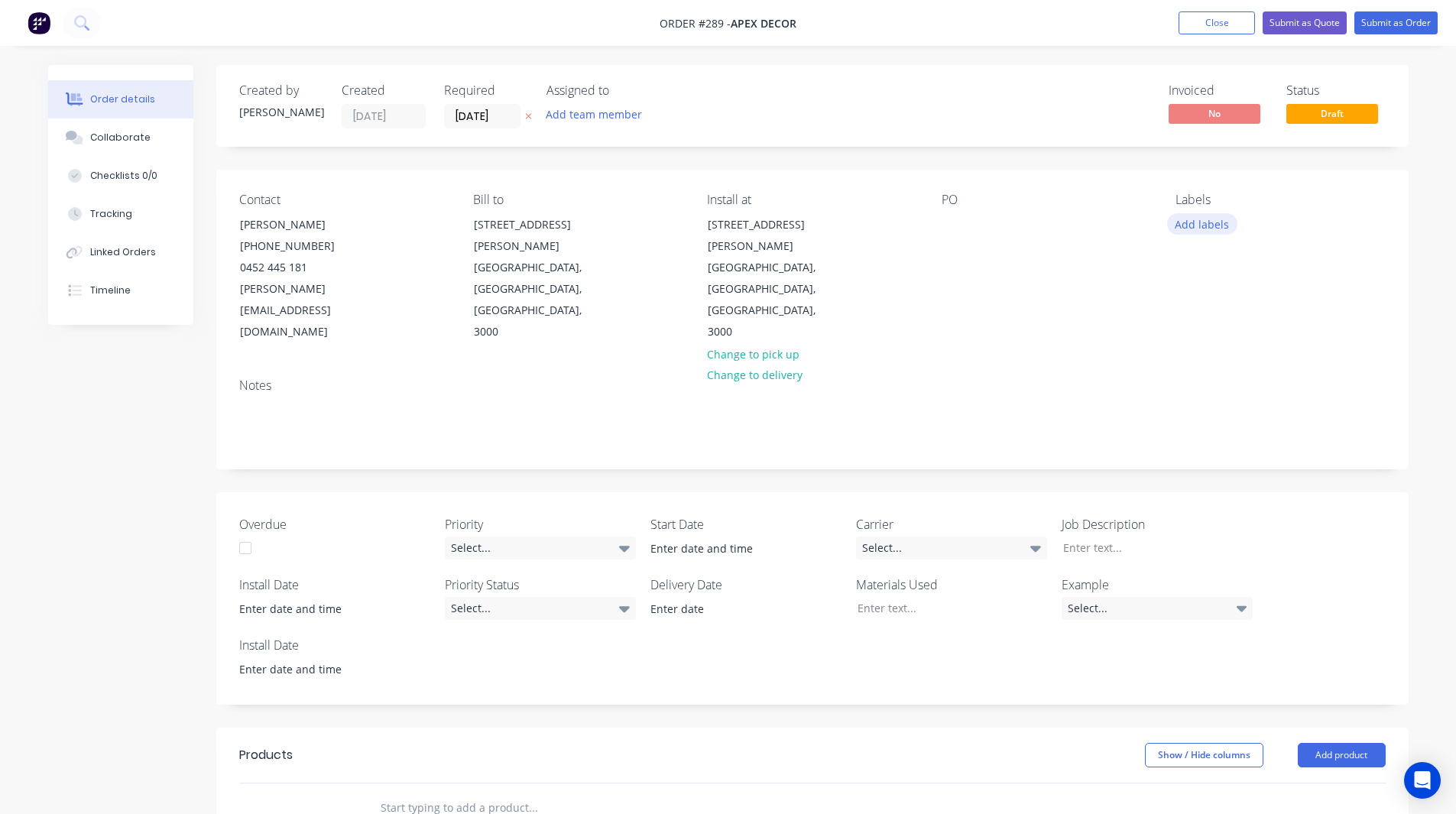 click on "Add labels" at bounding box center [1202, 223] 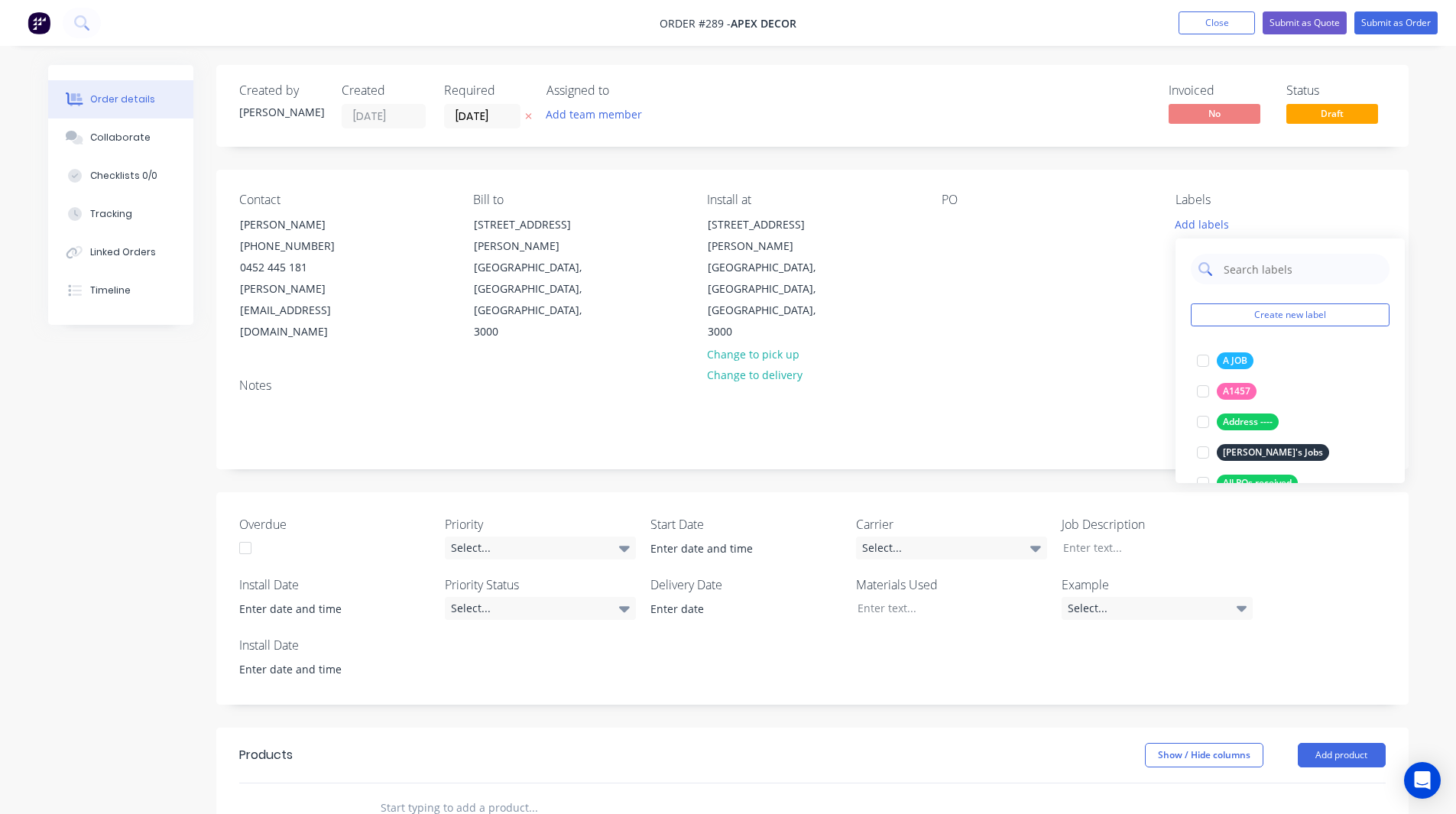 click at bounding box center (1302, 269) 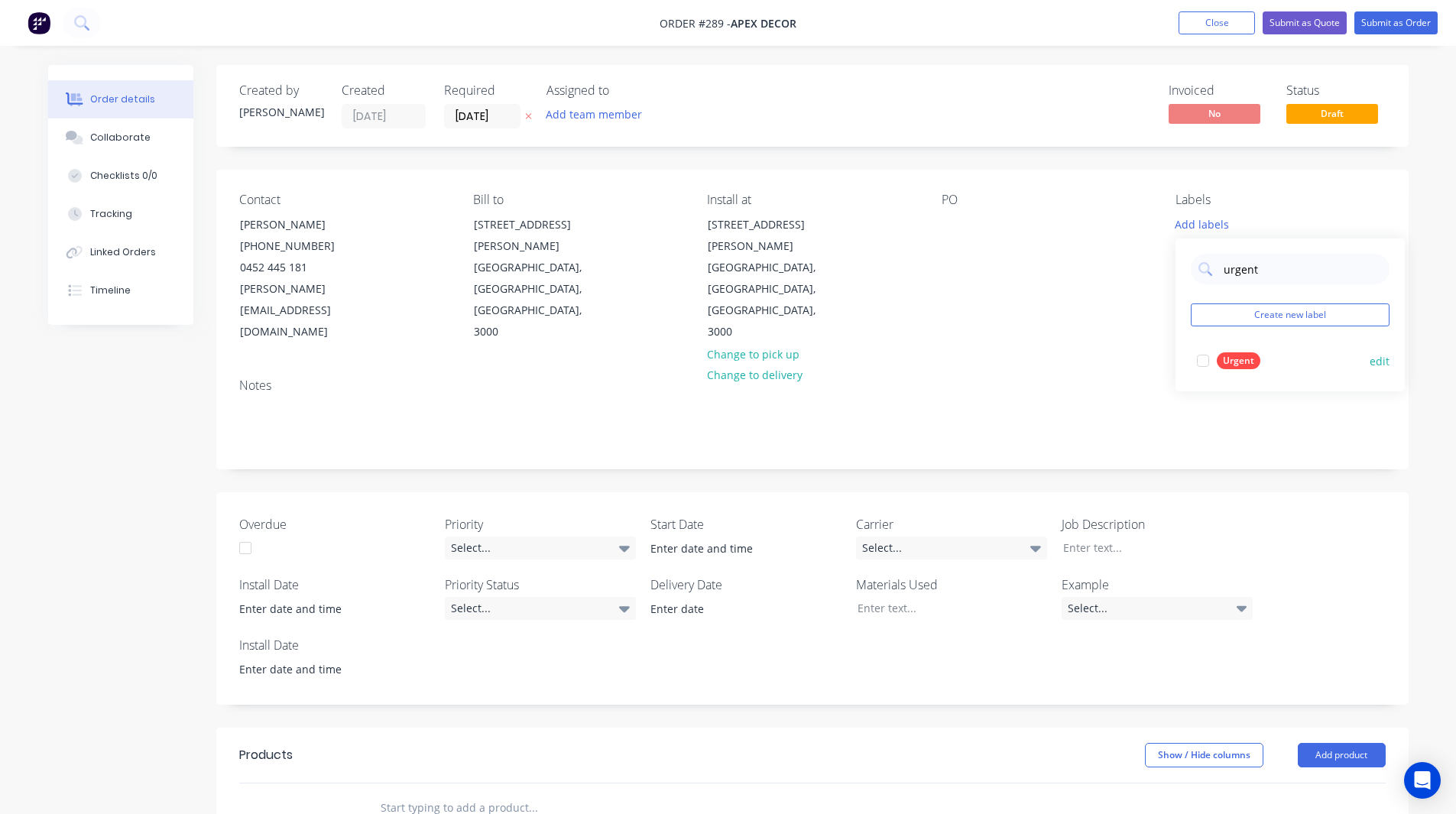 click at bounding box center [1203, 361] 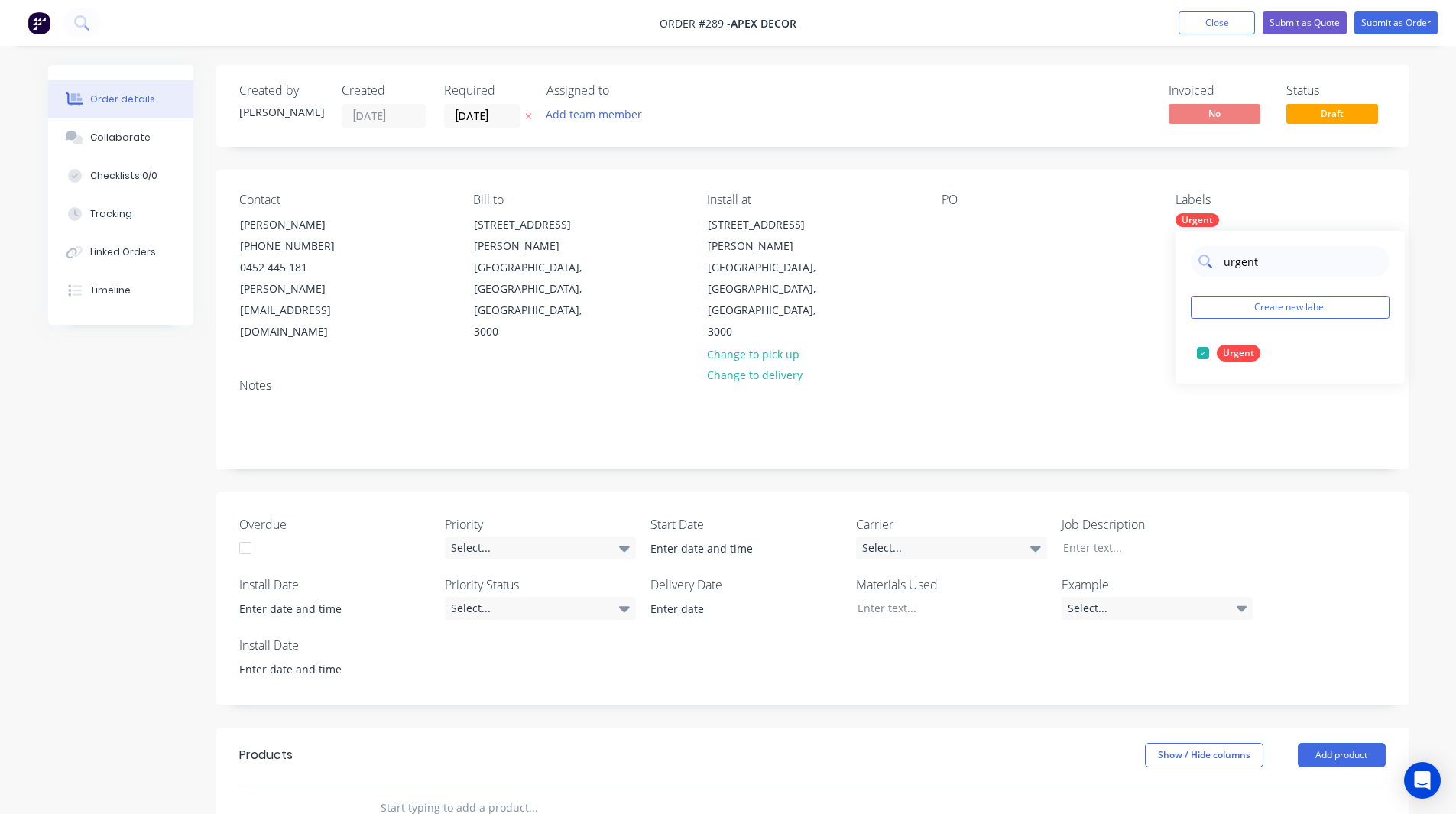 click on "urgent" at bounding box center [1302, 261] 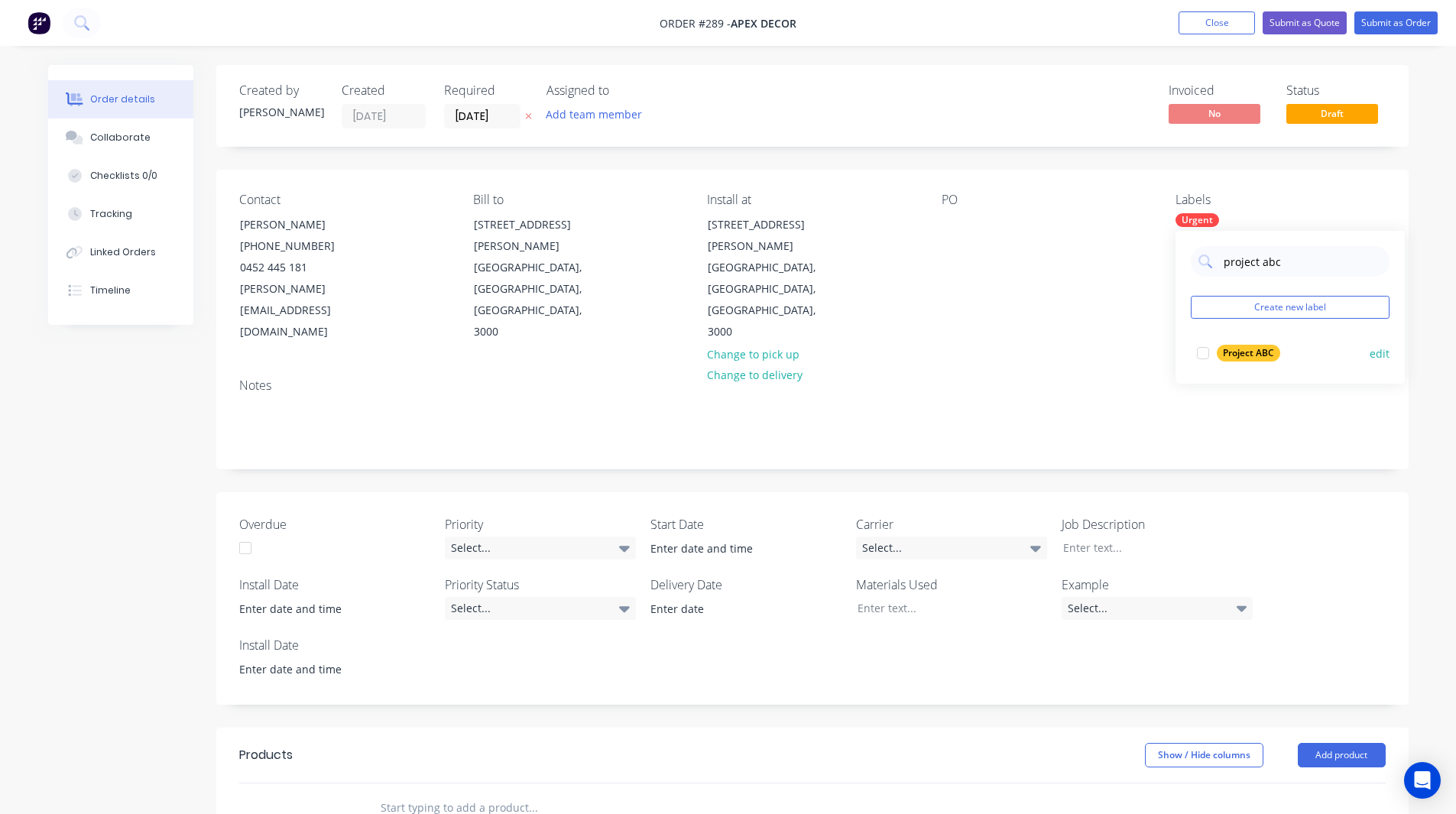 click at bounding box center (1203, 353) 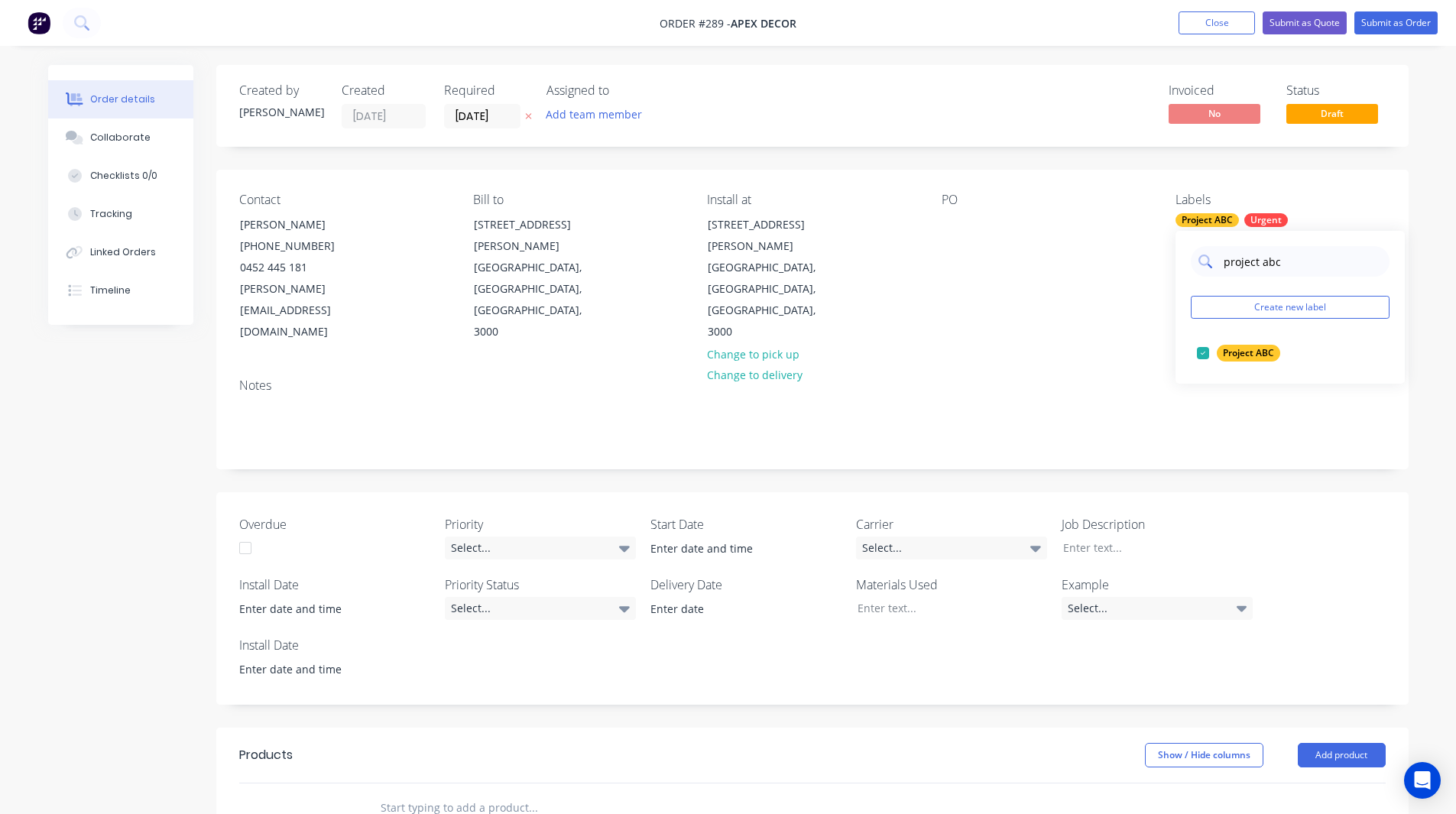 click on "project abc" at bounding box center (1302, 261) 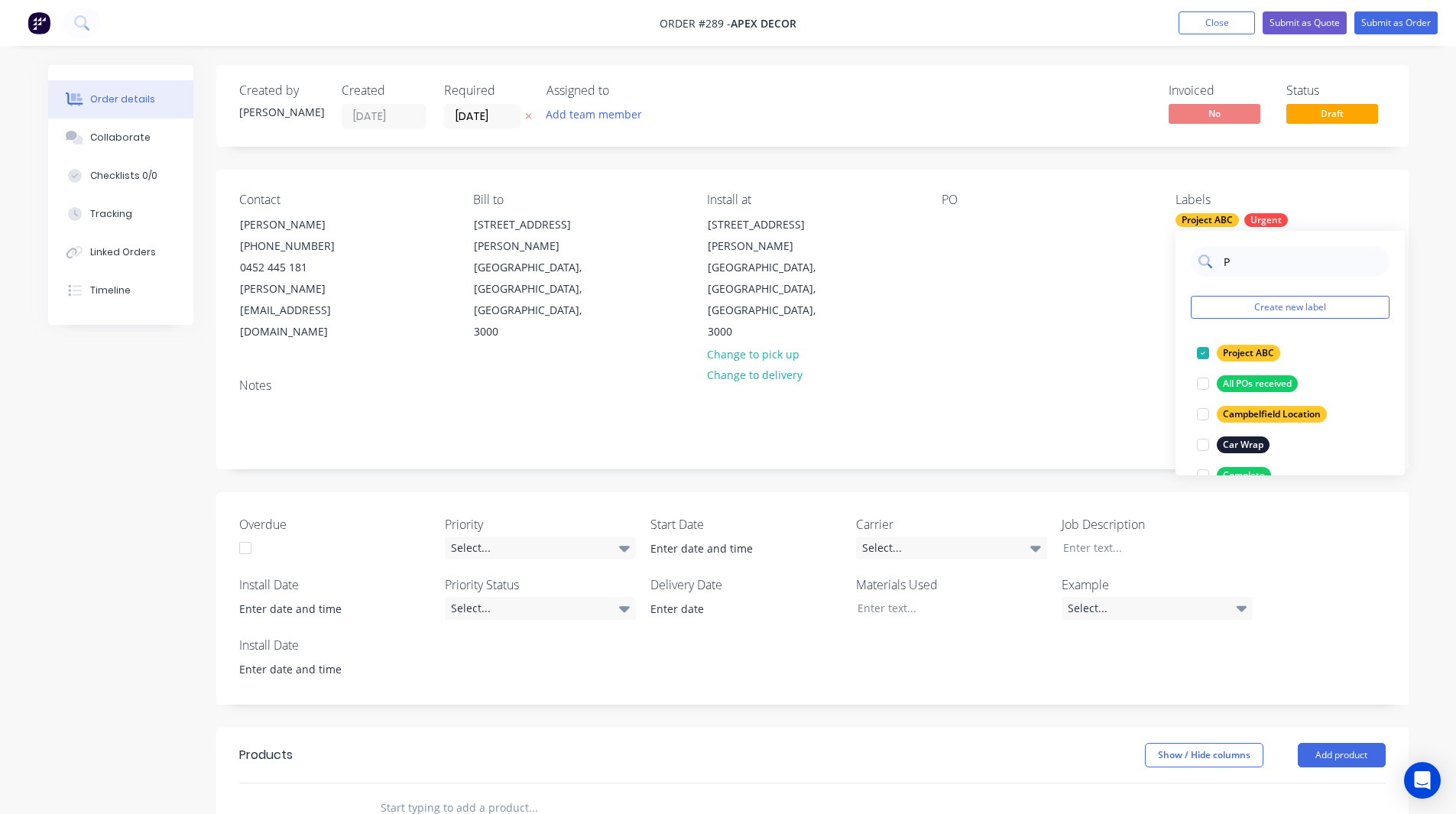 type 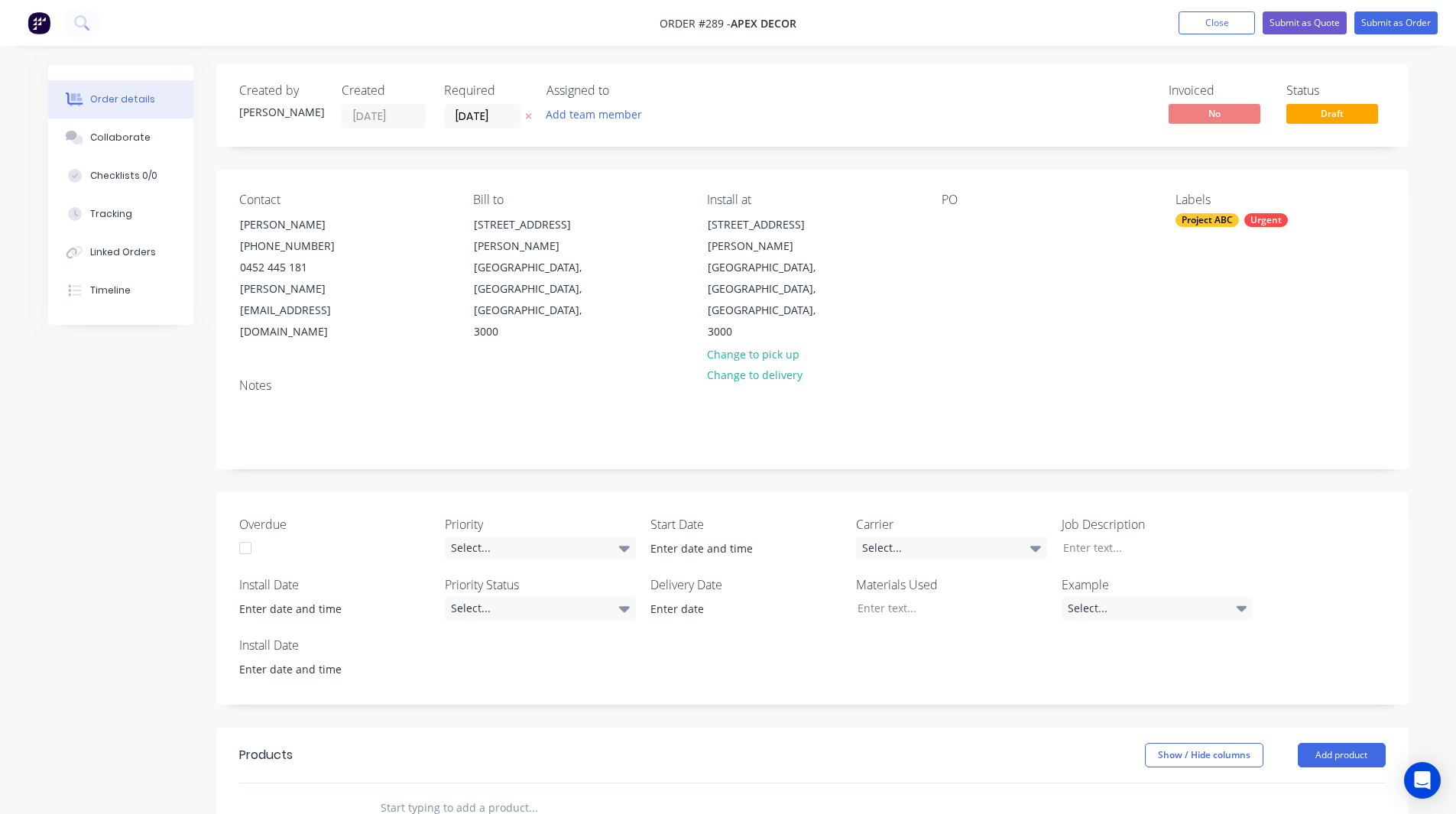 click on "Notes" at bounding box center (812, 417) 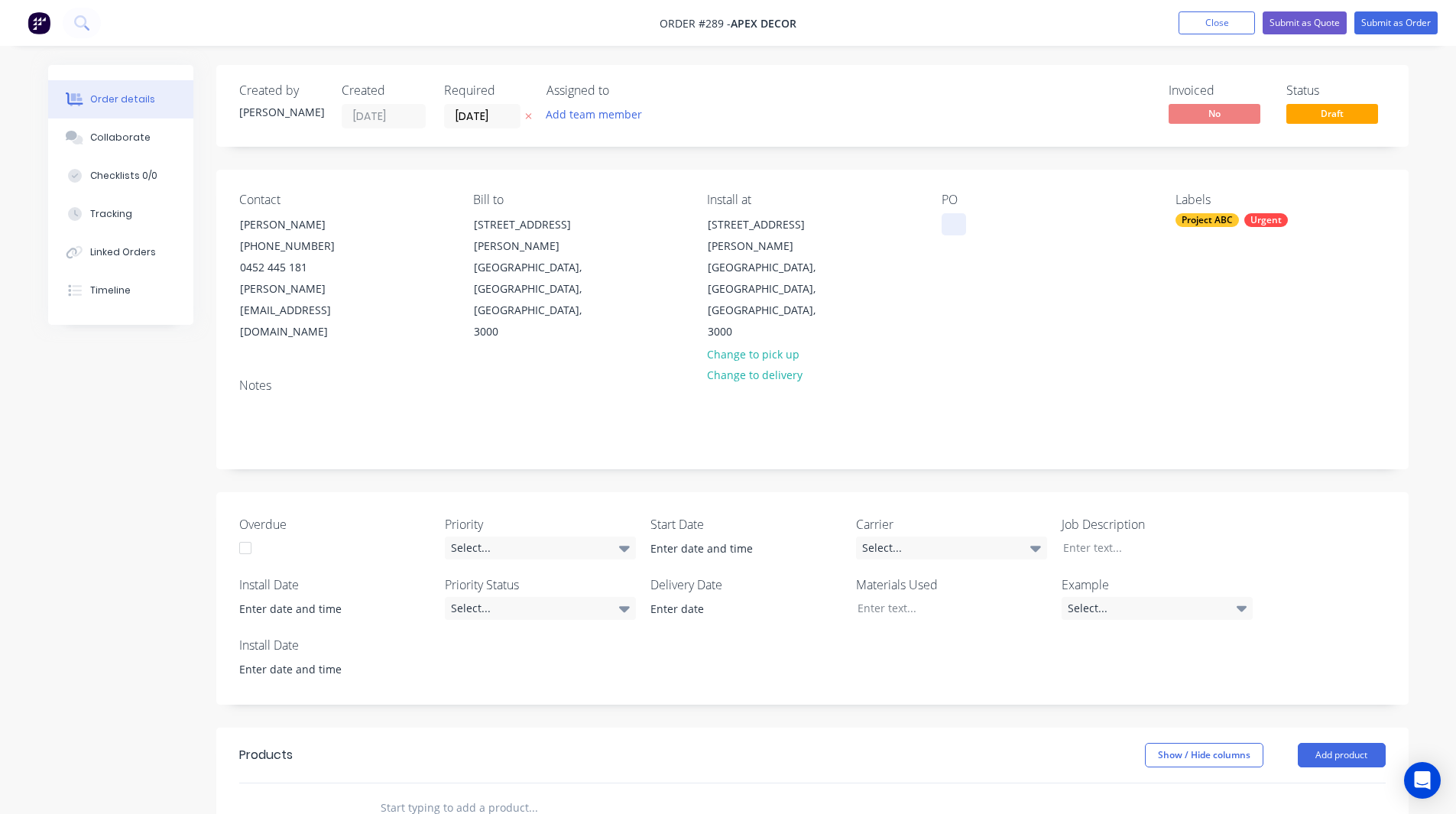 click at bounding box center (954, 224) 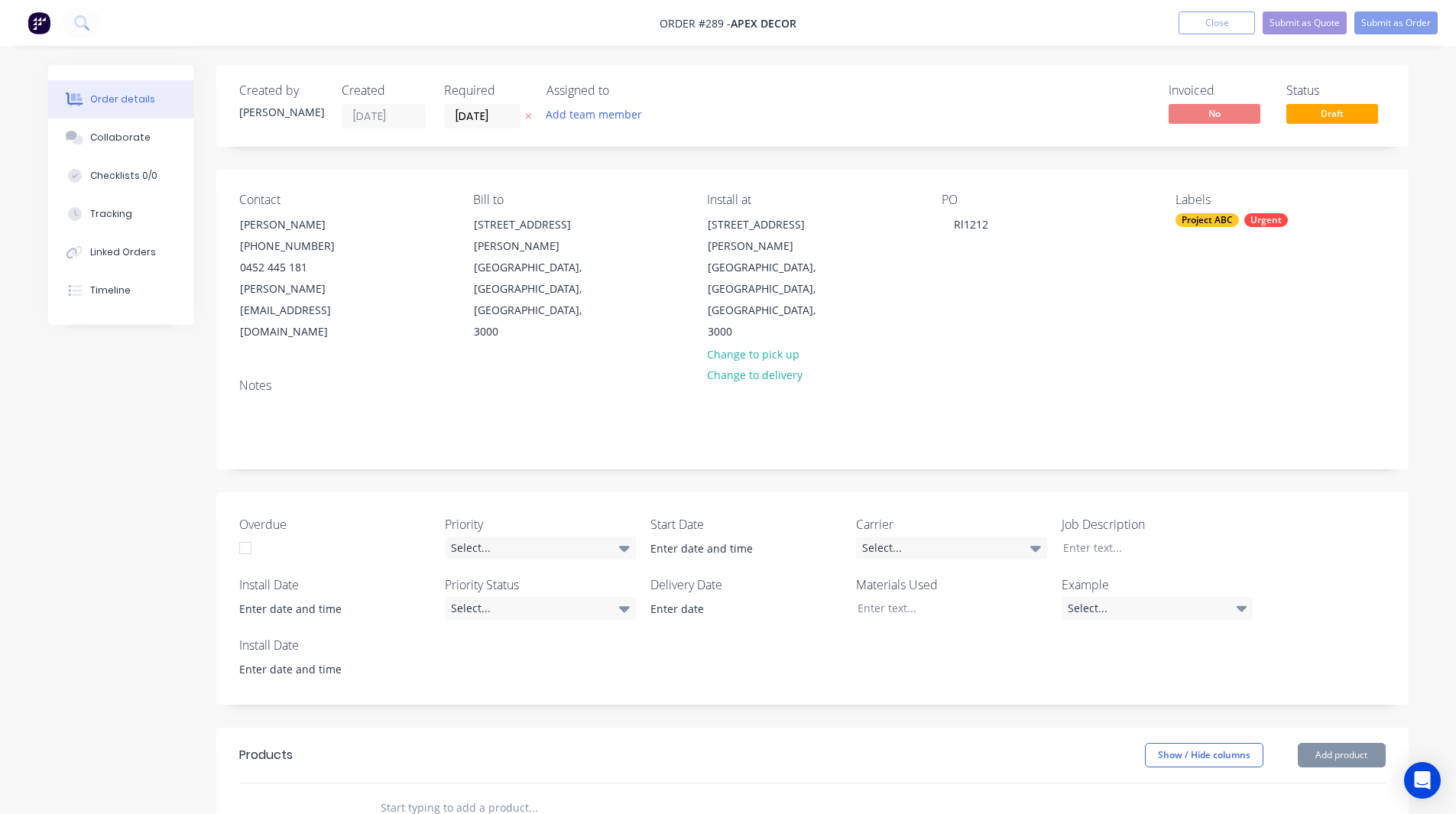 click on "Contact Jason (03) 9876 5432 0452 445 181 jason@ultraspan.au Bill to 789 Collins Street  Melbourne, Victoria, Australia, 3000 Install at 789 Collins Street  Melbourne, Victoria, Australia, 3000 Change to pick up Change to delivery PO Rl1212 Labels Project ABC Urgent" at bounding box center (812, 268) 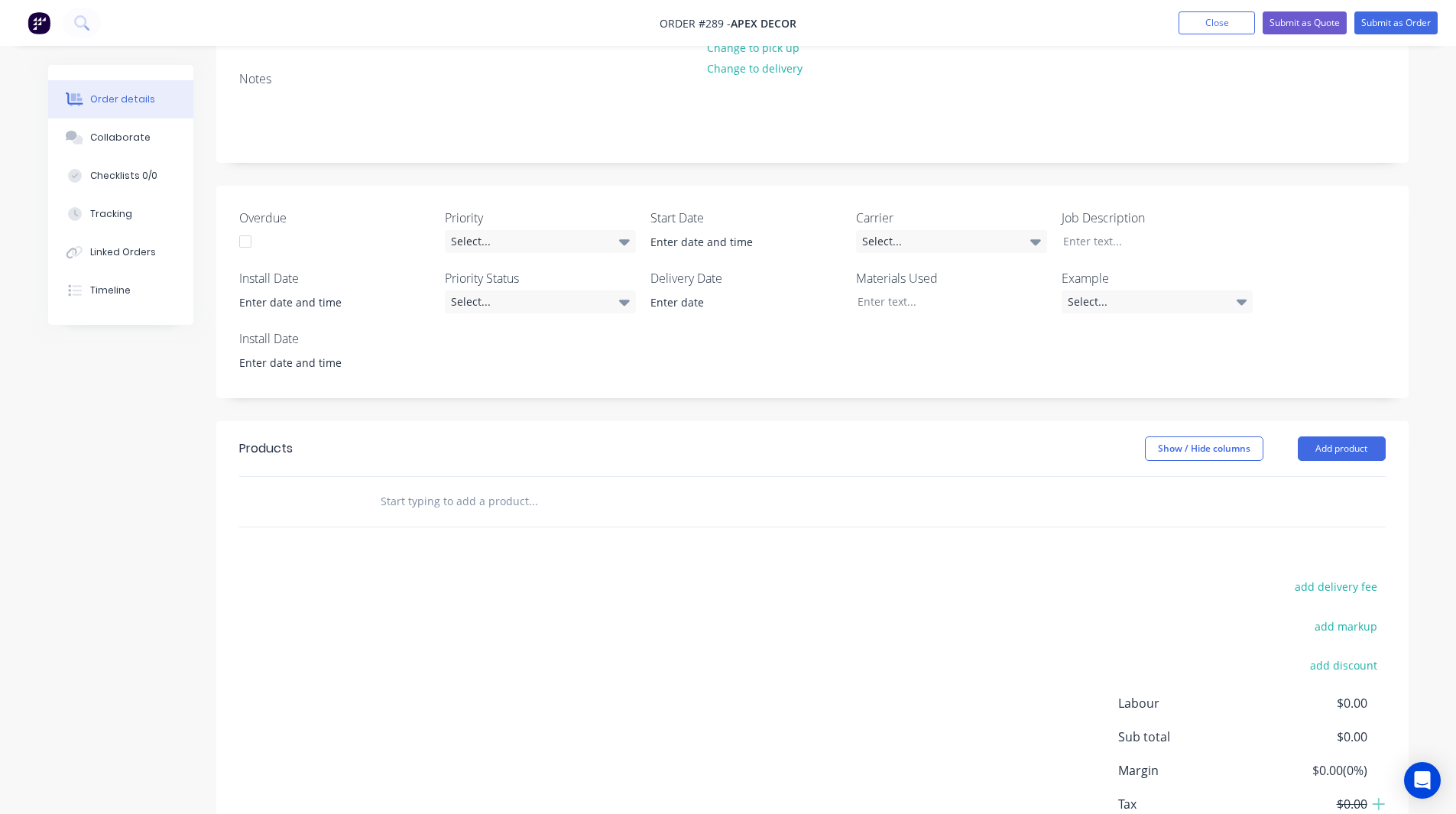 scroll, scrollTop: 0, scrollLeft: 0, axis: both 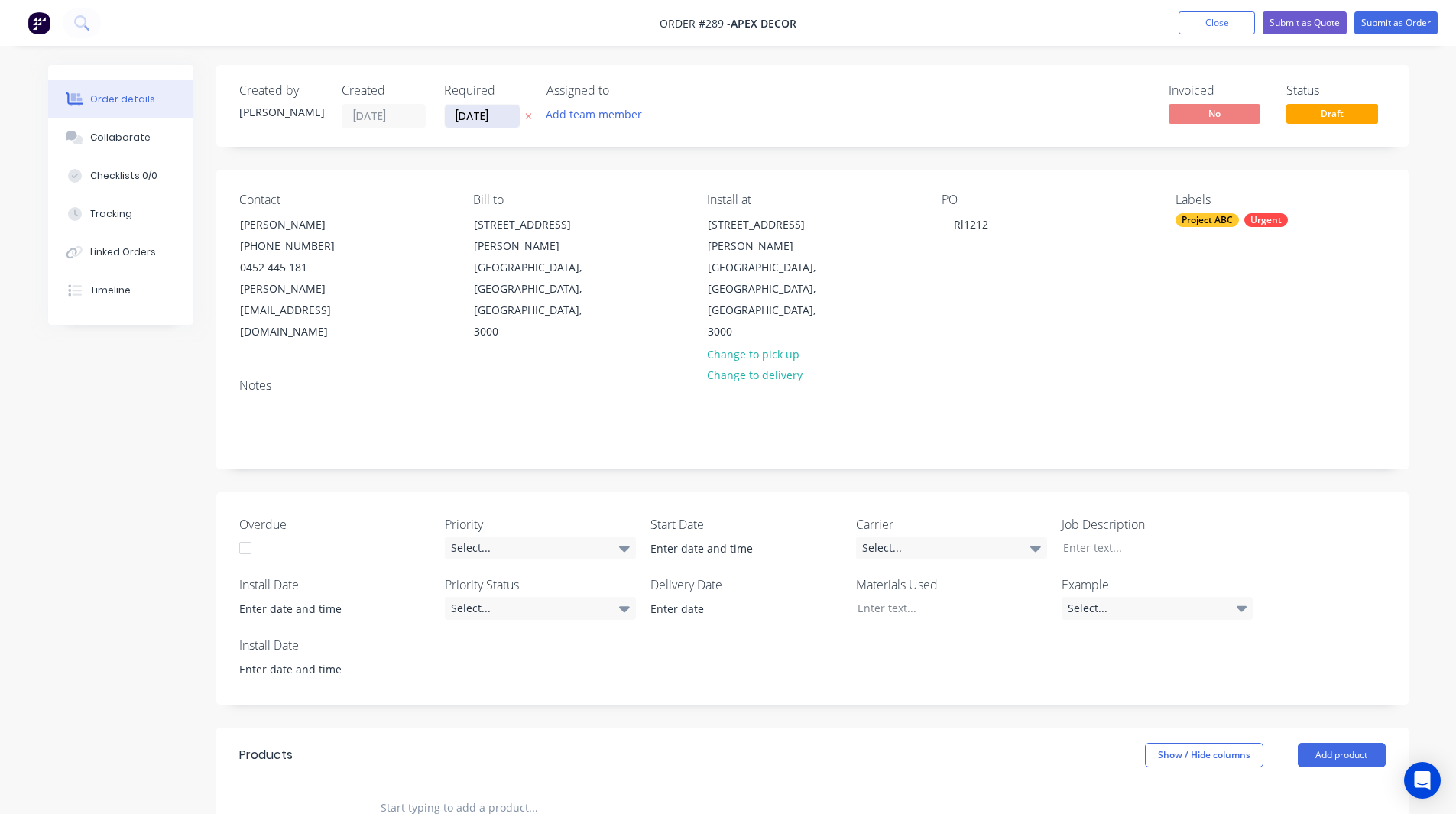 click on "[DATE]" at bounding box center [482, 116] 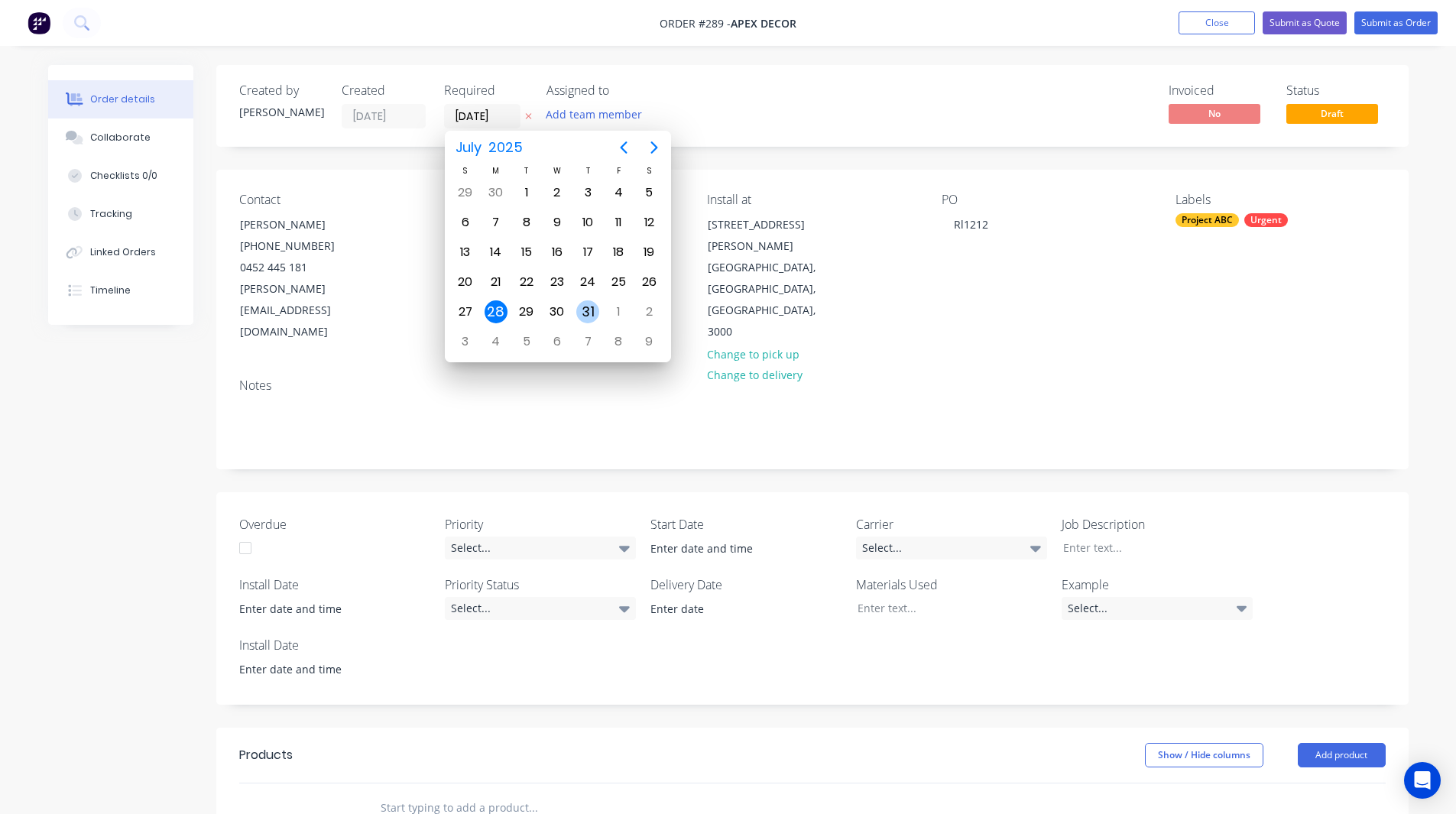 click on "31" at bounding box center (588, 312) 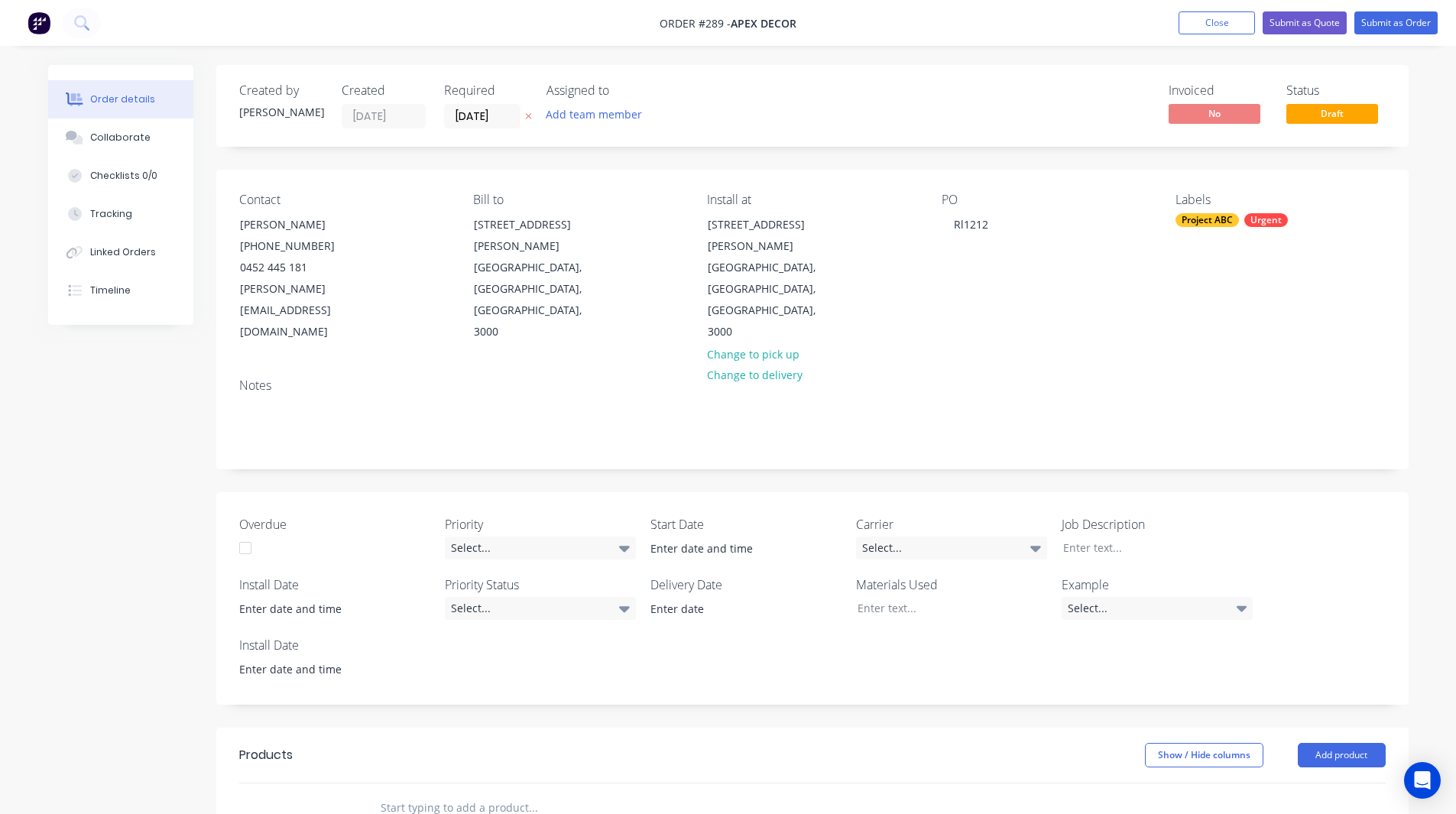 click on "Created by Rob Created 28/07/25 Required 31/07/25 Assigned to Add team member Invoiced No Status Draft Contact Jason (03) 9876 5432 0452 445 181 jason@ultraspan.au Bill to 789 Collins Street  Melbourne, Victoria, Australia, 3000 Install at 789 Collins Street  Melbourne, Victoria, Australia, 3000 Change to pick up Change to delivery PO Rl1212 Labels Project ABC Urgent Notes Overdue Priority Select... Start Date Carrier Select... Job Description Install Date Priority Status Select... Delivery Date Materials Used Example Select... Install Date Products Show / Hide columns Add product     add delivery fee add markup add discount Labour $0.00 Sub total $0.00 Margin $0.00  ( 0 %) Tax $0.00 Total $0.00" at bounding box center [728, 644] 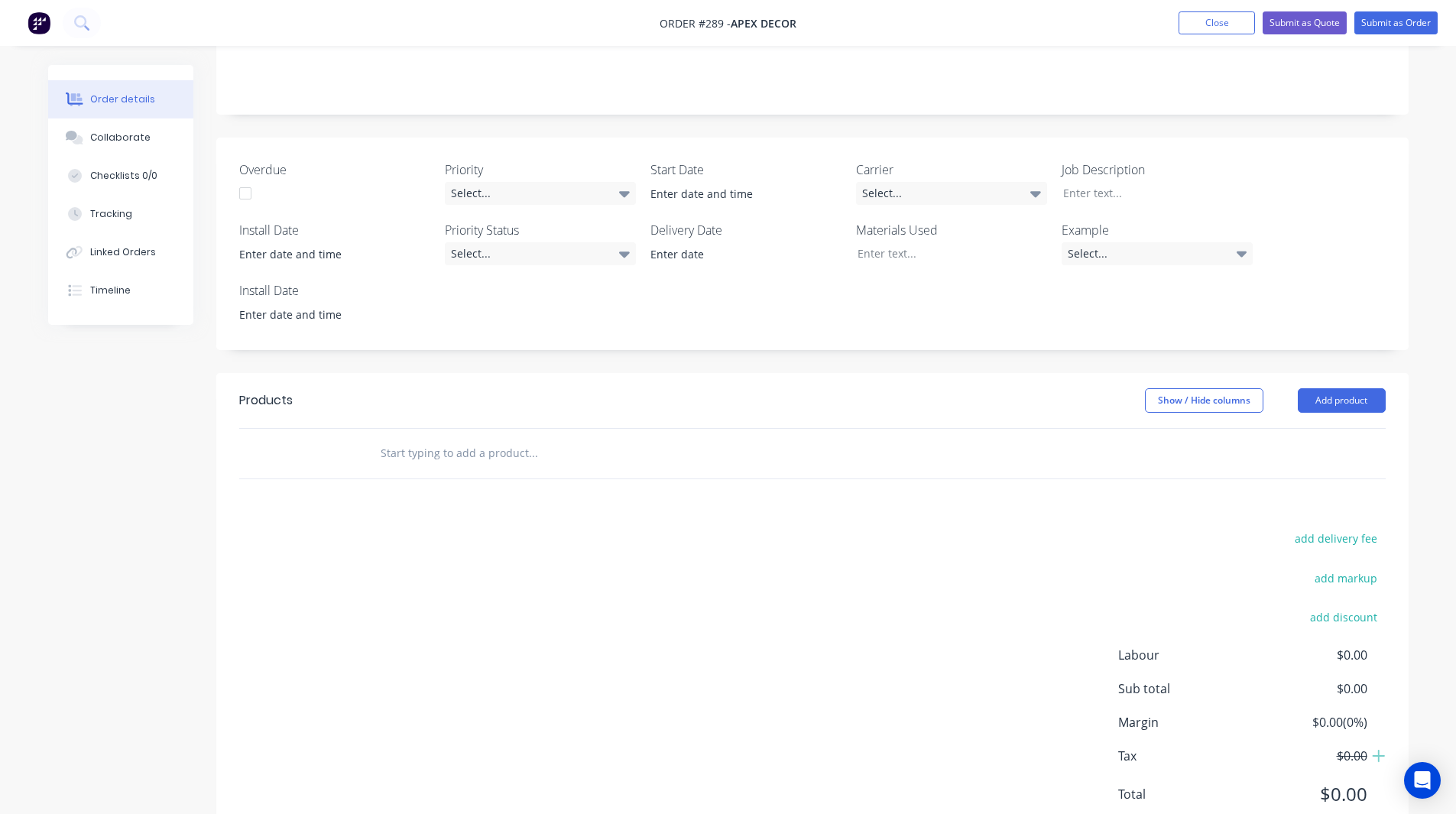 scroll, scrollTop: 367, scrollLeft: 0, axis: vertical 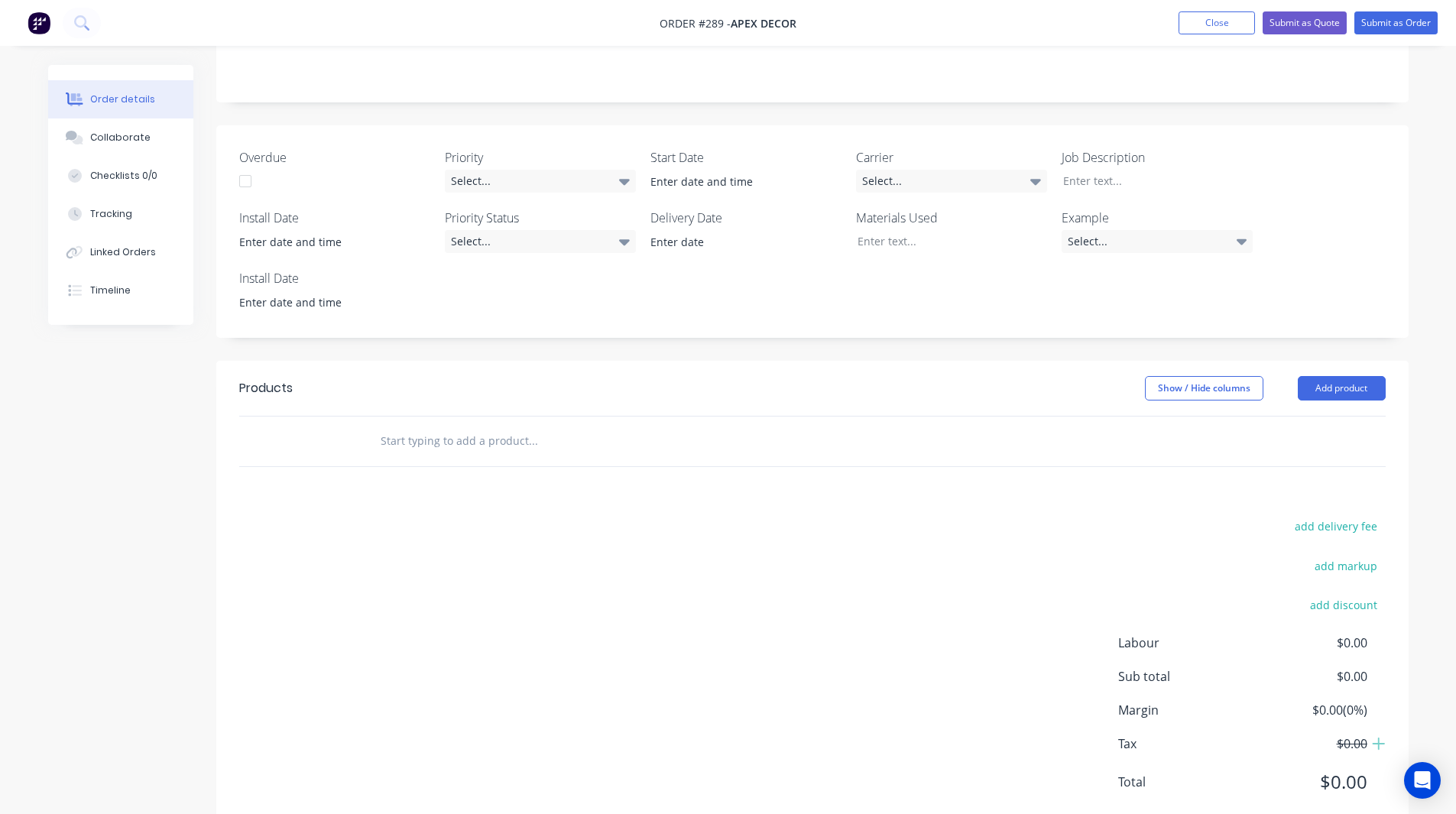 click at bounding box center [533, 441] 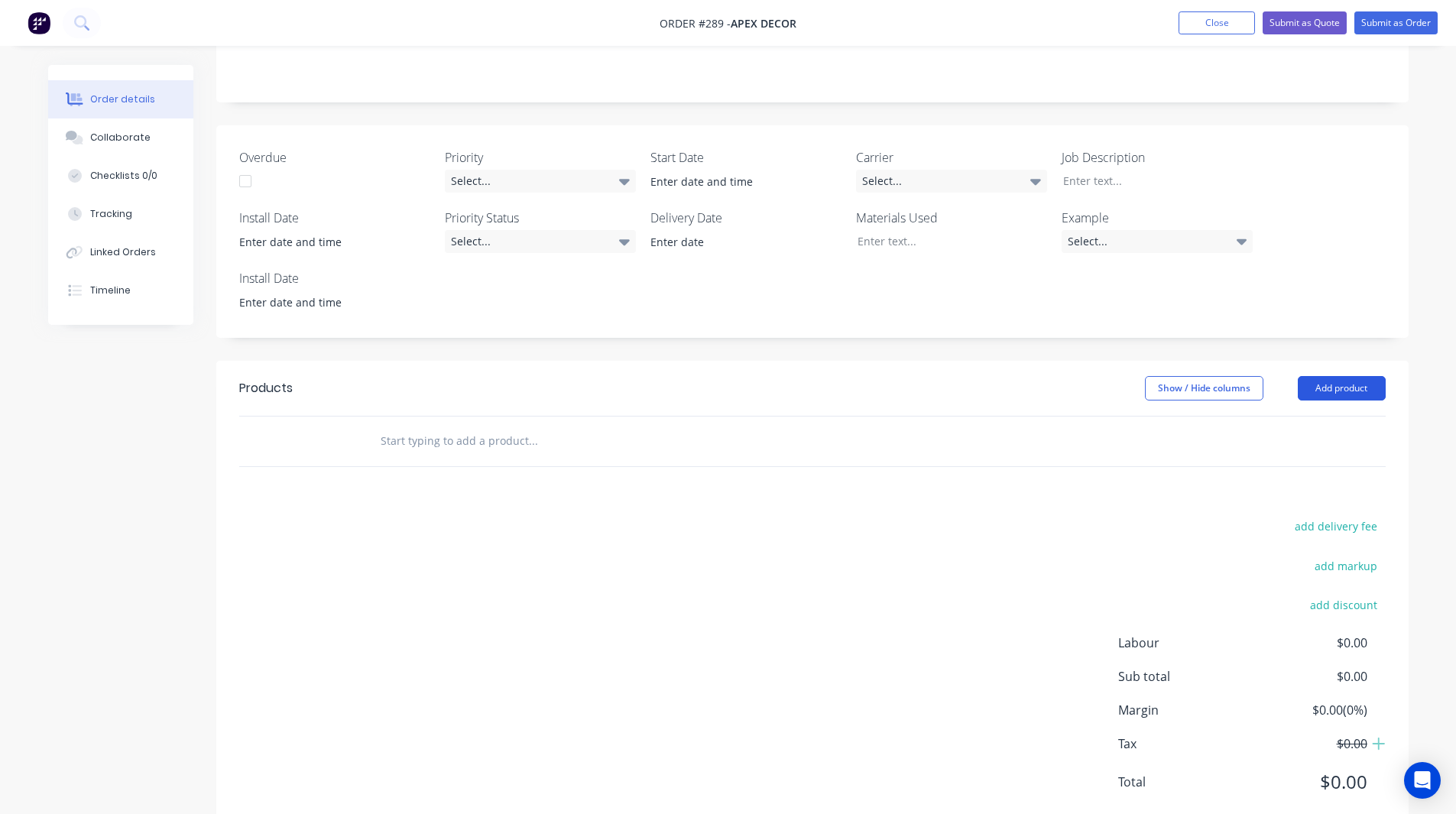 click on "Add product" at bounding box center [1341, 388] 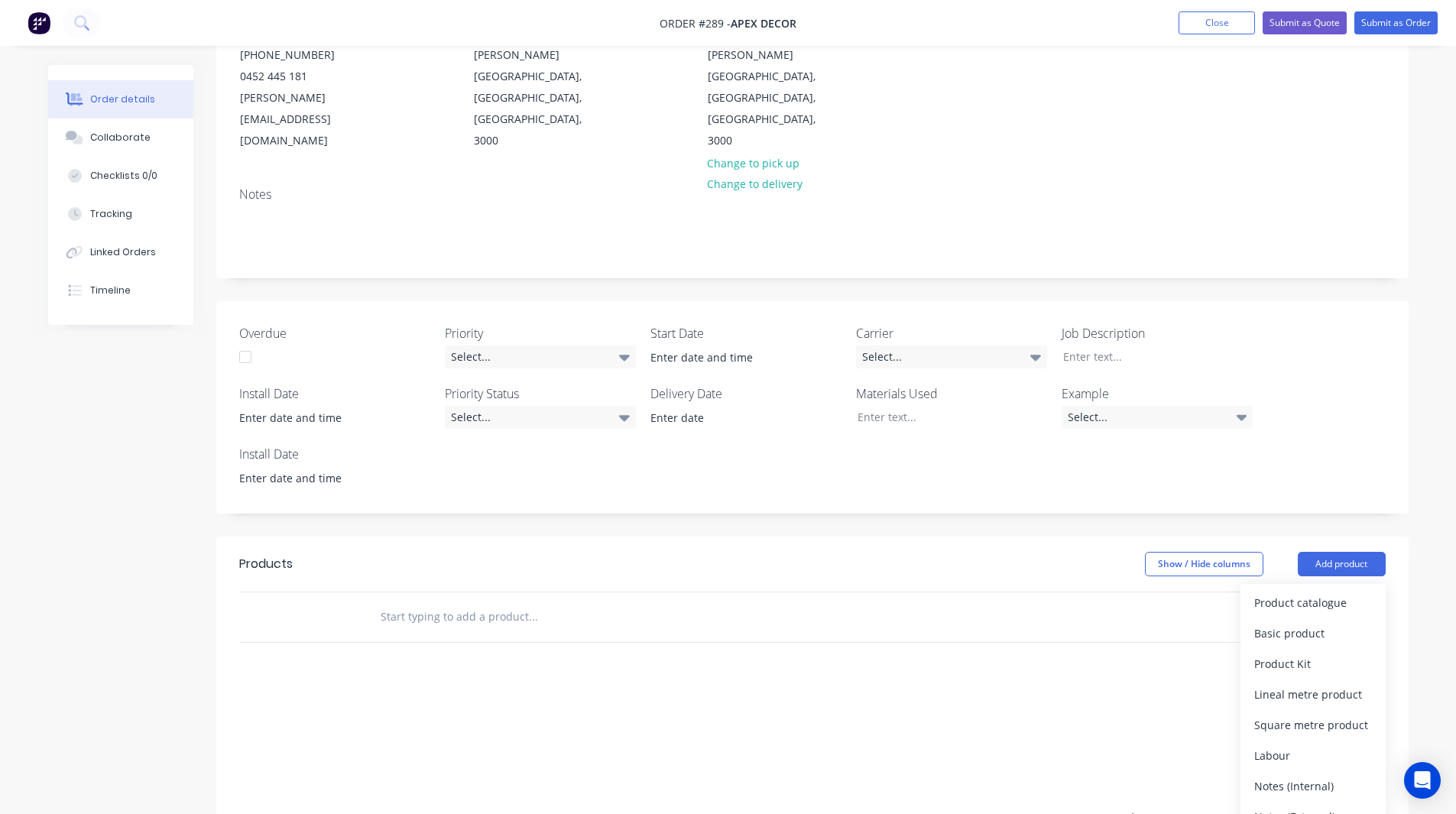 scroll, scrollTop: 199, scrollLeft: 0, axis: vertical 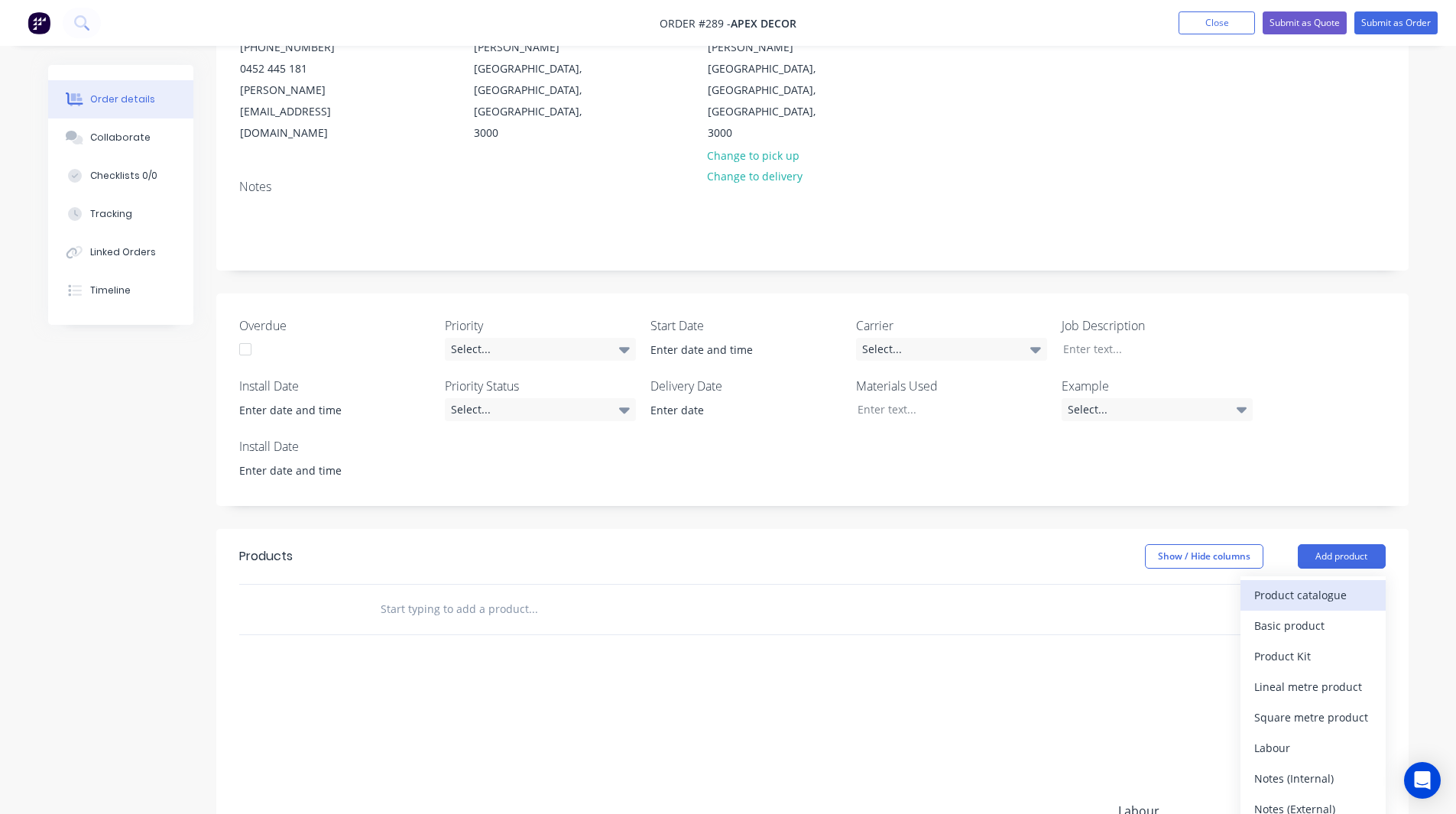 click on "Product catalogue" at bounding box center (1313, 595) 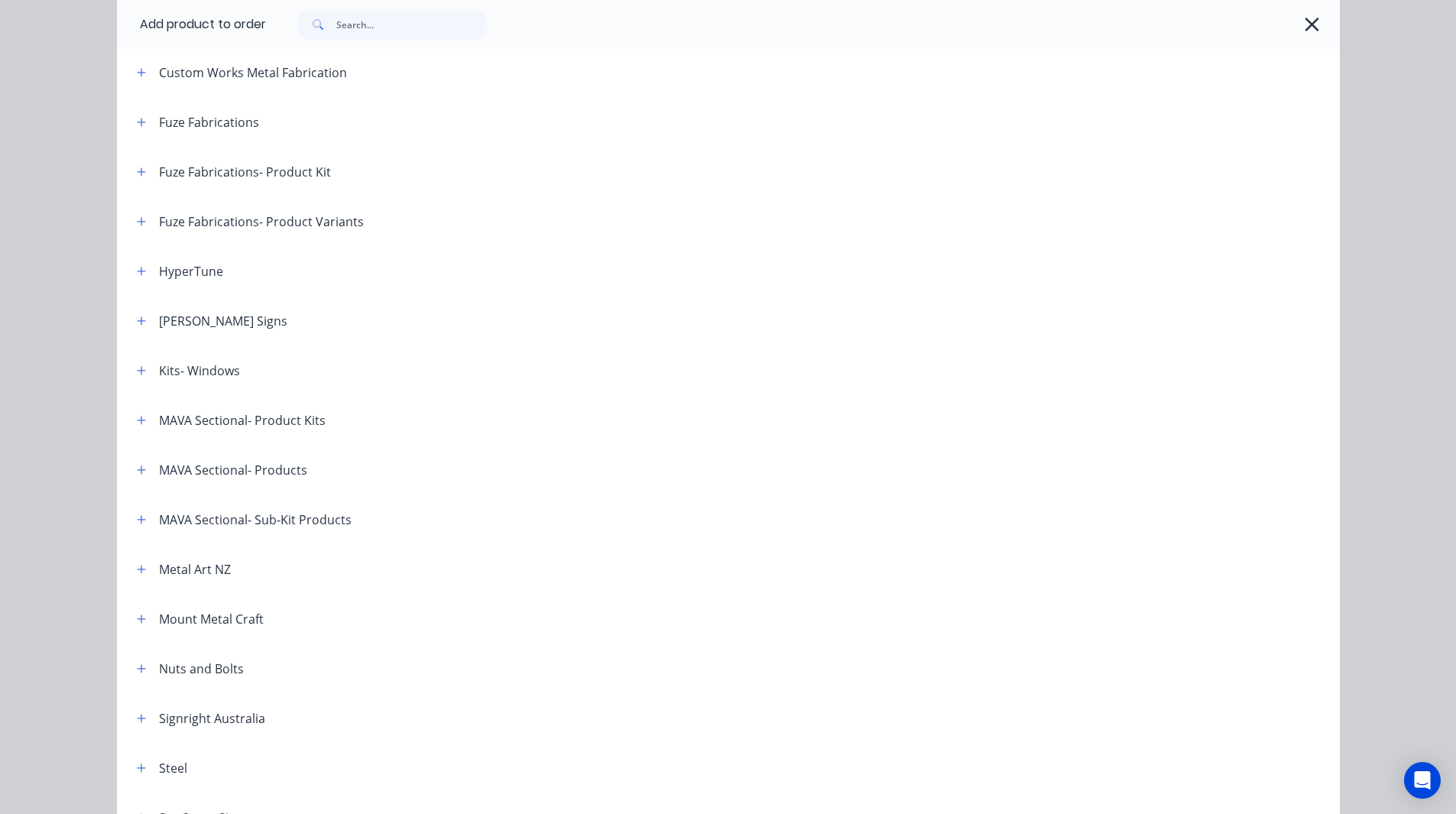 scroll, scrollTop: 414, scrollLeft: 0, axis: vertical 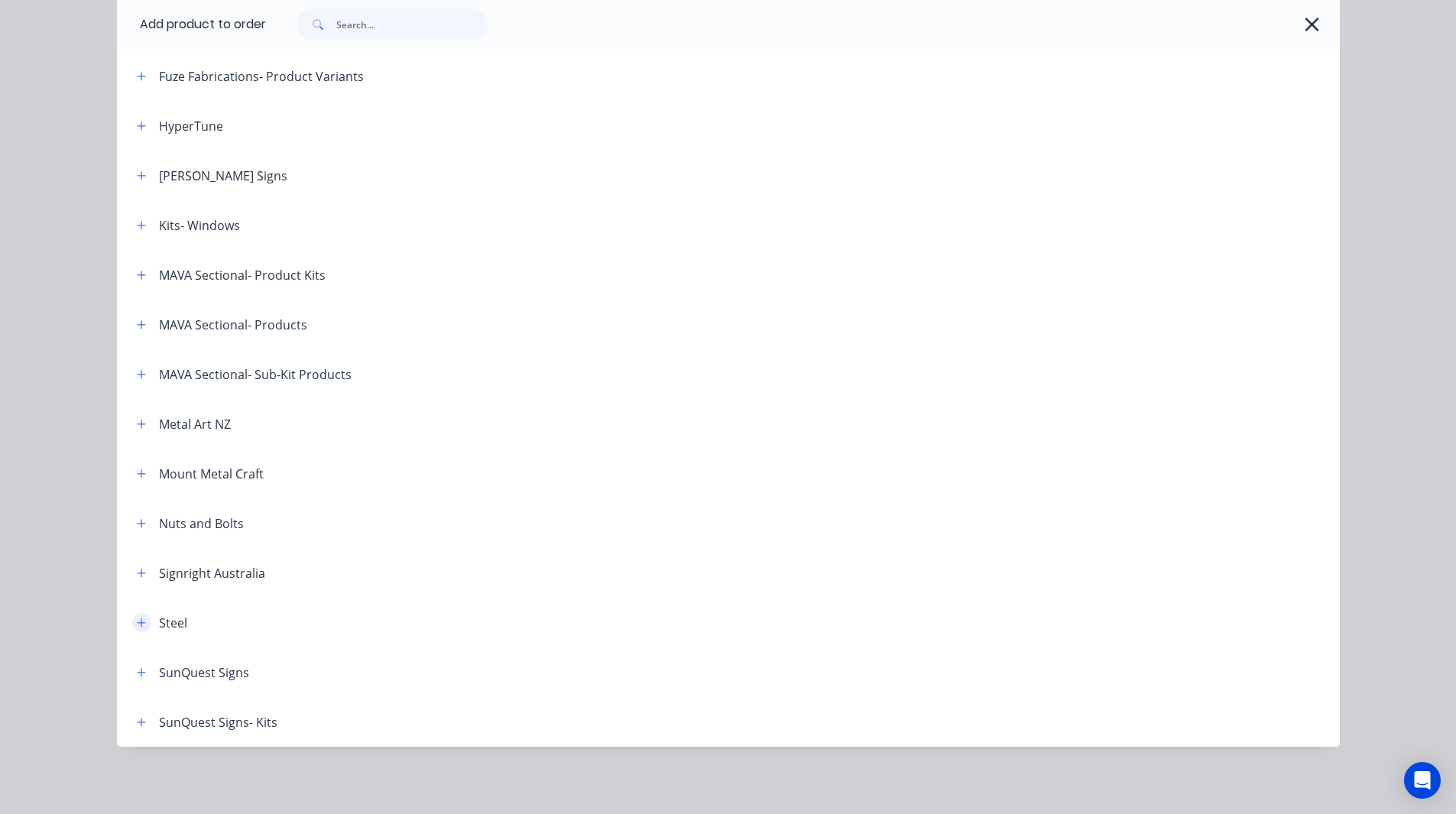 click at bounding box center (141, 622) 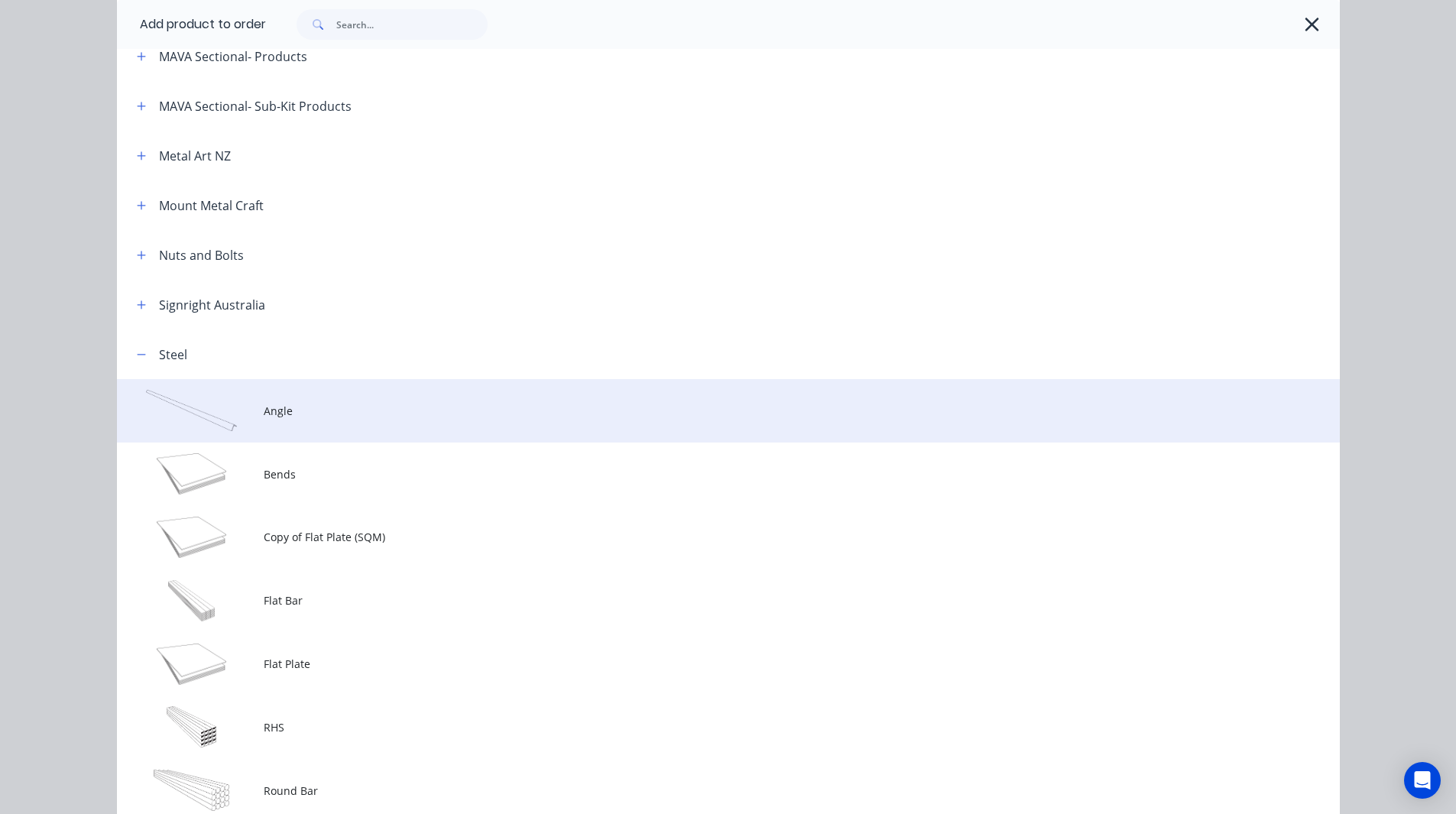 scroll, scrollTop: 686, scrollLeft: 0, axis: vertical 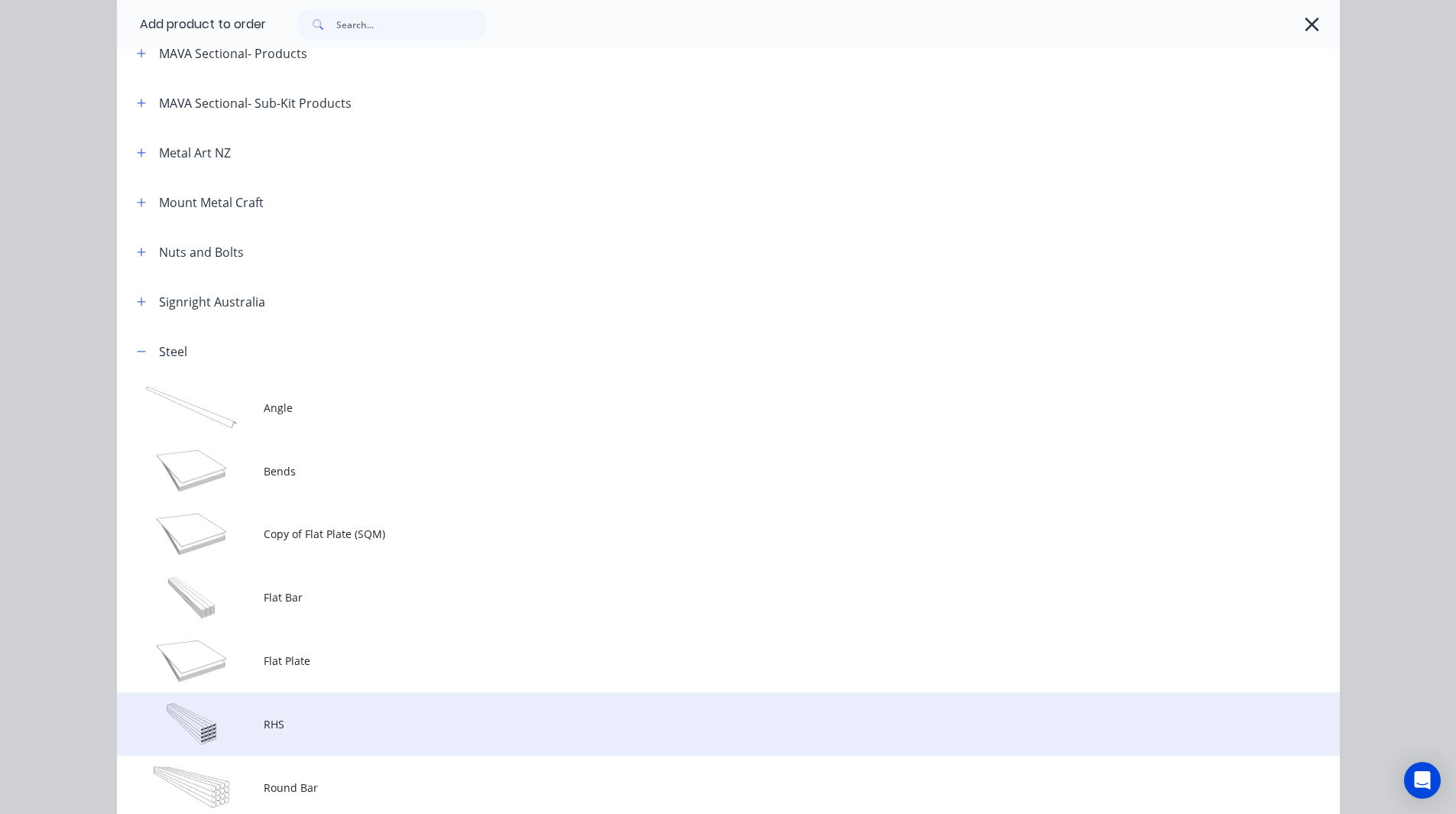 click on "RHS" at bounding box center (802, 724) 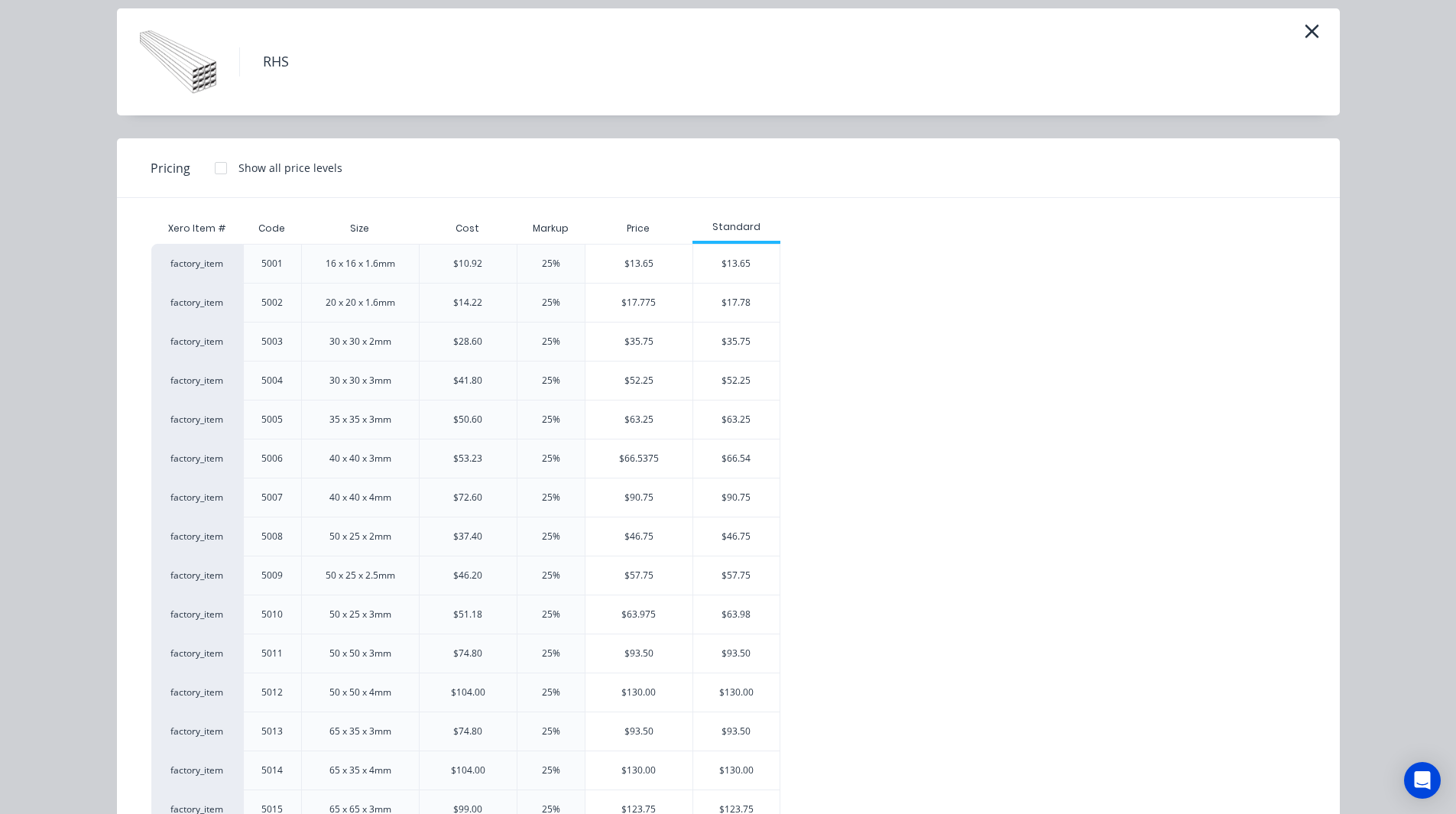scroll, scrollTop: 54, scrollLeft: 0, axis: vertical 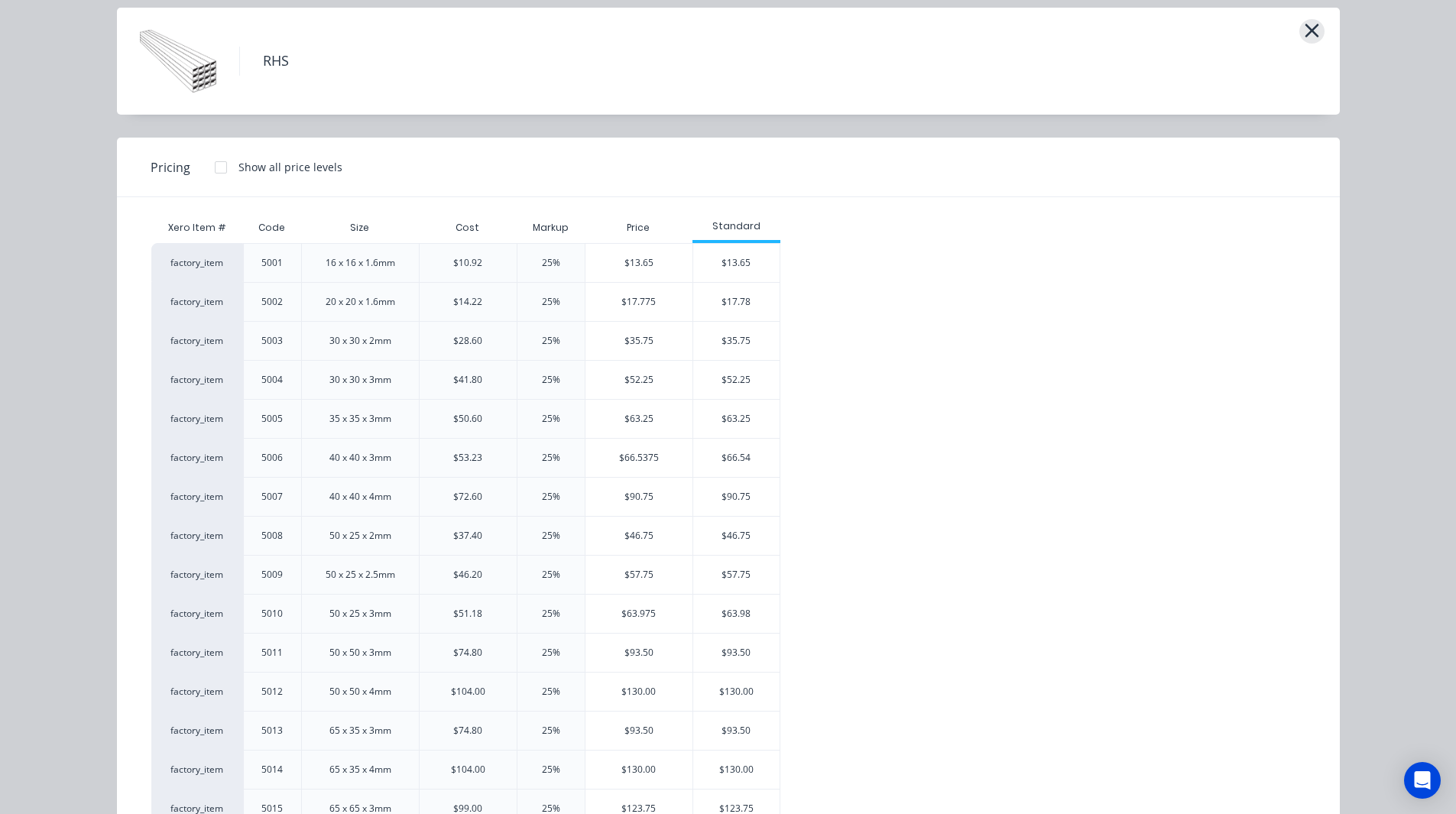 click at bounding box center (1312, 31) 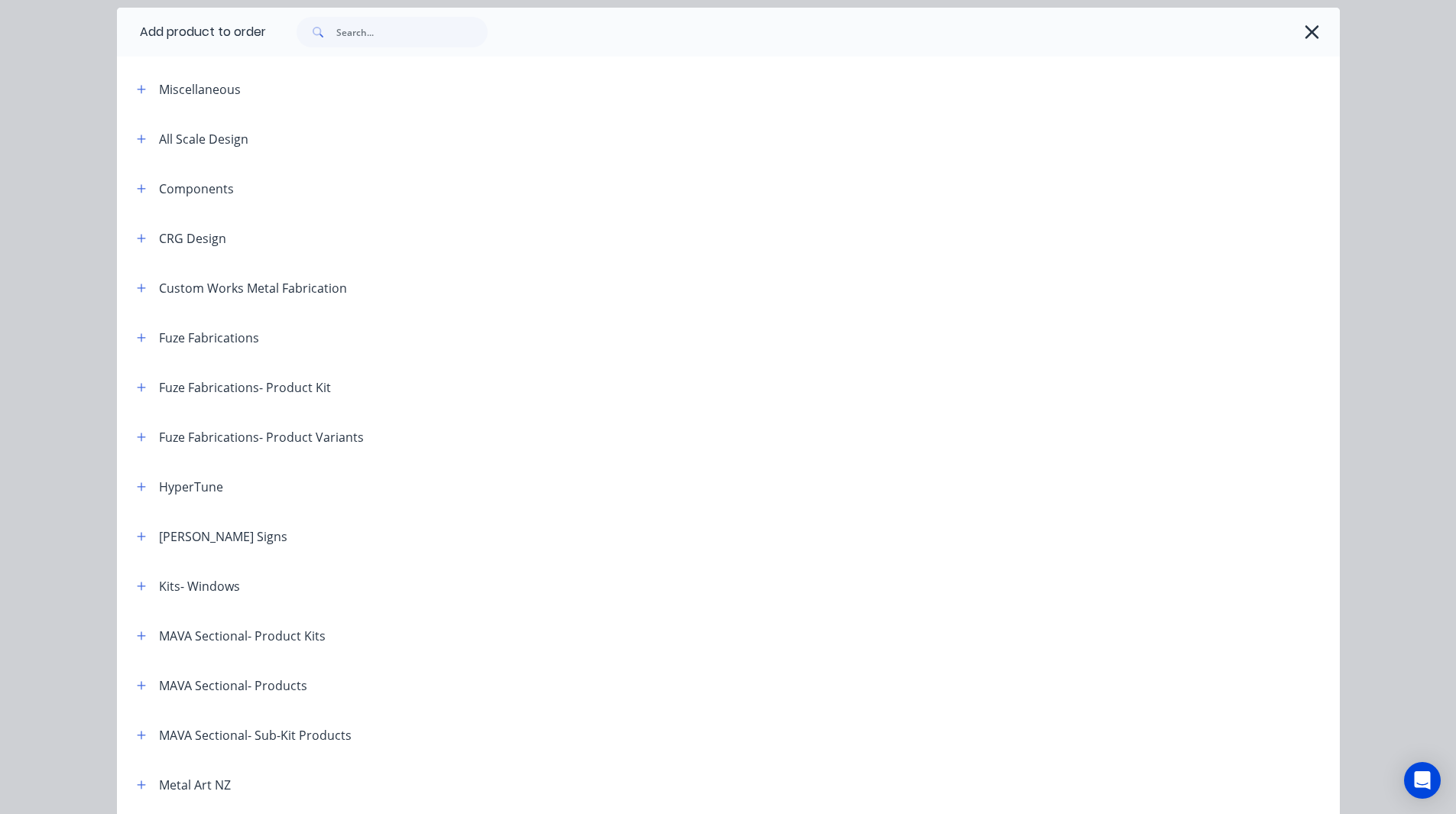 scroll, scrollTop: 920, scrollLeft: 0, axis: vertical 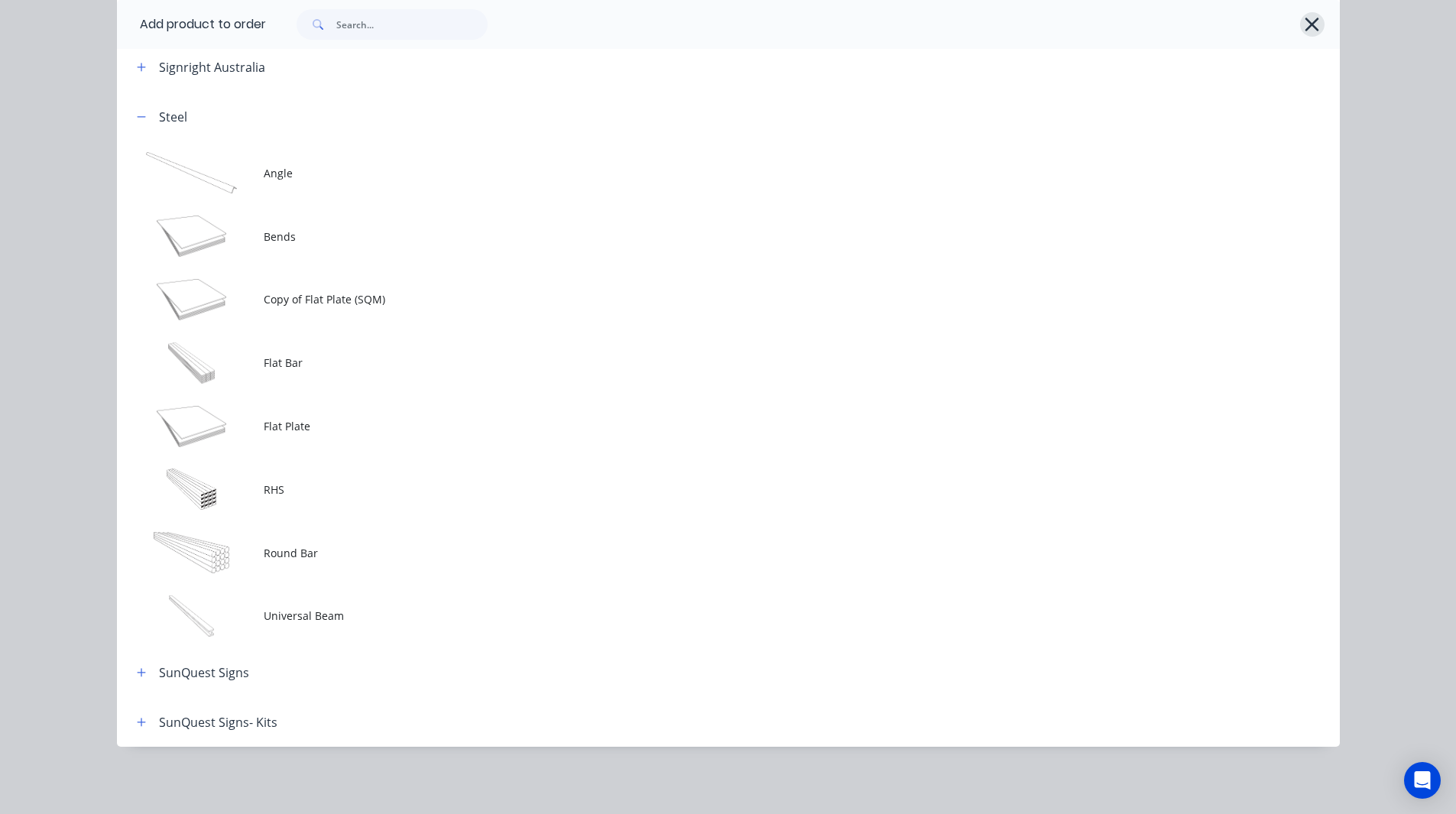 click 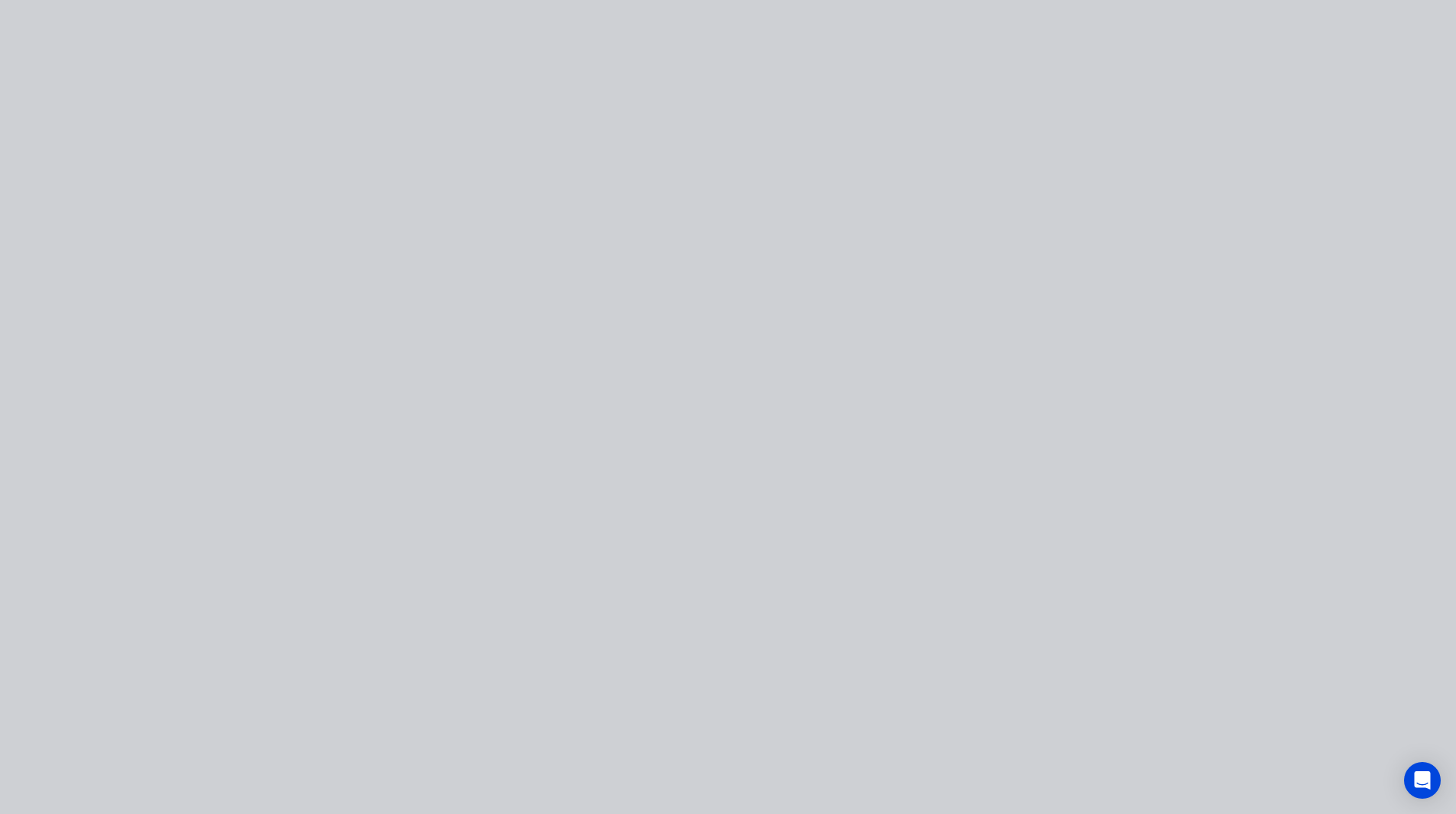 scroll, scrollTop: 0, scrollLeft: 0, axis: both 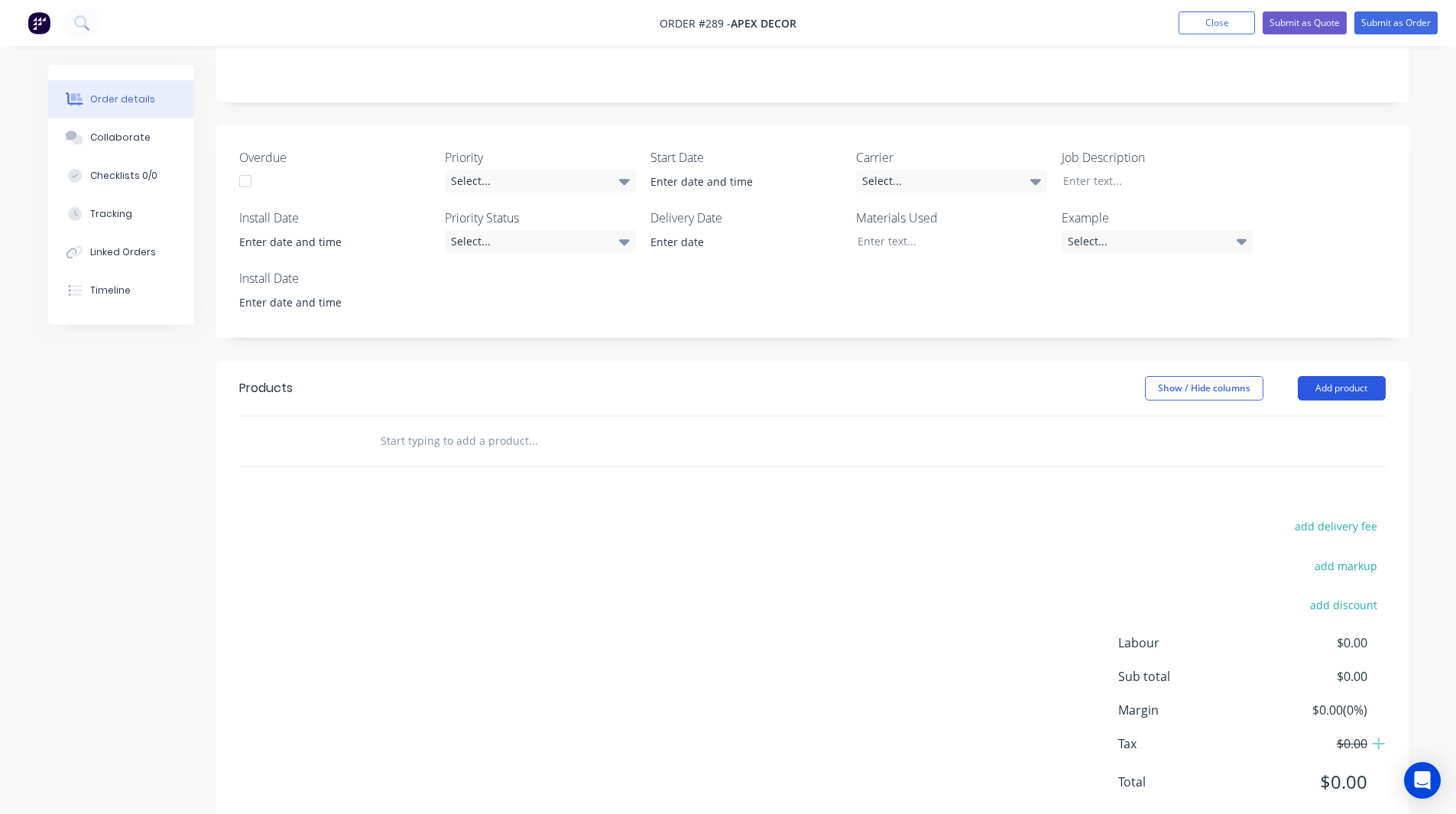click on "Add product" at bounding box center (1341, 388) 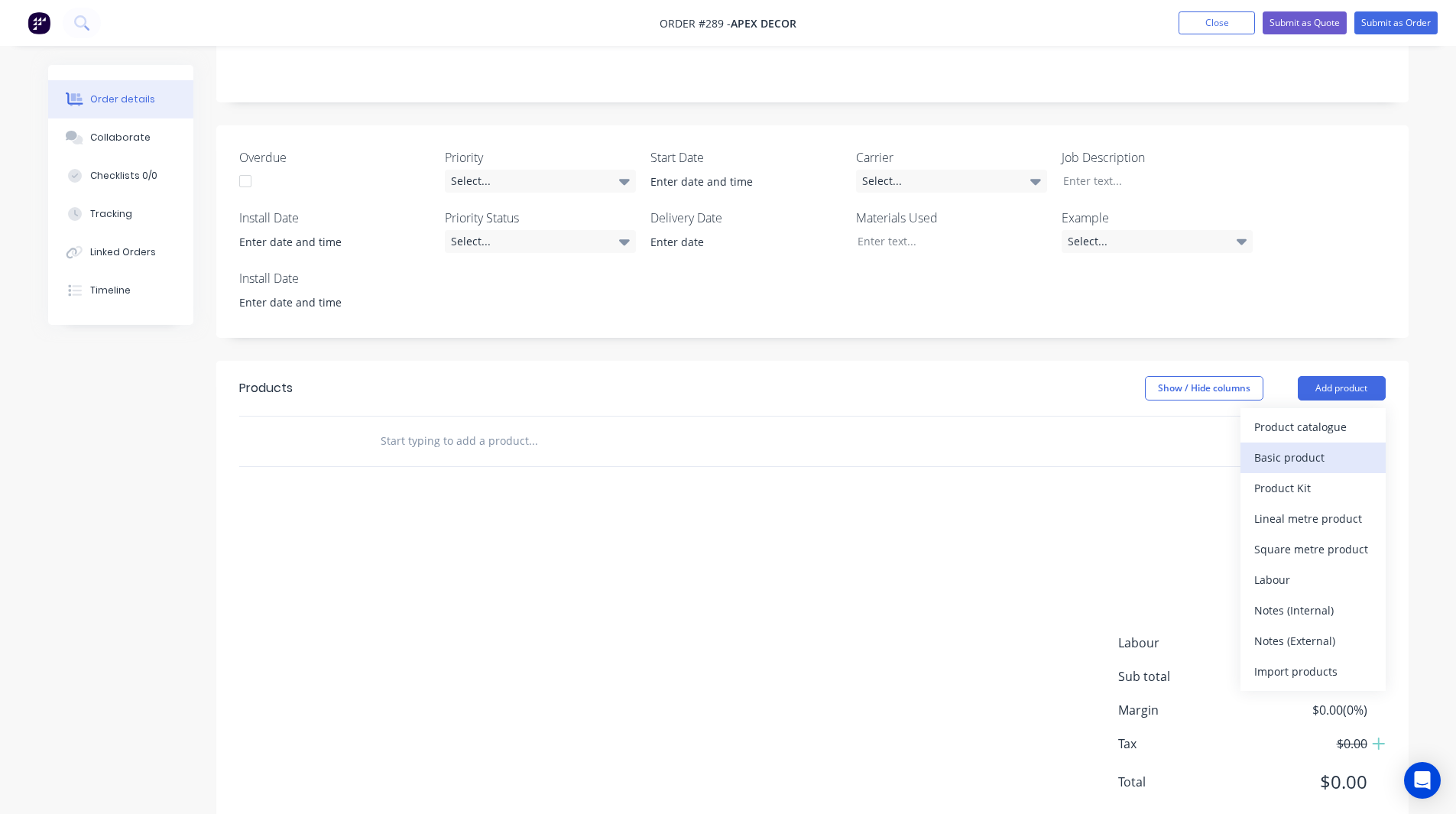click on "Basic product" at bounding box center (1313, 457) 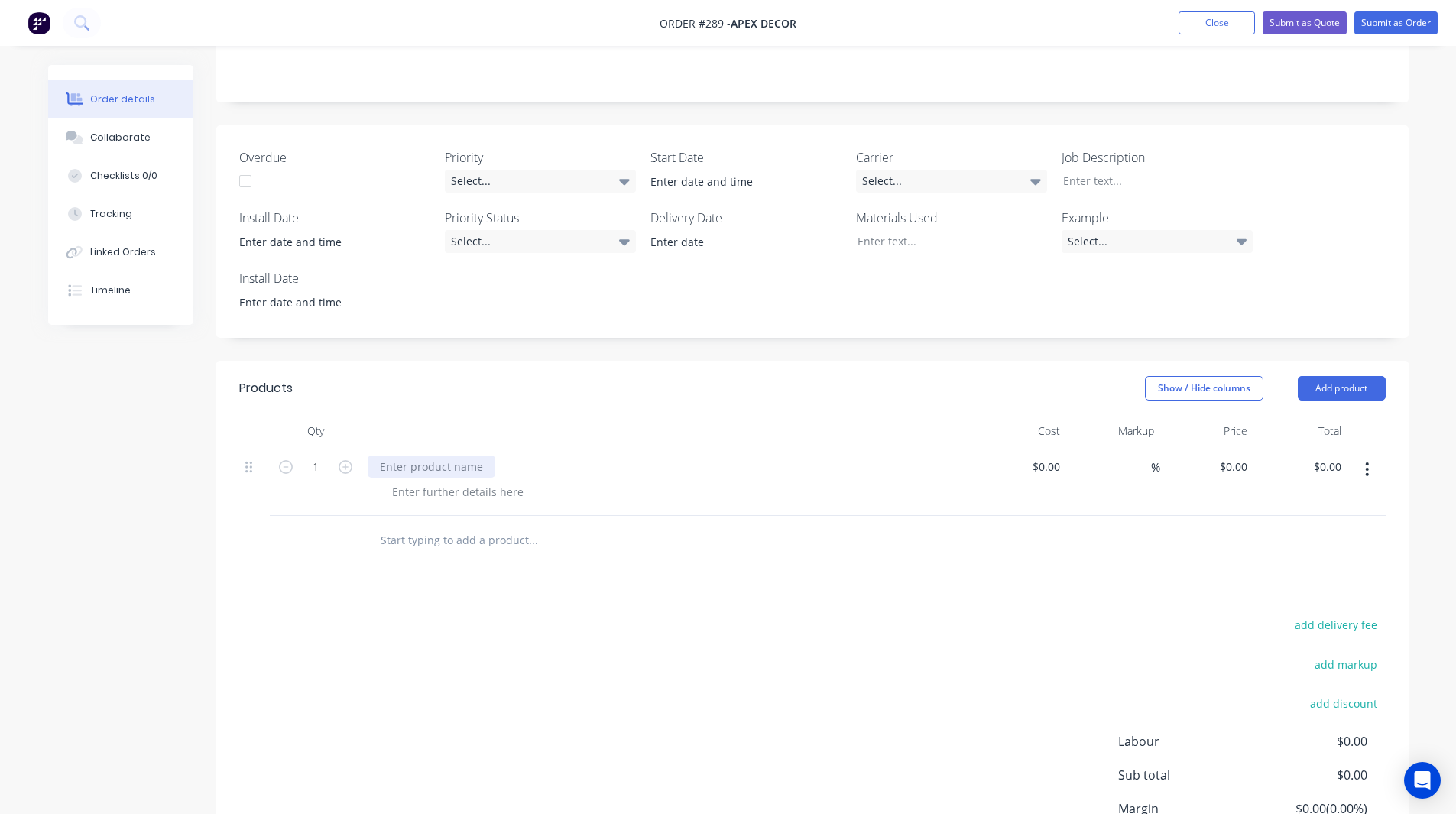 click at bounding box center [431, 466] 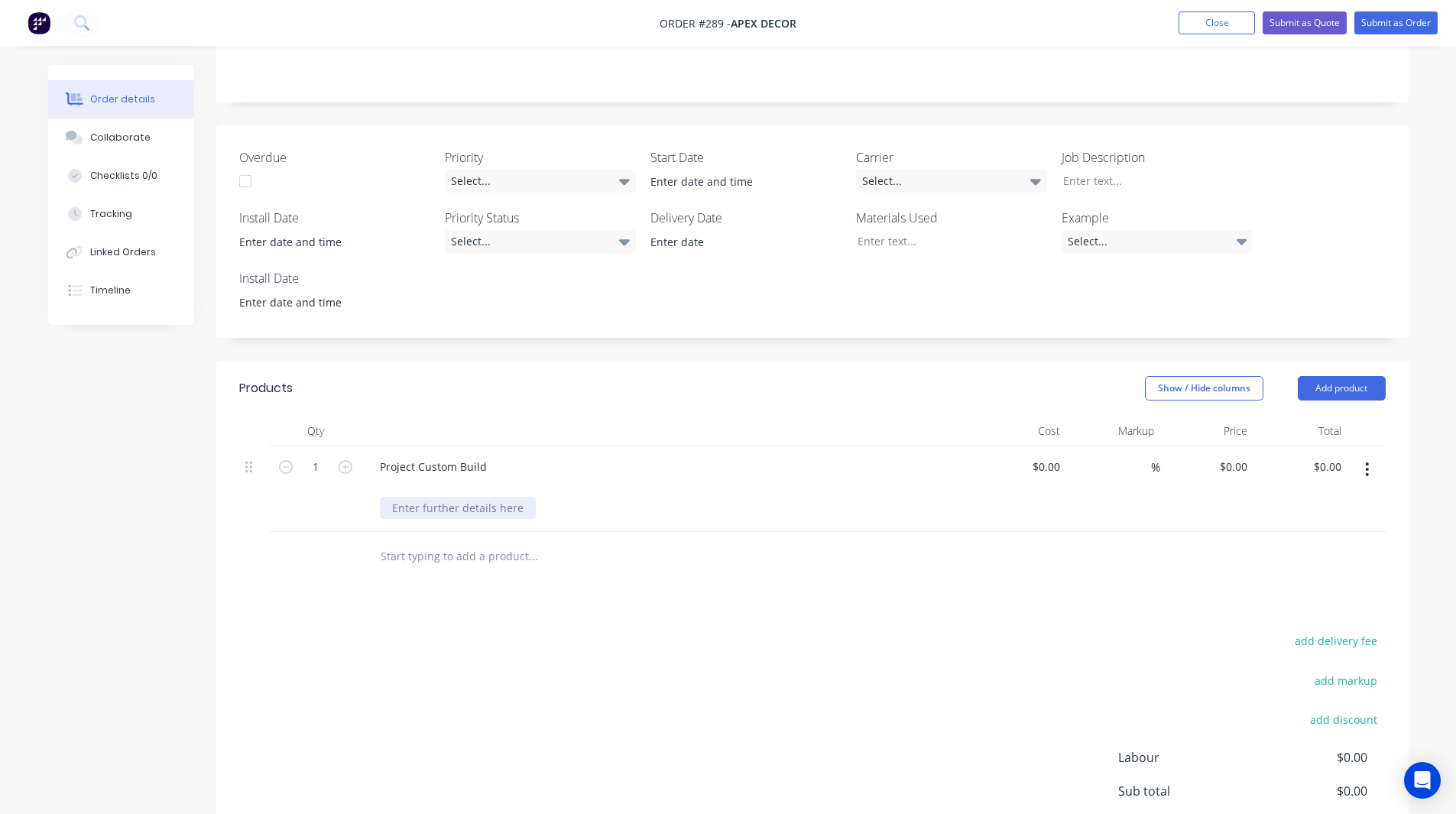 click on "Project Custom Build" at bounding box center [667, 489] 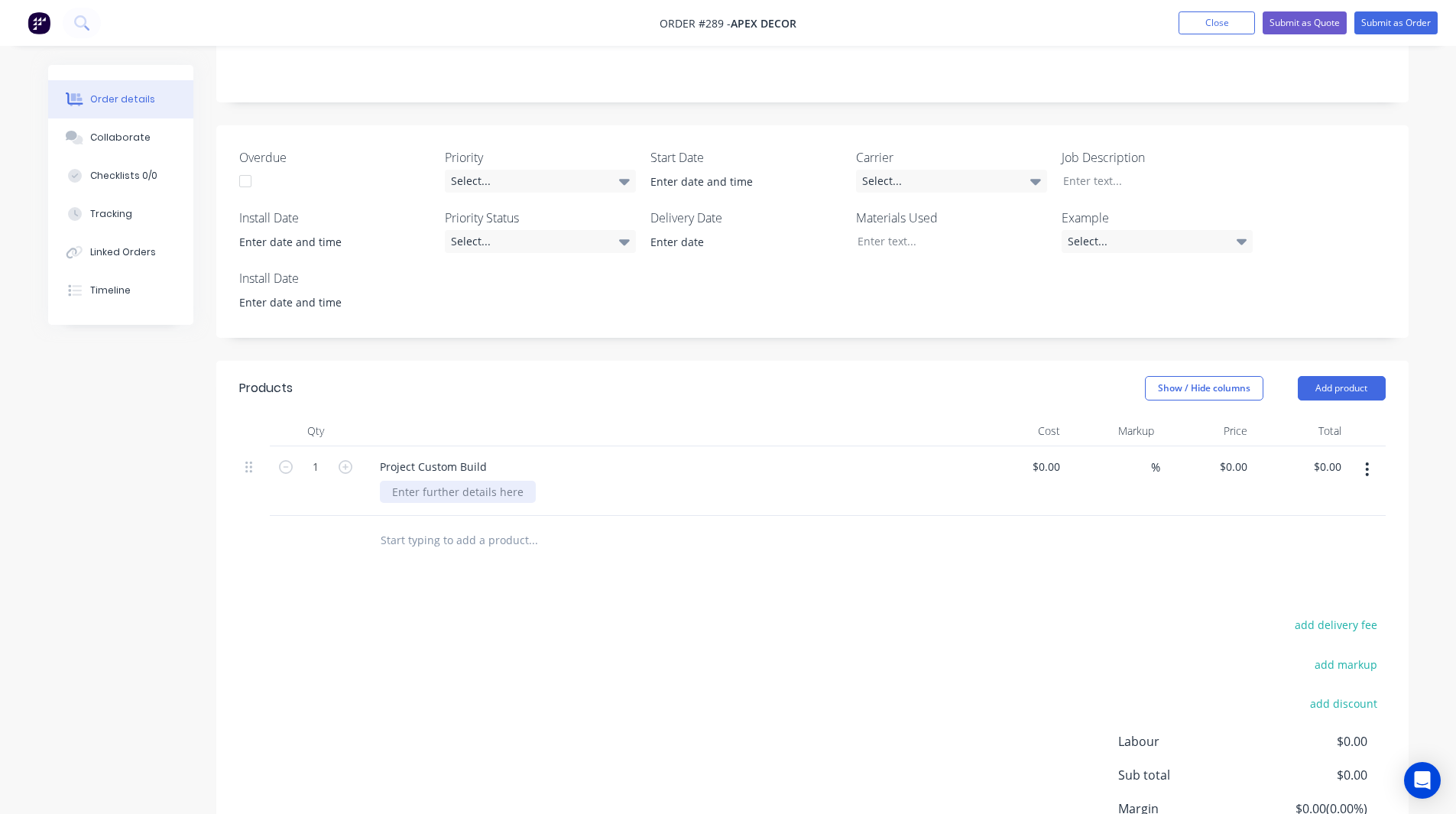 type 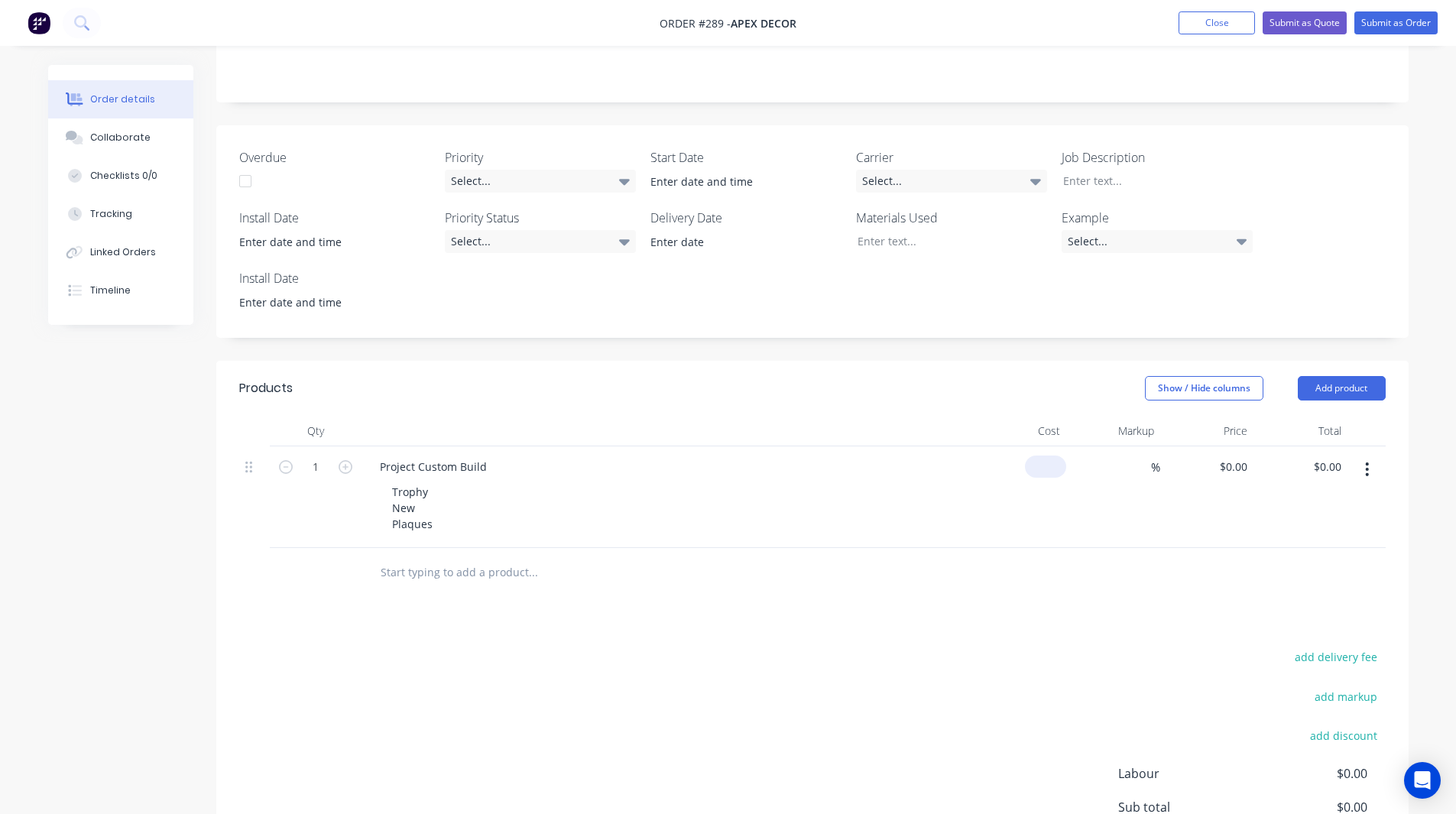 click on "$0.00" at bounding box center [1046, 466] 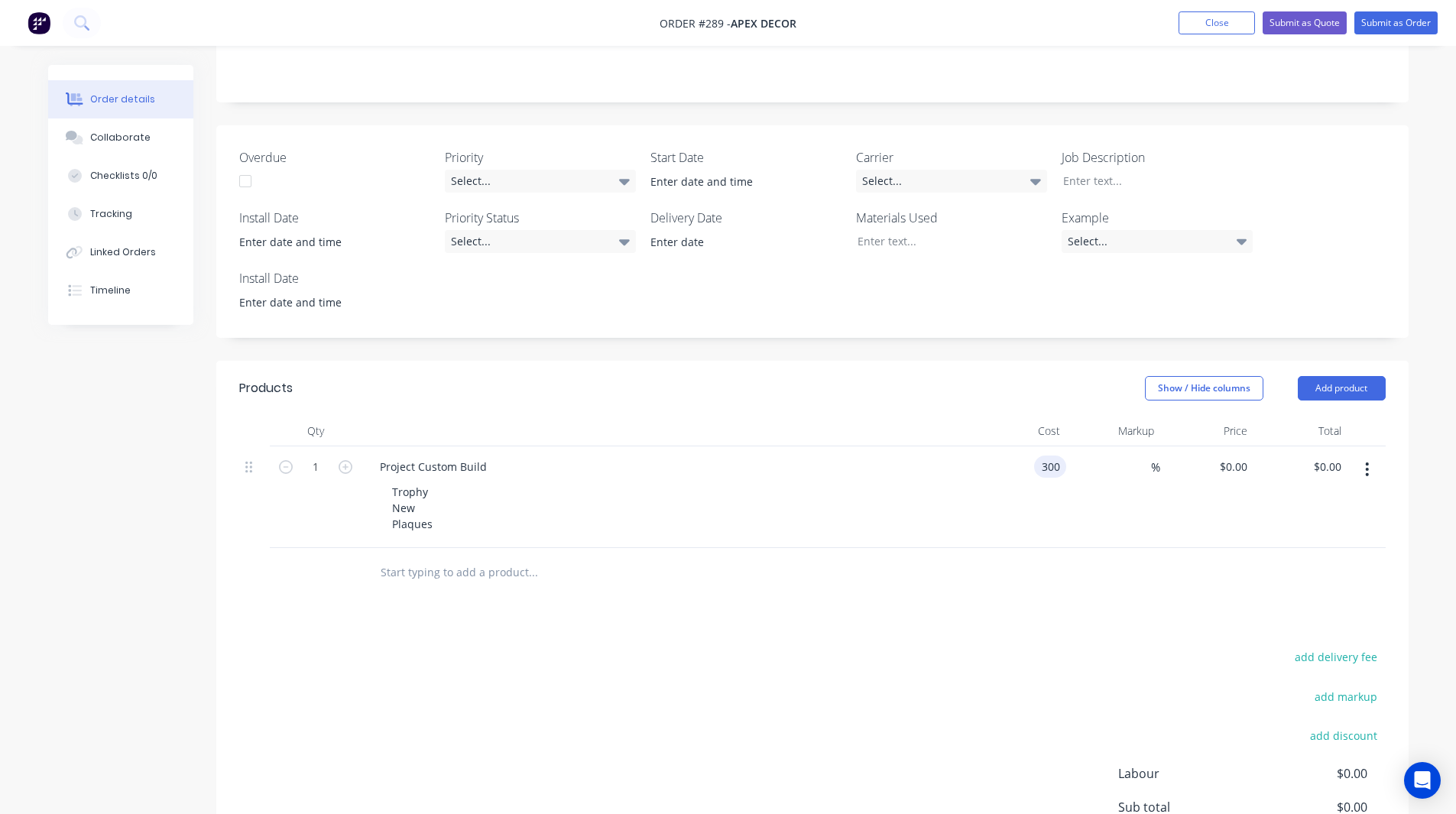 type on "$300.00" 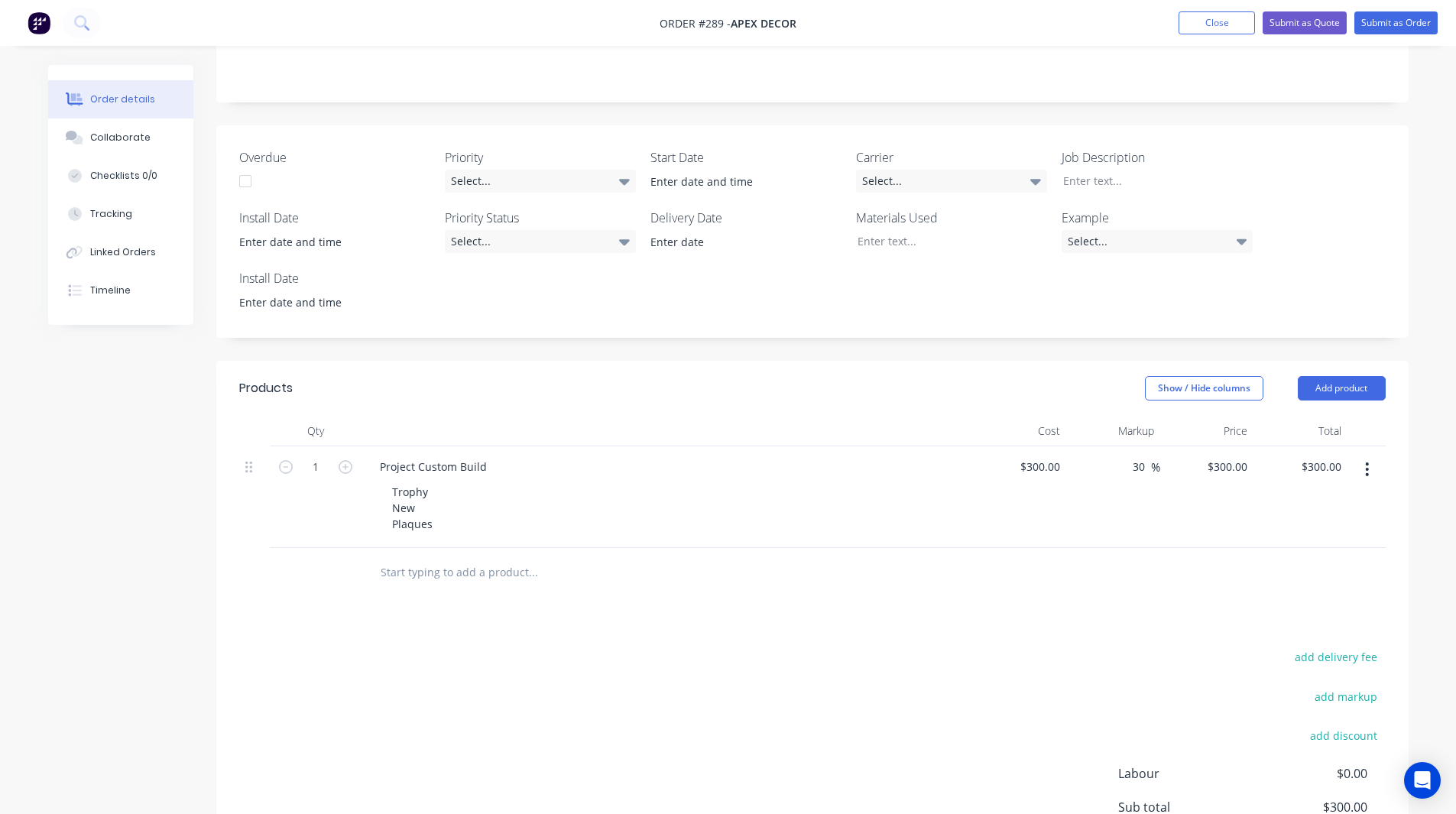 type on "30" 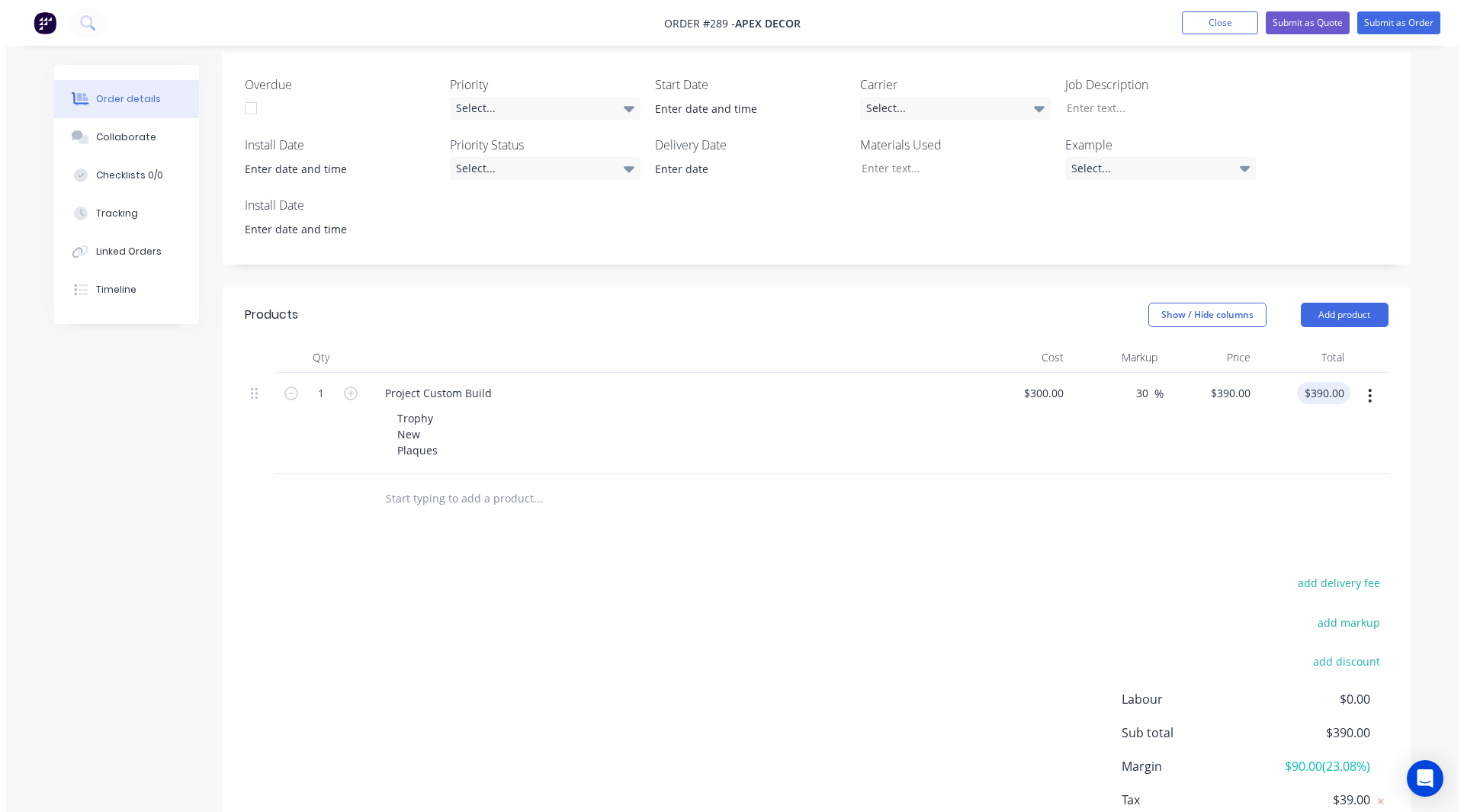scroll, scrollTop: 496, scrollLeft: 0, axis: vertical 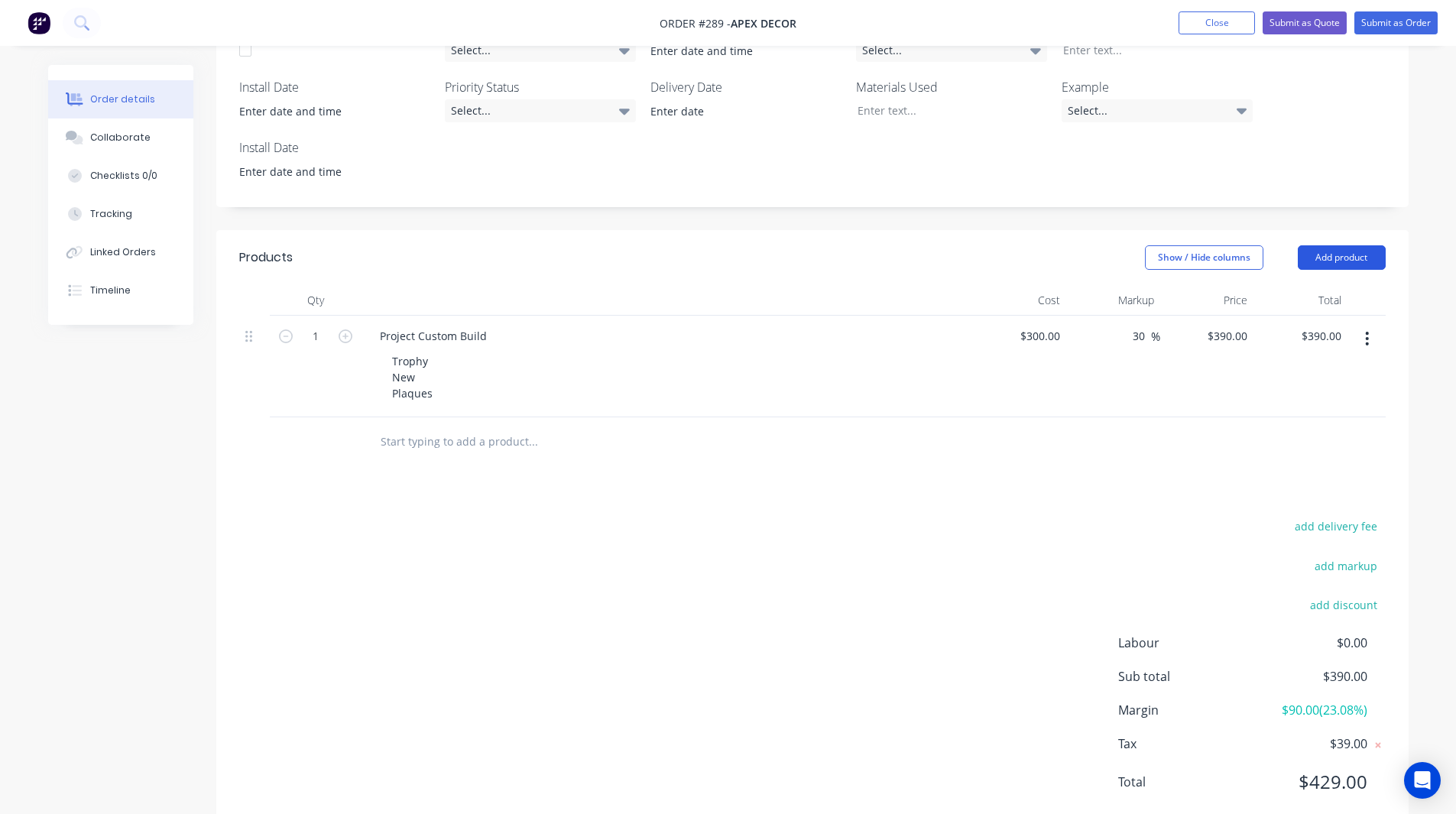 click on "Add product" at bounding box center [1341, 258] 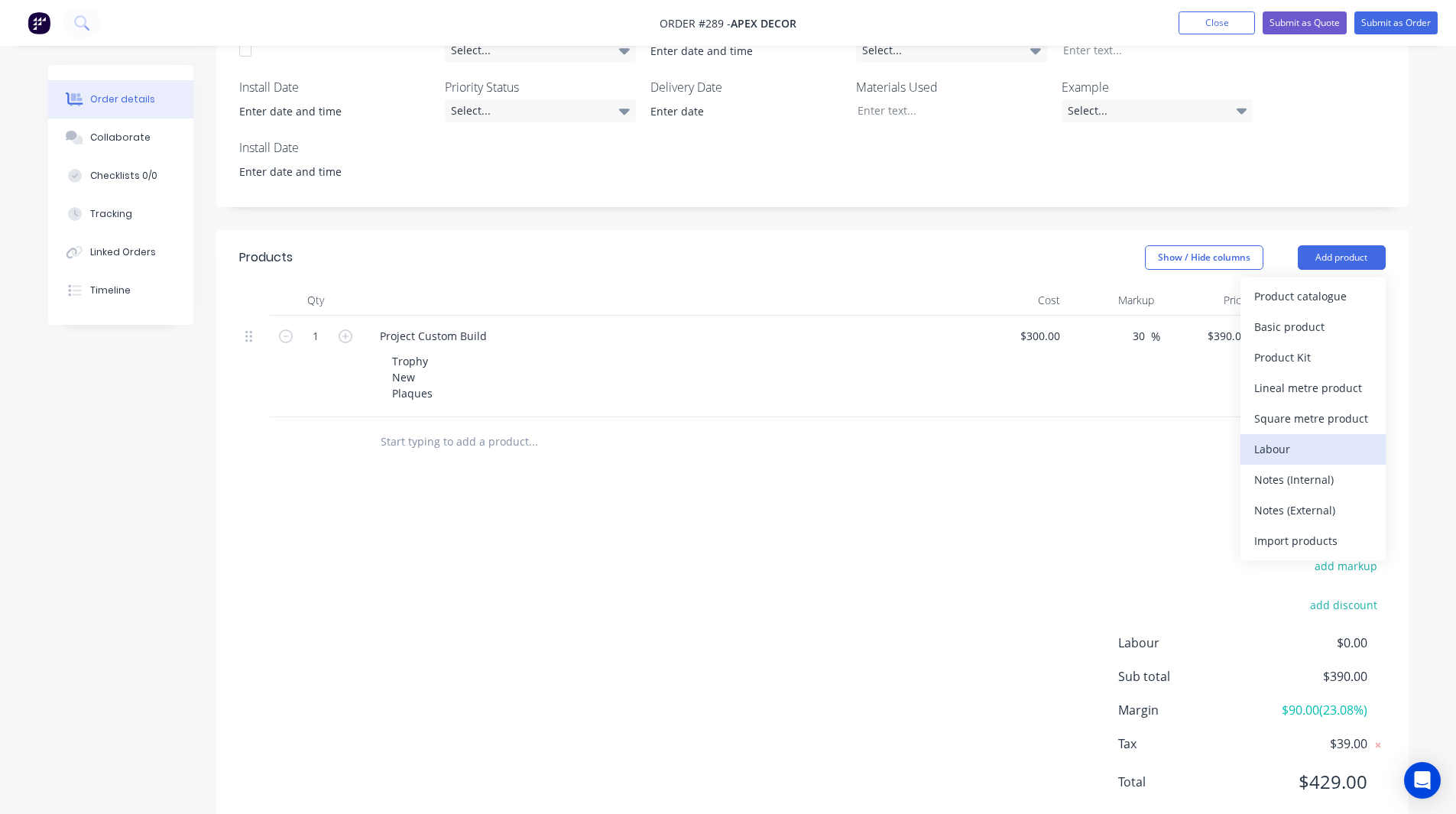 click on "Labour" at bounding box center [1313, 449] 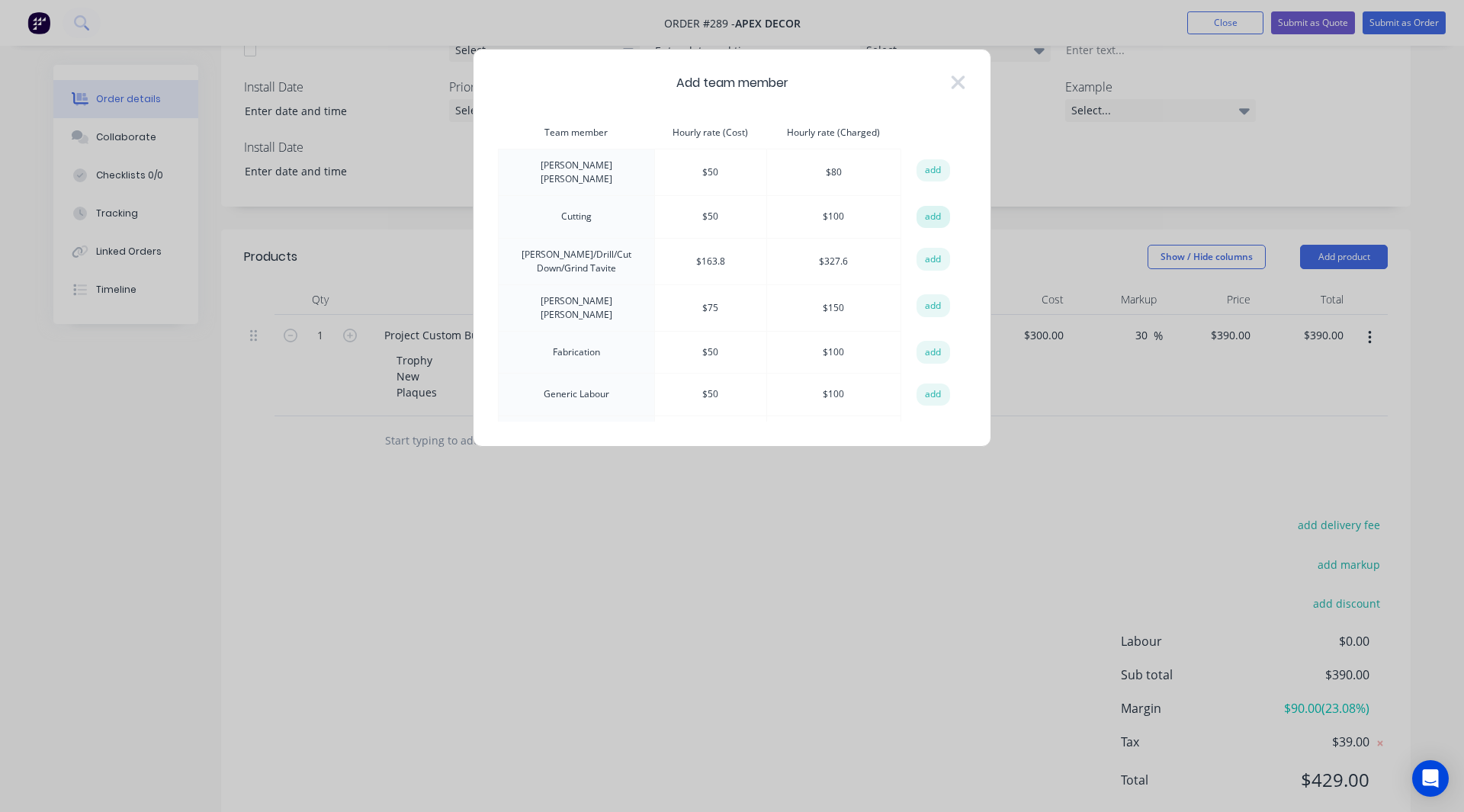 click on "add" at bounding box center (933, 217) 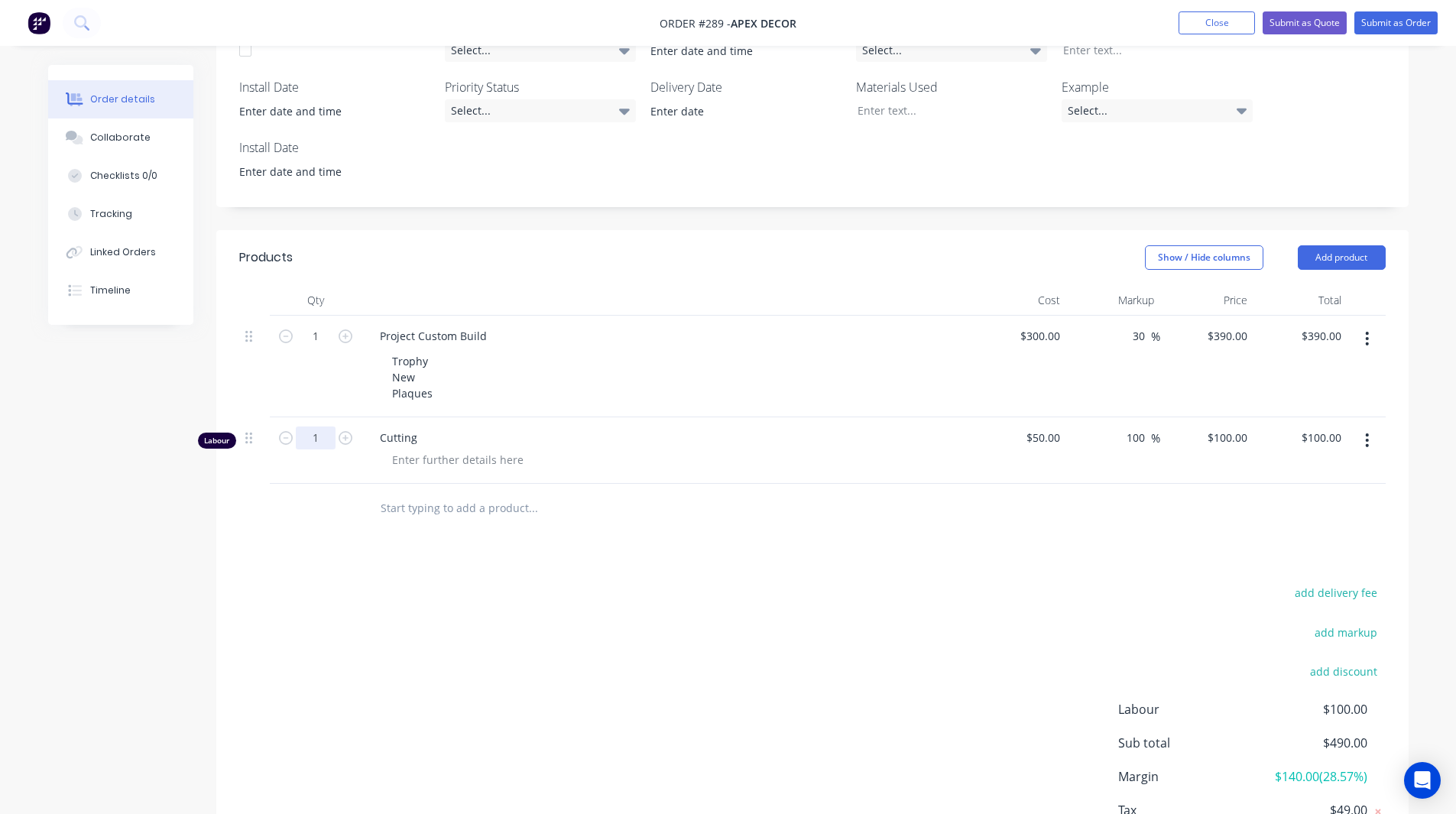click on "1" at bounding box center [316, 336] 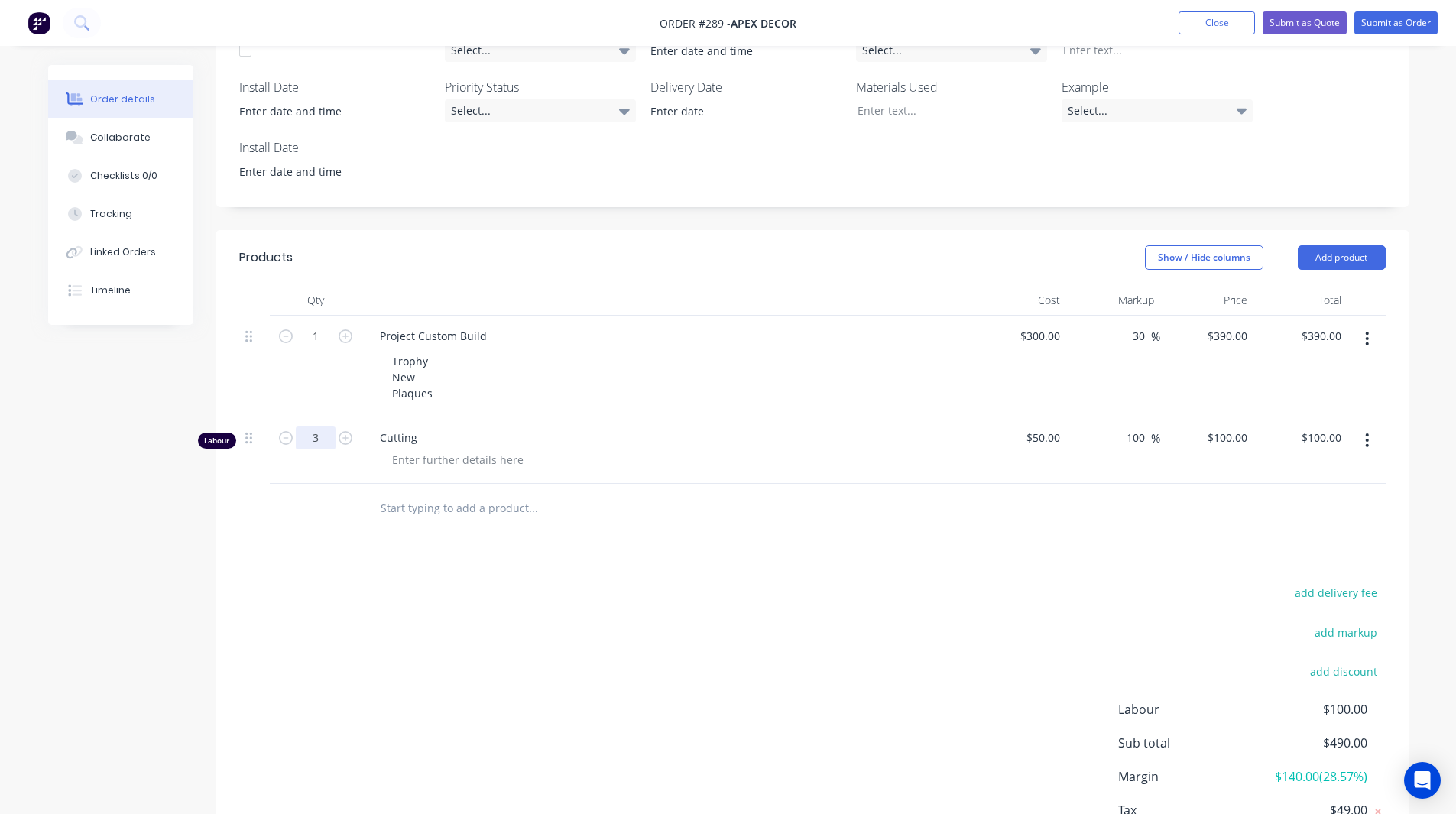 type on "3" 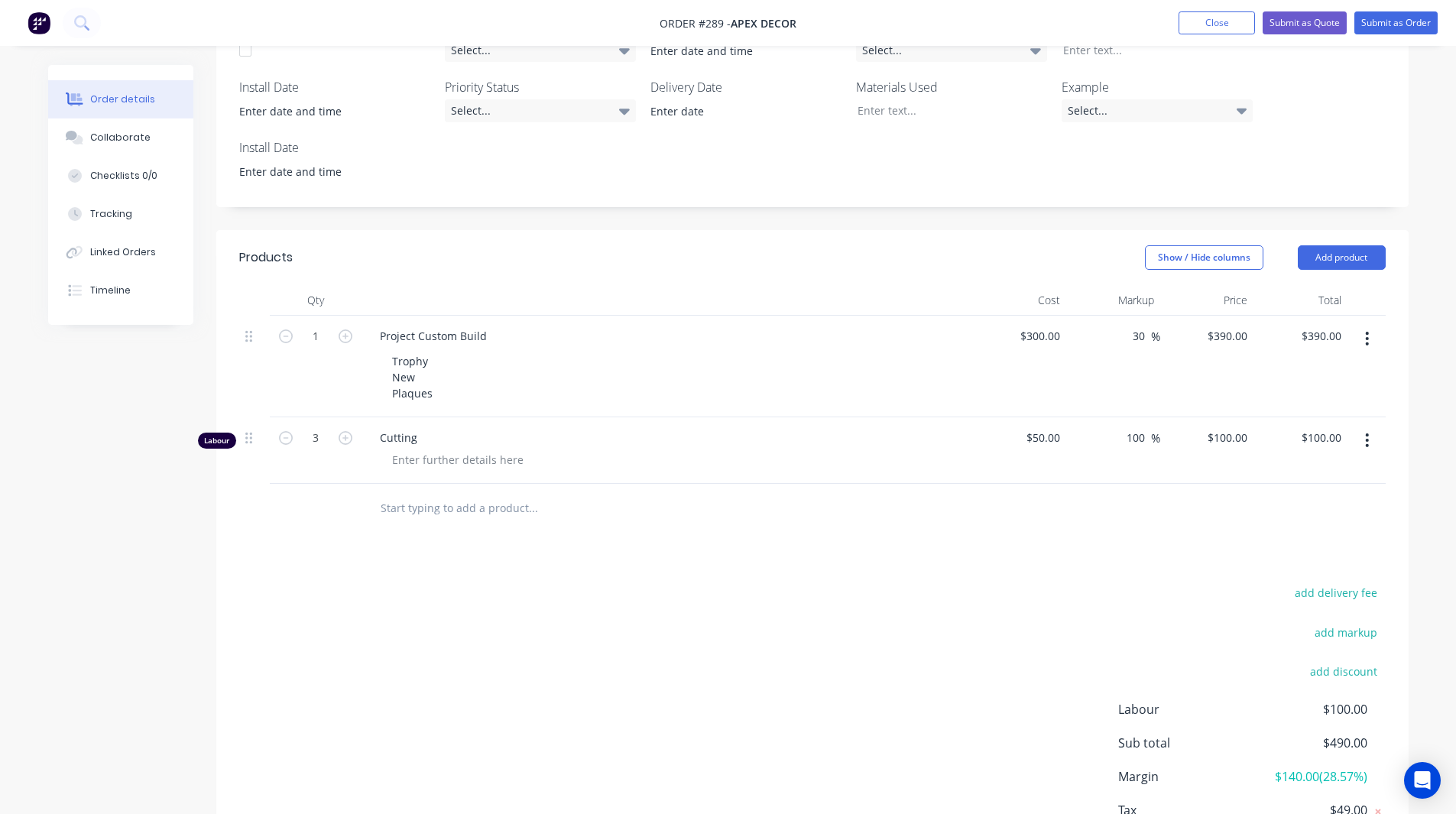 click on "Products Show / Hide columns Add product     Qty Cost Markup Price Total 1 Project Custom Build Trophy
New
Plaques $300.00 $300.00 30 30 % $390.00 $390.00 $390.00 $390.00   Labour 3 Cutting  $50.00 $50.00 100 100 % $100.00 $100.00 $100.00 $100.00   add delivery fee add markup add discount Labour $100.00 Sub total $490.00 Margin $140.00  ( 28.57 %) Tax $49.00 Total $539.00" at bounding box center [812, 565] 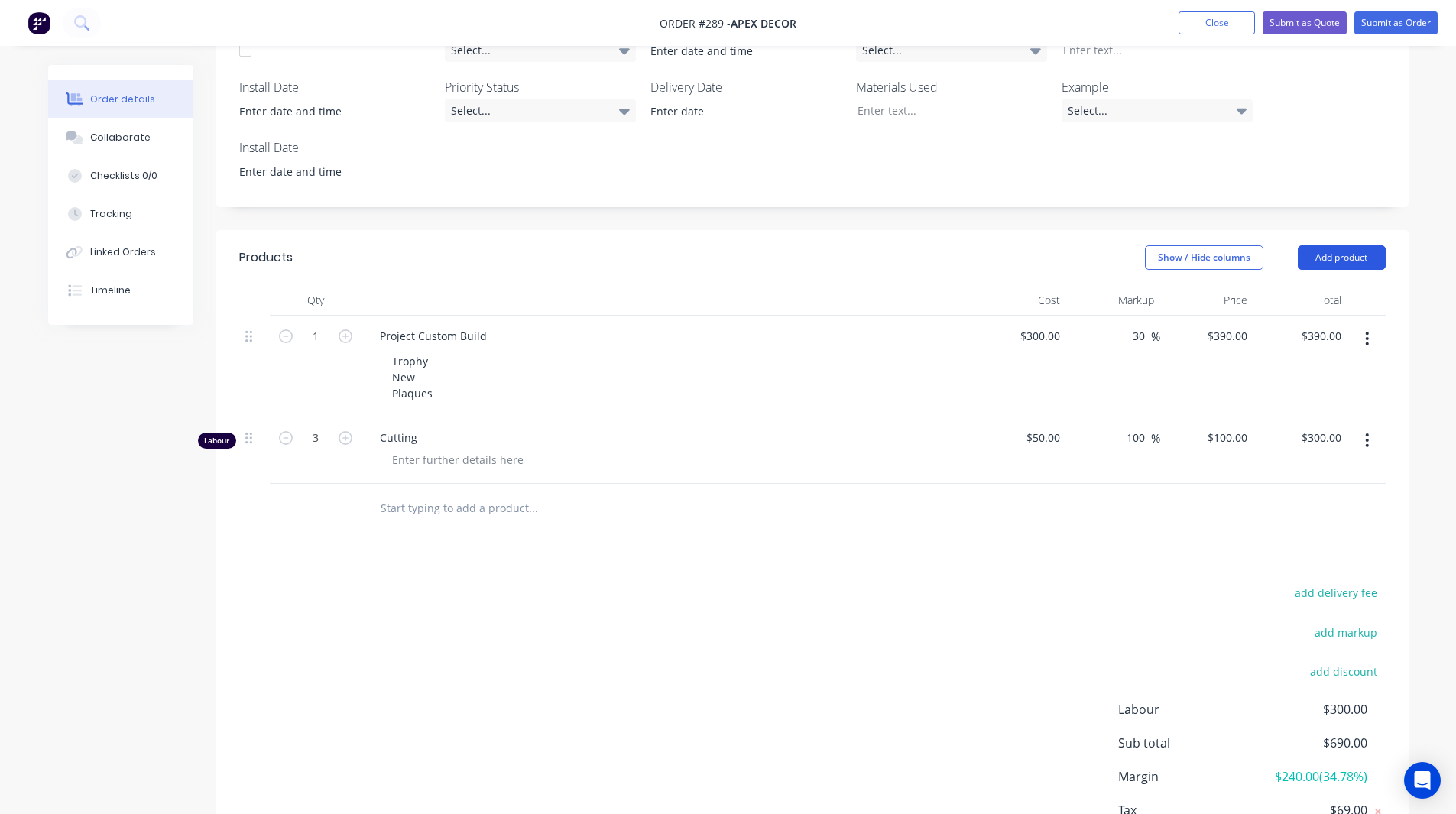 click on "Add product" at bounding box center (1341, 258) 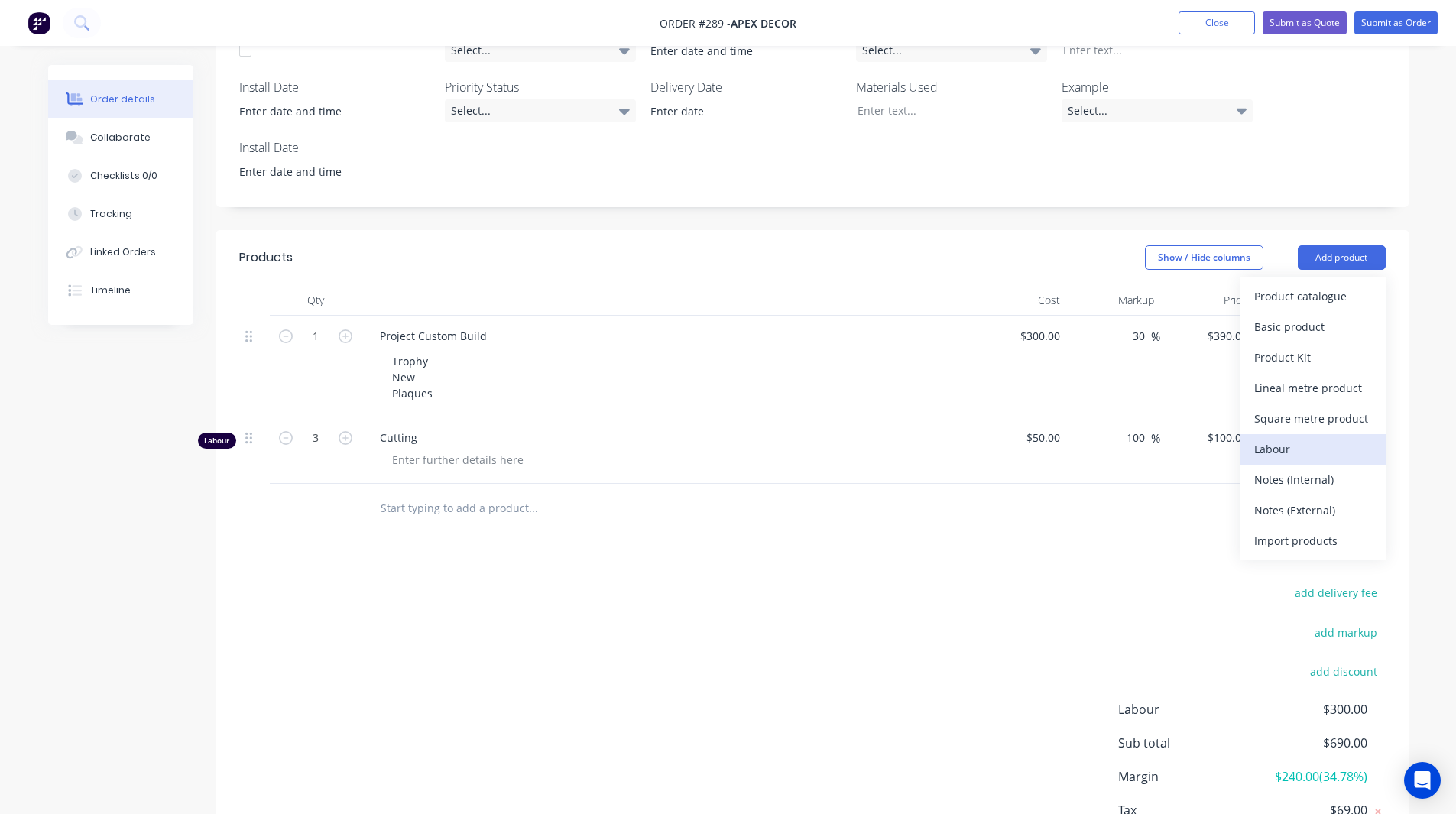click on "Labour" at bounding box center [1313, 449] 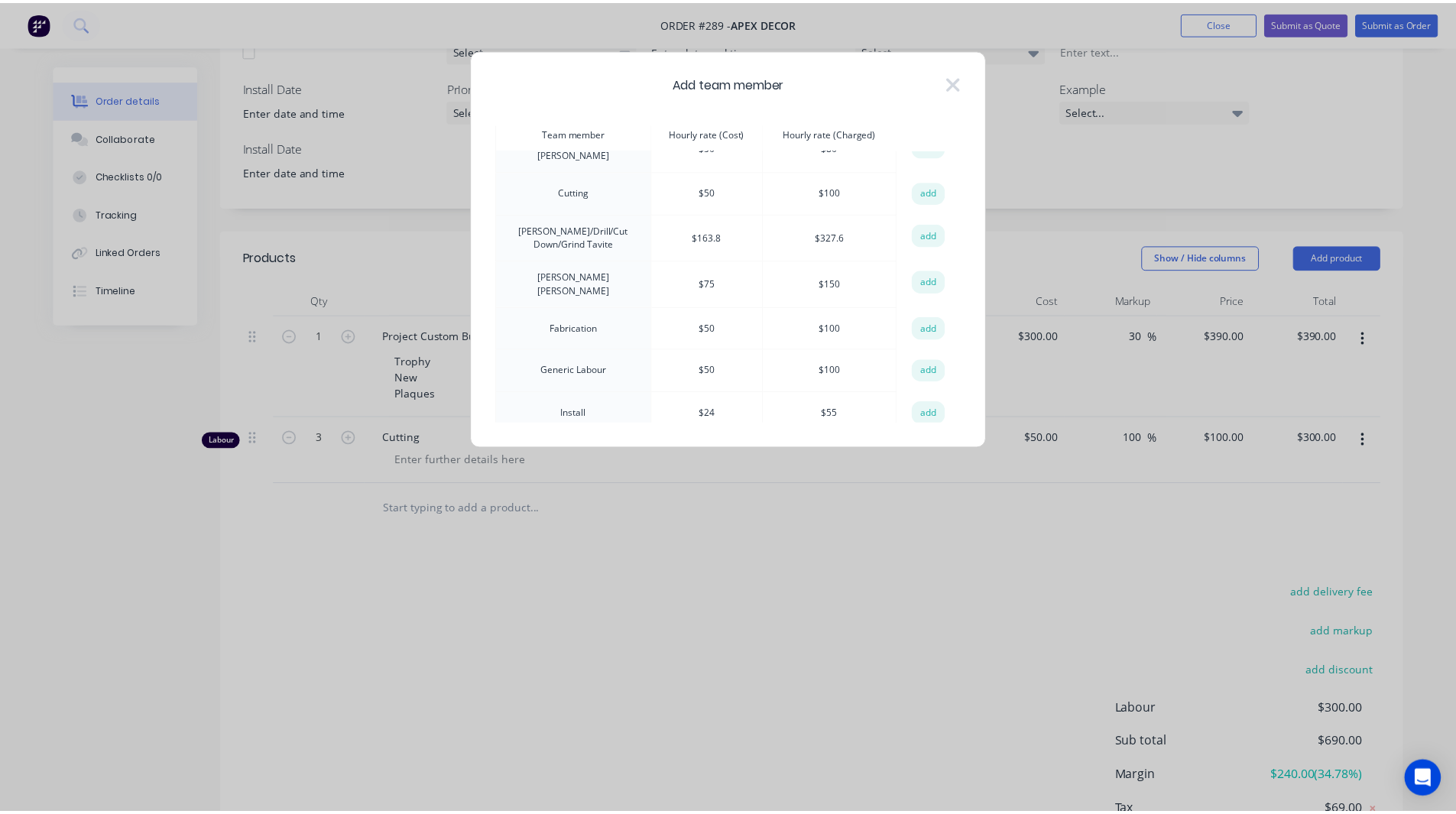 scroll, scrollTop: 26, scrollLeft: 0, axis: vertical 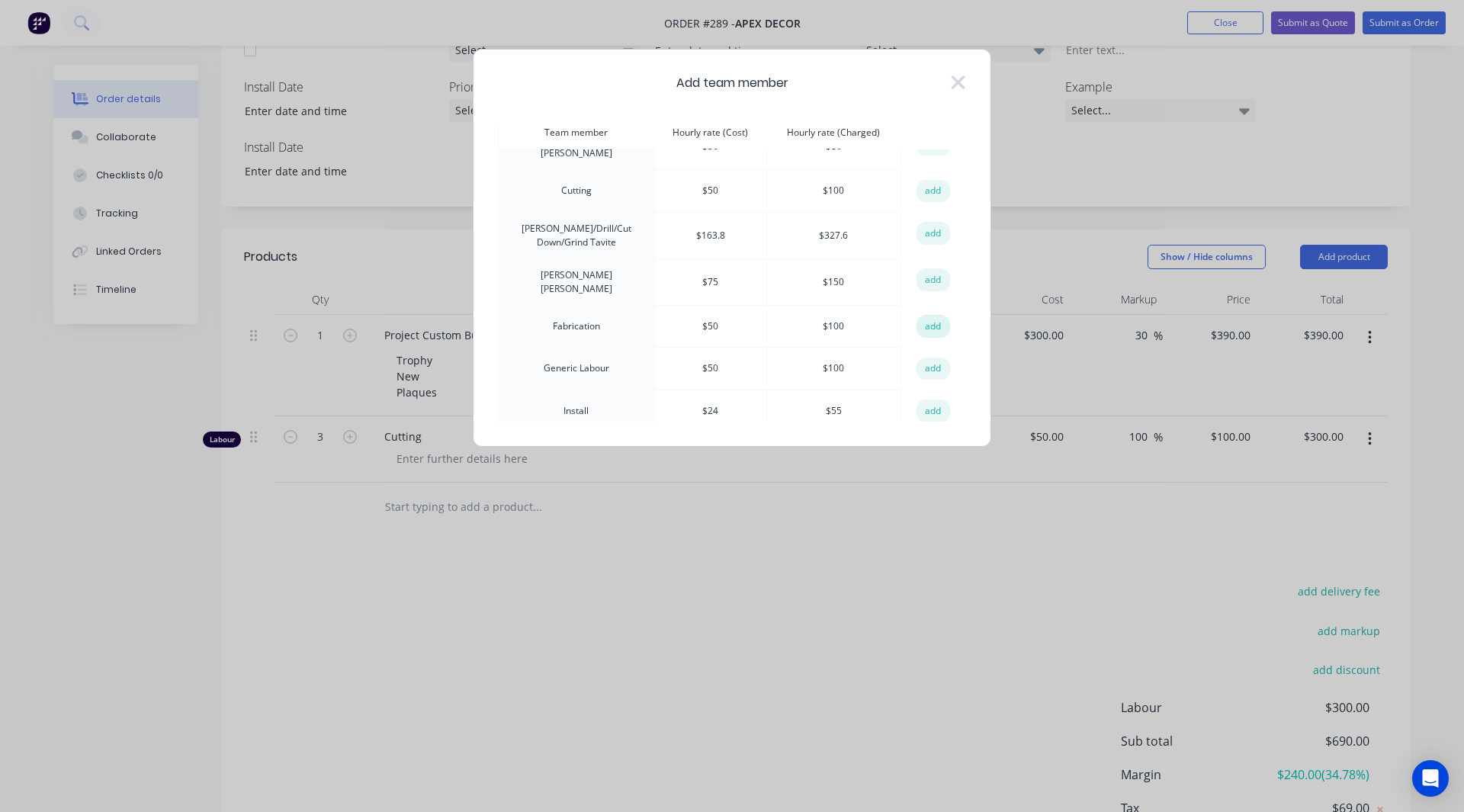 click on "add" at bounding box center [933, 326] 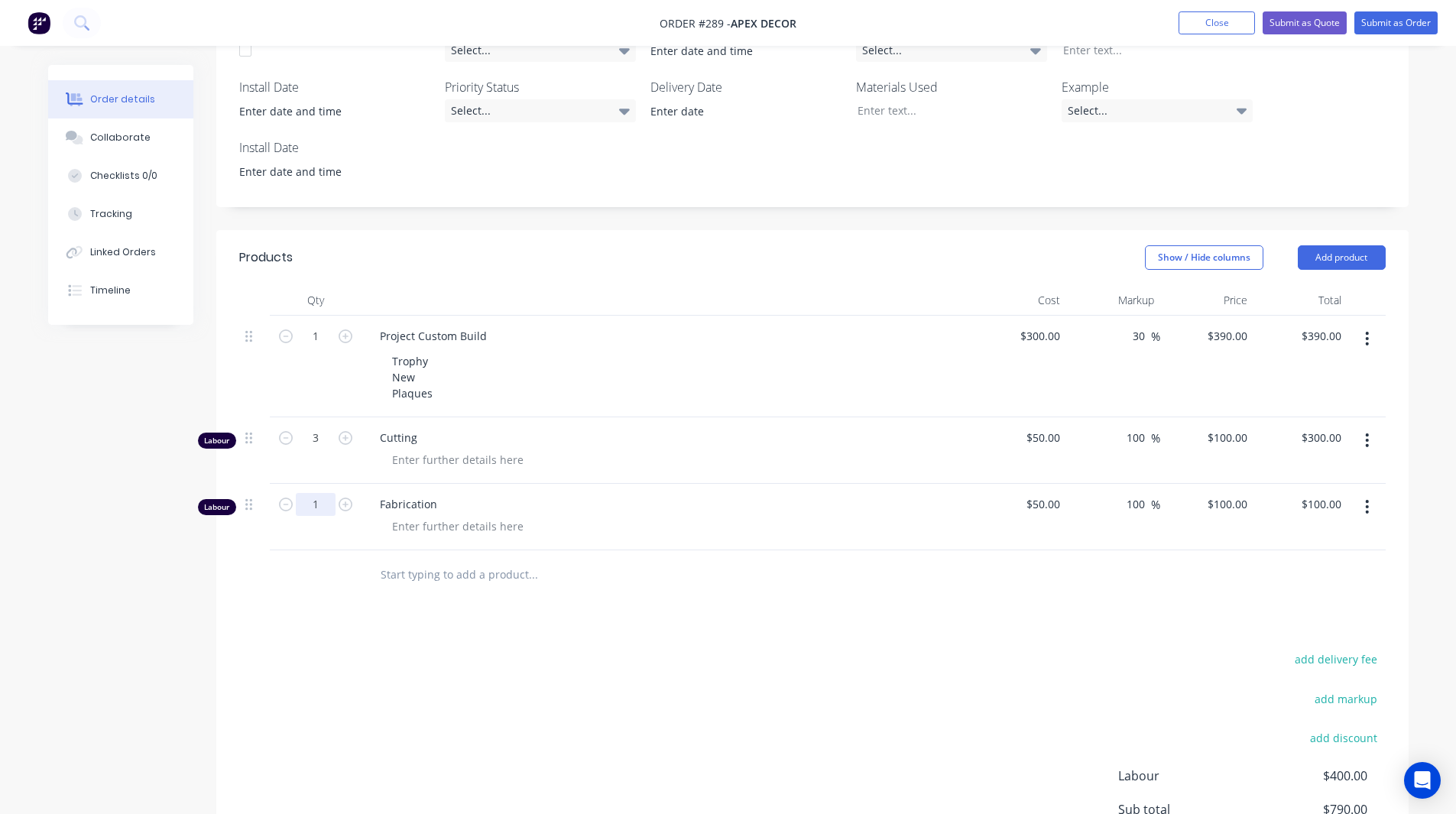click on "1" at bounding box center [316, 336] 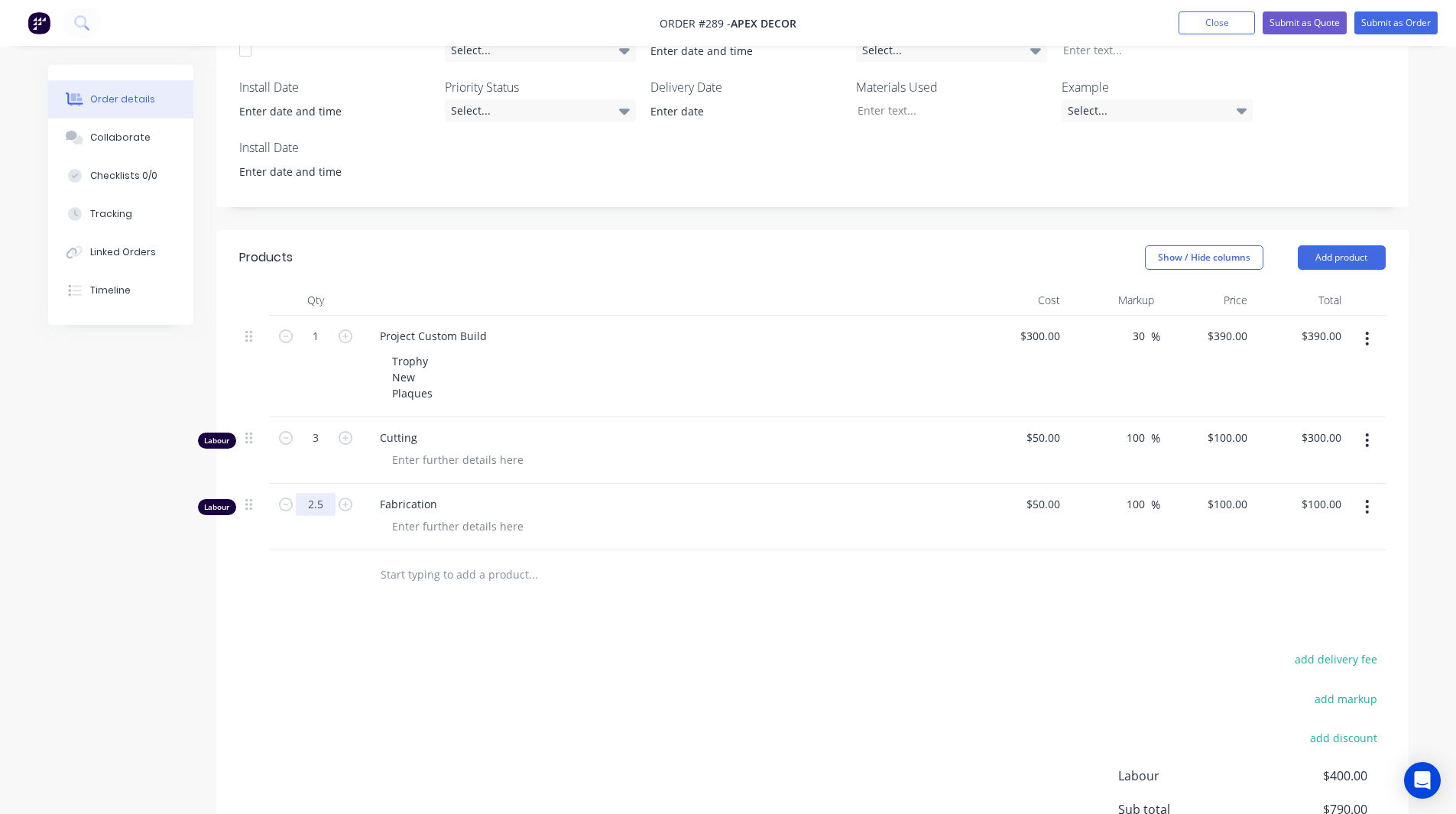 type on "2.5" 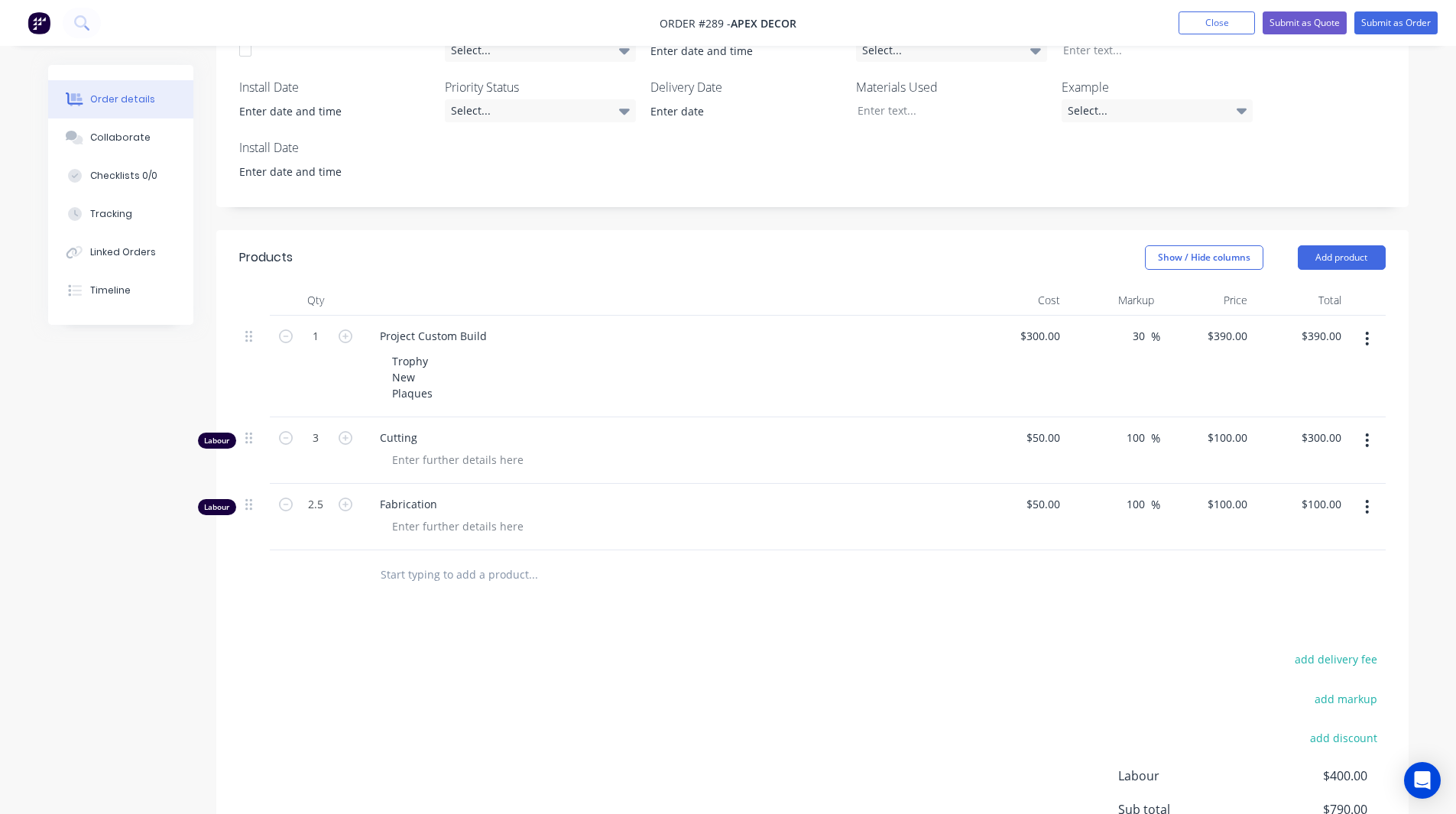 click on "Created by Rob Created 28/07/25 Required 31/07/25 Assigned to Add team member Invoiced No Status Draft Contact Jason (03) 9876 5432 0452 445 181 jason@ultraspan.au Bill to 789 Collins Street  Melbourne, Victoria, Australia, 3000 Install at 789 Collins Street  Melbourne, Victoria, Australia, 3000 Change to pick up Change to delivery PO Rl1212 Labels Project ABC Urgent Notes Overdue Priority Select... Start Date Carrier Select... Job Description Install Date Priority Status Select... Delivery Date Materials Used Example Select... Install Date Products Show / Hide columns Add product     Qty Cost Markup Price Total 1 Project Custom Build Trophy
New
Plaques $300.00 $300.00 30 30 % $390.00 $390.00 $390.00 $390.00   Labour 3 Cutting  $50.00 $50.00 100 100 % $100.00 $100.00 $300.00 $300.00   Labour 2.5 Fabrication  $50.00 $50.00 100 100 % $100.00 $100.00 $100.00 $100.00   add delivery fee add markup add discount Labour $400.00 Sub total $790.00 Margin $290.00  ( 36.71 %) Tax $79.00 Total $869.00" at bounding box center [728, 278] 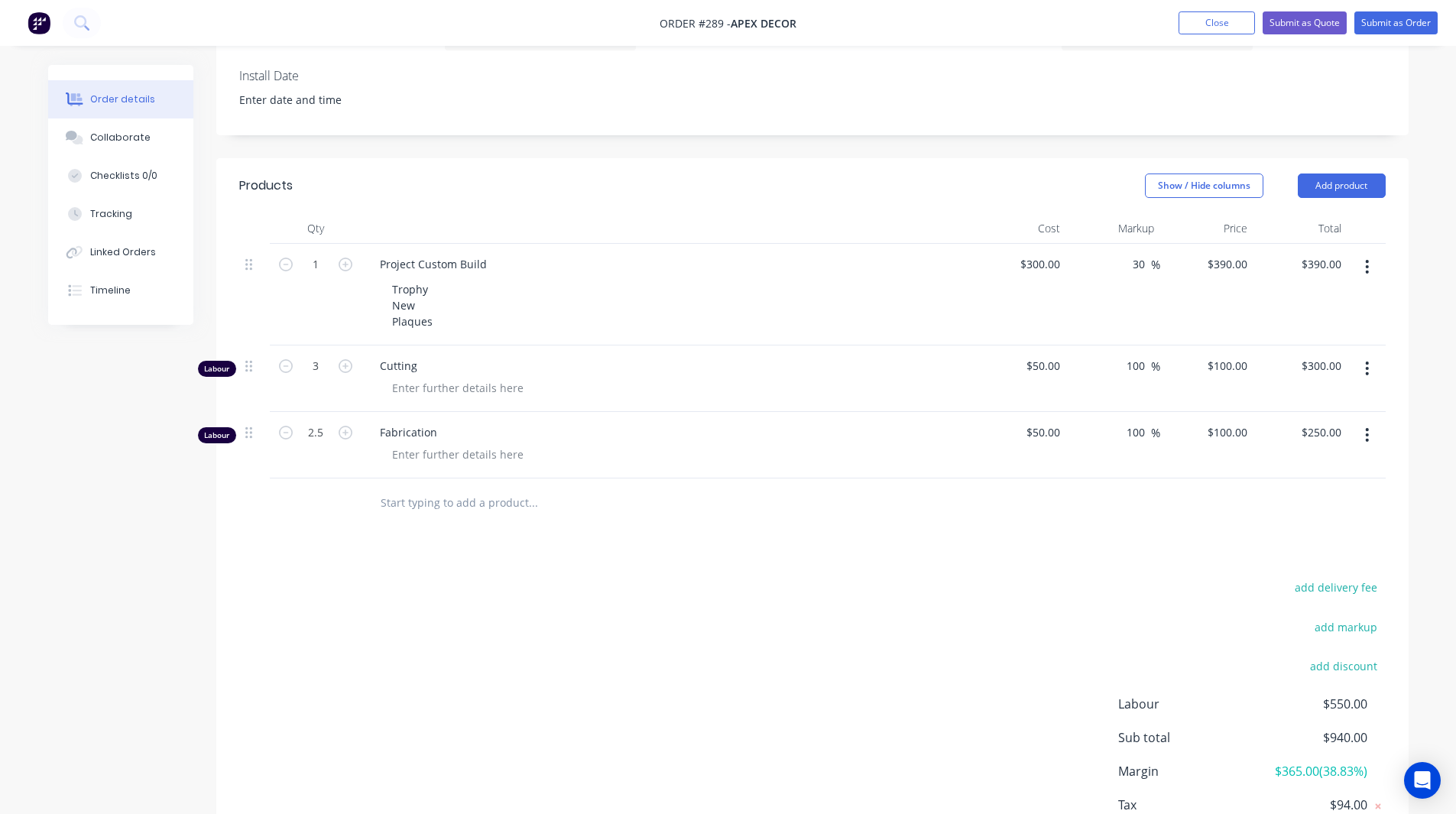 scroll, scrollTop: 569, scrollLeft: 0, axis: vertical 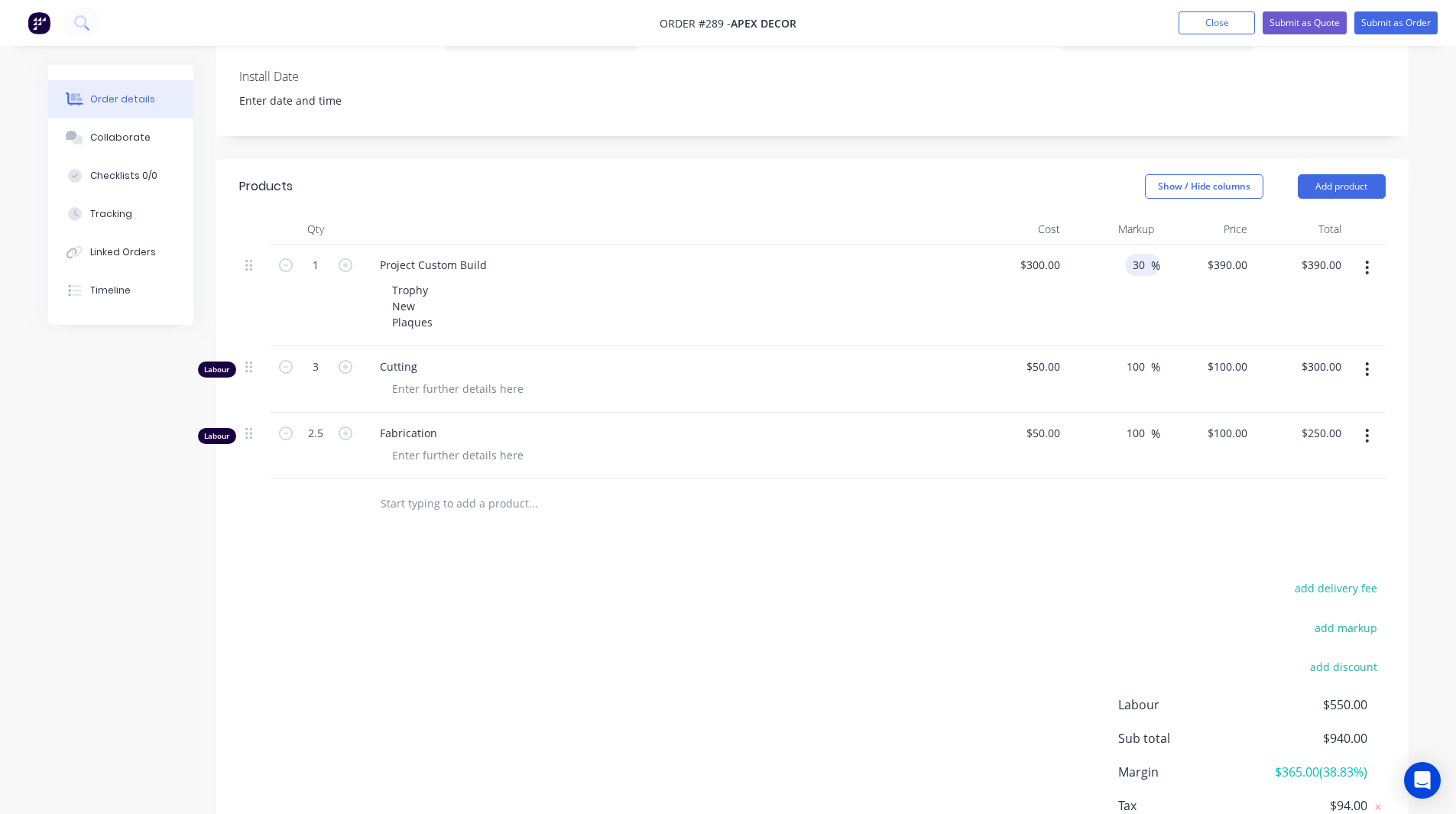 click on "30" at bounding box center [1141, 264] 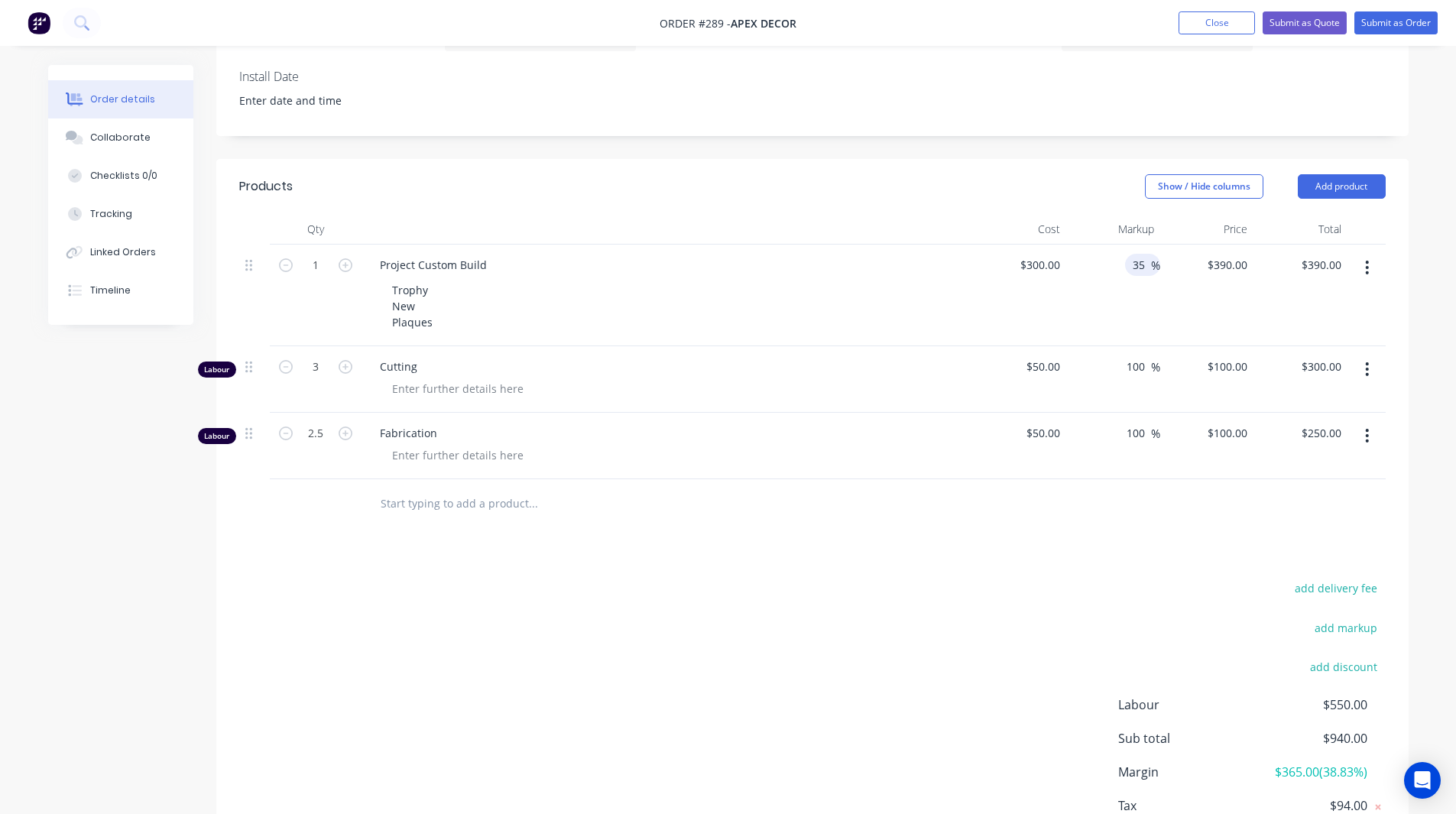 type on "35" 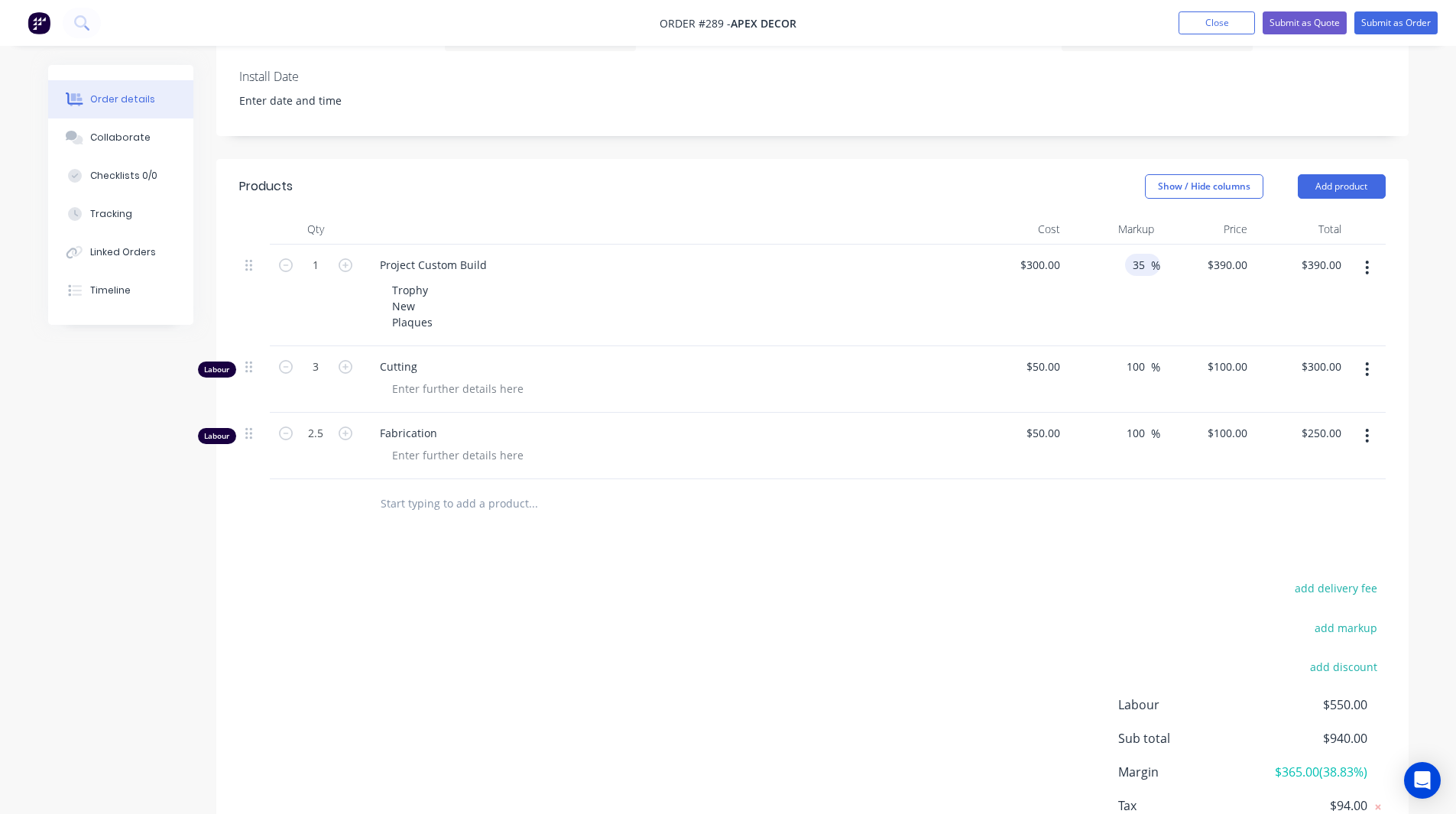click on "add delivery fee add markup add discount Labour $550.00 Sub total $940.00 Margin $365.00  ( 38.83 %) Tax $94.00 Total $1,034.00" at bounding box center (812, 725) 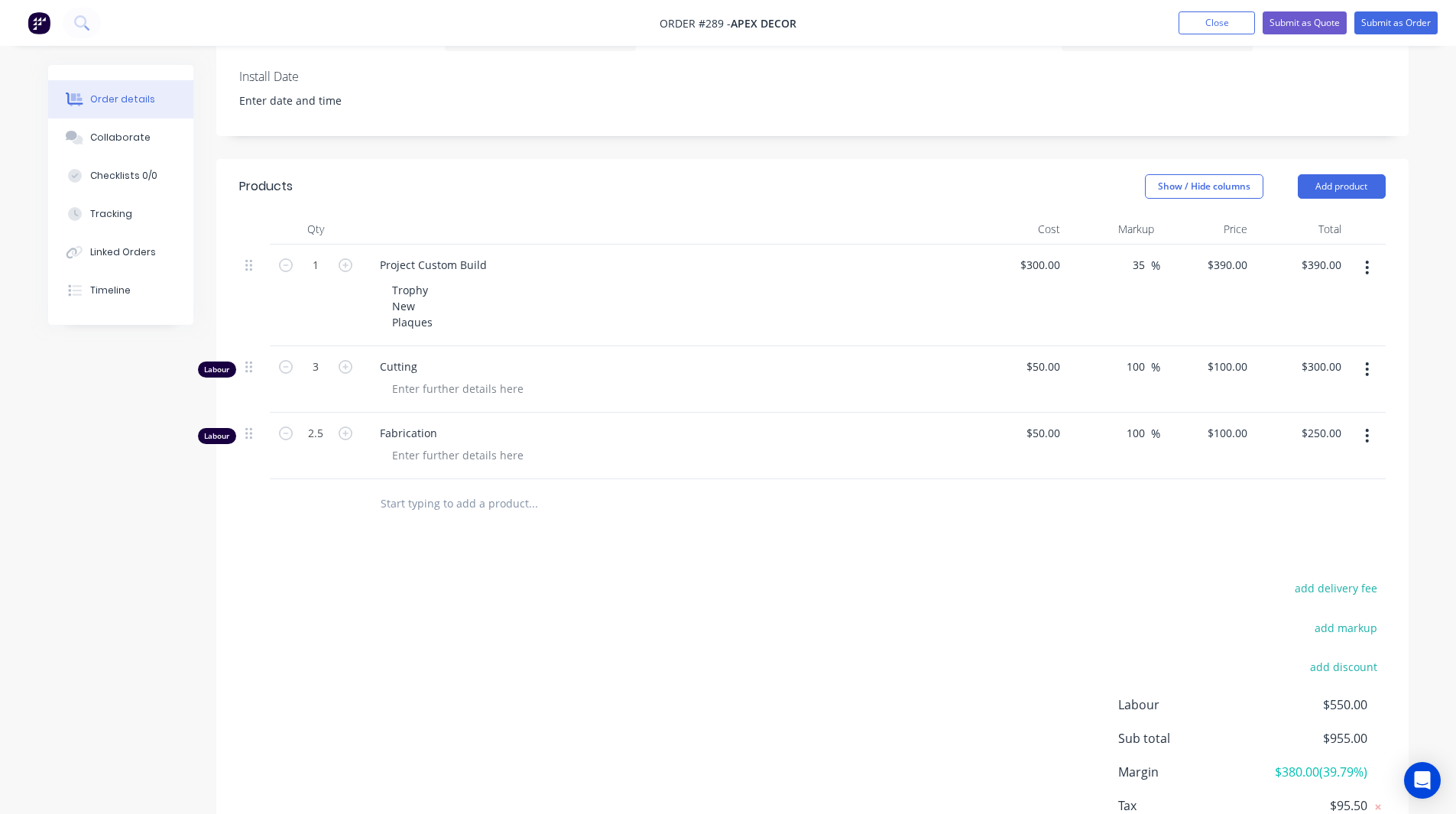 type on "$405.00" 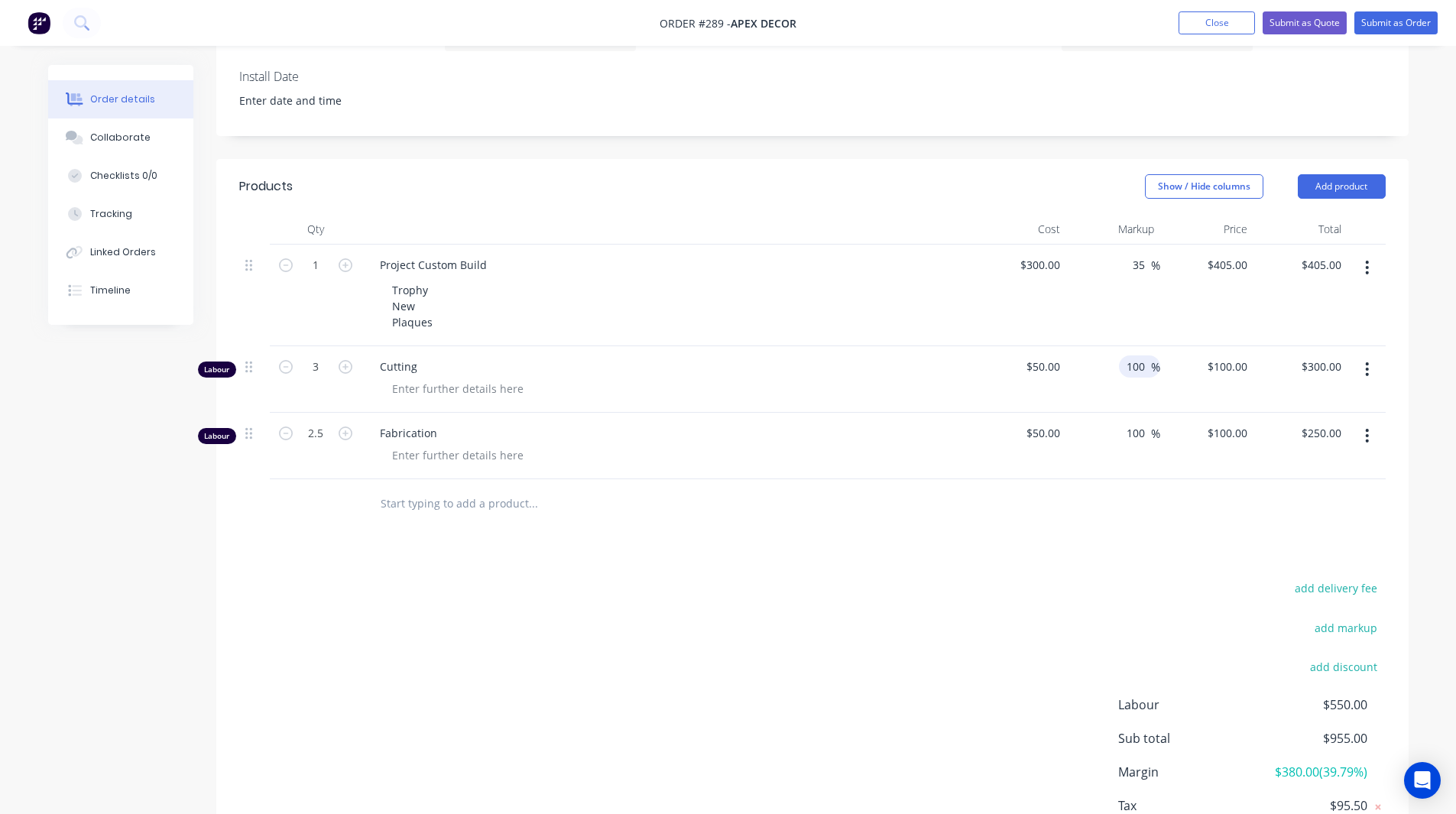 click on "100" at bounding box center [1138, 366] 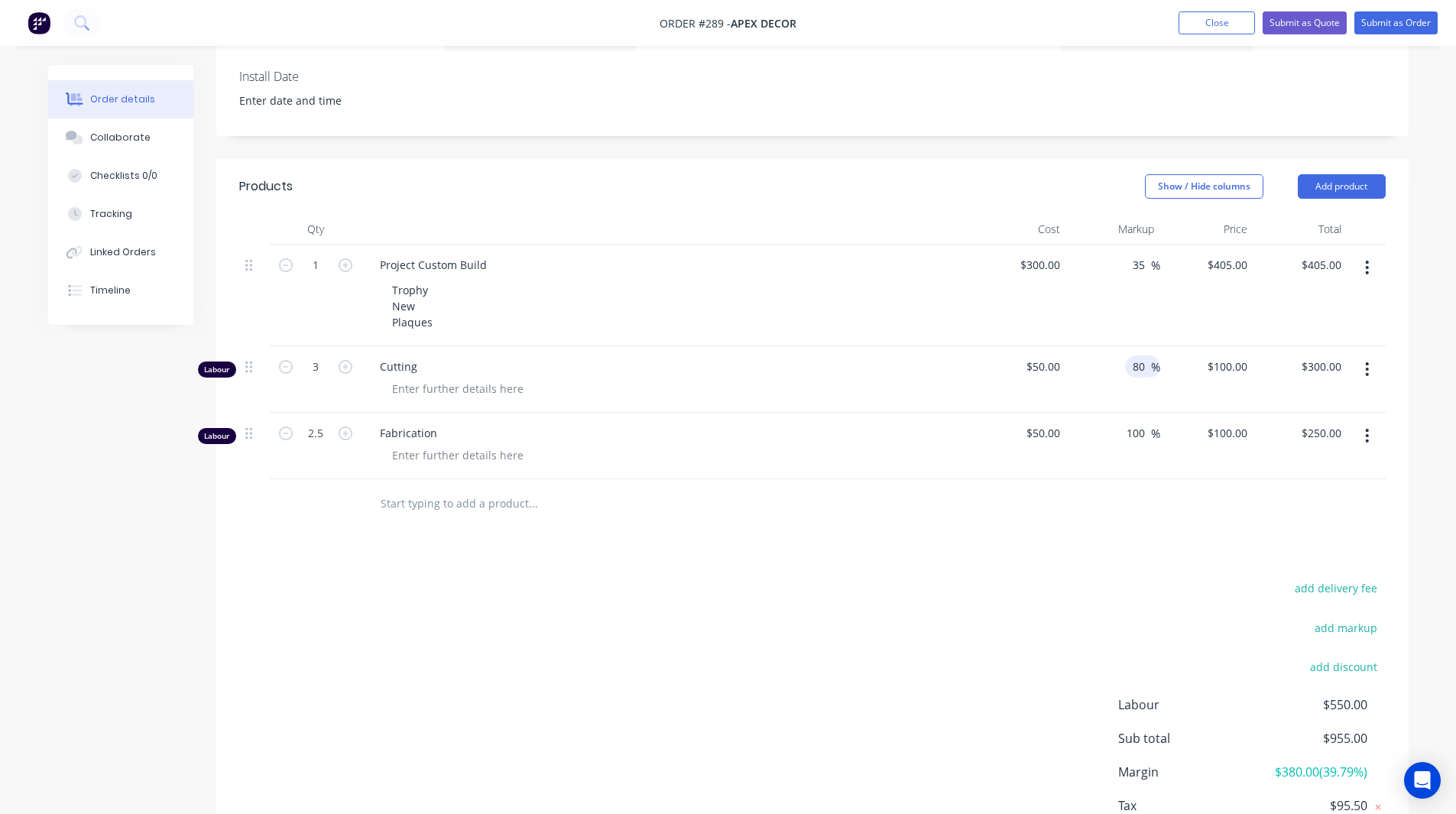 type on "80" 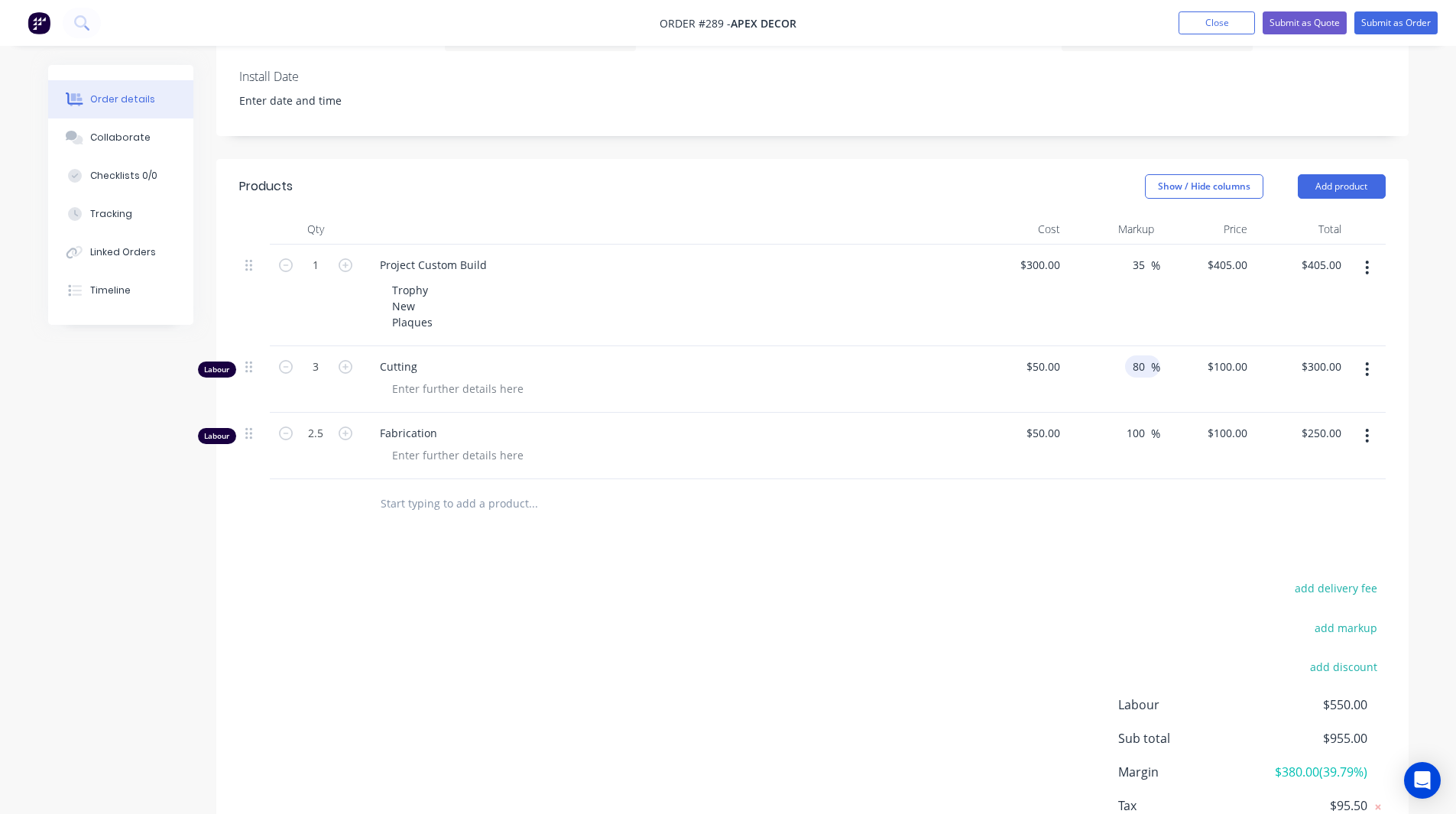 click on "add delivery fee add markup add discount Labour $550.00 Sub total $955.00 Margin $380.00  ( 39.79 %) Tax $95.50 Total $1,050.50" at bounding box center (812, 725) 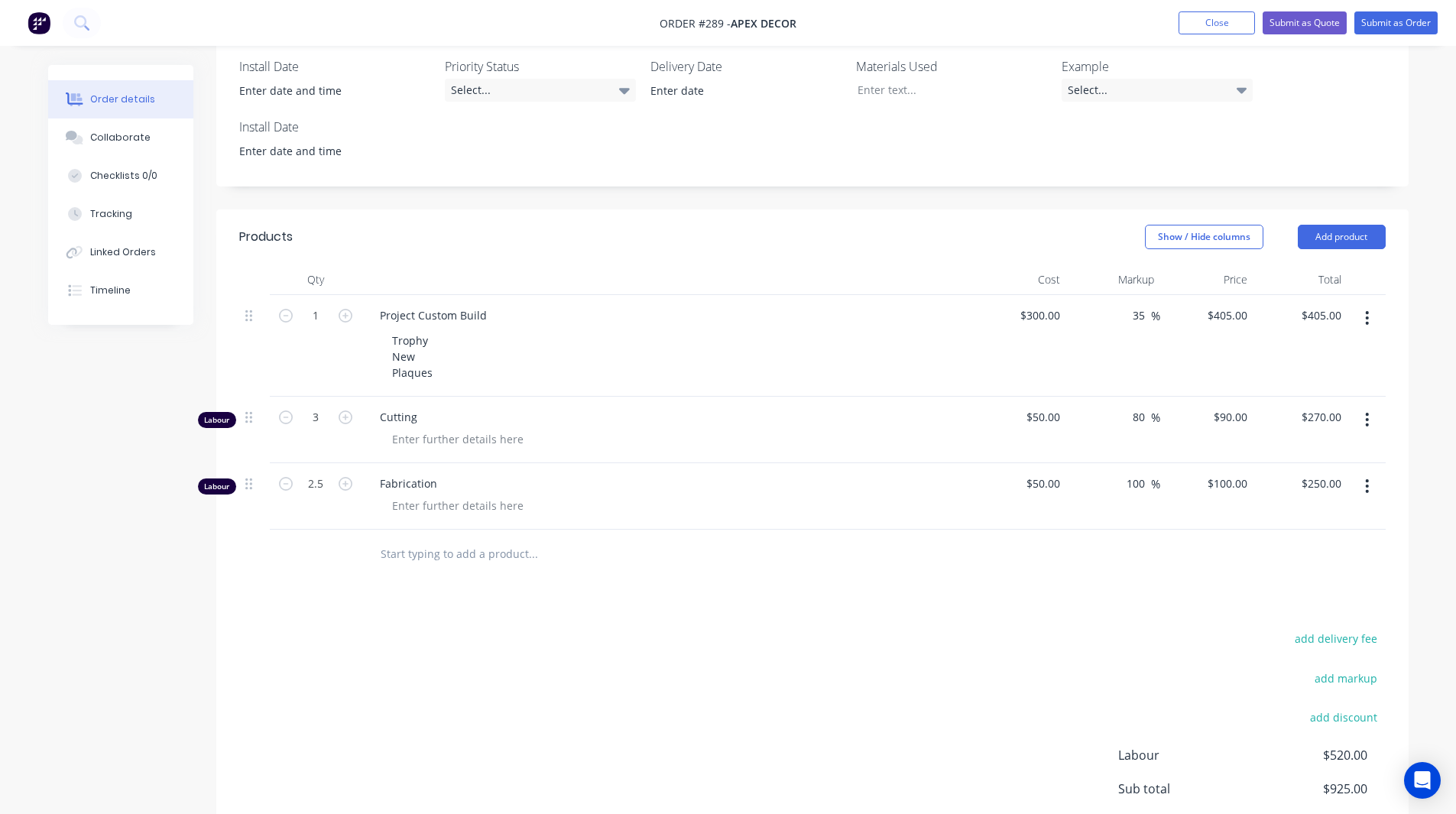 scroll, scrollTop: 516, scrollLeft: 0, axis: vertical 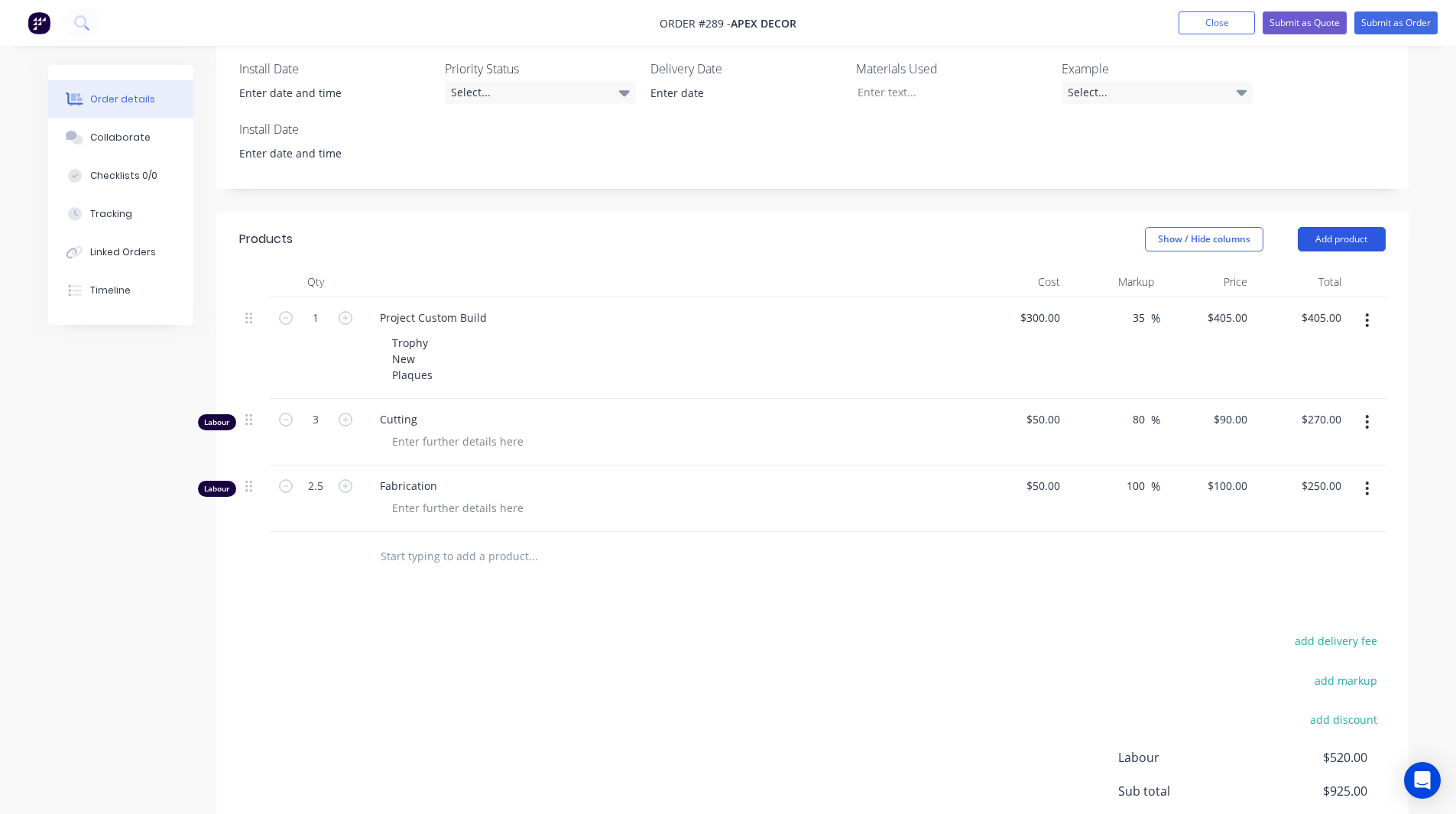 click on "Add product" at bounding box center (1341, 239) 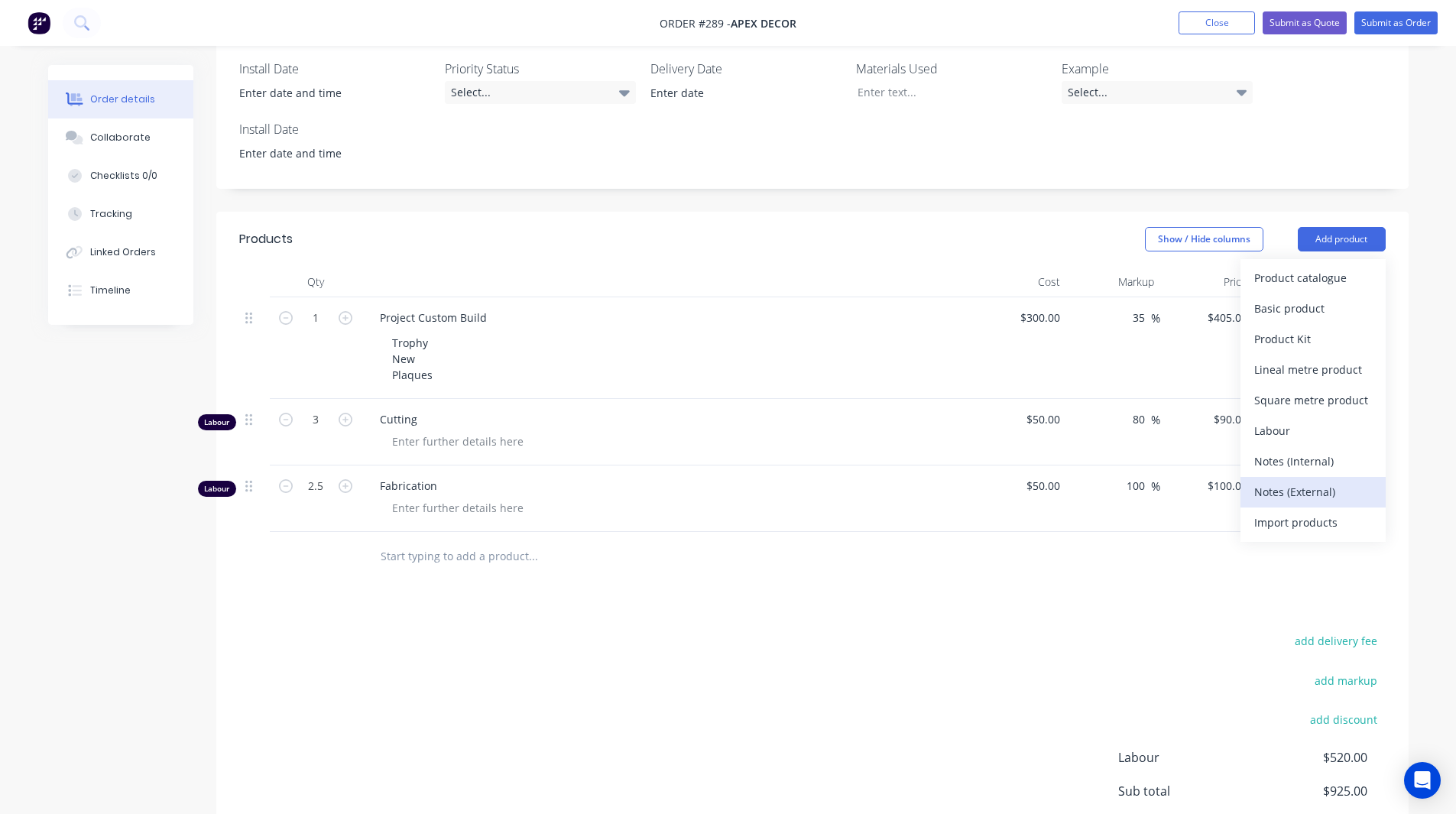click on "Notes (External)" at bounding box center [1313, 491] 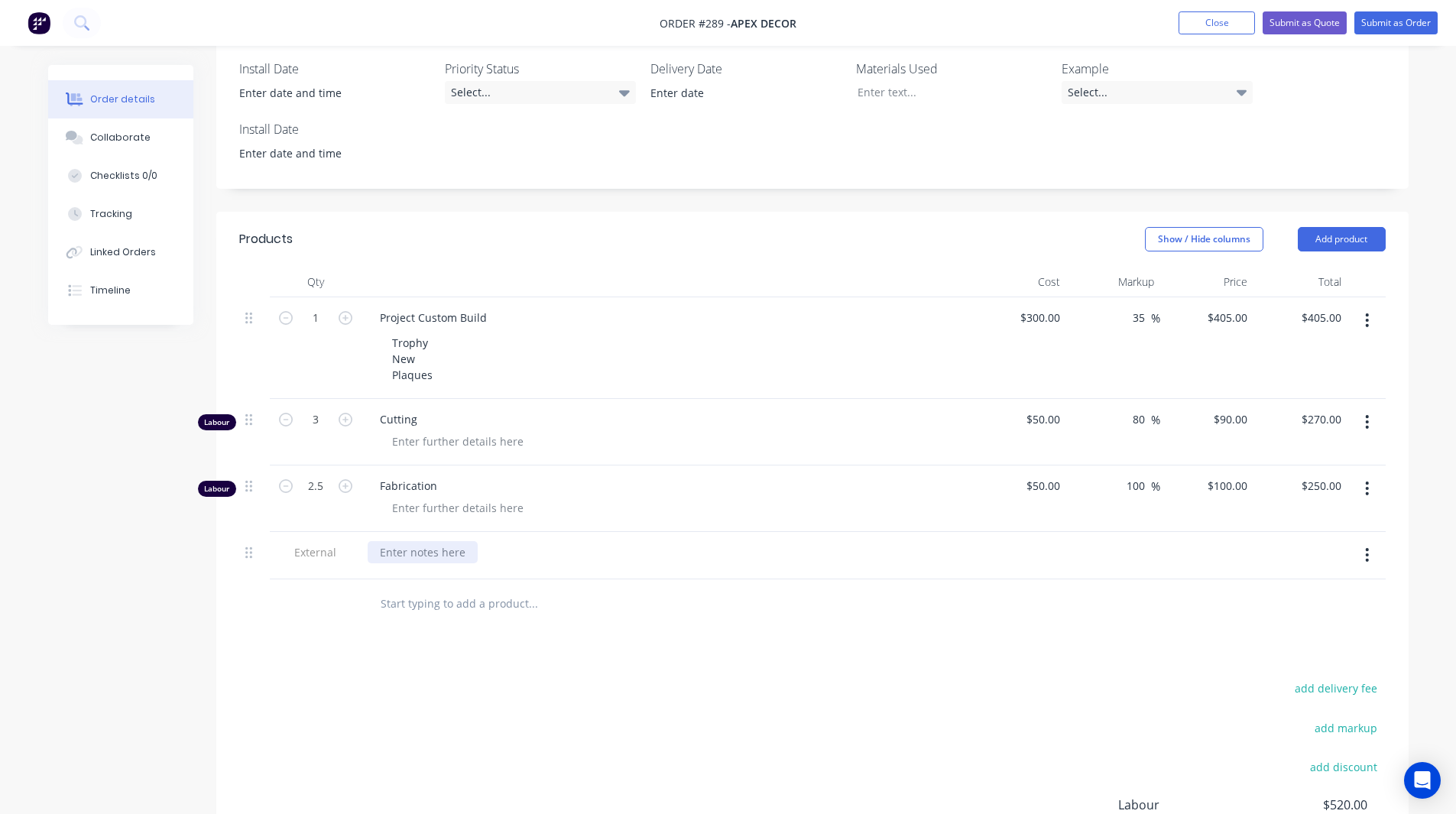 click at bounding box center [423, 552] 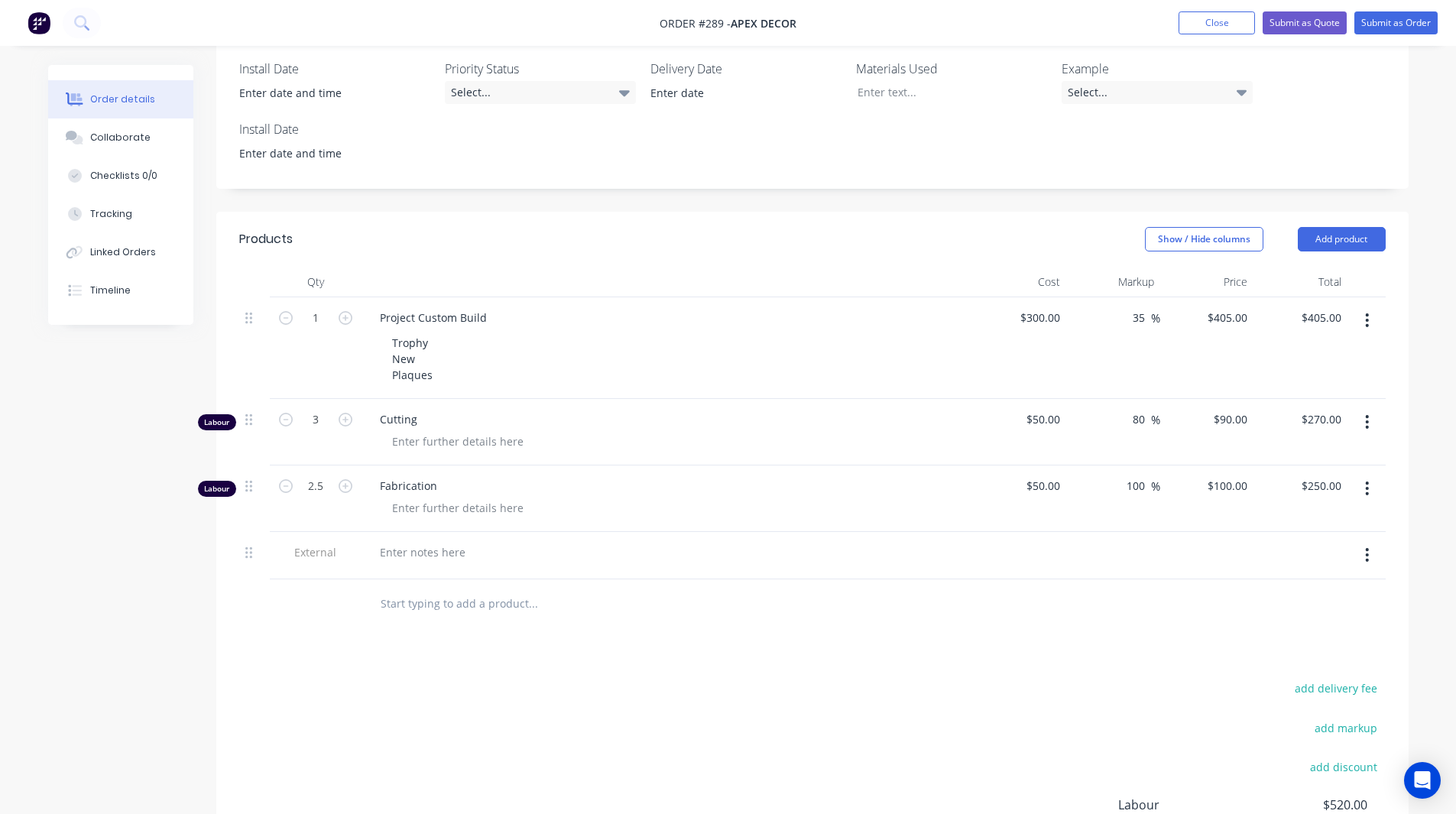 click on "Products Show / Hide columns Add product     Qty Cost Markup Price Total 1 Project Custom Build Trophy
New
Plaques $300.00 $300.00 35 35 % $405.00 $405.00 $405.00 $405.00   Labour 3 Cutting  $50.00 $50.00 80 80 % $90.00 $90.00 $270.00 $270.00   Labour 2.5 Fabrication  $50.00 $50.00 100 100 % $100.00 $100.00 $250.00 $250.00   External   add delivery fee add markup add discount Labour $520.00 Sub total $925.00 Margin $350.00  ( 37.84 %) Tax $92.50 Total $1,017.50" at bounding box center (812, 604) 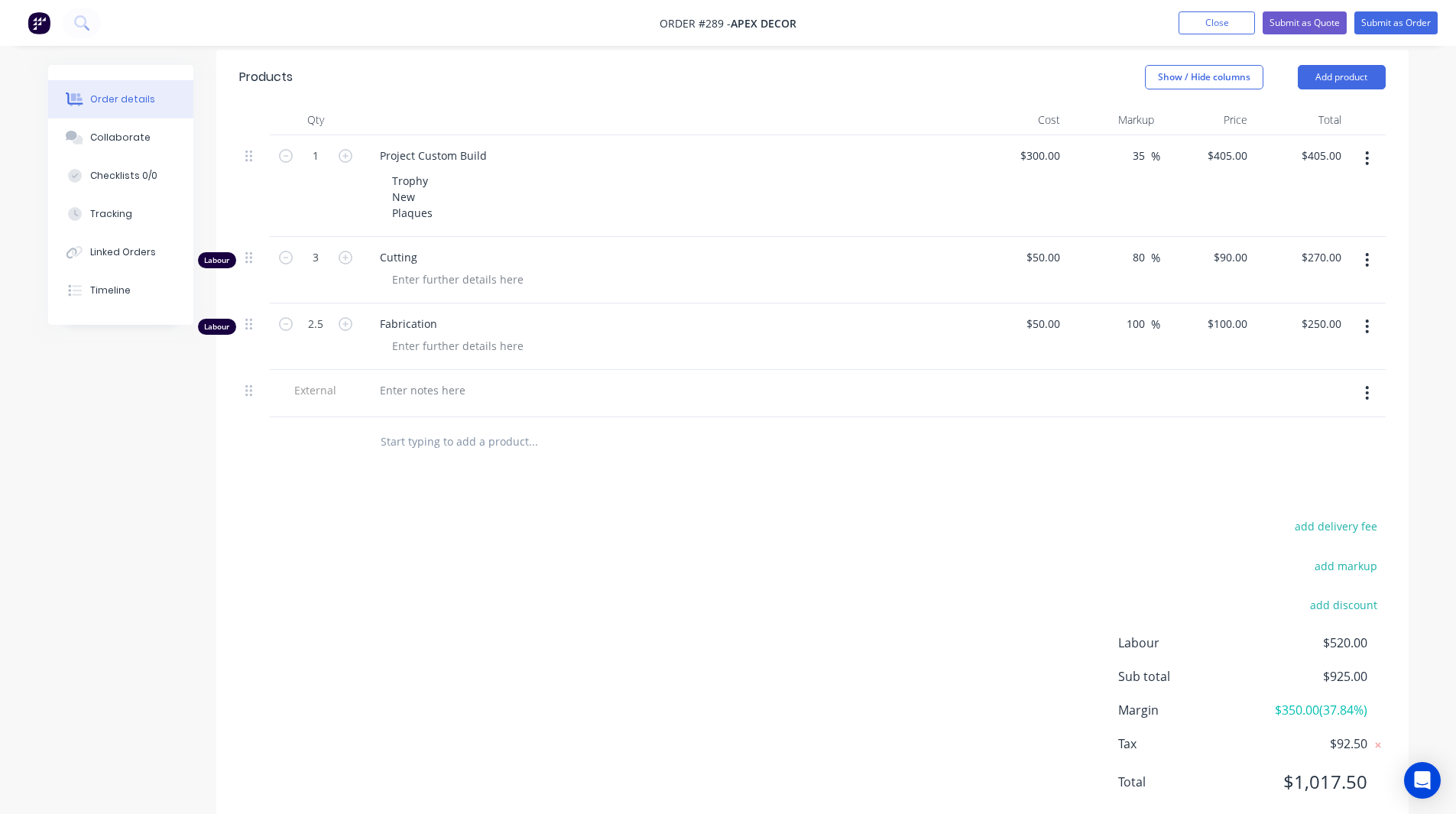 scroll, scrollTop: 0, scrollLeft: 0, axis: both 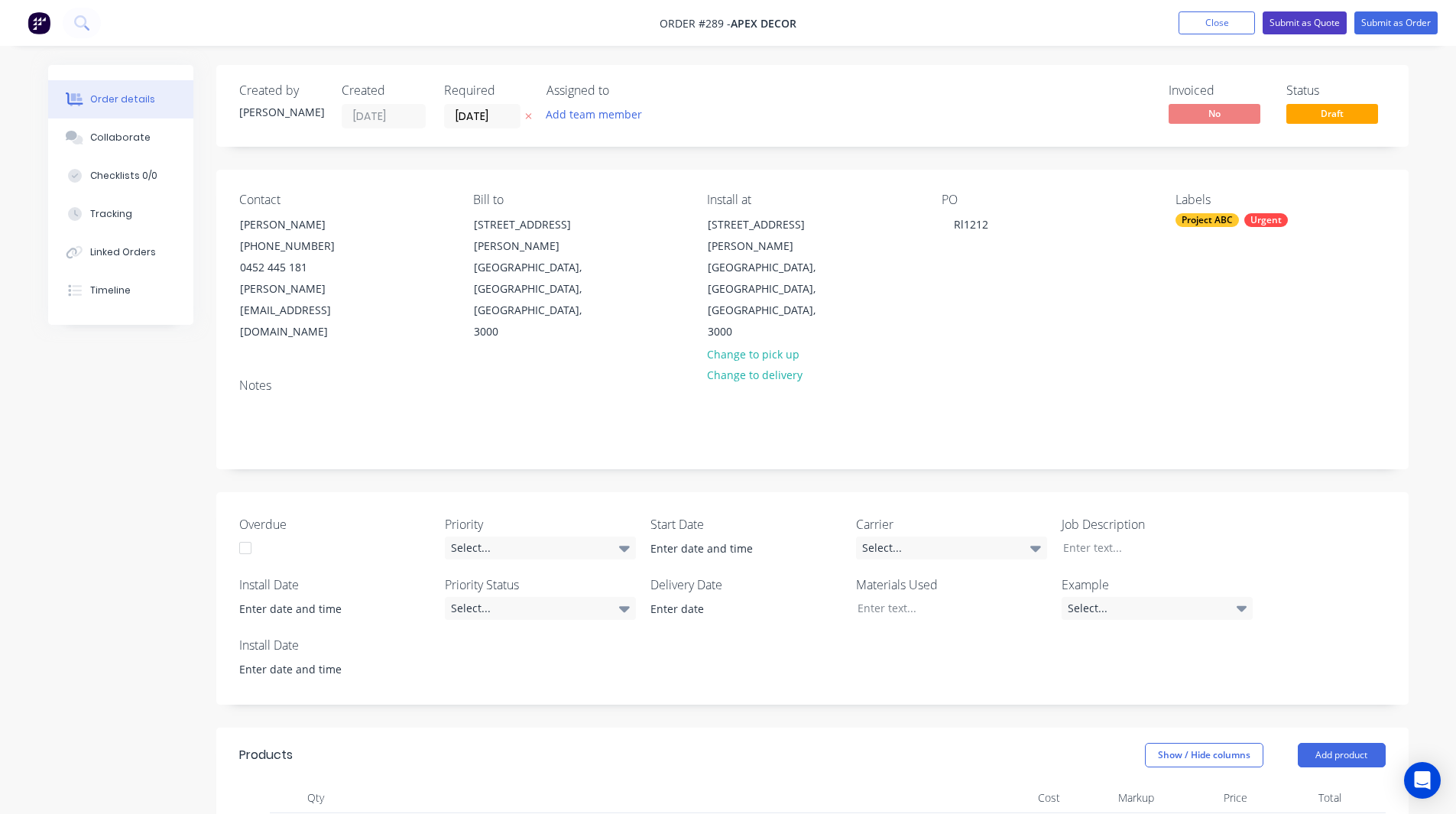 click on "Submit as Quote" at bounding box center [1305, 23] 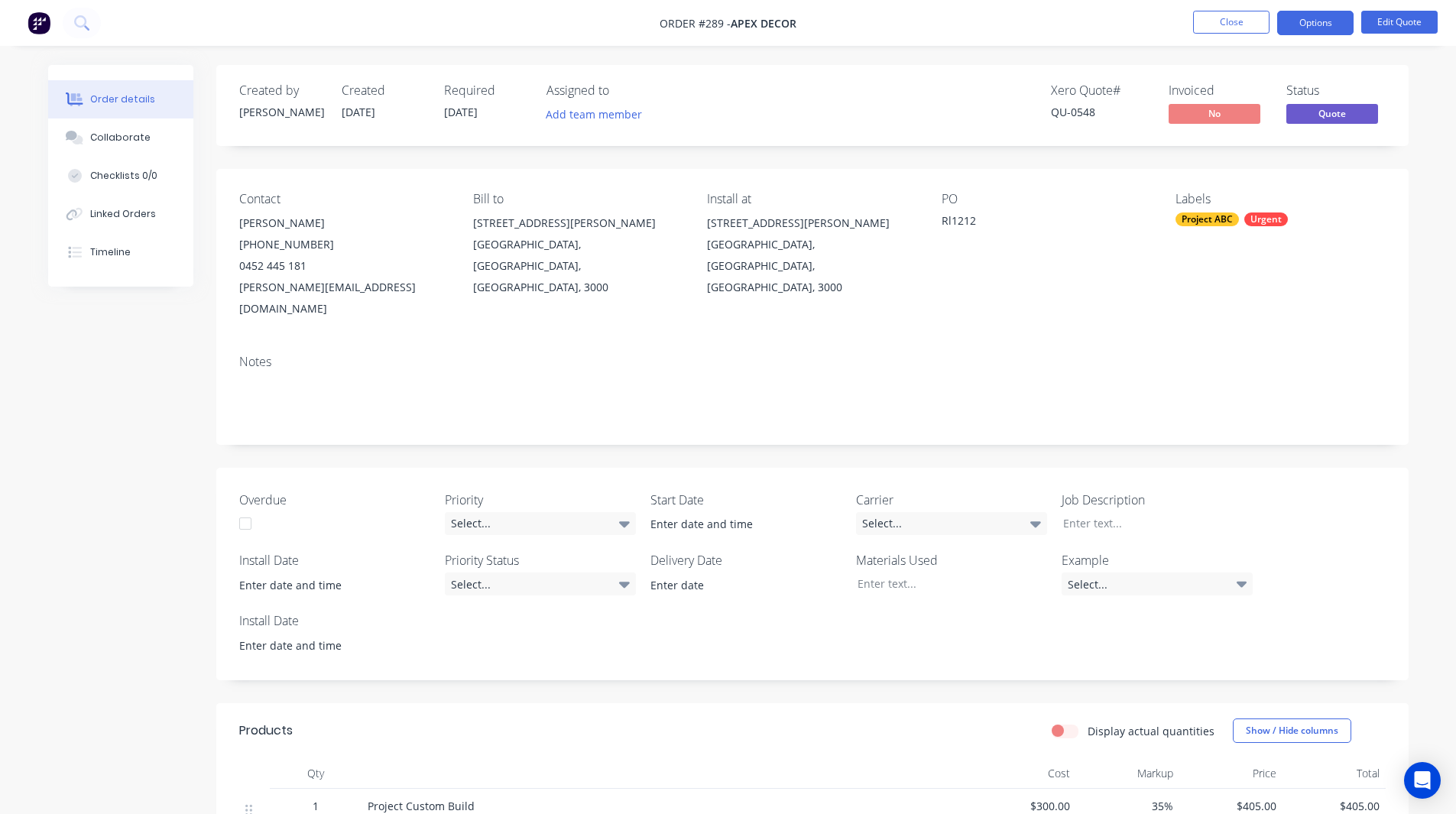 click on "QU-0548" at bounding box center (1101, 112) 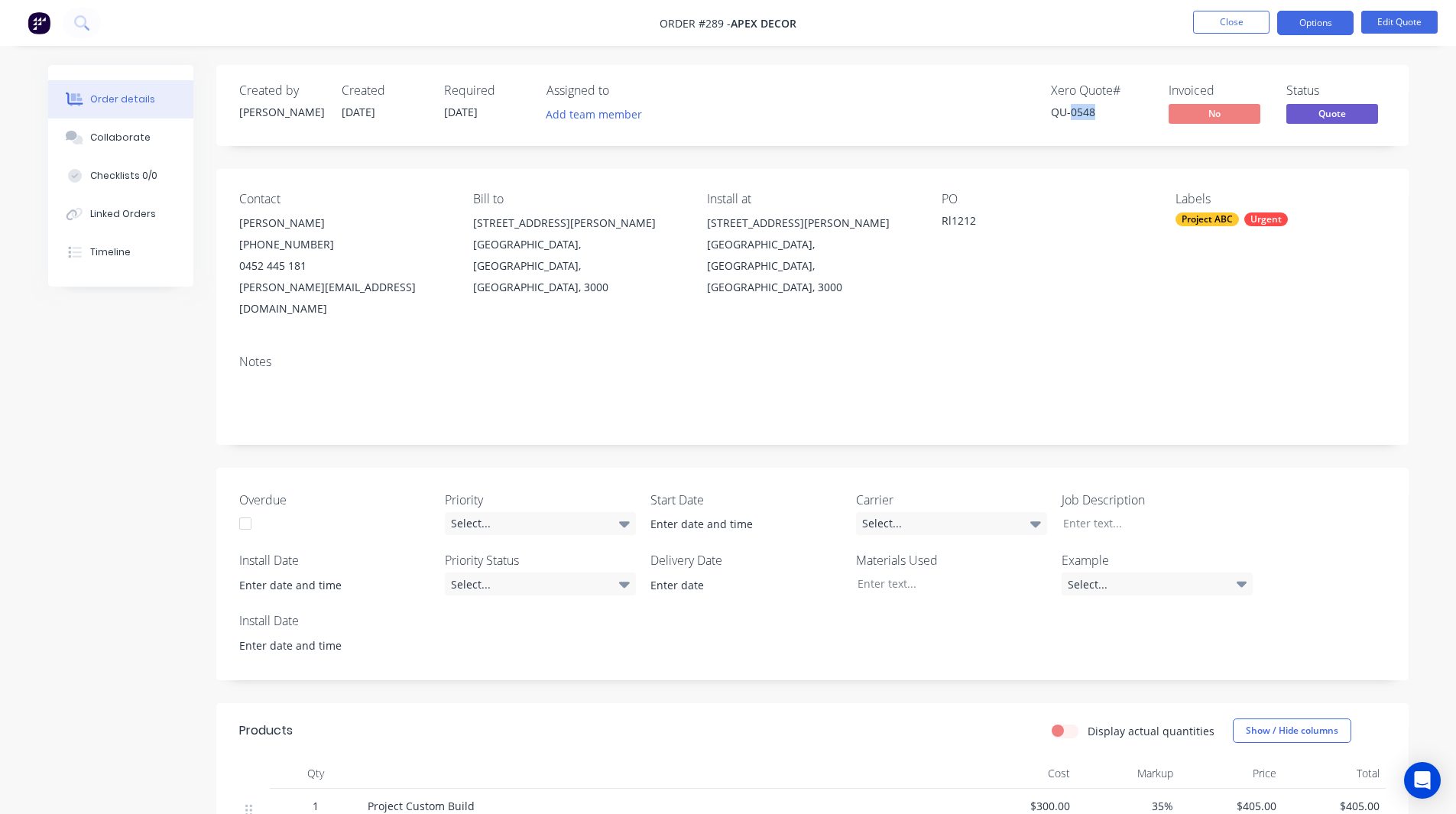 click on "QU-0548" at bounding box center (1101, 112) 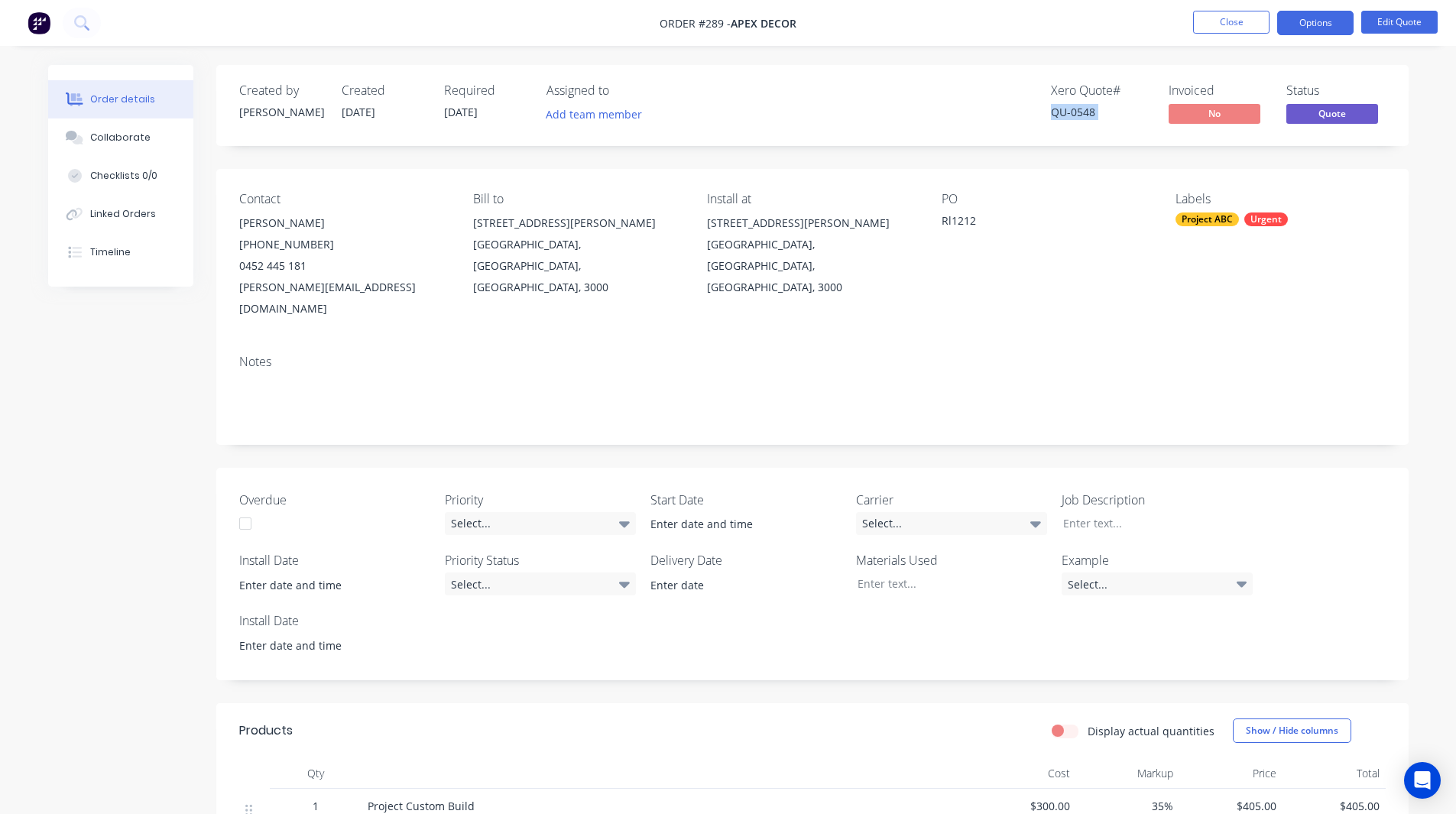 click on "QU-0548" at bounding box center (1101, 112) 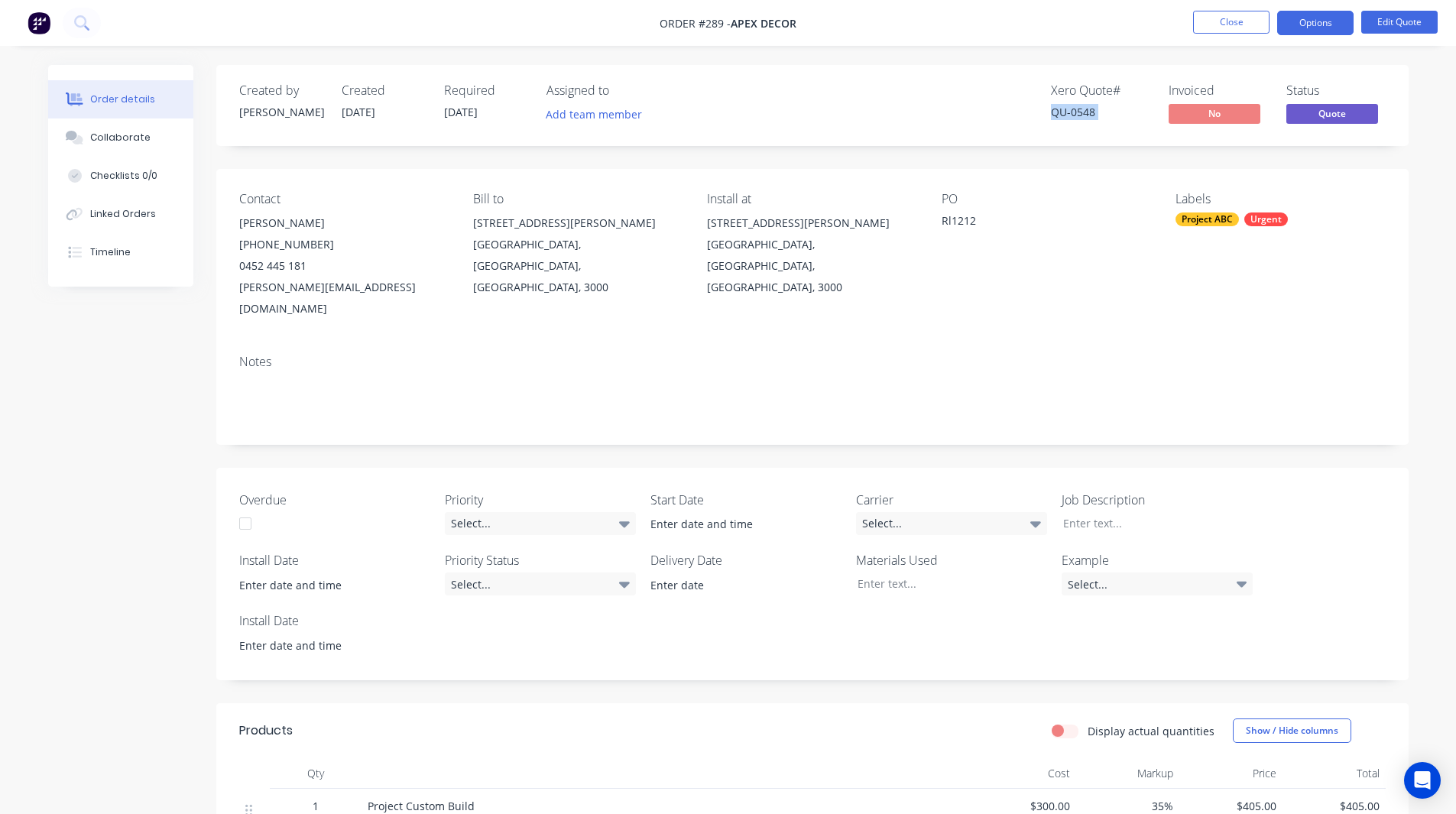 click on "QU-0548" at bounding box center [1101, 112] 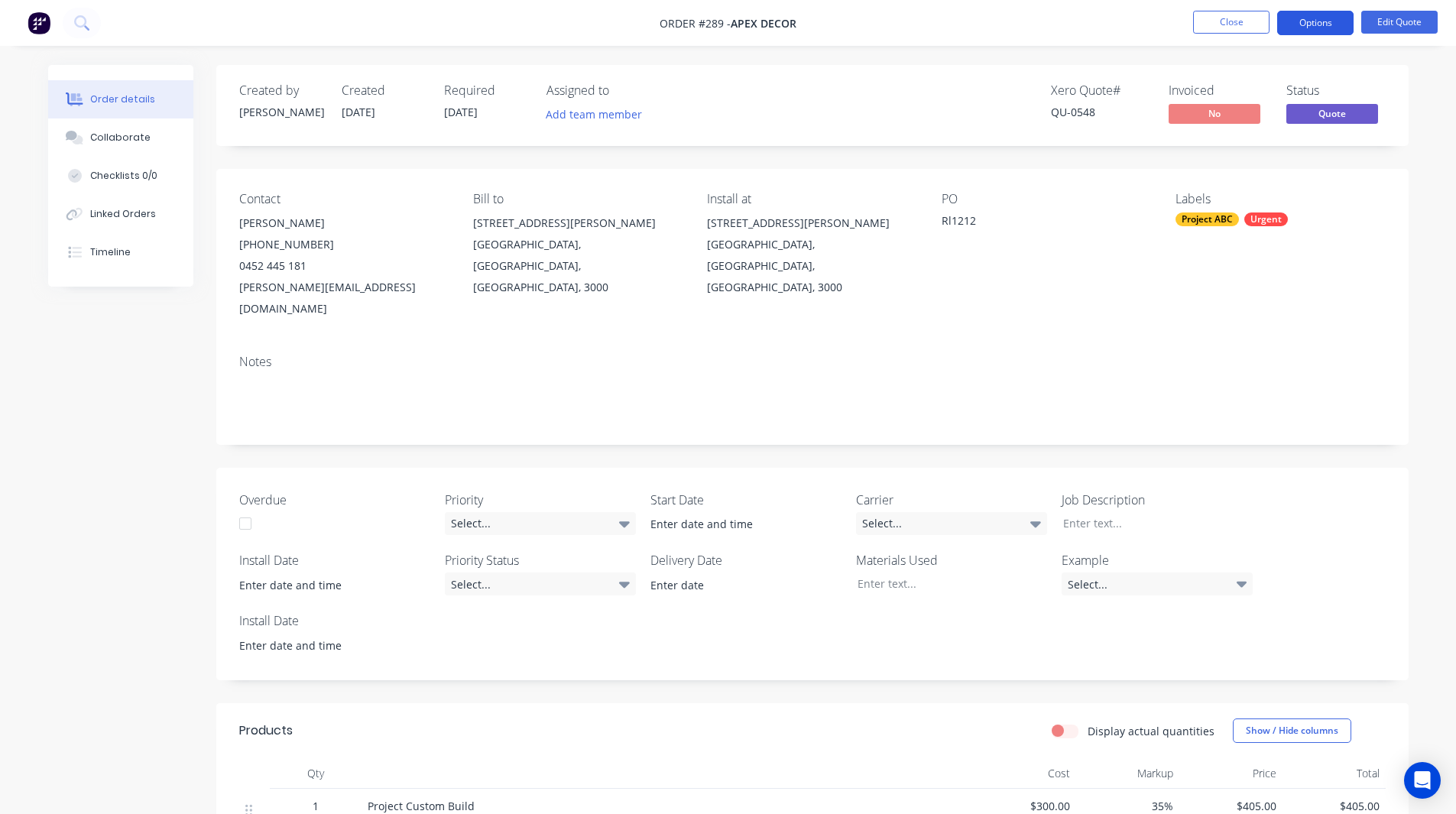 click on "Options" at bounding box center [1315, 23] 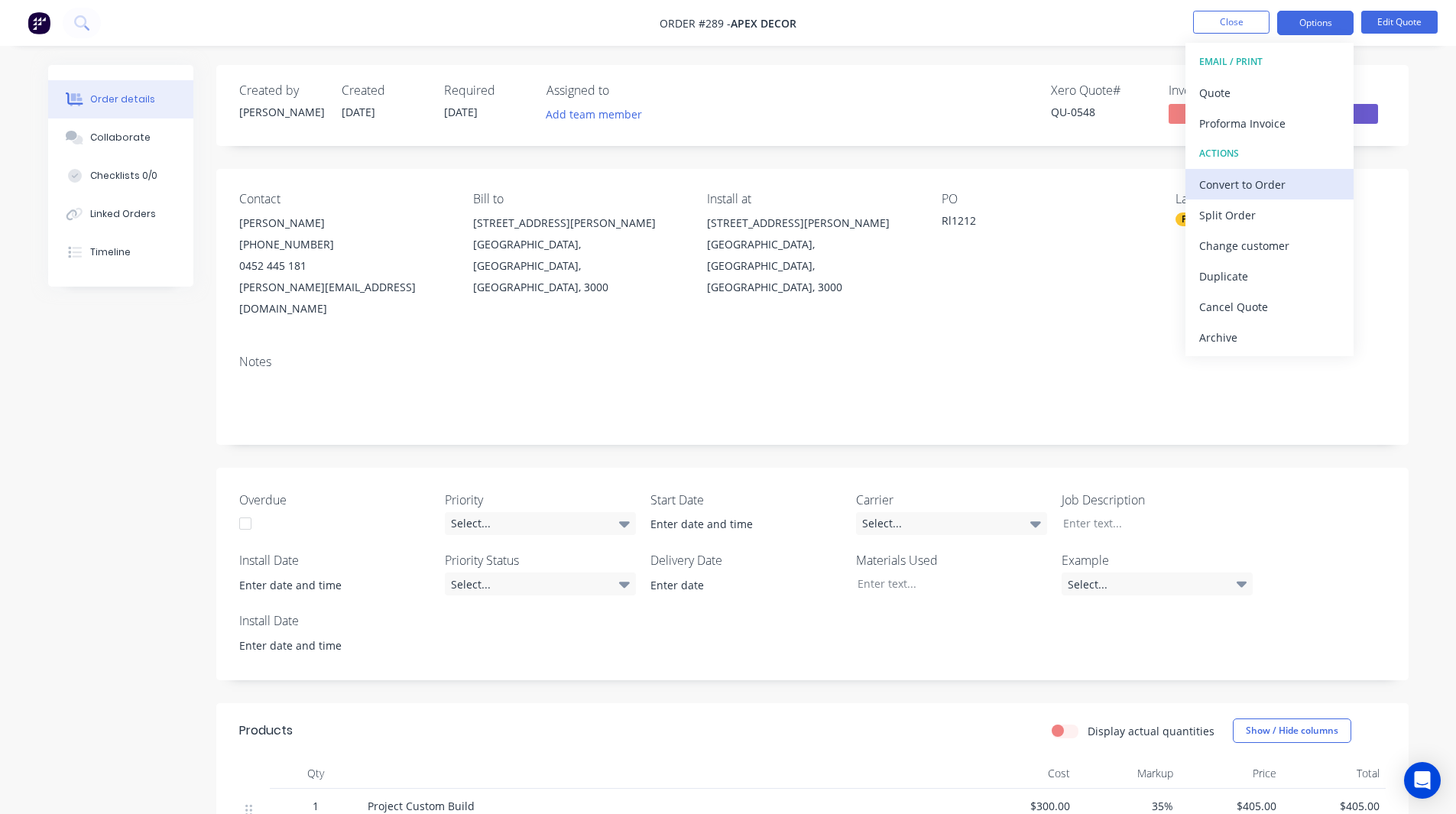 click on "Convert to Order" at bounding box center [1270, 184] 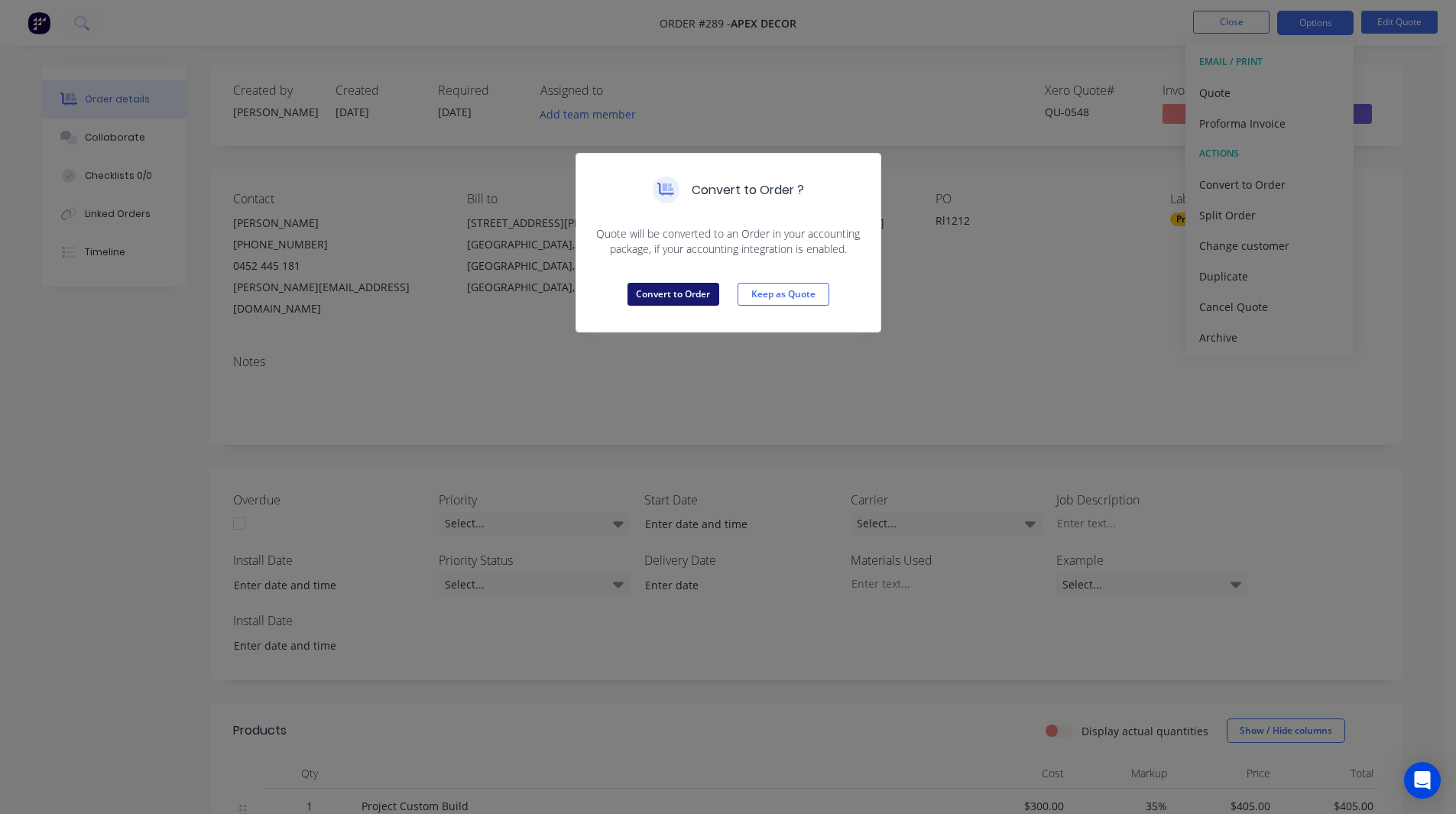 click on "Convert to Order" at bounding box center (673, 294) 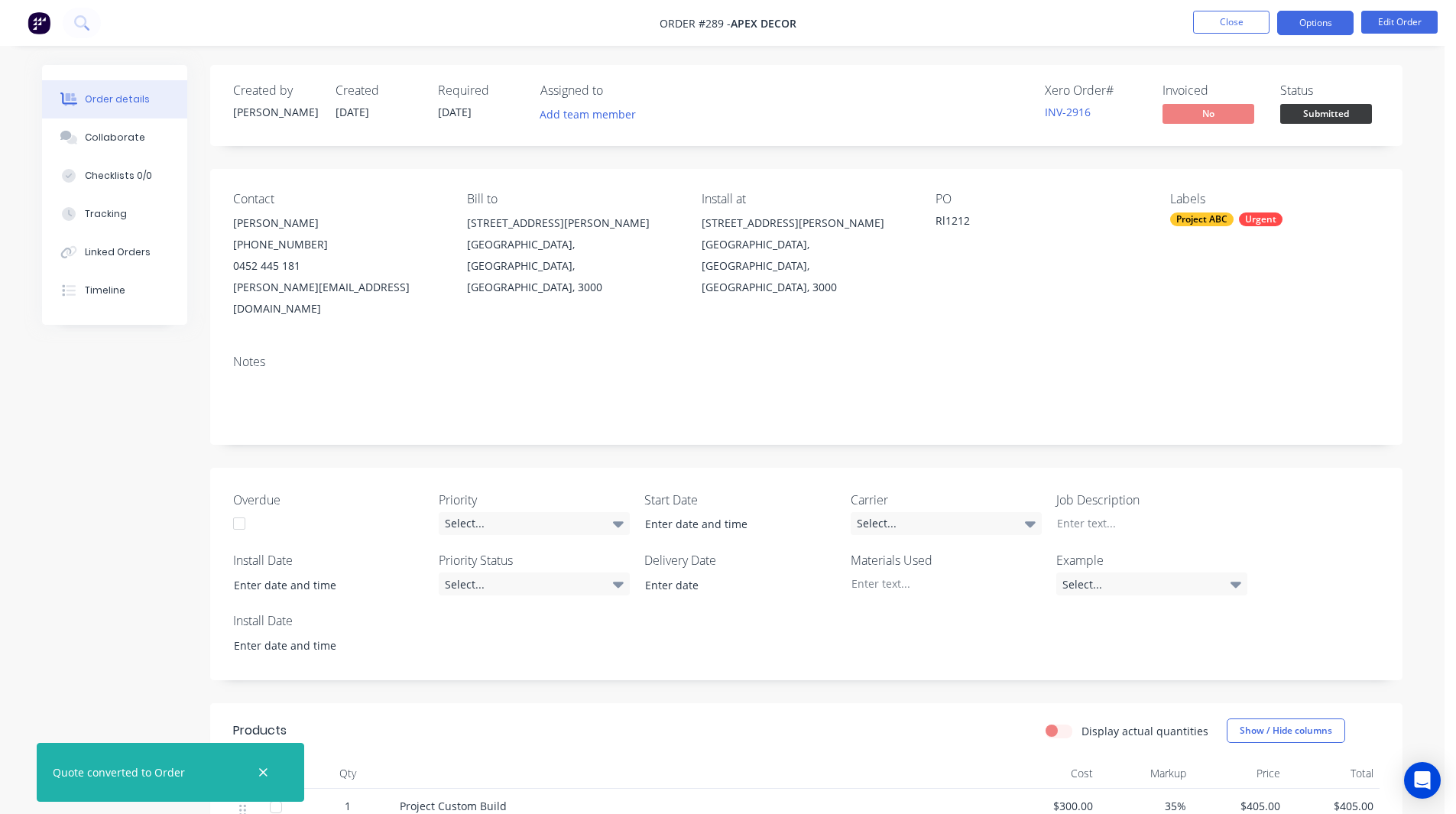 click on "Options" at bounding box center (1315, 23) 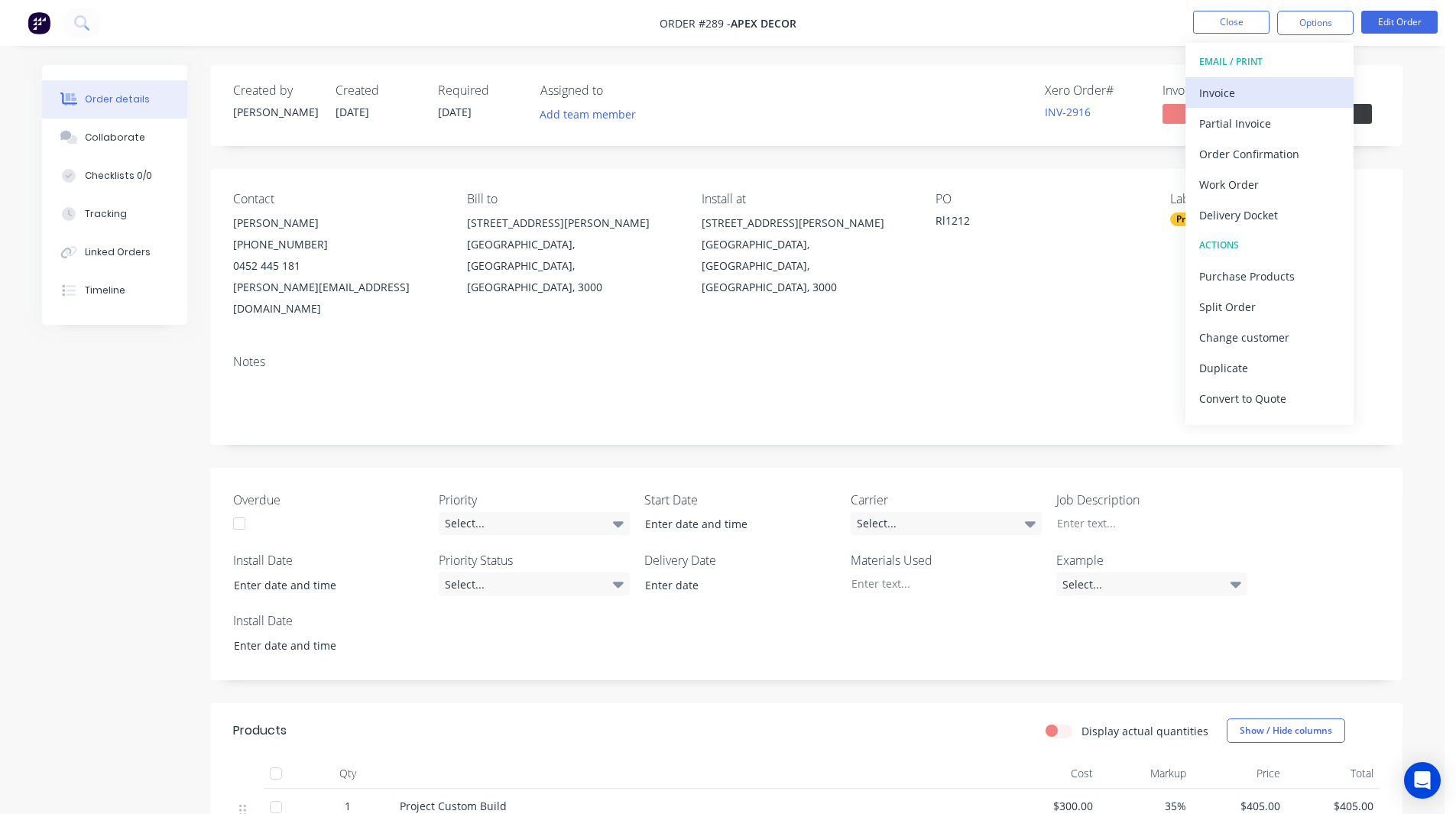 click on "Invoice" at bounding box center [1270, 92] 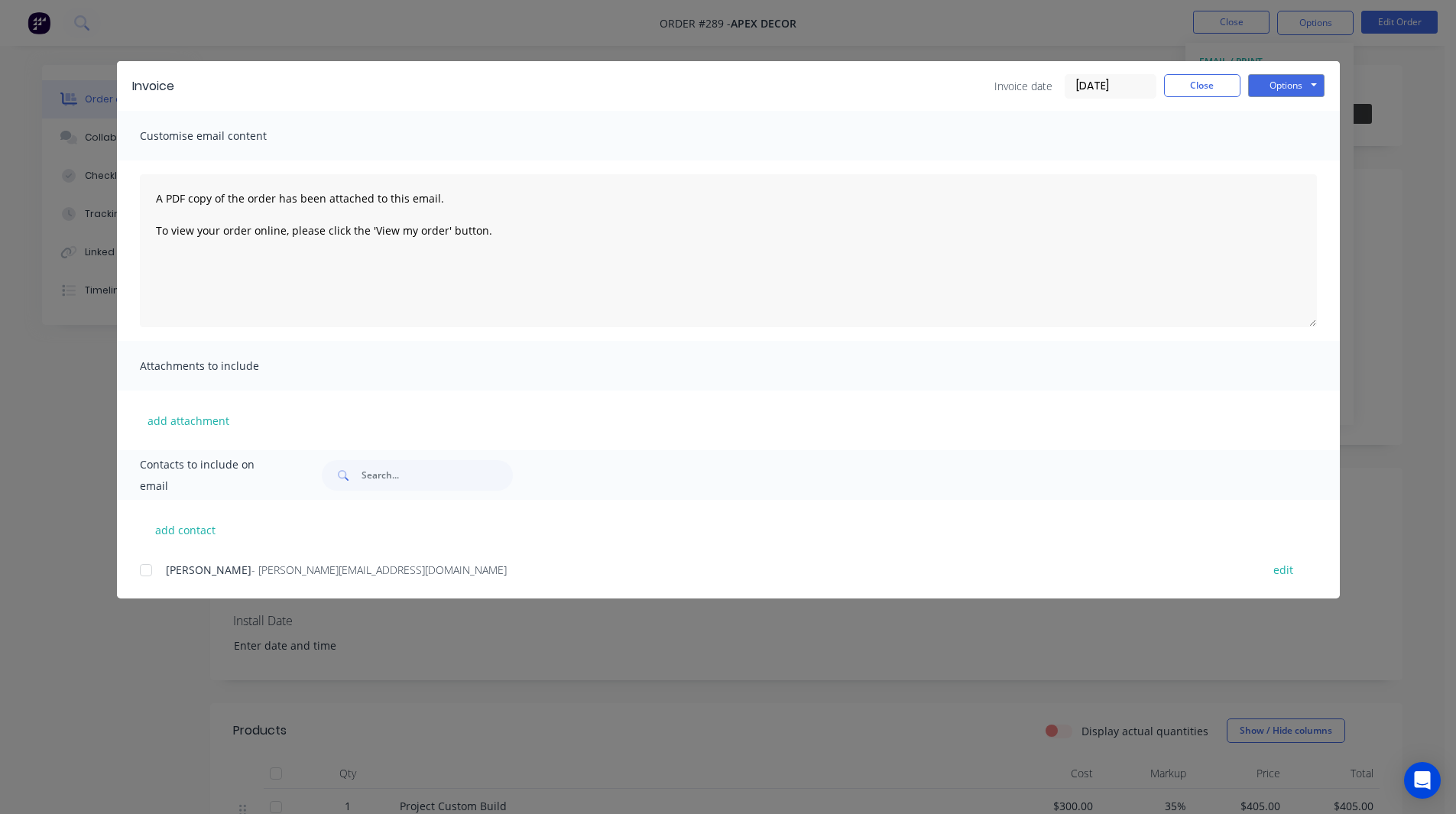 click at bounding box center [146, 570] 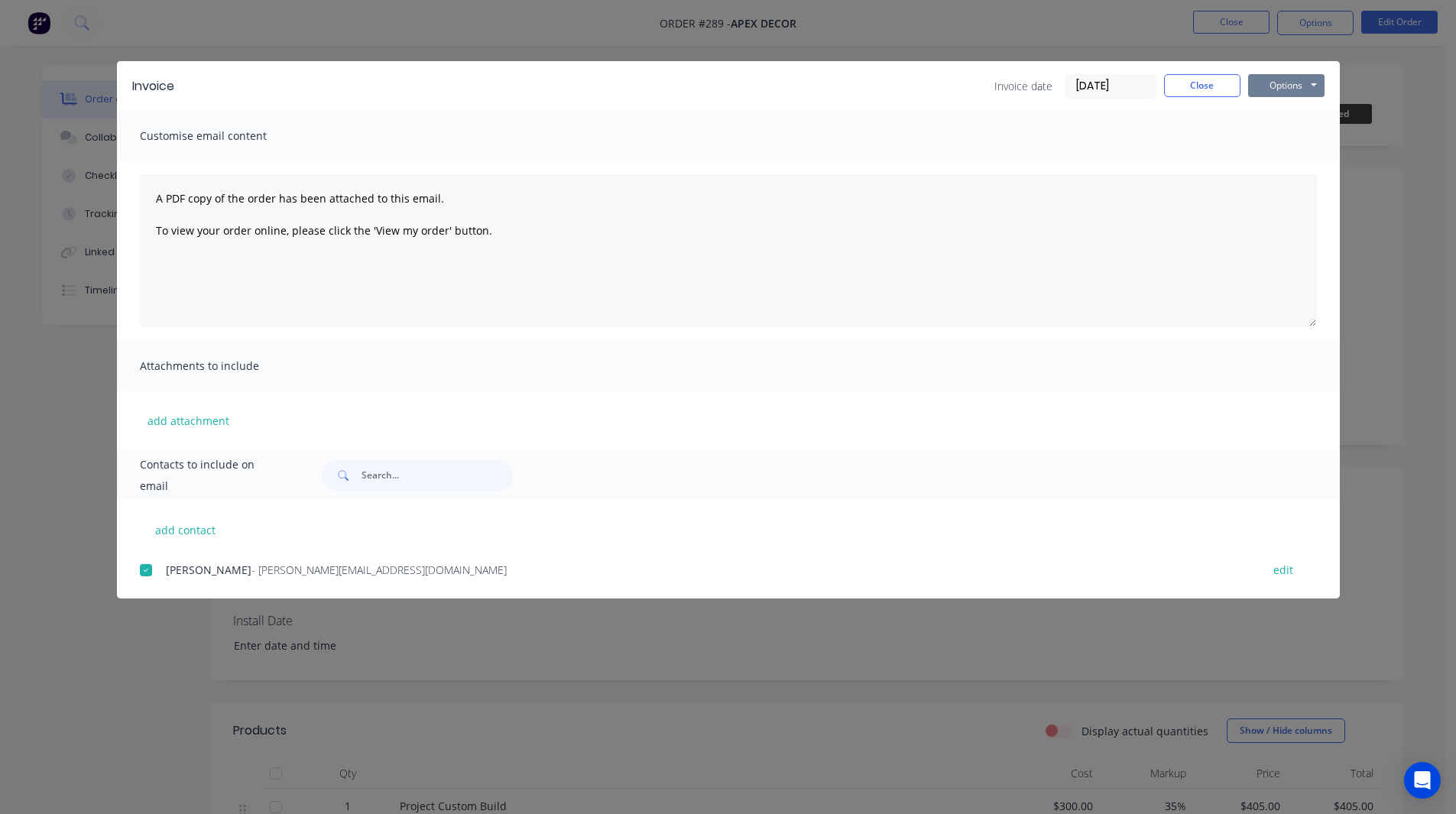 click on "Options" at bounding box center [1286, 86] 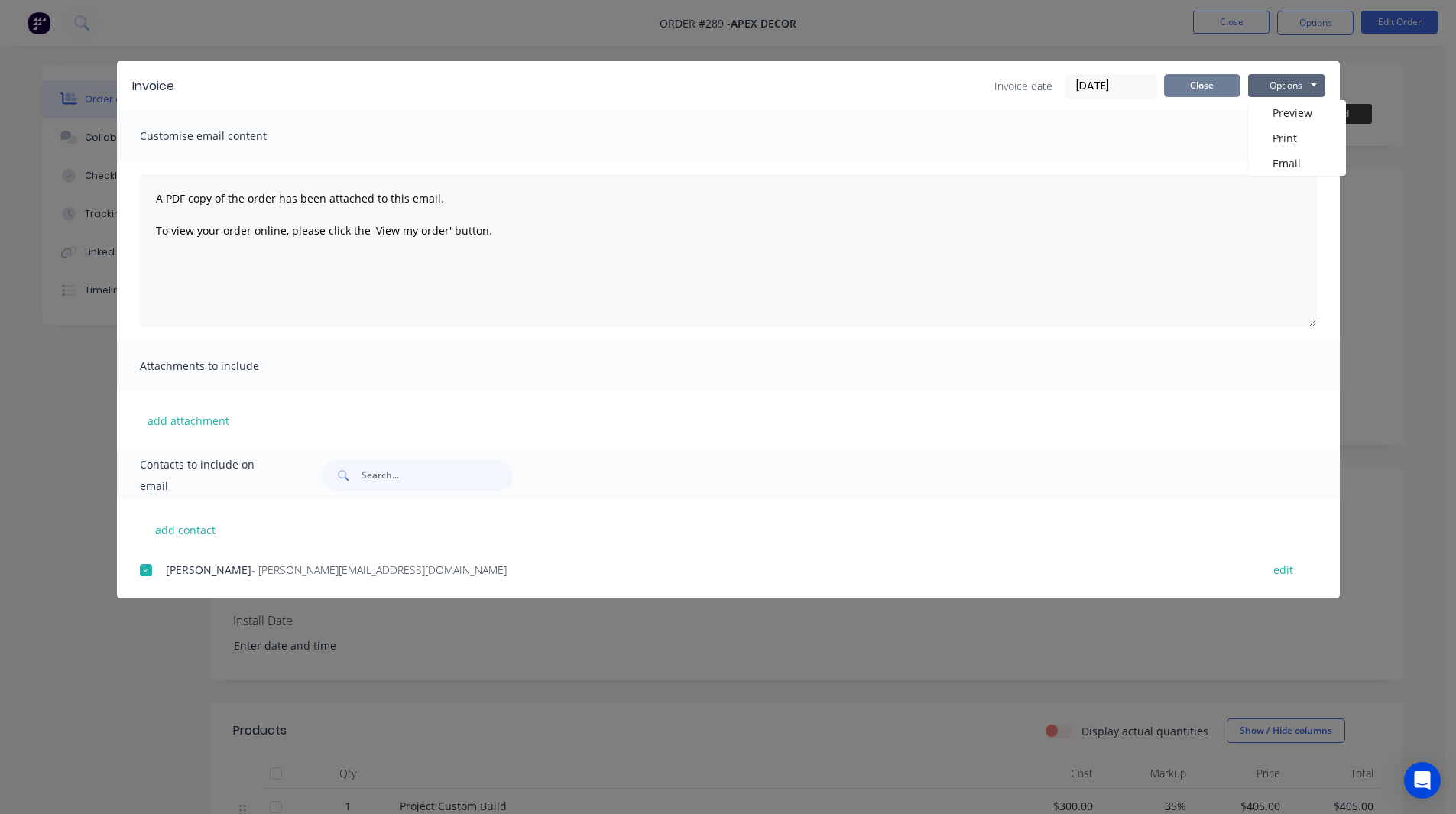click on "Close" at bounding box center (1202, 86) 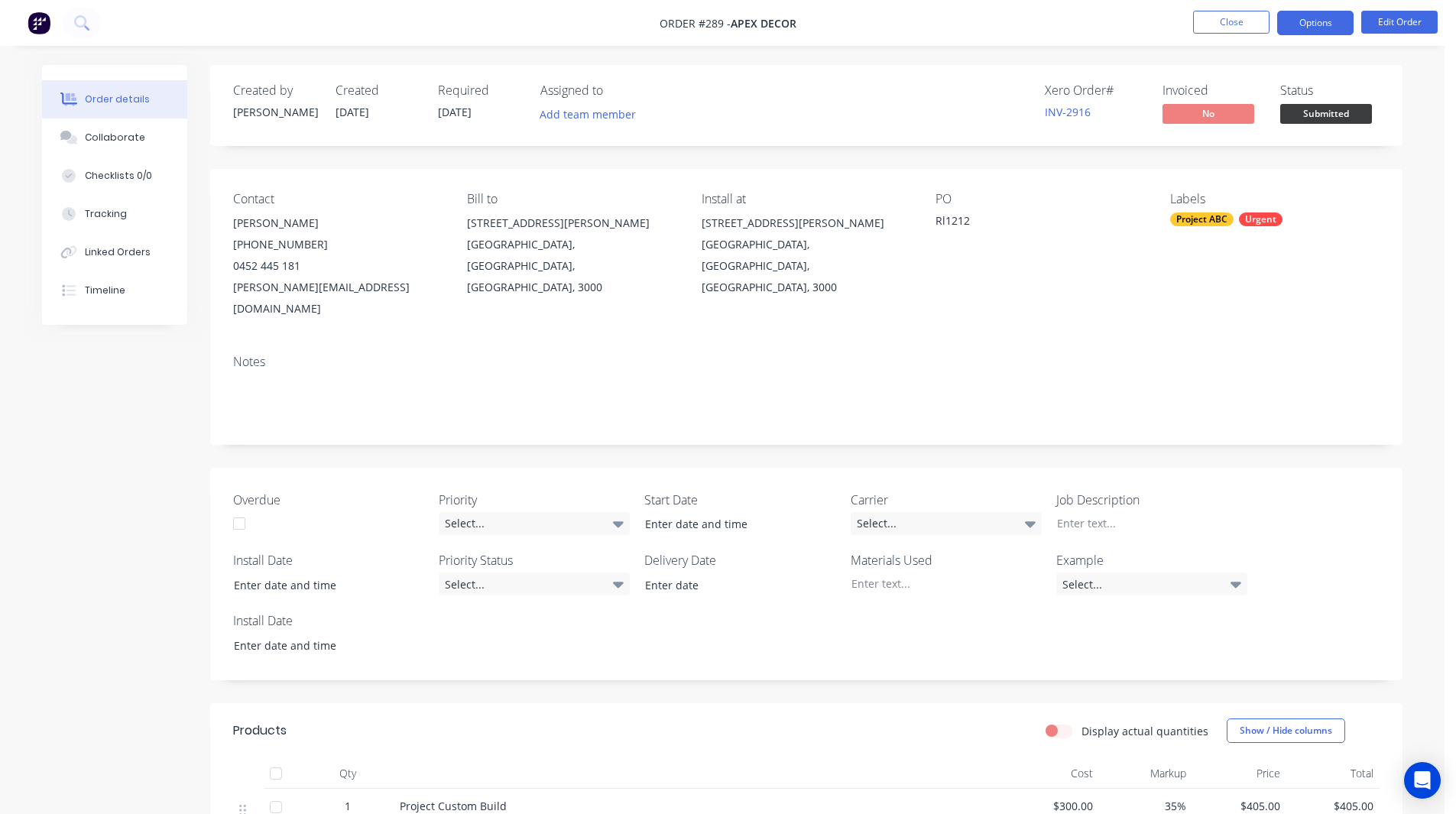 click on "Options" at bounding box center [1315, 23] 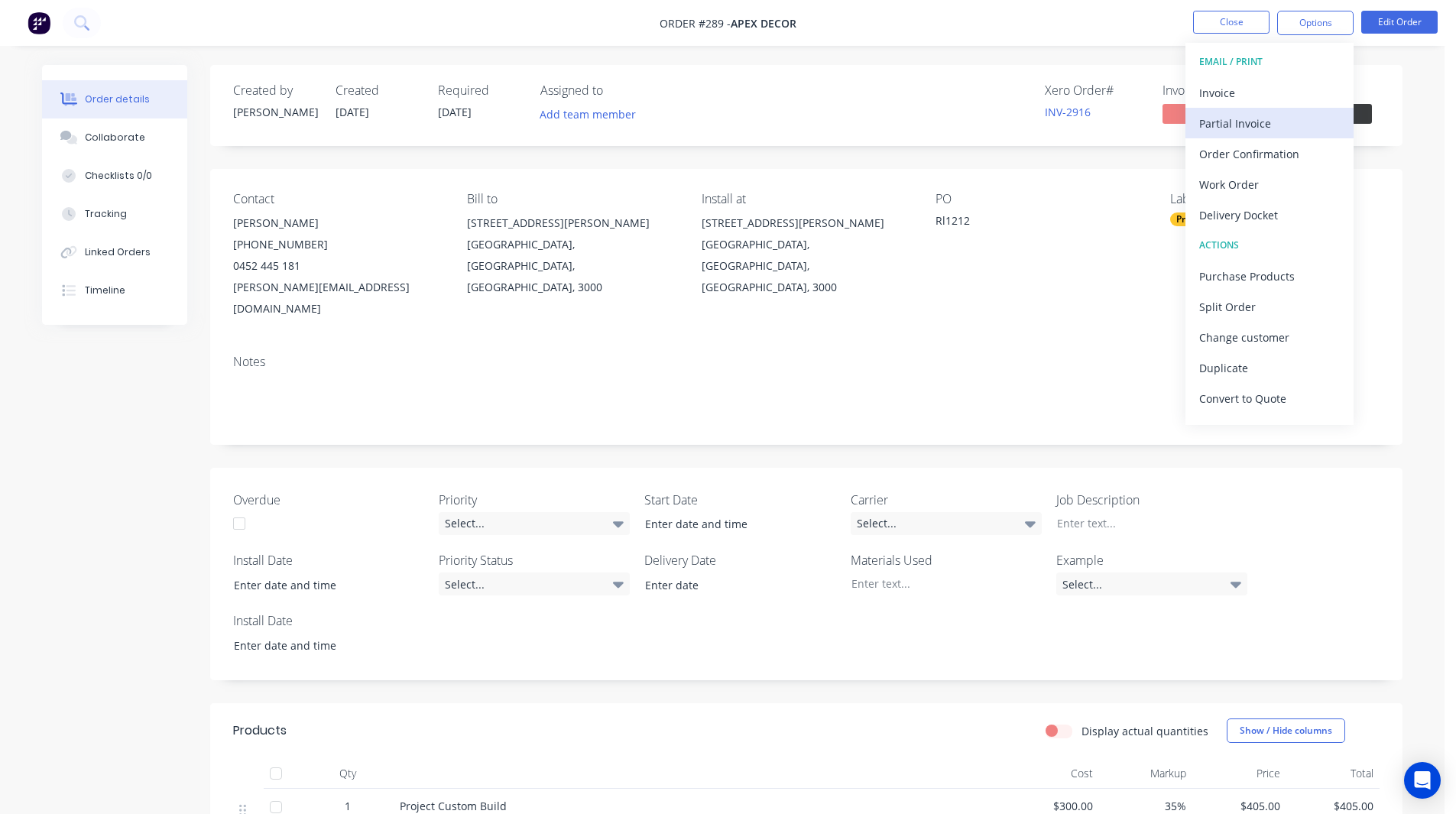 click on "Partial Invoice" at bounding box center [1270, 123] 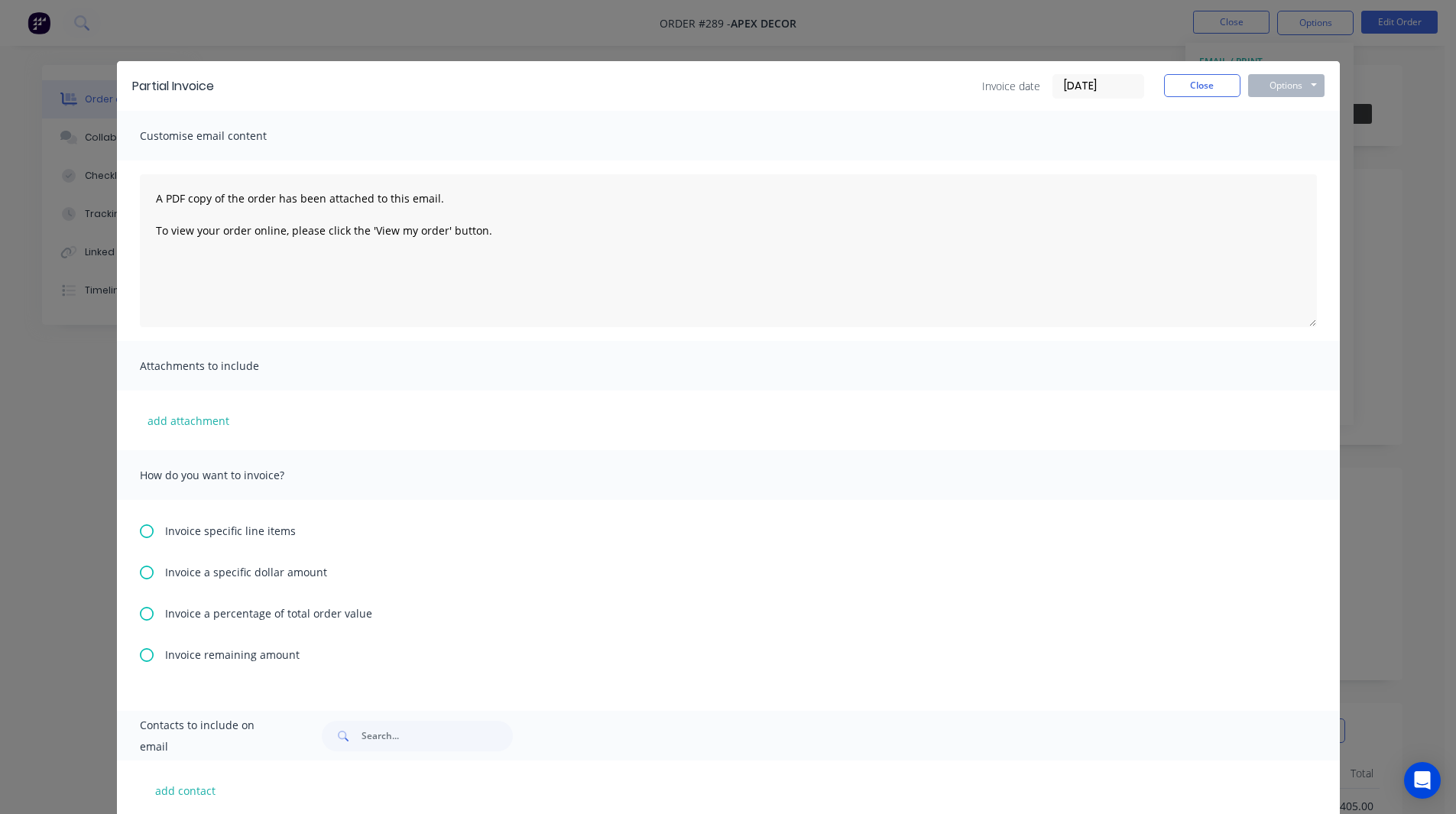 scroll, scrollTop: 66, scrollLeft: 0, axis: vertical 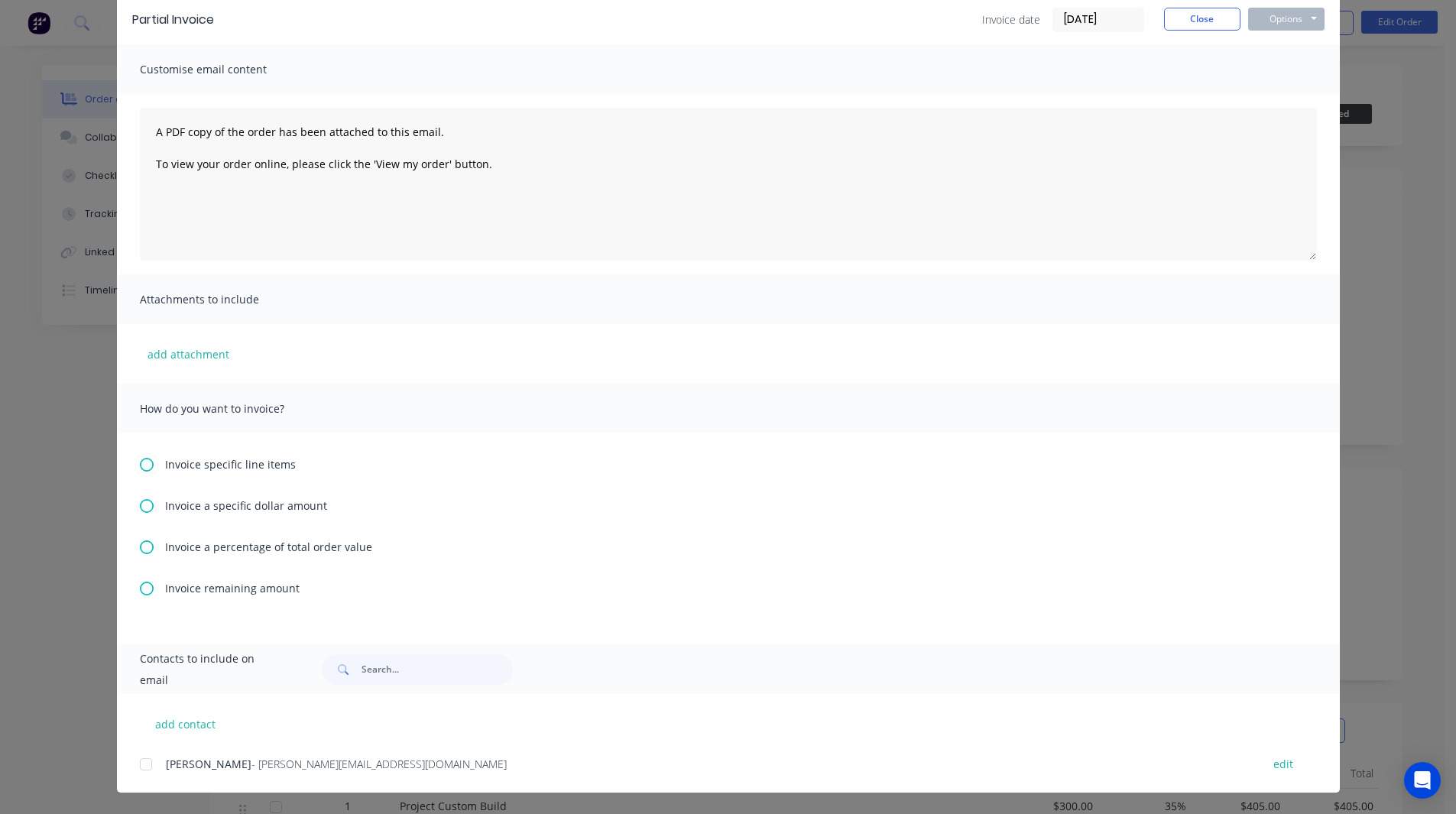 click 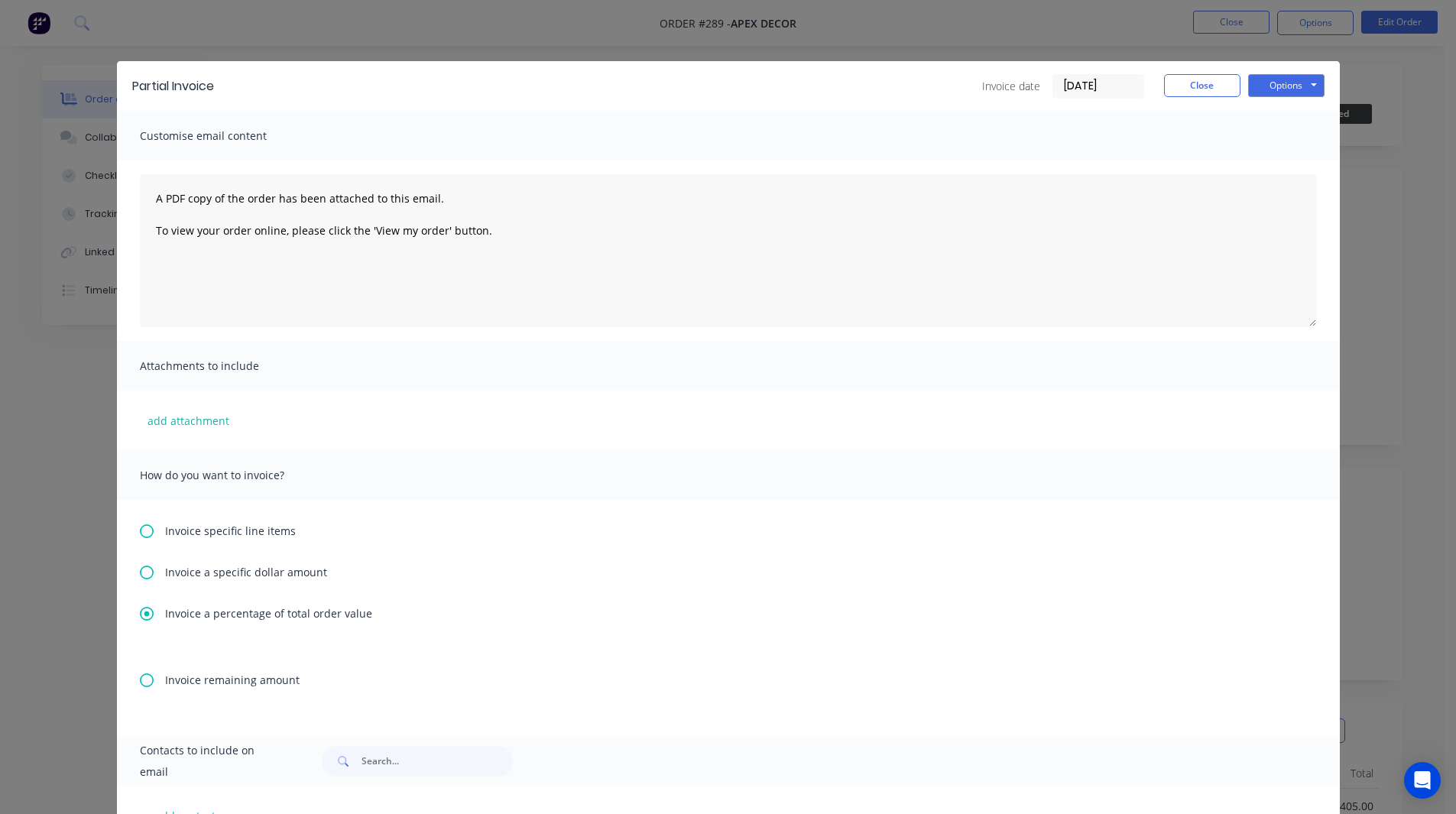 scroll, scrollTop: 92, scrollLeft: 0, axis: vertical 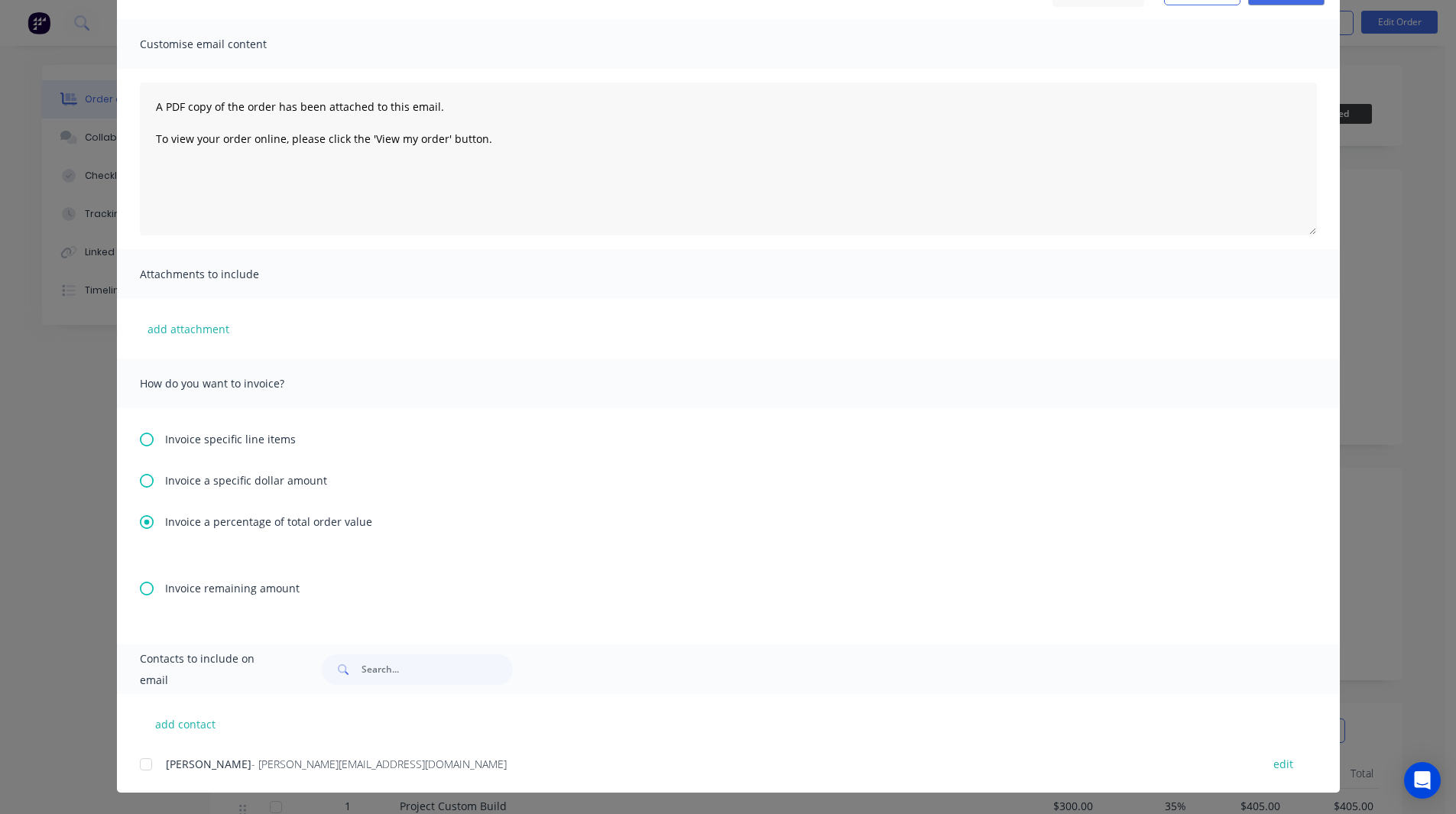 click at bounding box center [728, 567] 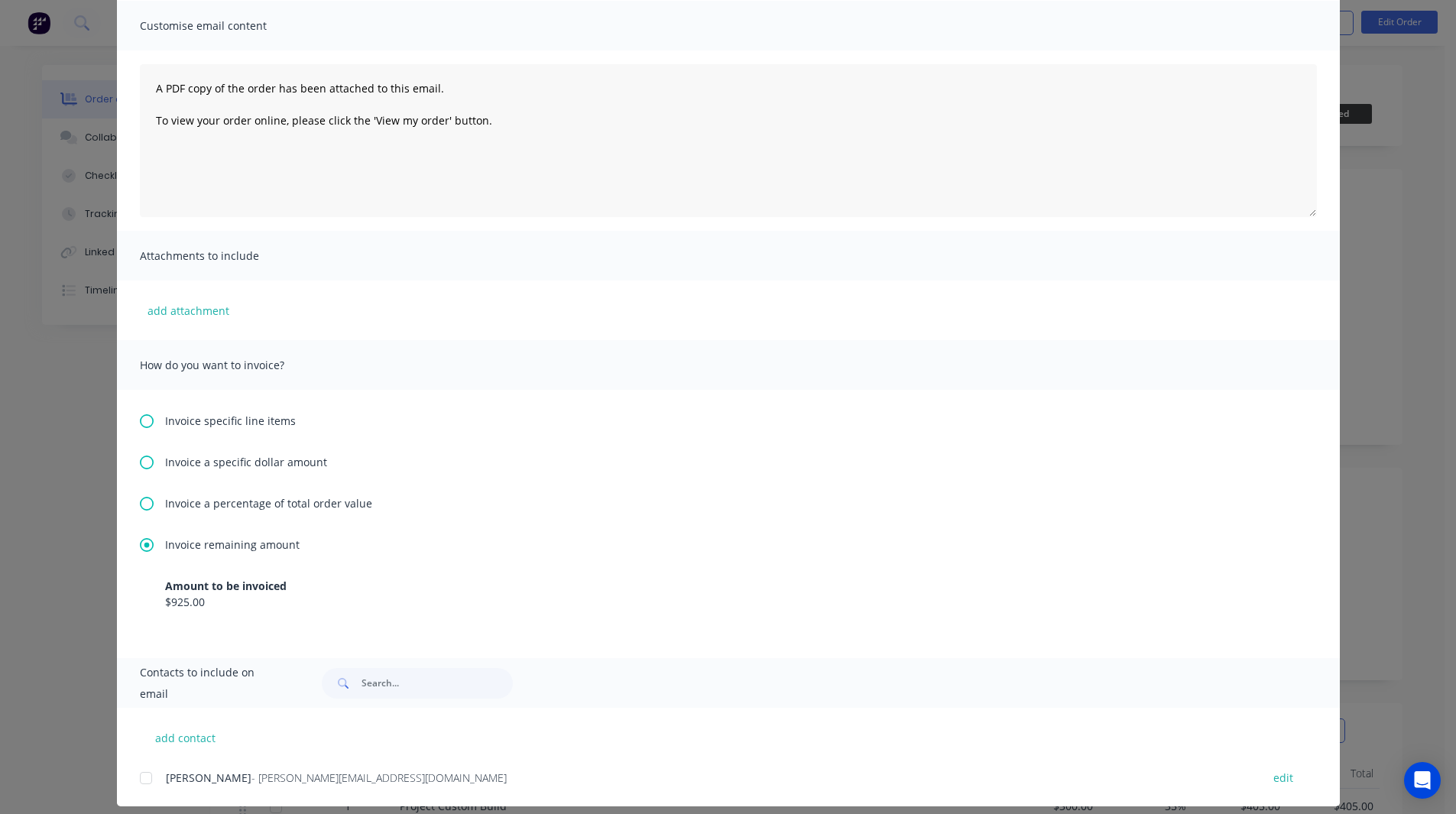 scroll, scrollTop: 112, scrollLeft: 0, axis: vertical 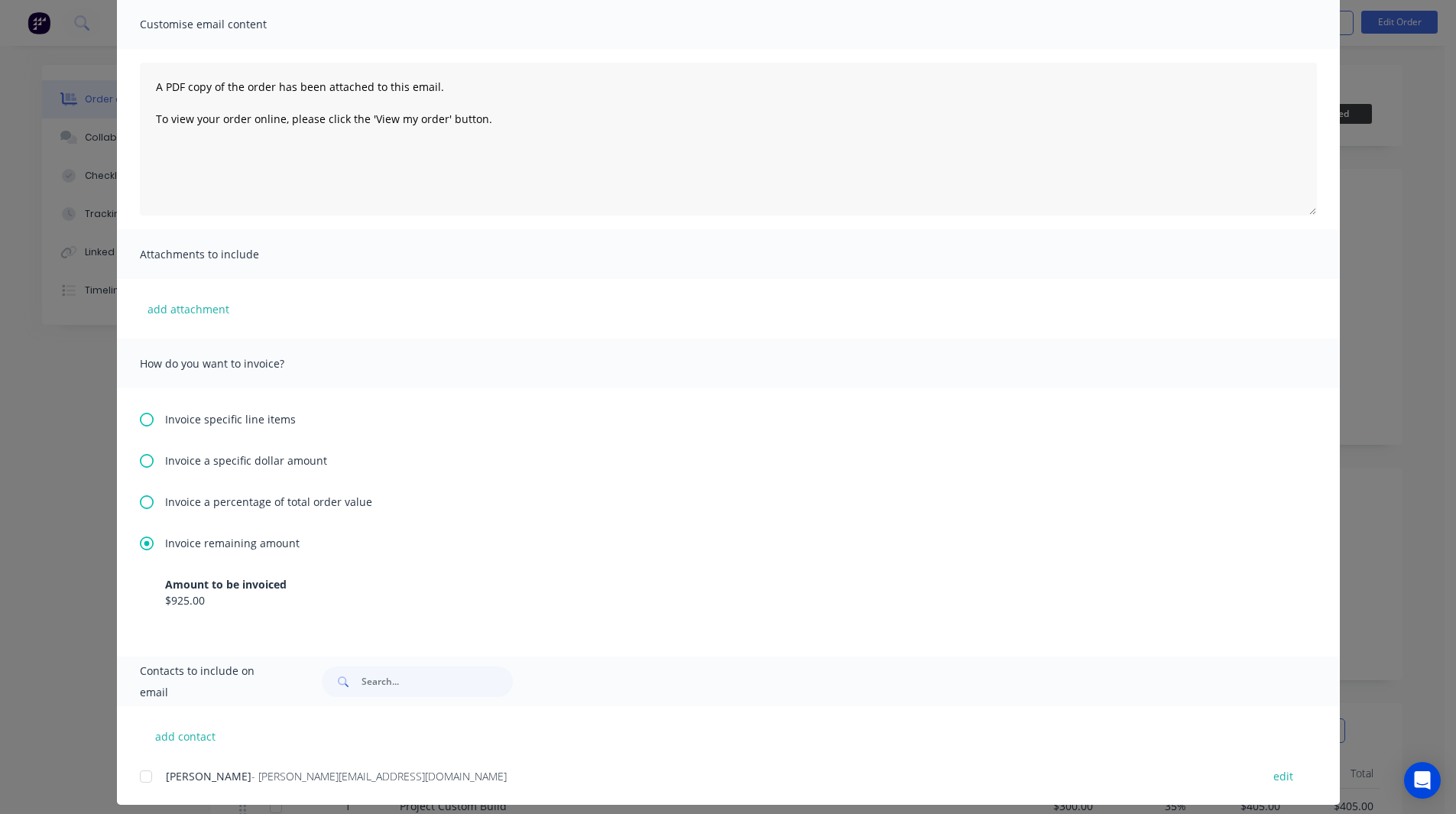click 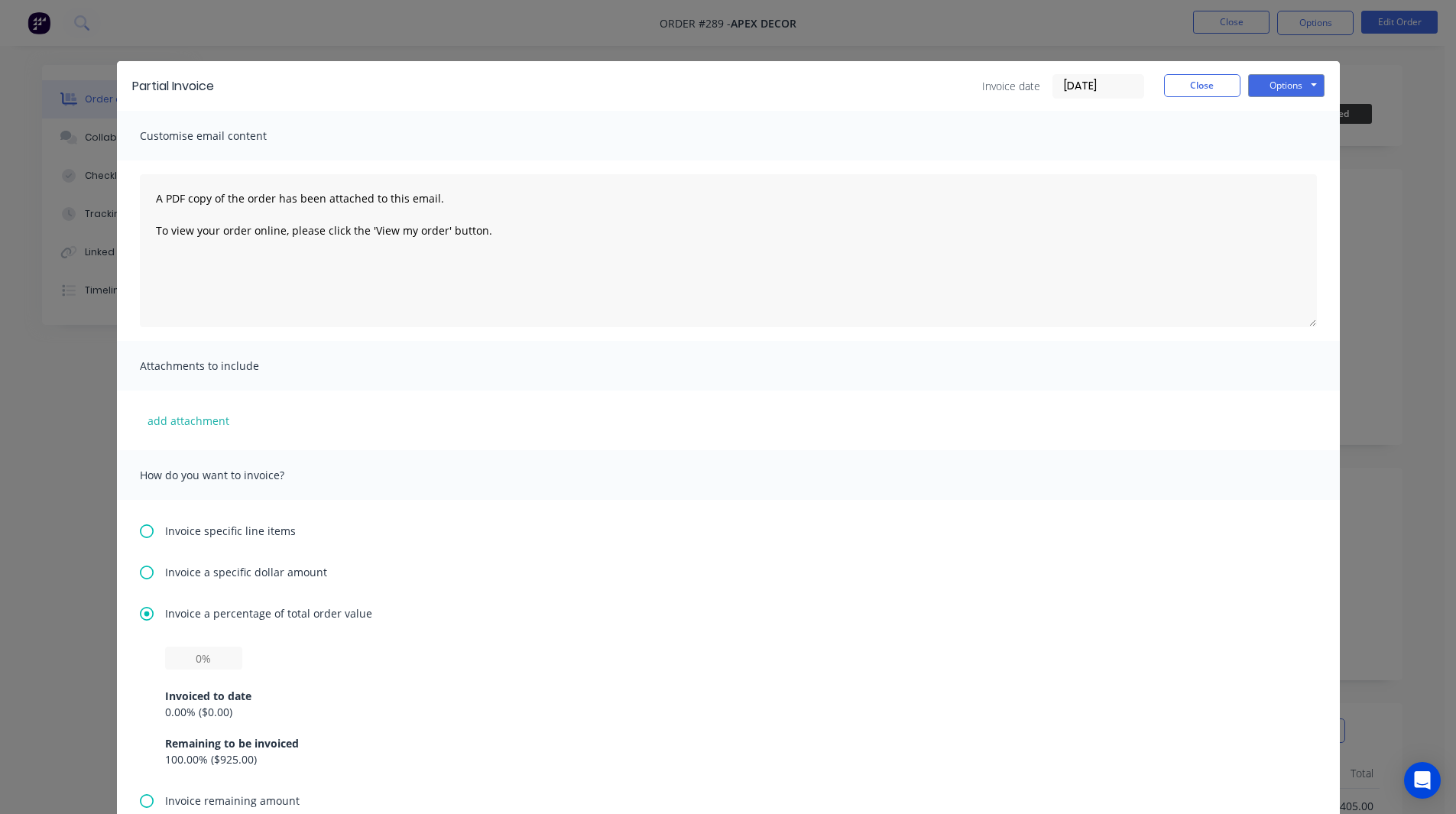 scroll, scrollTop: 60, scrollLeft: 0, axis: vertical 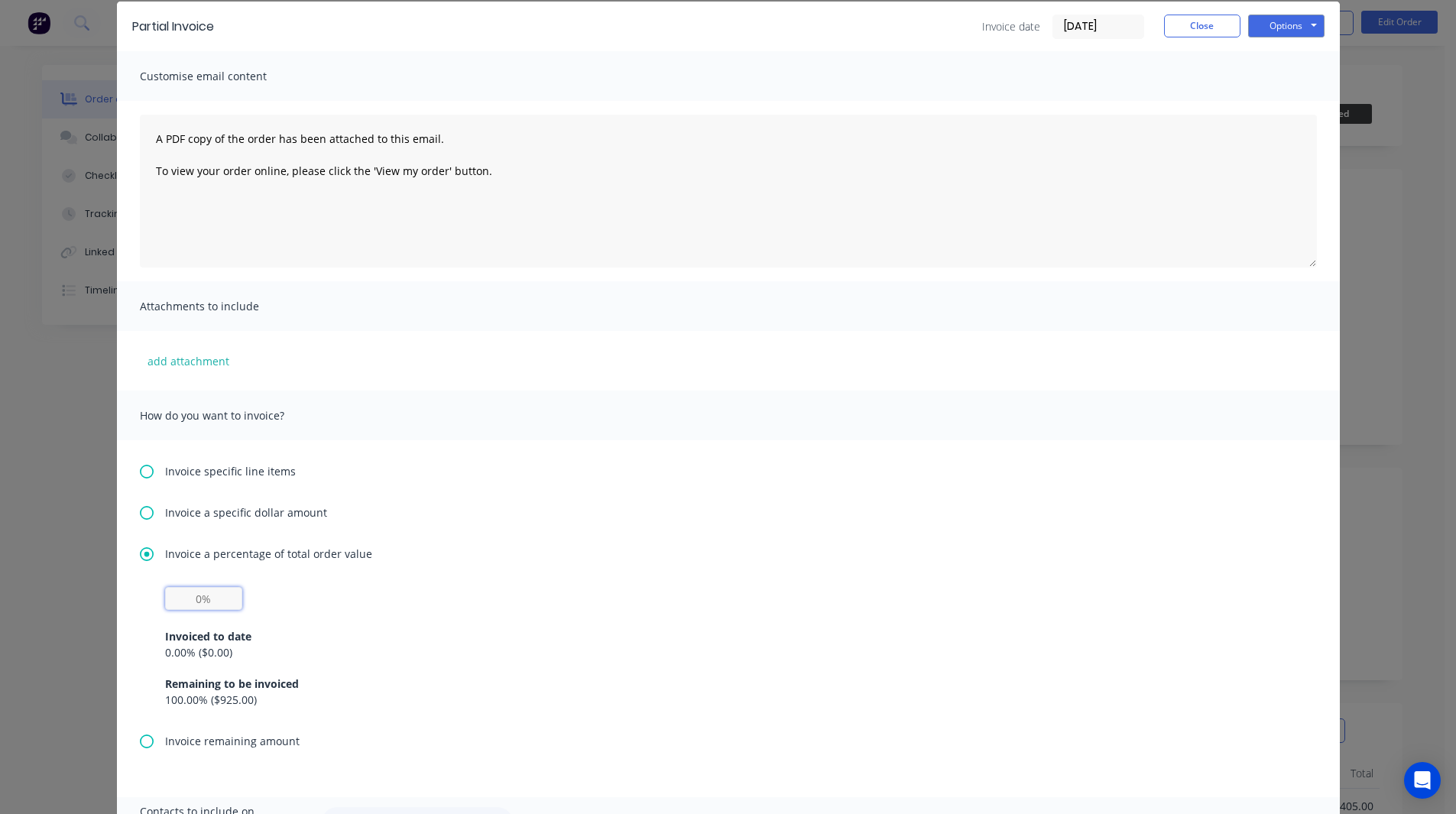 click at bounding box center (203, 598) 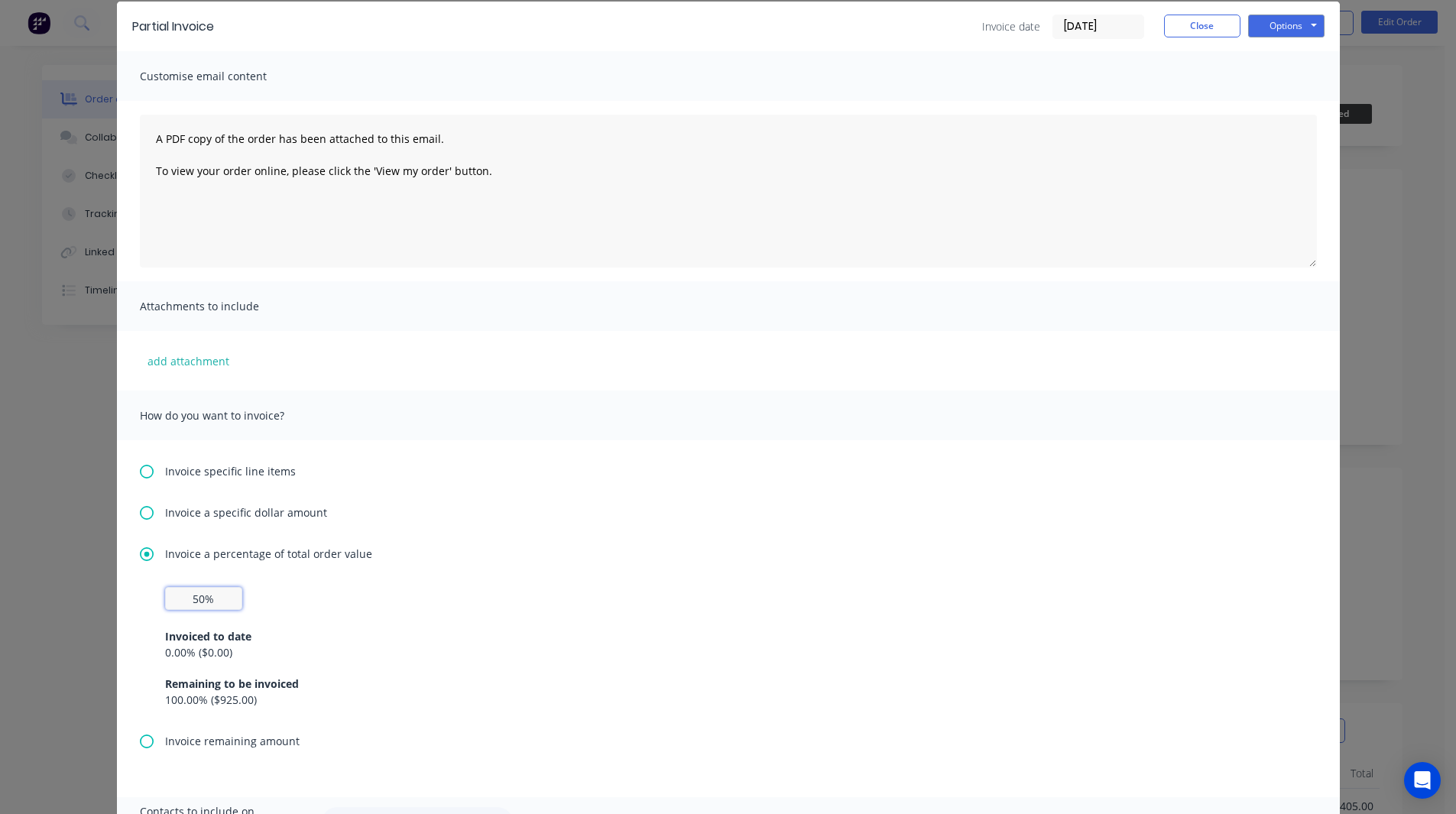type on "50%" 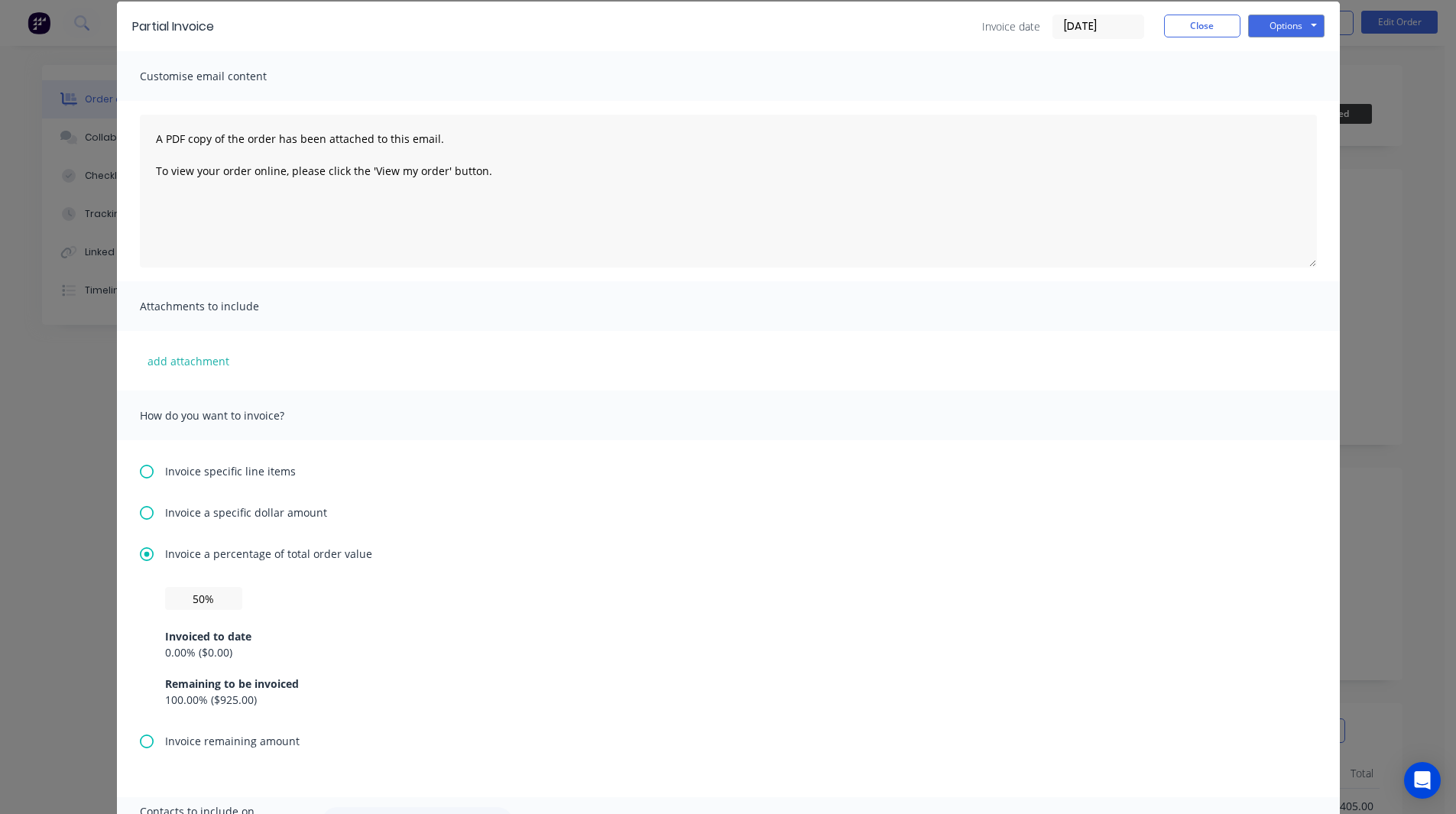 click on "Invoice a percentage of total order value" at bounding box center (268, 553) 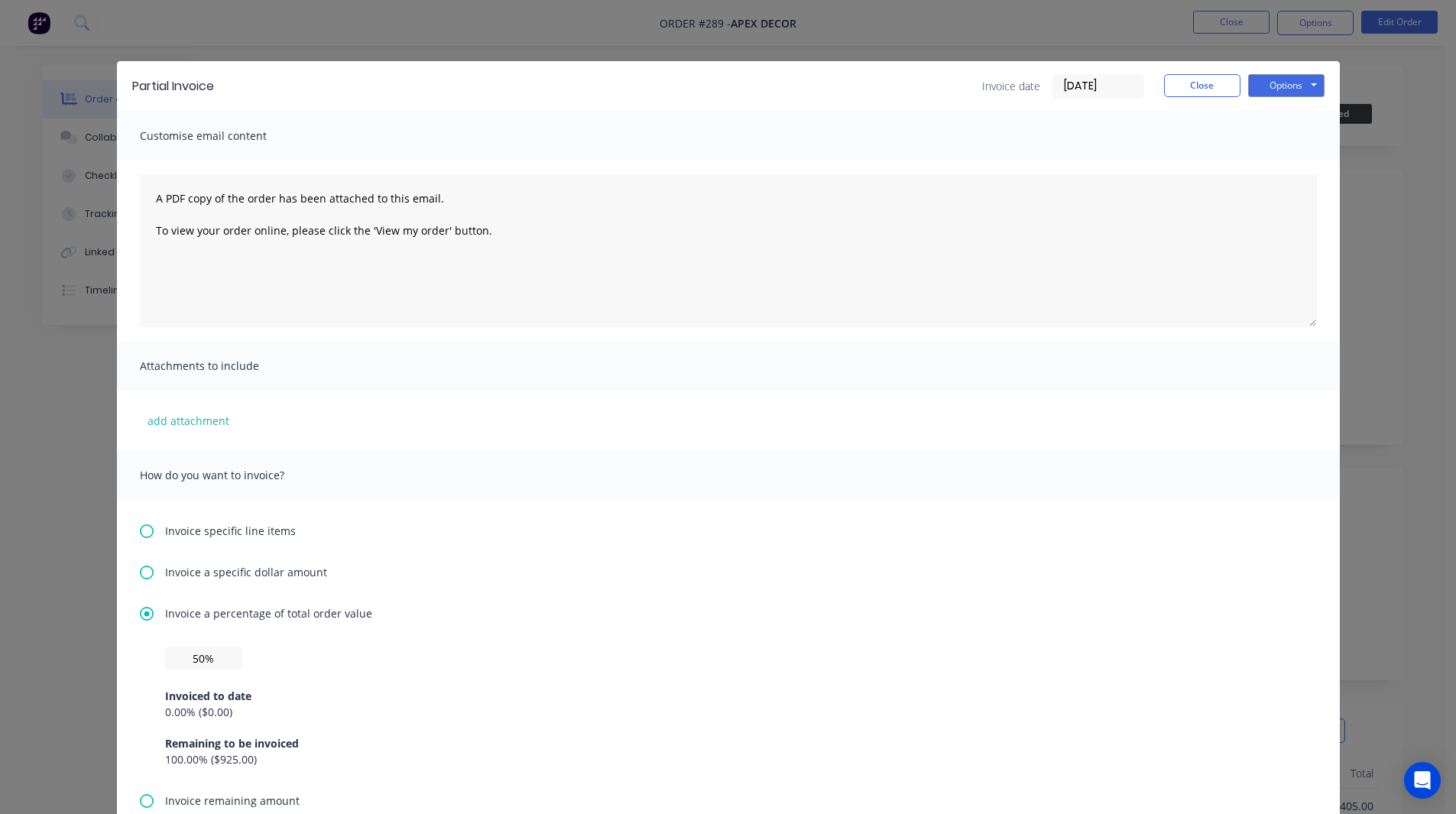 scroll, scrollTop: 212, scrollLeft: 0, axis: vertical 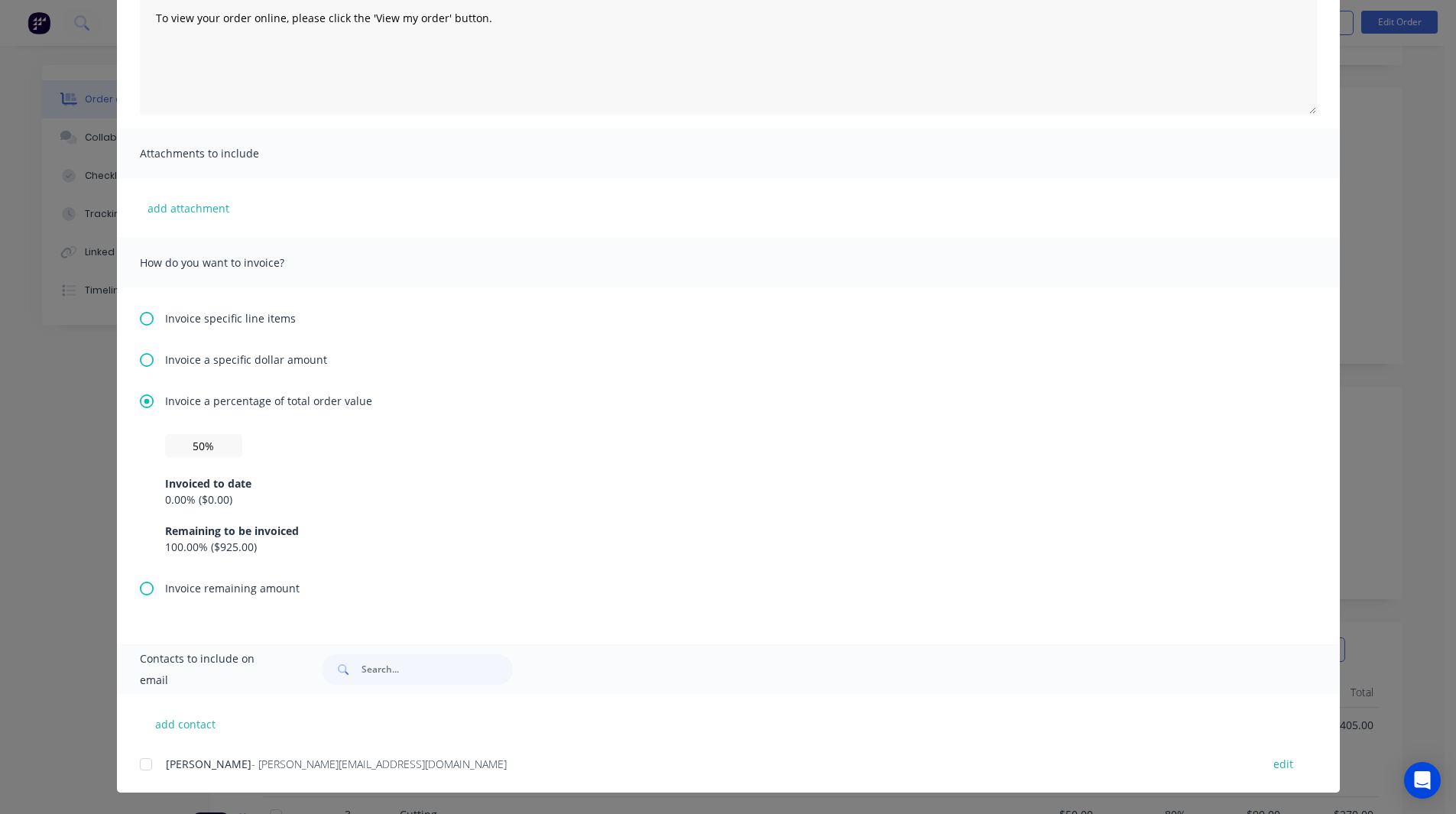 click 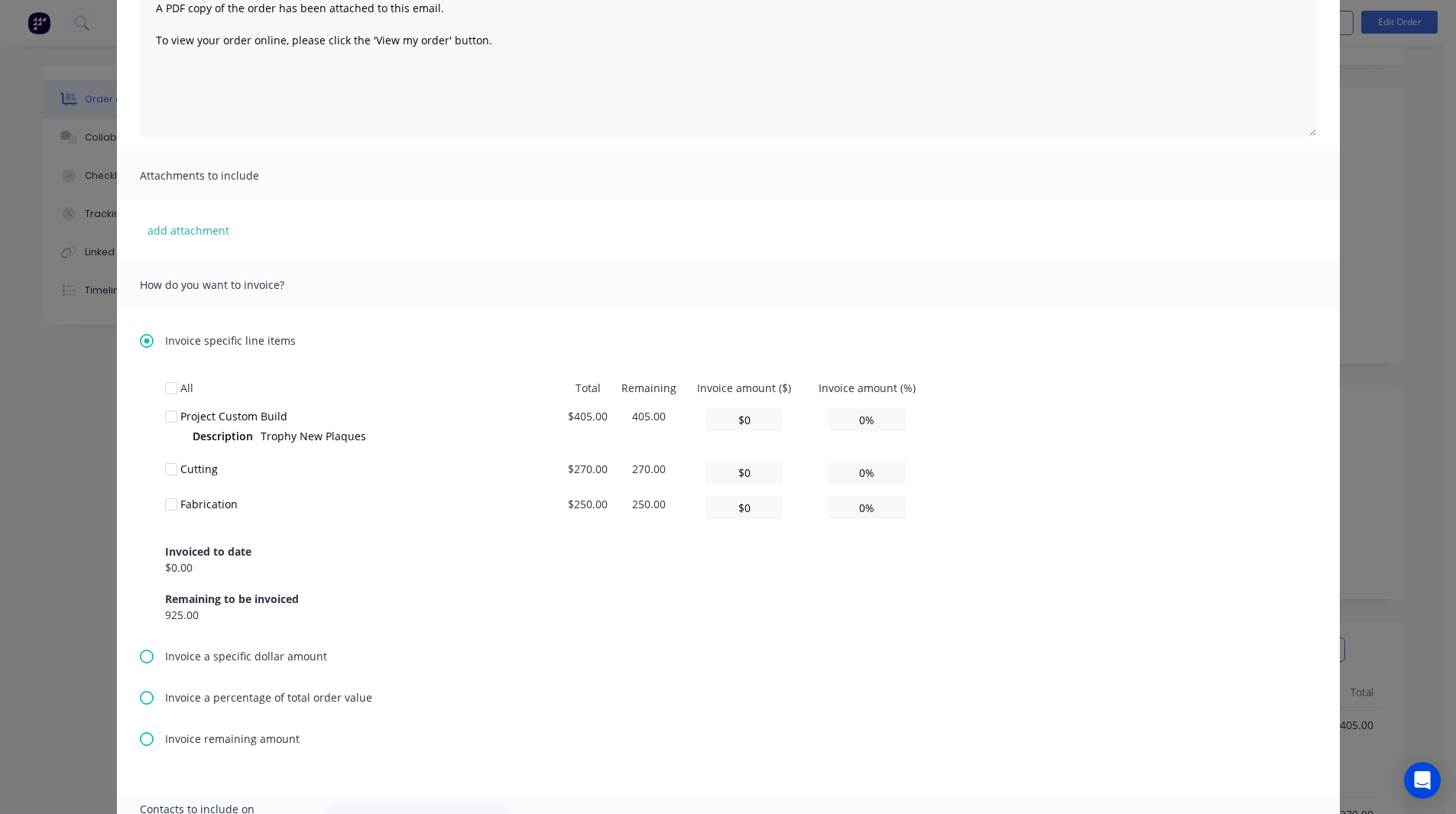 scroll, scrollTop: 193, scrollLeft: 0, axis: vertical 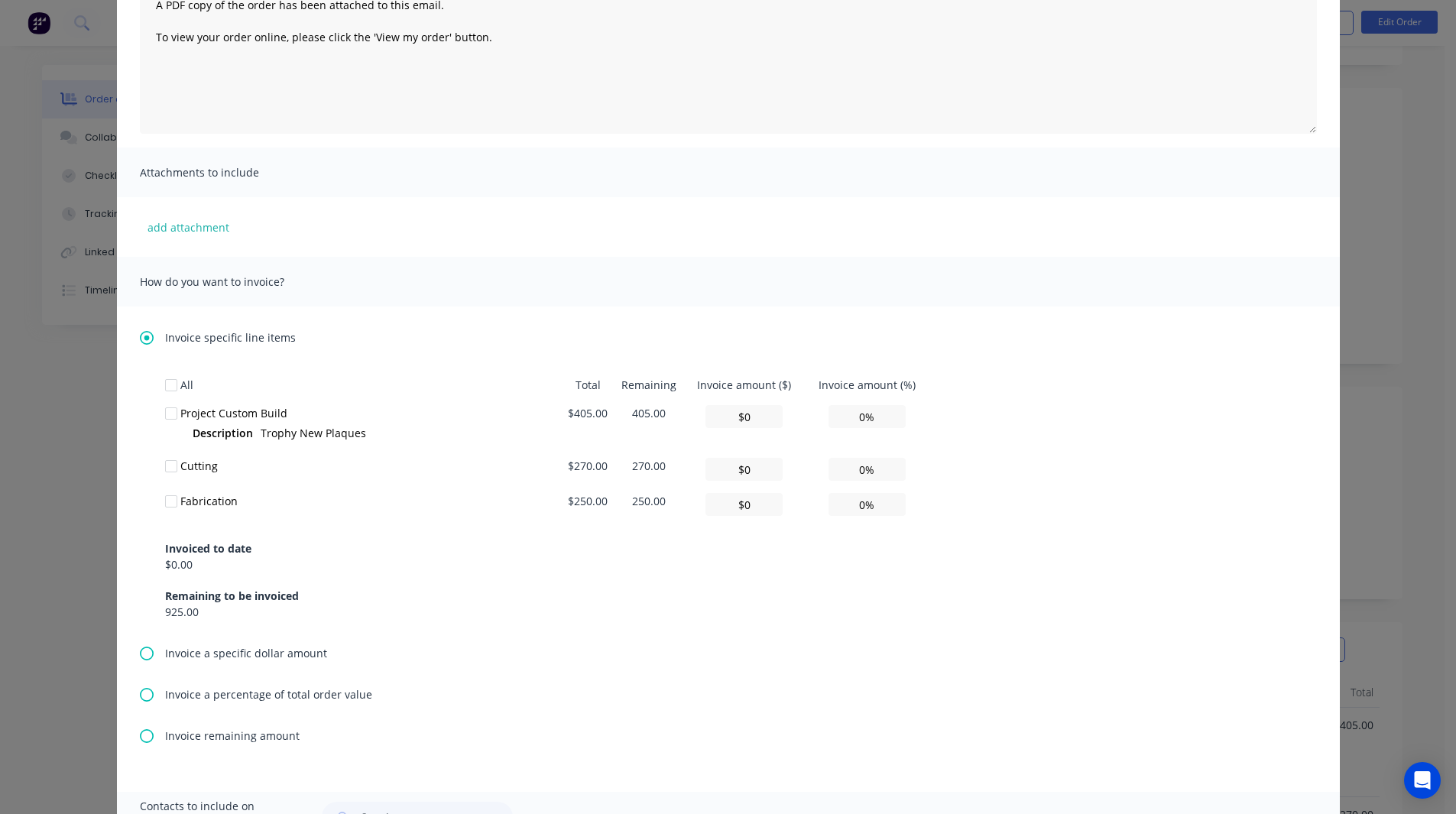 click at bounding box center (171, 413) 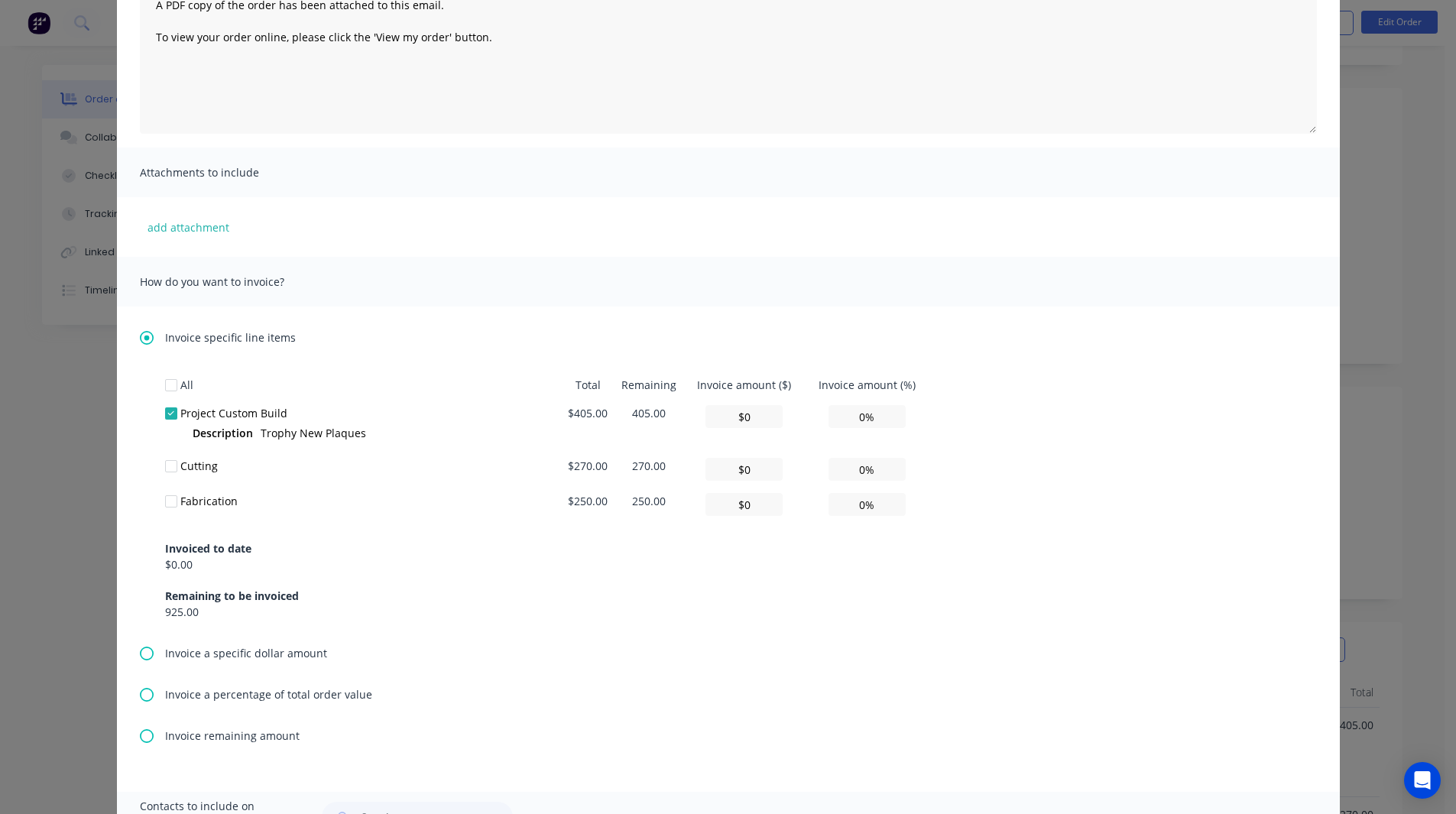 scroll, scrollTop: 334, scrollLeft: 0, axis: vertical 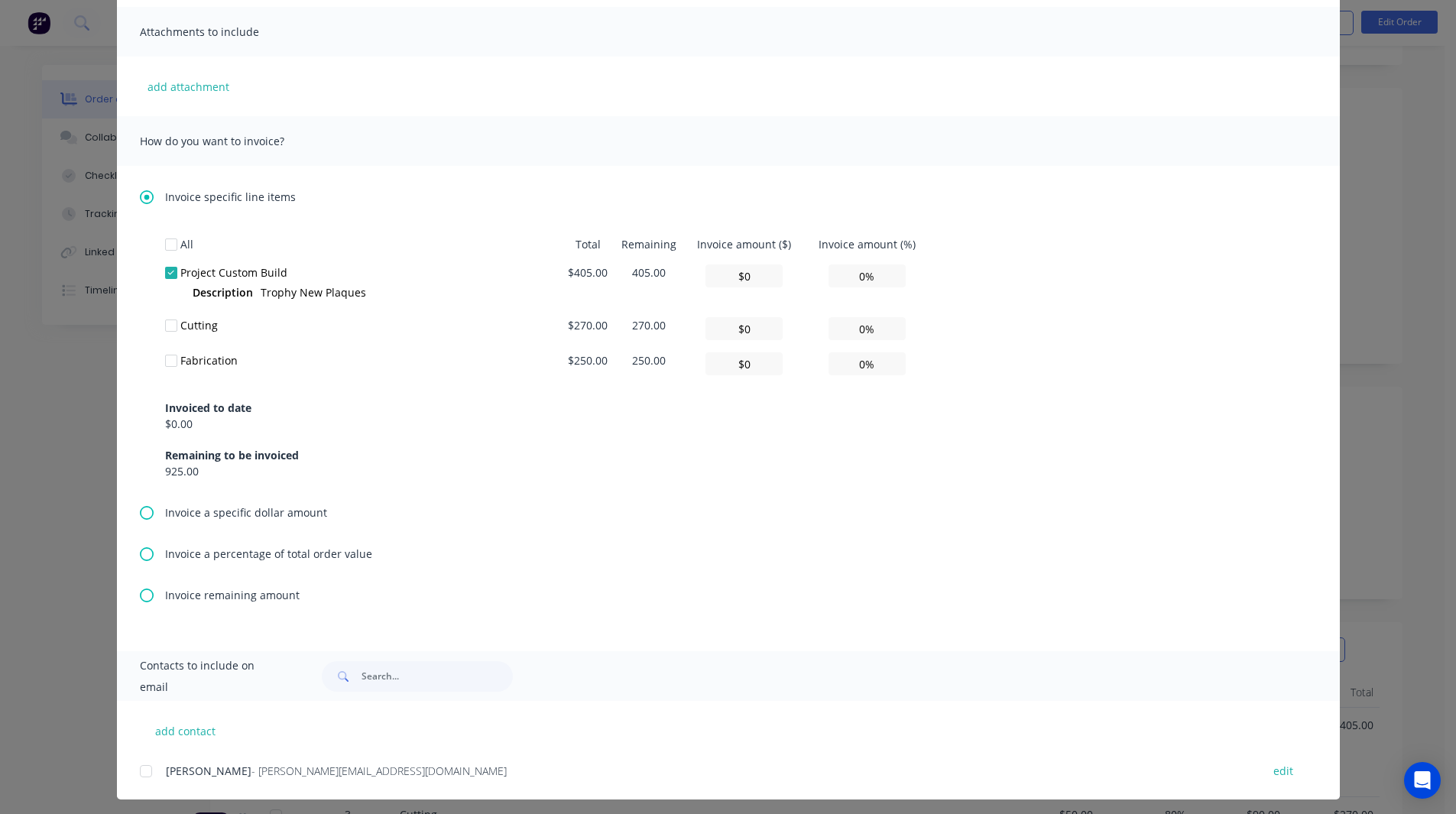 click 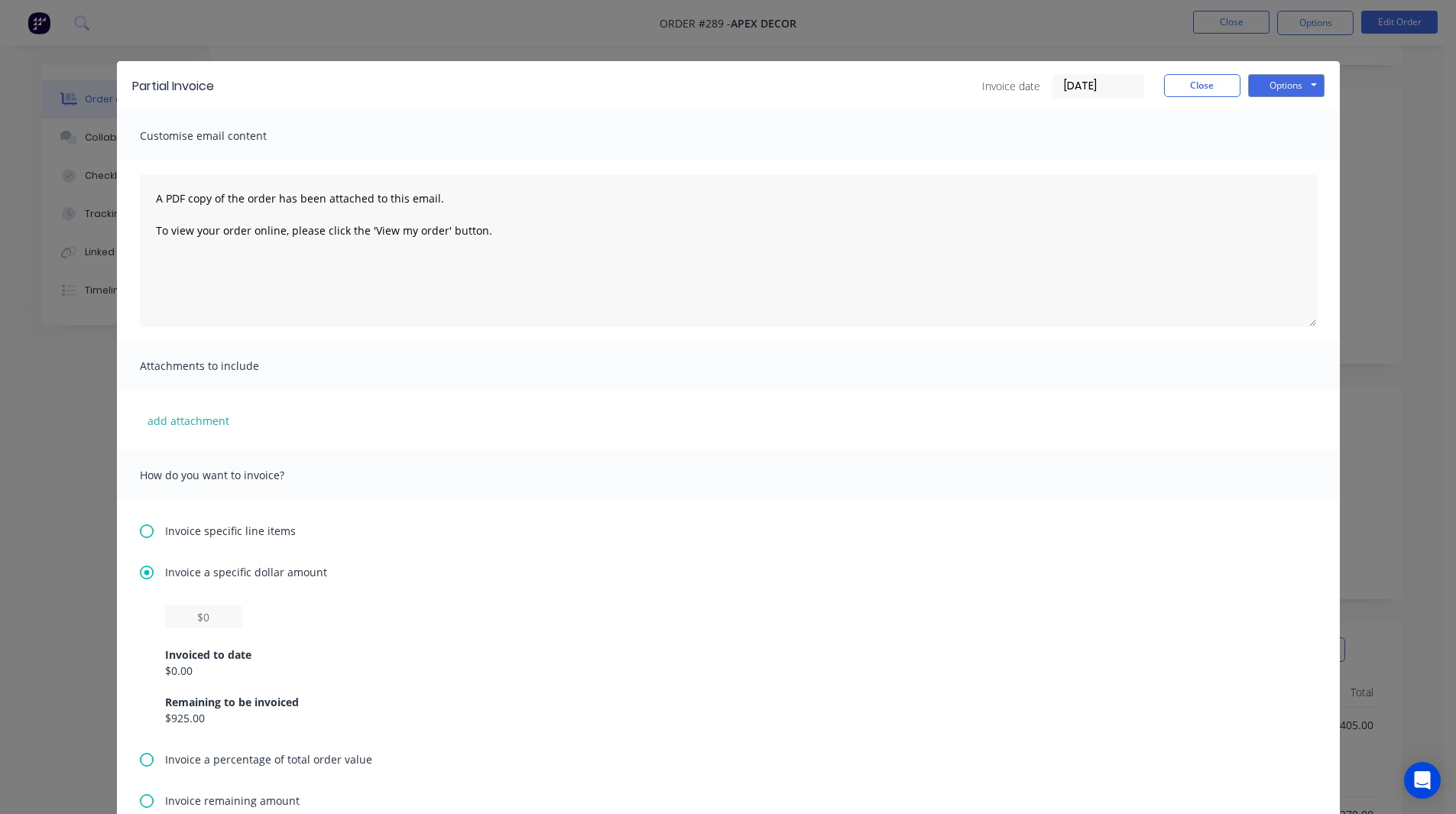 scroll, scrollTop: 212, scrollLeft: 0, axis: vertical 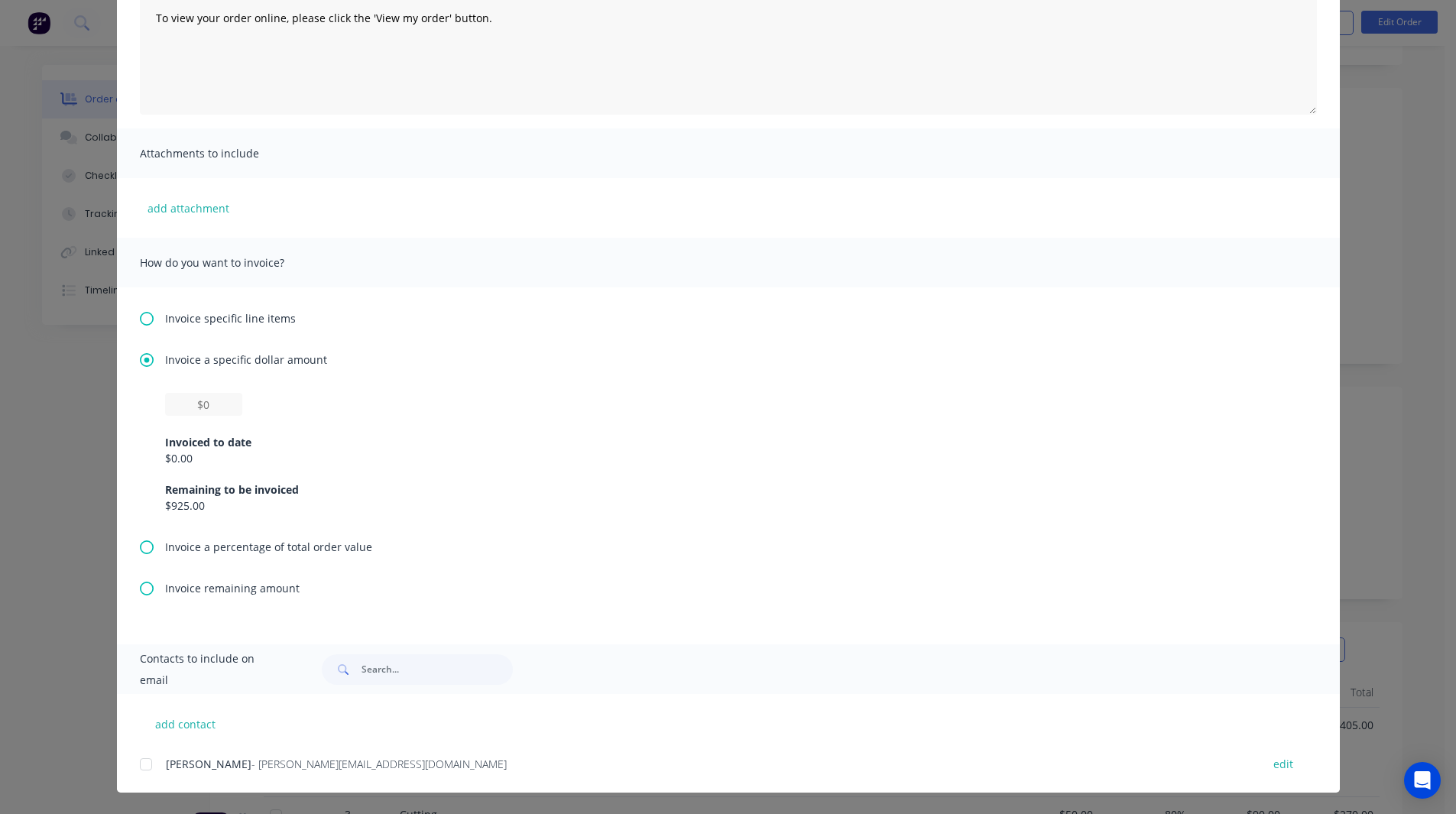 click 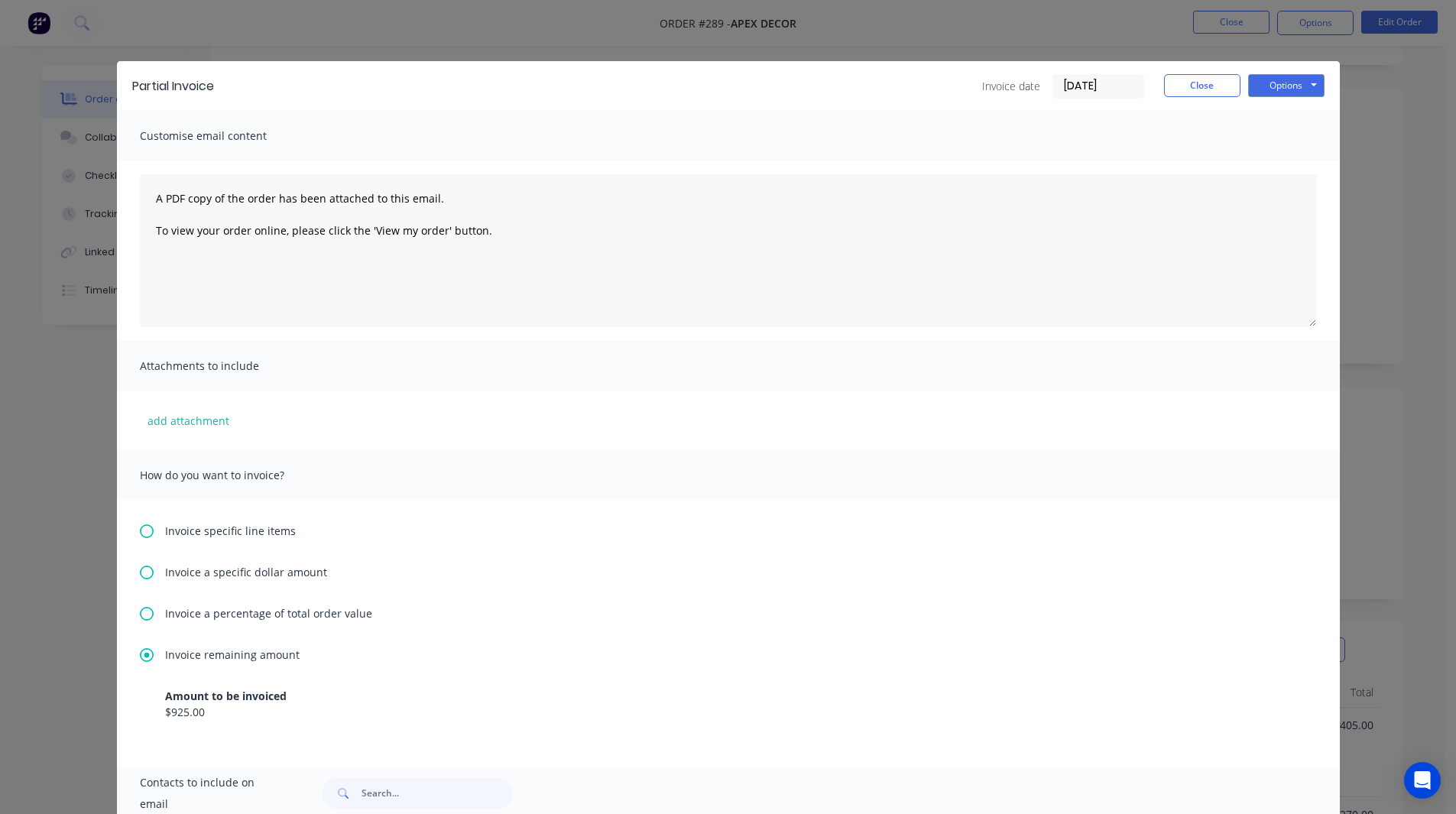 scroll, scrollTop: 124, scrollLeft: 0, axis: vertical 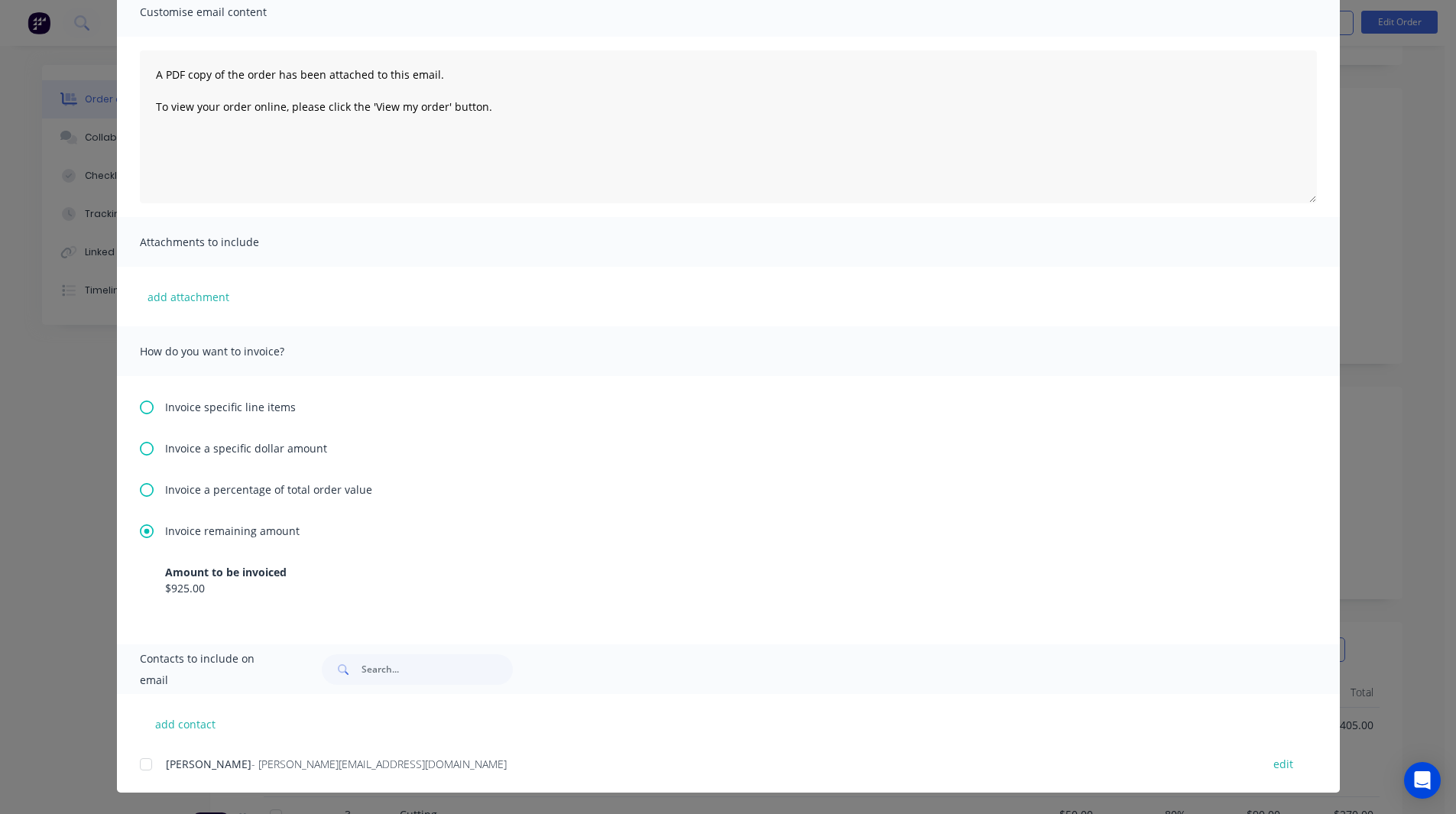 click at bounding box center [146, 764] 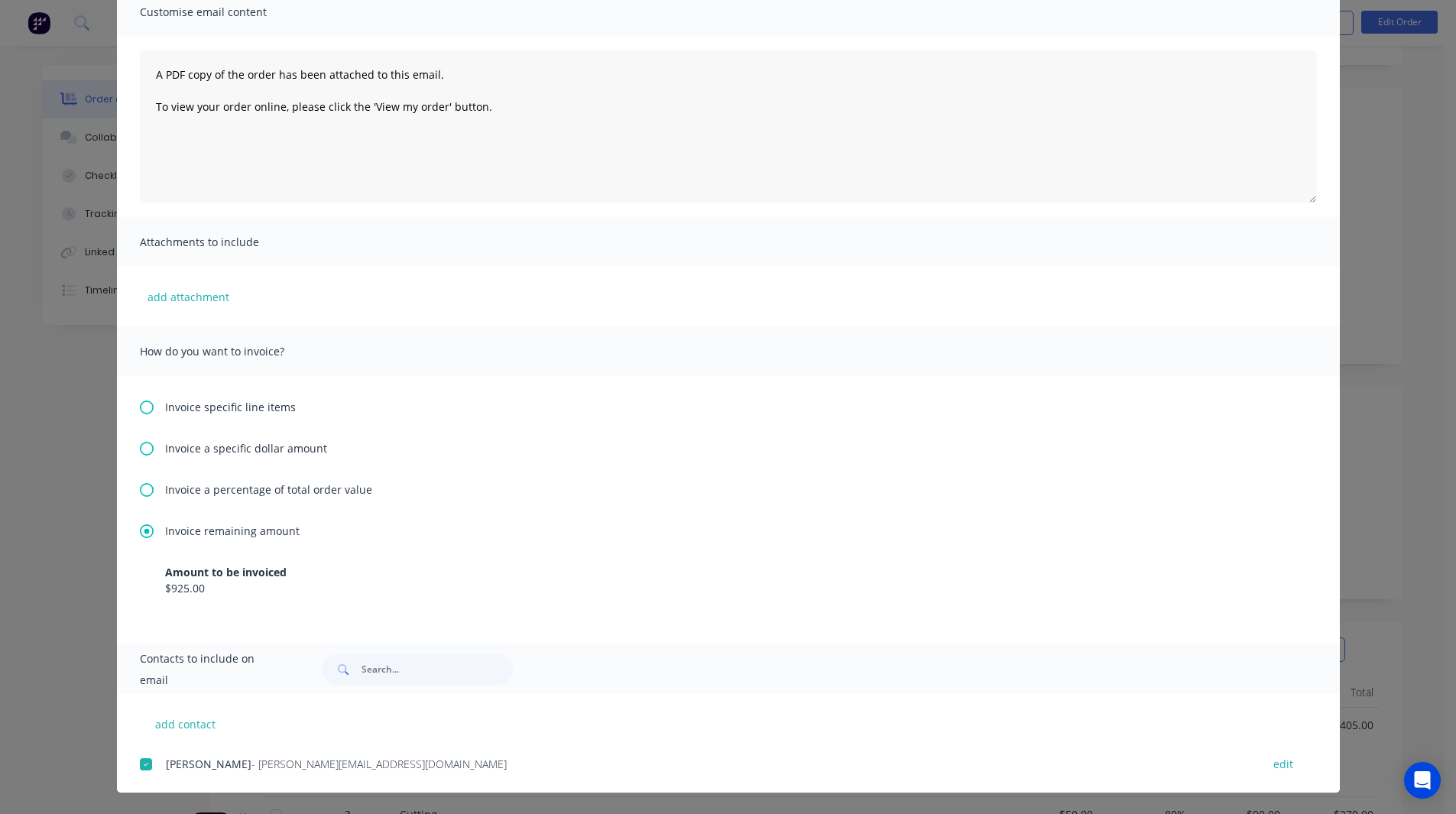 scroll, scrollTop: 0, scrollLeft: 0, axis: both 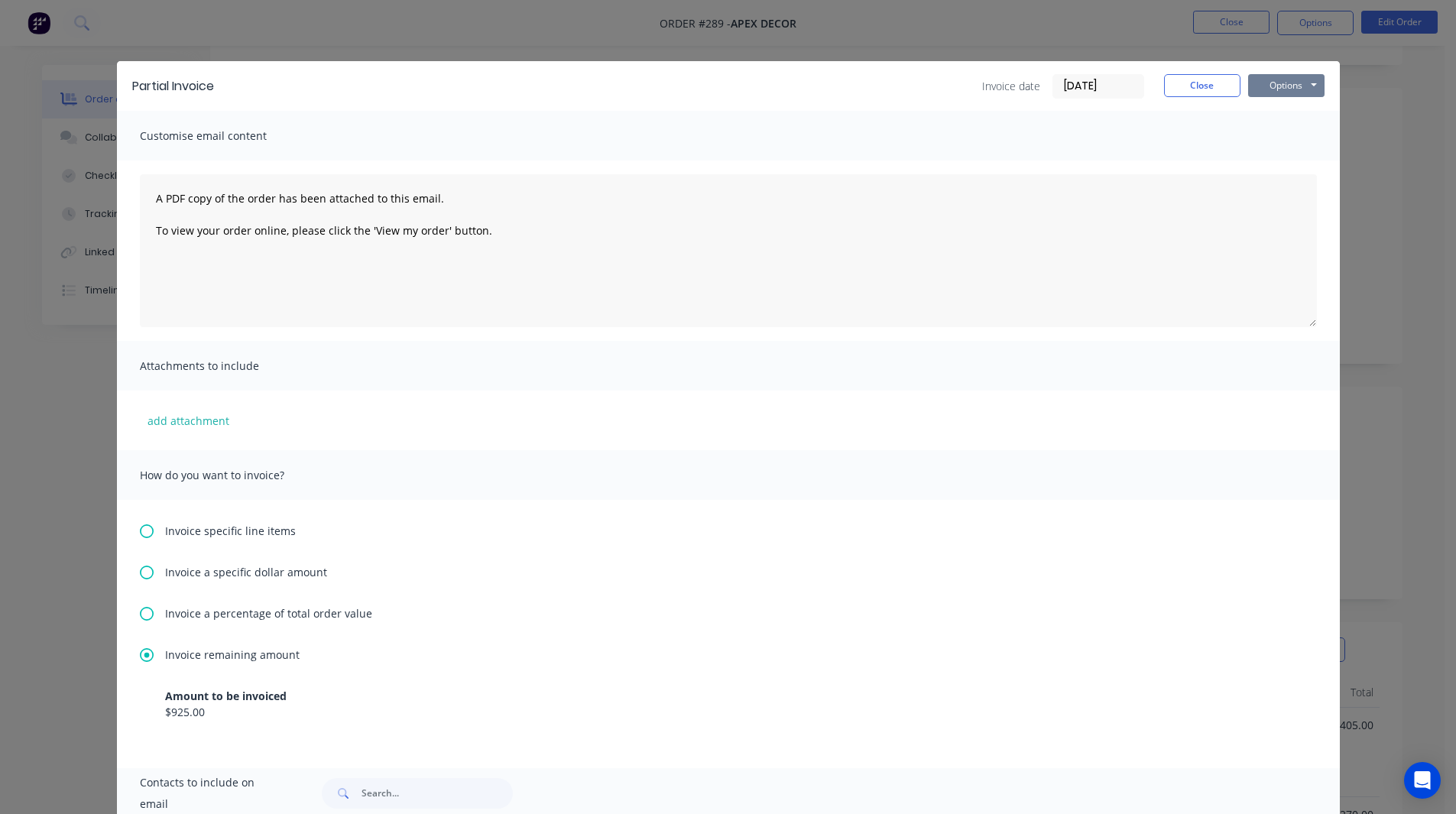 click on "Options" at bounding box center [1286, 86] 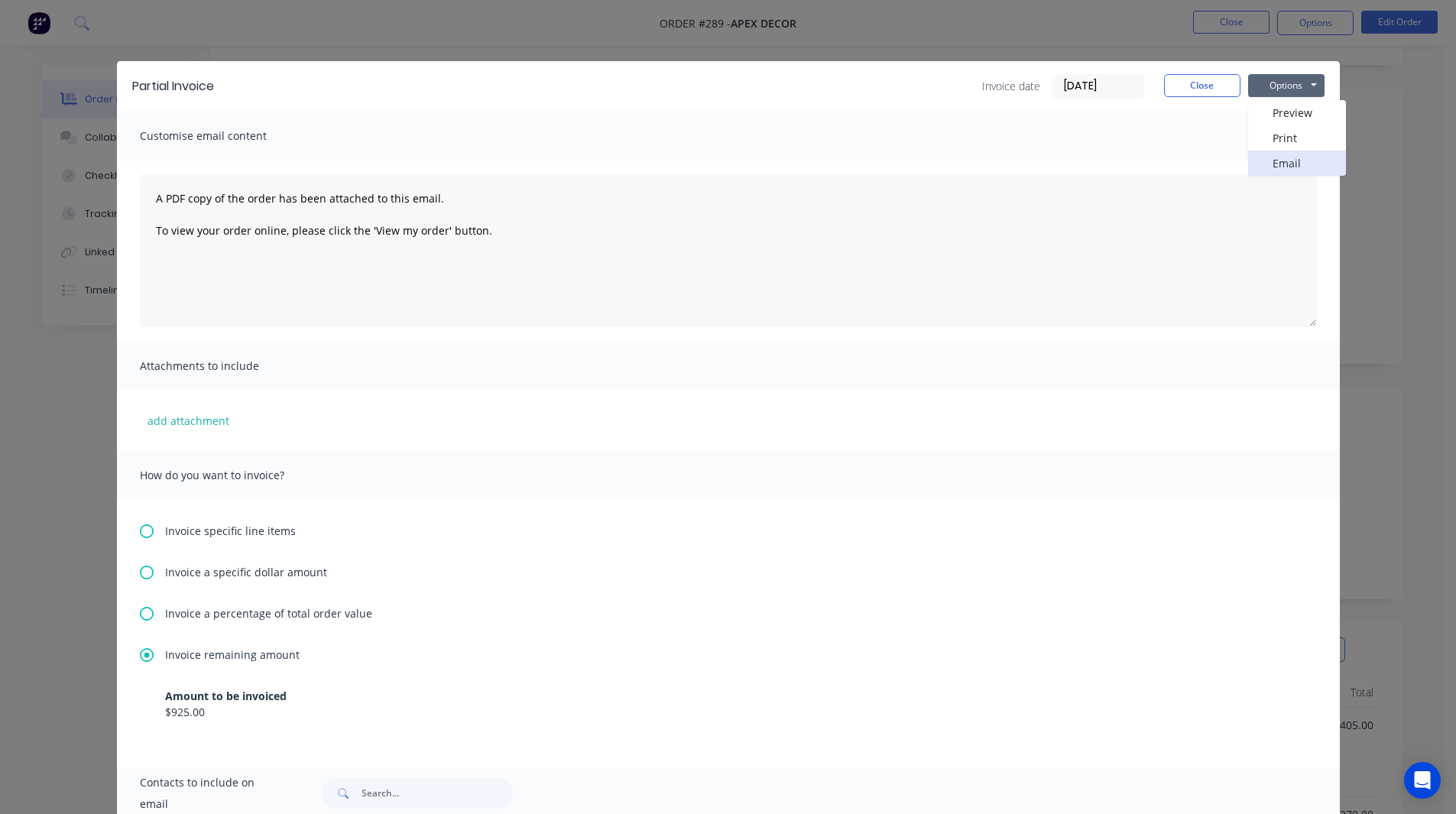 drag, startPoint x: 1289, startPoint y: 159, endPoint x: 1175, endPoint y: 138, distance: 115.91807 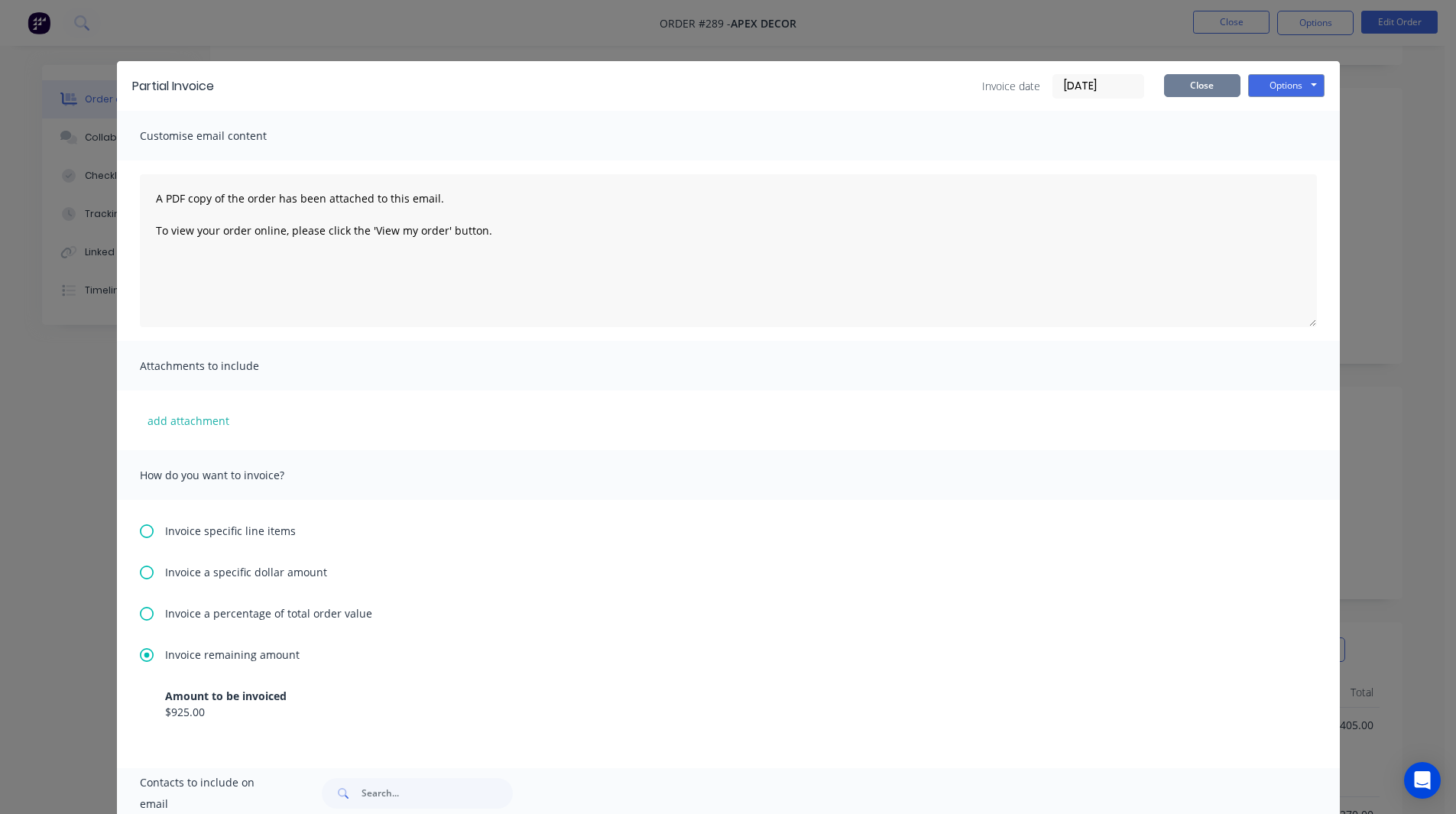 click on "Close" at bounding box center (1202, 86) 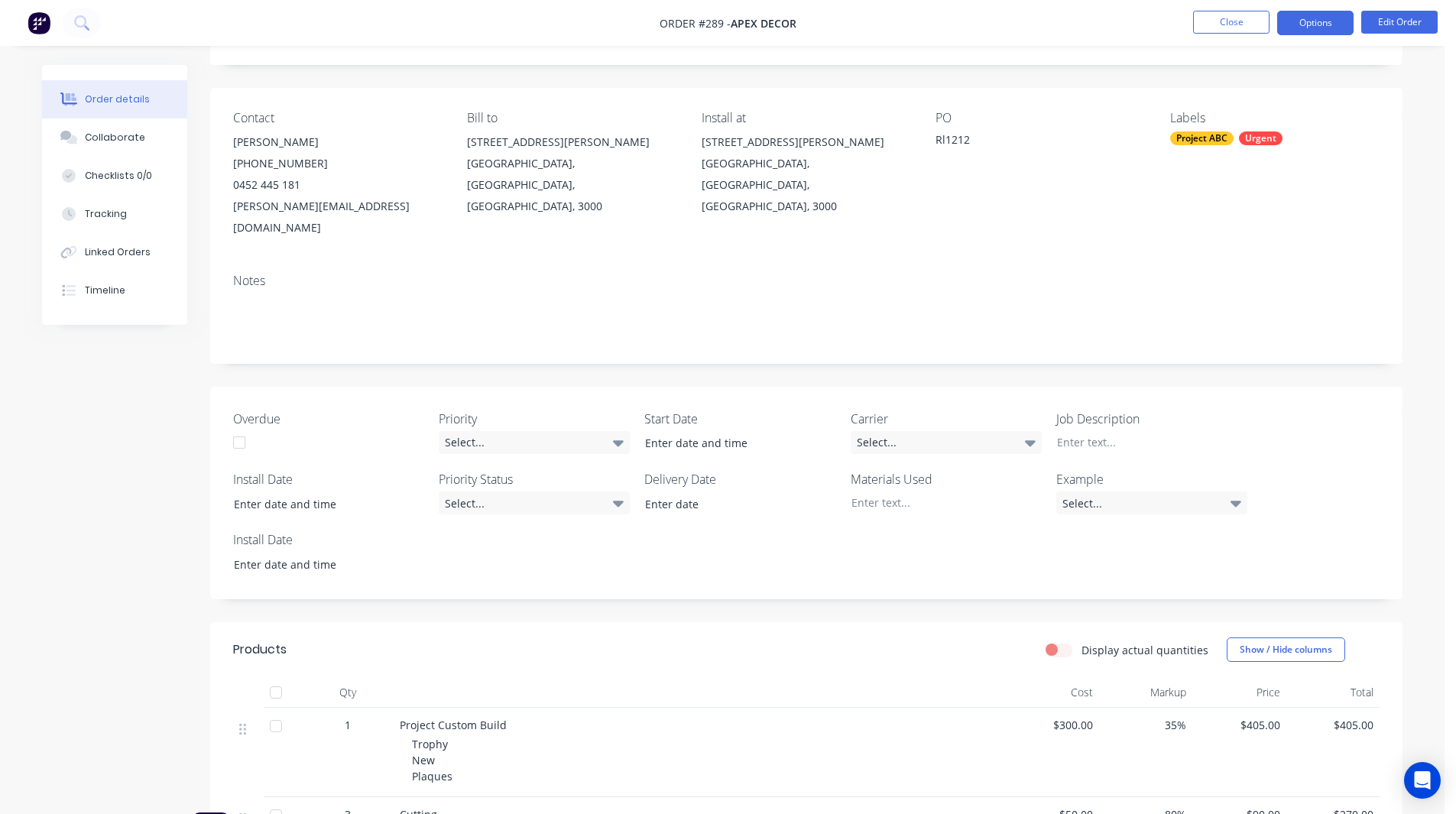 click on "Options" at bounding box center (1315, 23) 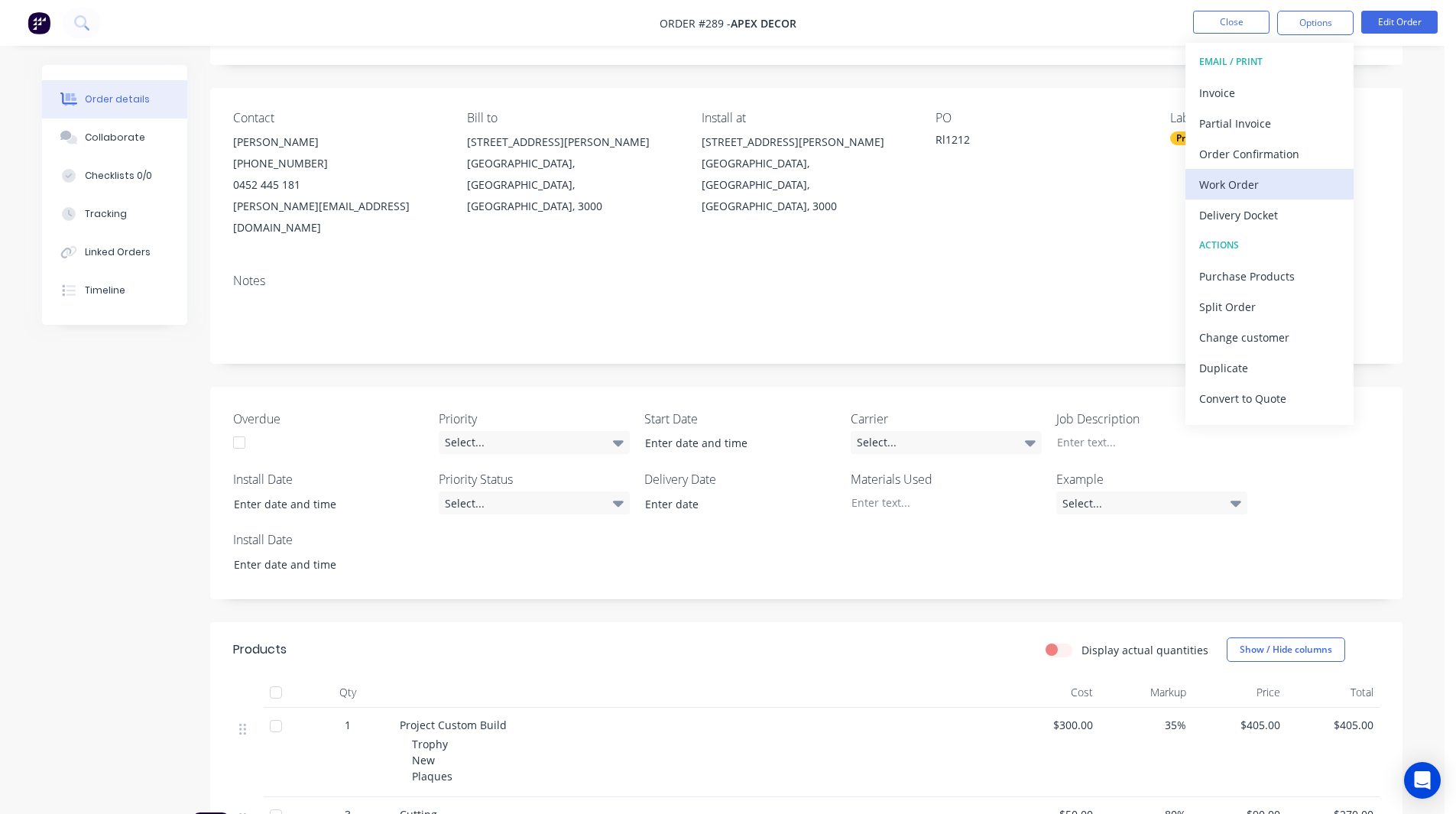 click on "Work Order" at bounding box center [1270, 184] 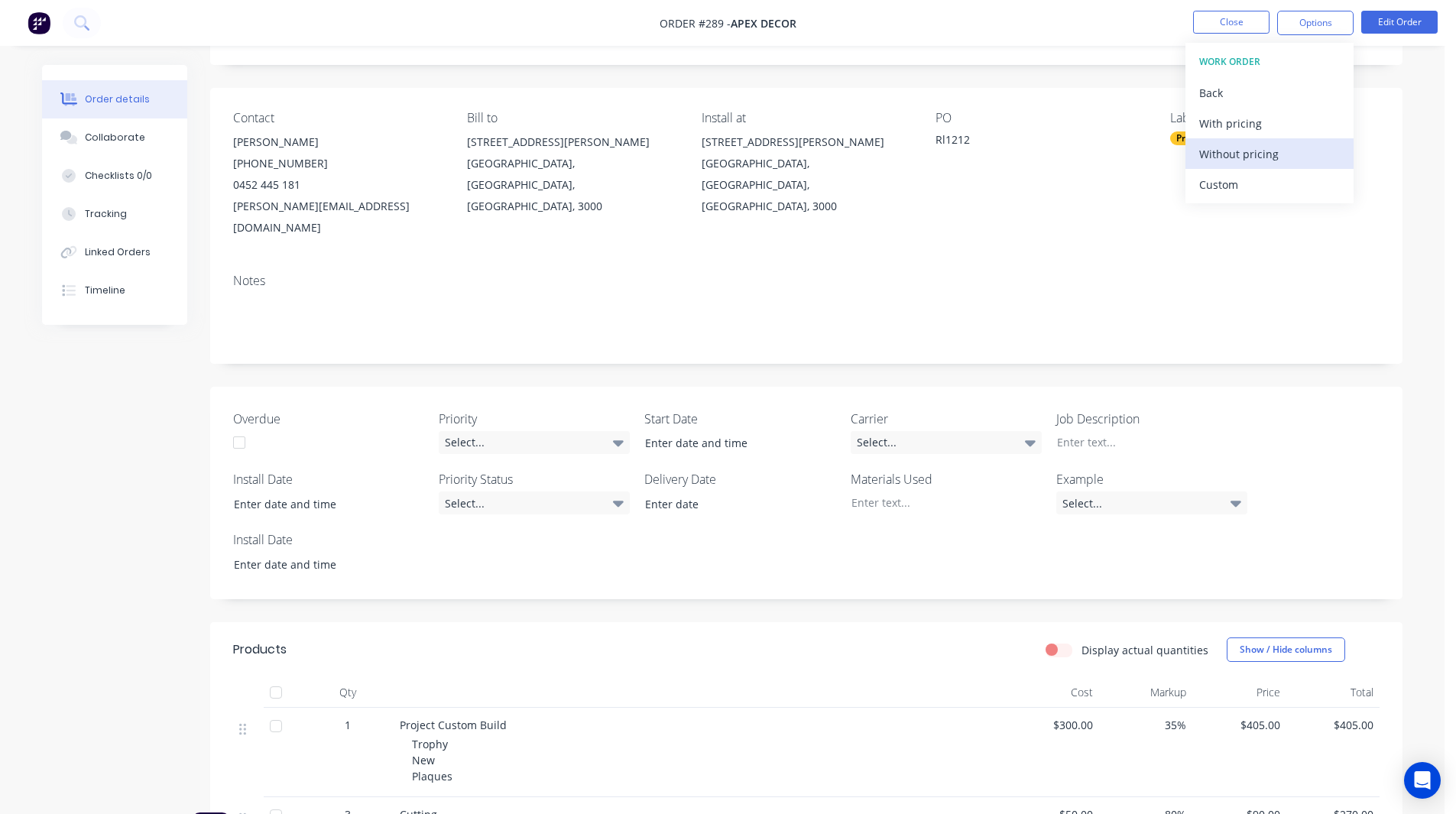 click on "Without pricing" at bounding box center (1270, 154) 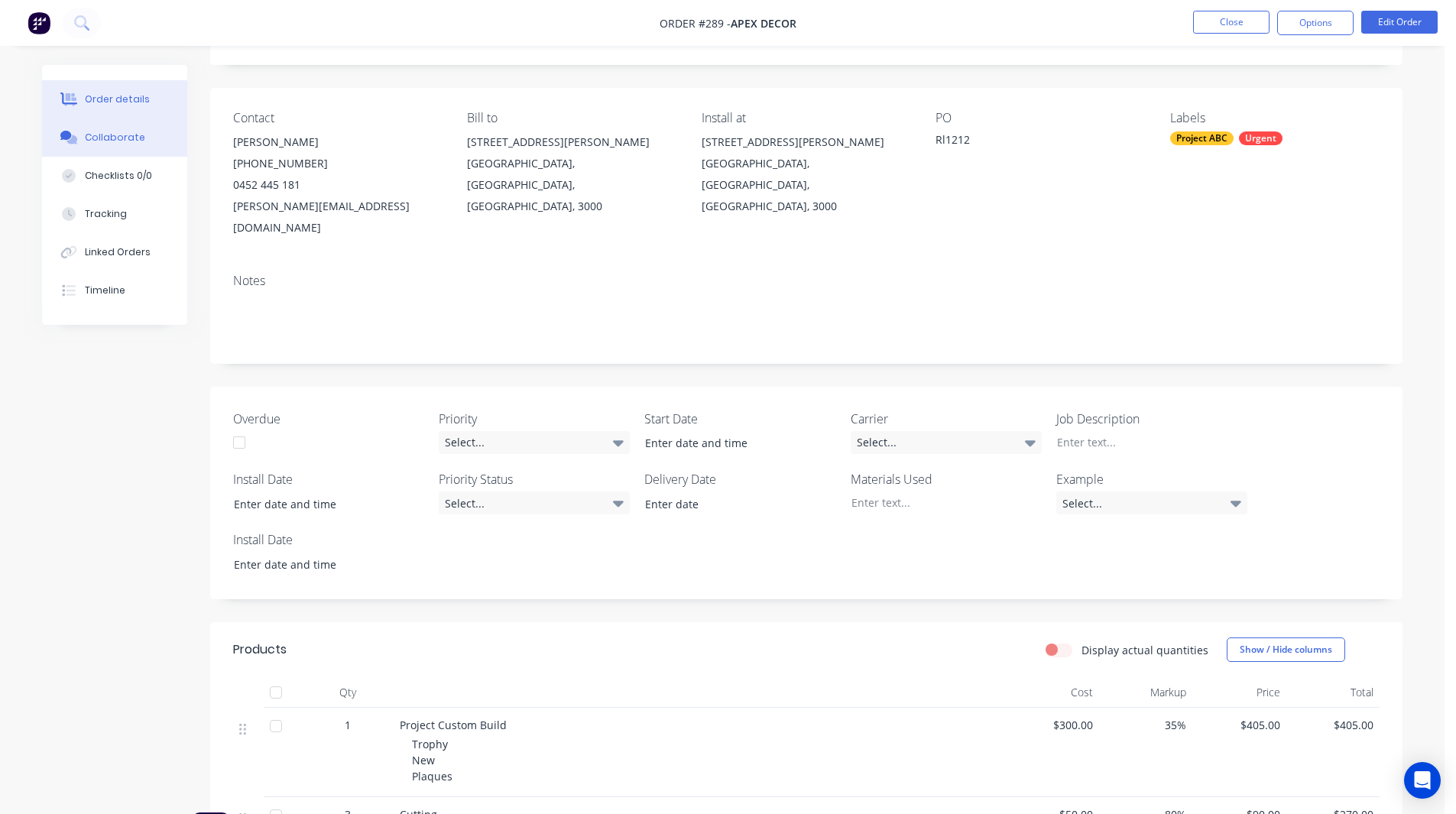 click on "Collaborate" at bounding box center [115, 138] 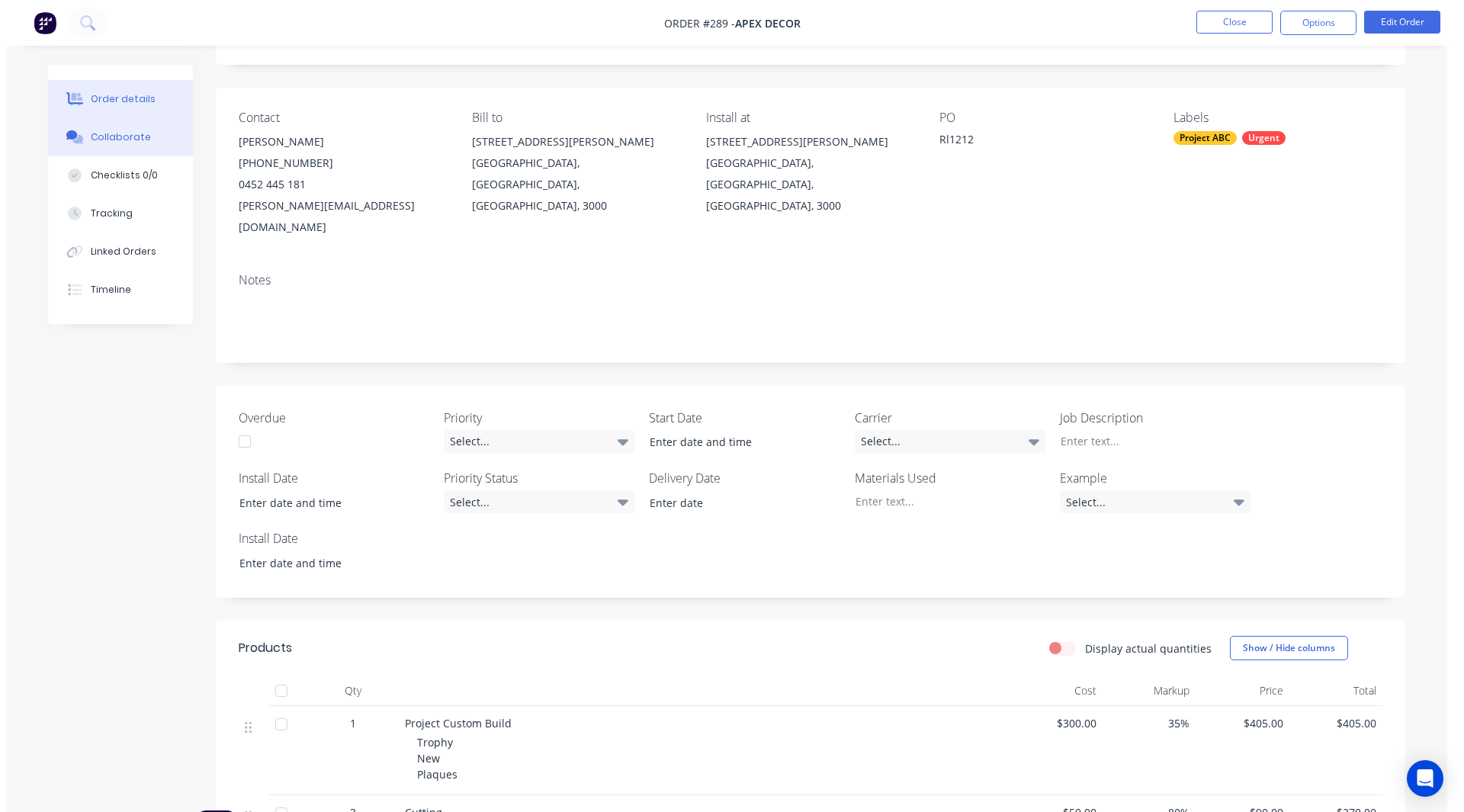 scroll, scrollTop: 0, scrollLeft: 0, axis: both 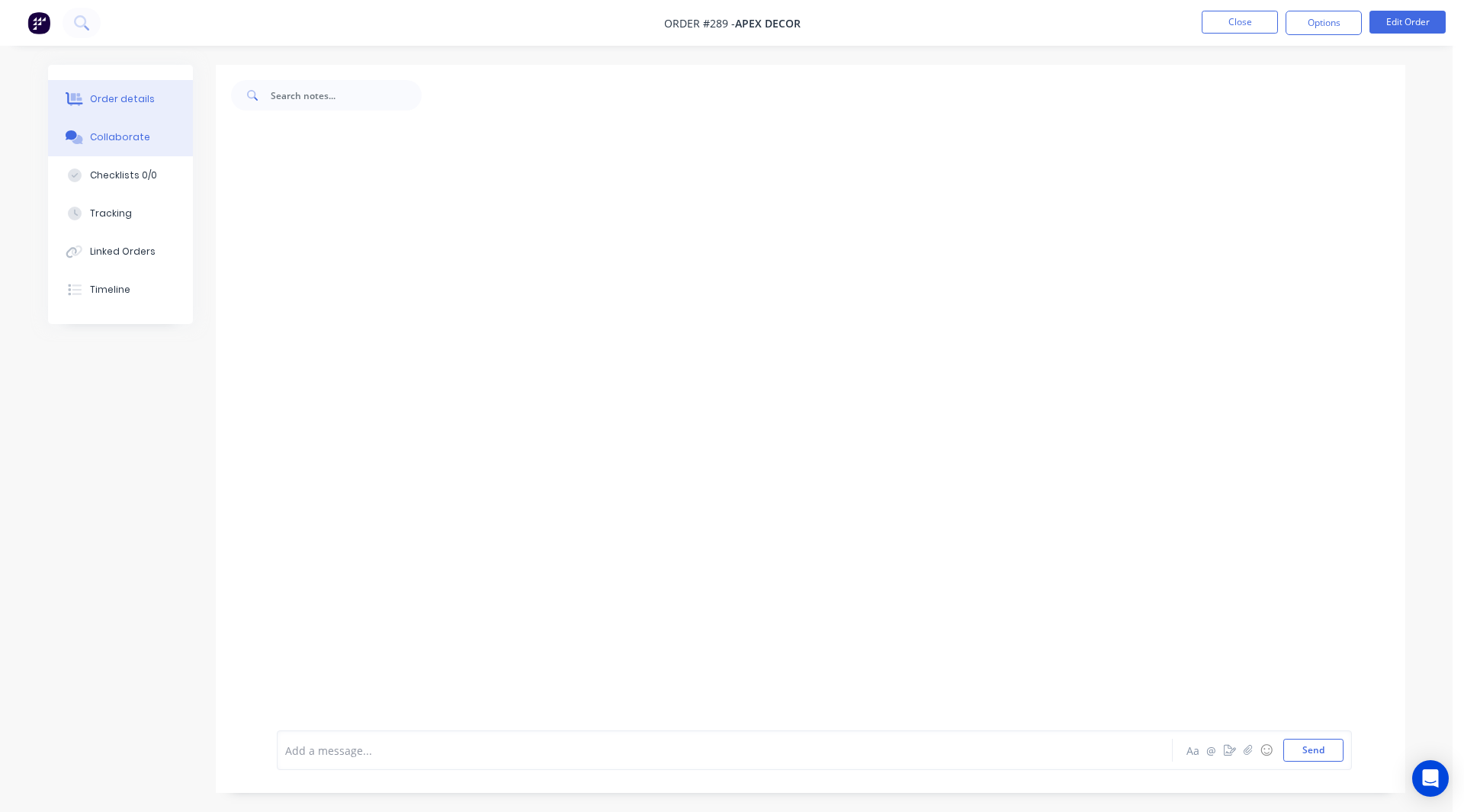 click on "Order details" at bounding box center (122, 99) 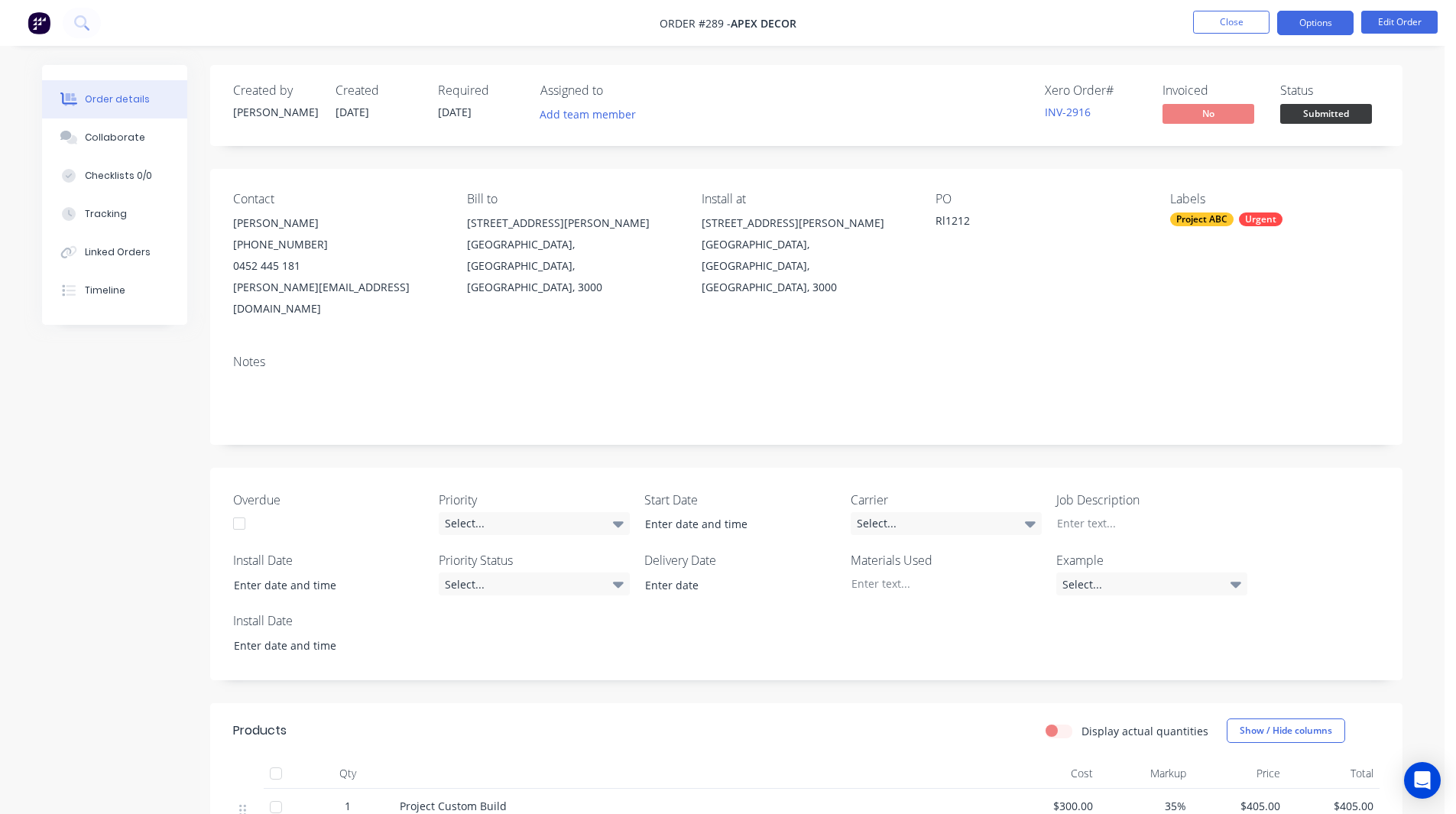 click on "Options" at bounding box center (1315, 23) 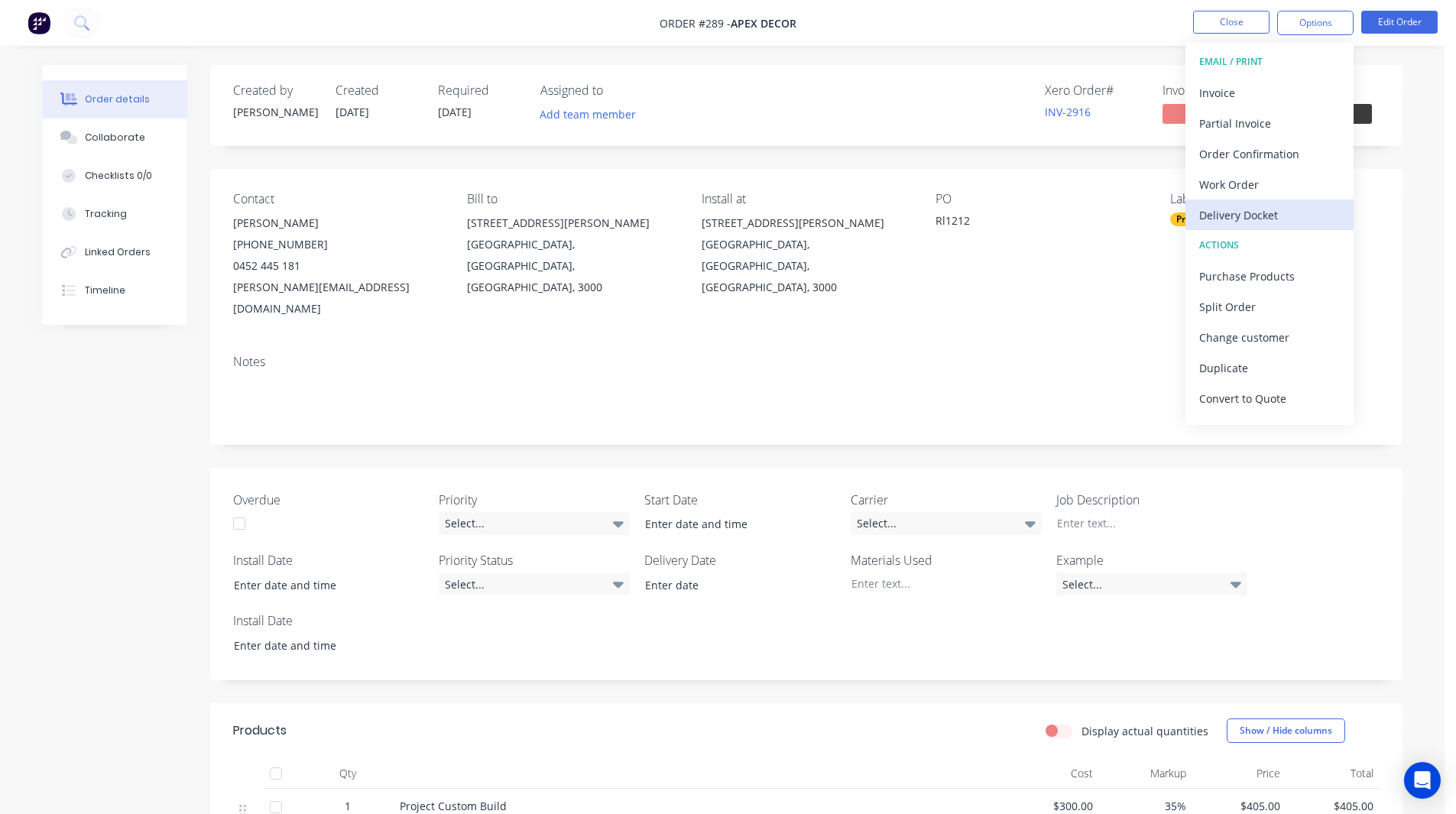 click on "Delivery Docket" at bounding box center [1270, 215] 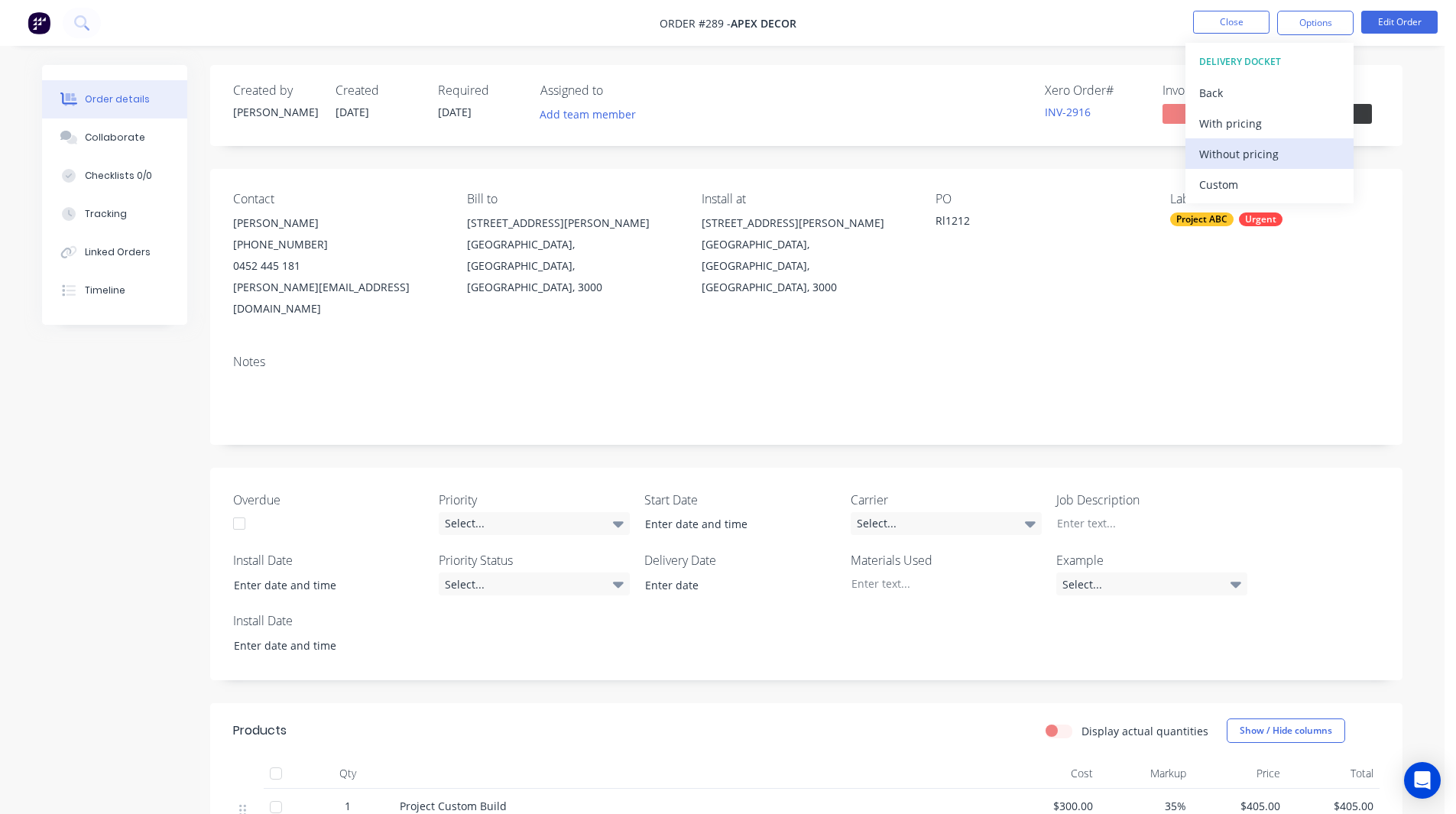 click on "Without pricing" at bounding box center [1270, 154] 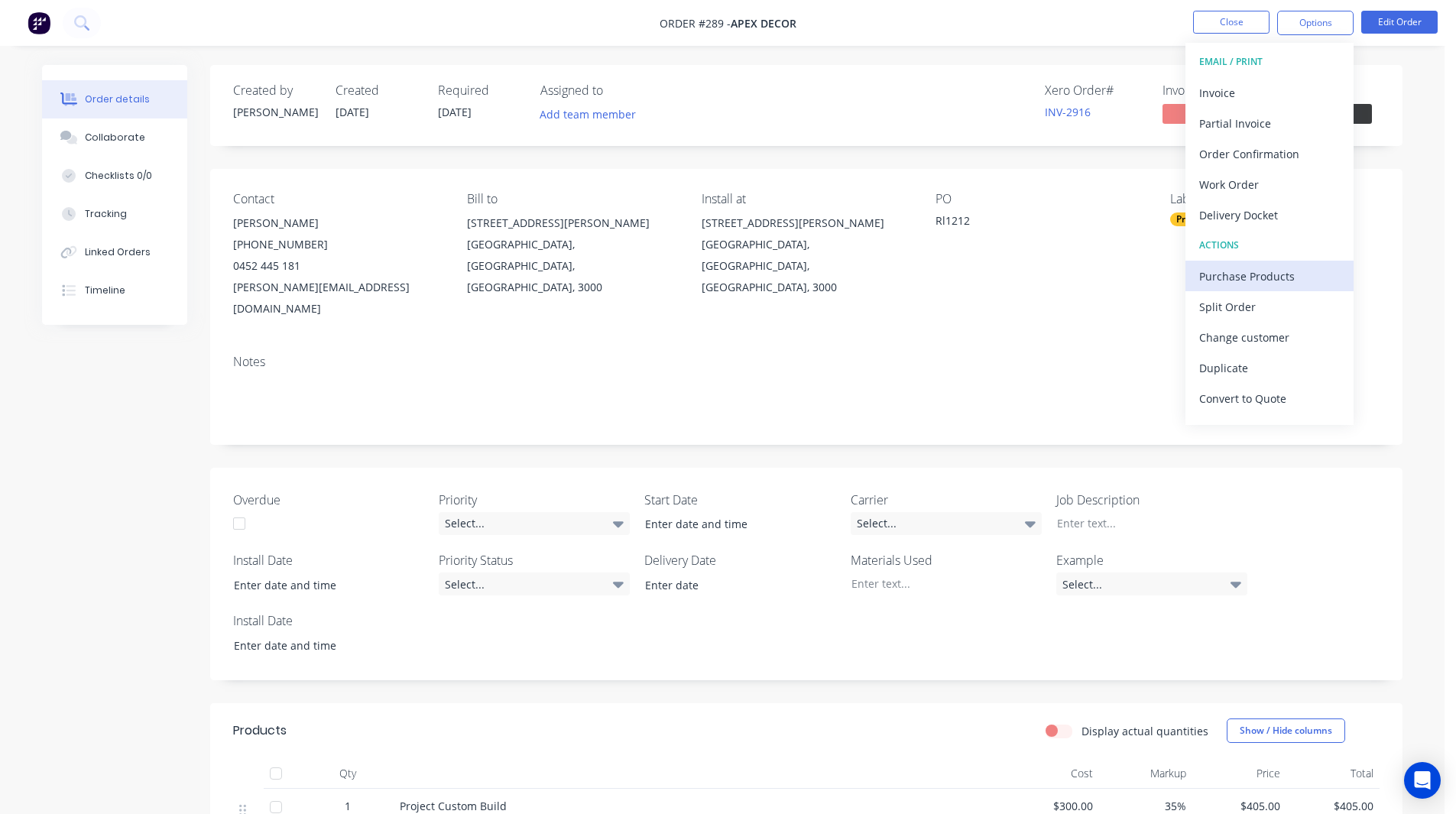 click on "Purchase Products" at bounding box center (1270, 276) 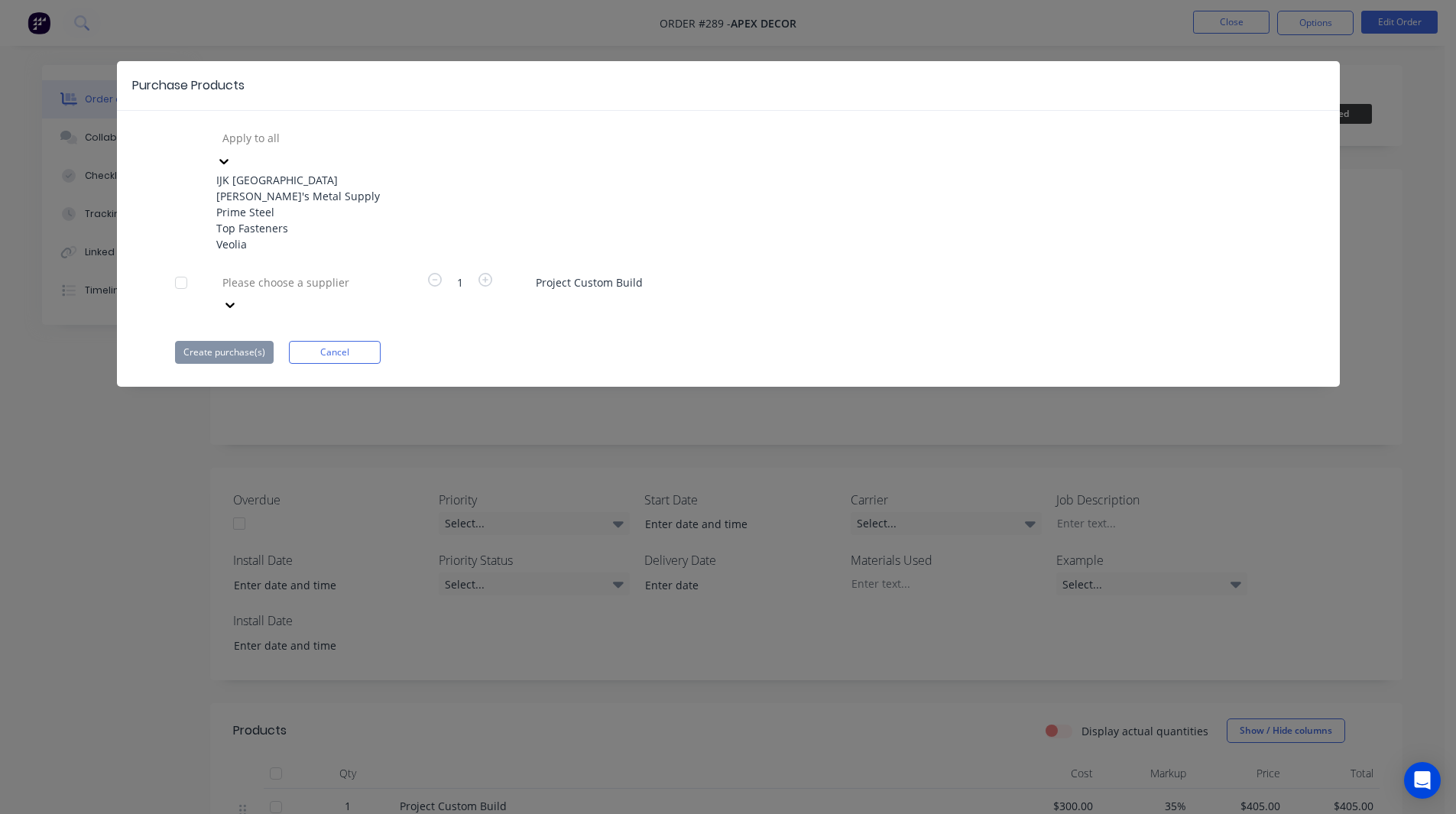 click at bounding box center [331, 138] 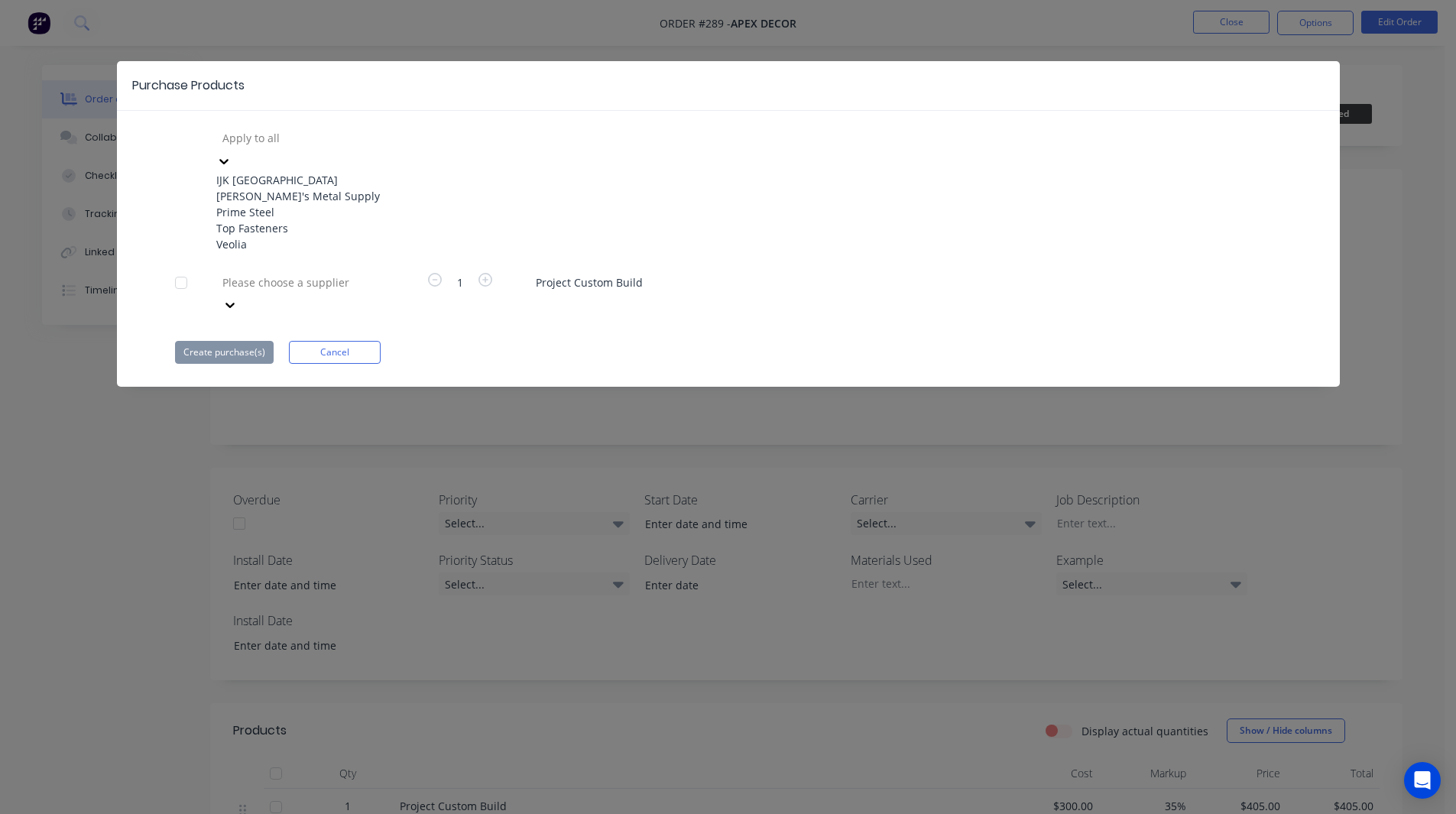 click on "Dave's Metal Supply" at bounding box center [300, 196] 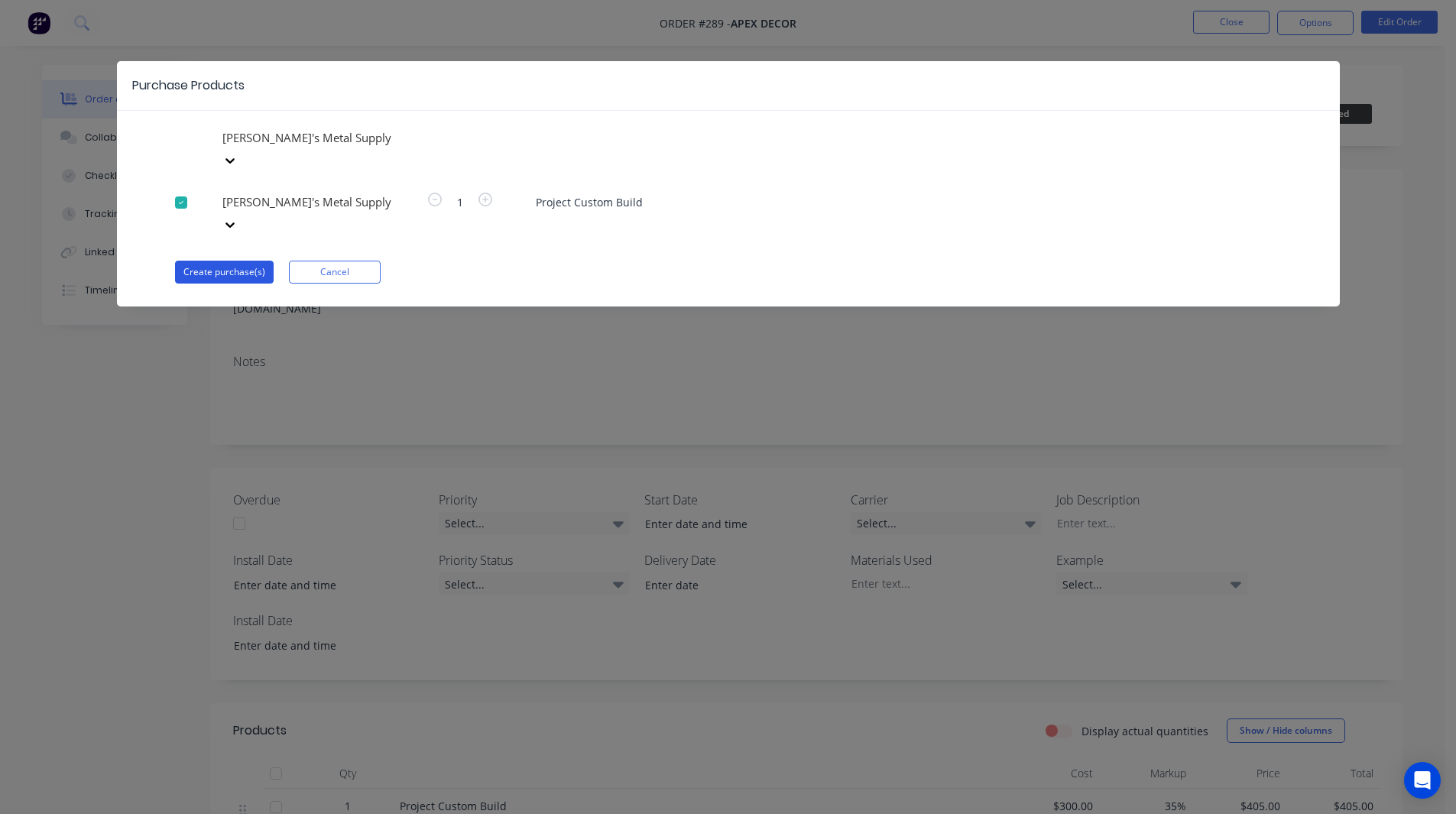 click on "Create purchase(s)" at bounding box center (224, 272) 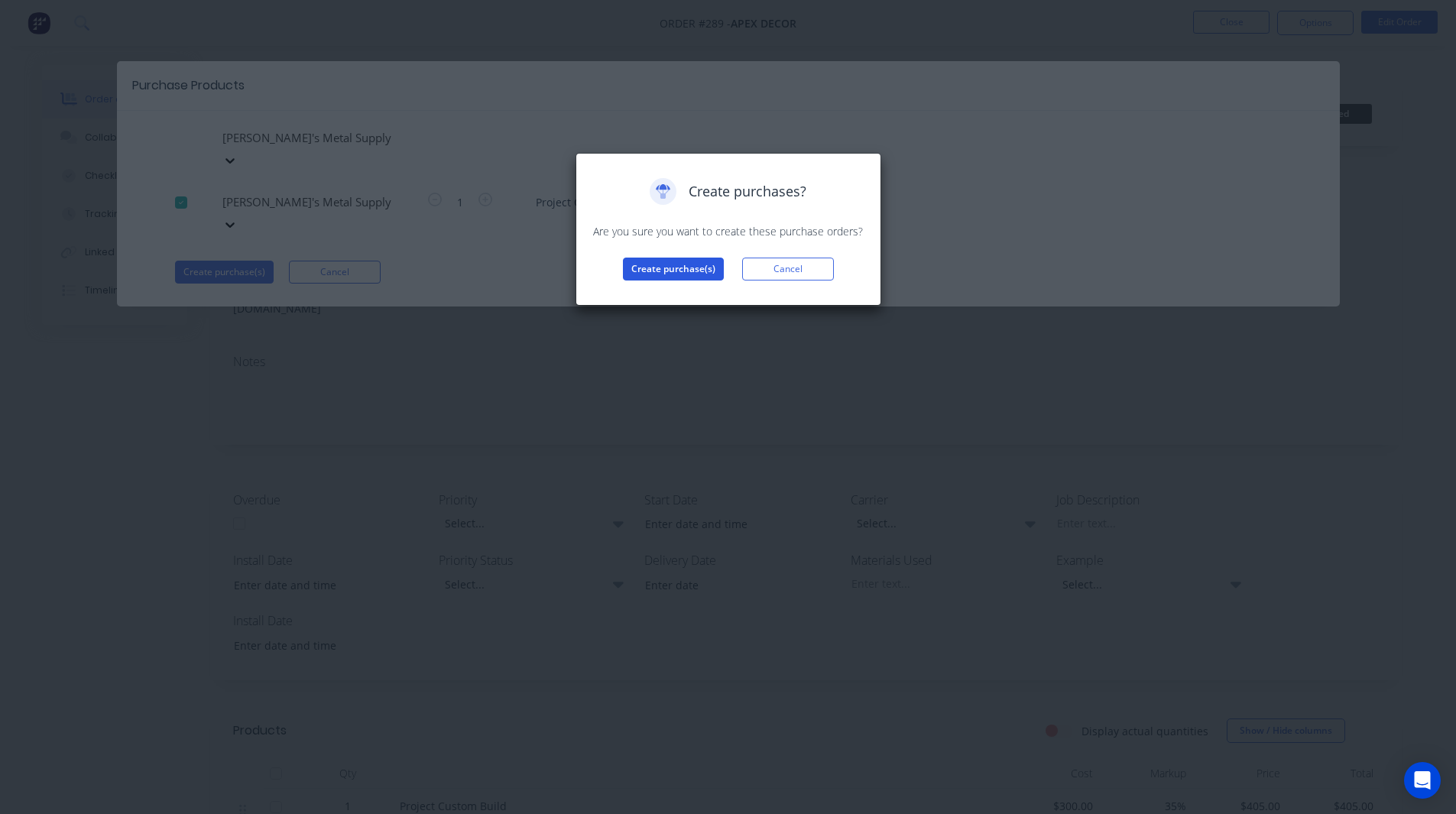 click on "Create purchase(s)" at bounding box center [673, 269] 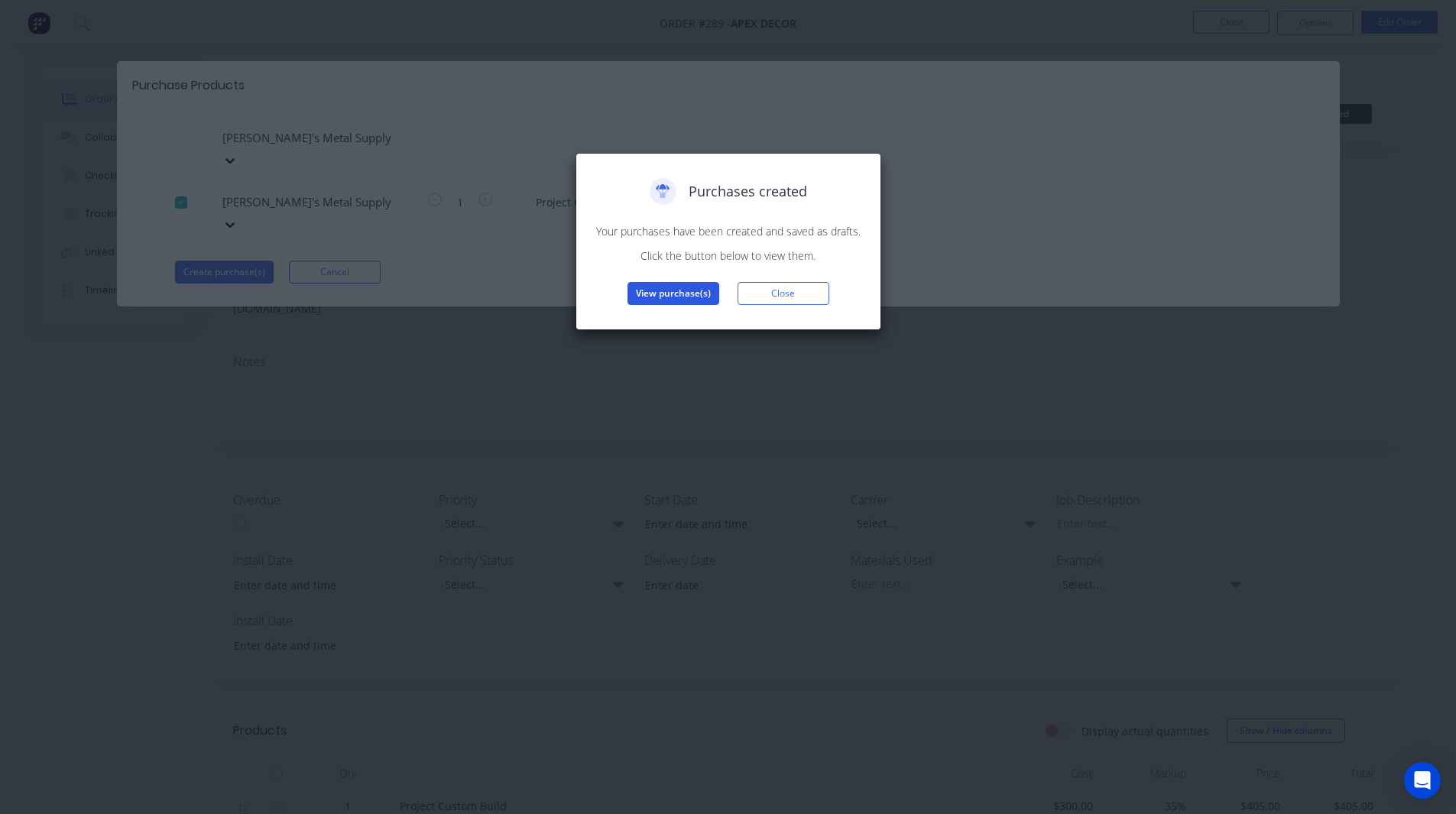 click on "View purchase(s)" at bounding box center (673, 293) 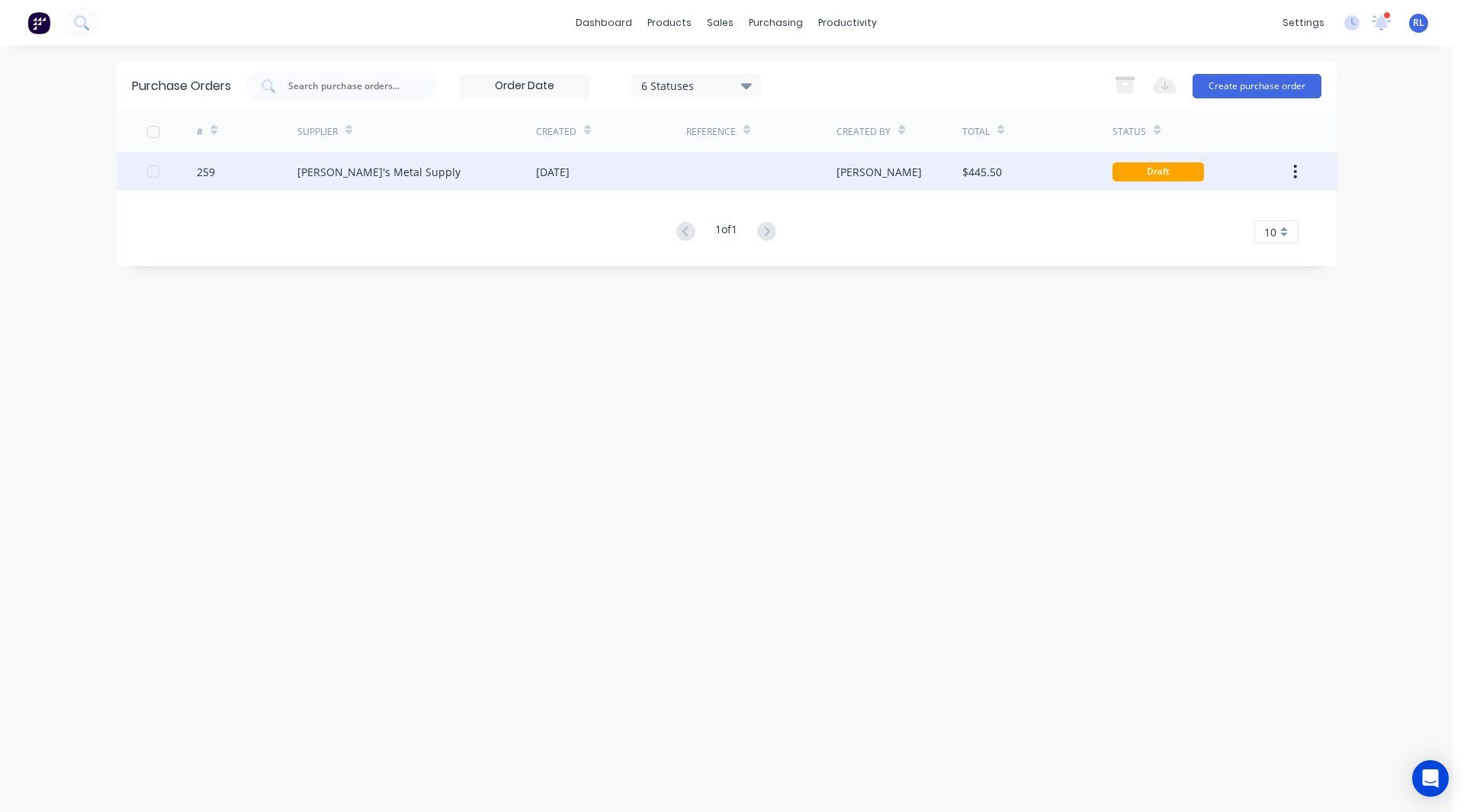 click on "Dave's Metal Supply" at bounding box center (379, 172) 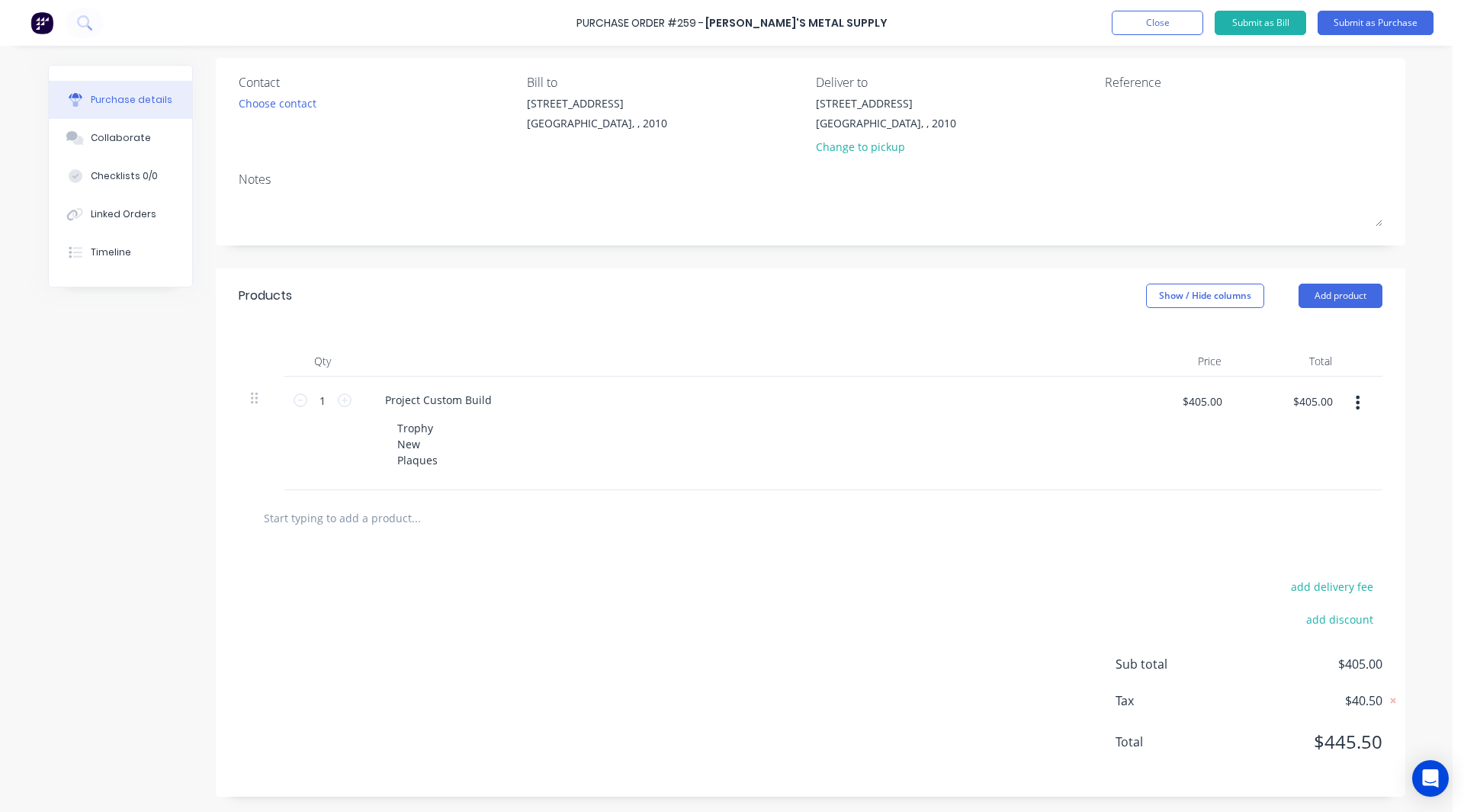 scroll, scrollTop: 0, scrollLeft: 0, axis: both 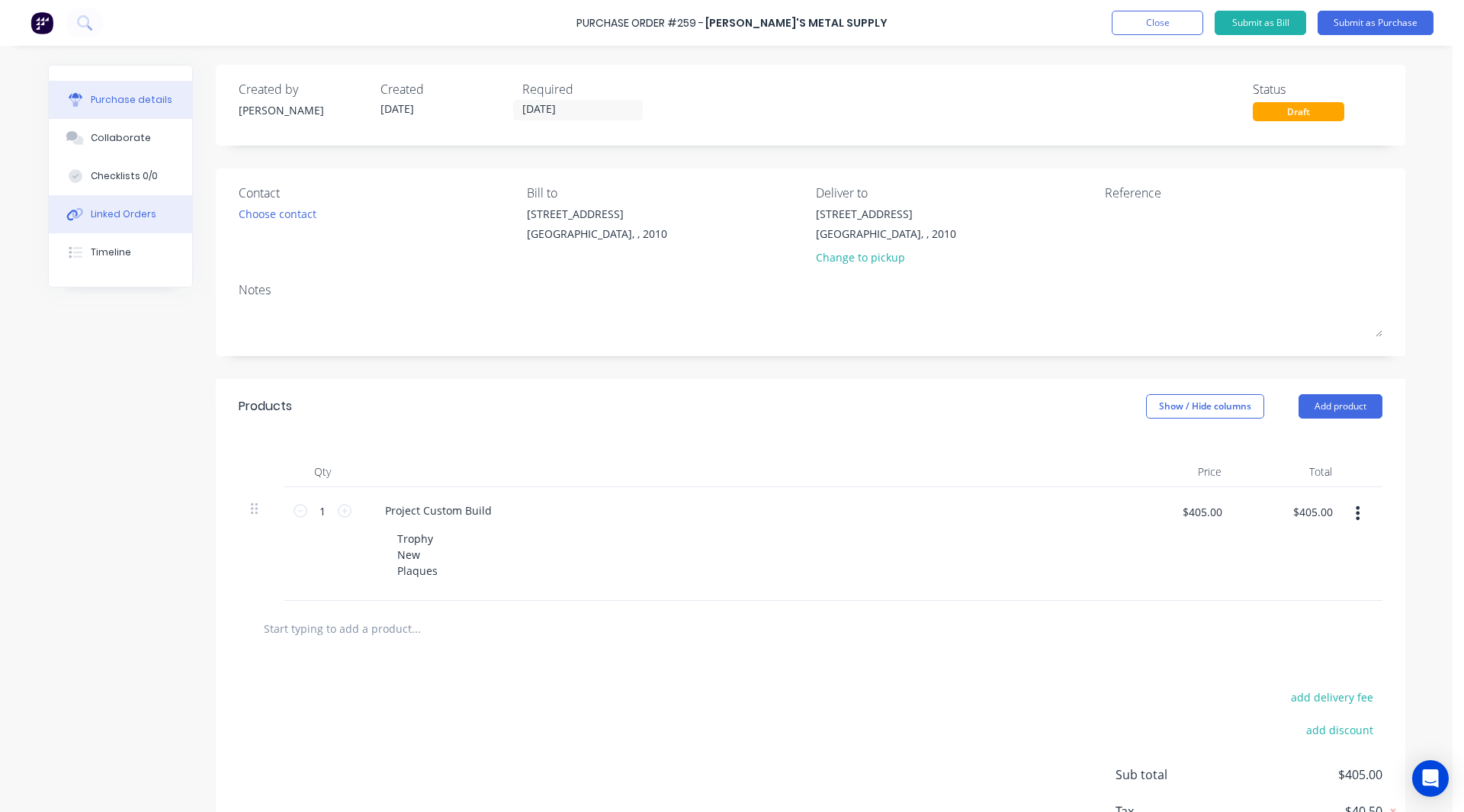 click on "Linked Orders" at bounding box center [124, 214] 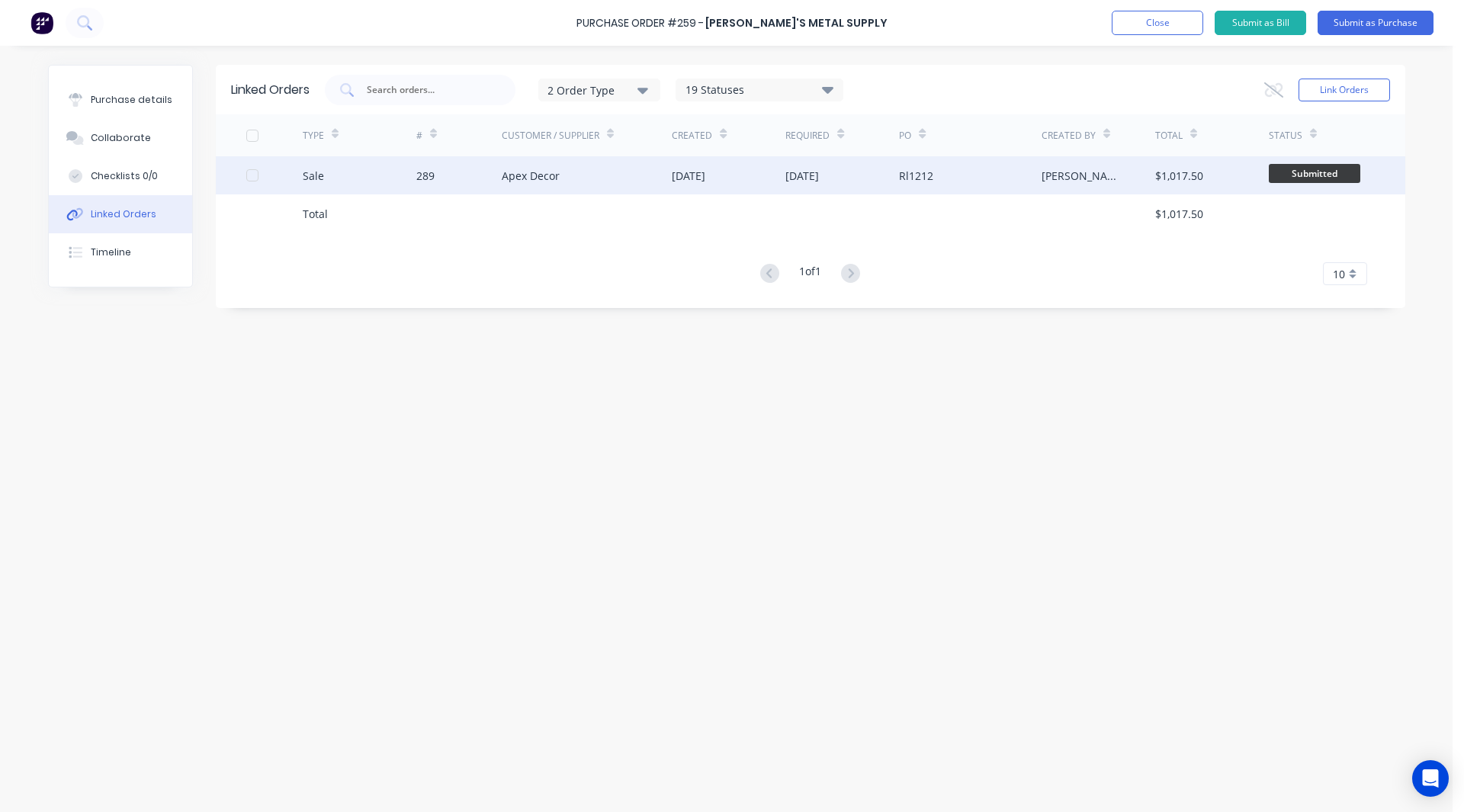 click on "Sale" at bounding box center (359, 175) 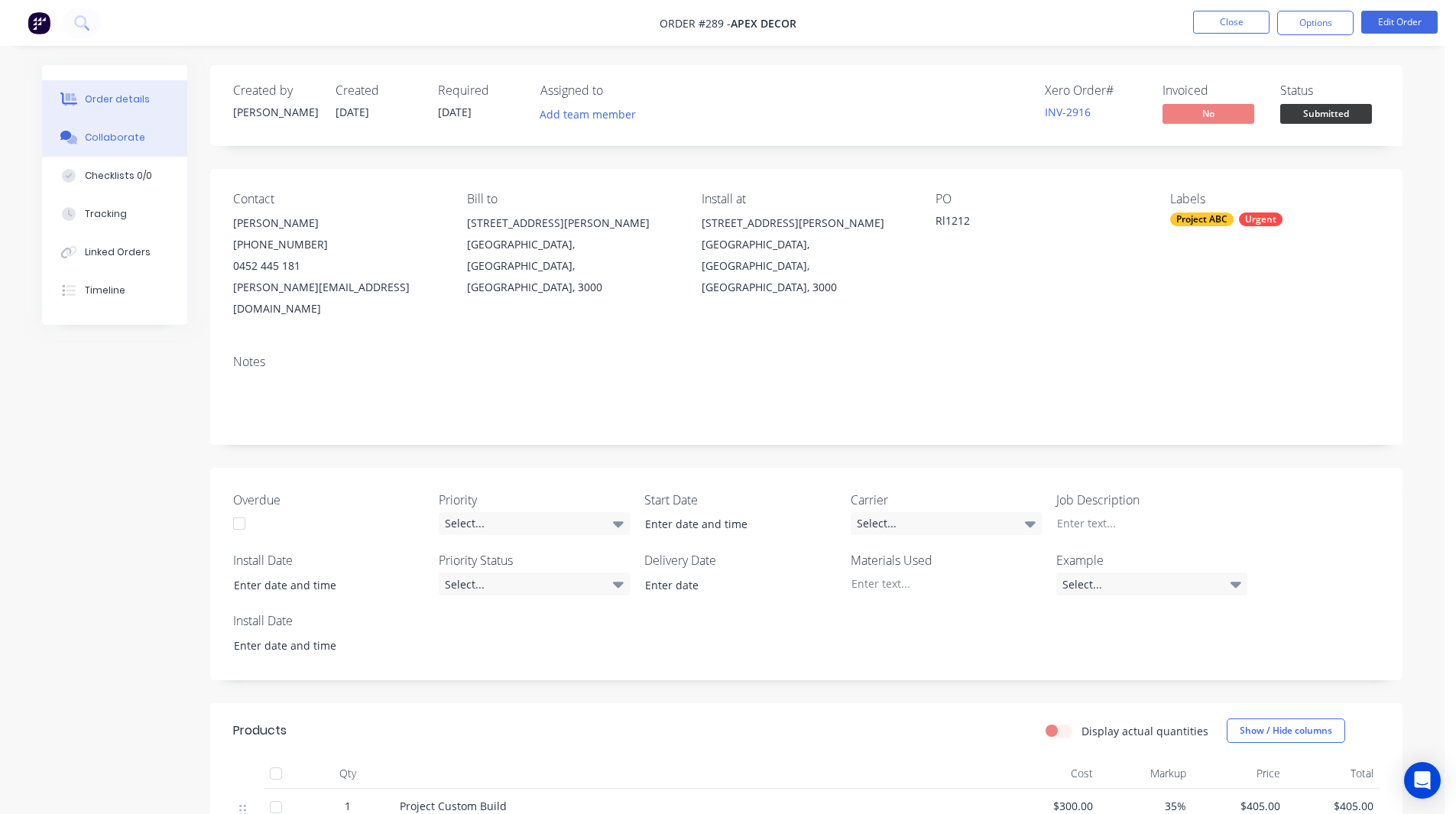 click on "Collaborate" at bounding box center (115, 138) 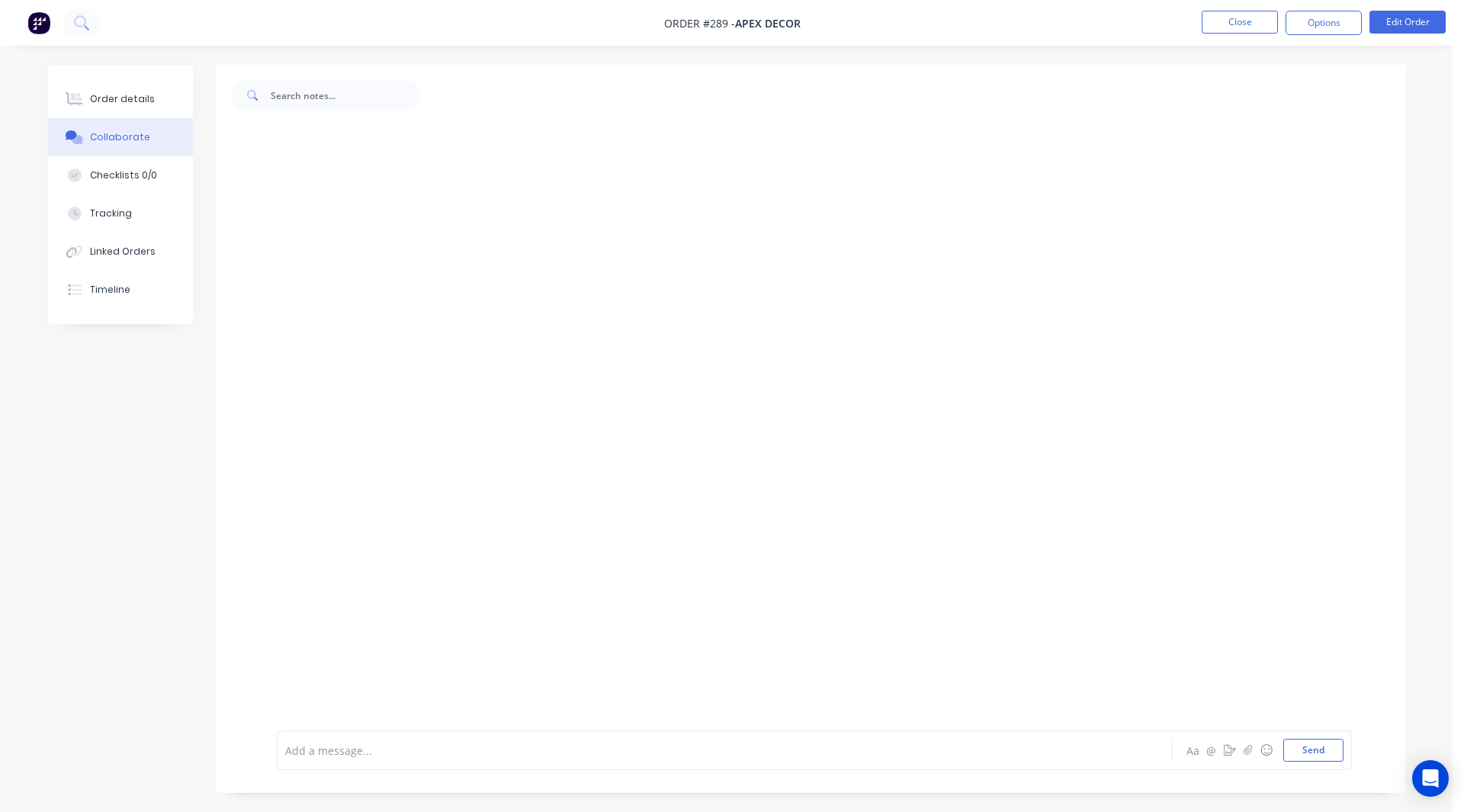 click on "Add a message..." at bounding box center (682, 750) 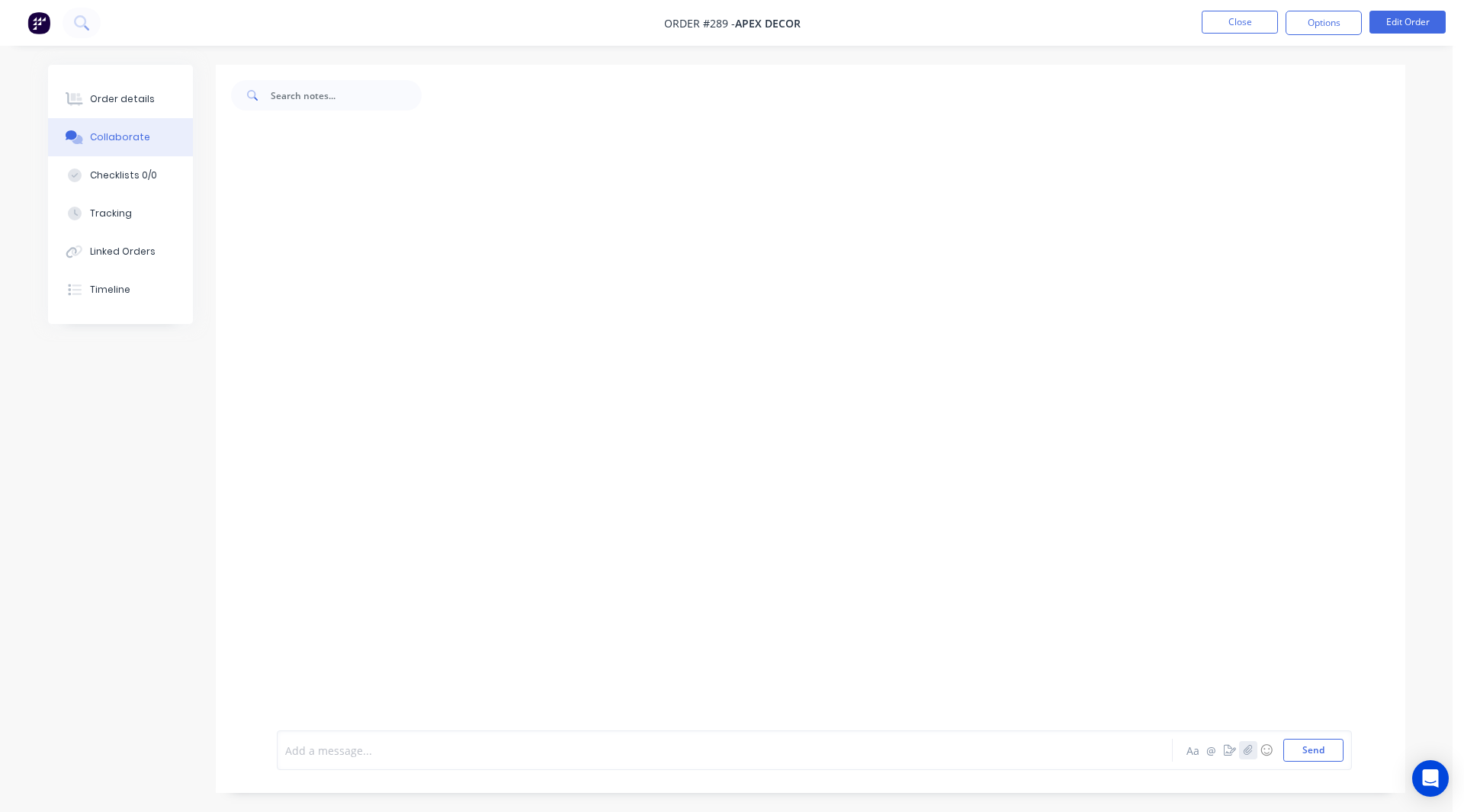 click at bounding box center [1248, 750] 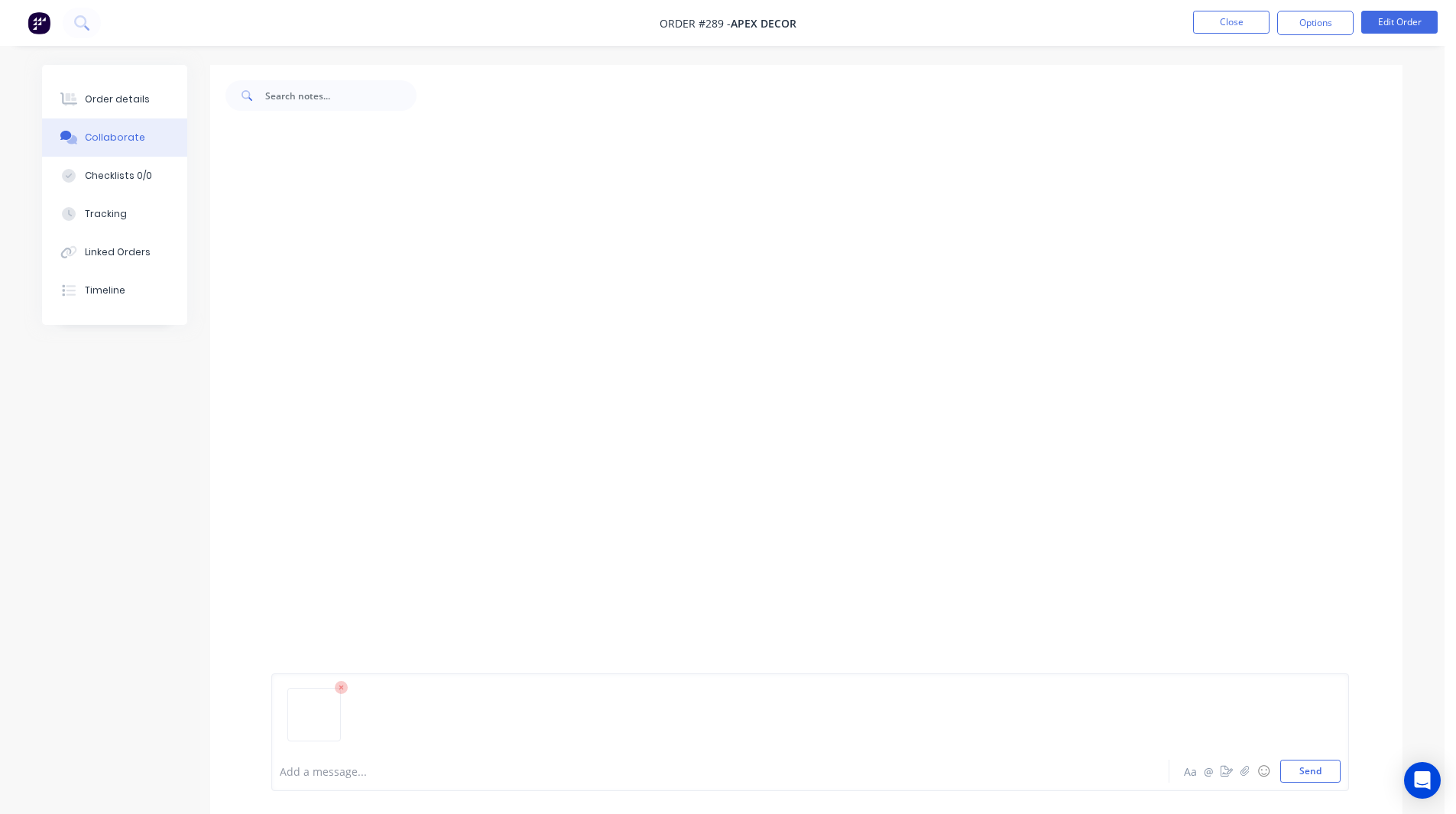 click at bounding box center [678, 771] 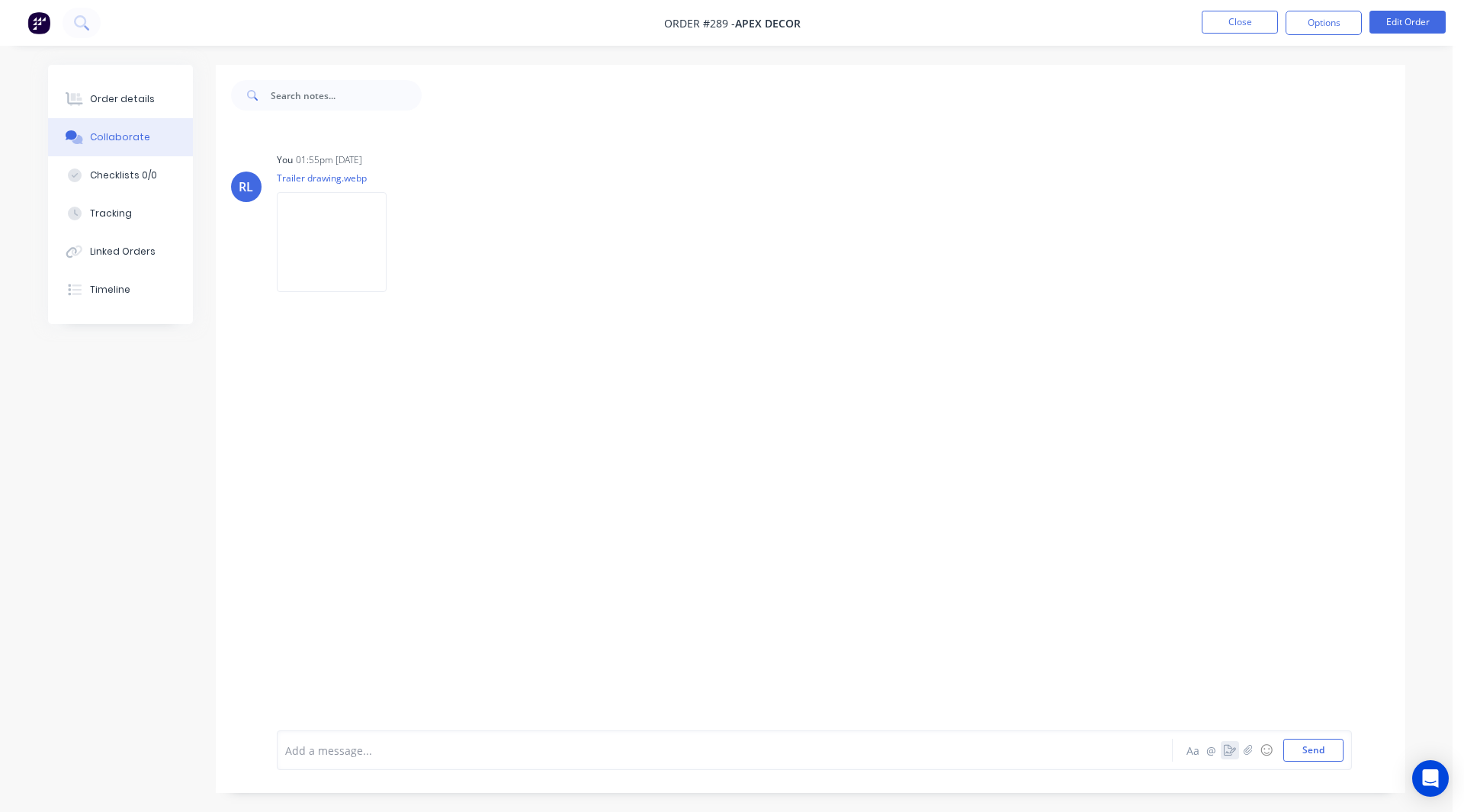 click 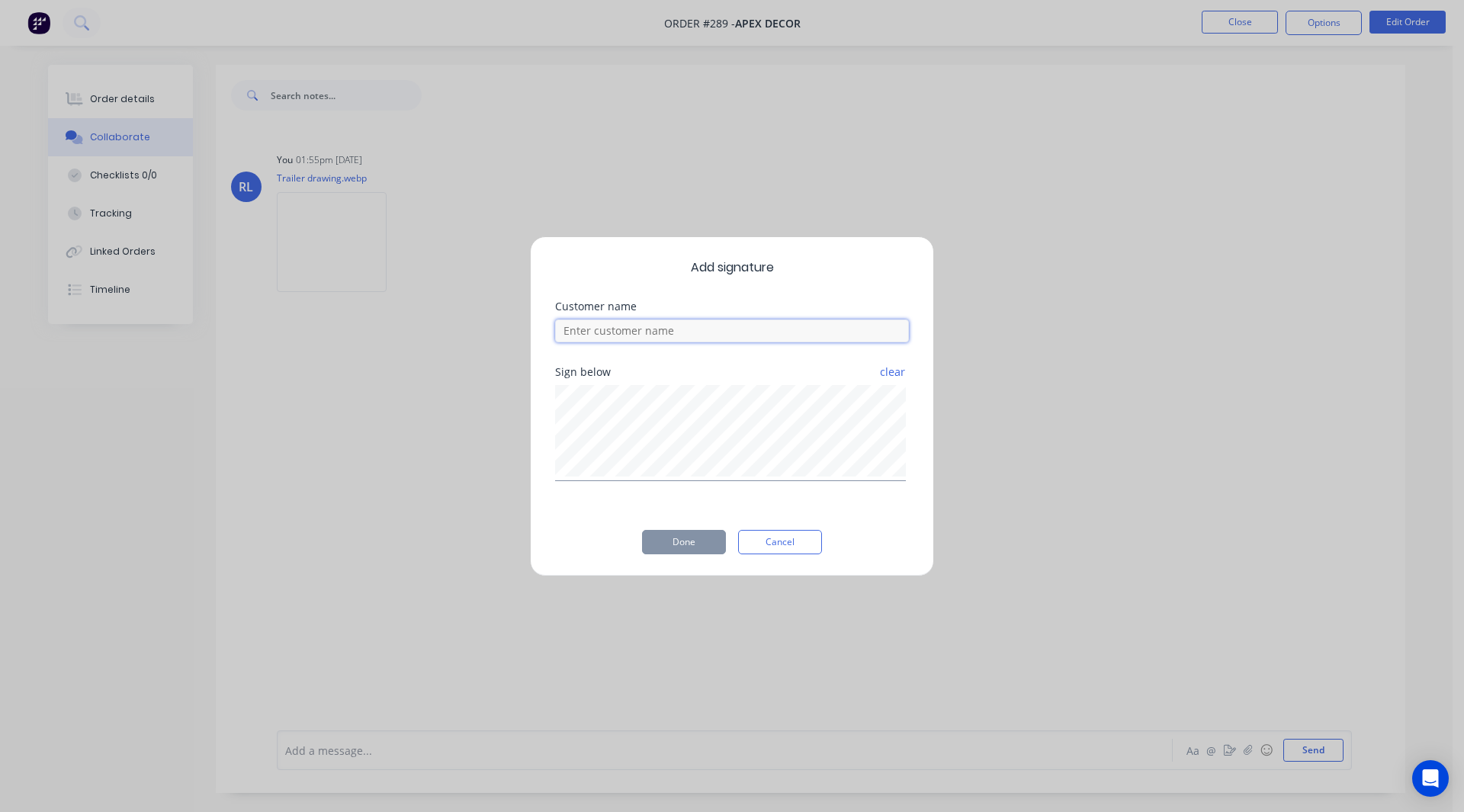 click at bounding box center [732, 331] 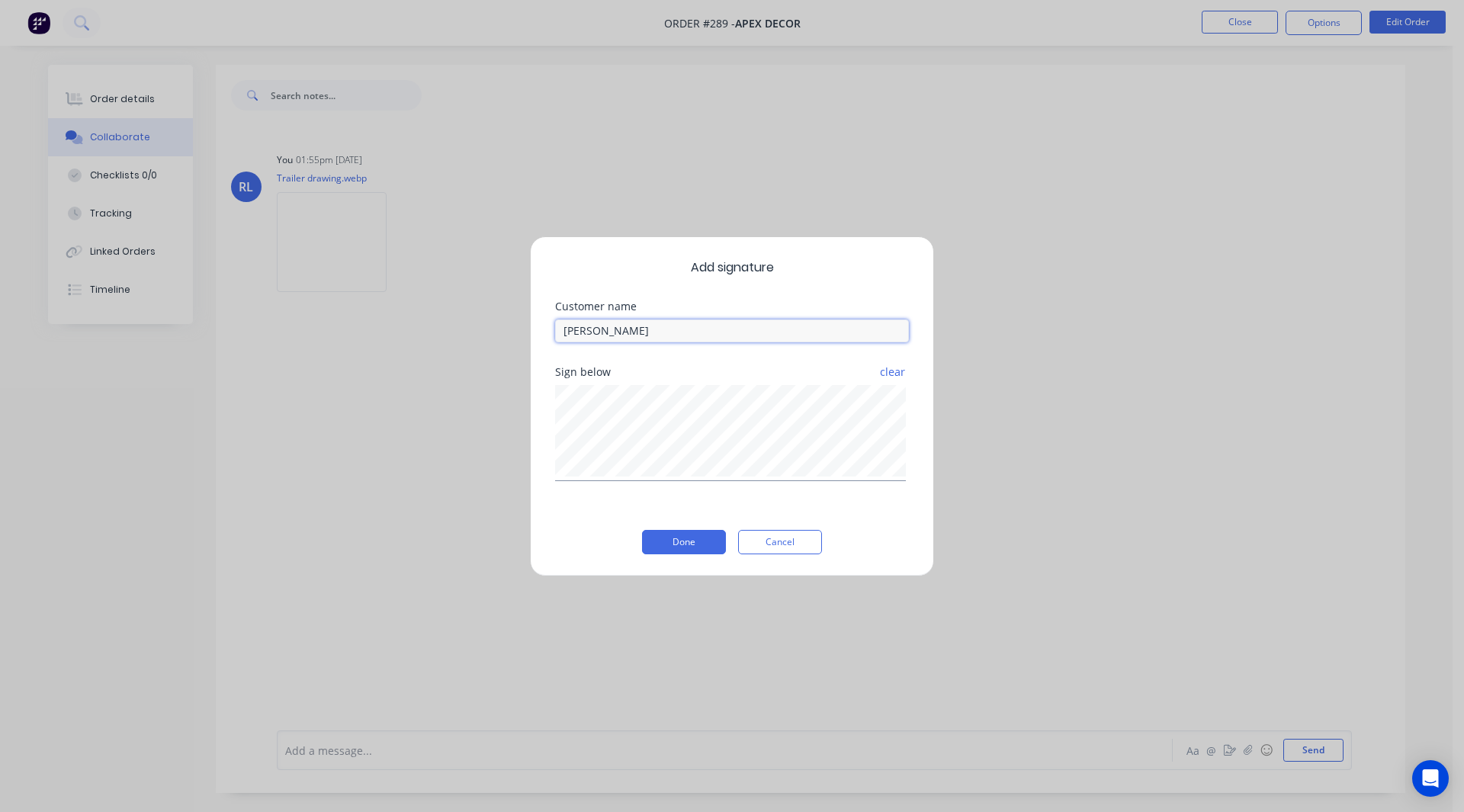 type on "[PERSON_NAME]" 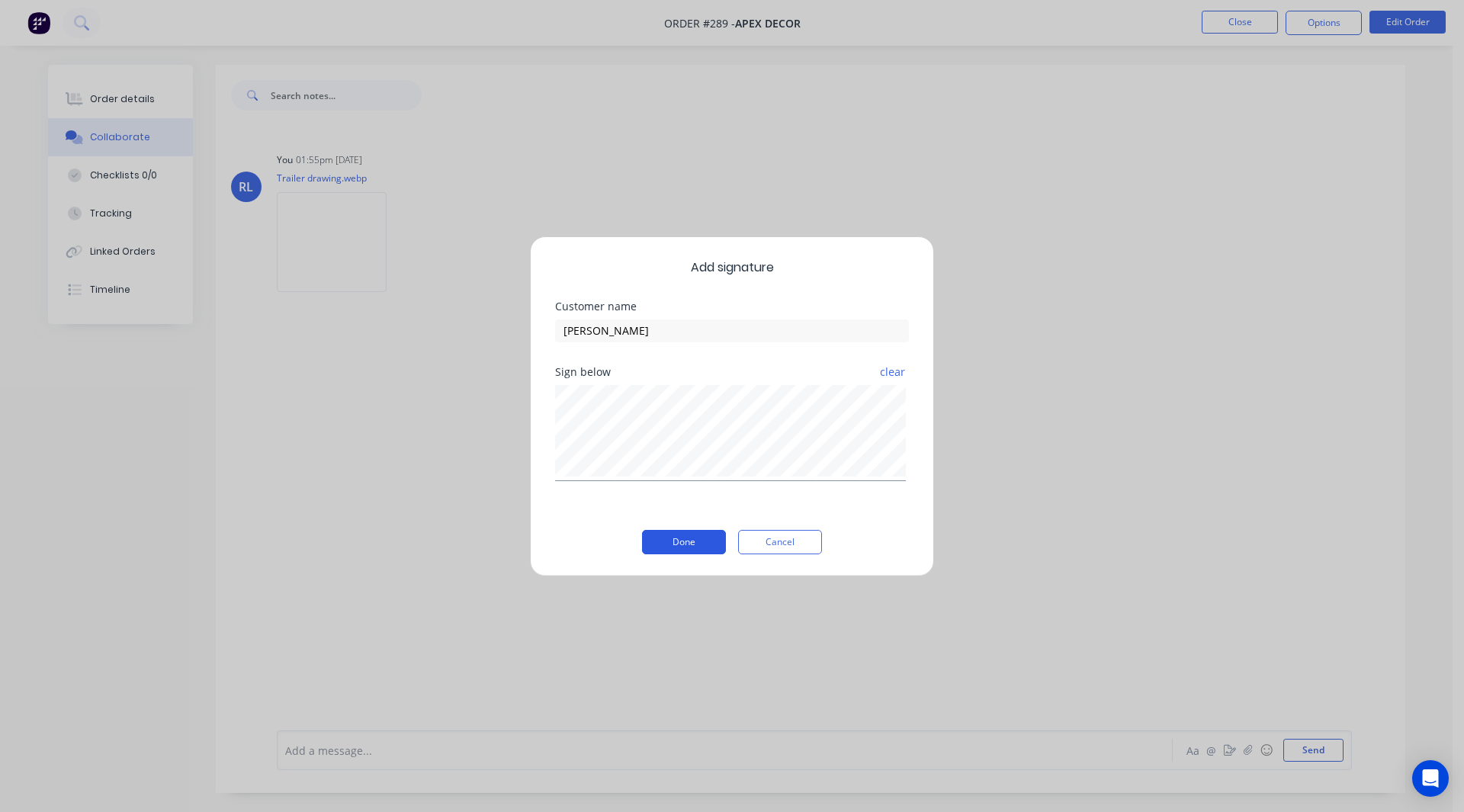 click on "Done" at bounding box center [684, 542] 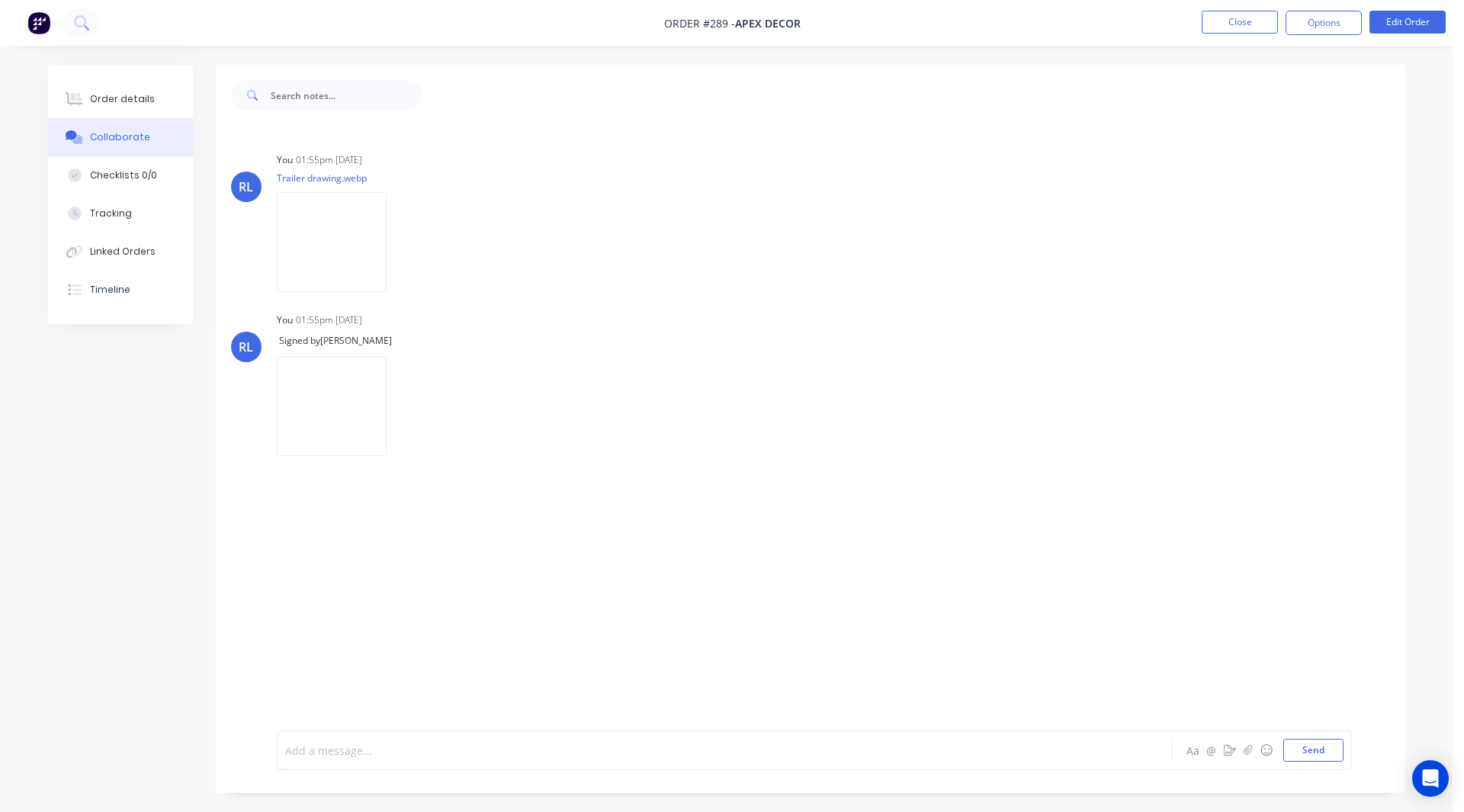 click at bounding box center (682, 750) 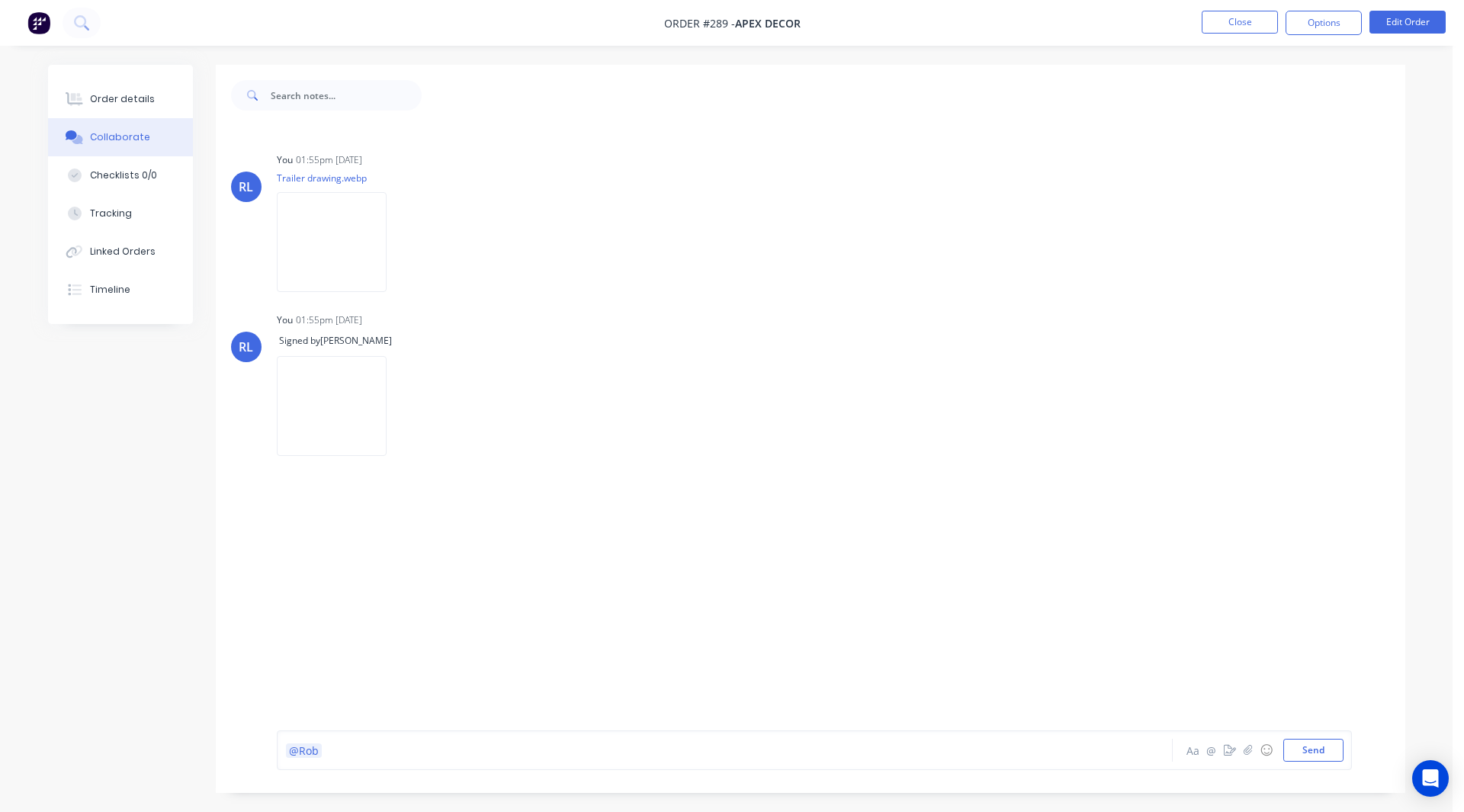 type 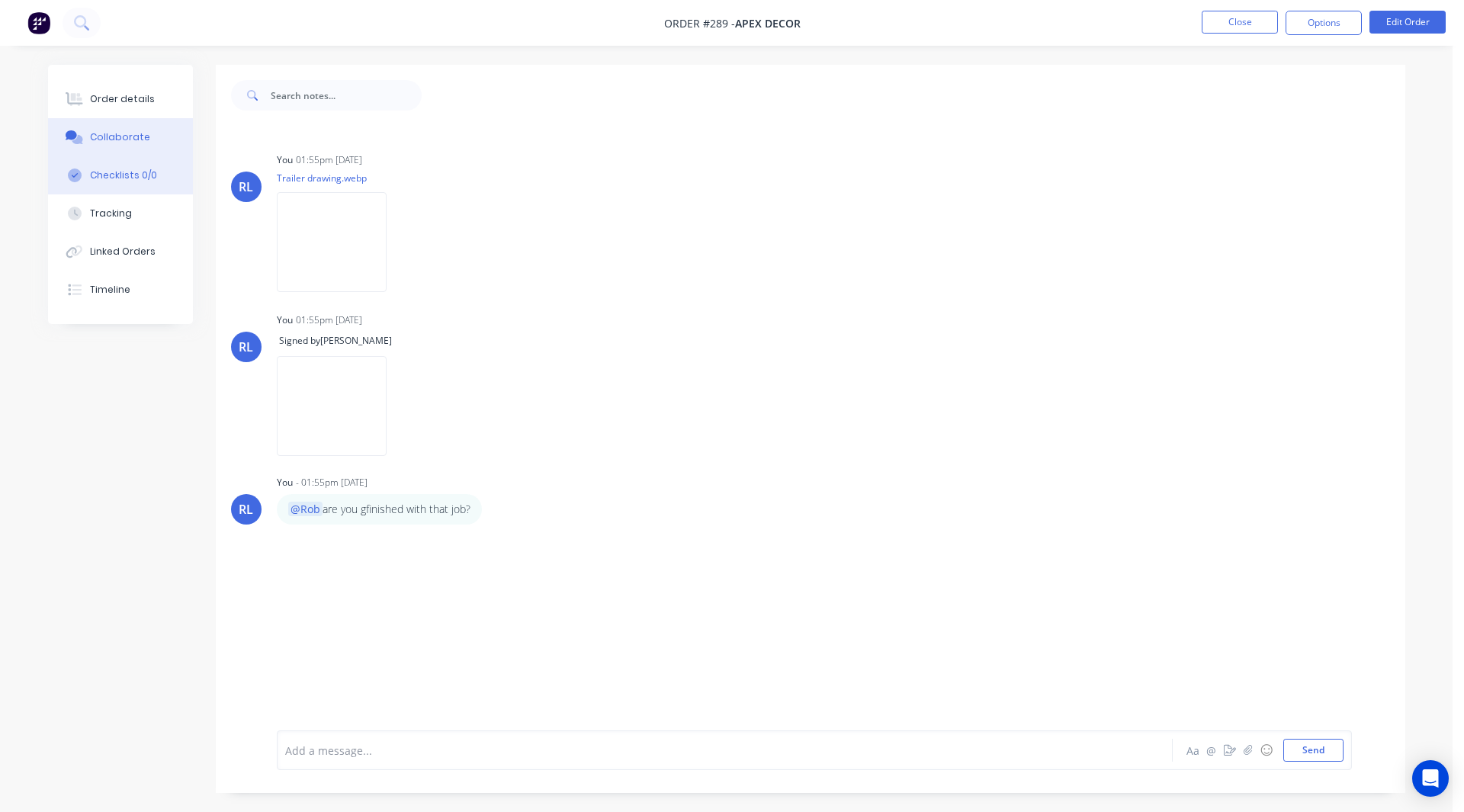 click on "Checklists 0/0" at bounding box center (124, 175) 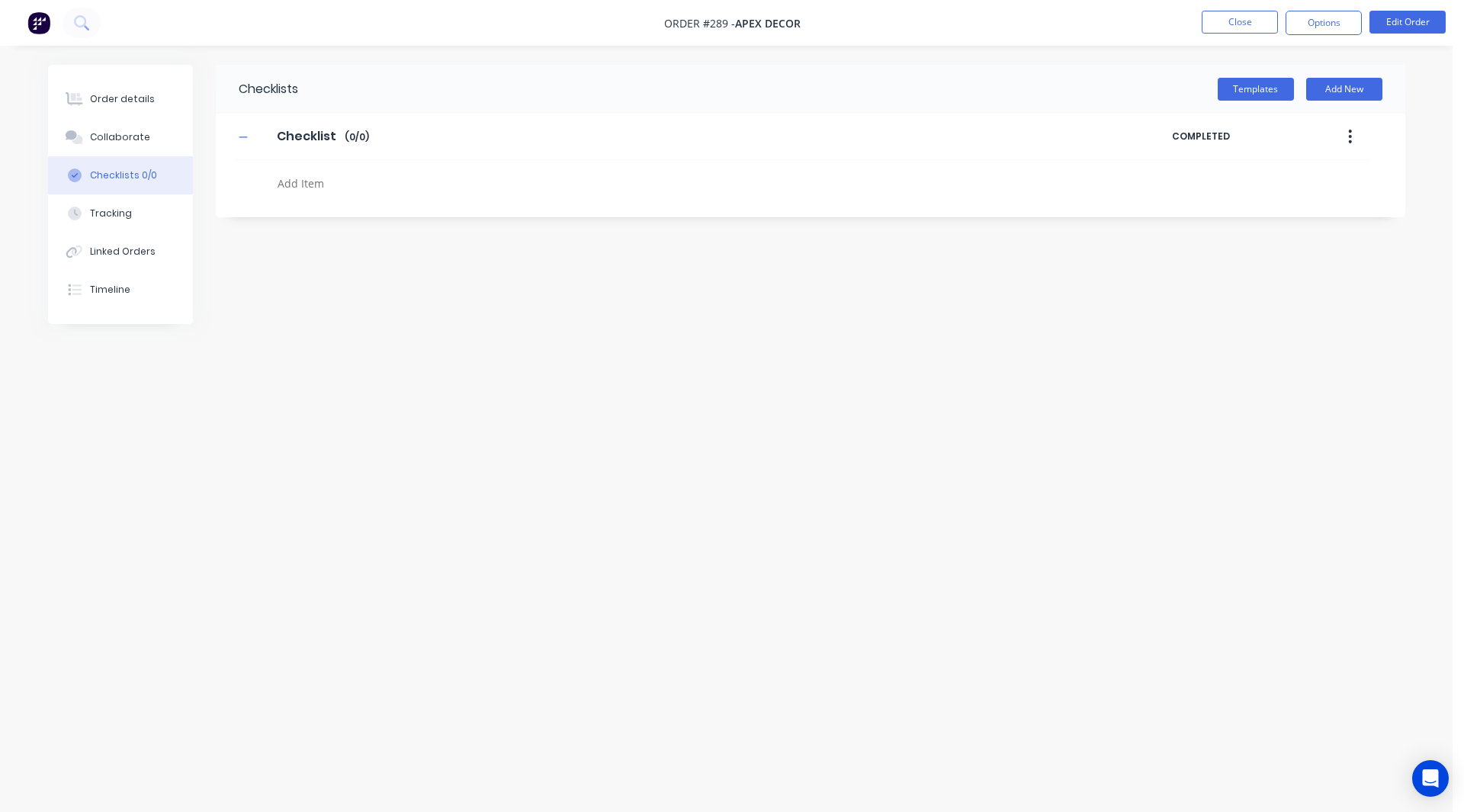 click on "Templates Add New" at bounding box center [852, 89] 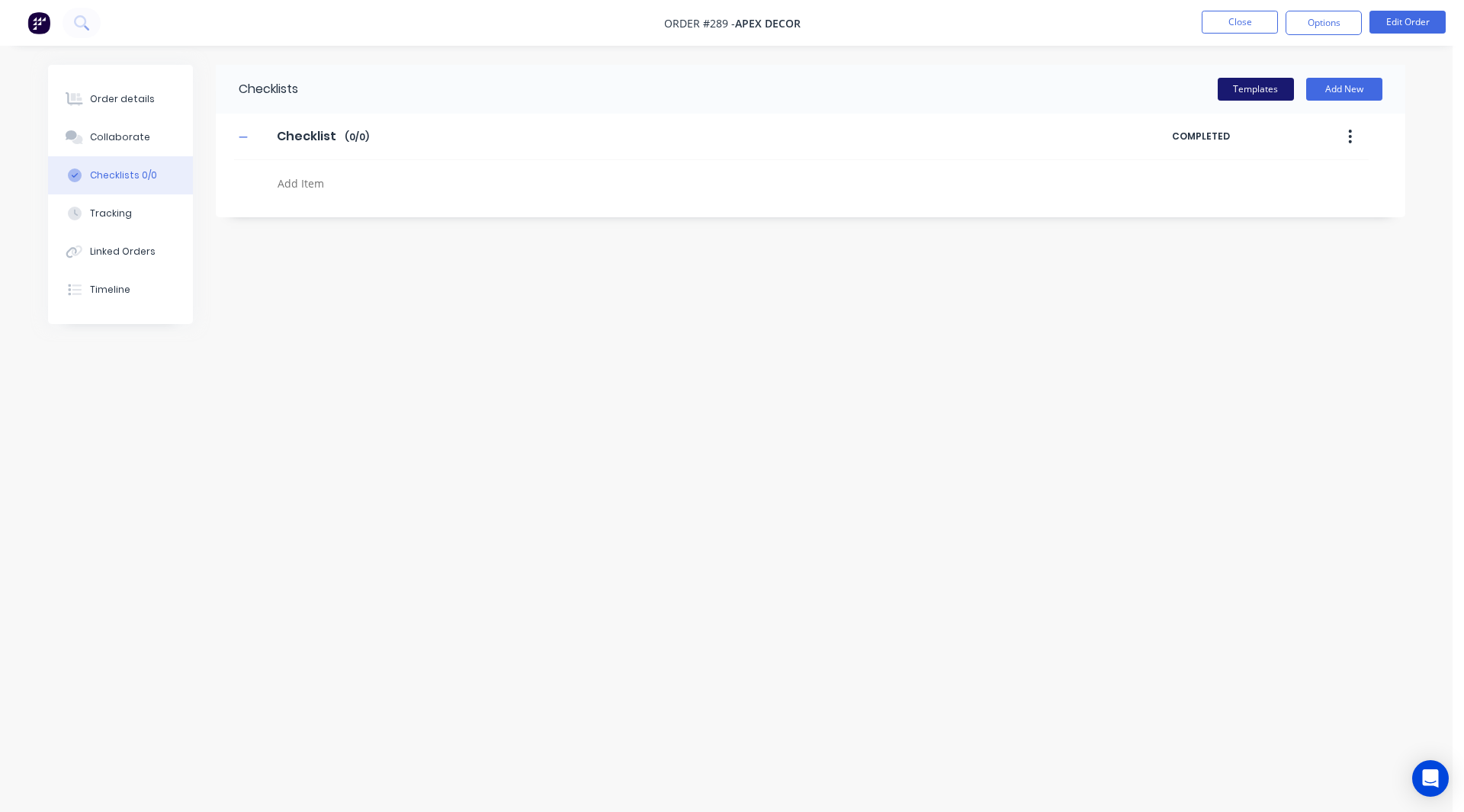 click on "Templates" at bounding box center (1256, 89) 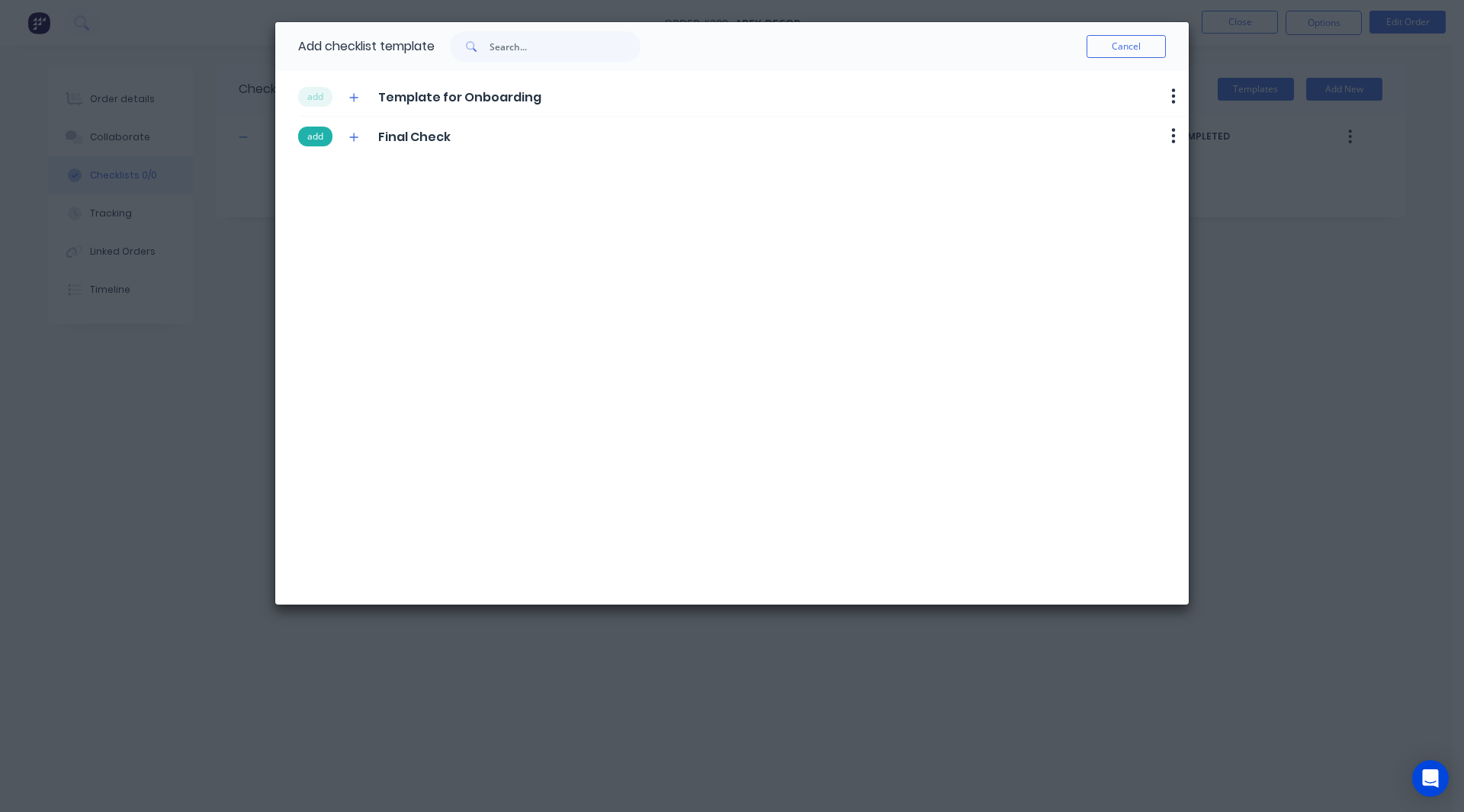 click on "add" at bounding box center [315, 136] 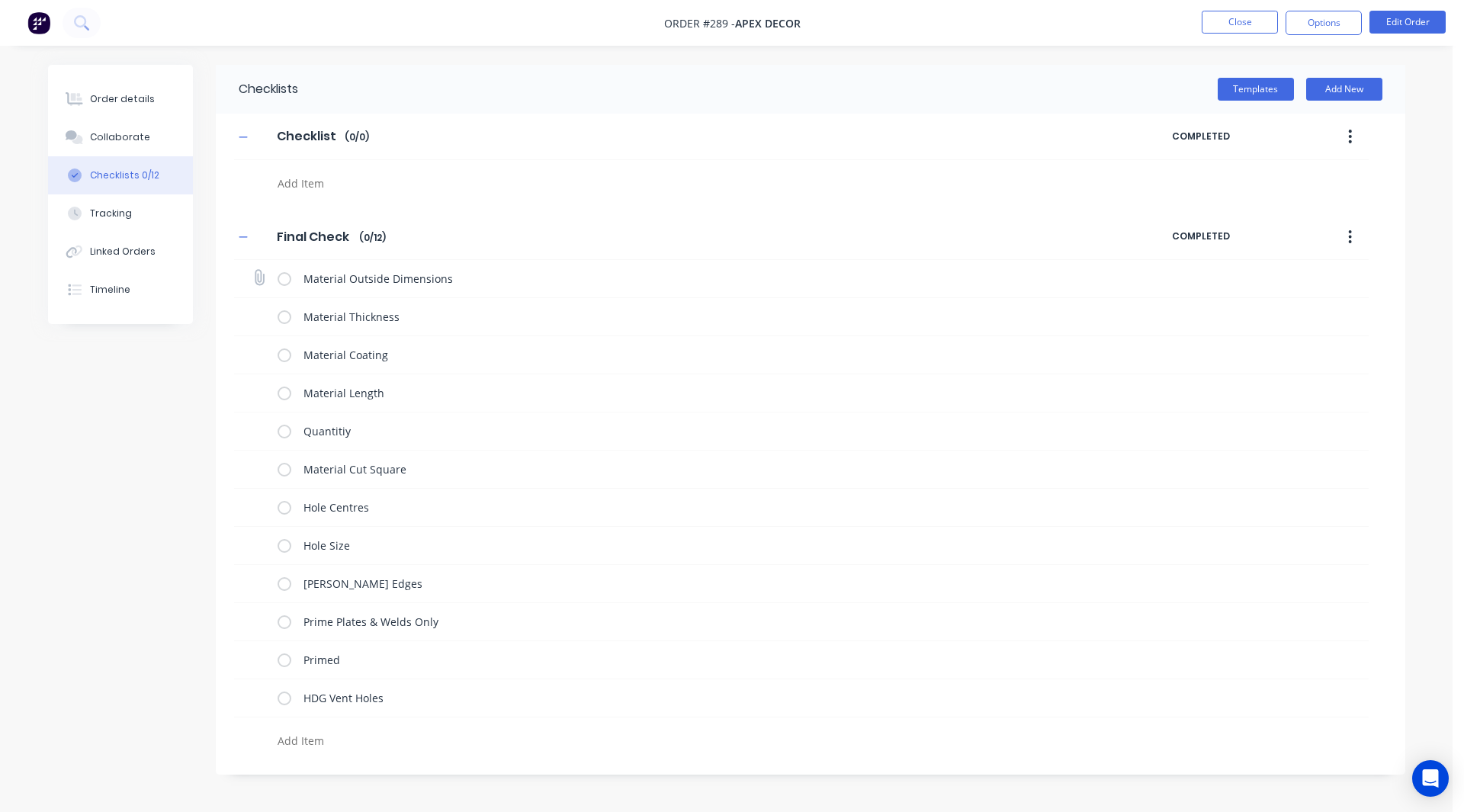 click at bounding box center (284, 278) 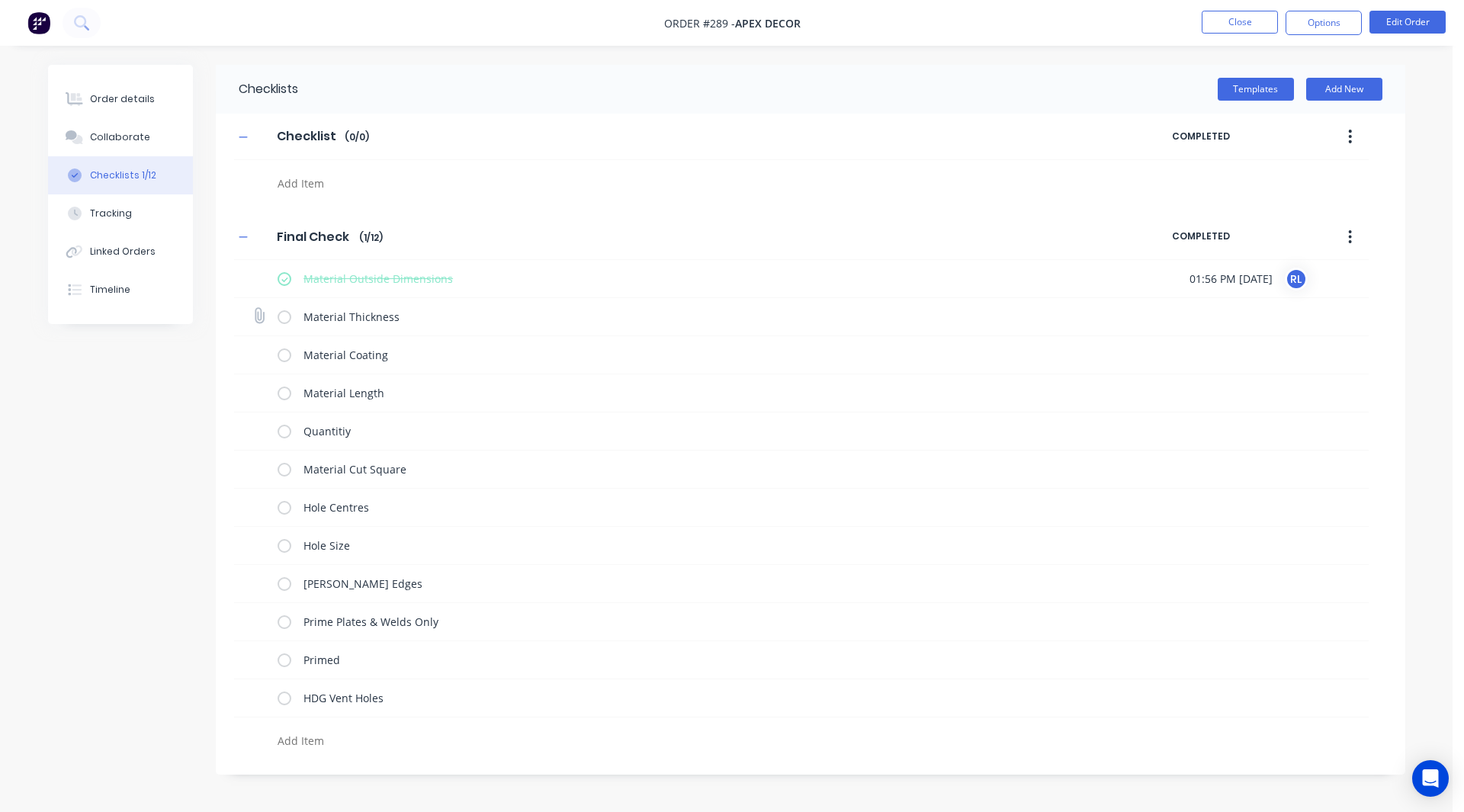 click at bounding box center (284, 316) 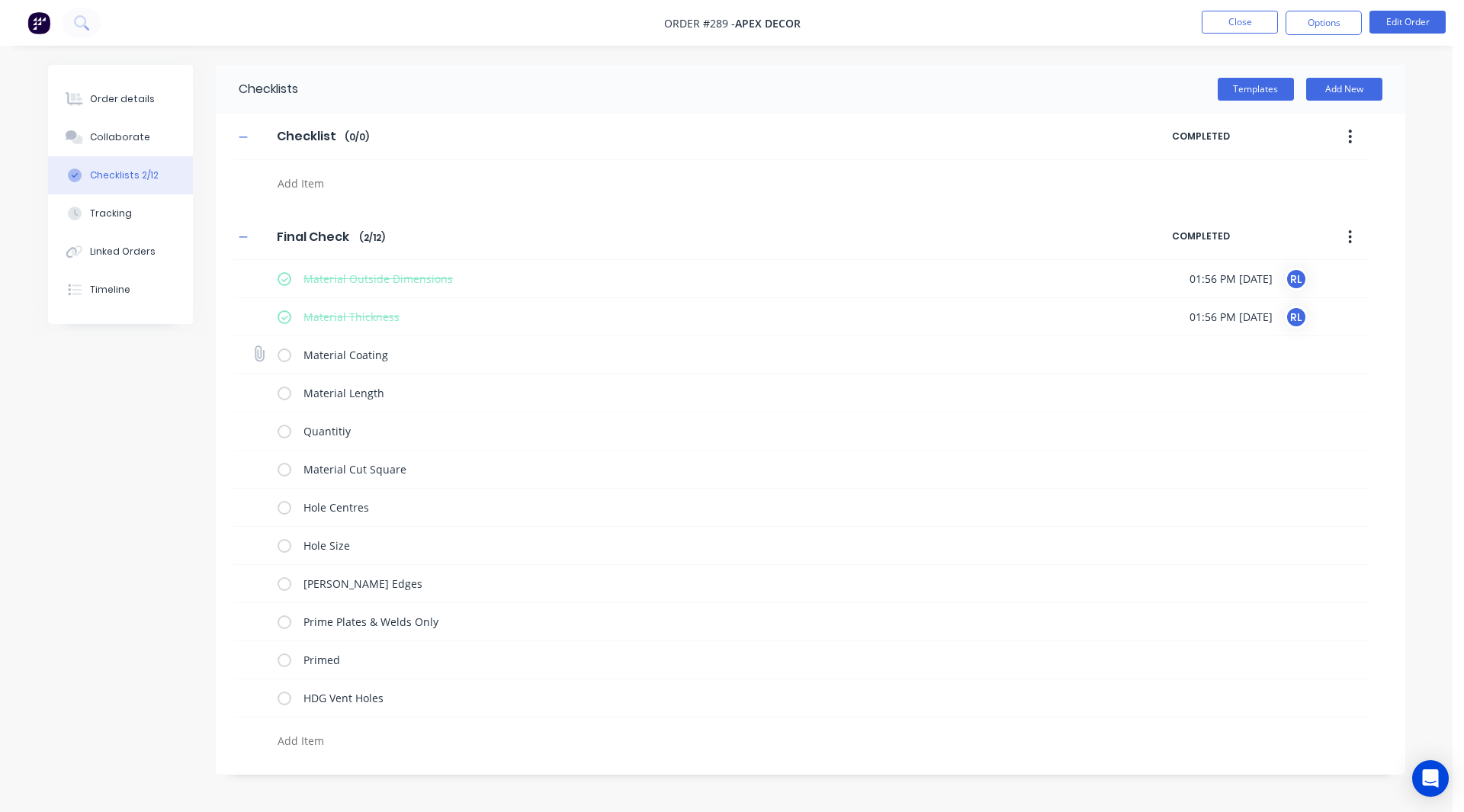 click at bounding box center [284, 355] 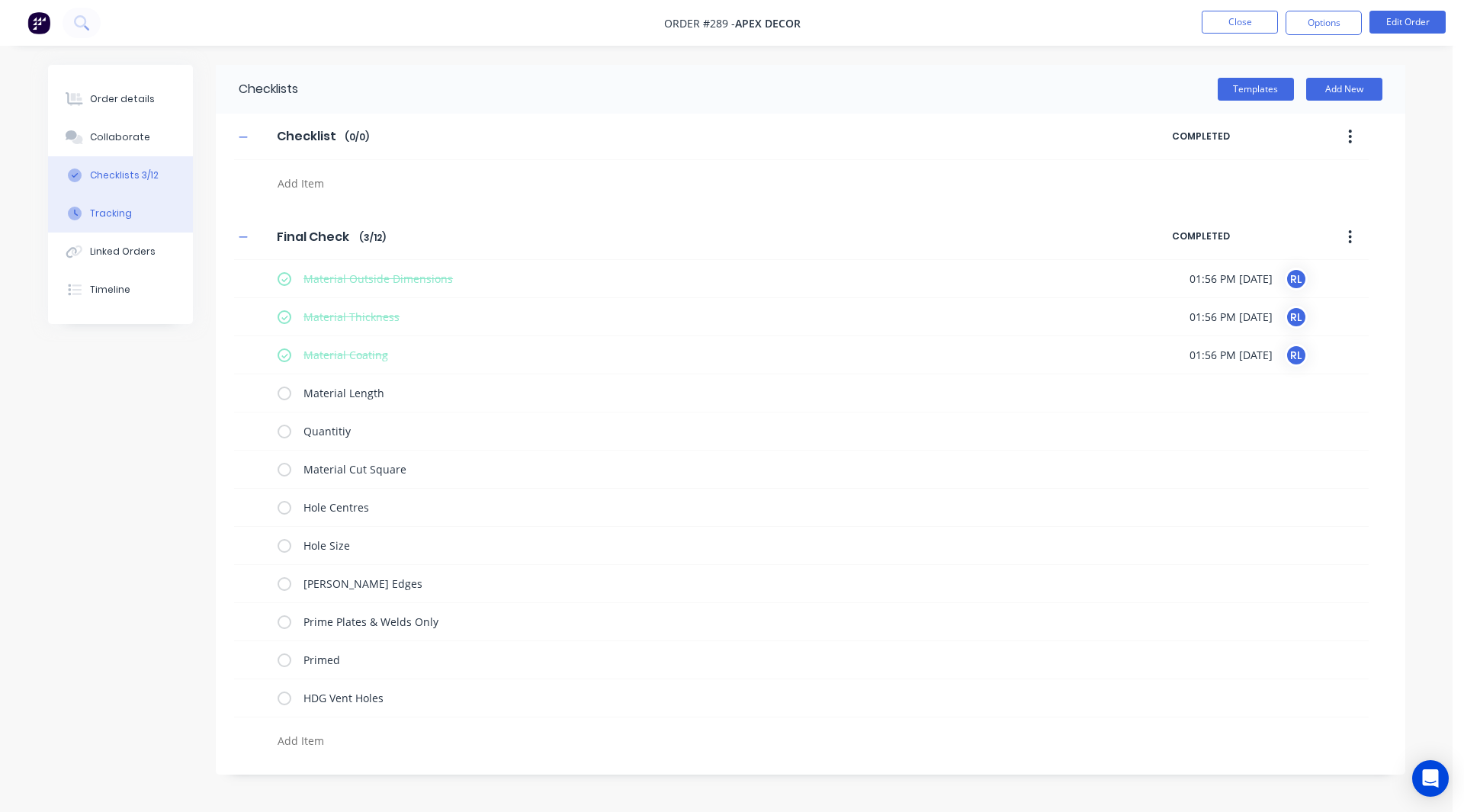 click on "Tracking" at bounding box center [120, 213] 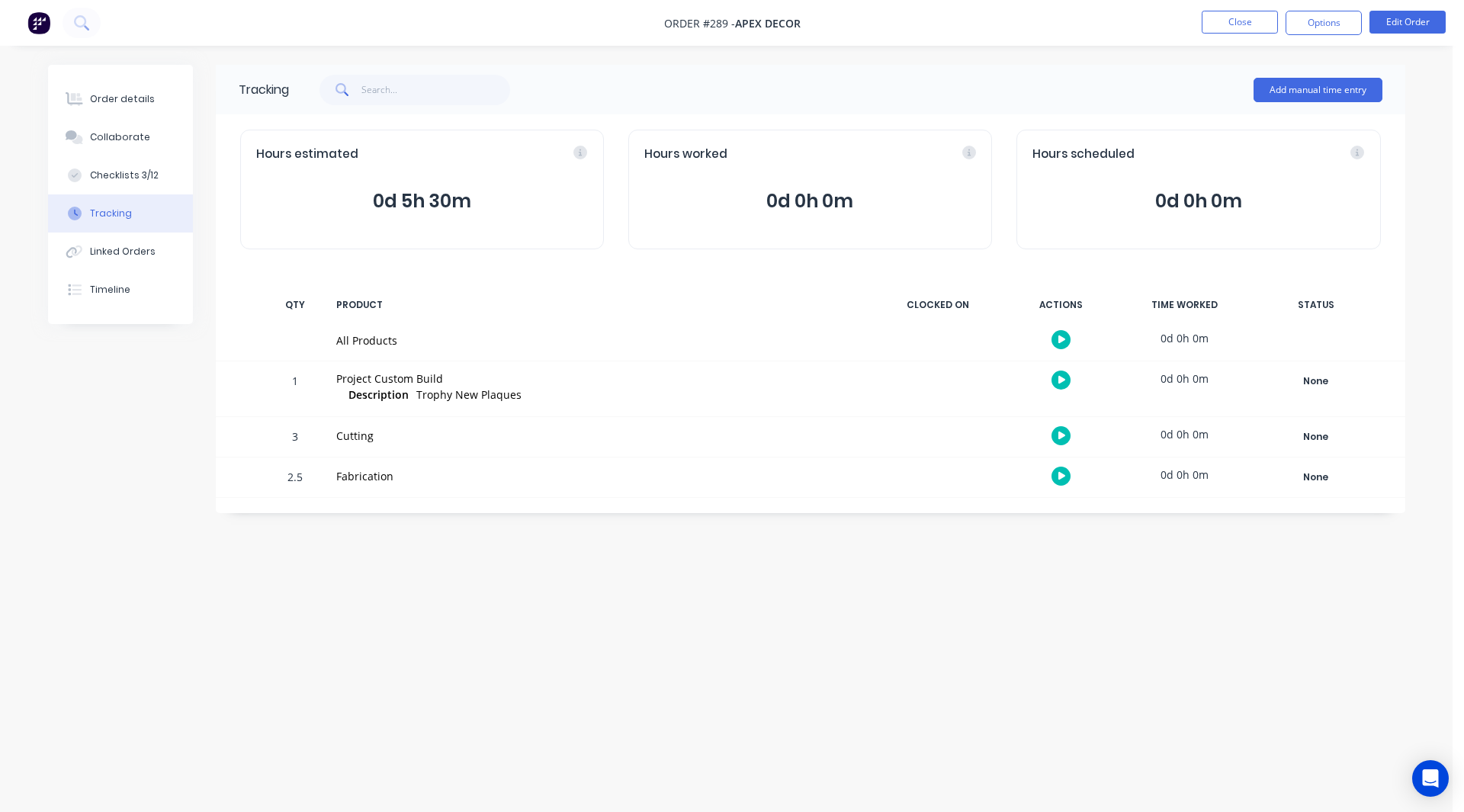 click at bounding box center (1061, 380) 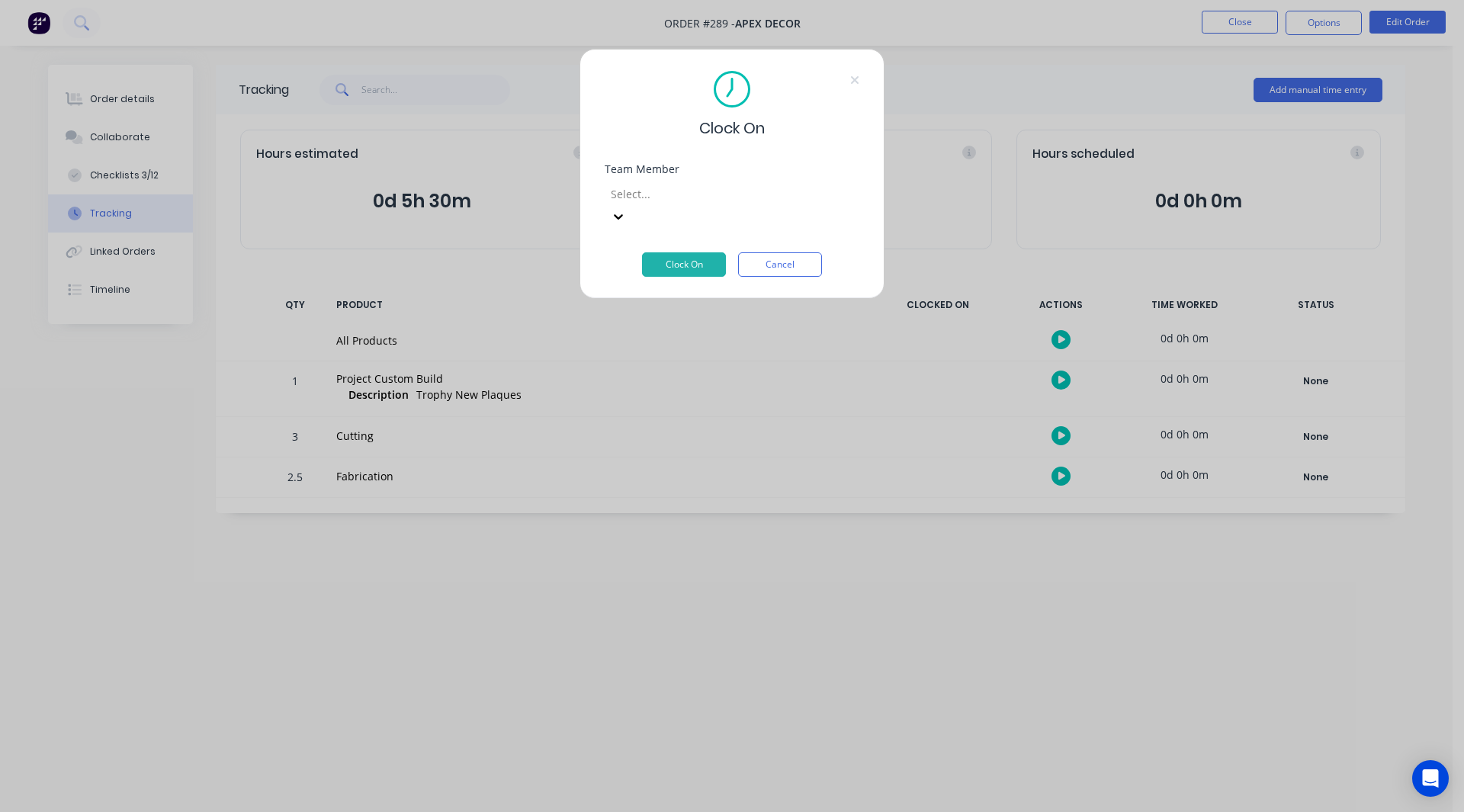 click at bounding box center [719, 194] 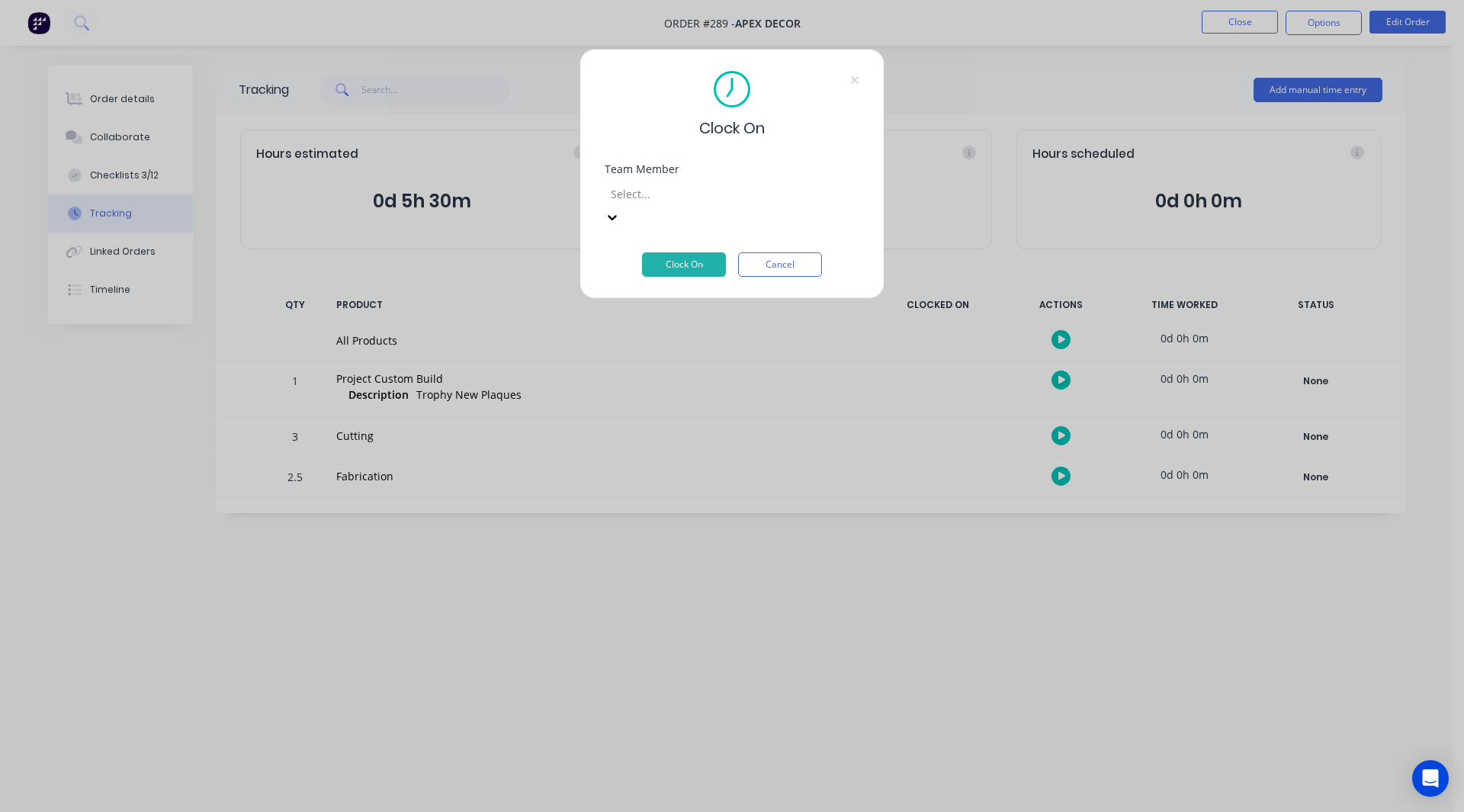 click on "[PERSON_NAME]" at bounding box center [726, 868] 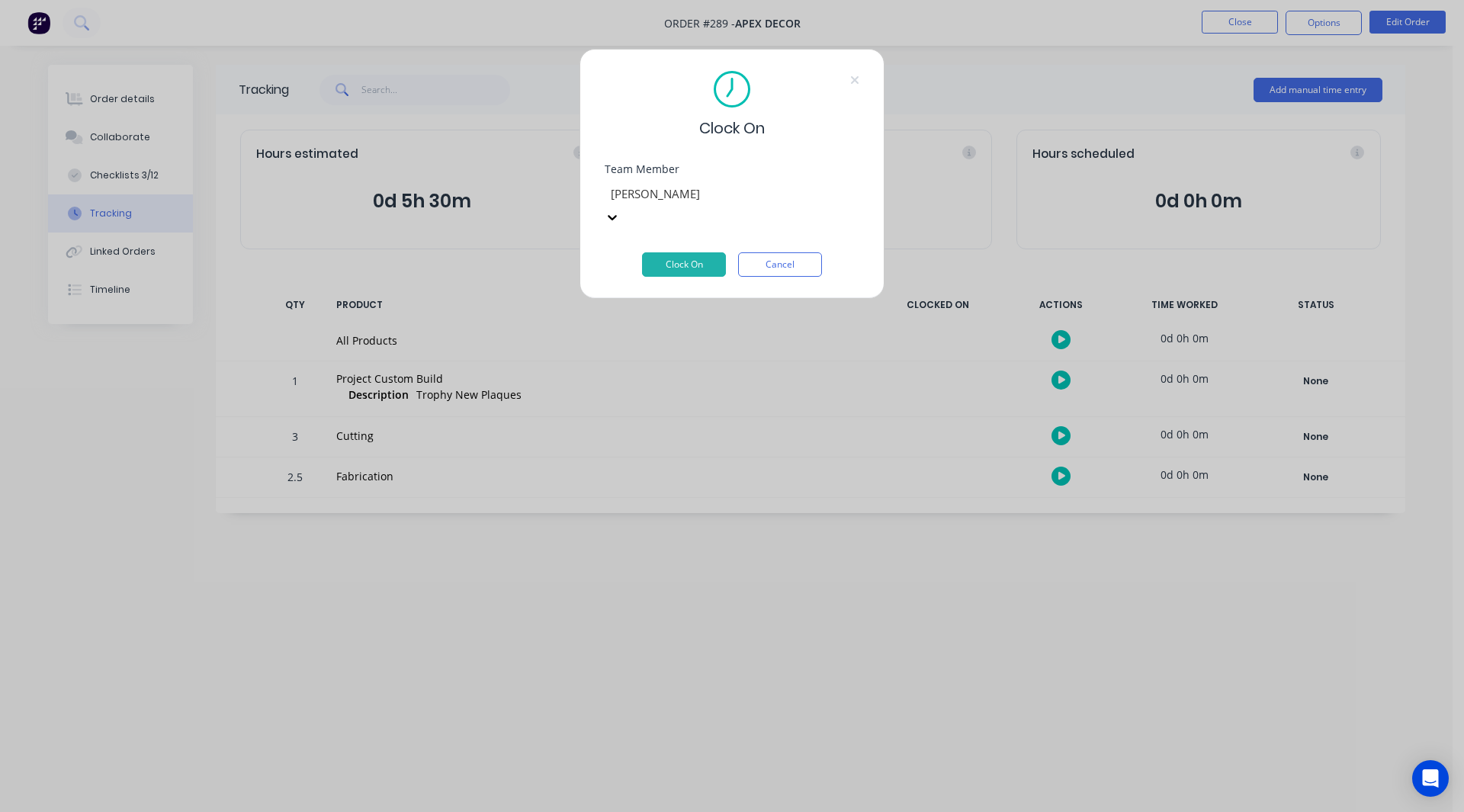 click on "Team Member option David Cousley, selected. David Cousley" at bounding box center [732, 208] 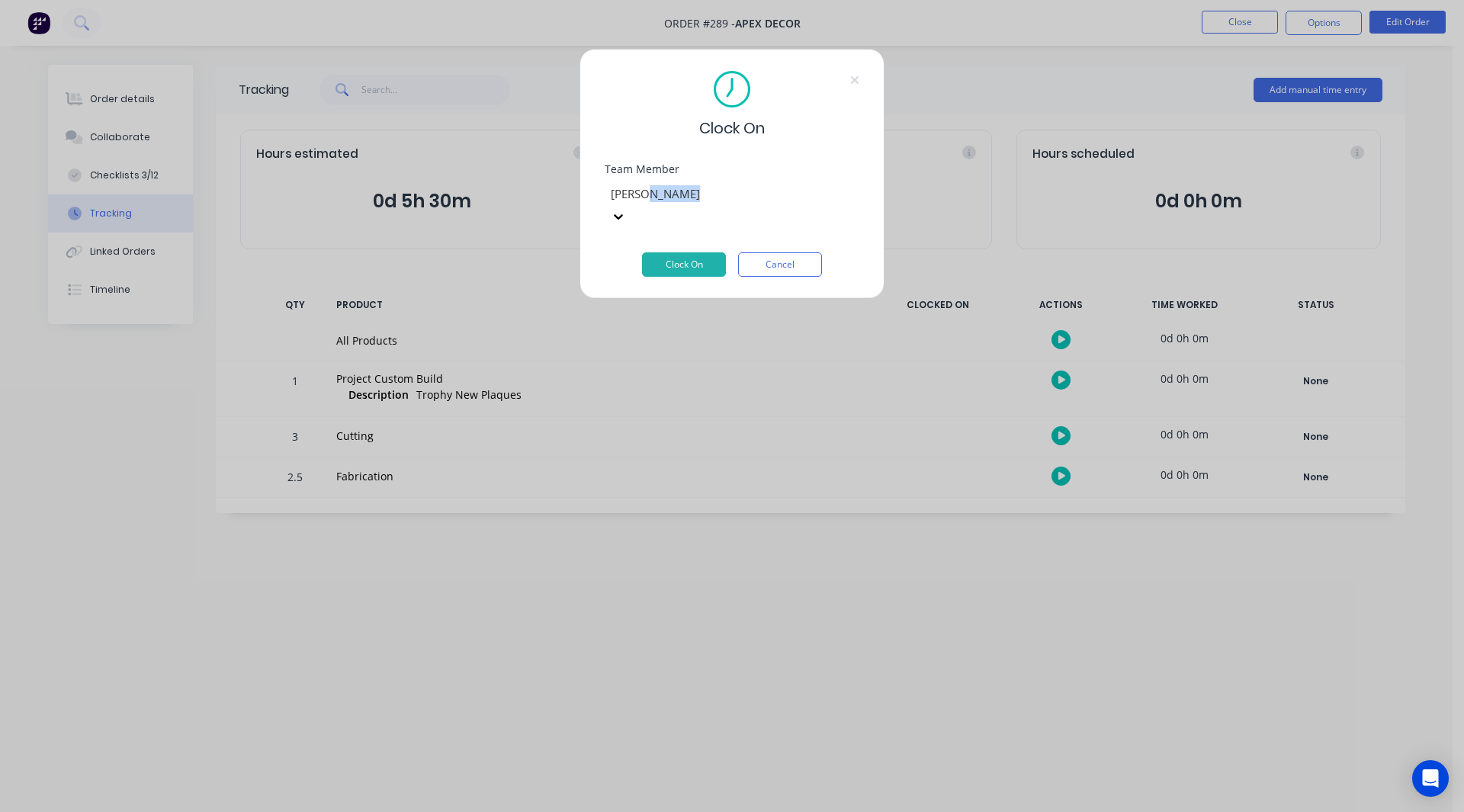 click on "Team Member David Cousley" at bounding box center [732, 208] 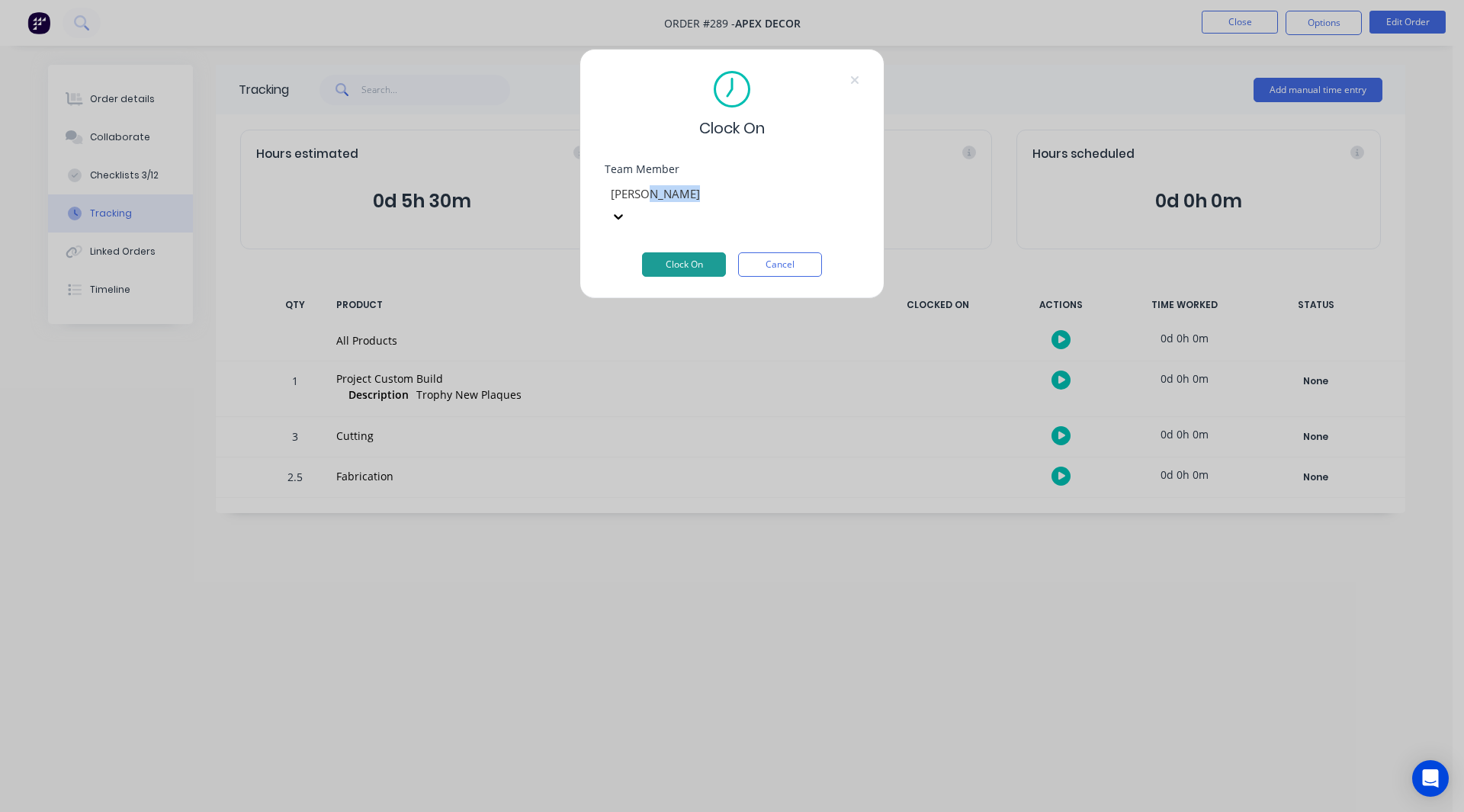 click on "Clock On" at bounding box center (684, 265) 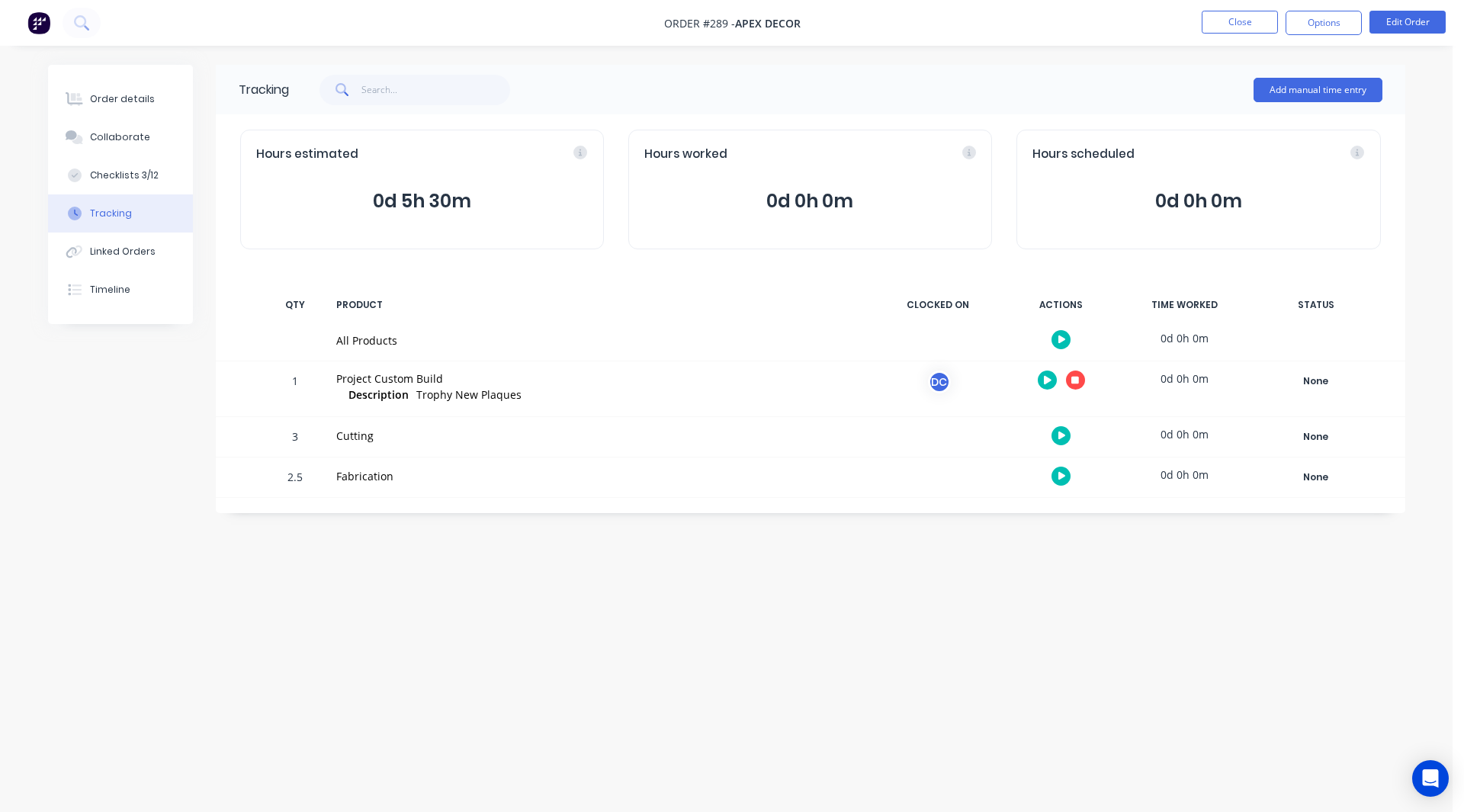 click on "Tracking Add manual time entry   Hours estimated 0d 5h 30m Hours worked 0d 0h 0m Hours scheduled 0d 0h 0m QTY PRODUCT CLOCKED ON ACTIONS TIME WORKED STATUS All Products 0d 0h 0m 1 Project Custom Build Description Trophy
New
Plaques DC 0d 0h 0m None Create status   None   edit Complete   Design   Fabrication   Packing   Painting   Ready for Invoicing   Ready for Pick Up   Submitted   Welding   3 Cutting  0d 0h 0m None Create status   None   edit Complete   Design   Fabrication   Packing   Painting   Ready for Invoicing   Ready for Pick Up   Submitted   Welding   2.5 Fabrication  0d 0h 0m None Create status   None   edit Complete   Design   Fabrication   Packing   Painting   Ready for Invoicing   Ready for Pick Up   Submitted   Welding" at bounding box center (727, 377) 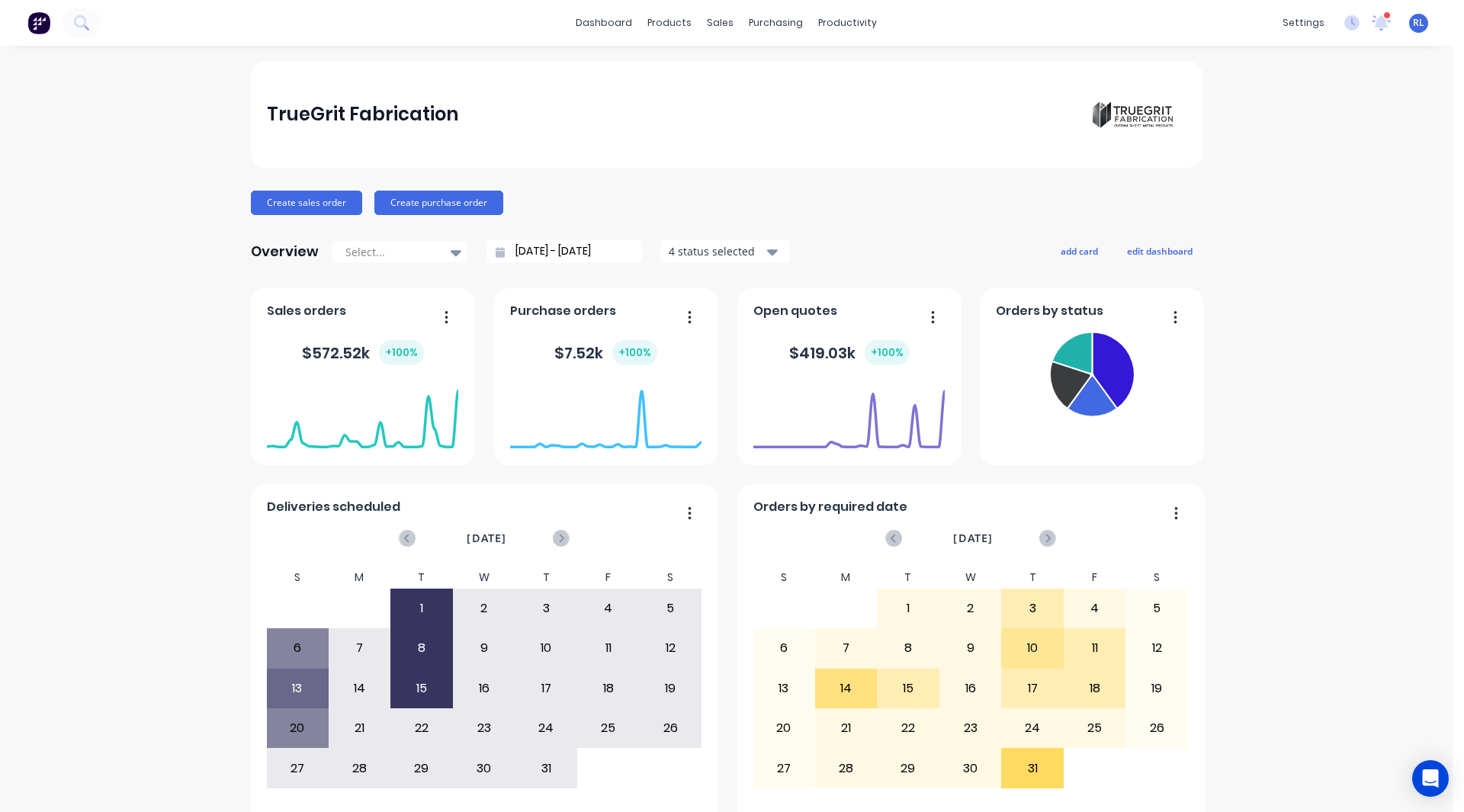 click on "TrueGrit Fabrication Create sales order   Create purchase order   Overview Select... 27/06/25 - 28/07/25 4 status selected add card   edit dashboard   Deliveries scheduled   July 2025 S M T W T F S 1 2 3 4 5 6 7 8 9 10 11 12 13 14 15 16 17 18 19 20 21 22 23 24 25 26 27 28 29 30 1 2 3 4 5 6 7 8 9 10 11 12 S M T W T F S 29 30 1 2 3 4 5 6 7 8 9 10 11 12 13 14 15 16 17 18 19 20 21 22 23 24 25 26 27 28 29 30 31 1 2 3 4 5 6 7 8 9 S M T W T F S 27 28 29 30 31 1 2 3 4 5 6 7 8 9 10 11 12 13 14 15 16 17 18 19 20 21 22 23 24 25 26 27 28 29 30 31 1 2 3 4 5 6 Open quotes   $ 419.03k   + 100 % Orders by required date   July 2025 S M T W T F S 1 2 3 4 5 6 7 8 9 10 11 12 13 14 15 16 17 18 19 20 21 22 23 24 25 26 27 28 29 30 1 2 3 4 5 6 7 8 9 10 11 12 S M T W T F S 29 30 1 2 3 4 5 6 7 8 9 10 11 12 13 14 15 16 17 18 19 20 21 22 23 24 25 26 27 28 29 30 31 1 2 3 4 5 6 7 8 9 S M T W T F S 27 28 29 30 31 1 2 3 4 5 6 7 8 9 10 11 12 13 14 15 16 17 18 19 20 21 22 23 24 25 26 27 28 29 30 31 1 2 3 4 5 6 Orders by status   Sales orders" at bounding box center [726, 459] 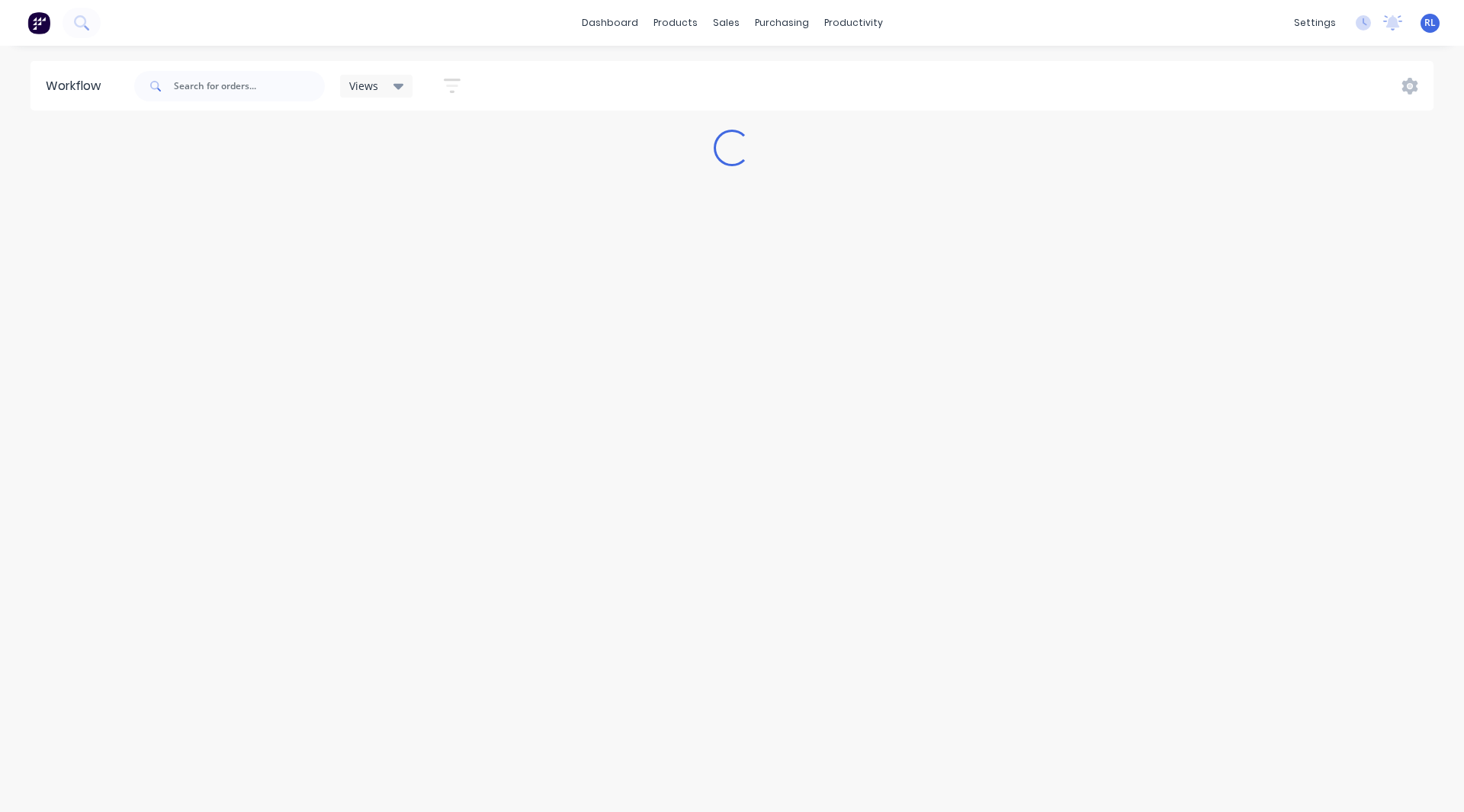 scroll, scrollTop: 0, scrollLeft: 0, axis: both 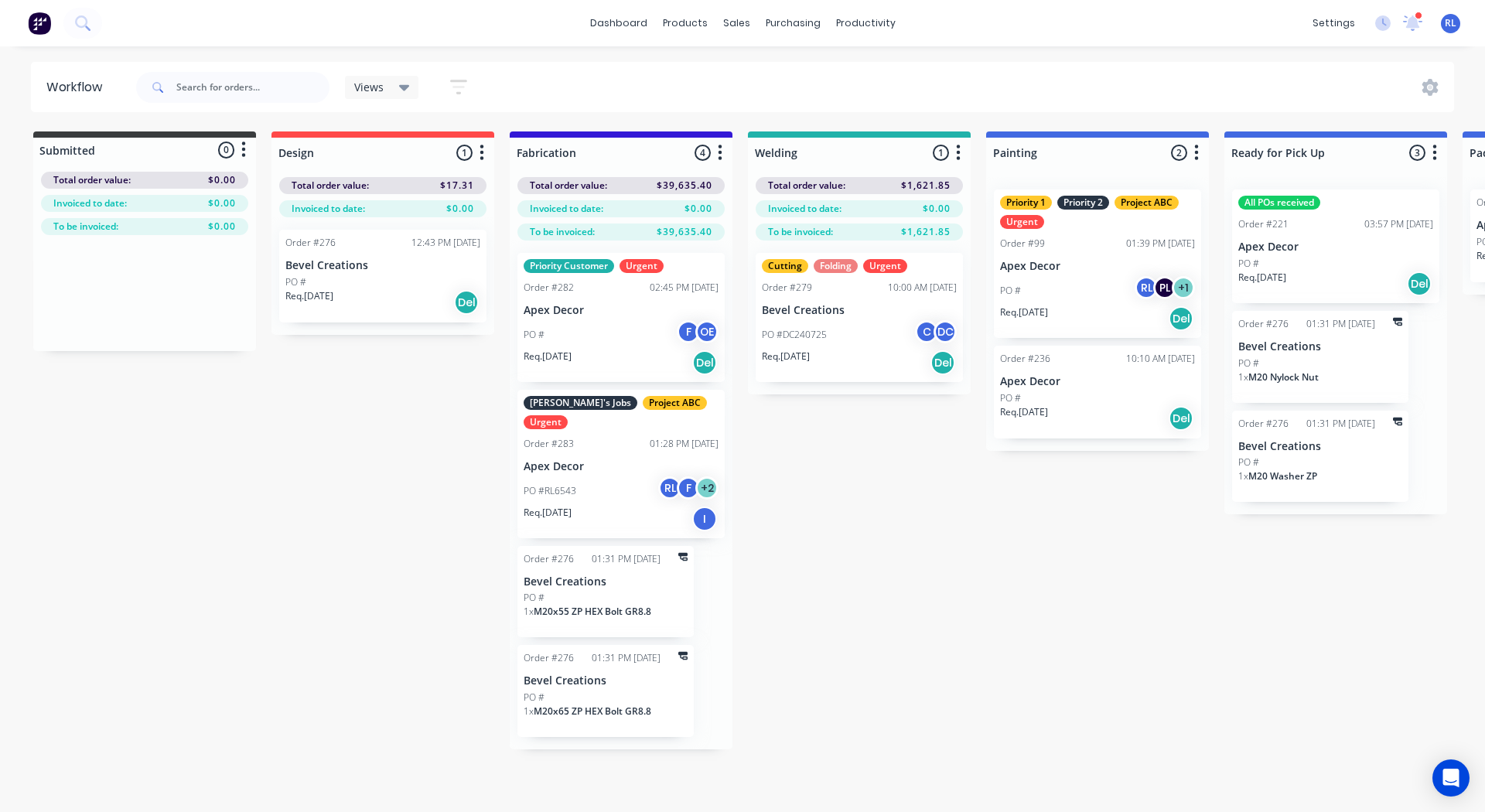 click on "Views Save new view None   (Default) edit AA Steelworks   edit Dave's Jobs   edit Dimensions Joinery- Urgent Jobs   edit James's Urgent Jobs   edit Job assigned to me   edit Jobs- urgent!!!   edit K&F Fabrication   edit Kion's Urgetn Jobs   edit Maree's Urgent Jobs   edit My Jobs- Urgent   edit My Rush Jobs   edit My Urgent Jobs   edit Oble Industrial- Urgent Jobs   edit Only uirent jobs   edit Overdue jobs   edit Paula's Jobs- Urgent   edit Rob L's Jobs   edit Urgent   edit Urgent jobs   edit View 2- Urgent Jobs   edit Waiting on Supplier   edit Welding Jobs   edit   Show/Hide statuses Show line item cards Show line item cards Hide line item cards Filter by assignee Filter by labels" at bounding box center [794, 87] 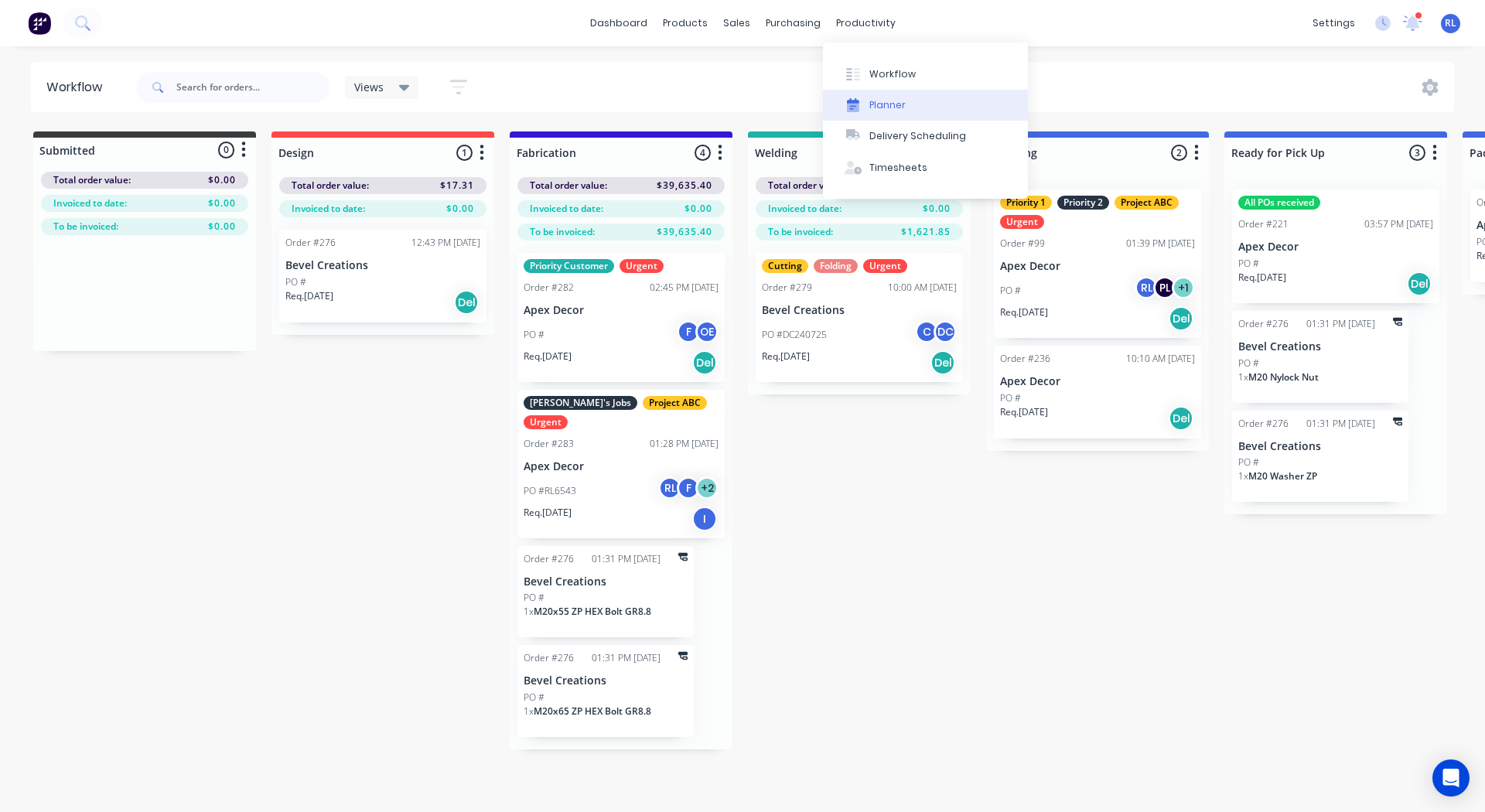 click on "Planner" at bounding box center [887, 105] 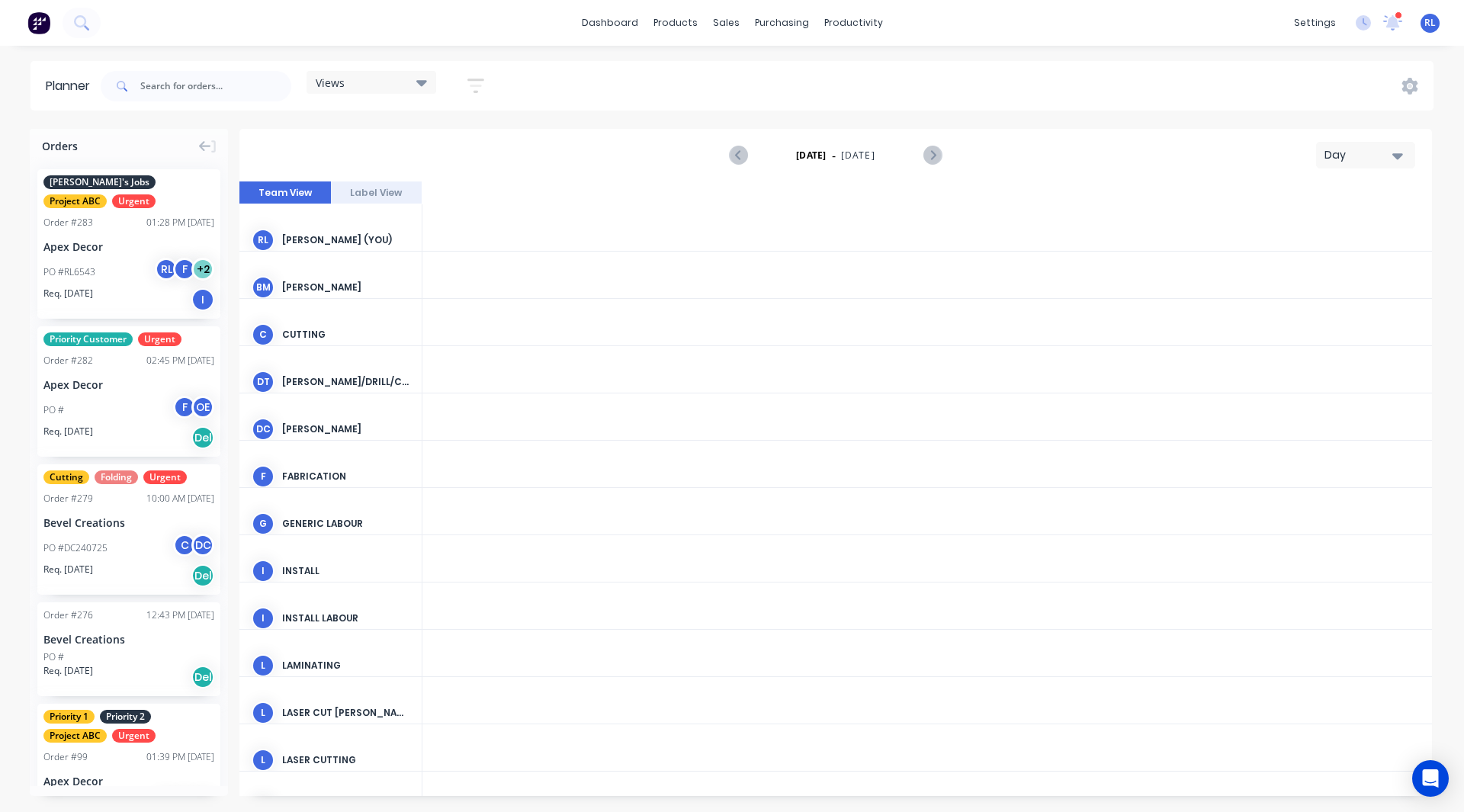 scroll, scrollTop: 0, scrollLeft: 3173, axis: horizontal 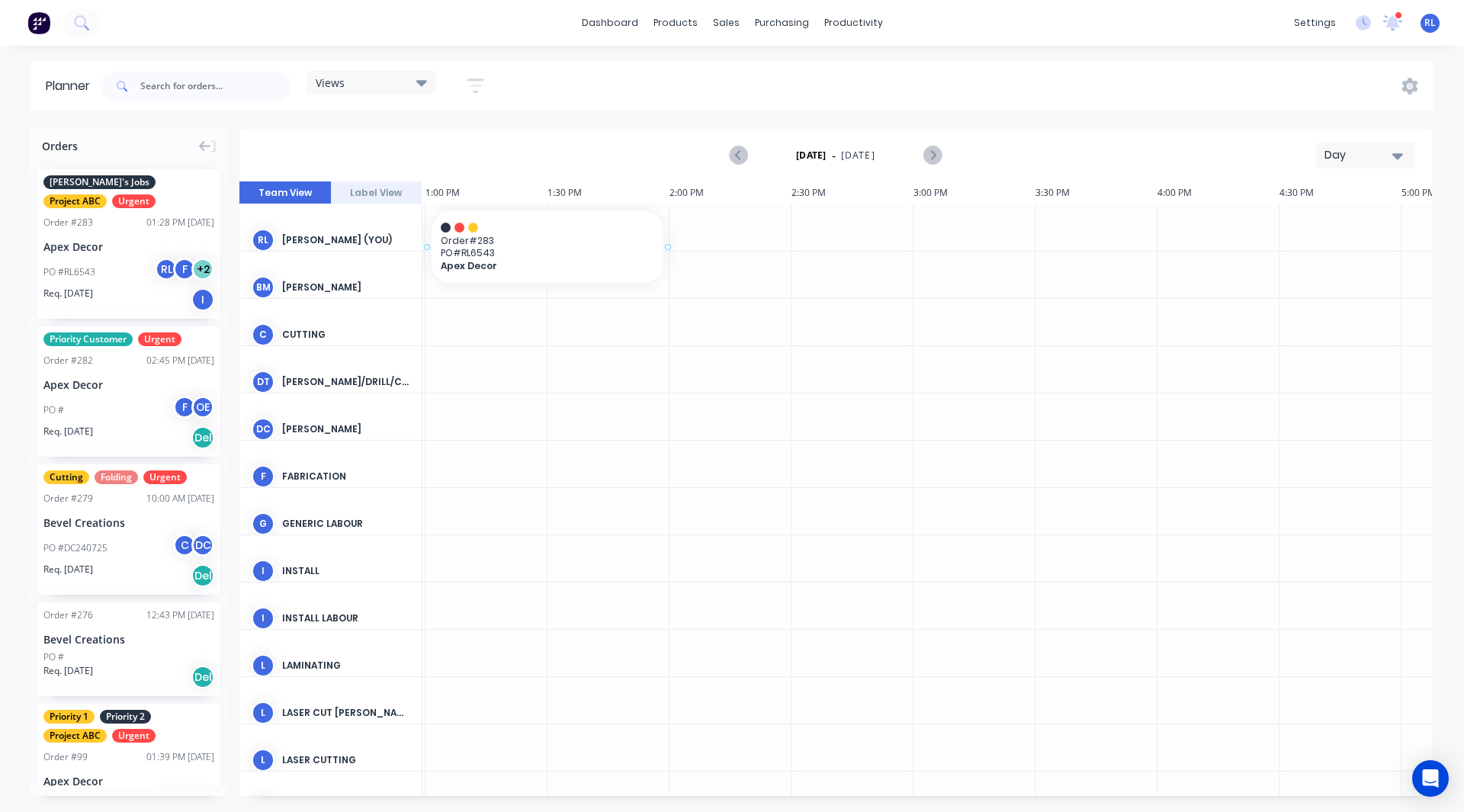 drag, startPoint x: 109, startPoint y: 228, endPoint x: 477, endPoint y: 214, distance: 368.26621 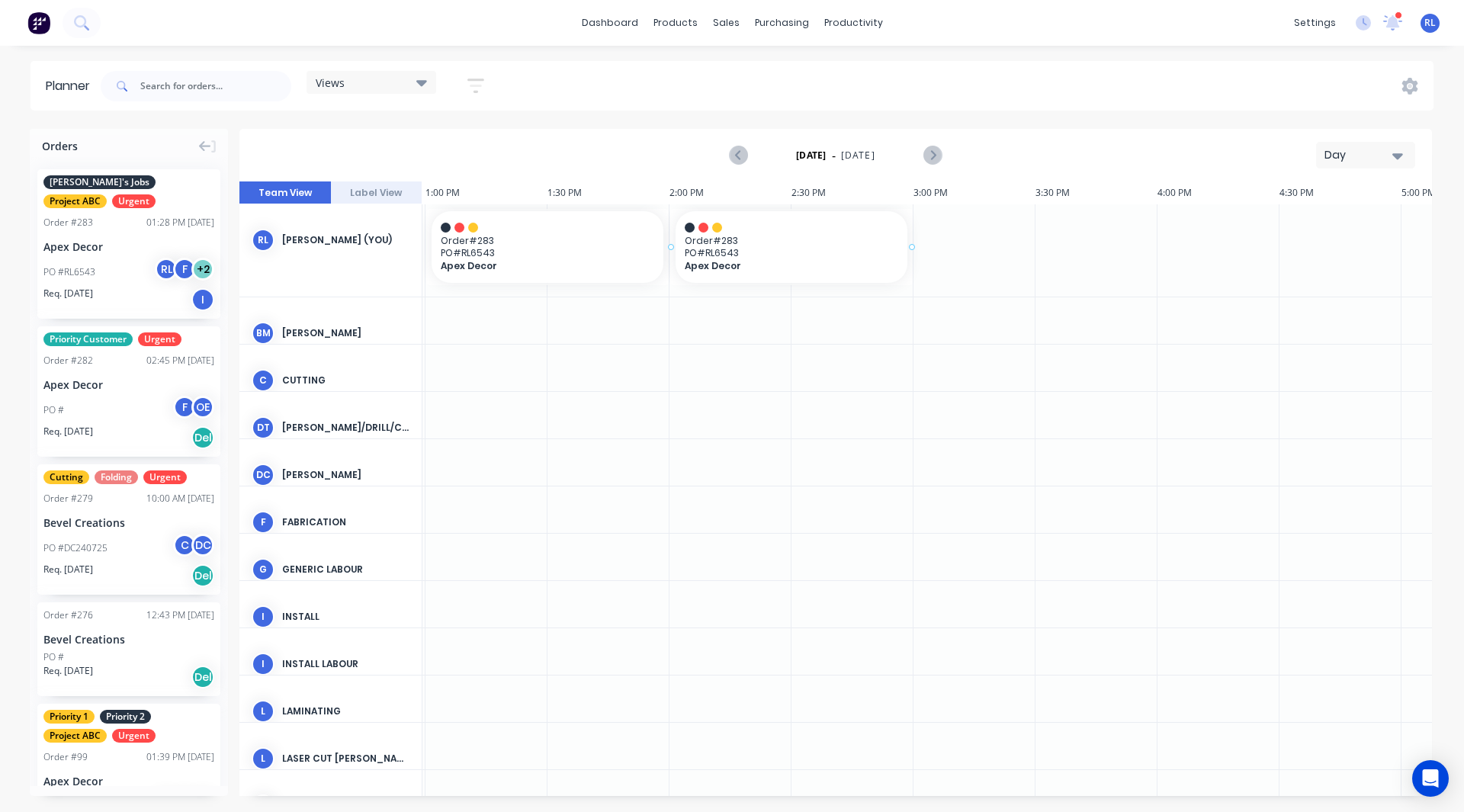 drag, startPoint x: 120, startPoint y: 241, endPoint x: 781, endPoint y: 249, distance: 661.0484 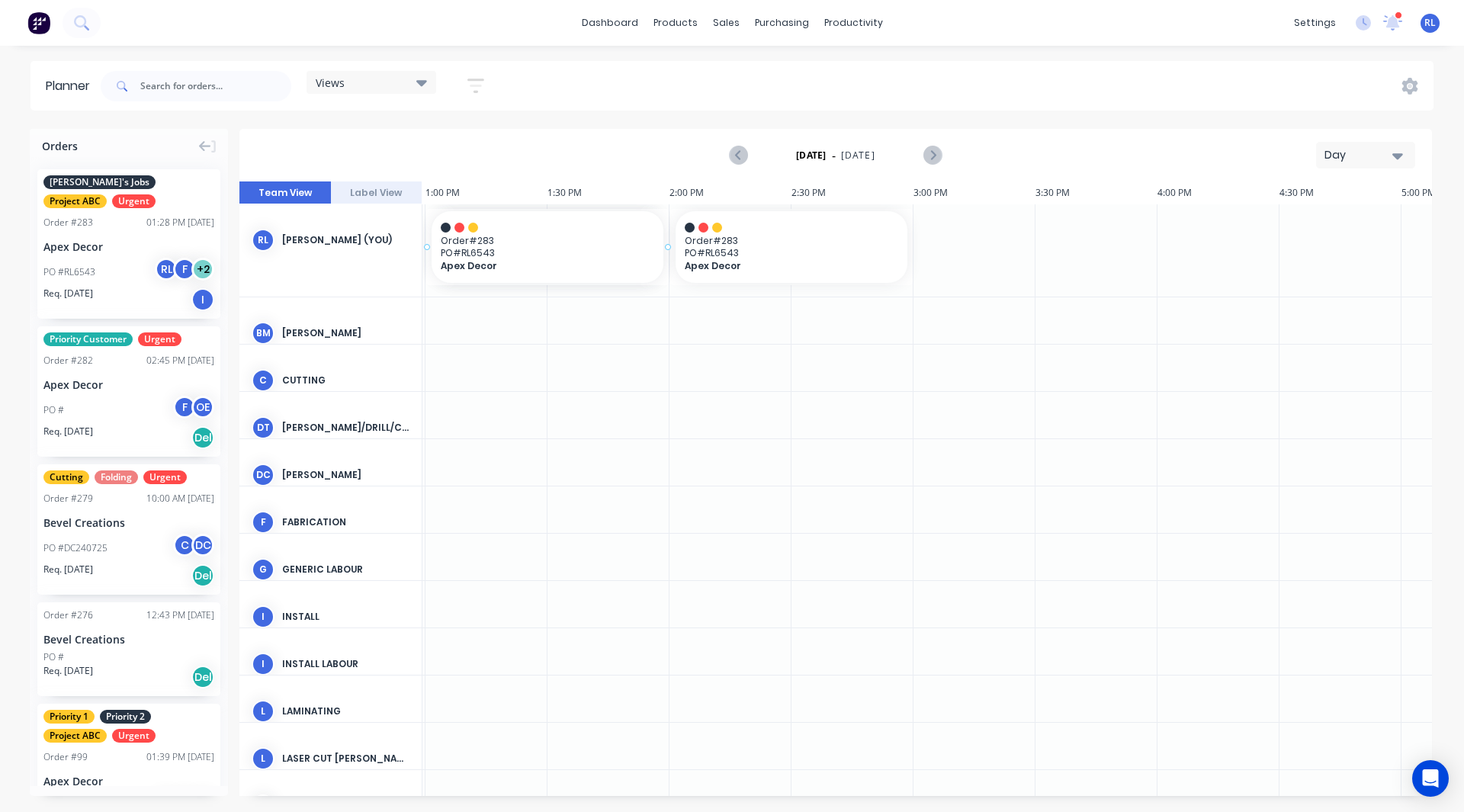 scroll, scrollTop: 0, scrollLeft: 3165, axis: horizontal 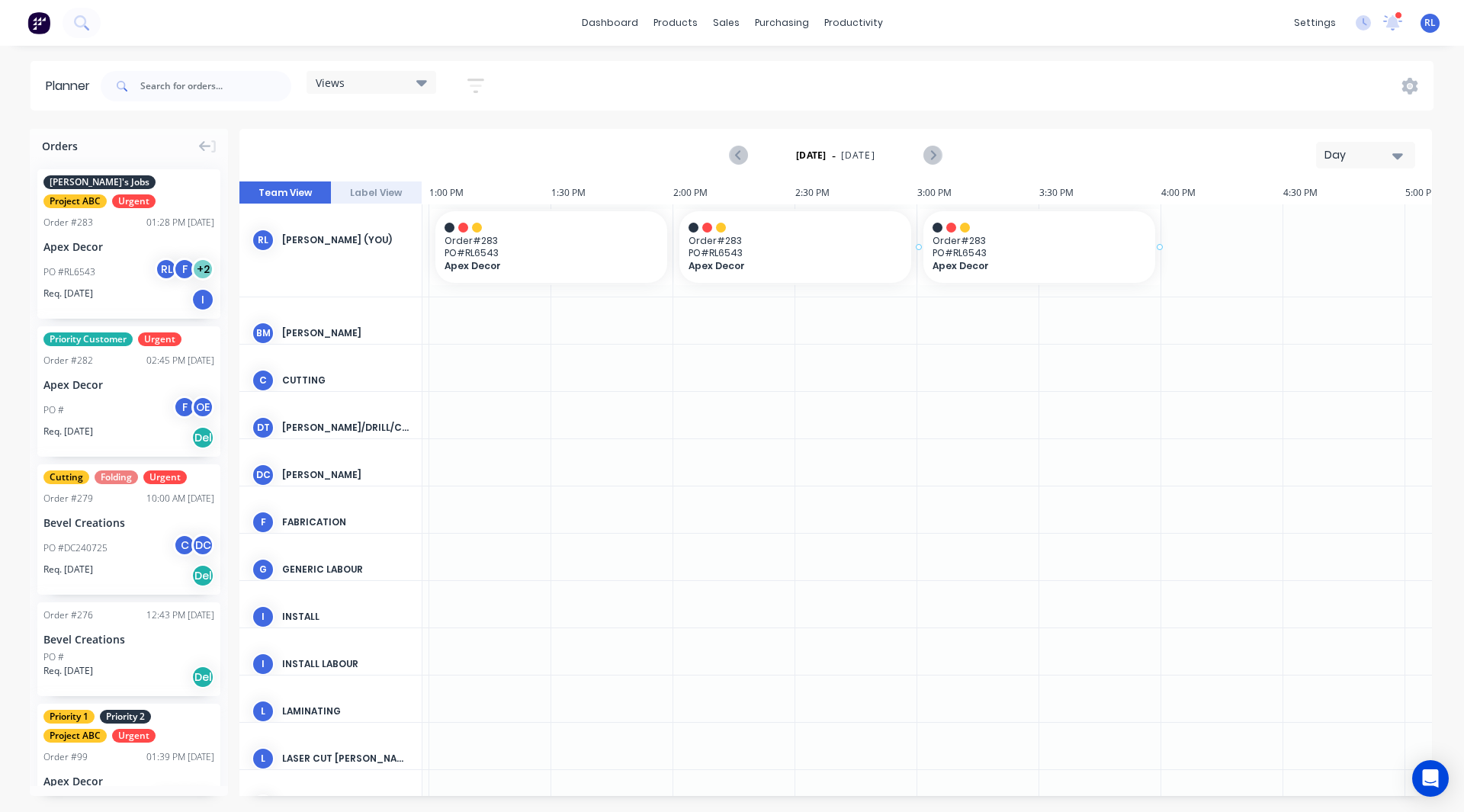 drag, startPoint x: 66, startPoint y: 243, endPoint x: 1035, endPoint y: 230, distance: 969.0872 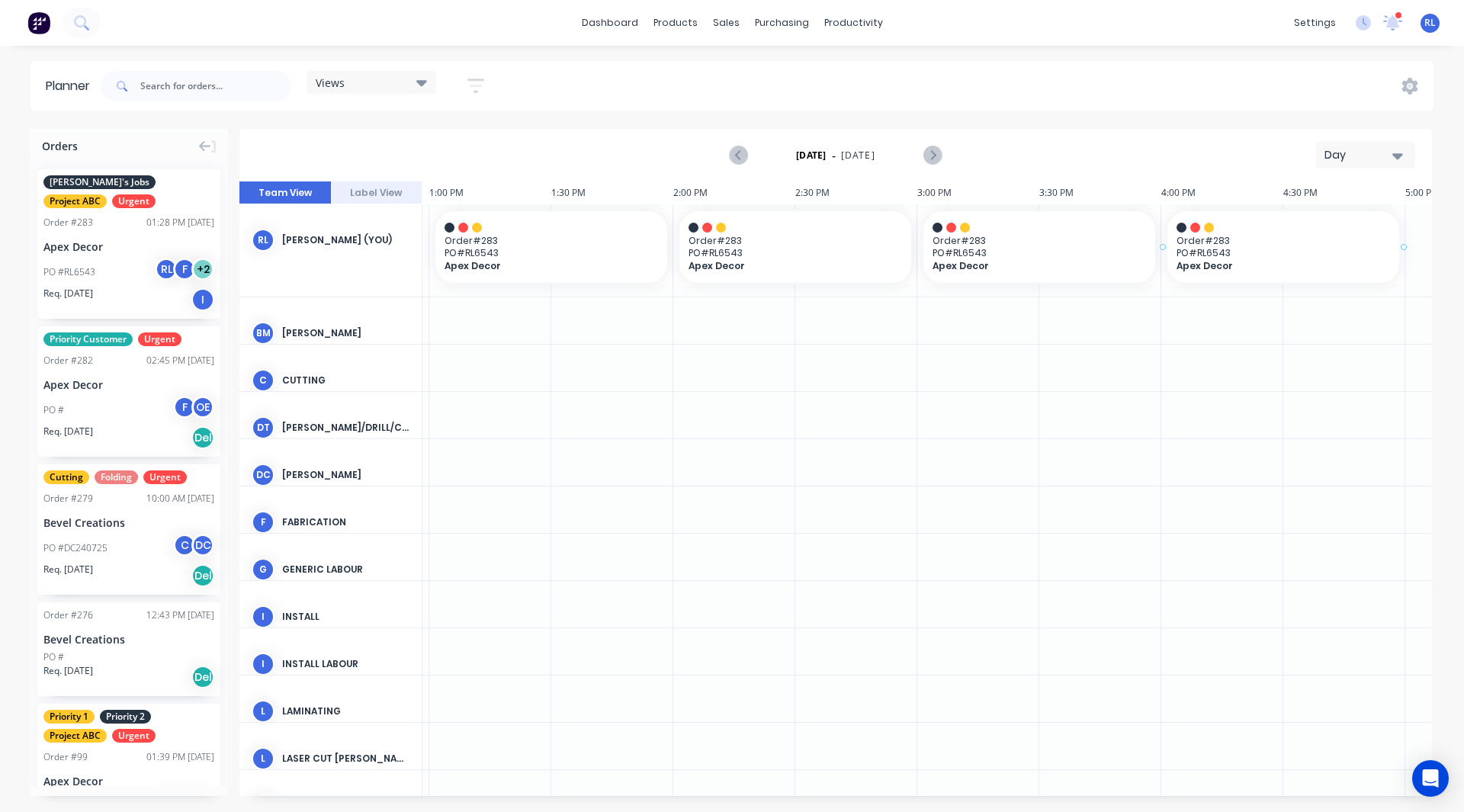drag, startPoint x: 95, startPoint y: 220, endPoint x: 1238, endPoint y: 242, distance: 1143.2117 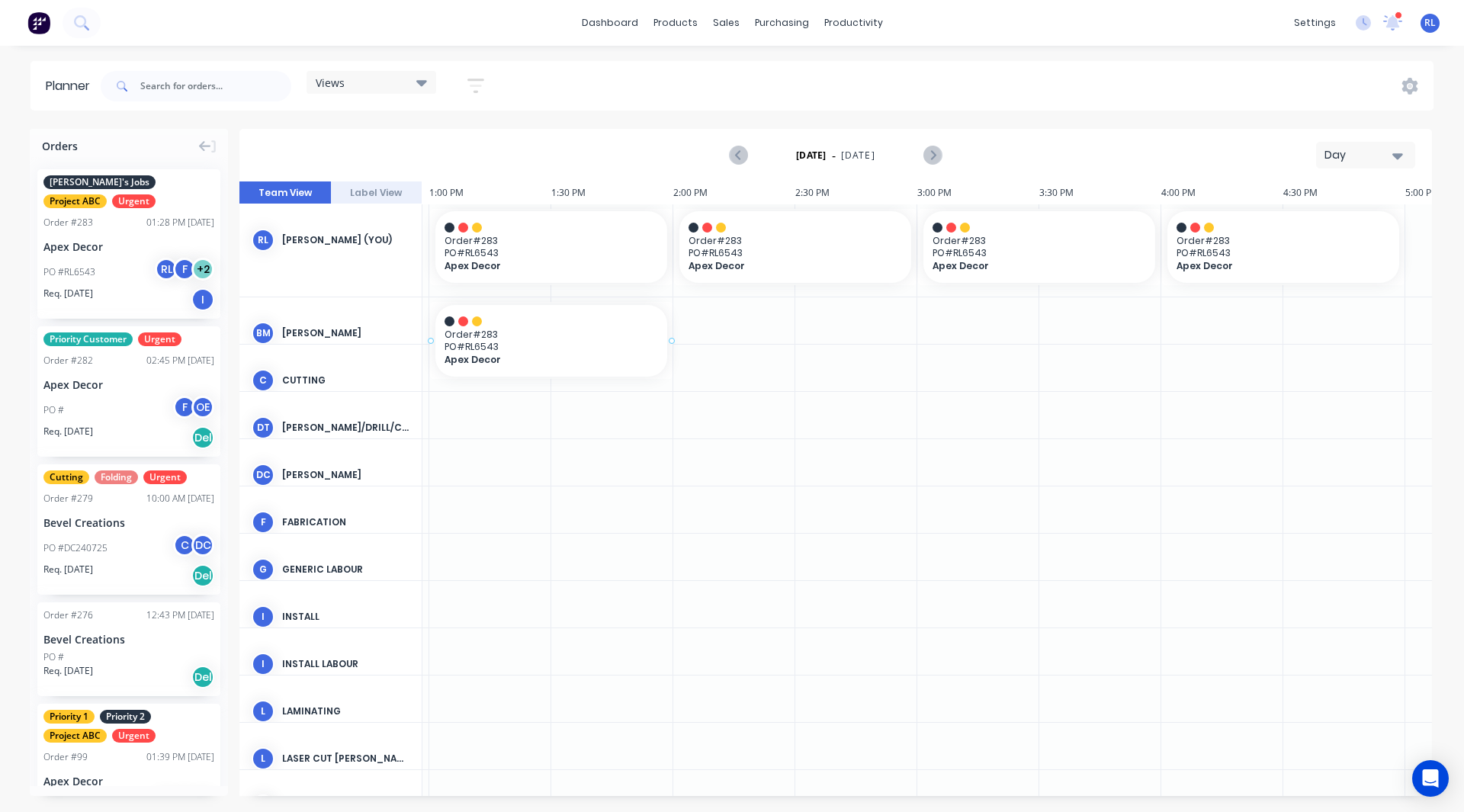 scroll, scrollTop: 0, scrollLeft: 3161, axis: horizontal 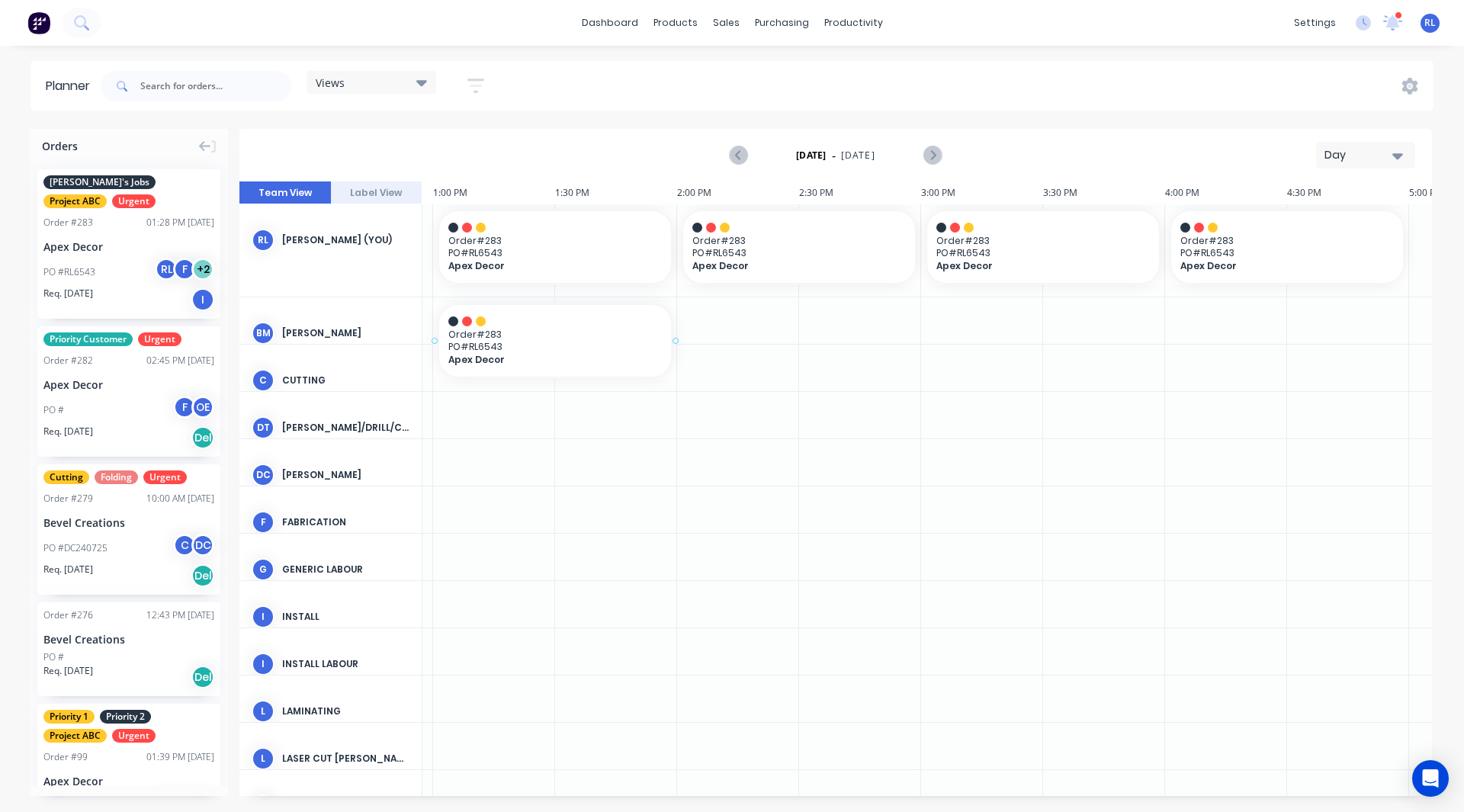 drag, startPoint x: 81, startPoint y: 262, endPoint x: 467, endPoint y: 311, distance: 389.09767 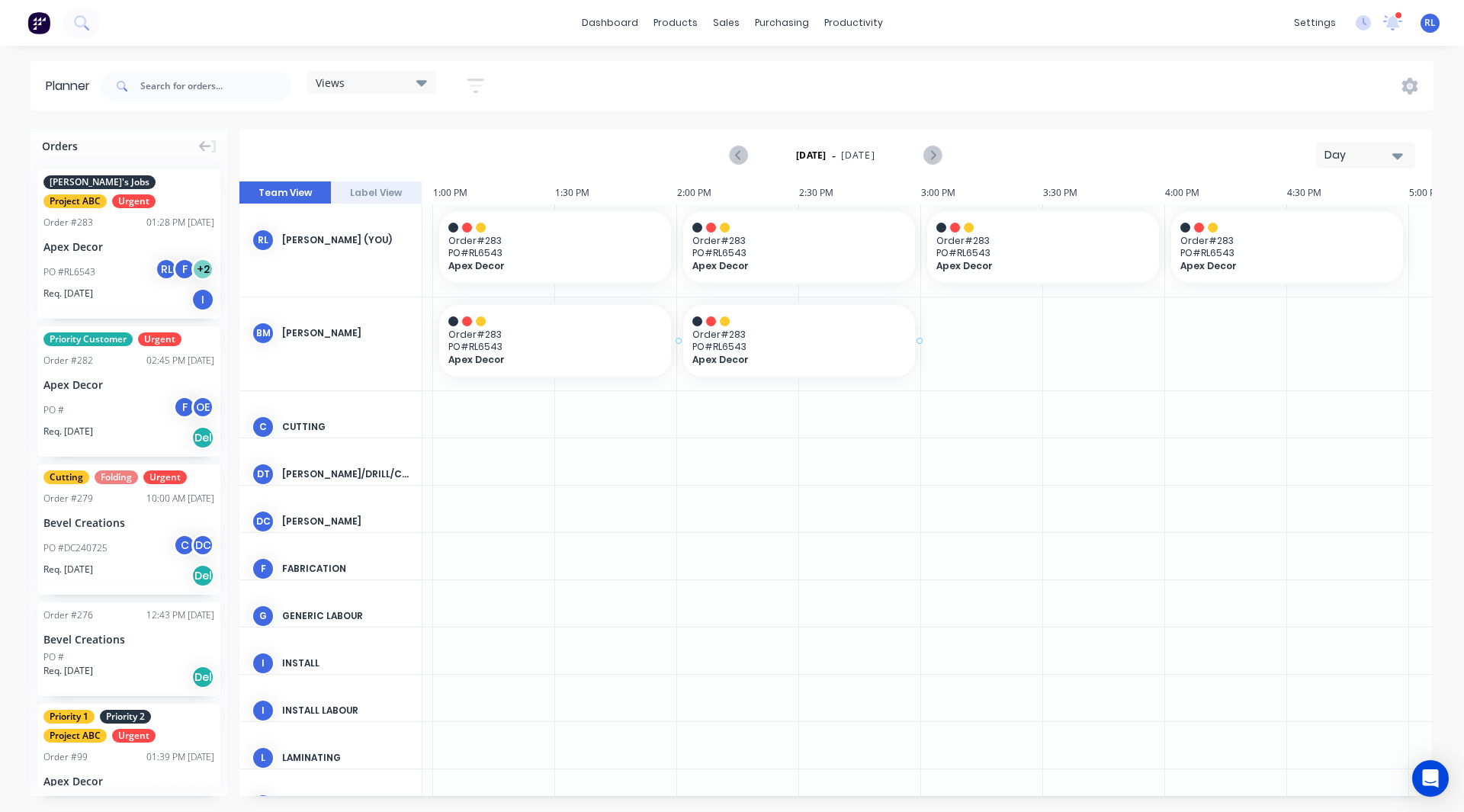 drag, startPoint x: 72, startPoint y: 237, endPoint x: 791, endPoint y: 332, distance: 725.2489 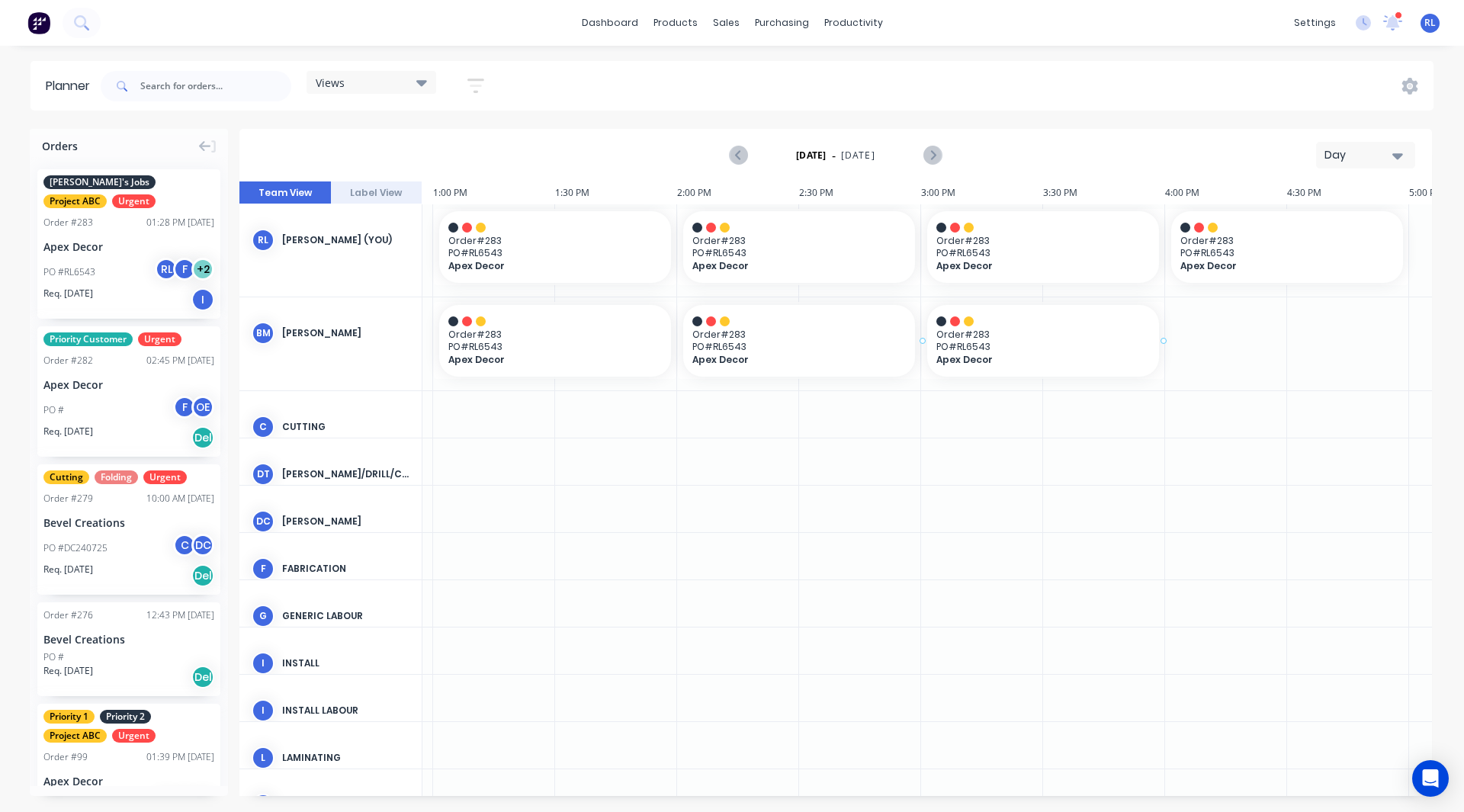 drag, startPoint x: 59, startPoint y: 228, endPoint x: 1003, endPoint y: 361, distance: 953.3231 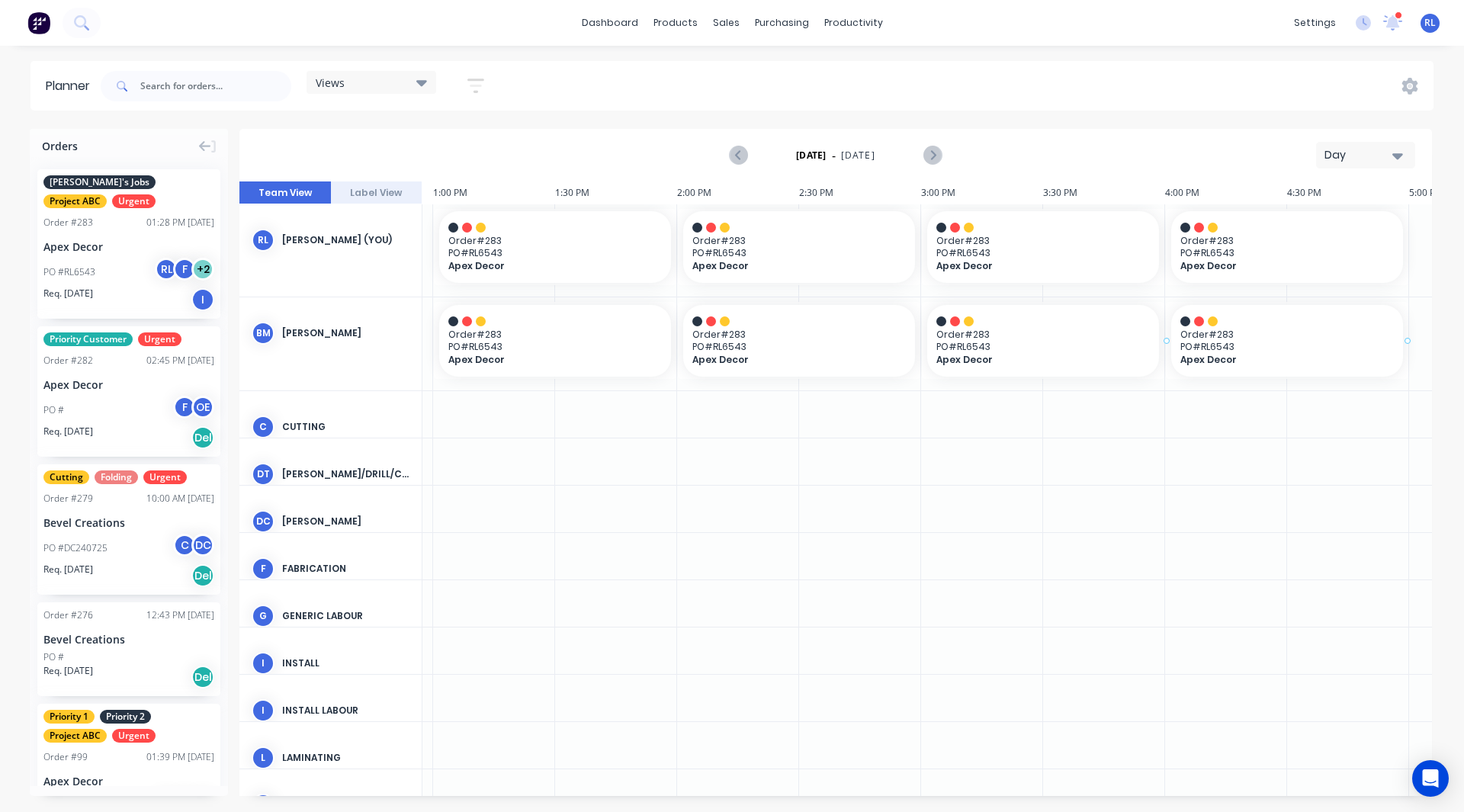 drag, startPoint x: 124, startPoint y: 265, endPoint x: 1247, endPoint y: 322, distance: 1124.4456 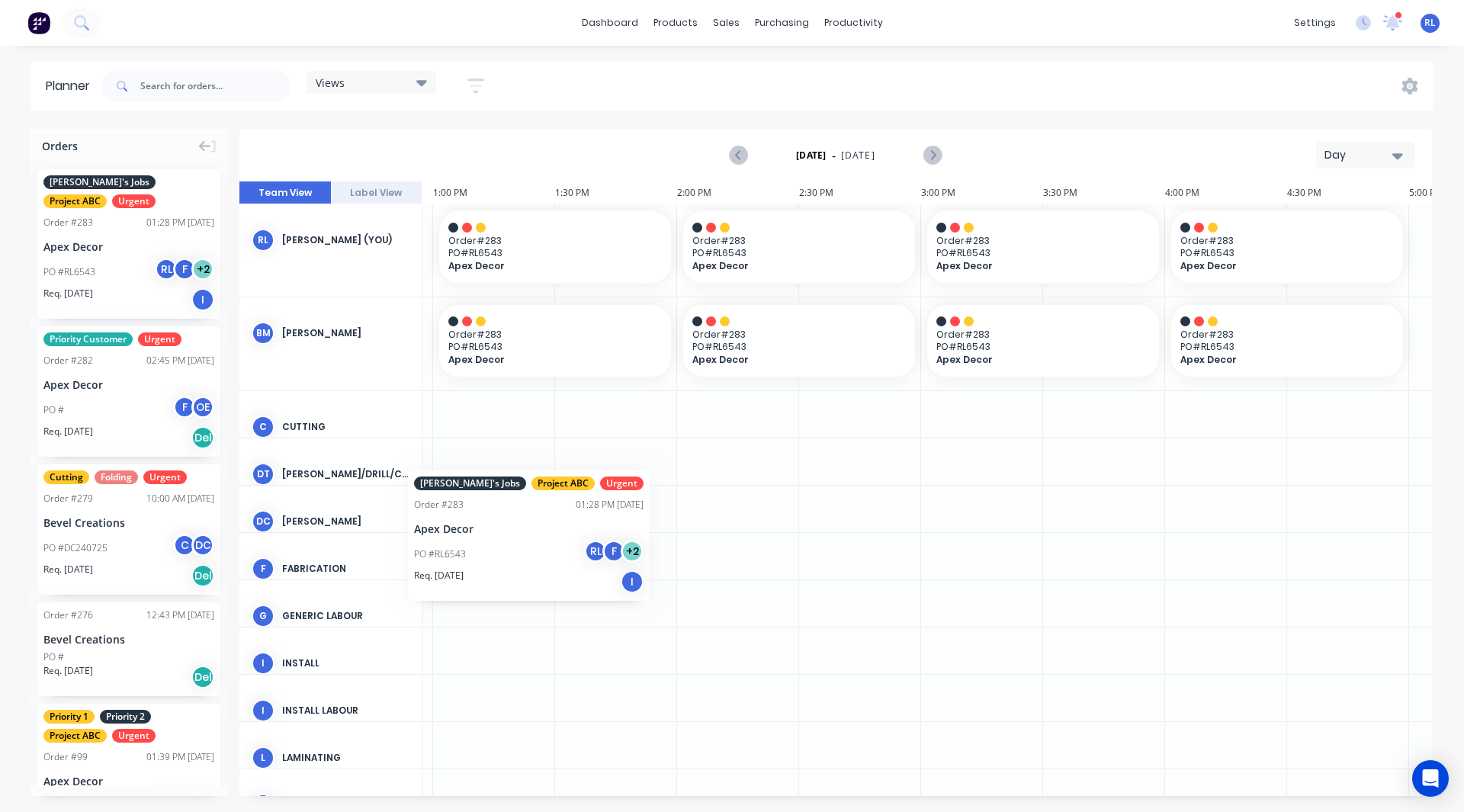 scroll, scrollTop: 0, scrollLeft: 3150, axis: horizontal 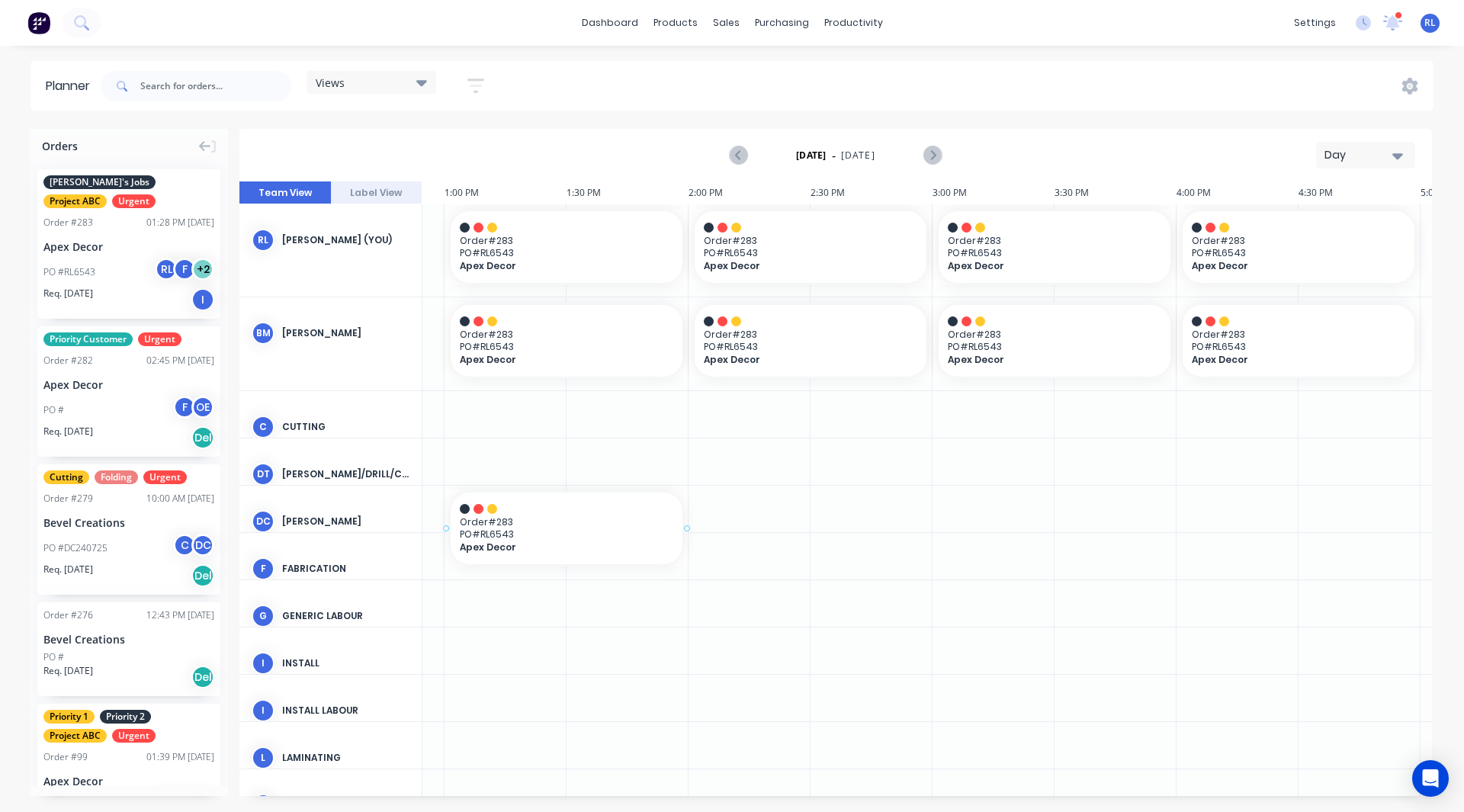 drag, startPoint x: 155, startPoint y: 252, endPoint x: 477, endPoint y: 516, distance: 416.38924 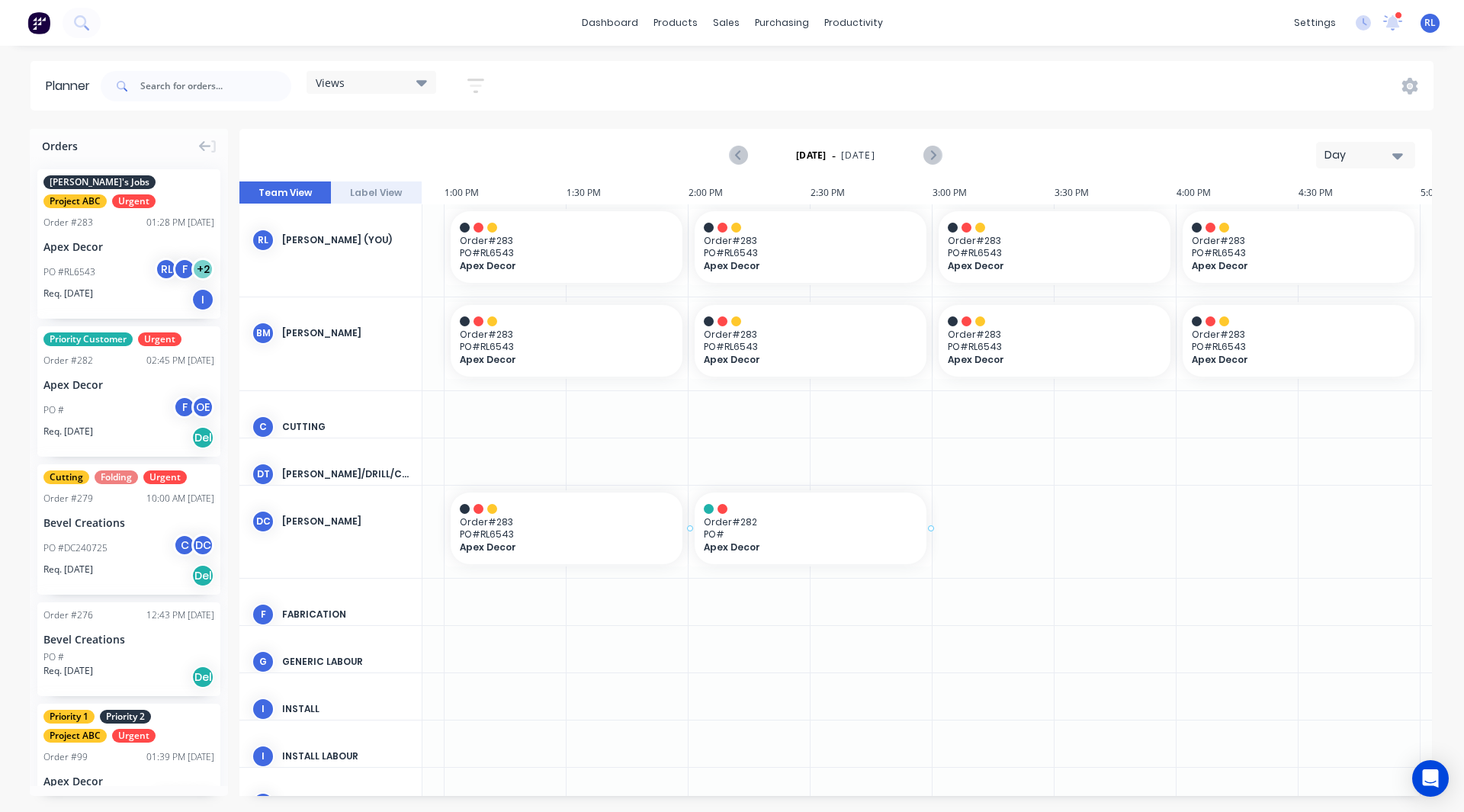 drag, startPoint x: 111, startPoint y: 383, endPoint x: 719, endPoint y: 509, distance: 620.9187 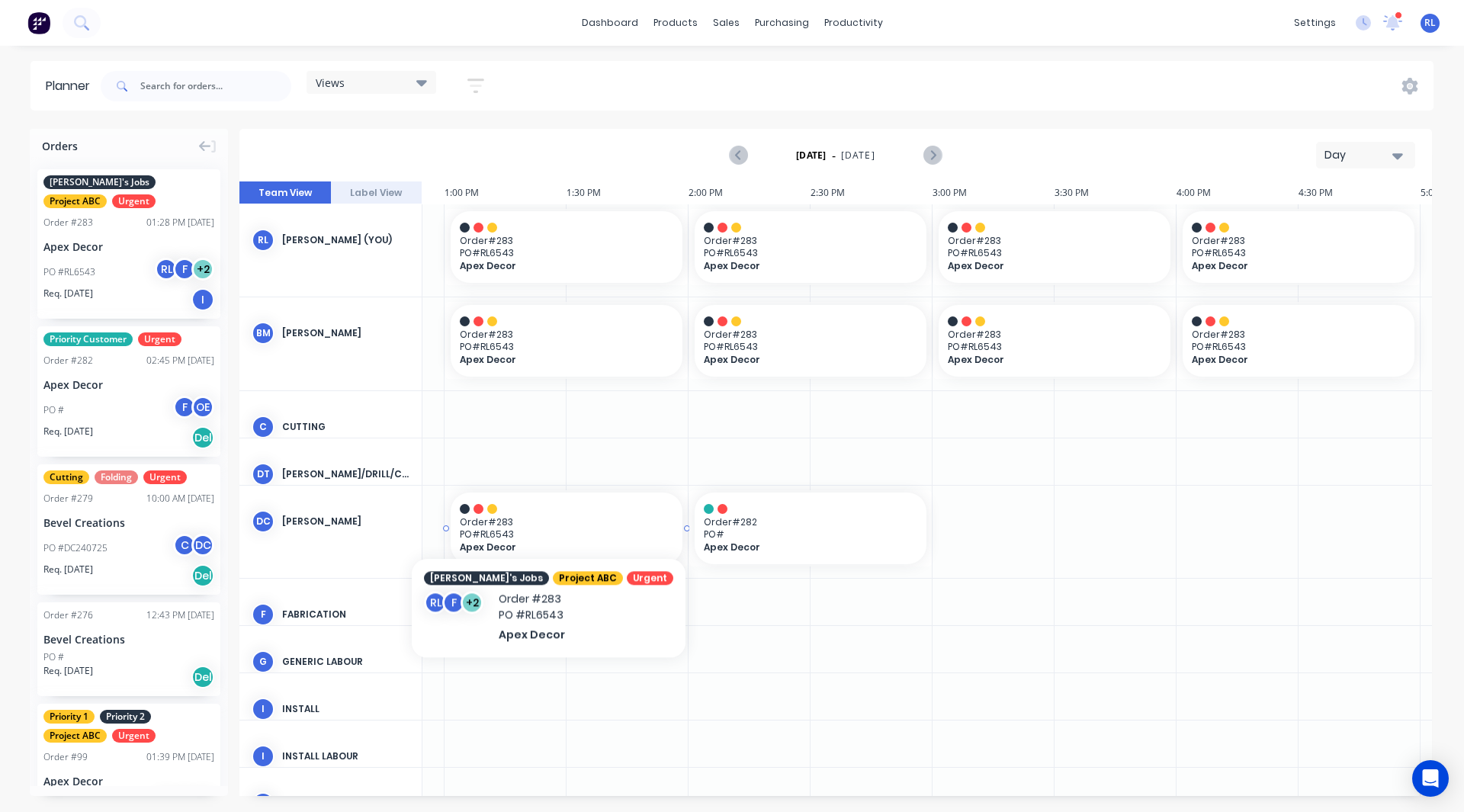 click on "Order  # 283" at bounding box center (567, 522) 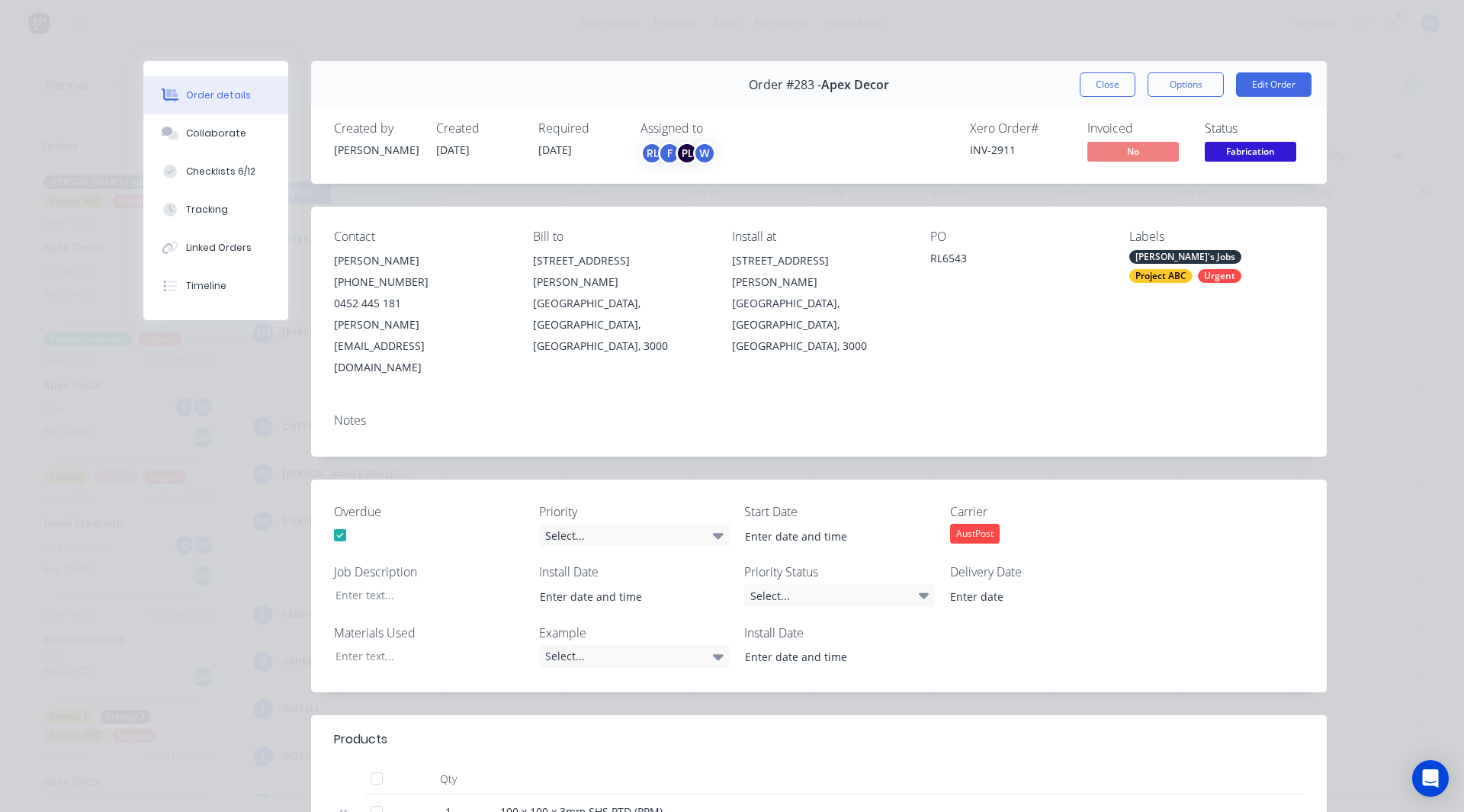 type on "29/07/2025 9:32 AM" 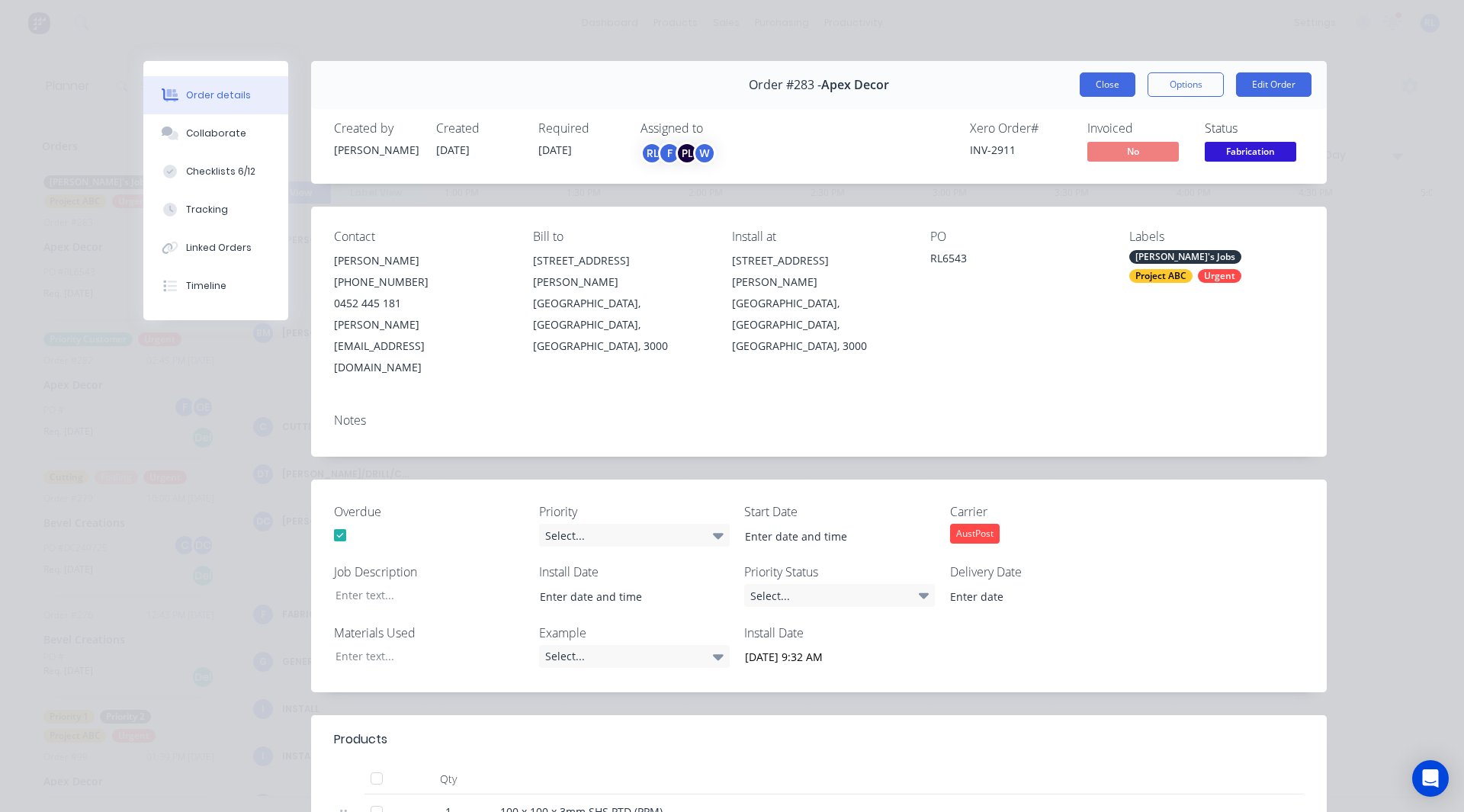 click on "Close" at bounding box center [1107, 85] 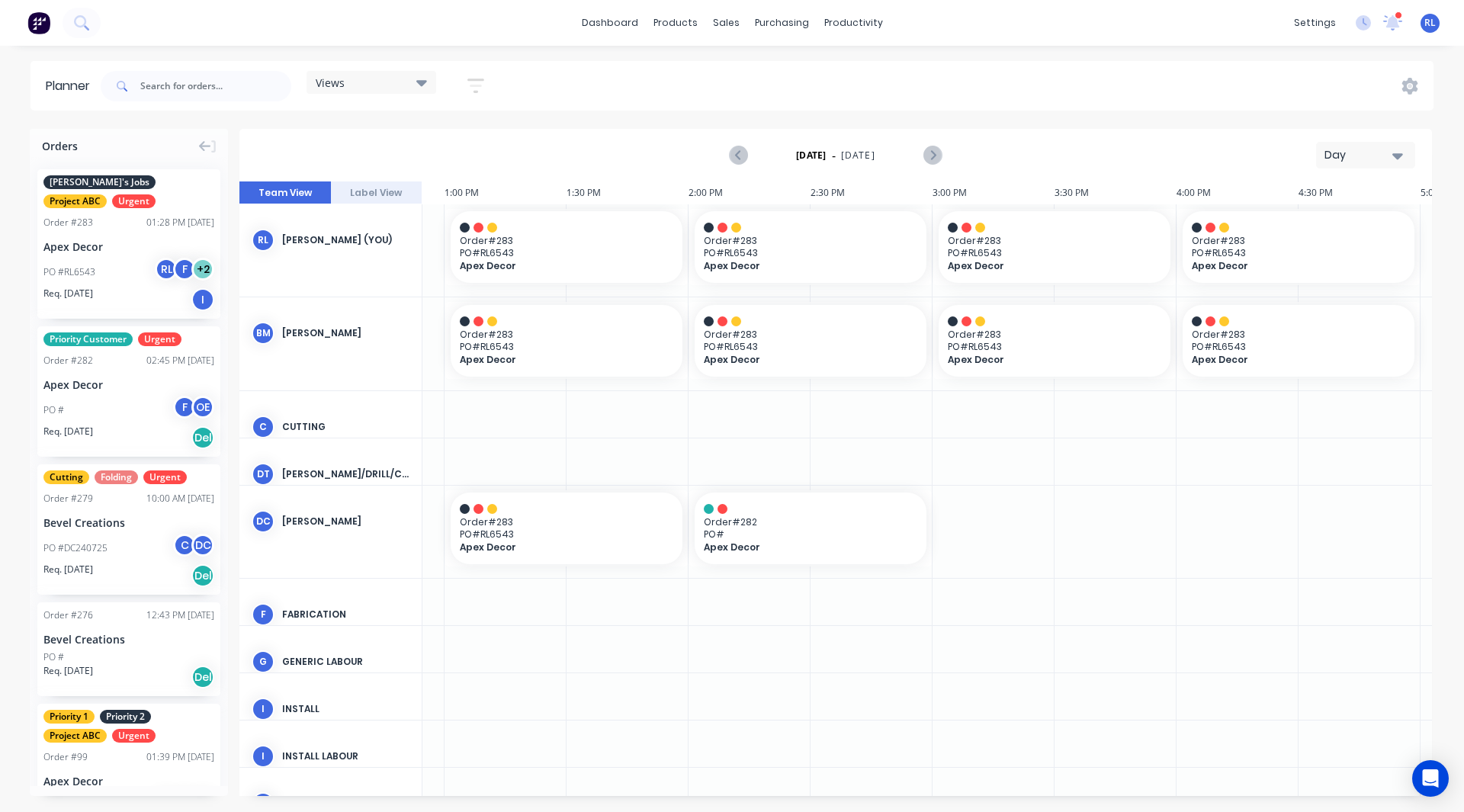 click on "Views" at bounding box center (371, 82) 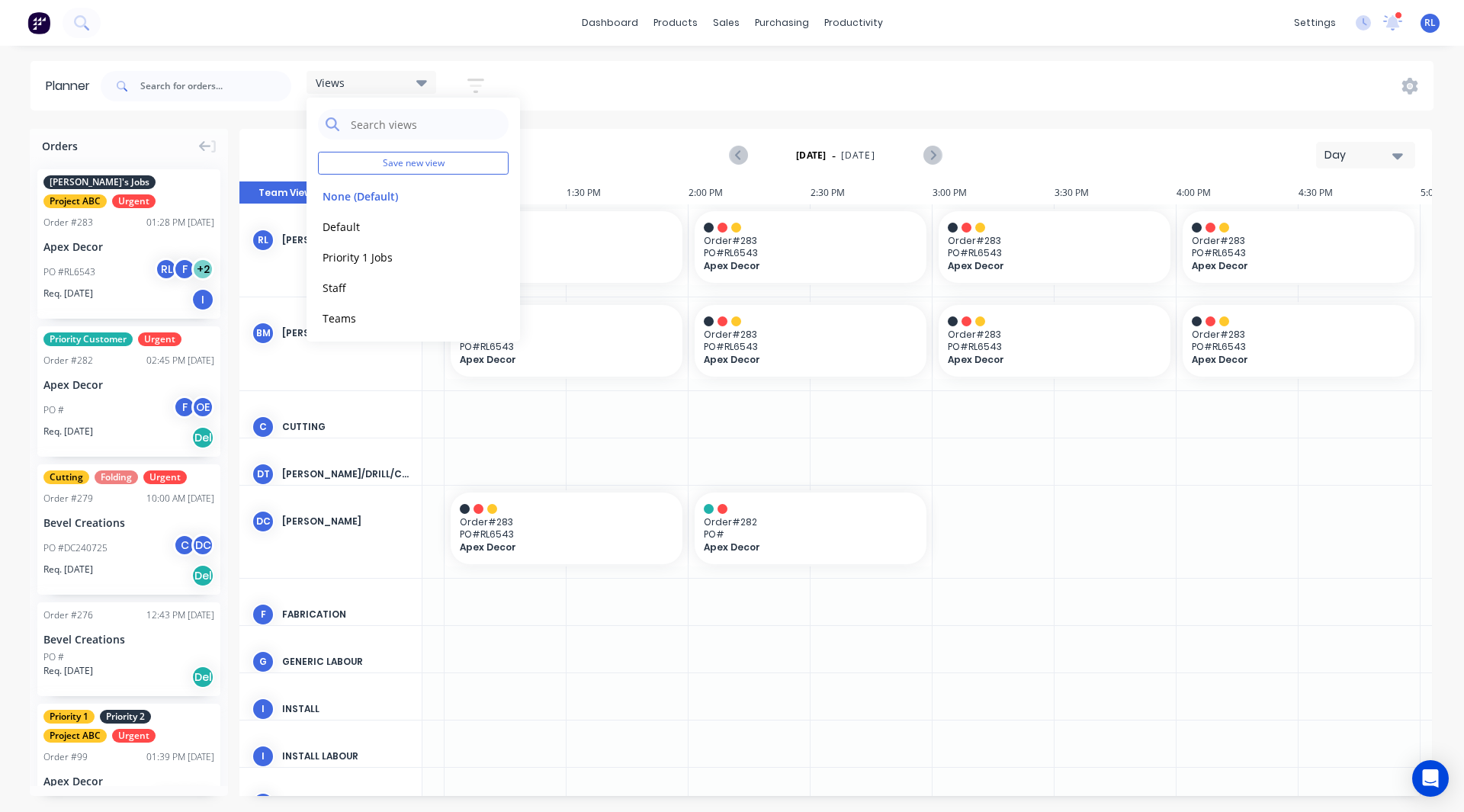 click on "Views Save new view None   (Default) edit Default   edit Priority 1 Jobs   edit Staff   edit Teams   edit   Show/Hide users Show/Hide orders Filter by status Filter by assignee Filter by labels" at bounding box center (766, 86) 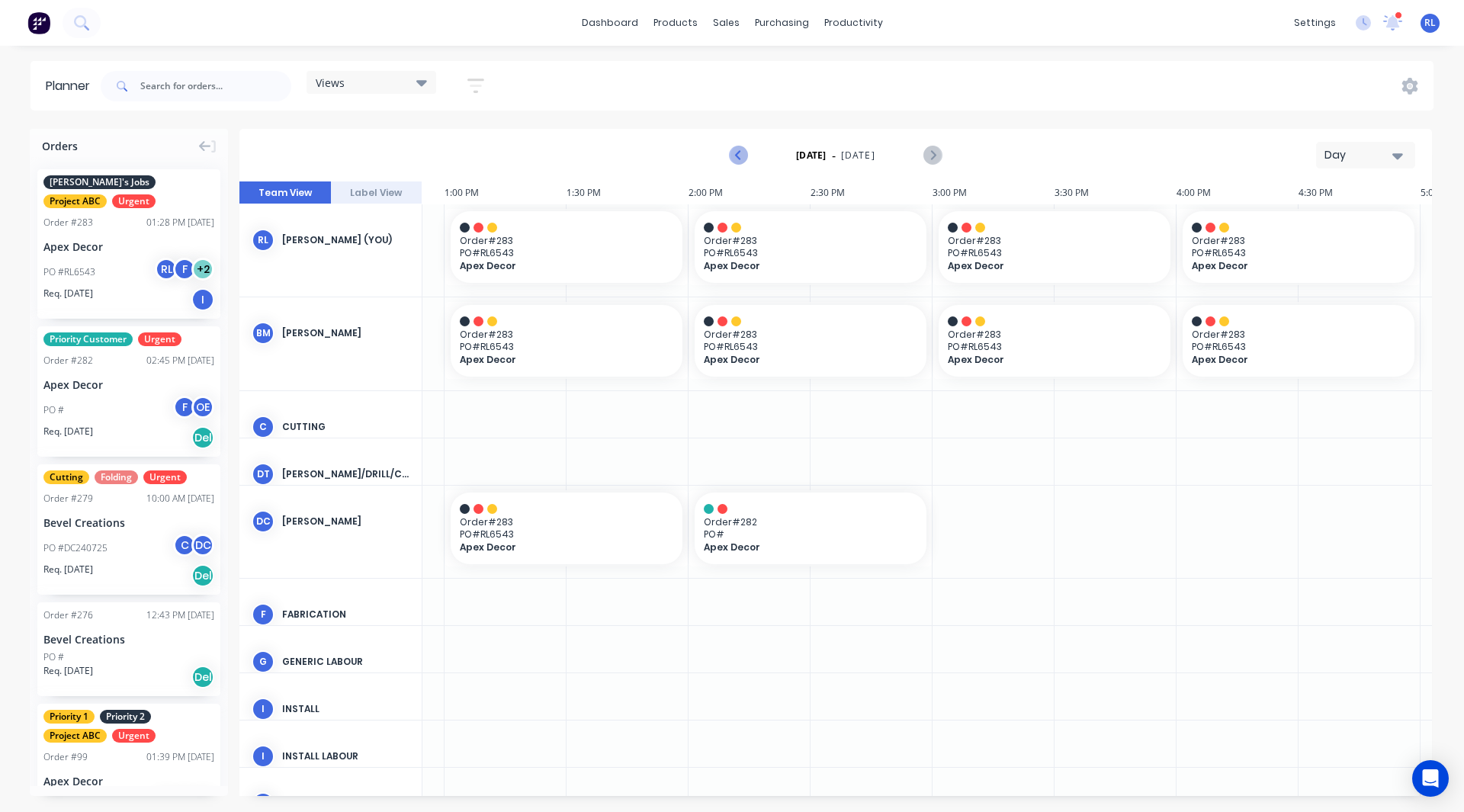 click 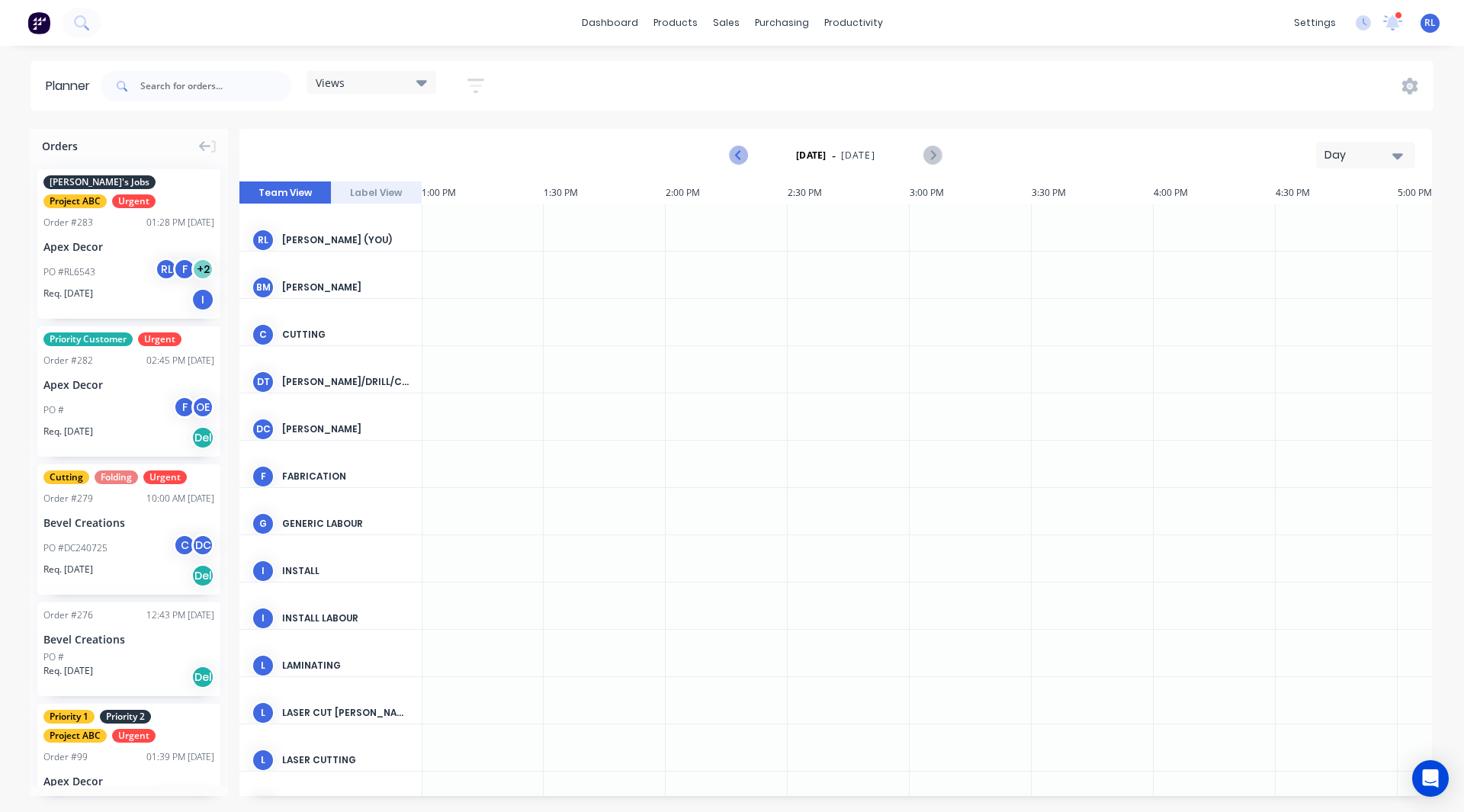 scroll, scrollTop: 0, scrollLeft: 3173, axis: horizontal 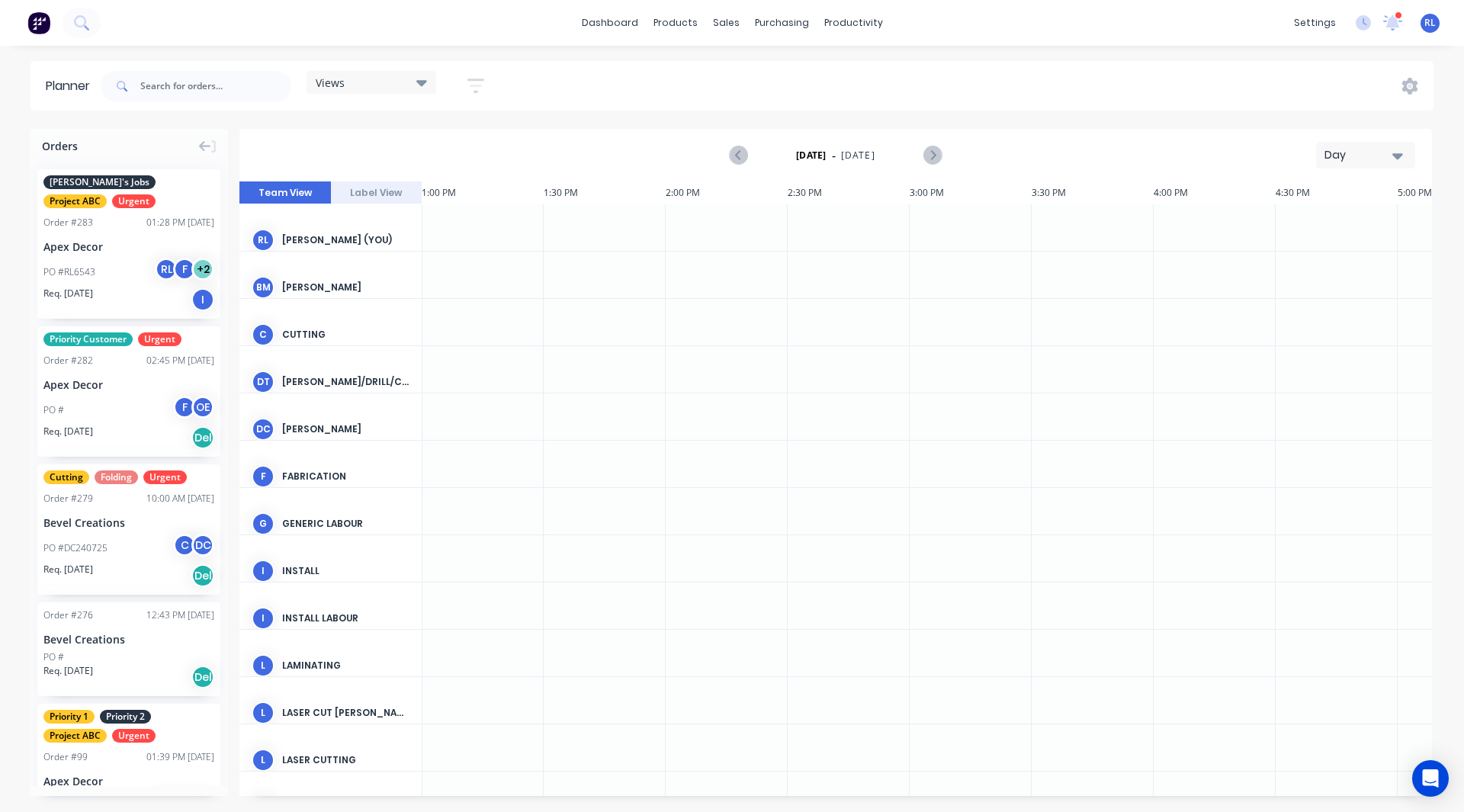 click at bounding box center (483, 274) 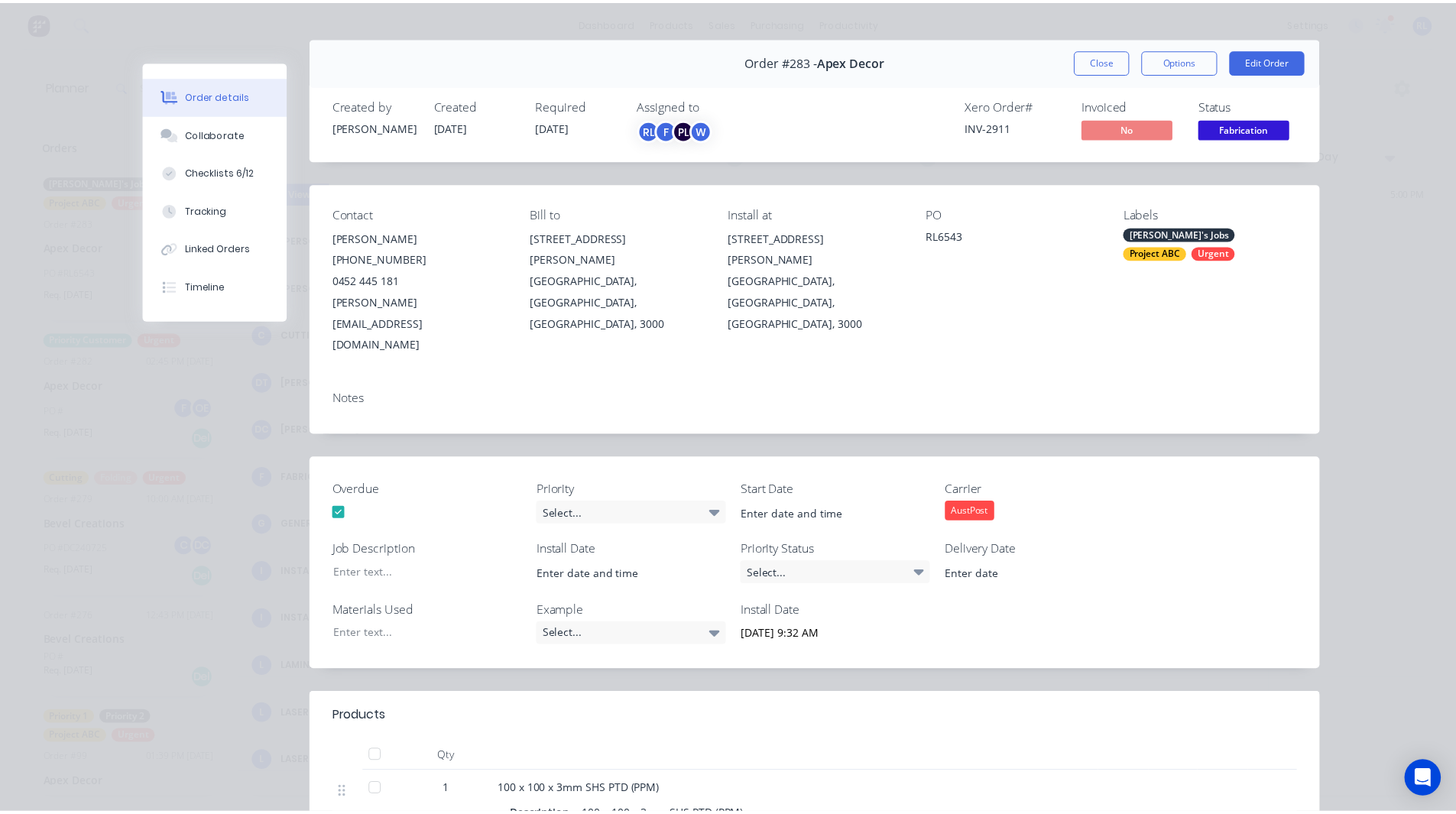 scroll, scrollTop: 24, scrollLeft: 0, axis: vertical 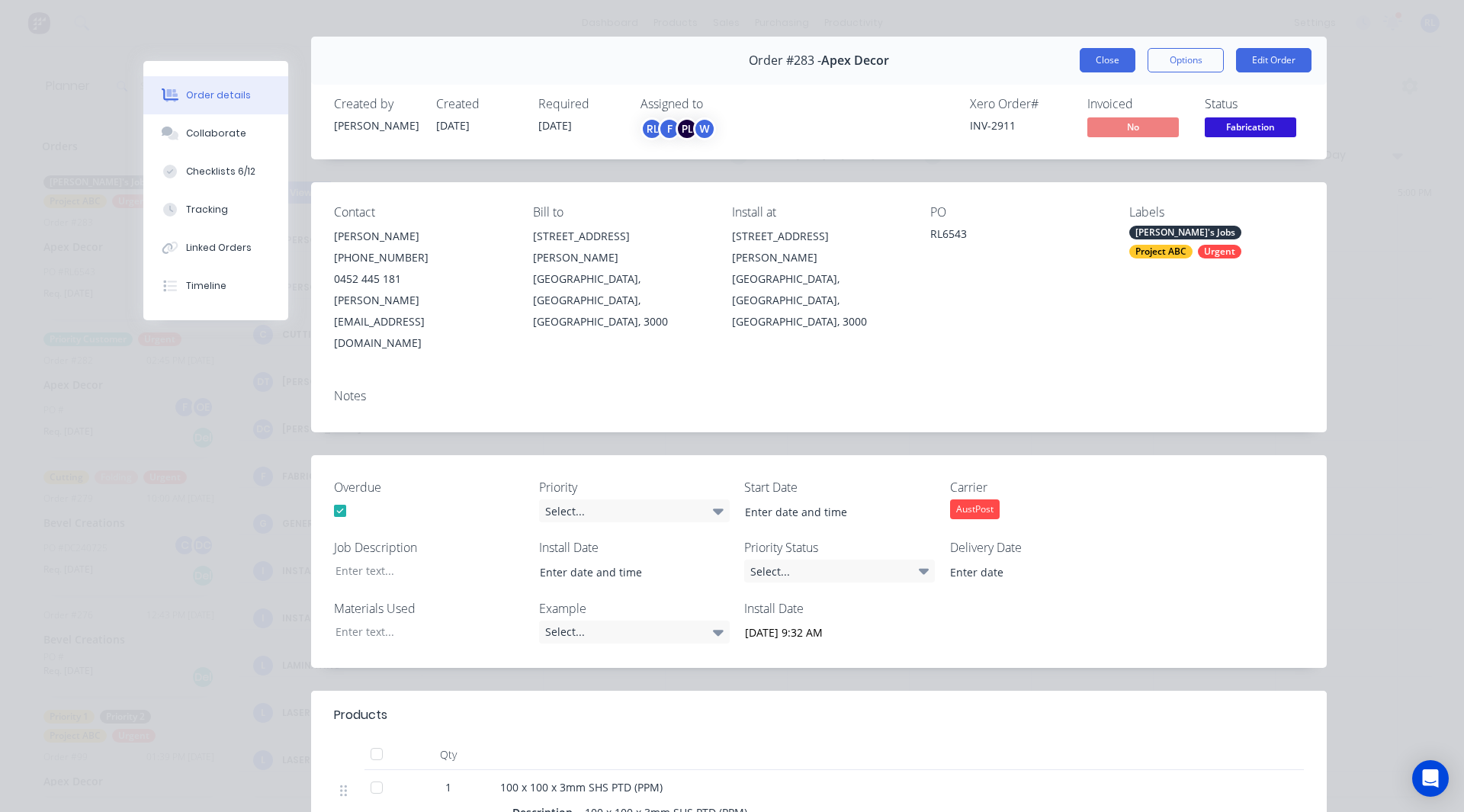click on "Close" at bounding box center [1107, 60] 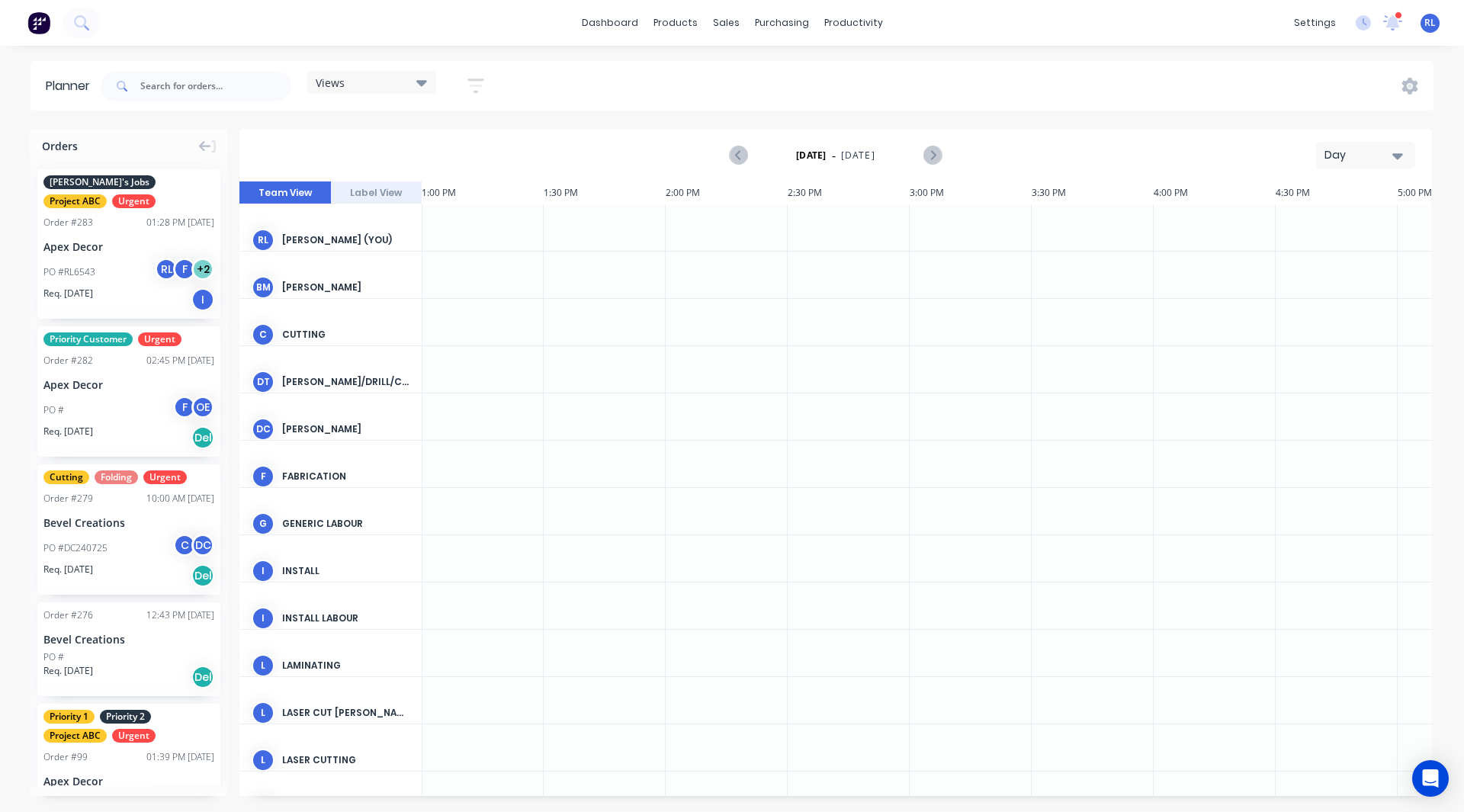 click at bounding box center [39, 23] 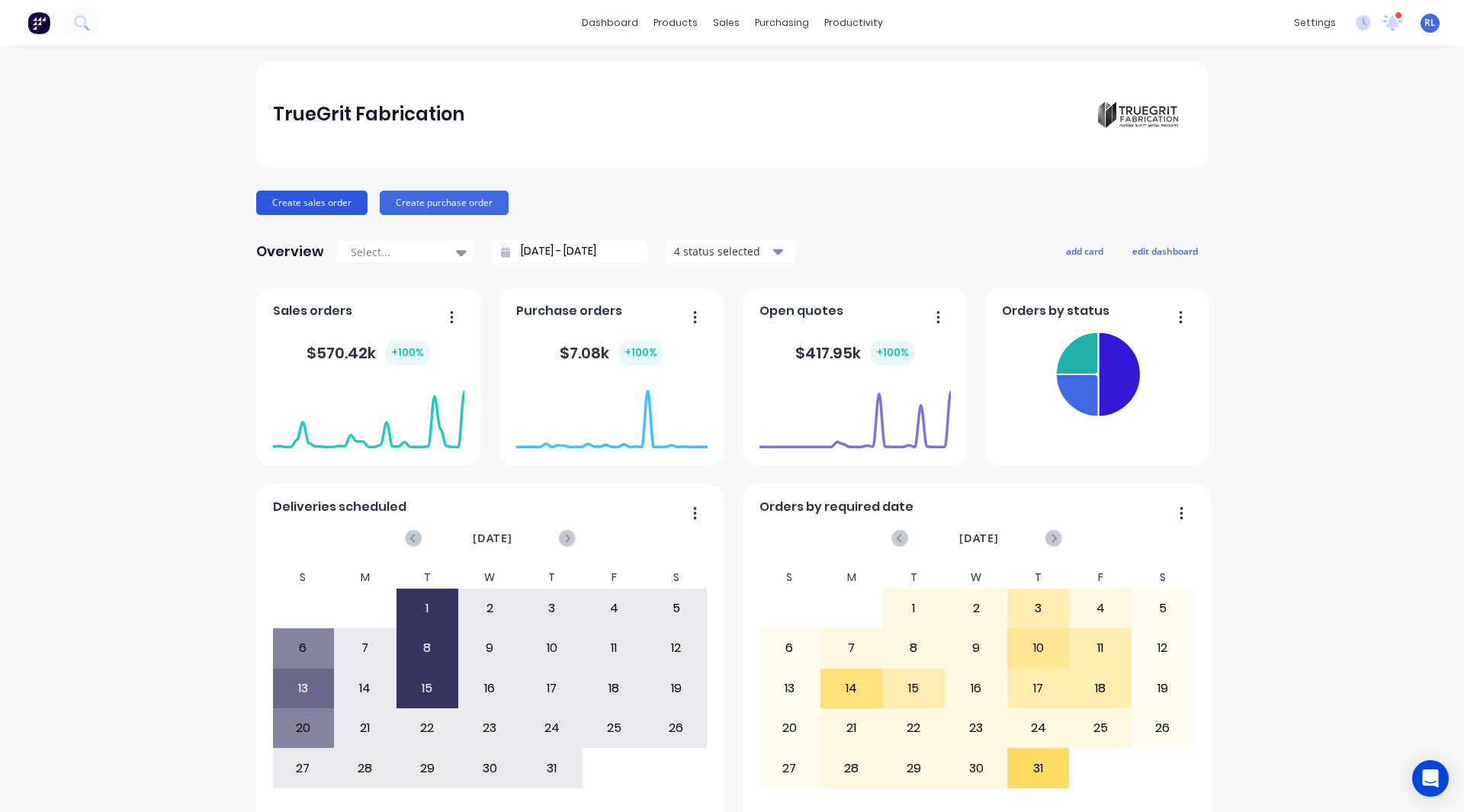 click on "Create sales order" at bounding box center [312, 203] 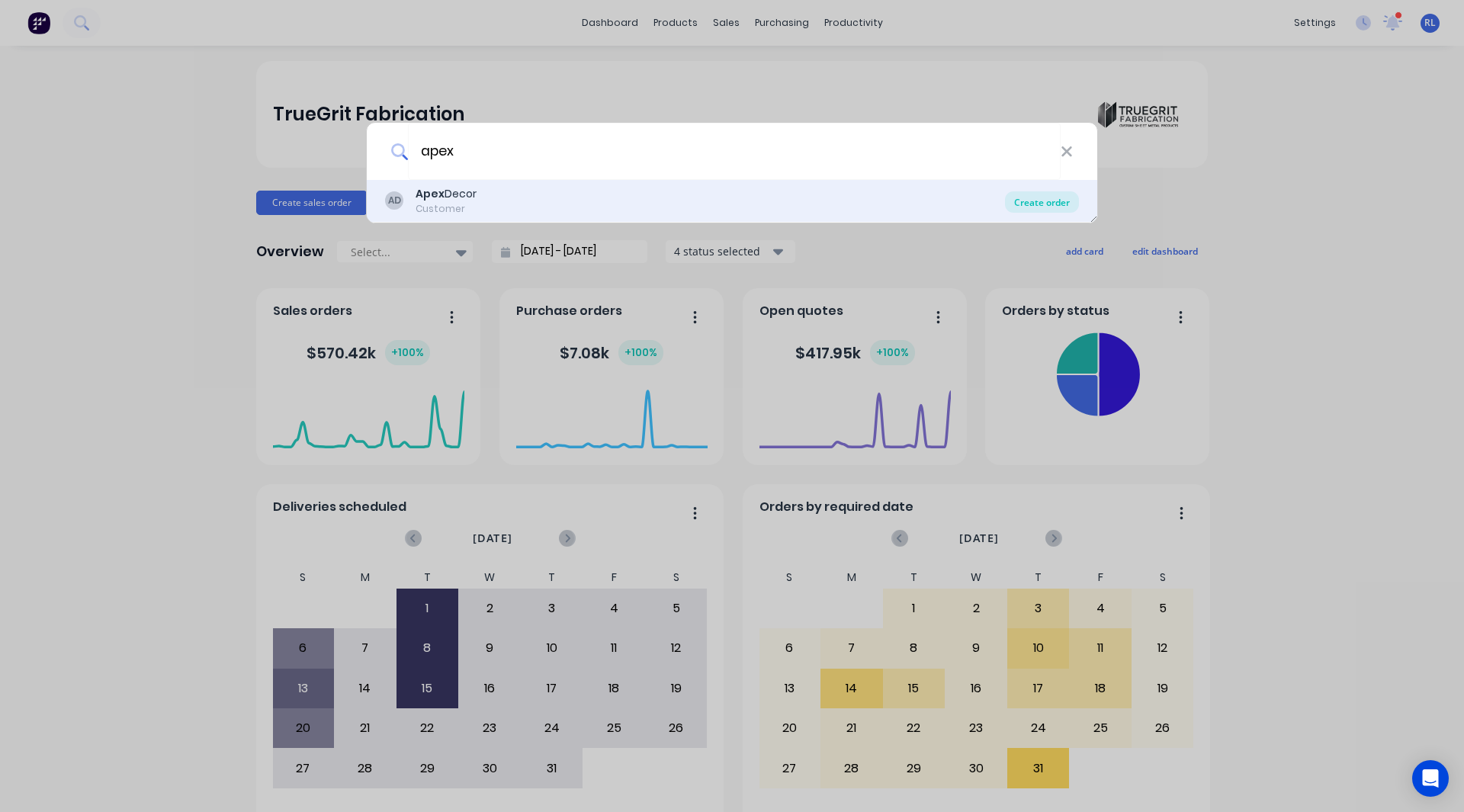 type on "apex" 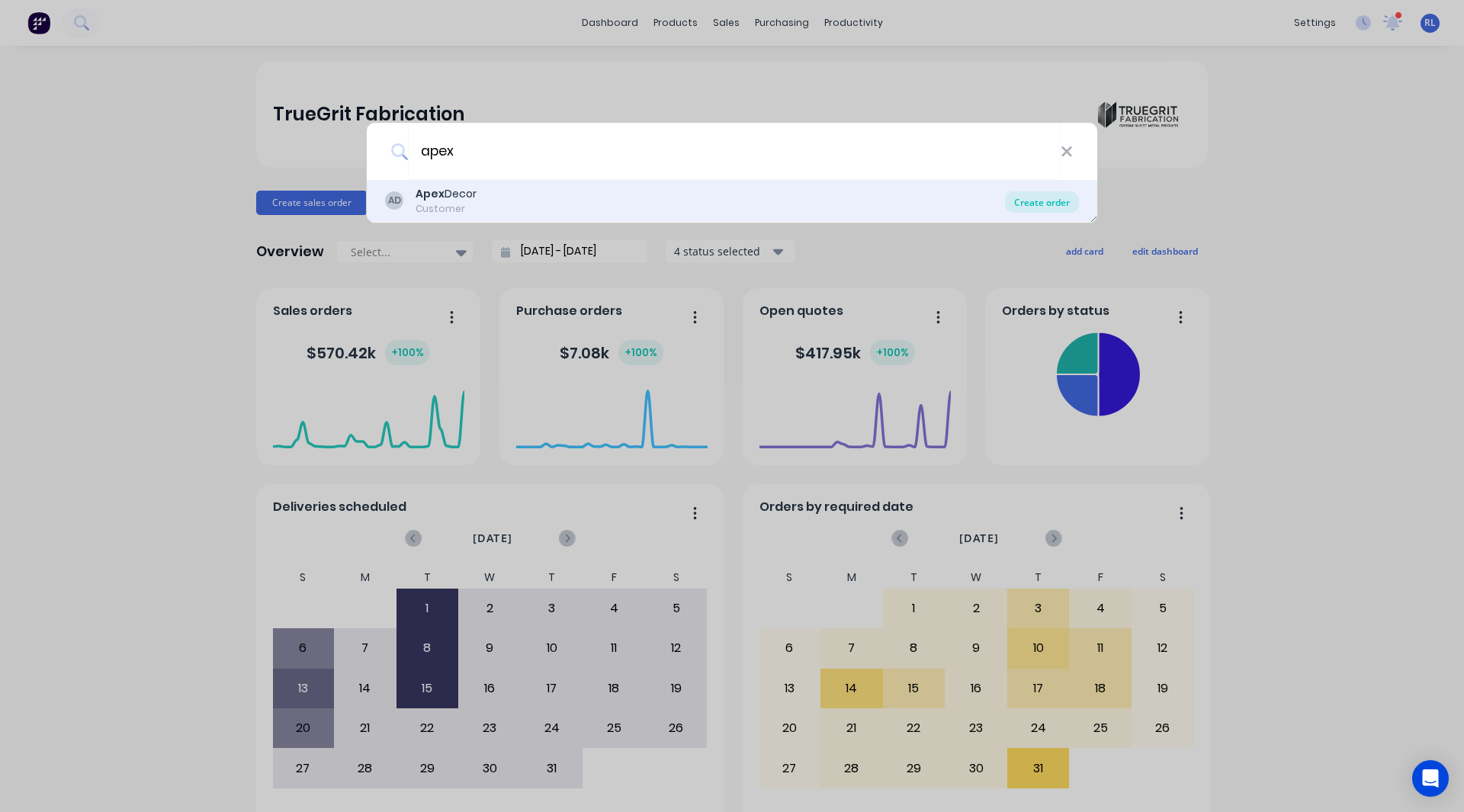 click on "Create order" at bounding box center (1042, 202) 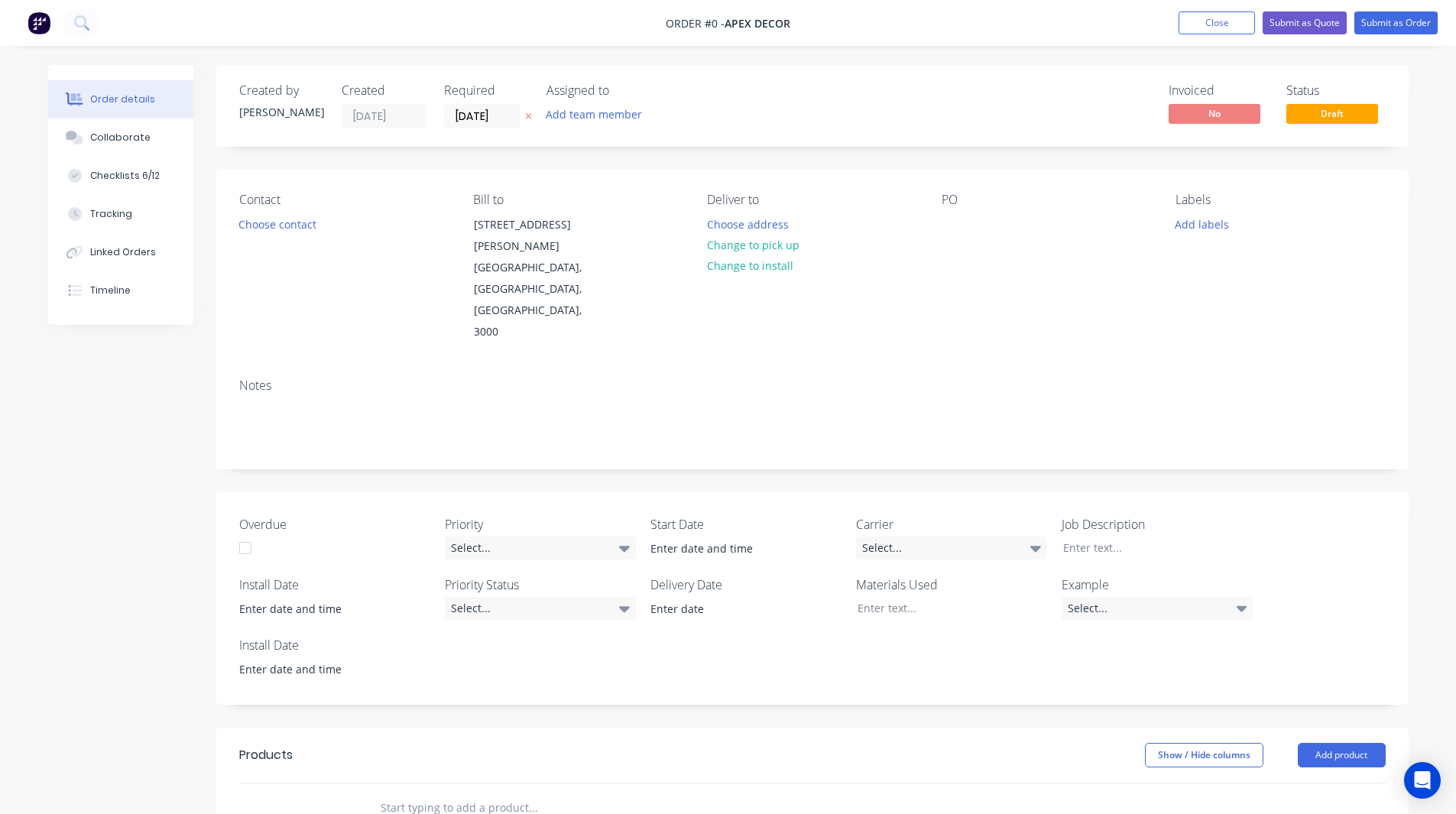 click on "[DATE]" at bounding box center [482, 116] 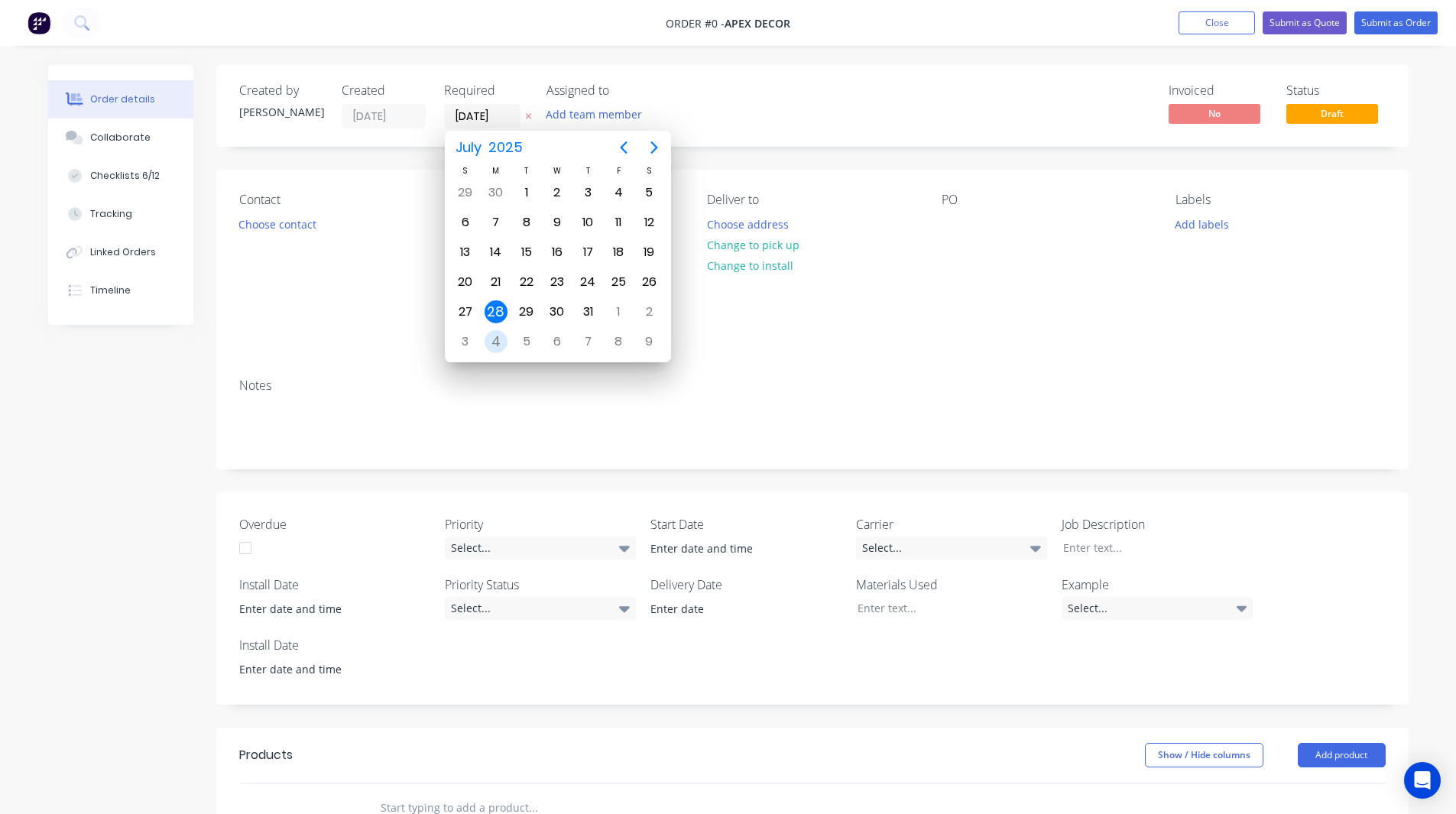 click on "4" at bounding box center [496, 342] 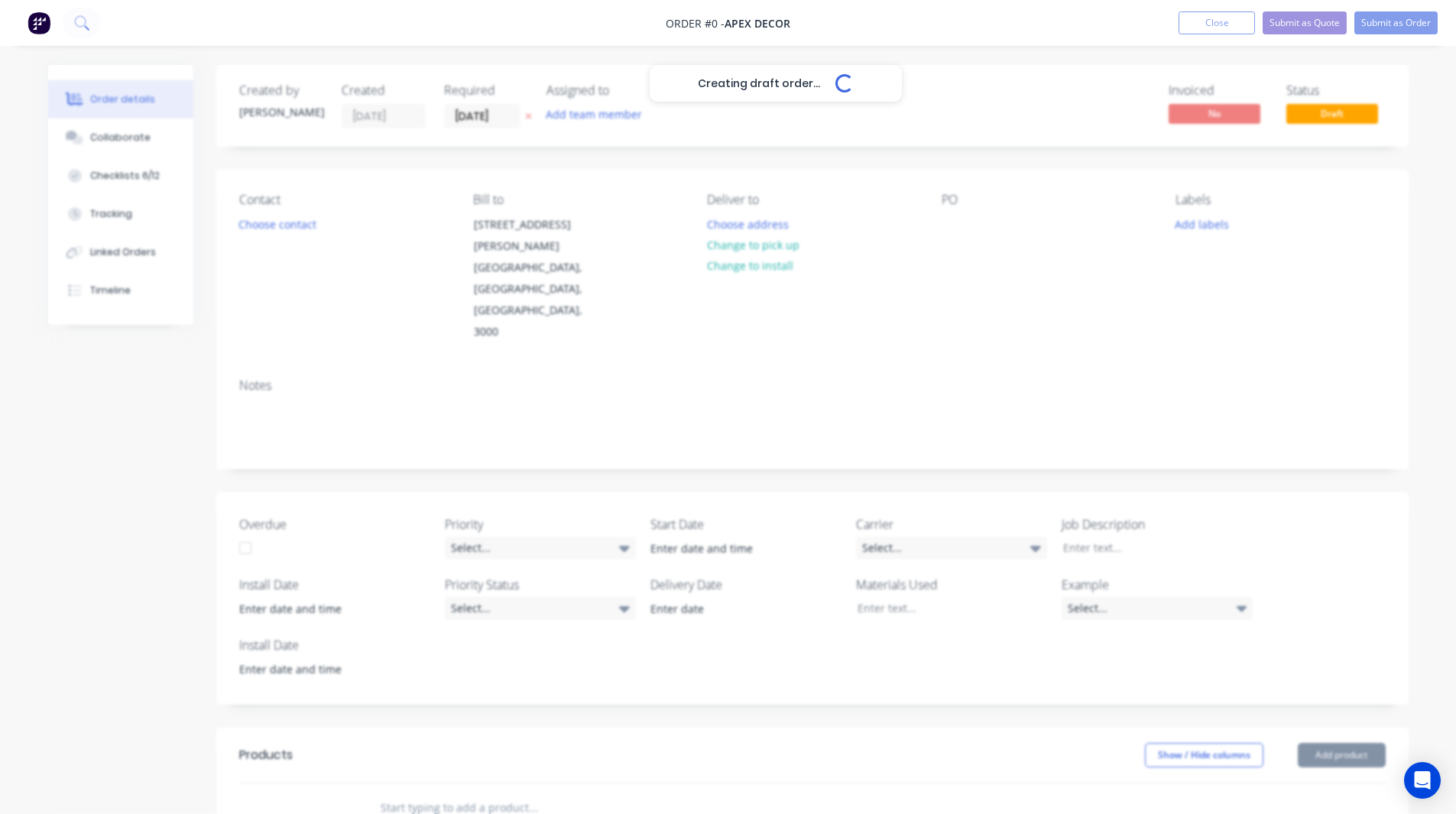 scroll, scrollTop: 0, scrollLeft: 0, axis: both 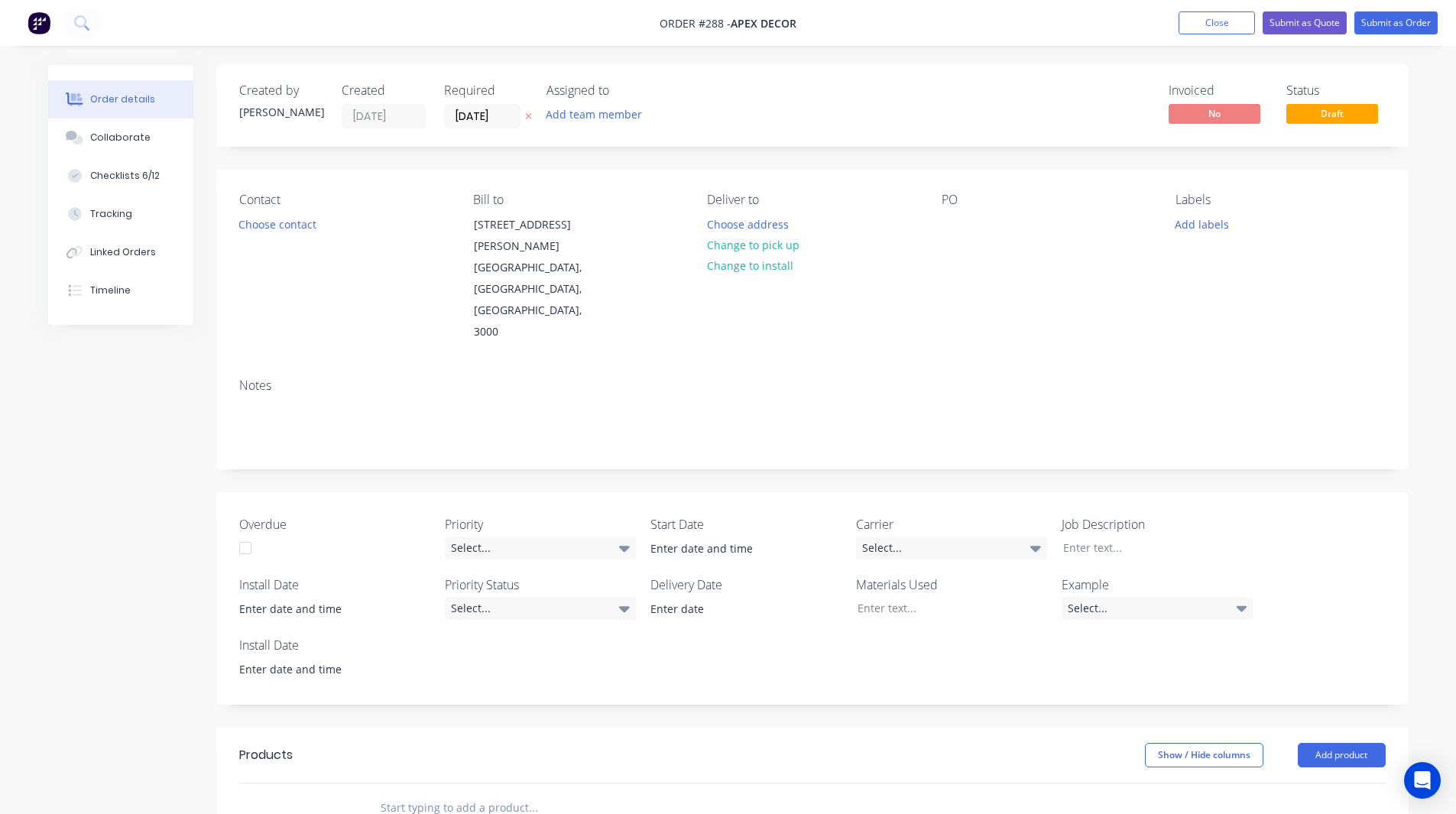 click on "Created by Rob Created 28/07/25 Required 04/08/25 Assigned to Add team member Invoiced No Status Draft Contact Choose contact Bill to 789 Collins Street  Melbourne, Victoria, Australia, 3000 Deliver to Choose address Change to pick up Change to install PO Labels Add labels Notes Overdue Priority Select... Start Date Carrier Select... Job Description Install Date Priority Status Select... Delivery Date Materials Used Example Select... Install Date Products Show / Hide columns Add product     add delivery fee add markup add discount Labour $0.00 Sub total $0.00 Margin $0.00  ( 0 %) Tax $0.00 Total $0.00" at bounding box center [728, 644] 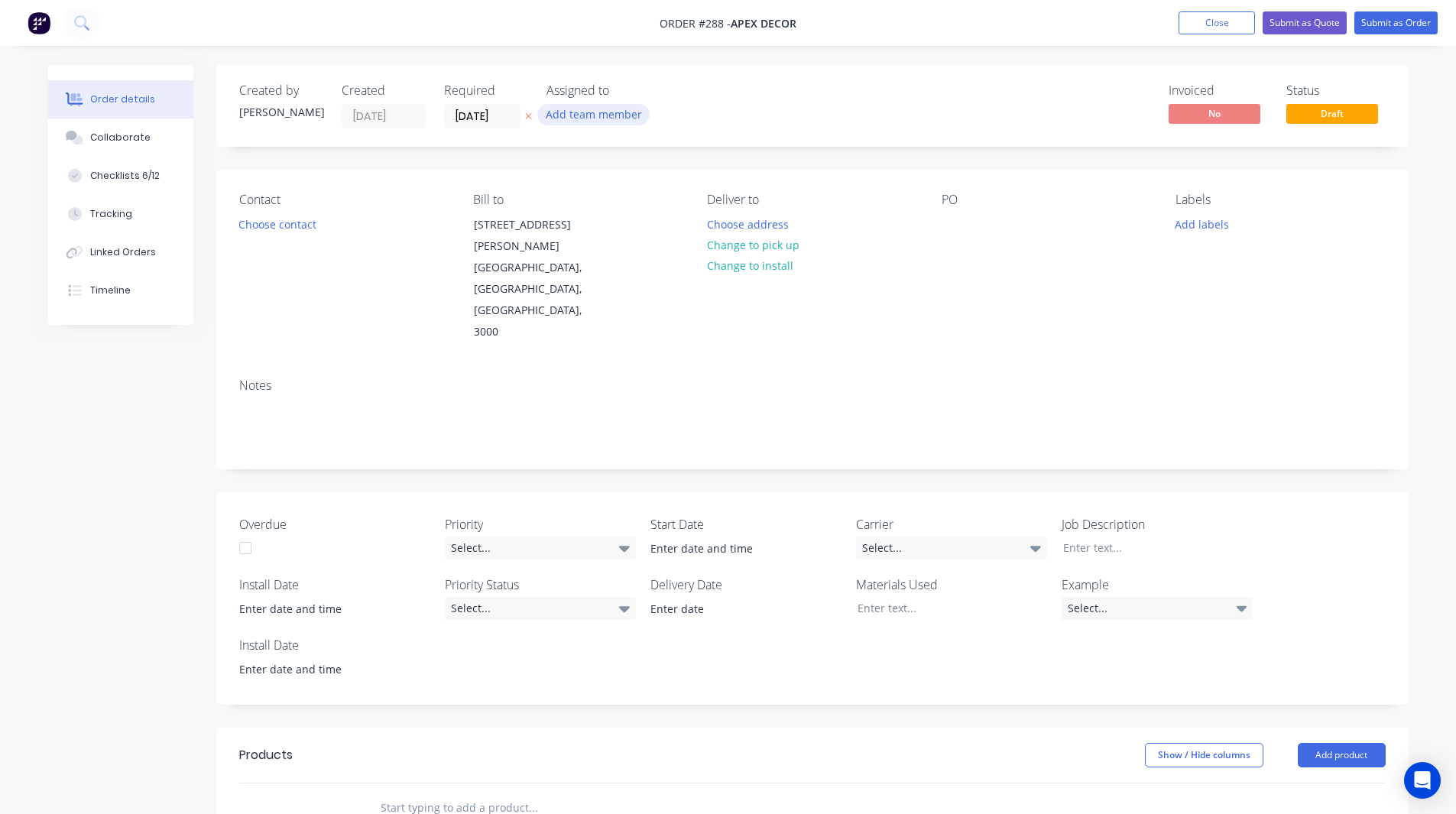 click on "Add team member" at bounding box center (593, 114) 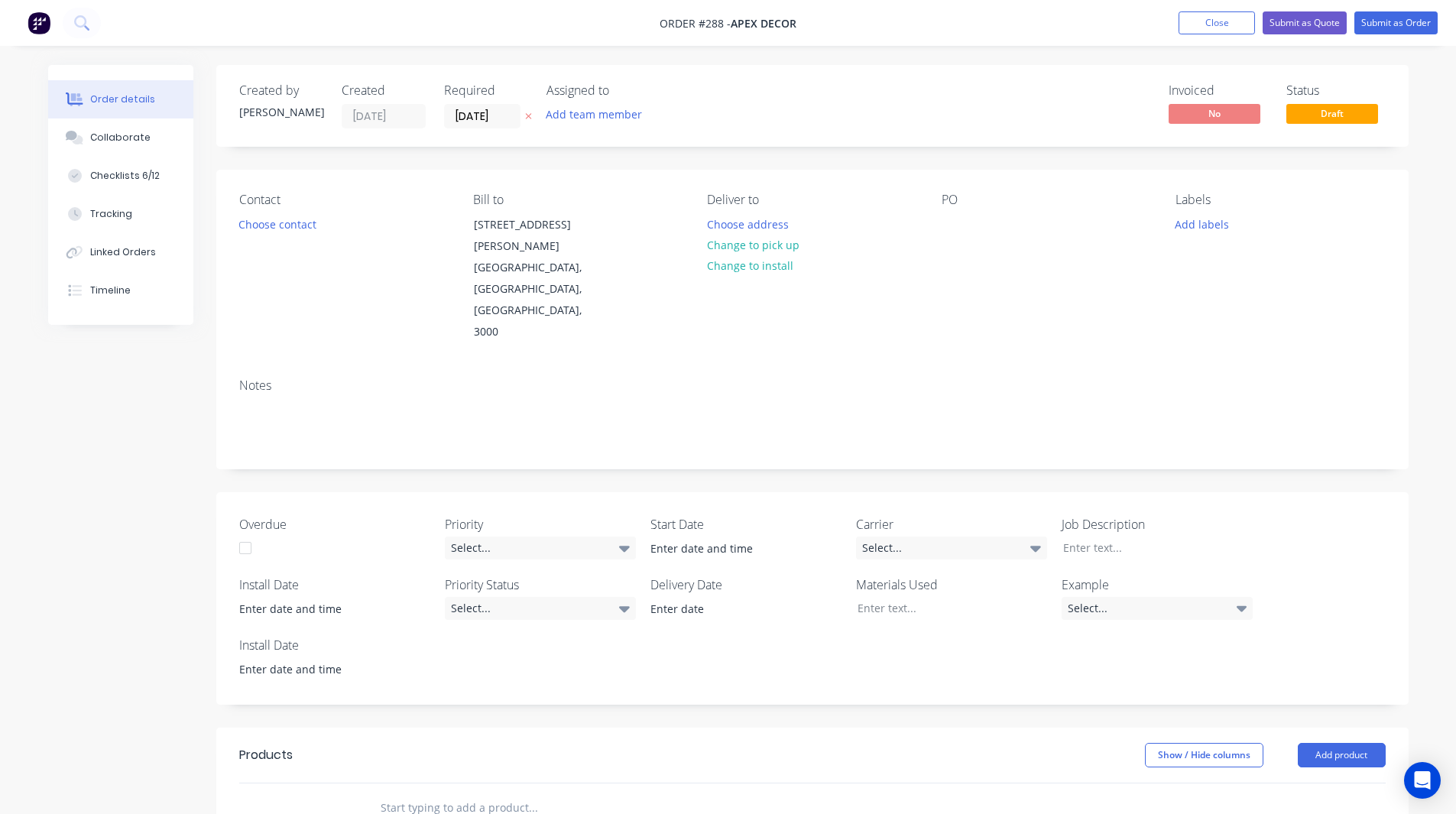 click on "Created by Rob Created 28/07/25 Required 04/08/25 Assigned to Add team member Invoiced No Status Draft Contact Choose contact Bill to 789 Collins Street  Melbourne, Victoria, Australia, 3000 Deliver to Choose address Change to pick up Change to install PO Labels Add labels Notes Overdue Priority Select... Start Date Carrier Select... Job Description Install Date Priority Status Select... Delivery Date Materials Used Example Select... Install Date Products Show / Hide columns Add product     add delivery fee add markup add discount Labour $0.00 Sub total $0.00 Margin $0.00  ( 0 %) Tax $0.00 Total $0.00" at bounding box center (728, 644) 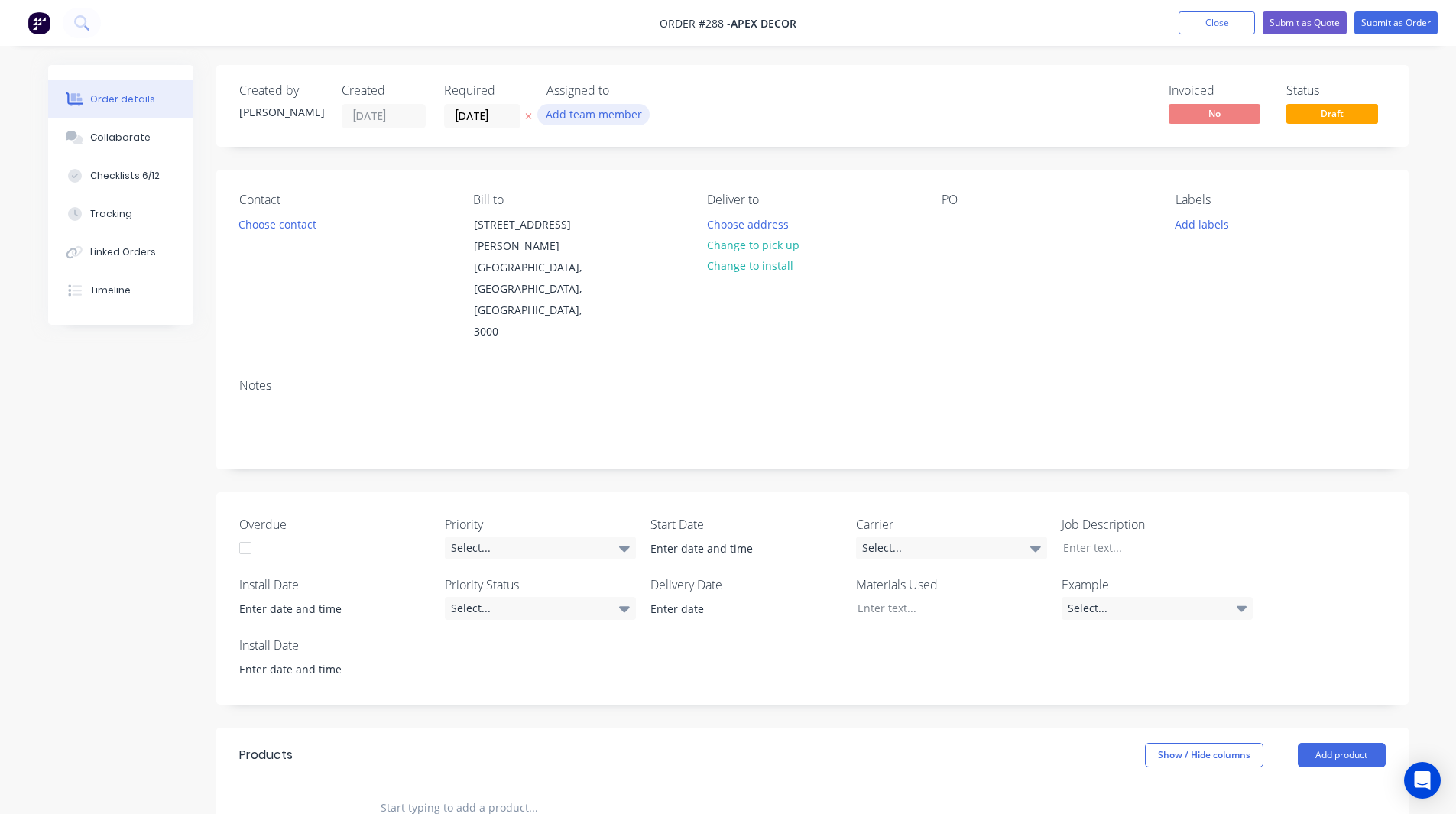 click on "Add team member" at bounding box center (593, 114) 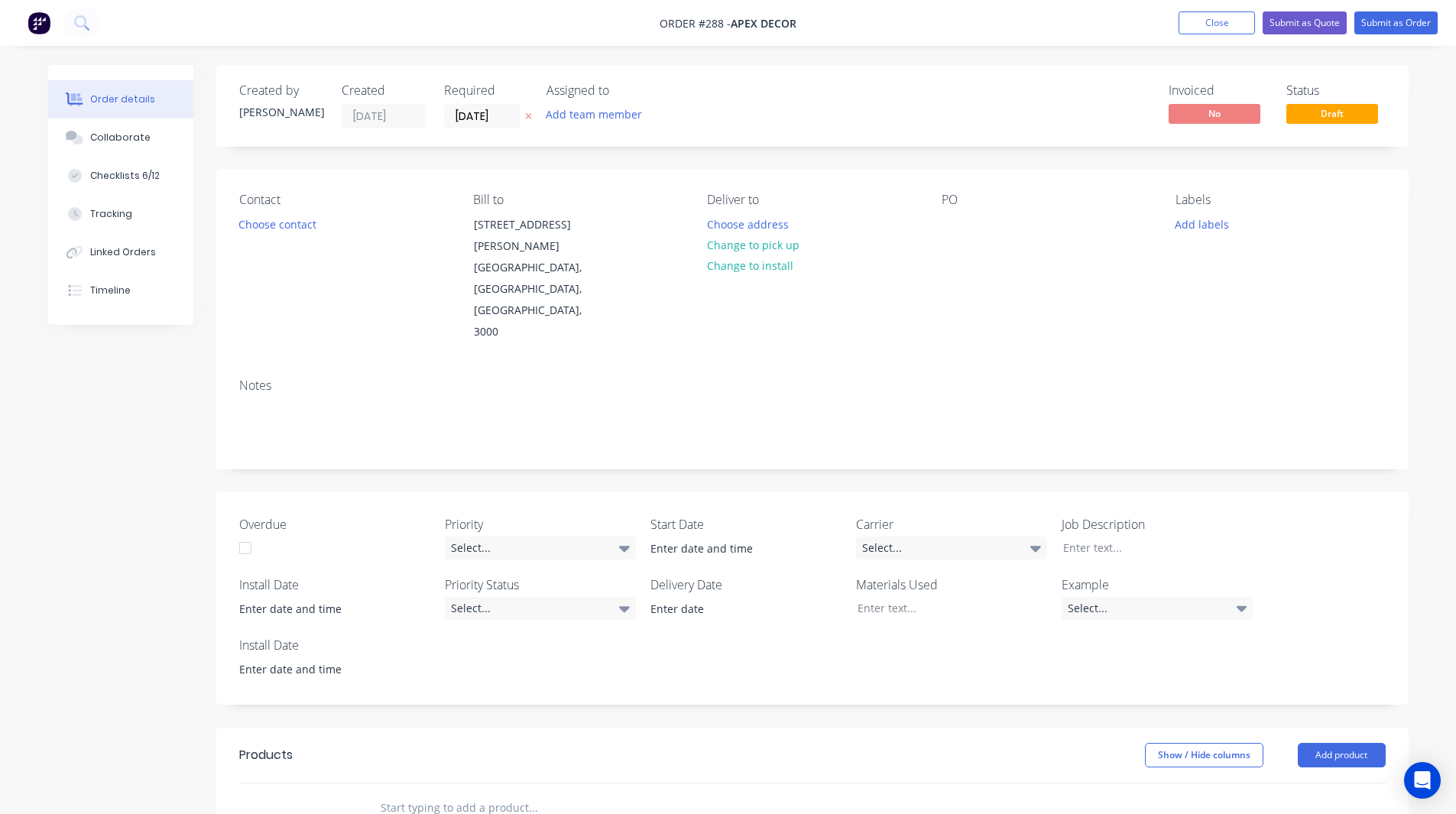 click on "Created by Rob Created 28/07/25 Required 04/08/25 Assigned to Add team member Invoiced No Status Draft Contact Choose contact Bill to 789 Collins Street  Melbourne, Victoria, Australia, 3000 Deliver to Choose address Change to pick up Change to install PO Labels Add labels Notes Overdue Priority Select... Start Date Carrier Select... Job Description Install Date Priority Status Select... Delivery Date Materials Used Example Select... Install Date Products Show / Hide columns Add product     add delivery fee add markup add discount Labour $0.00 Sub total $0.00 Margin $0.00  ( 0 %) Tax $0.00 Total $0.00" at bounding box center [728, 644] 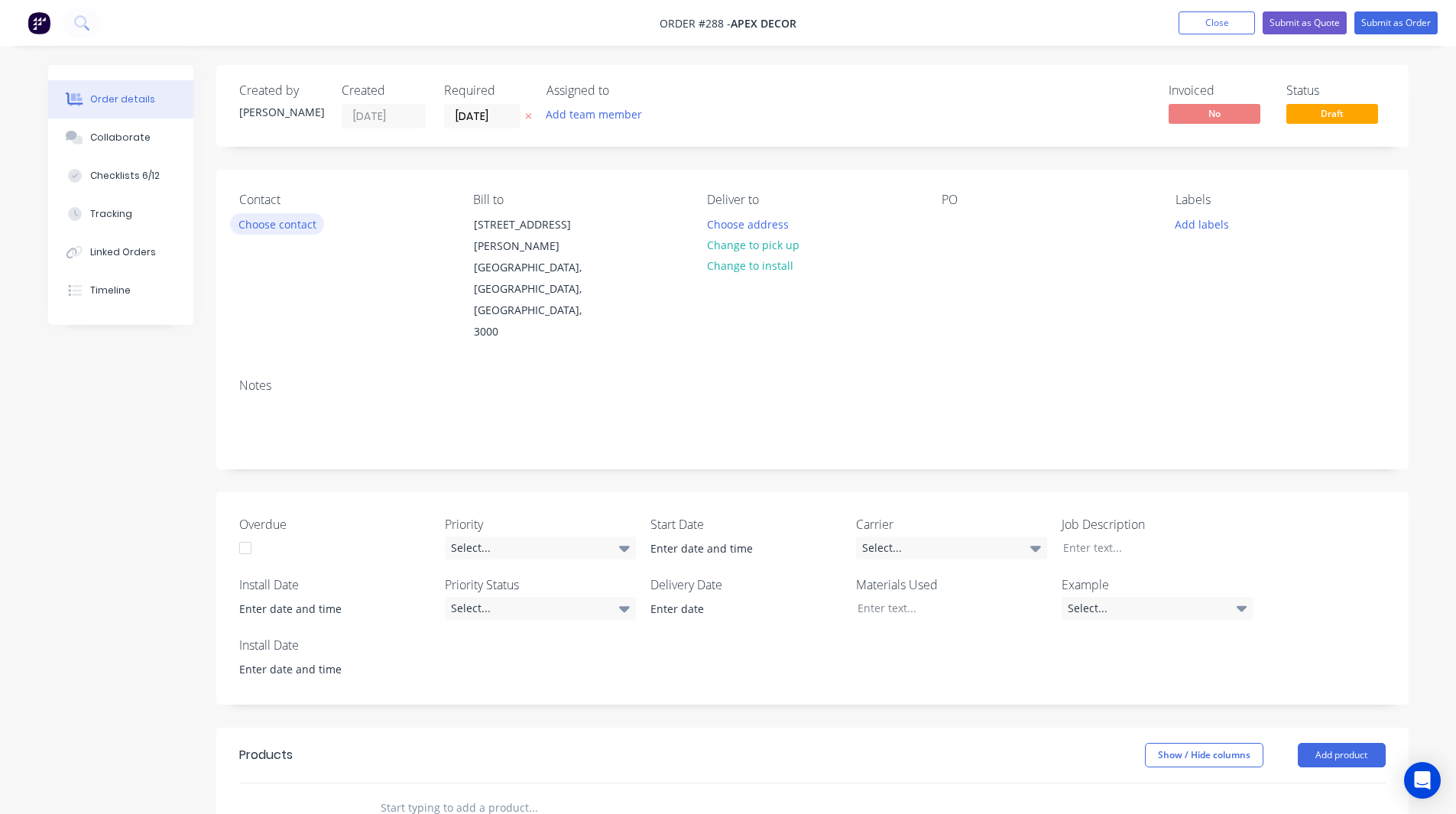 click on "Choose contact" at bounding box center (277, 223) 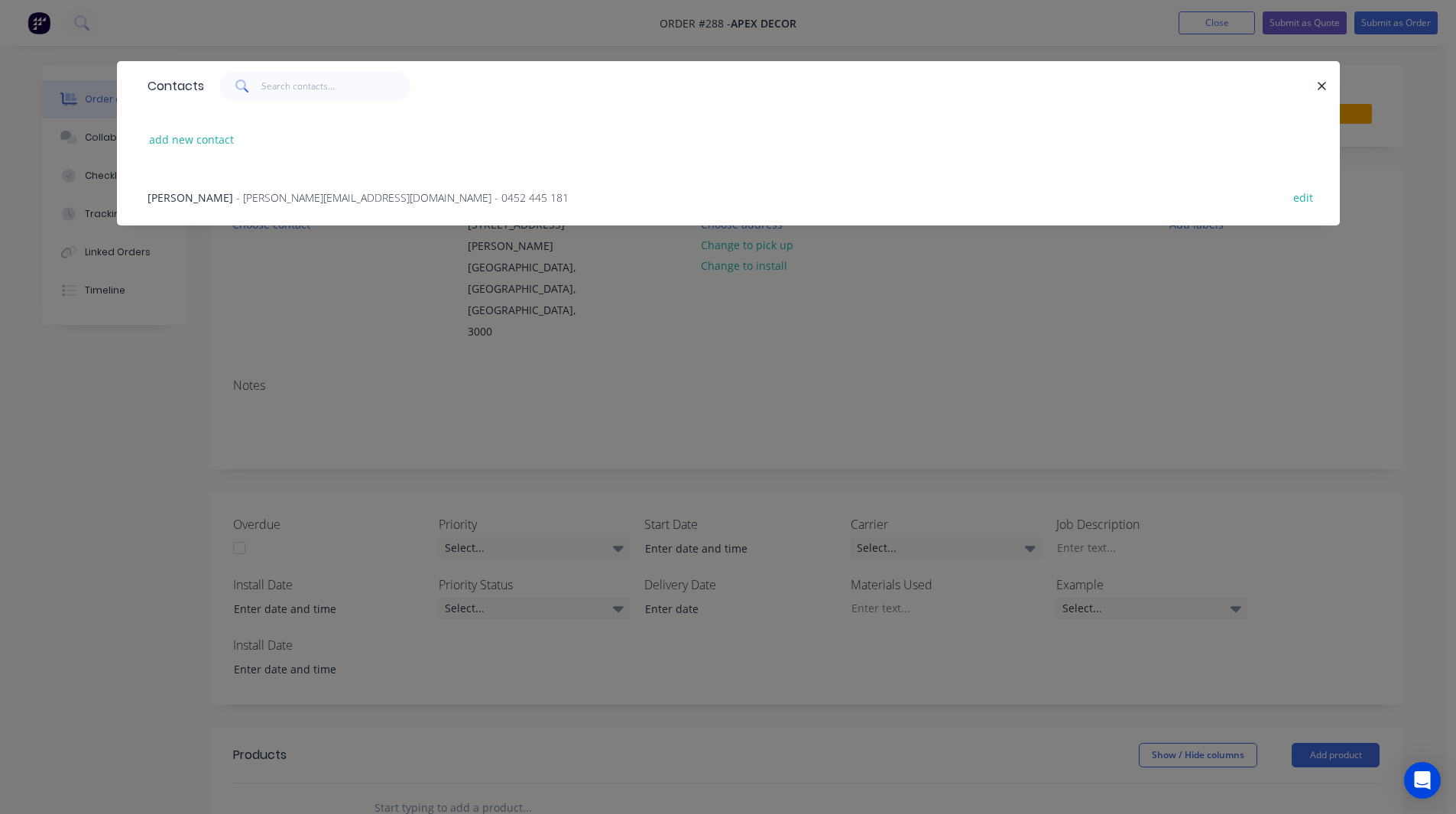 click on "Jason - jason@ultraspan.au - 0452 445 181" at bounding box center (358, 197) 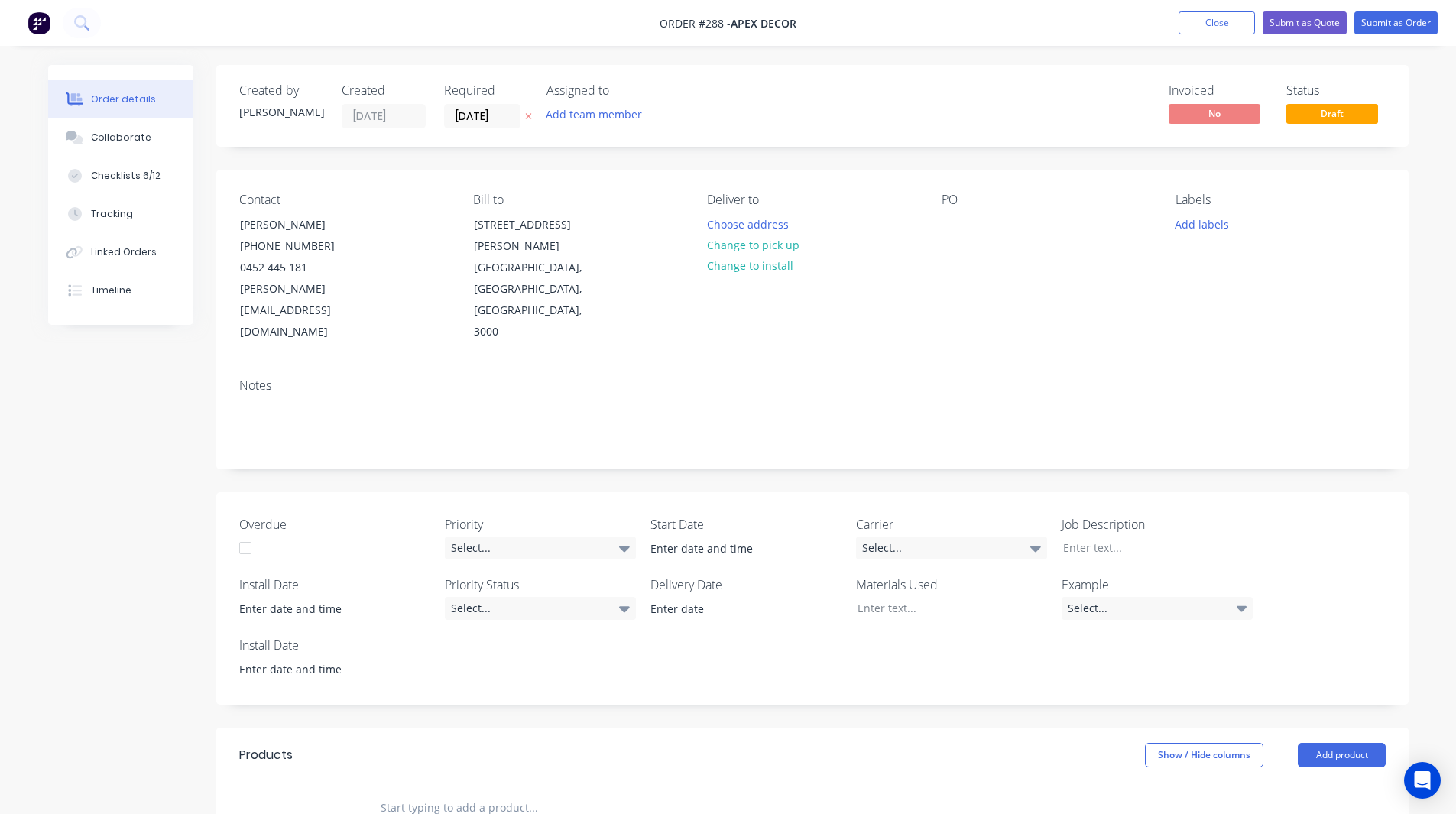 click on "Created by Rob Created 28/07/25 Required 04/08/25 Assigned to Add team member Invoiced No Status Draft Contact Jason (03) 9876 5432 0452 445 181 jason@ultraspan.au Bill to 789 Collins Street  Melbourne, Victoria, Australia, 3000 Deliver to Choose address Change to pick up Change to install PO Labels Add labels Notes Overdue Priority Select... Start Date Carrier Select... Job Description Install Date Priority Status Select... Delivery Date Materials Used Example Select... Install Date Products Show / Hide columns Add product     add delivery fee add markup add discount Labour $0.00 Sub total $0.00 Margin $0.00  ( 0 %) Tax $0.00 Total $0.00" at bounding box center (728, 644) 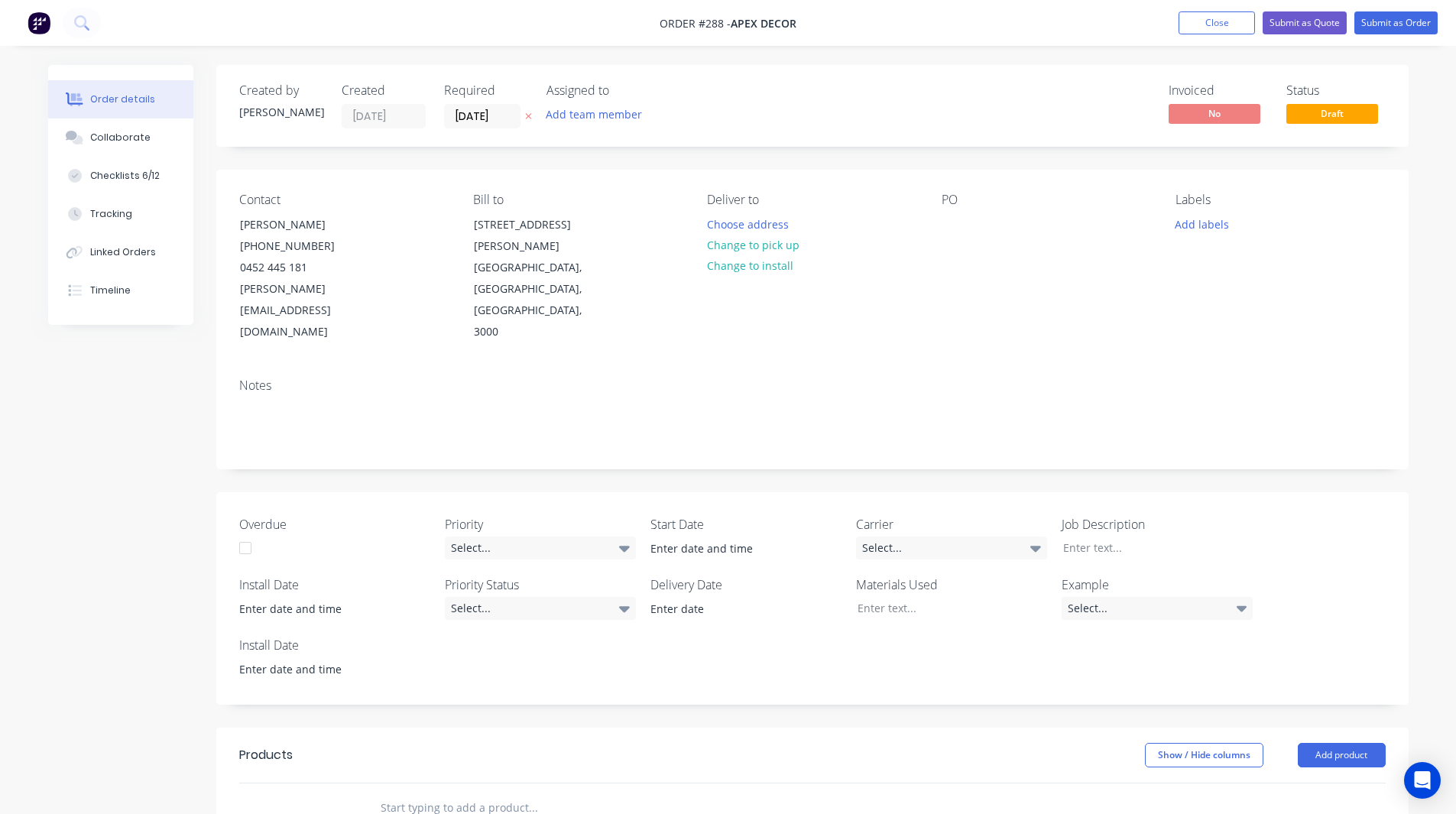 click on "Created by Rob Created 28/07/25 Required 04/08/25 Assigned to Add team member Invoiced No Status Draft Contact Jason (03) 9876 5432 0452 445 181 jason@ultraspan.au Bill to 789 Collins Street  Melbourne, Victoria, Australia, 3000 Deliver to Choose address Change to pick up Change to install PO Labels Add labels Notes Overdue Priority Select... Start Date Carrier Select... Job Description Install Date Priority Status Select... Delivery Date Materials Used Example Select... Install Date Products Show / Hide columns Add product     add delivery fee add markup add discount Labour $0.00 Sub total $0.00 Margin $0.00  ( 0 %) Tax $0.00 Total $0.00" at bounding box center (812, 633) 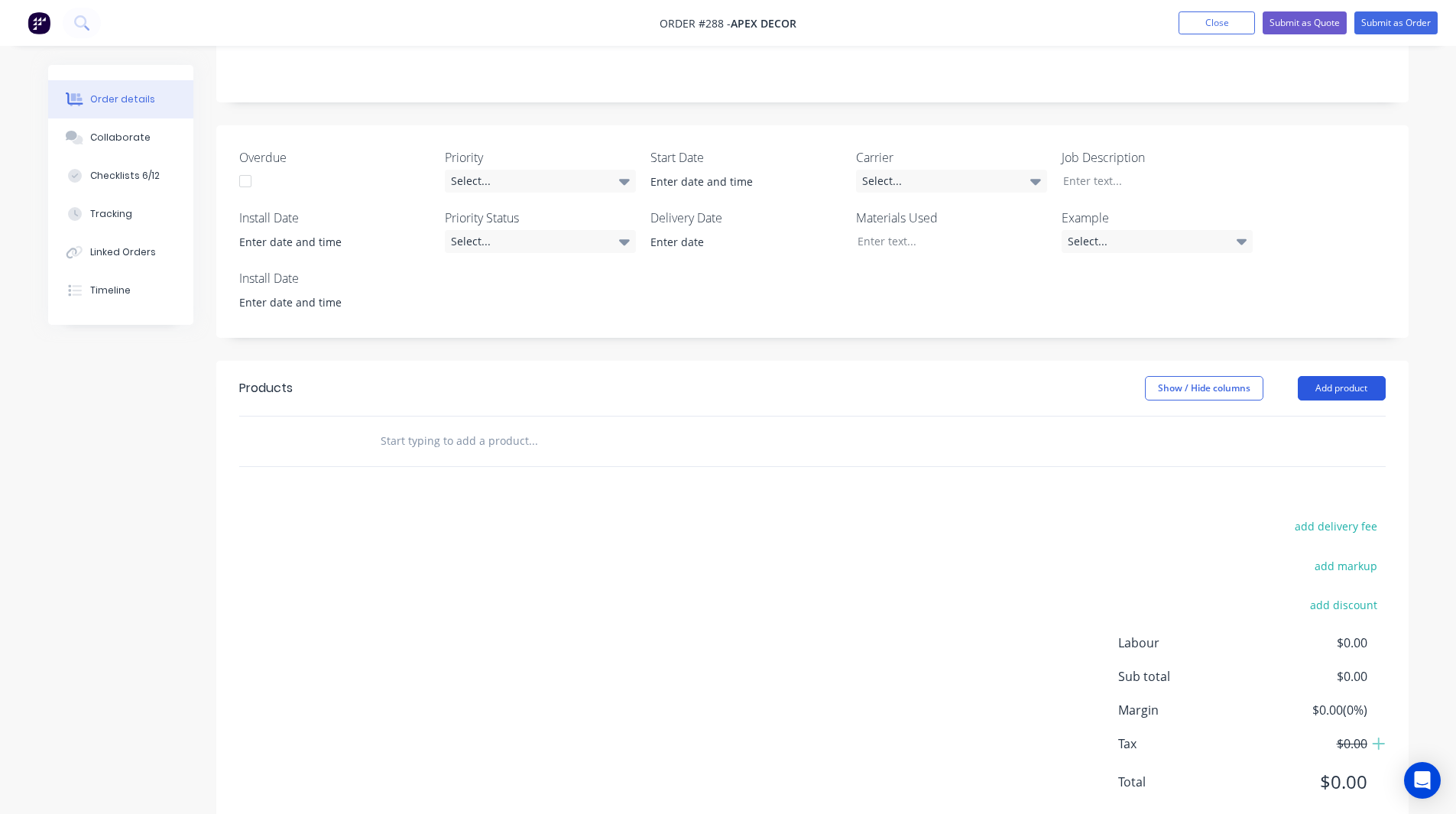 click on "Add product" at bounding box center [1341, 388] 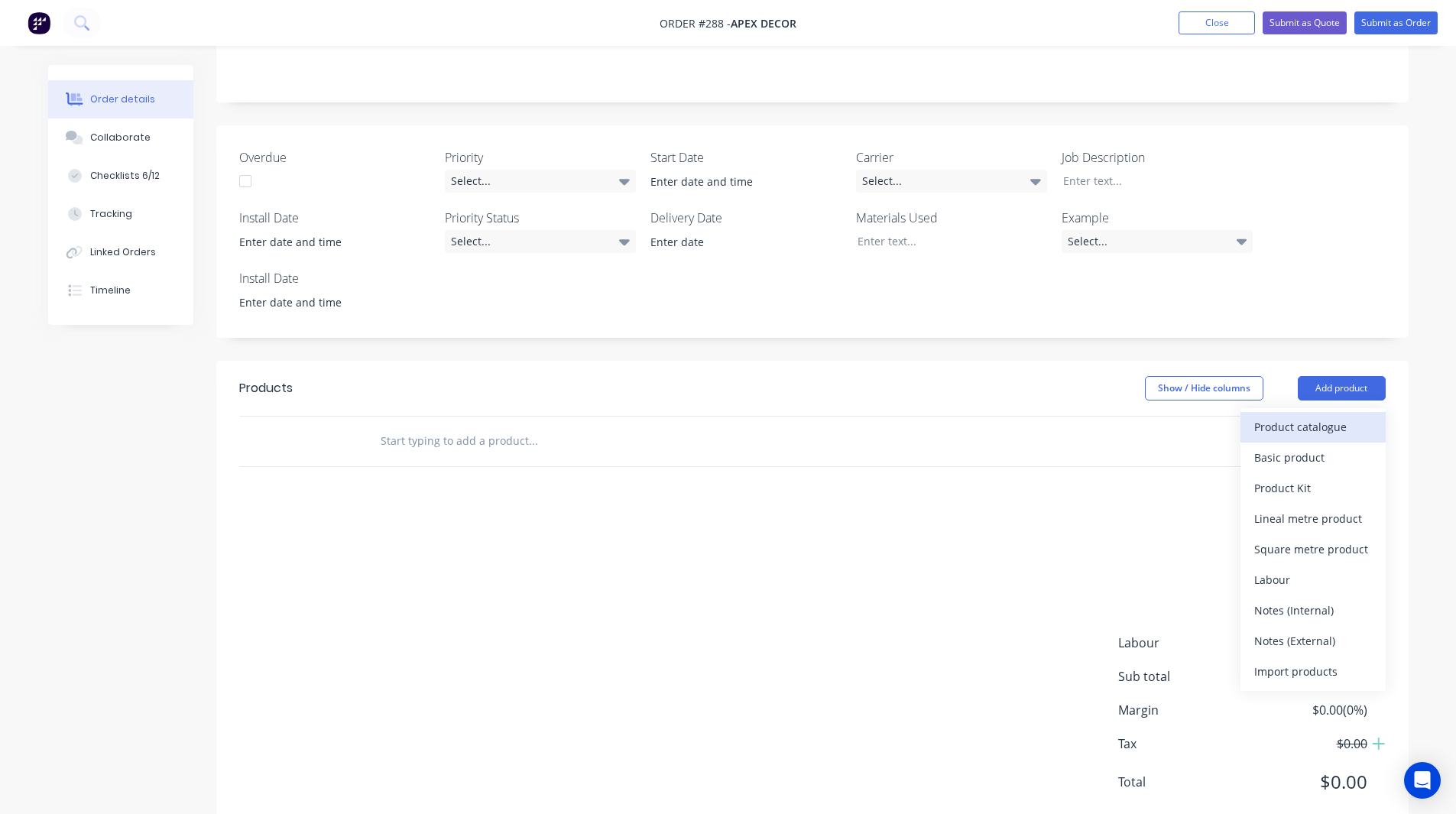 click on "Product catalogue" at bounding box center [1313, 426] 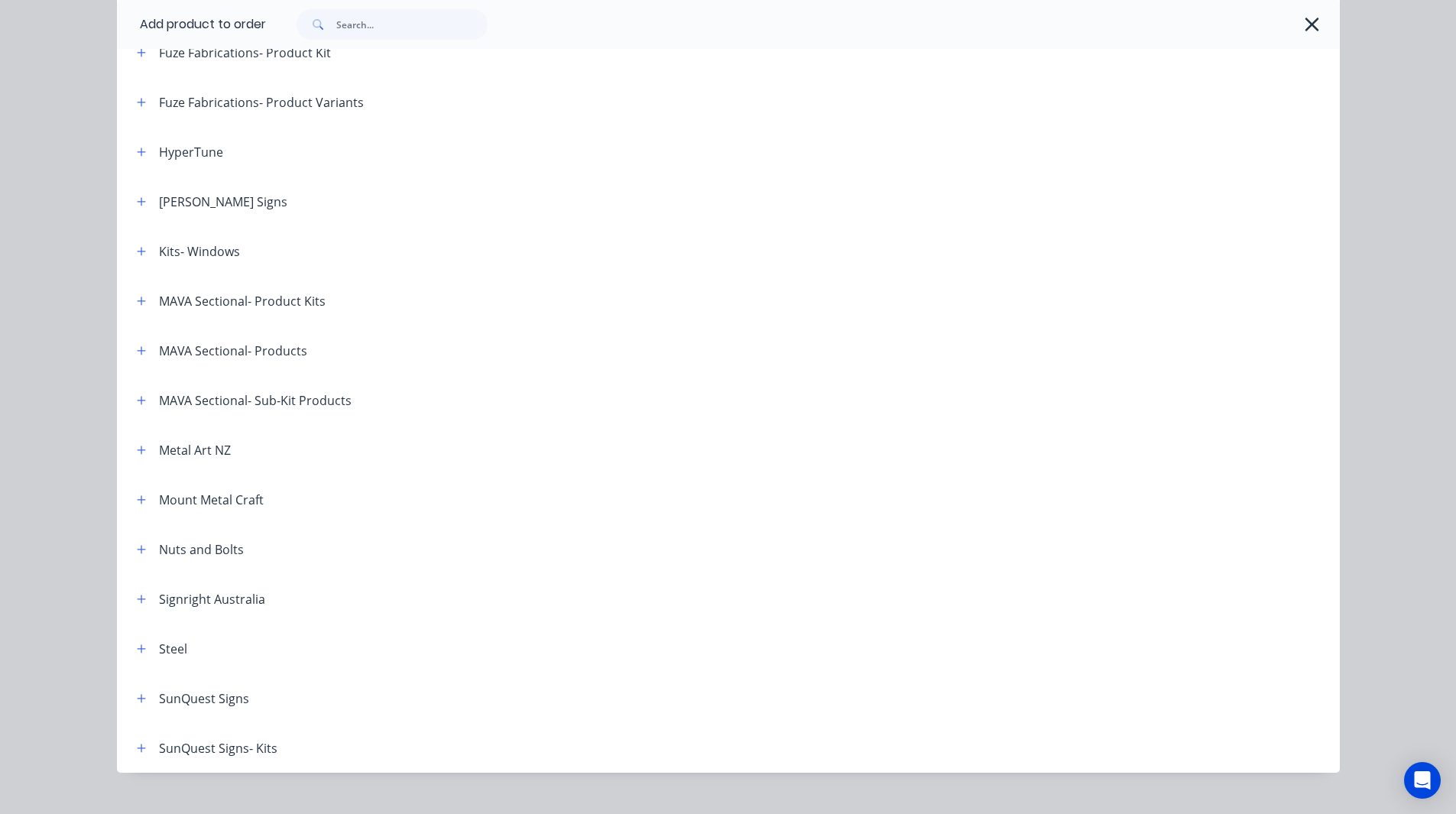 scroll, scrollTop: 388, scrollLeft: 0, axis: vertical 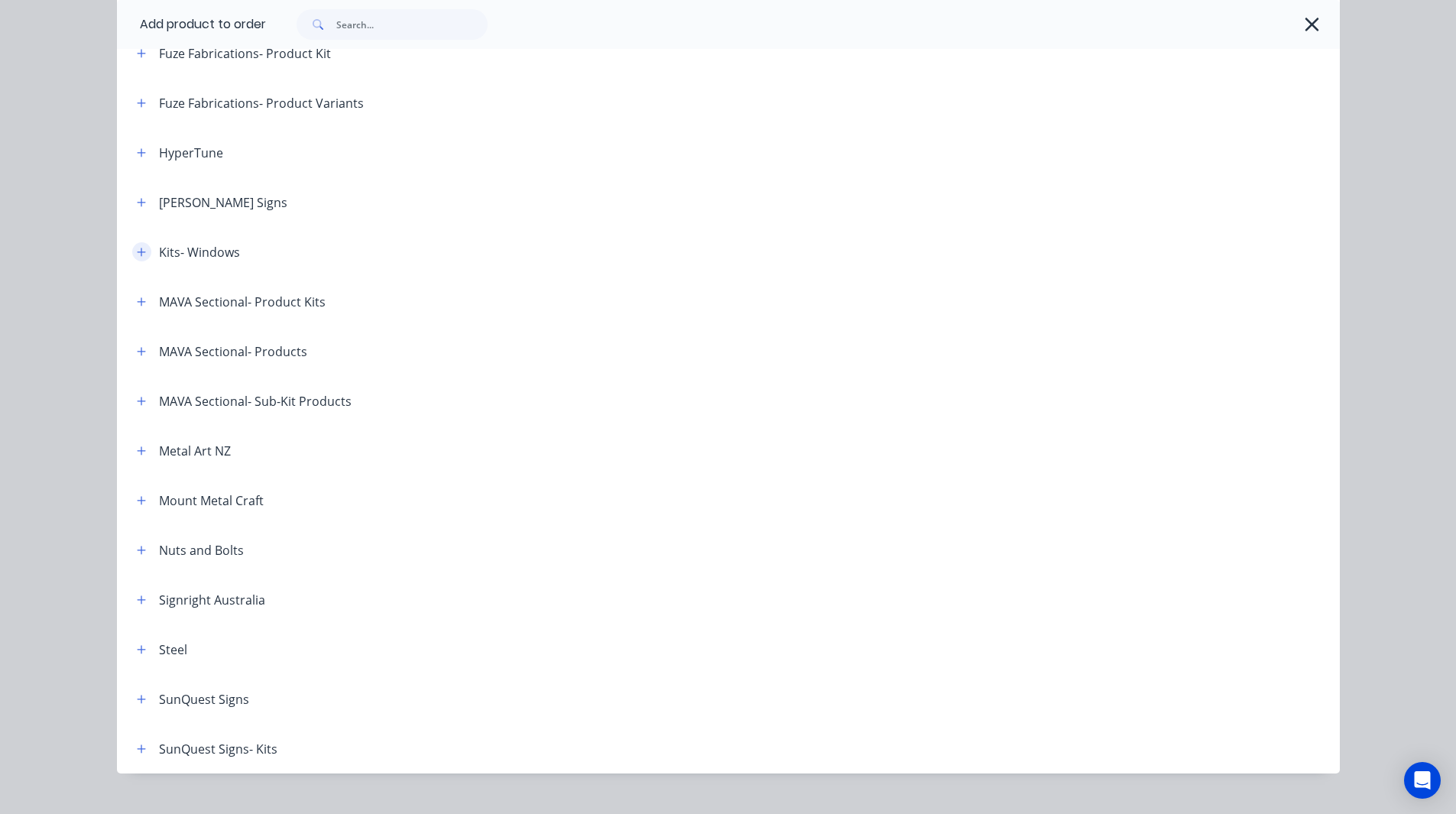 click 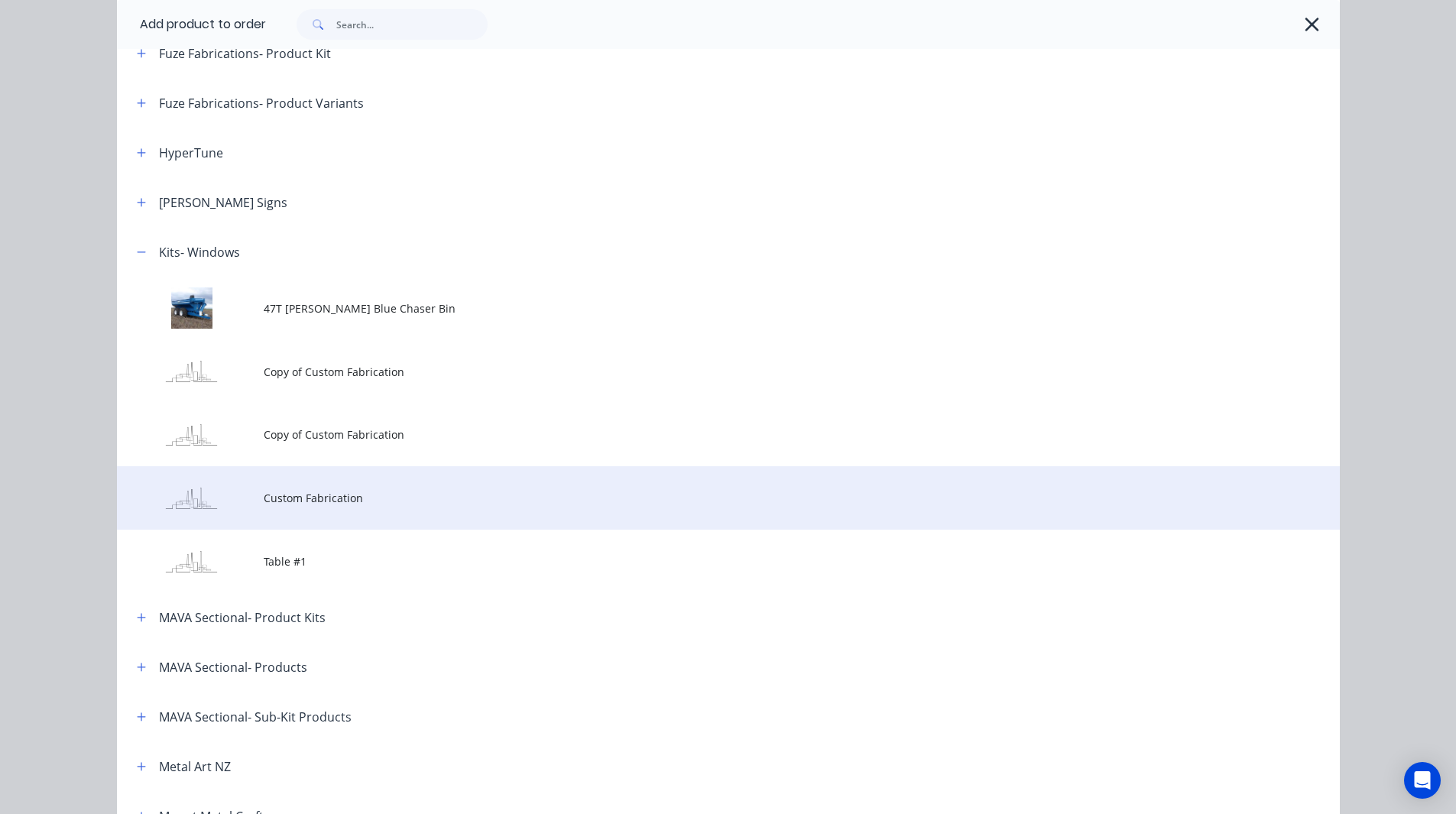 click on "Custom Fabrication" at bounding box center (694, 498) 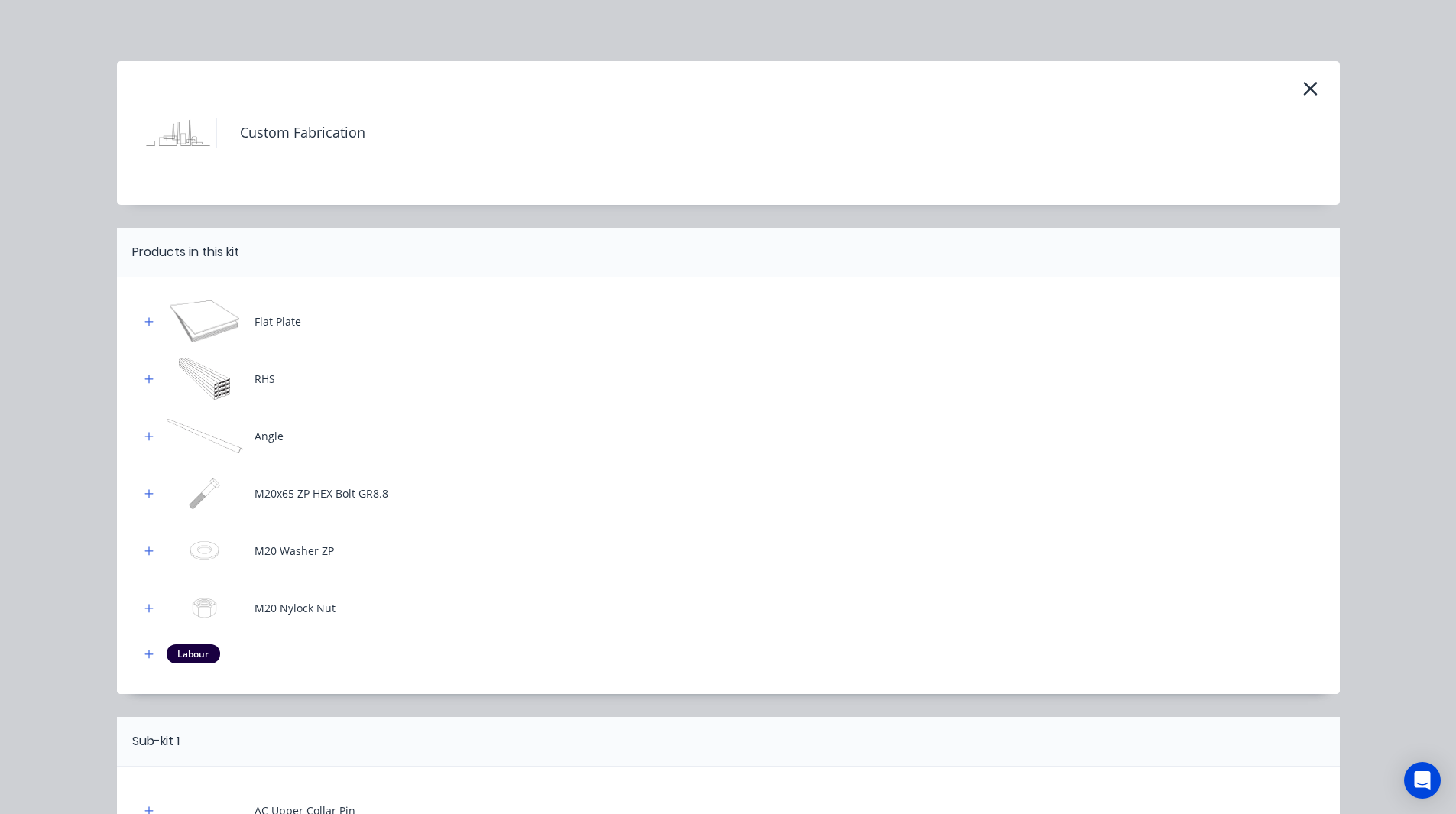 scroll, scrollTop: 163, scrollLeft: 0, axis: vertical 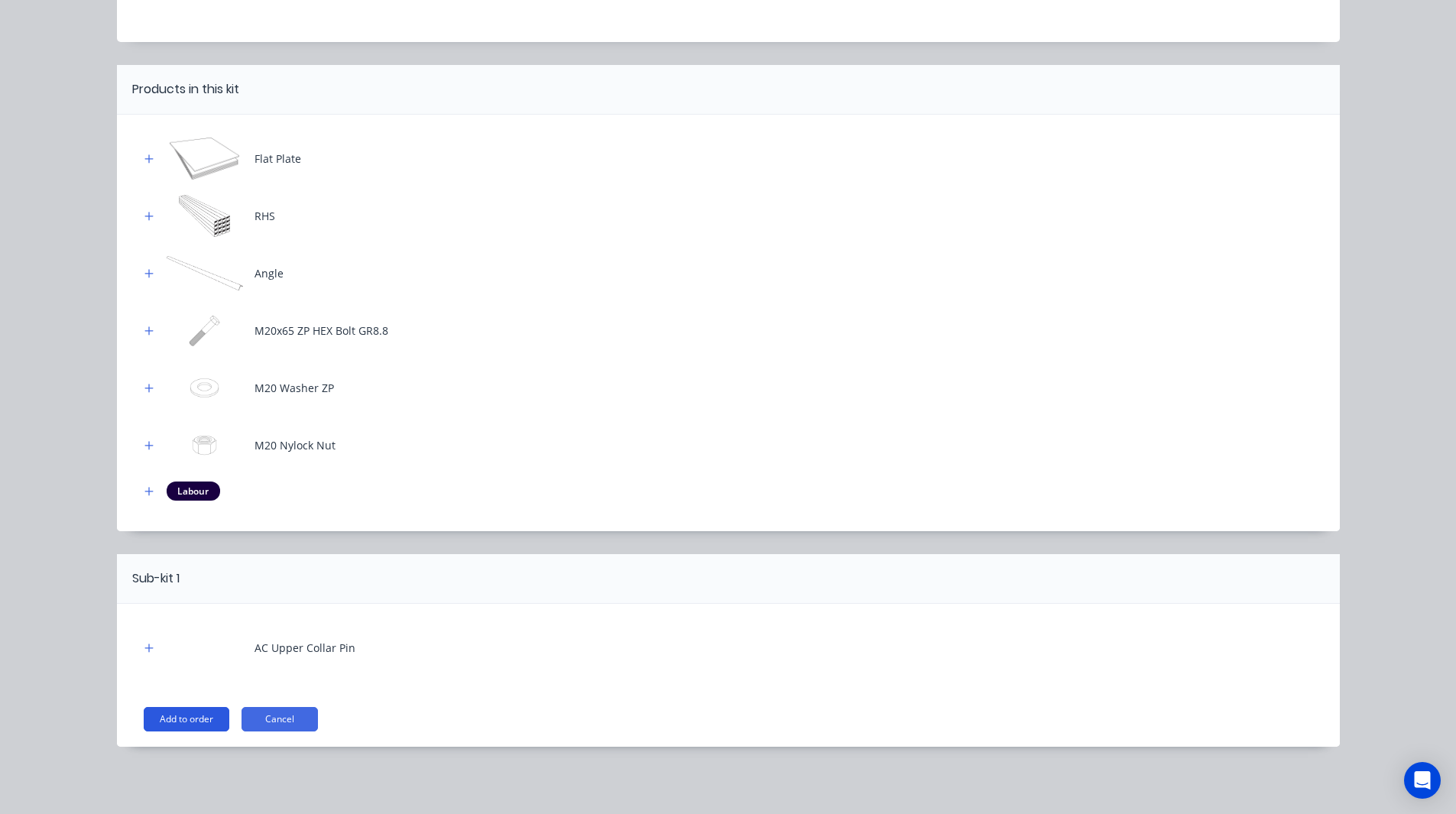 click on "Add to order" at bounding box center [186, 719] 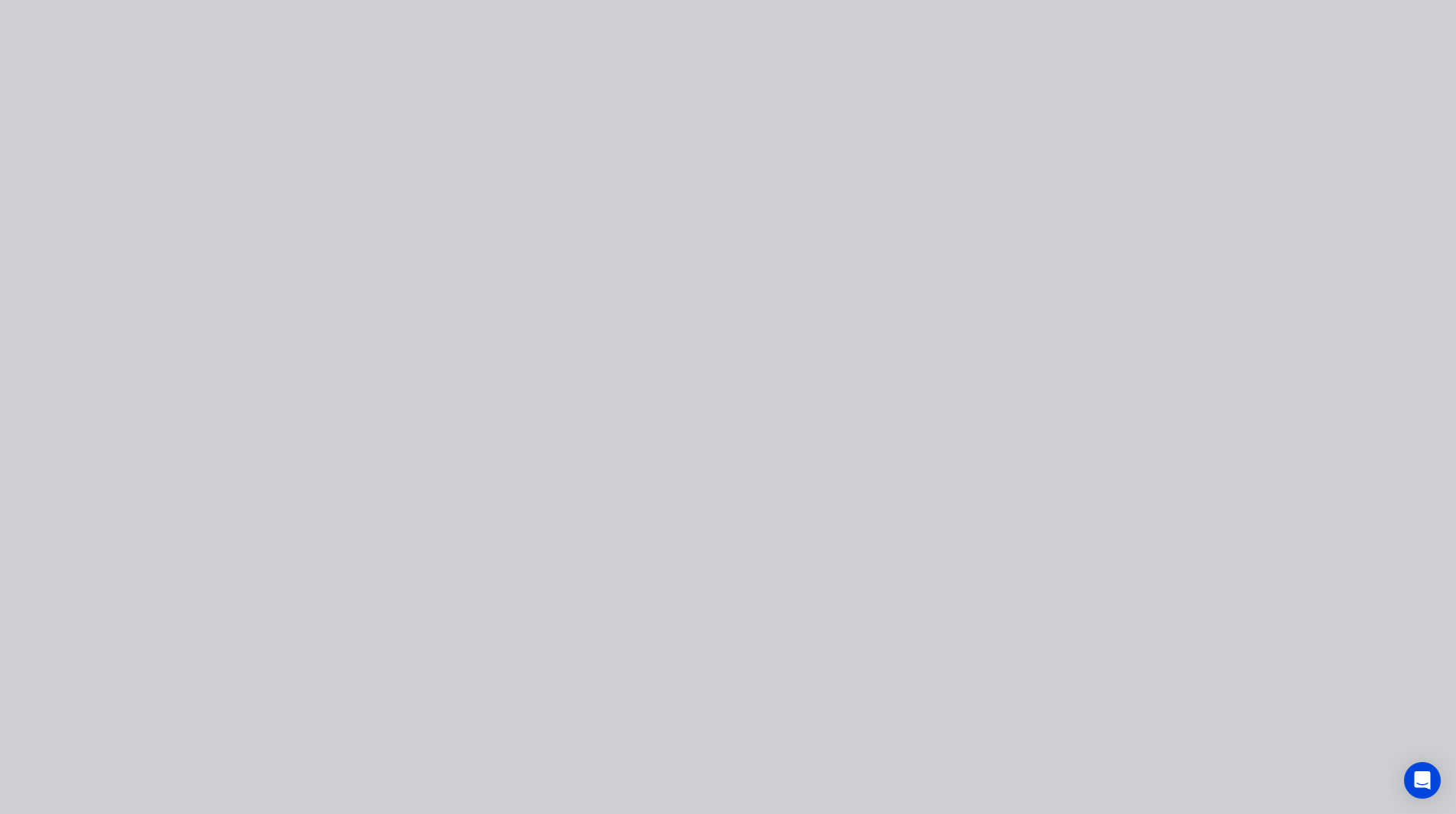 scroll, scrollTop: 0, scrollLeft: 0, axis: both 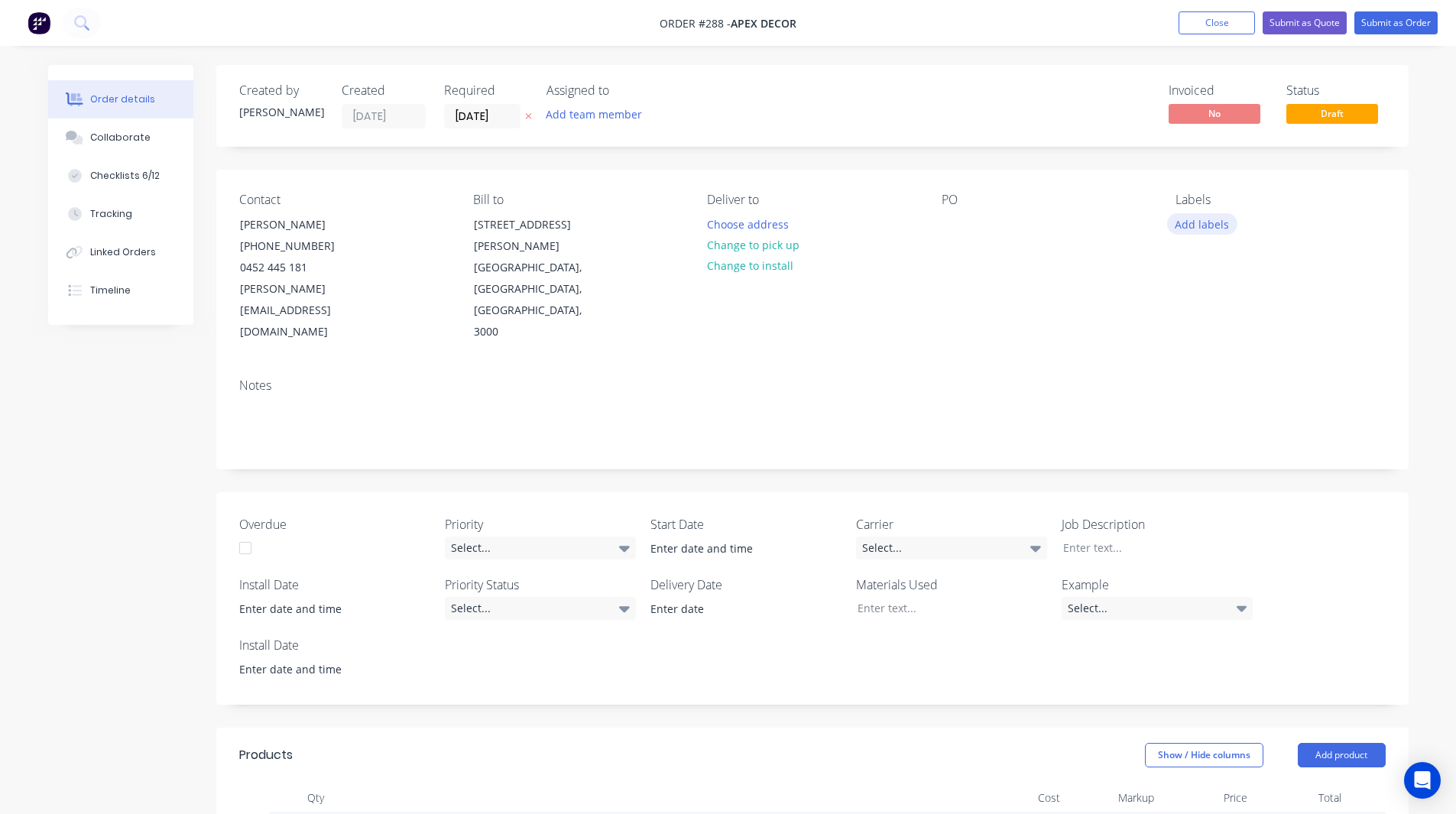 click on "Add labels" at bounding box center (1202, 223) 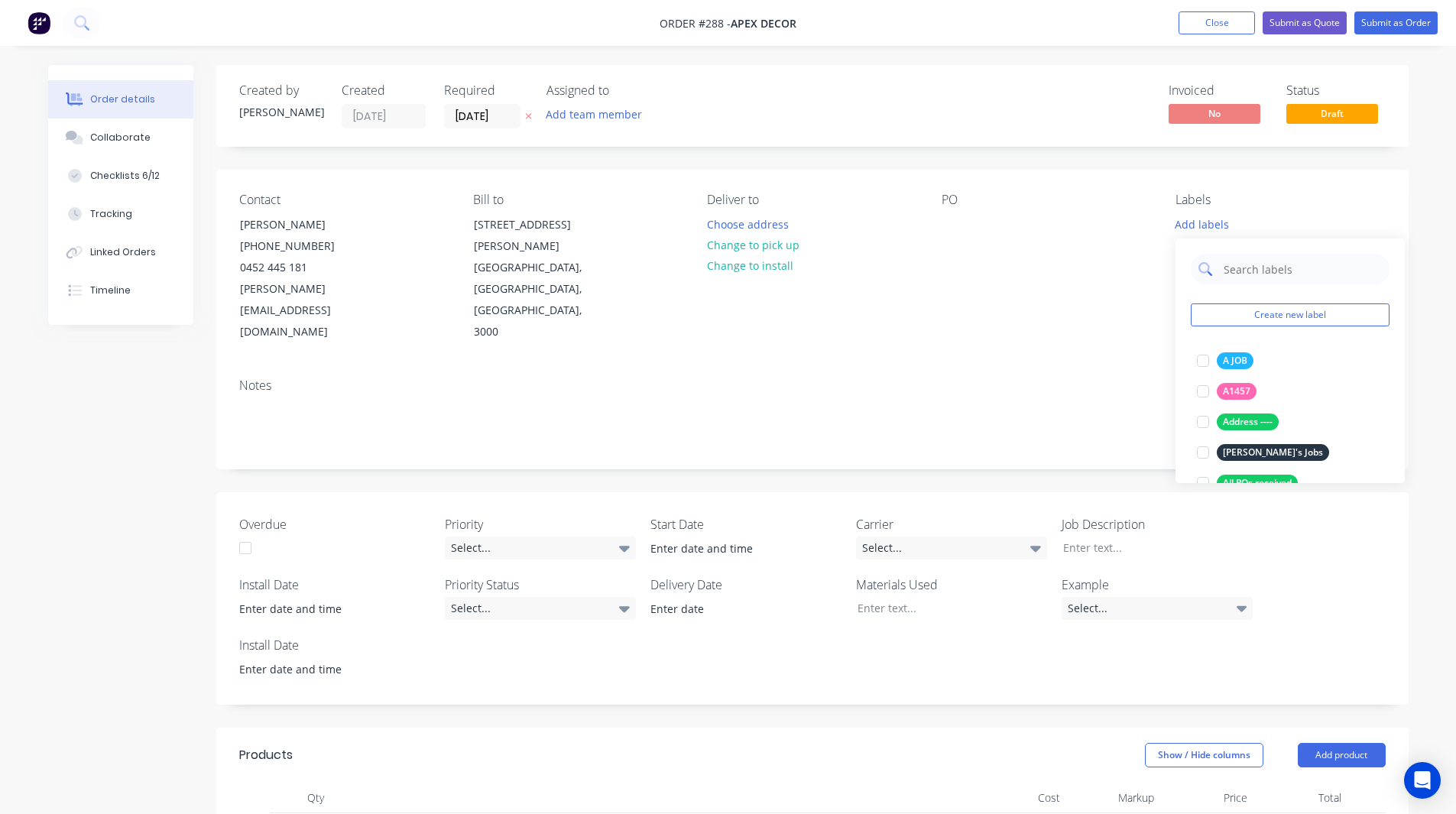 click at bounding box center (1302, 269) 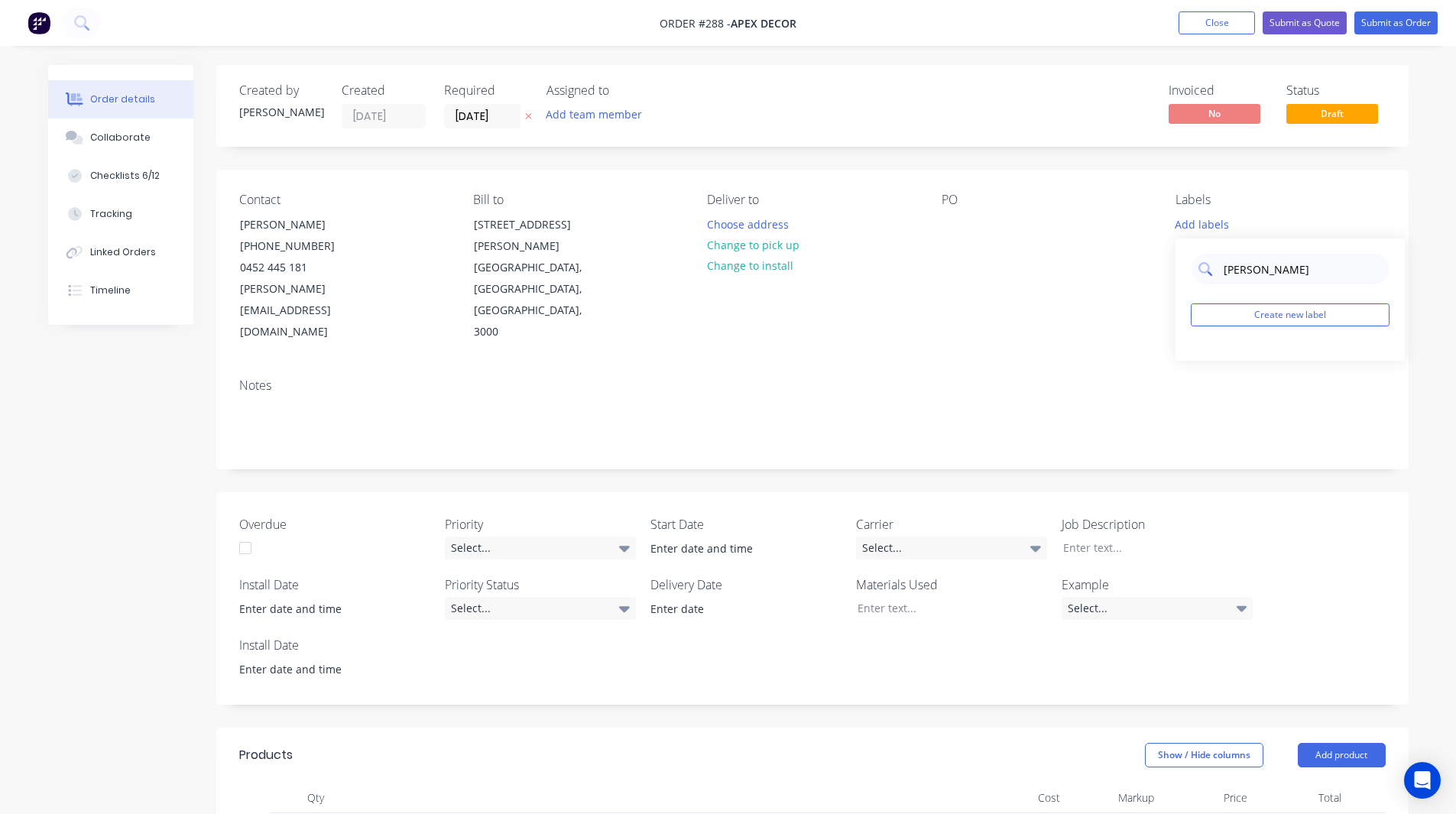 type on "T" 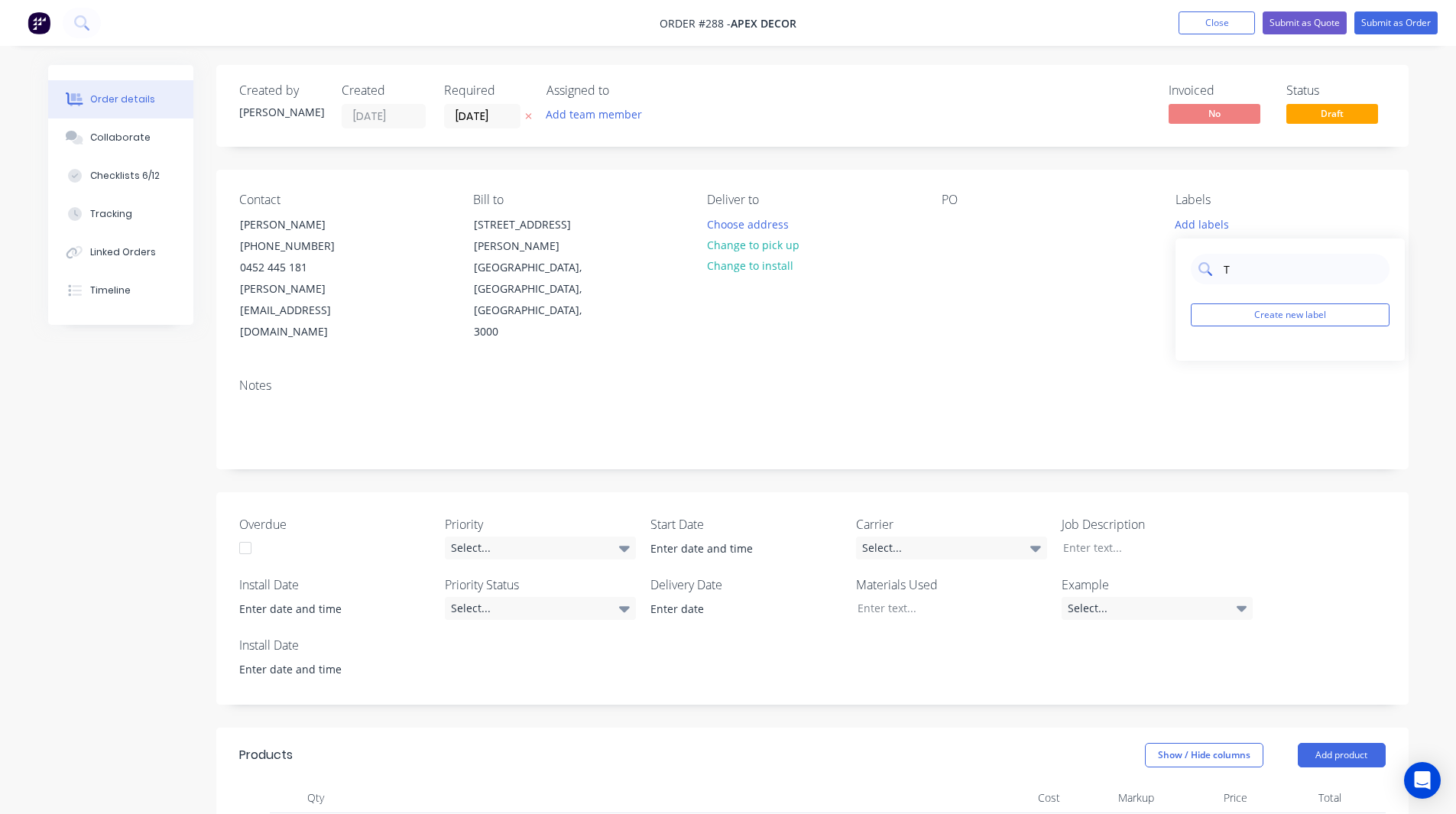 type 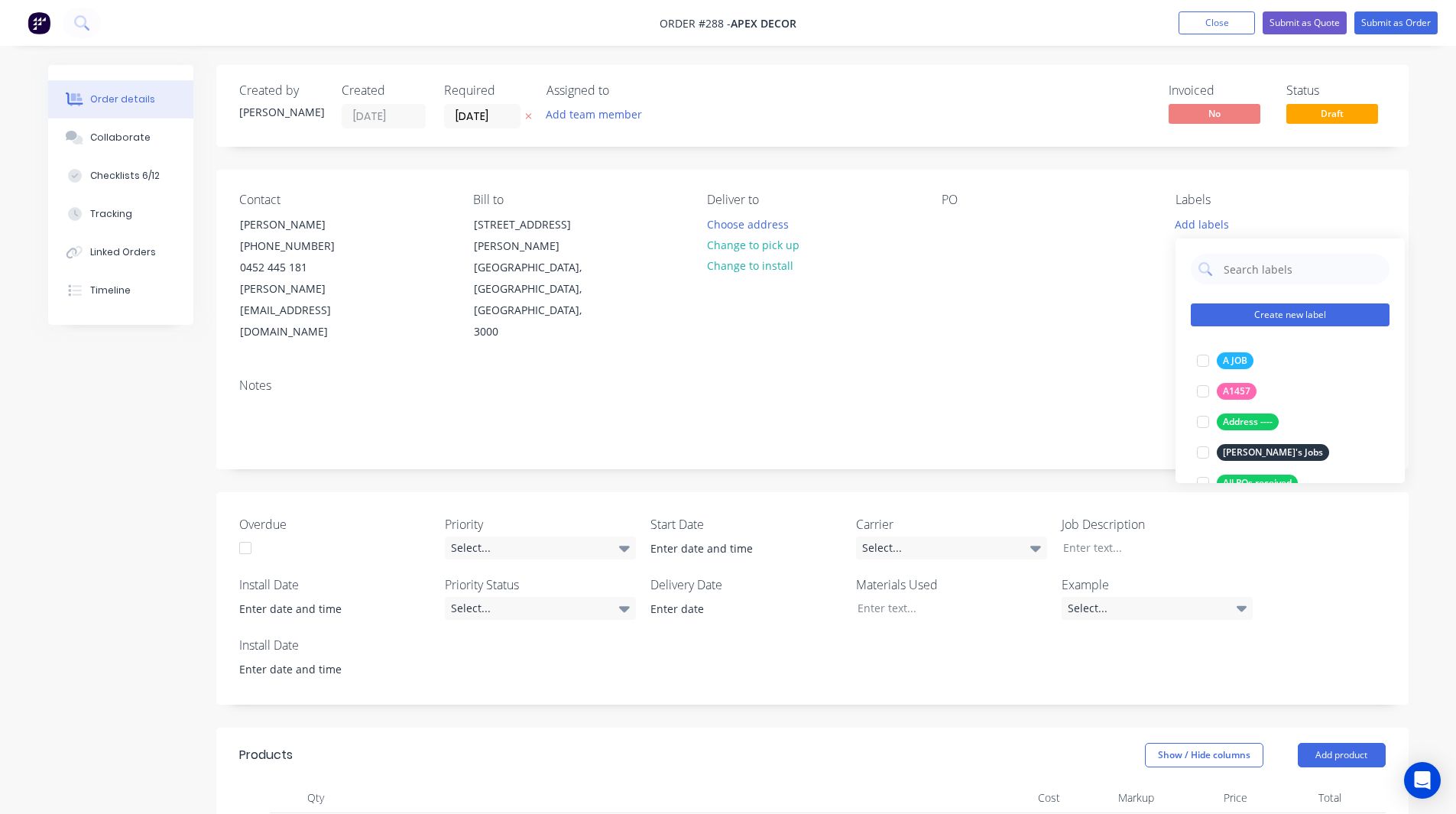 click on "Create new label" at bounding box center [1290, 315] 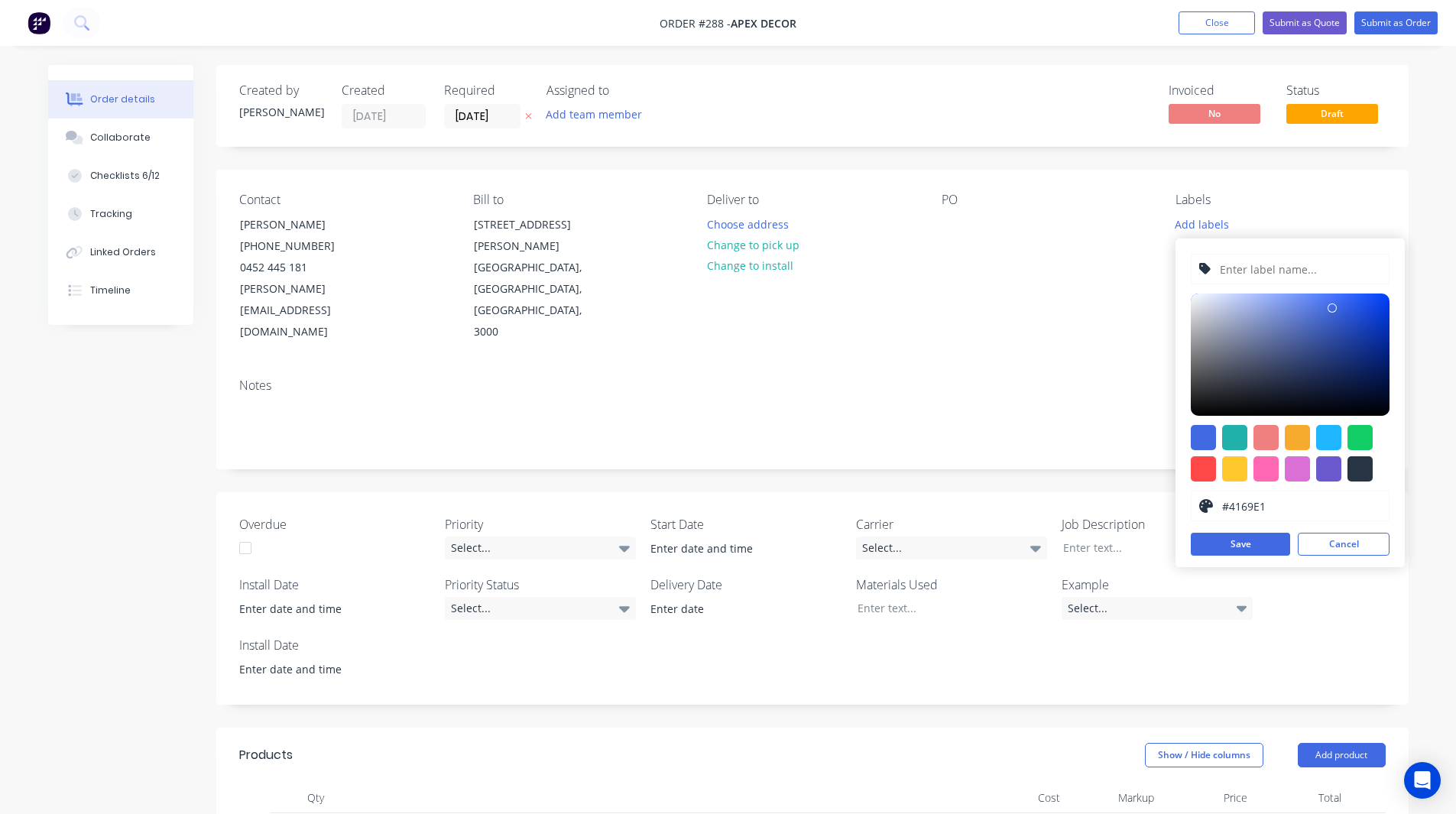 click at bounding box center [1299, 269] 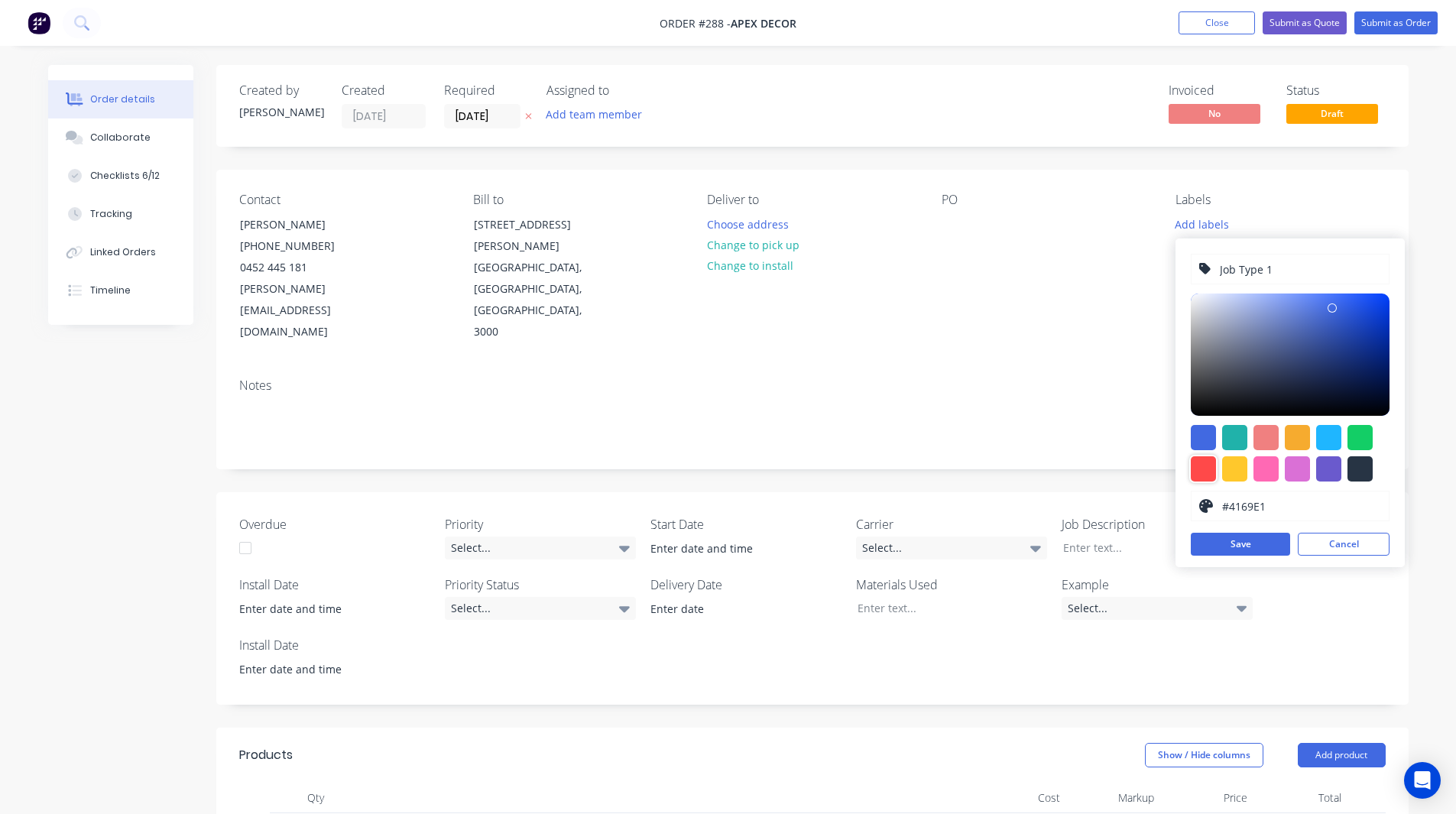 type on "Job Type 1" 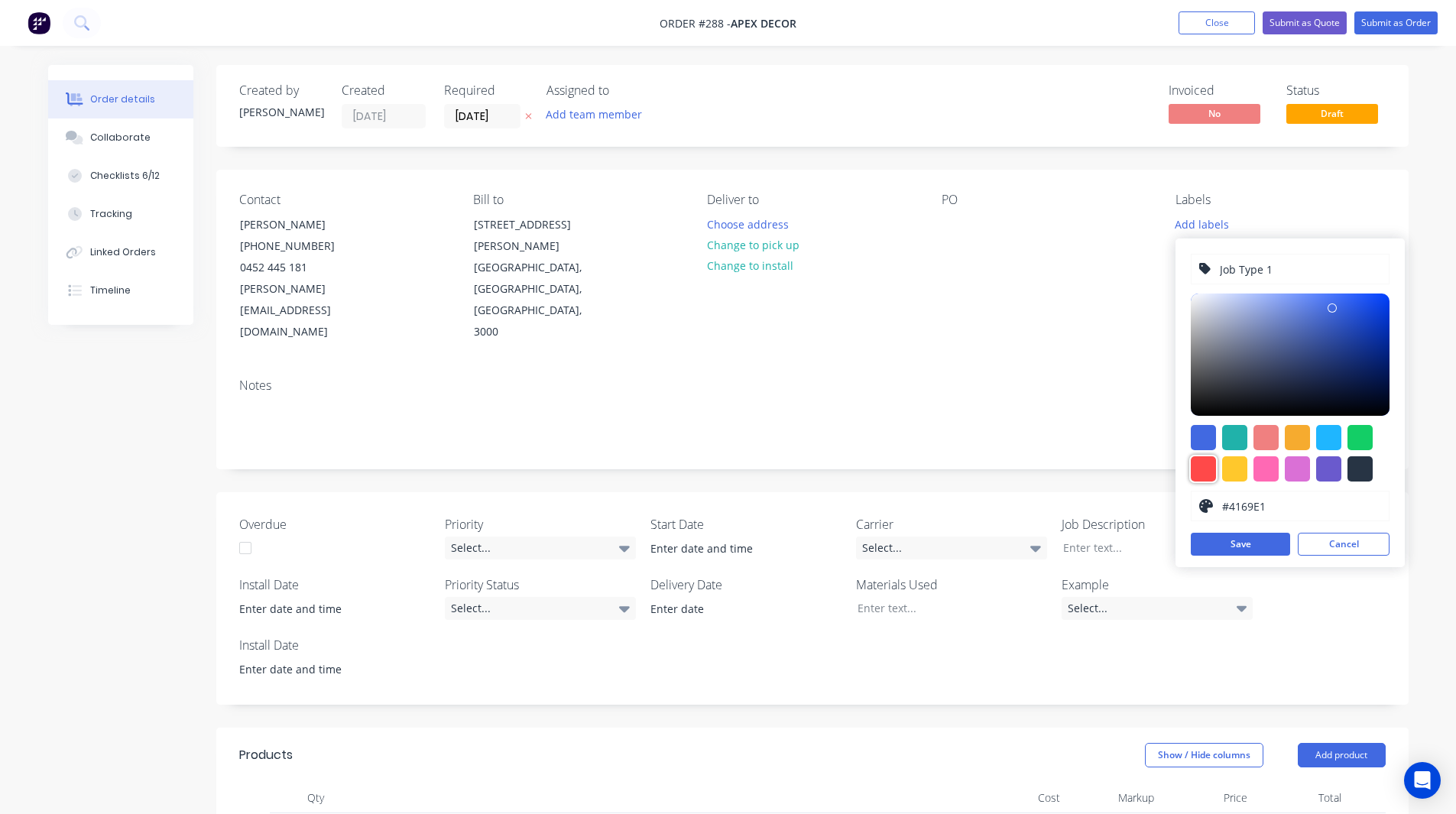type on "#FF4949" 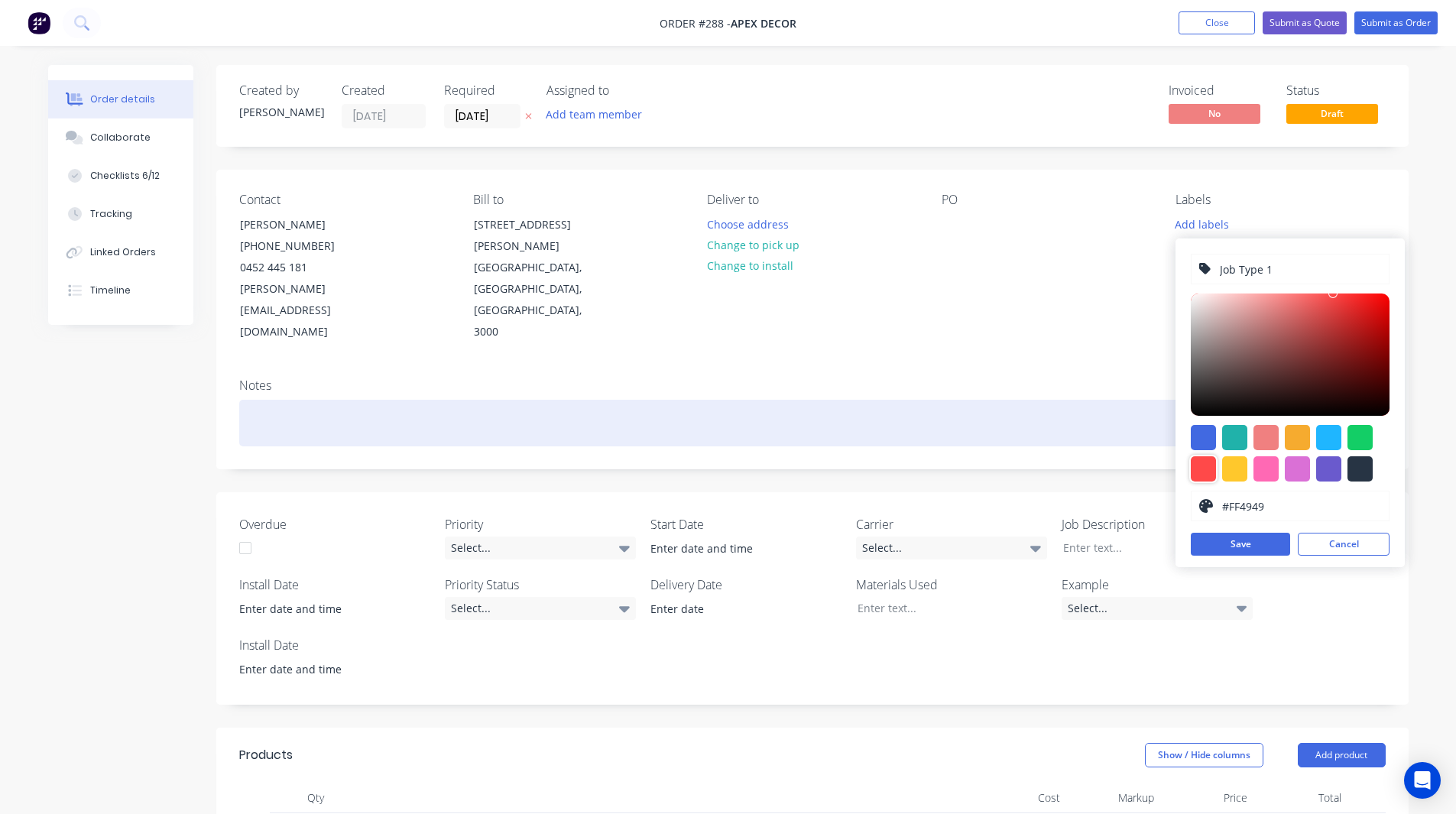 click at bounding box center [812, 423] 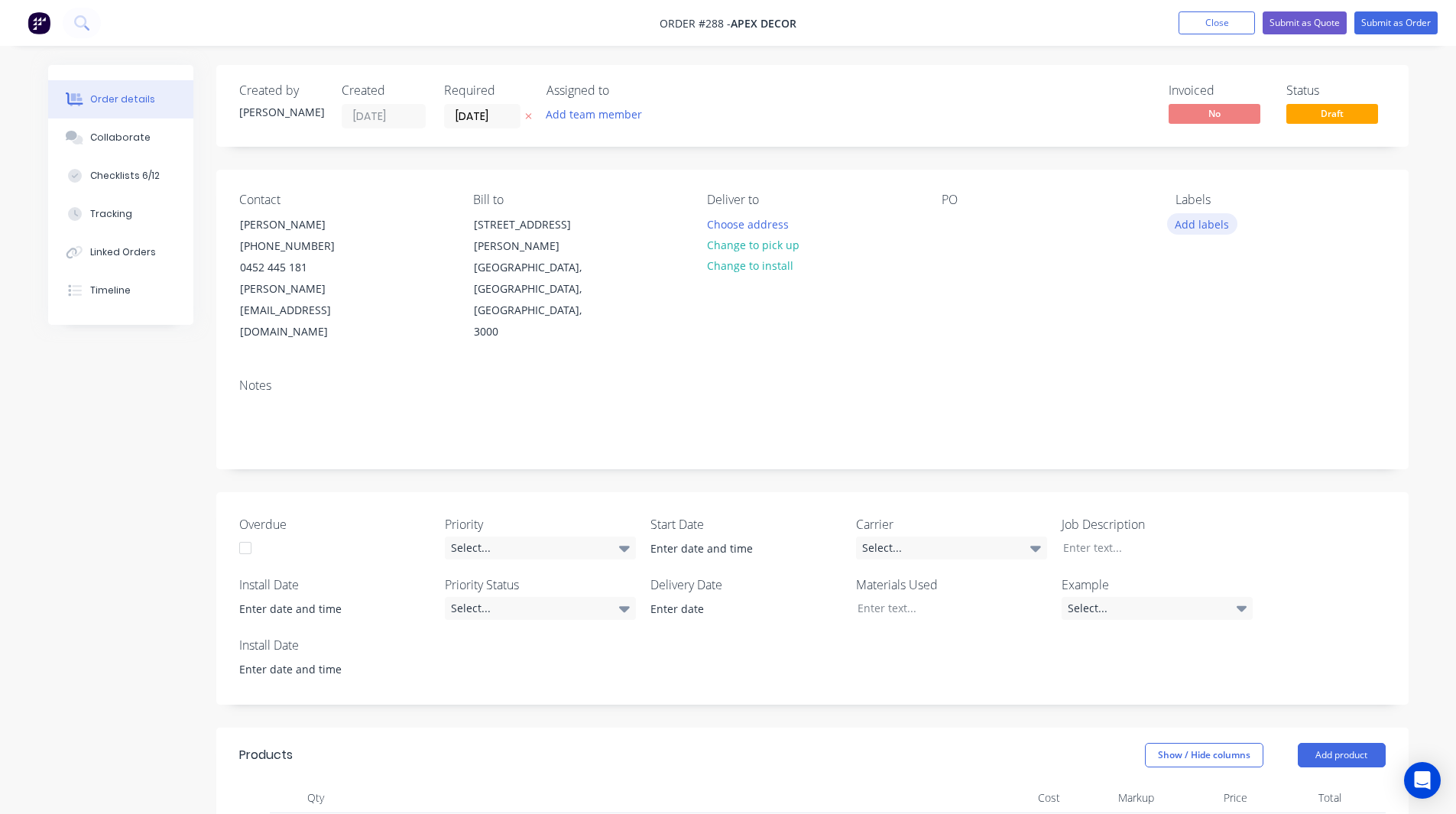 click on "Add labels" at bounding box center (1202, 223) 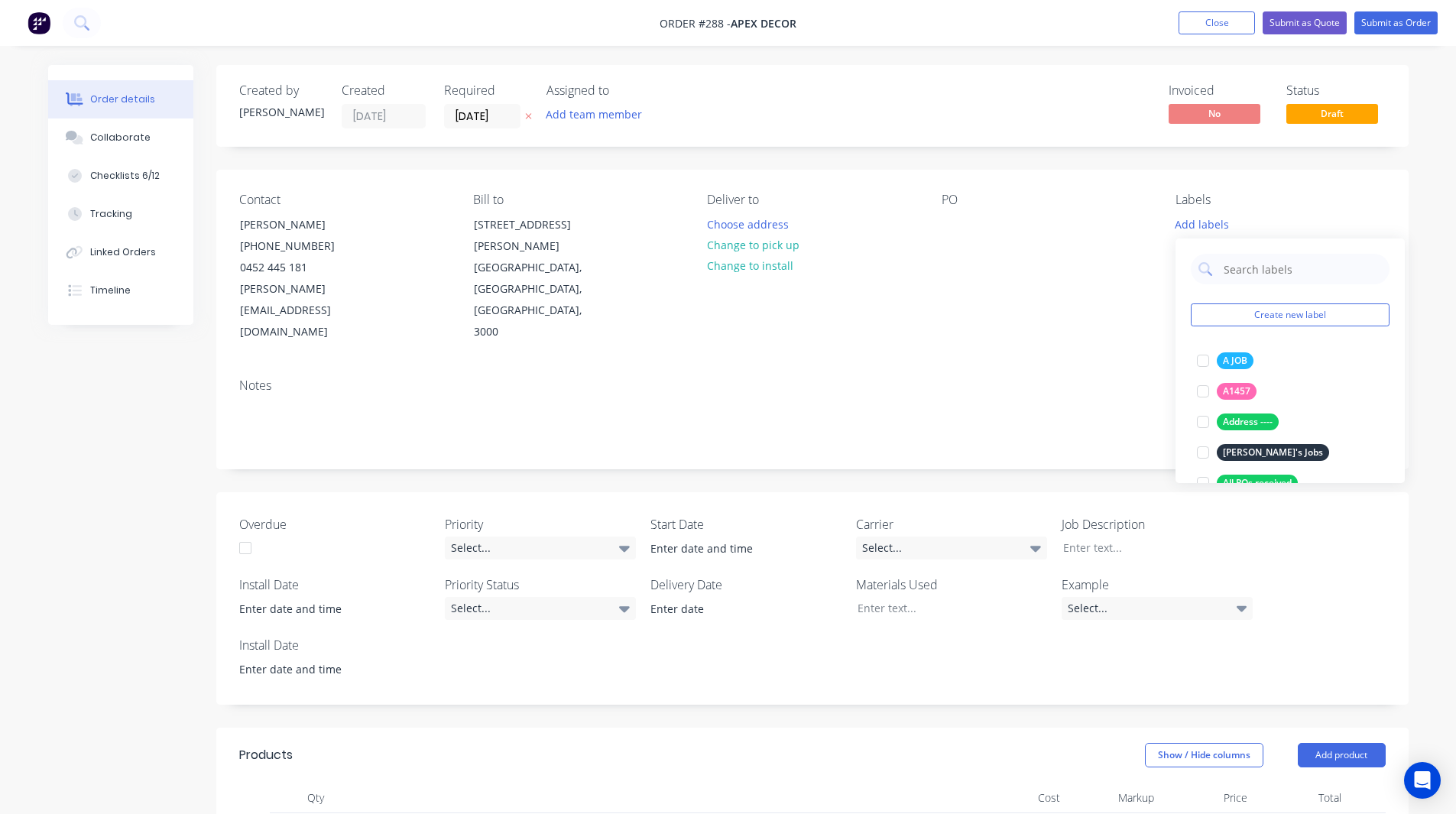click on "Create new label A JOB edit A1457 edit Address ---- edit Alex's Jobs edit All POs received edit Anodized edit Assembly edit Bending edit Brad's Jobs edit Campbelfield Location edit Car Wrap edit Client ID: 123456 edit CNC edit CNC Router #1 edit Complete edit Coupon Number 1234 edit Custom Coat #6 edit Cut edit Cutting edit Cutting Bay edit Dave's Jobs edit Delivery edit Deposit Paid edit Design edit Express Job edit Fabrication edit Folding edit Full Wrap edit Hilux edit Hole Bay edit Hot Dip Galv edit Hypertune edit Install edit Installion Date Booked edit James' Jobs edit Kavi's Jobs edit Label Name  edit Laser cutting edit Luisa's Job edit Machine 1 edit Machine 2 edit Machine 28 edit Machine 4 edit Machining edit Maree's Jobs edit Matt's Jobs edit Medium Priority edit Medium Urgency edit Metalwork edit Pending job edit Plasma edit Powdercoating edit Prab's Jobs edit Print edit Printing edit Priority 1 edit Priority 2 edit Priority Customer edit Project ABC edit Project Botany edit Q 2505_02 edit Quality" at bounding box center (1290, 361) 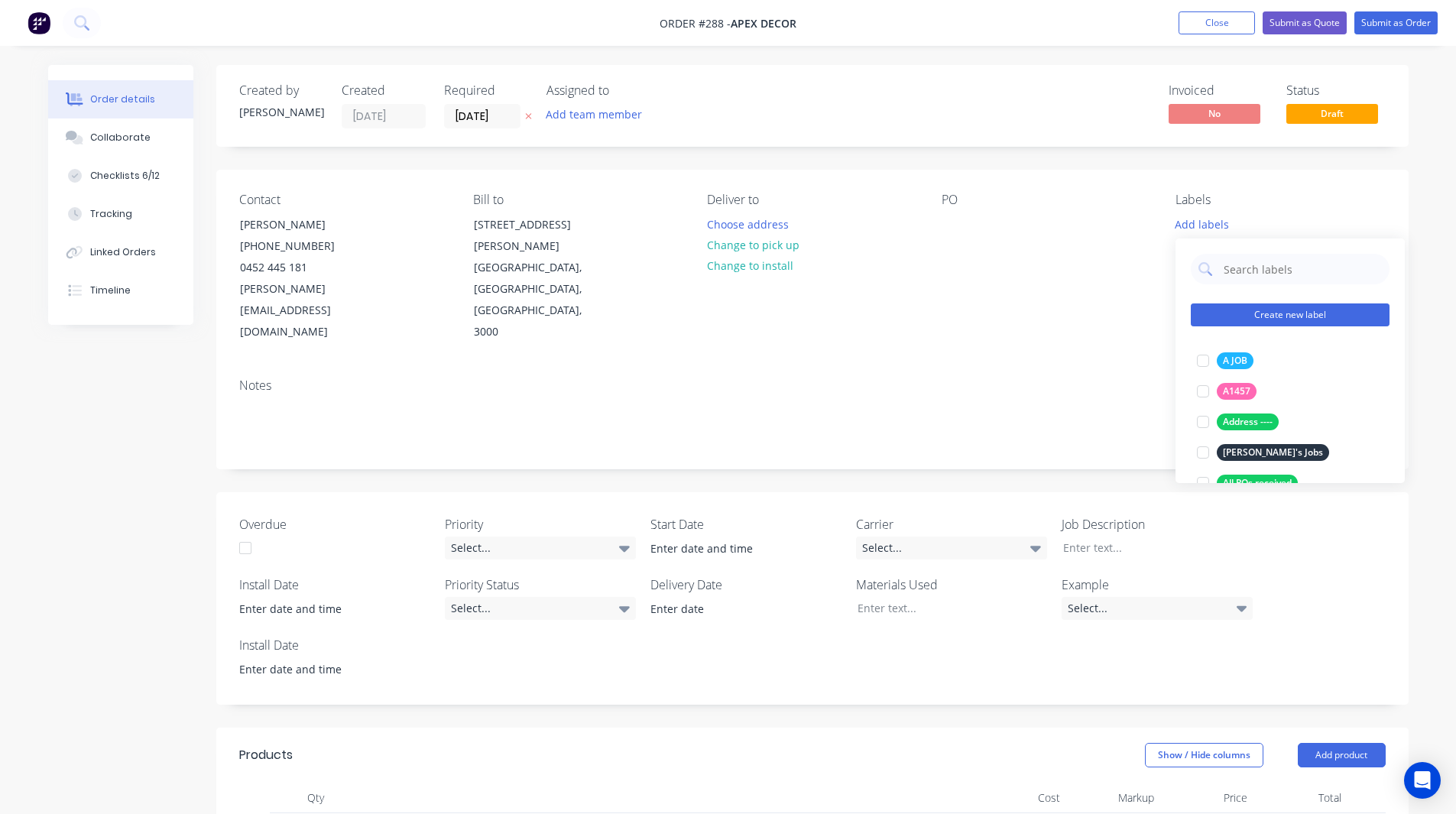 click on "Create new label" at bounding box center (1290, 315) 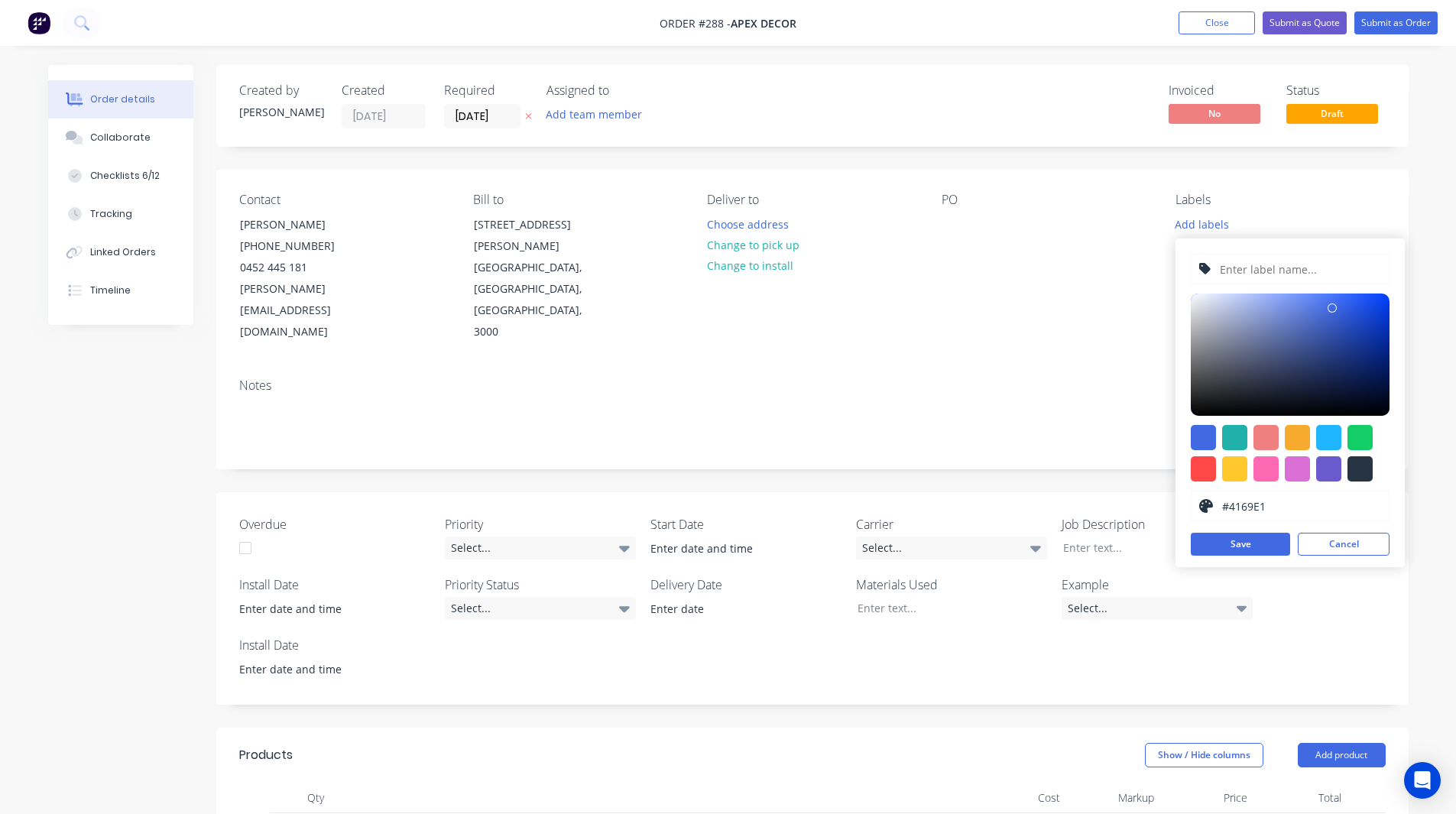 click at bounding box center [1299, 269] 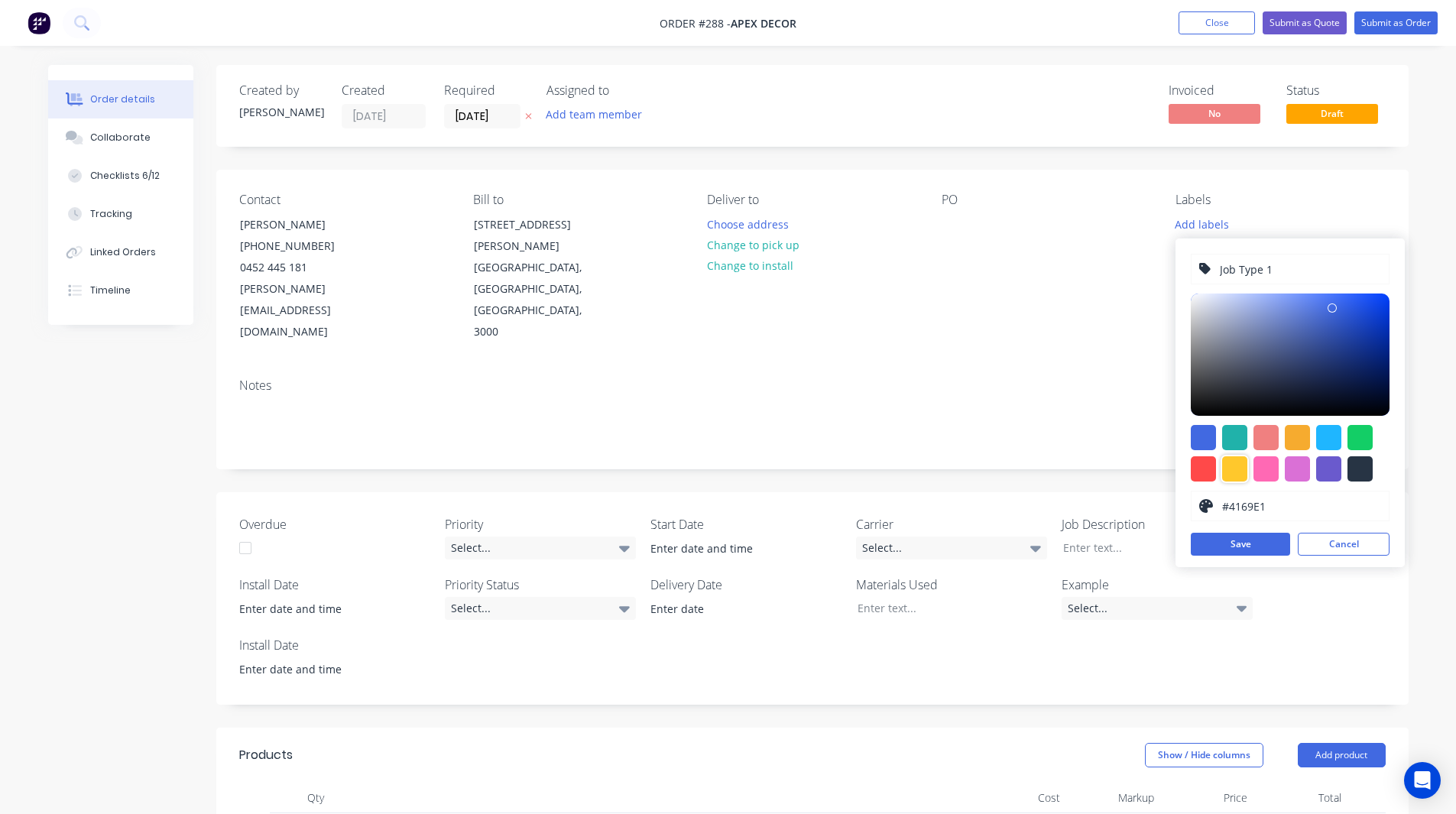 type on "Job Type 1" 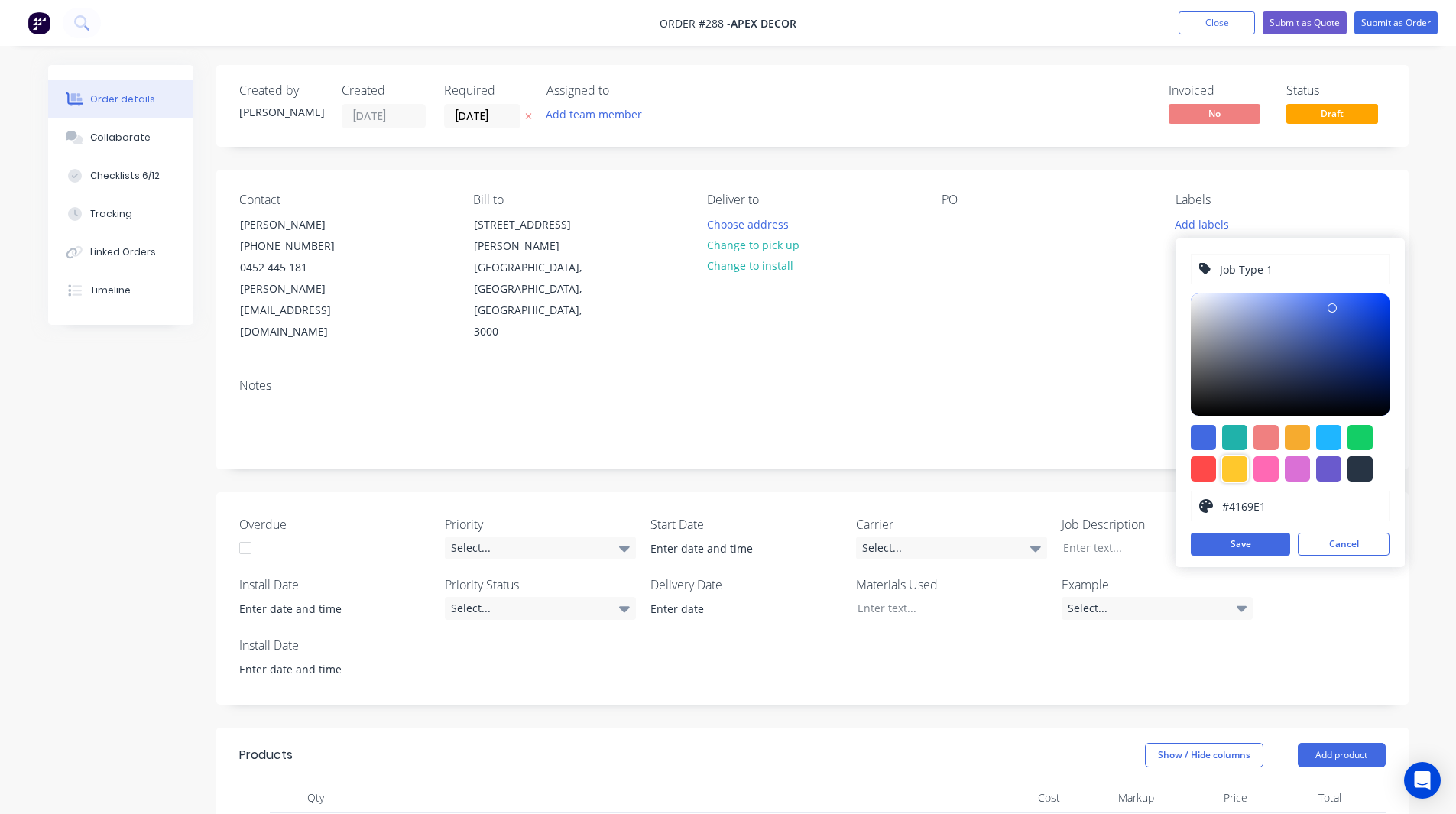 click at bounding box center [1234, 469] 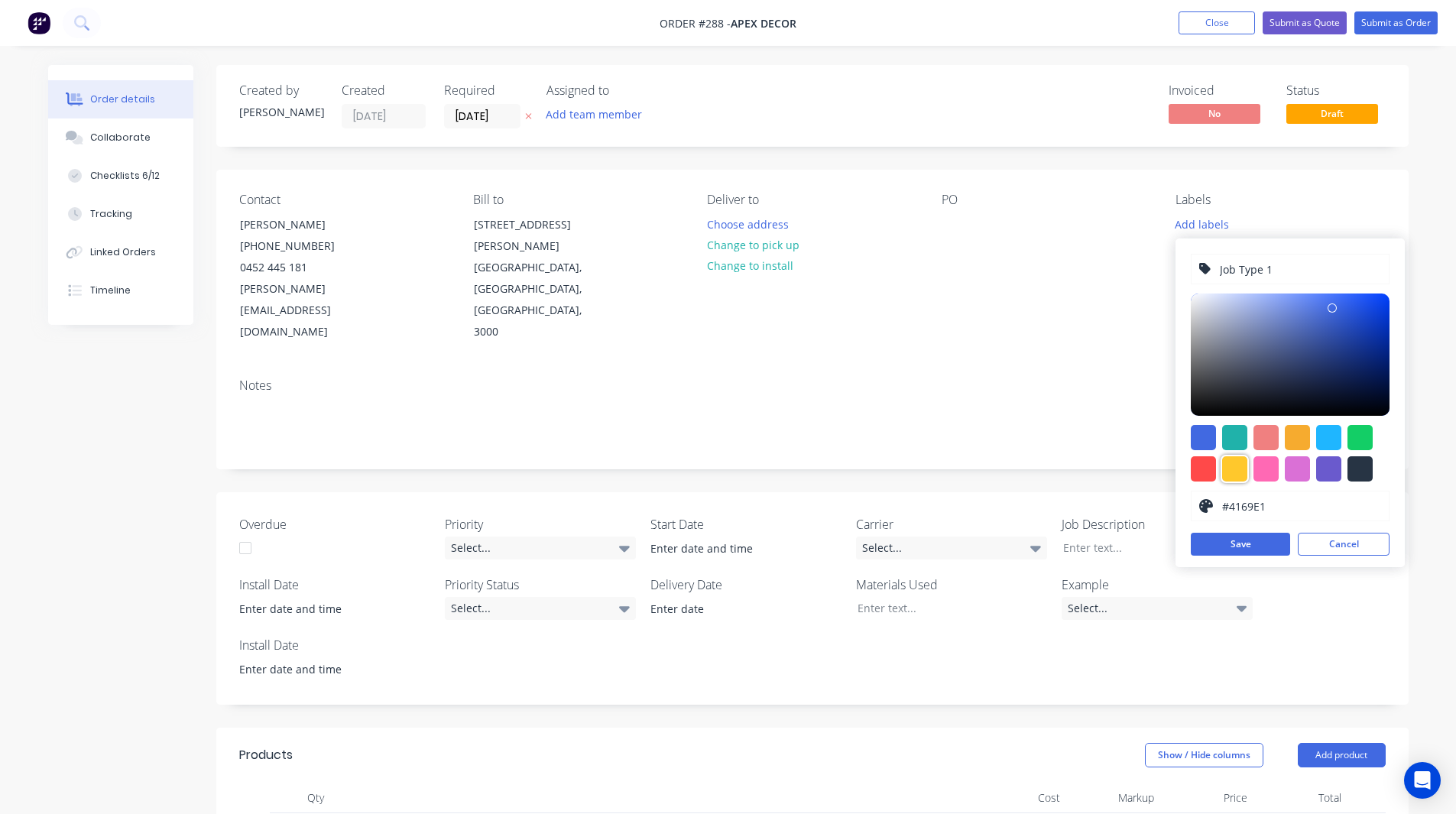 type on "#FFC82C" 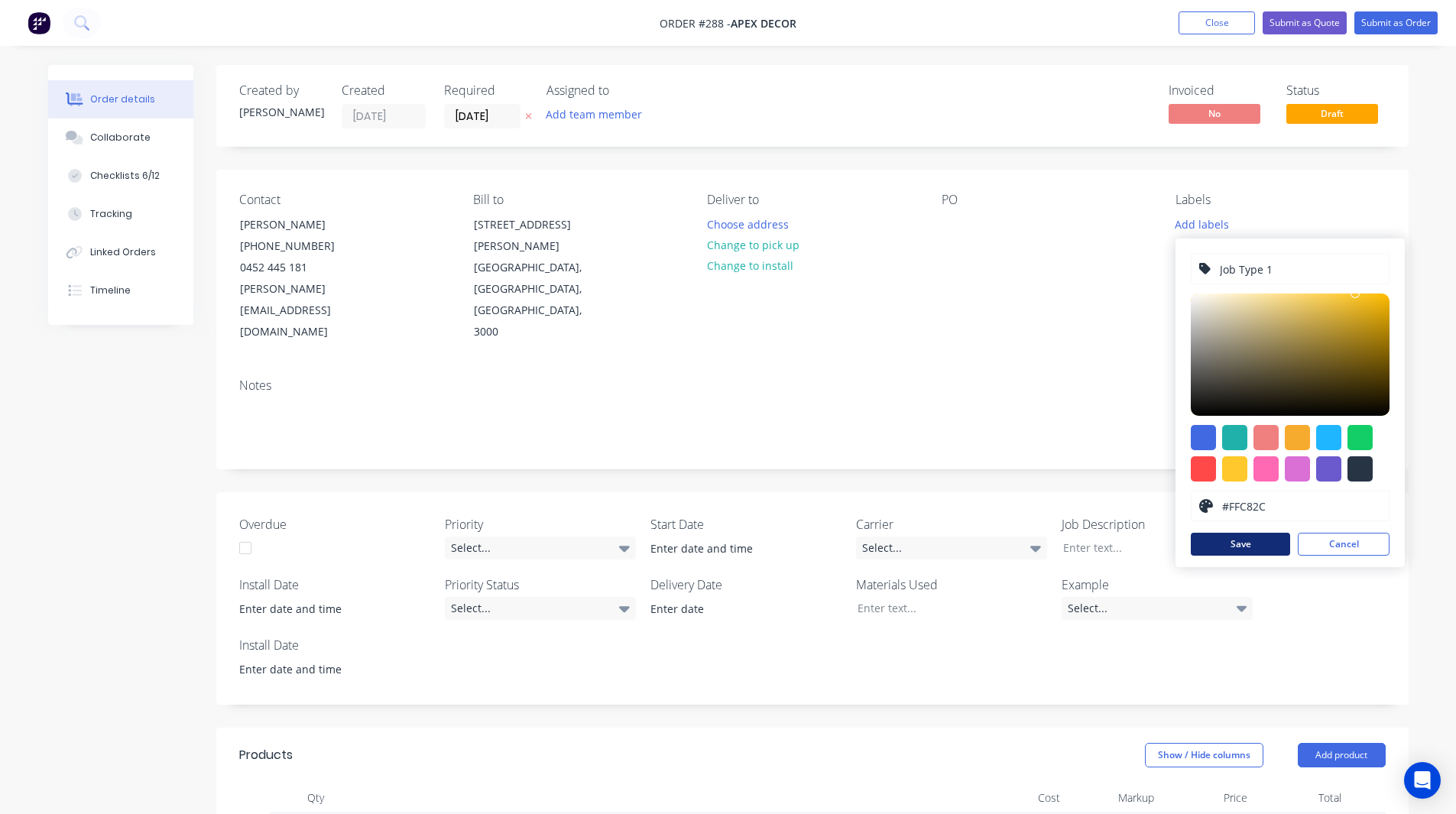 click on "Save" at bounding box center (1240, 544) 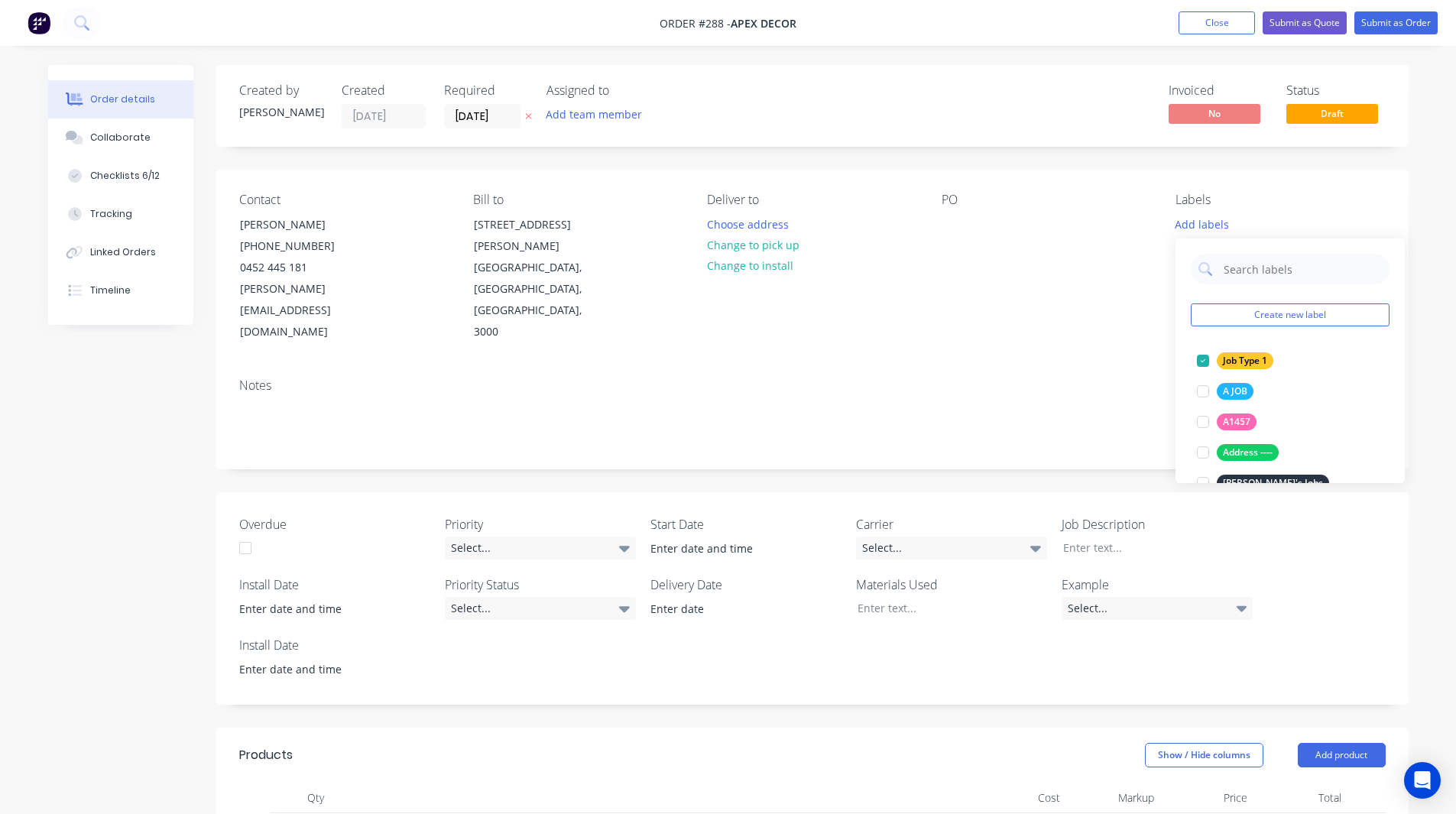 click on "Order details Collaborate Checklists 6/12 Tracking Linked Orders Timeline   Order details   Collaborate   Checklists   Tracking   Linked Orders   Timeline Created by Rob Created 28/07/25 Required 04/08/25 Assigned to Add team member Invoiced No Status Draft Contact Jason (03) 9876 5432 0452 445 181 jason@ultraspan.au Bill to 789 Collins Street  Melbourne, Victoria, Australia, 3000 Deliver to Choose address Change to pick up Change to install PO Labels Add labels Notes Overdue Priority Select... Start Date Carrier Select... Job Description Install Date Priority Status Select... Delivery Date Materials Used Example Select... Install Date Products Show / Hide columns Add product     Qty Cost Markup Price Total  Kit 1 Custom Fabrication $982.73 $982.73   1 Flat Plate Code 4002 Size 3 x 1.5m x 3mm $196.10 $196.10 25 25 % $245.13 $245.13 $245.13 $245.13   2 RHS Code 5002 Size 20 x 20 x 1.6mm $14.22 $14.22 25.04 25.04 % $17.78 $17.78 $35.56 $35.56   2 Angle Code 2002 Size 50 x 50 x  5mm x 7500 $50.70 $50.70 25.01 %" at bounding box center (728, 1064) 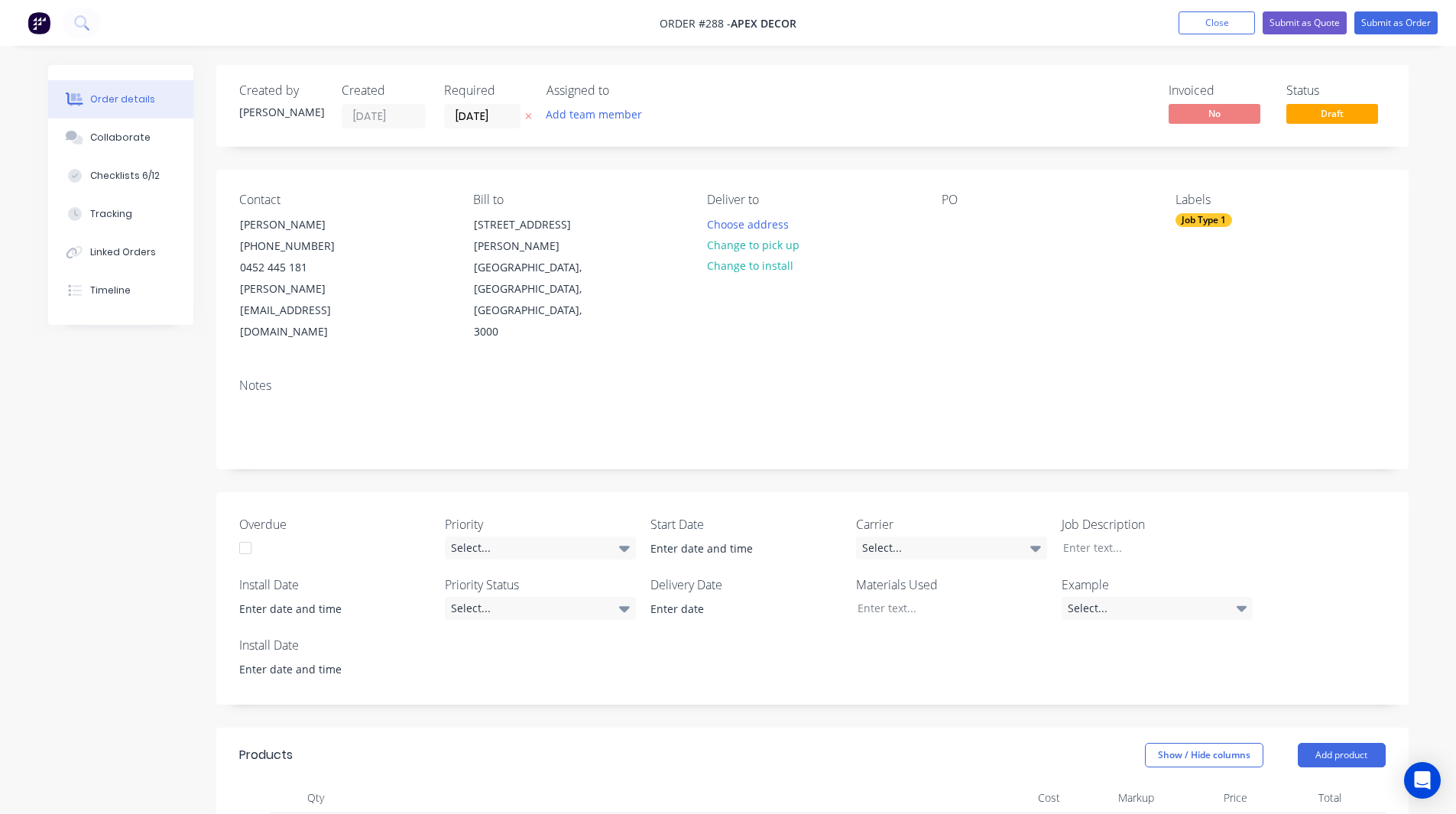 click on "Job Type 1" at bounding box center [1204, 220] 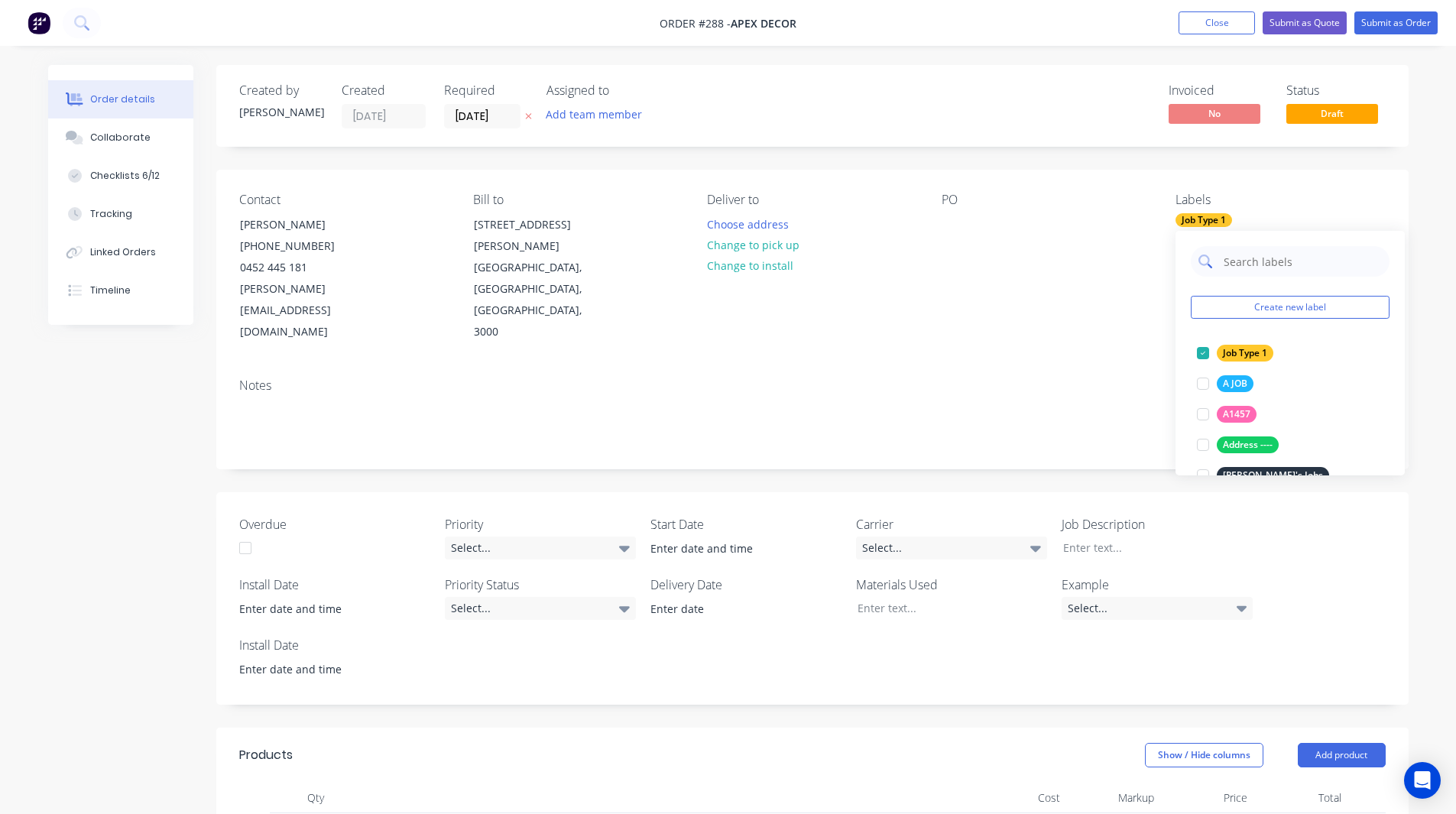 click at bounding box center (1302, 261) 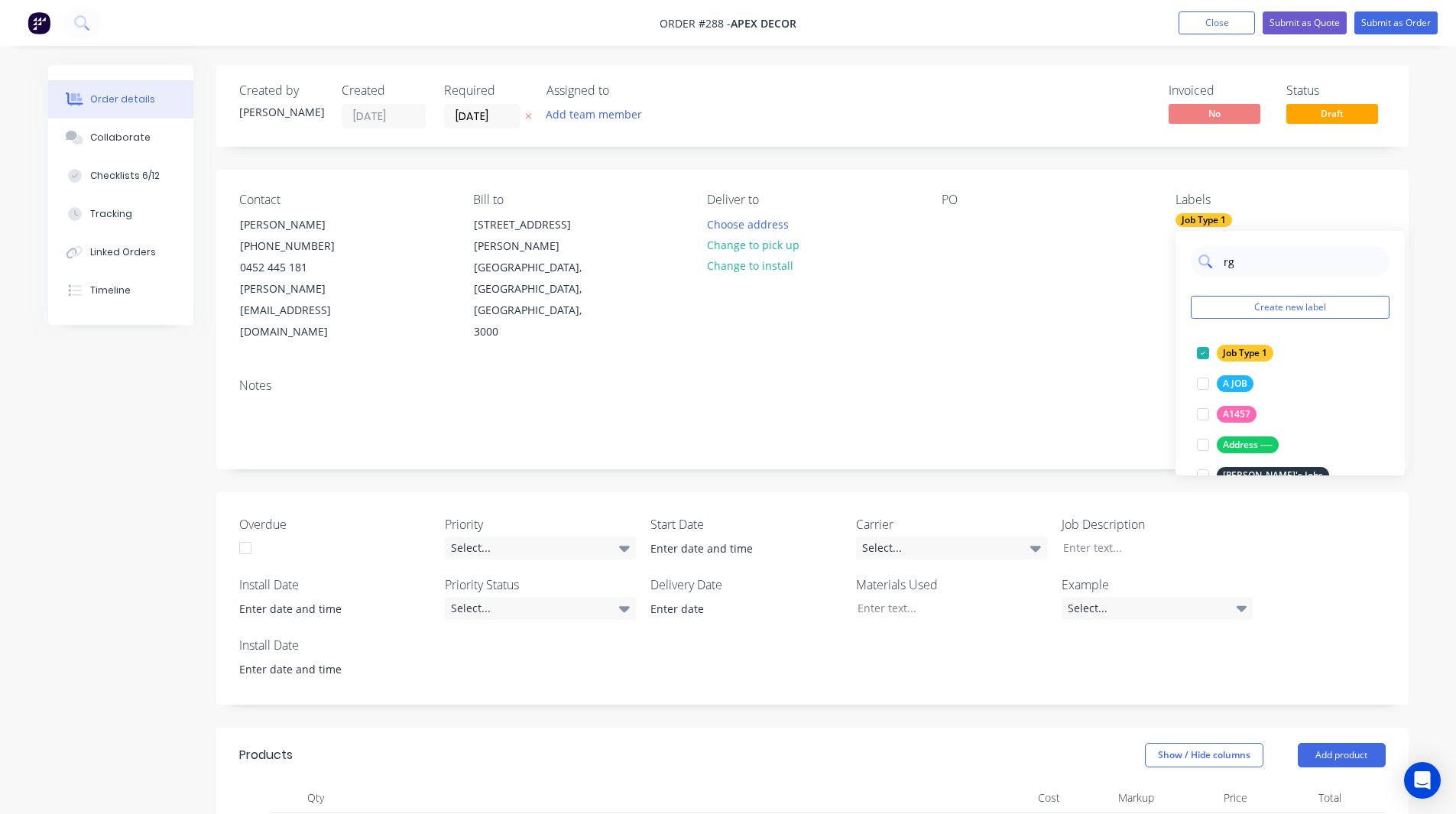 type on "r" 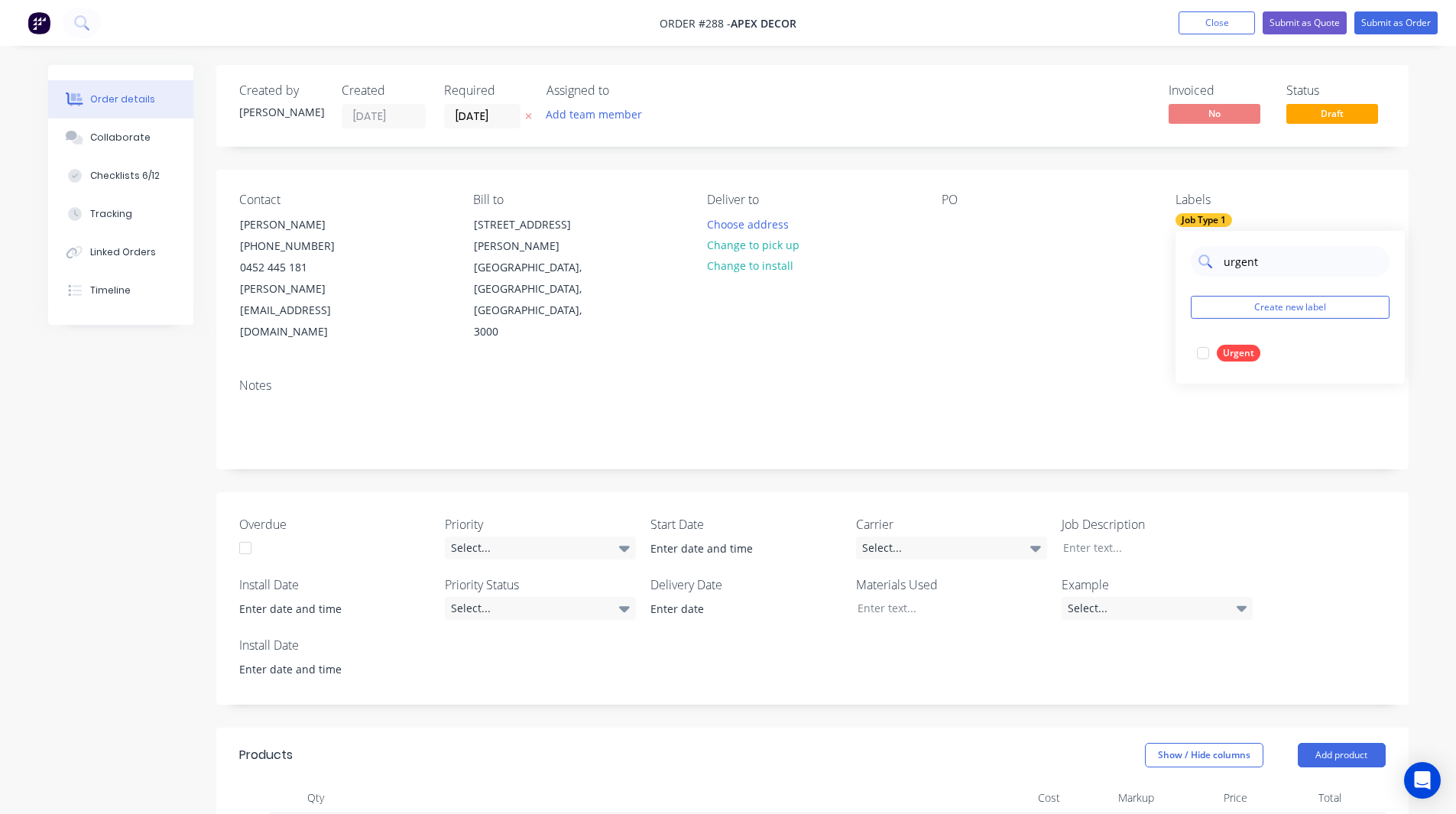 click on "urgent" at bounding box center [1302, 261] 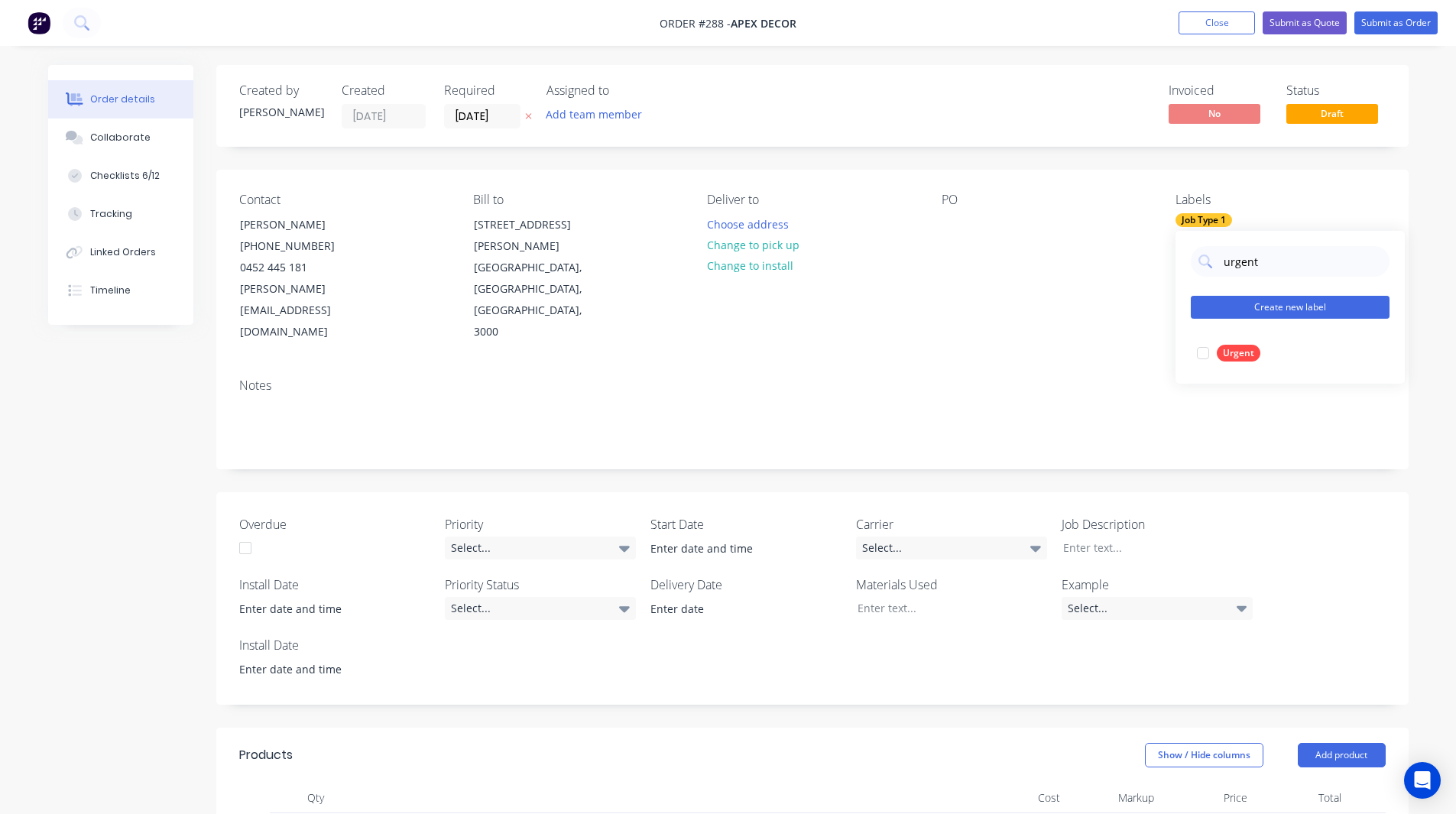 type on "urgent" 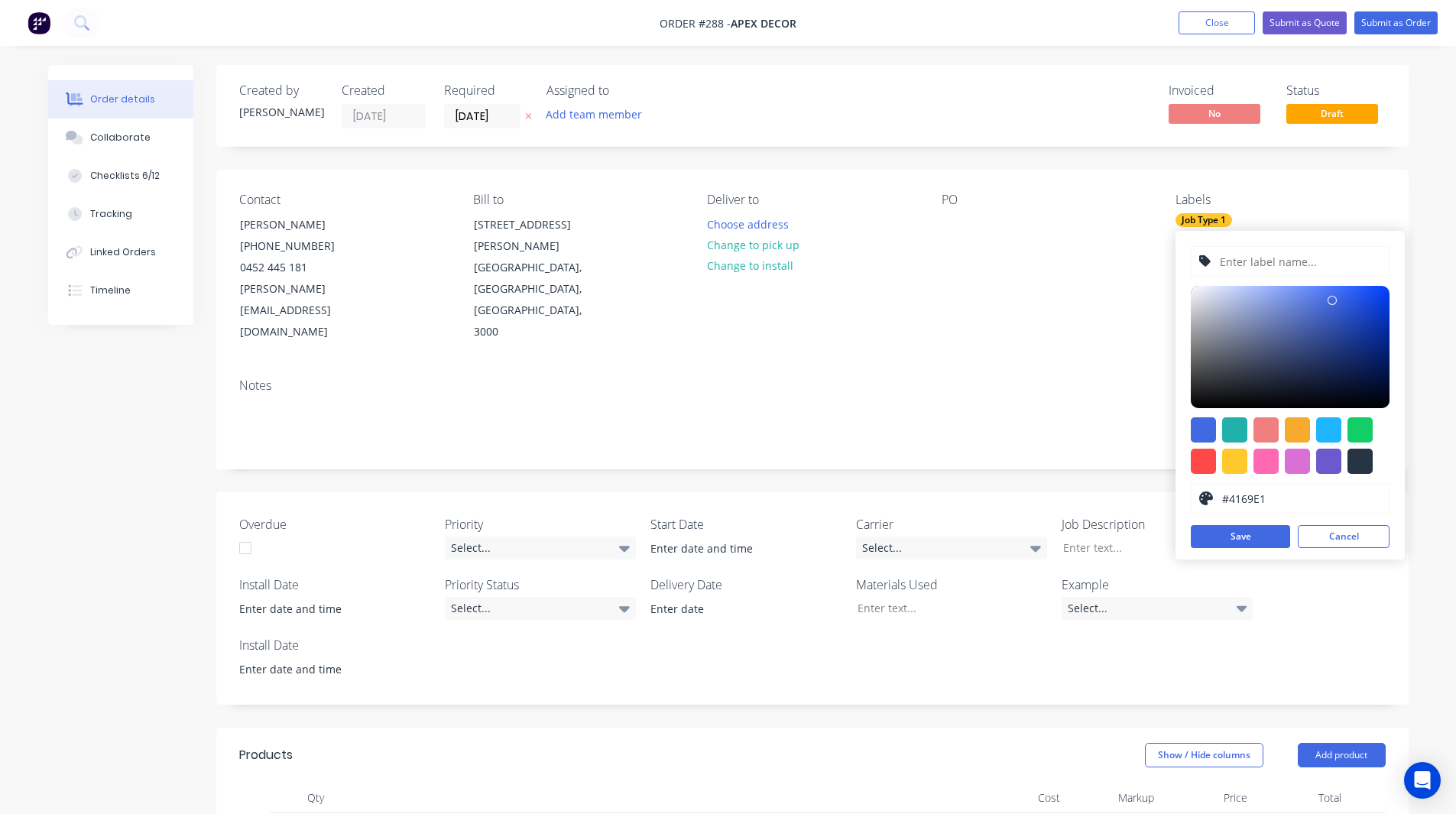 click at bounding box center [1299, 261] 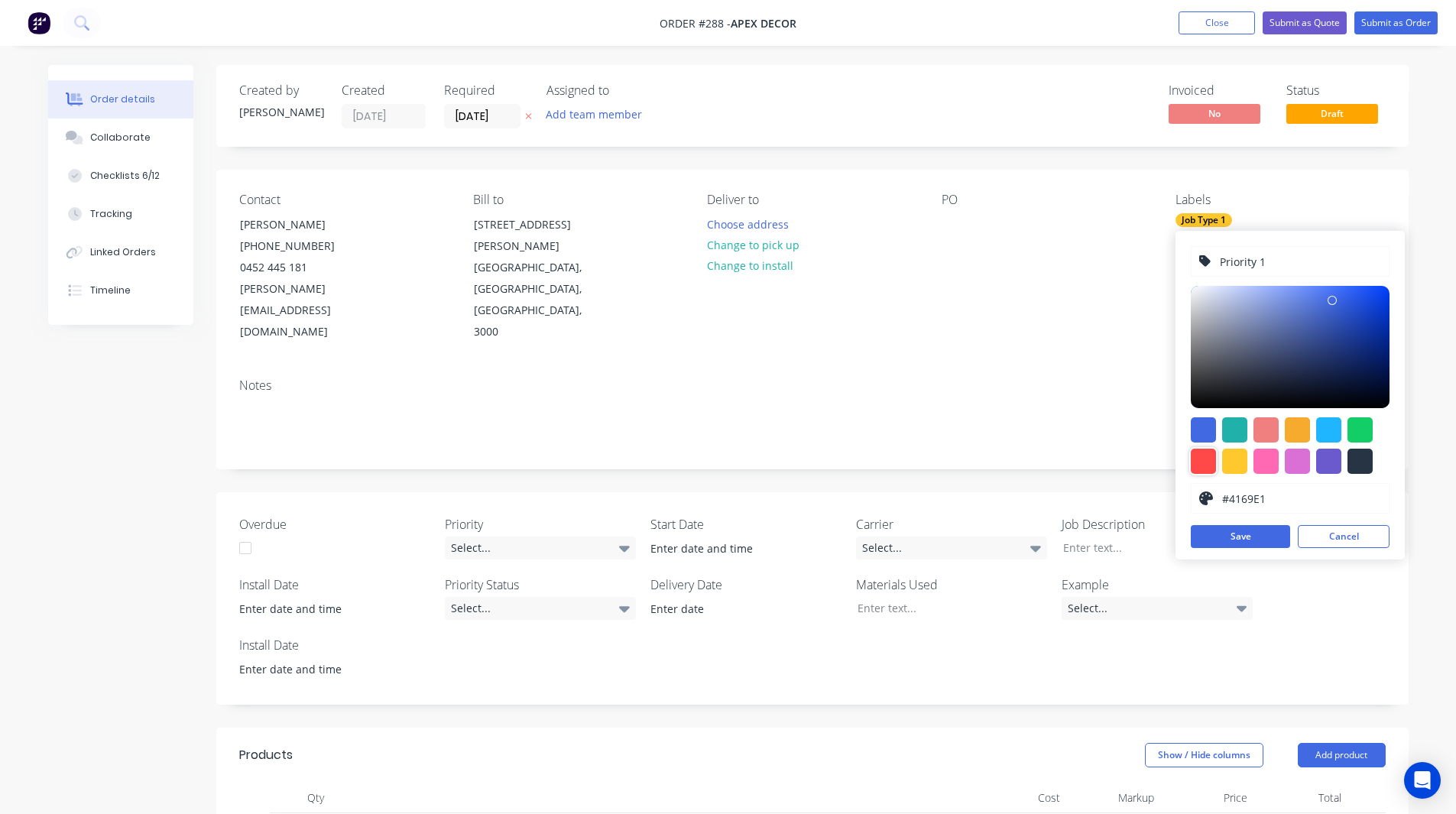 type on "Priority 1" 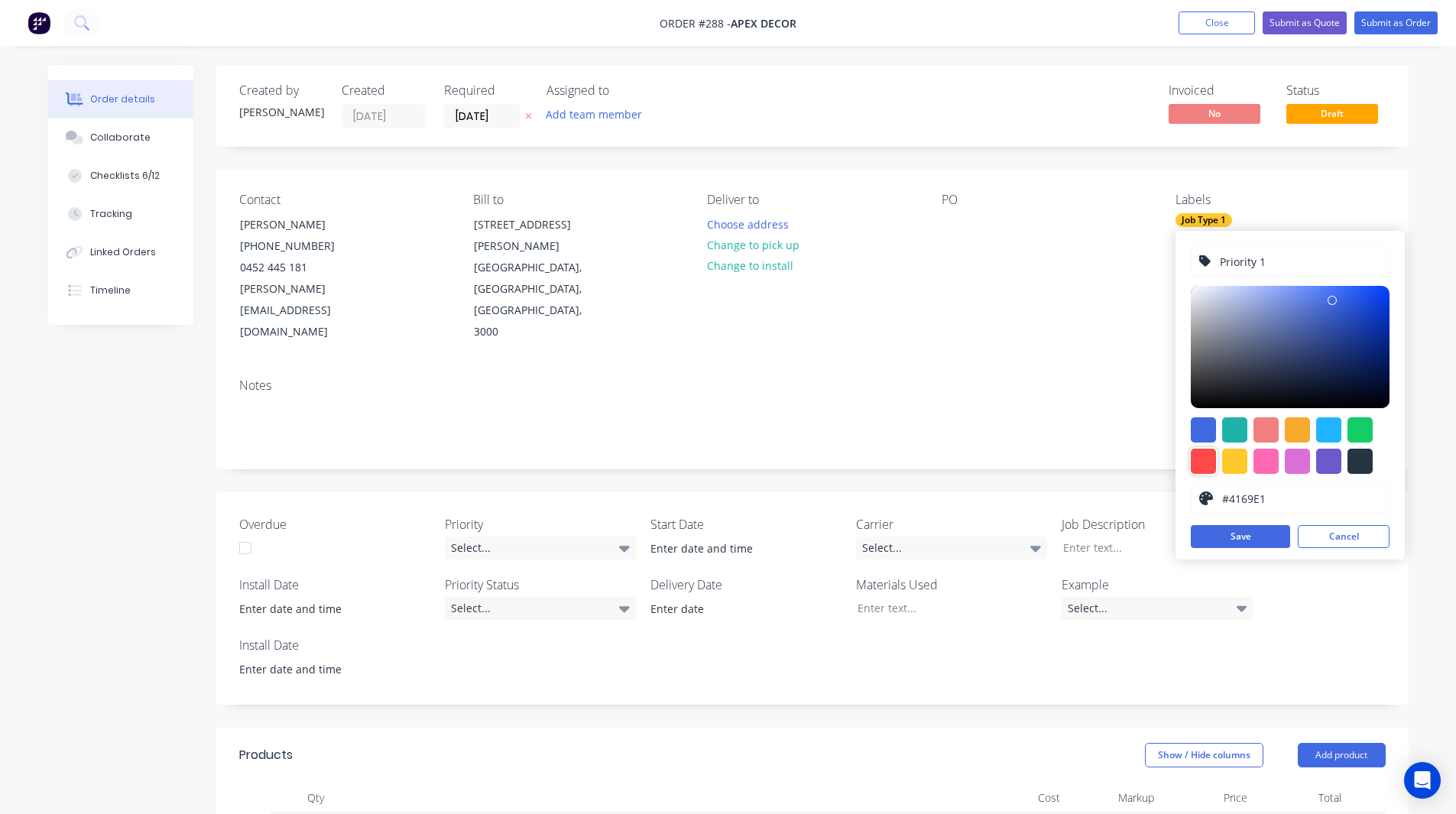 click at bounding box center (1203, 461) 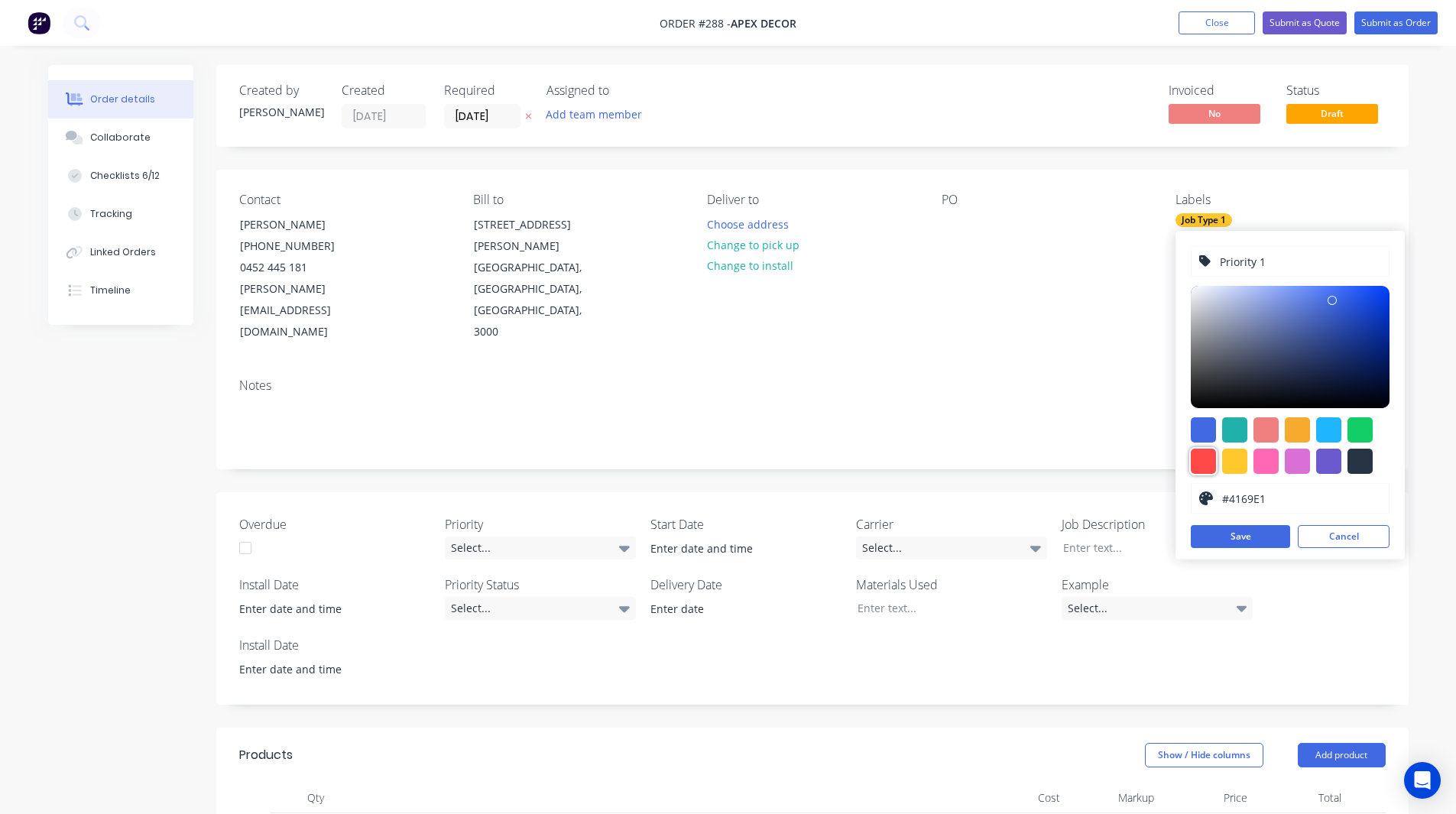 type on "#FF4949" 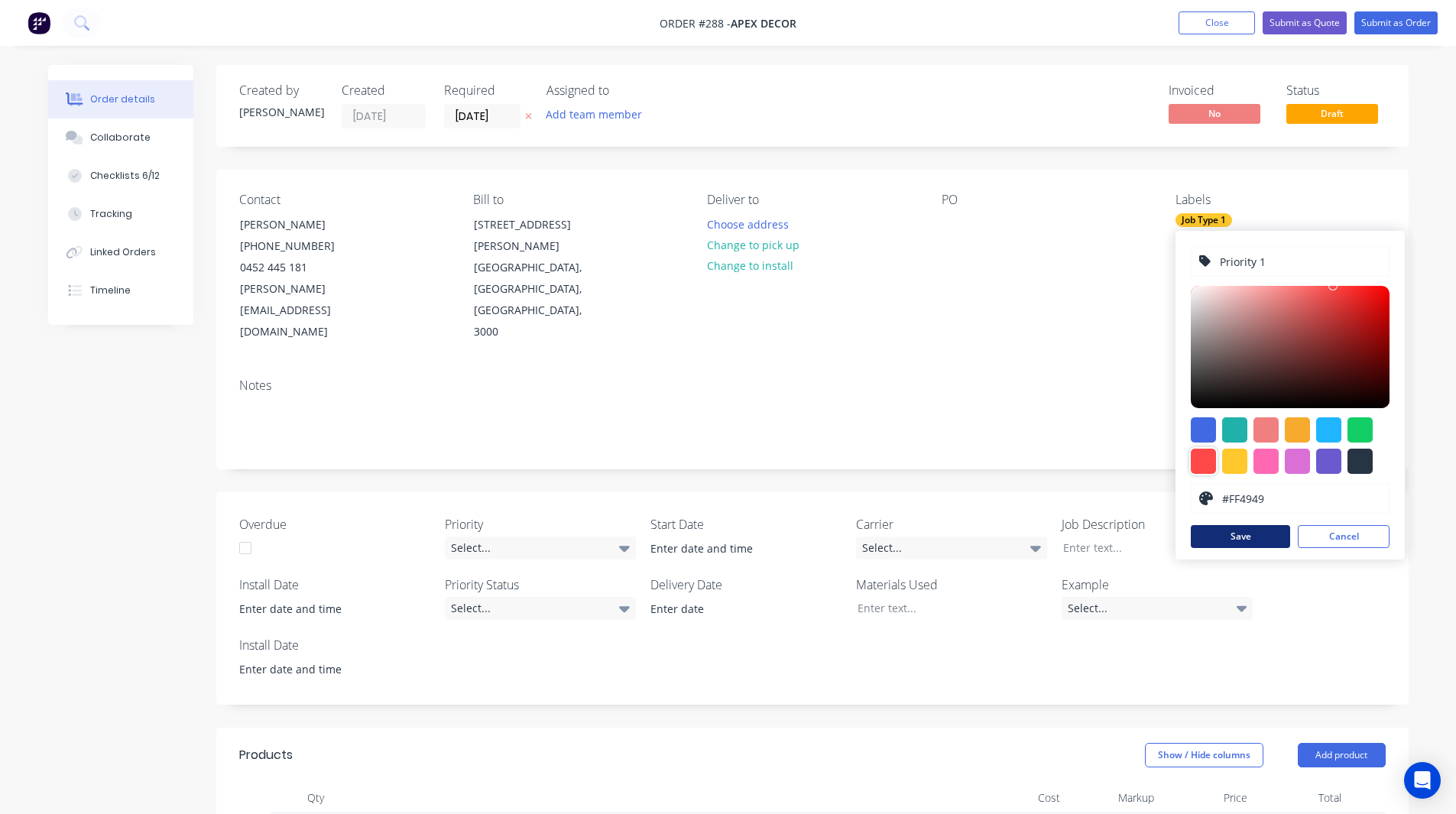 click on "Save" at bounding box center (1240, 537) 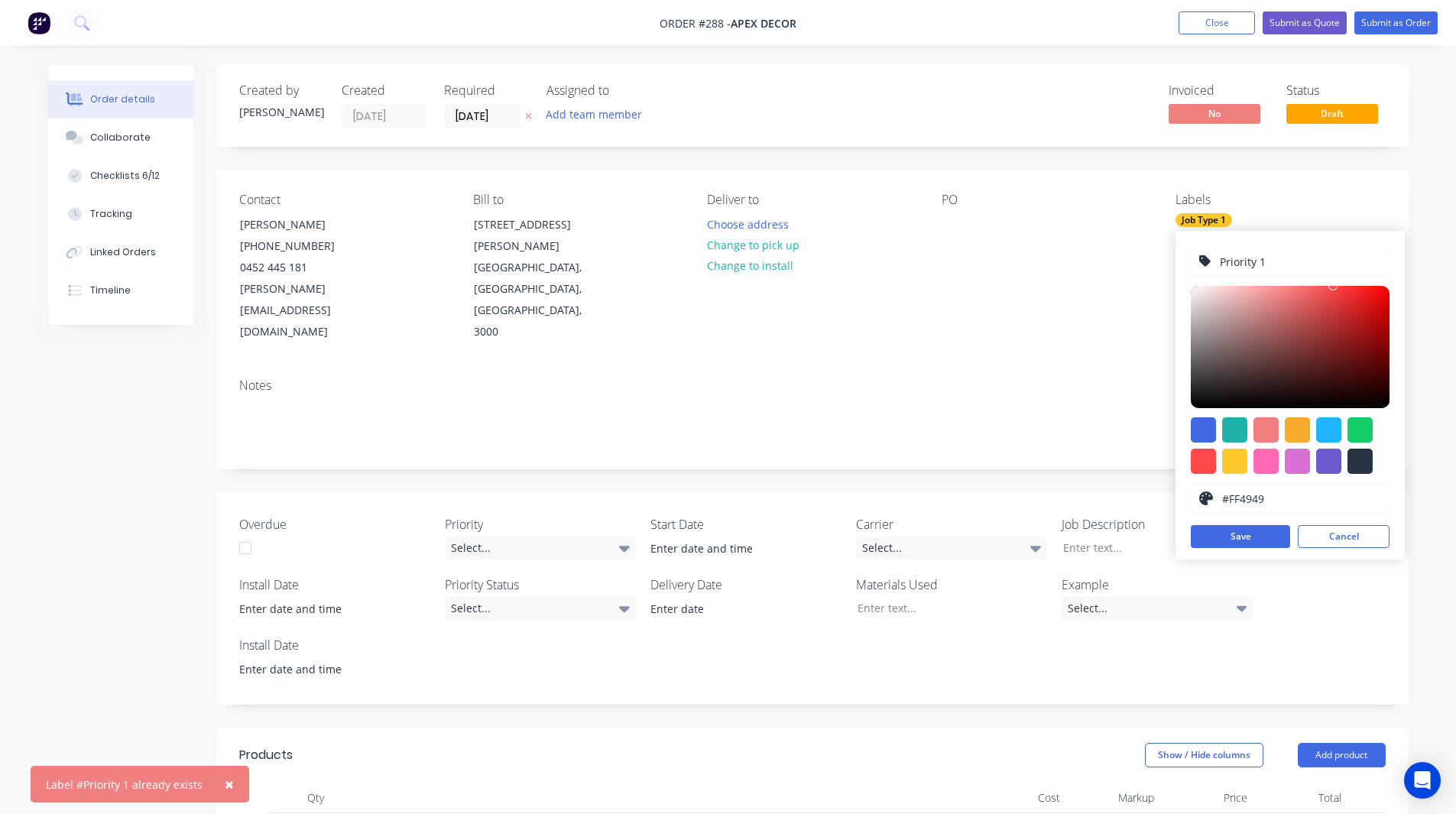 click on "Priority 1" at bounding box center [1299, 261] 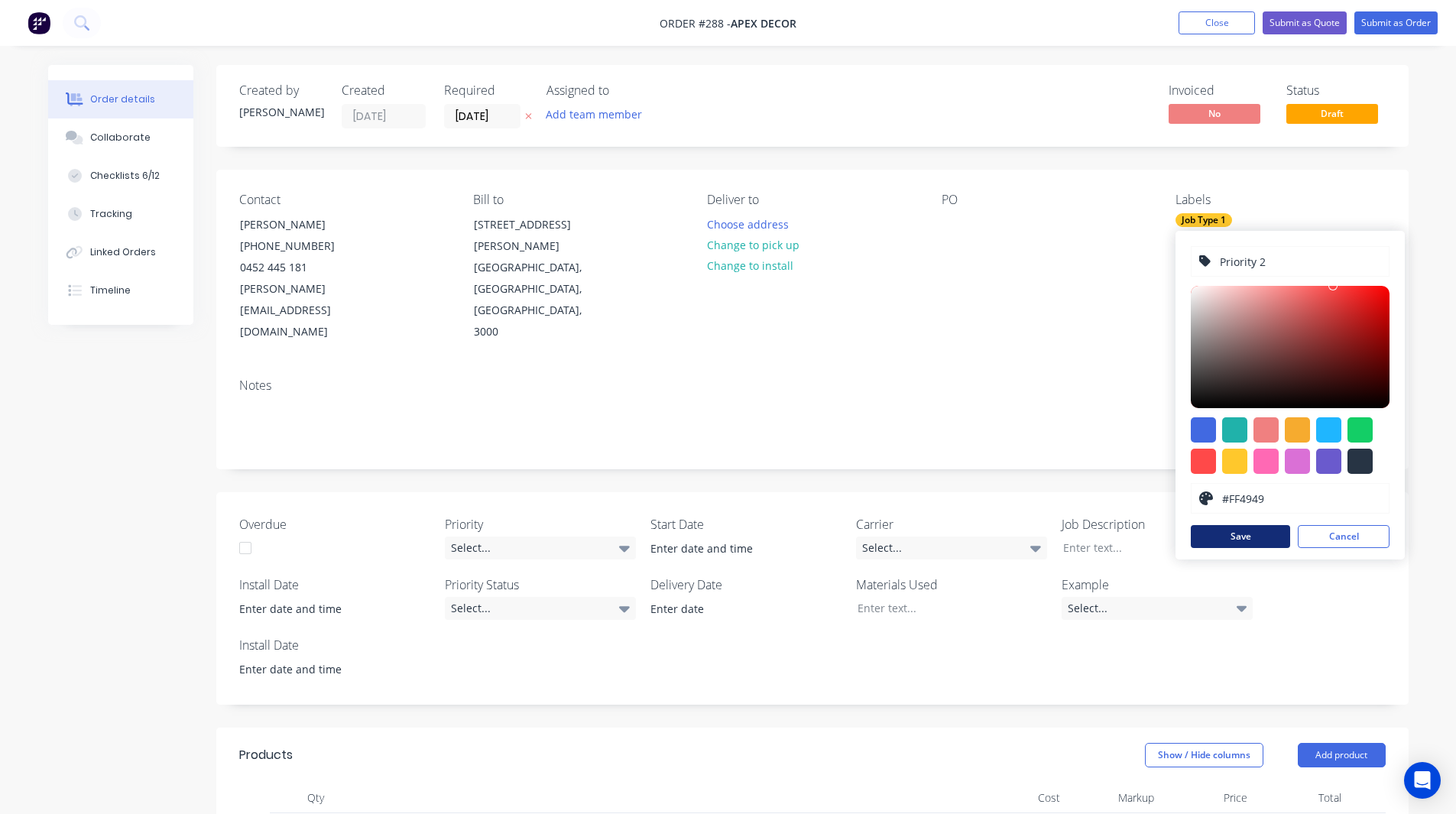 click on "Save" at bounding box center [1240, 537] 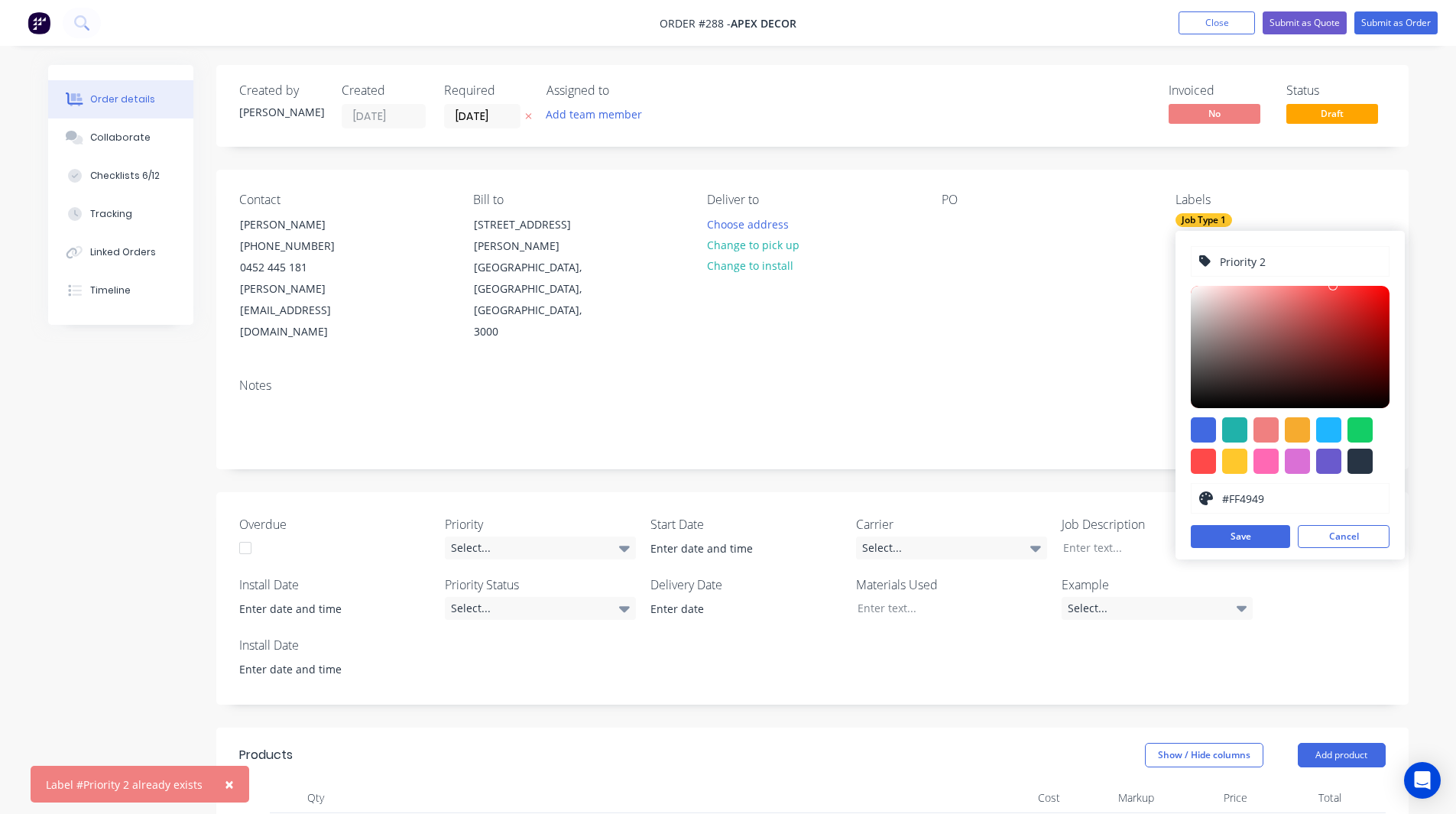 drag, startPoint x: 1275, startPoint y: 261, endPoint x: 1168, endPoint y: 261, distance: 107 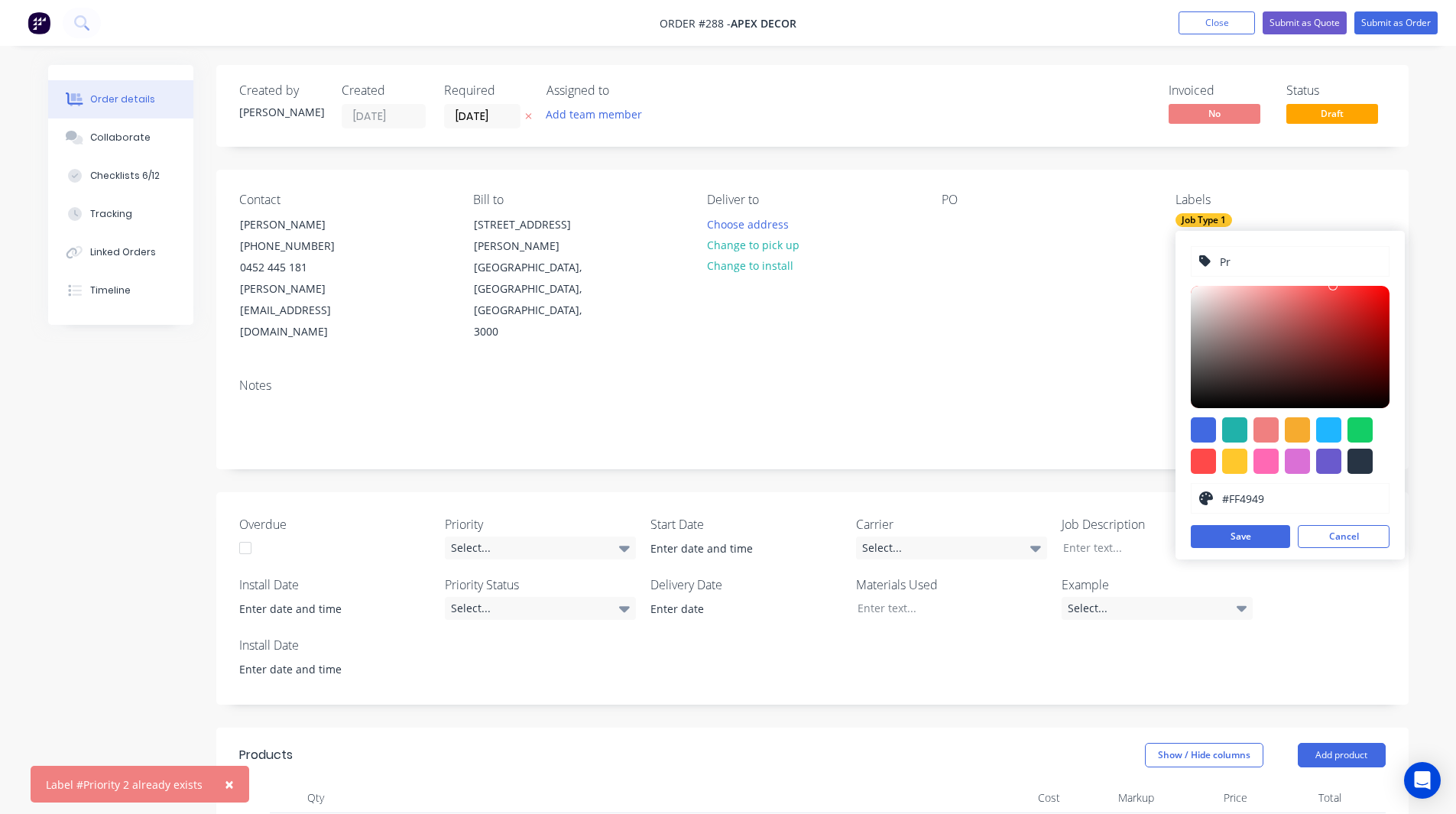 type on "P" 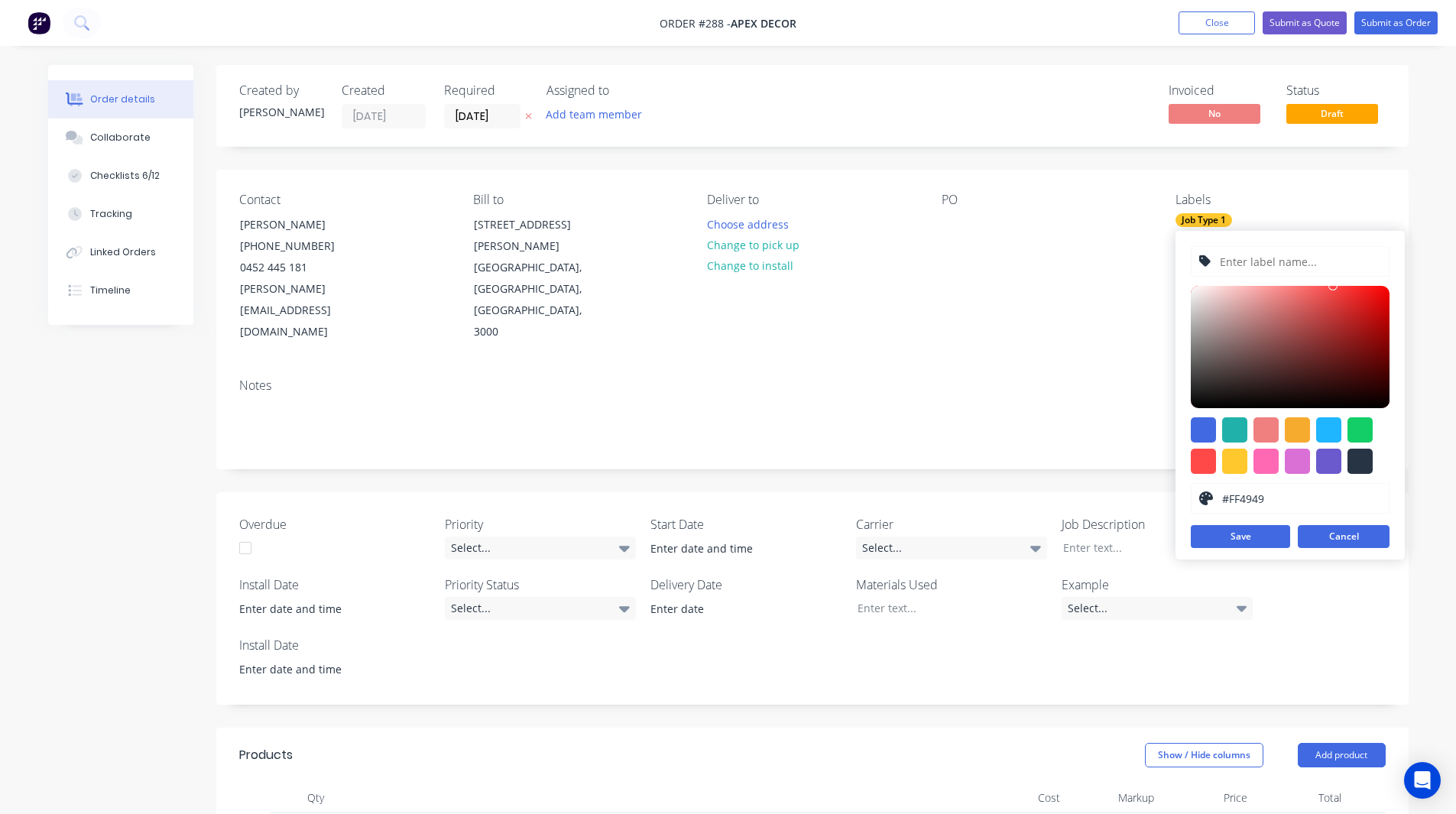 type 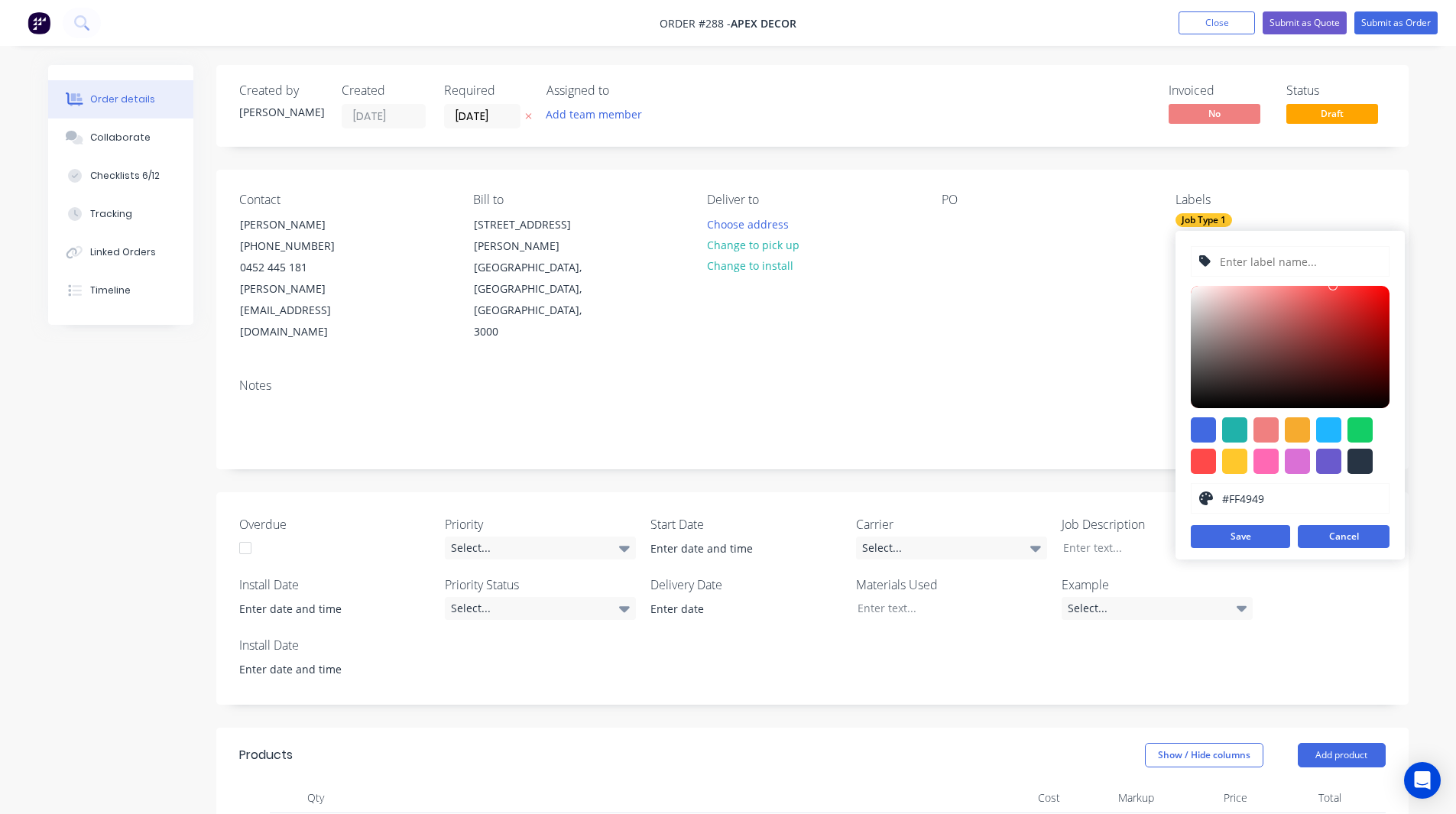 click on "Cancel" at bounding box center (1344, 537) 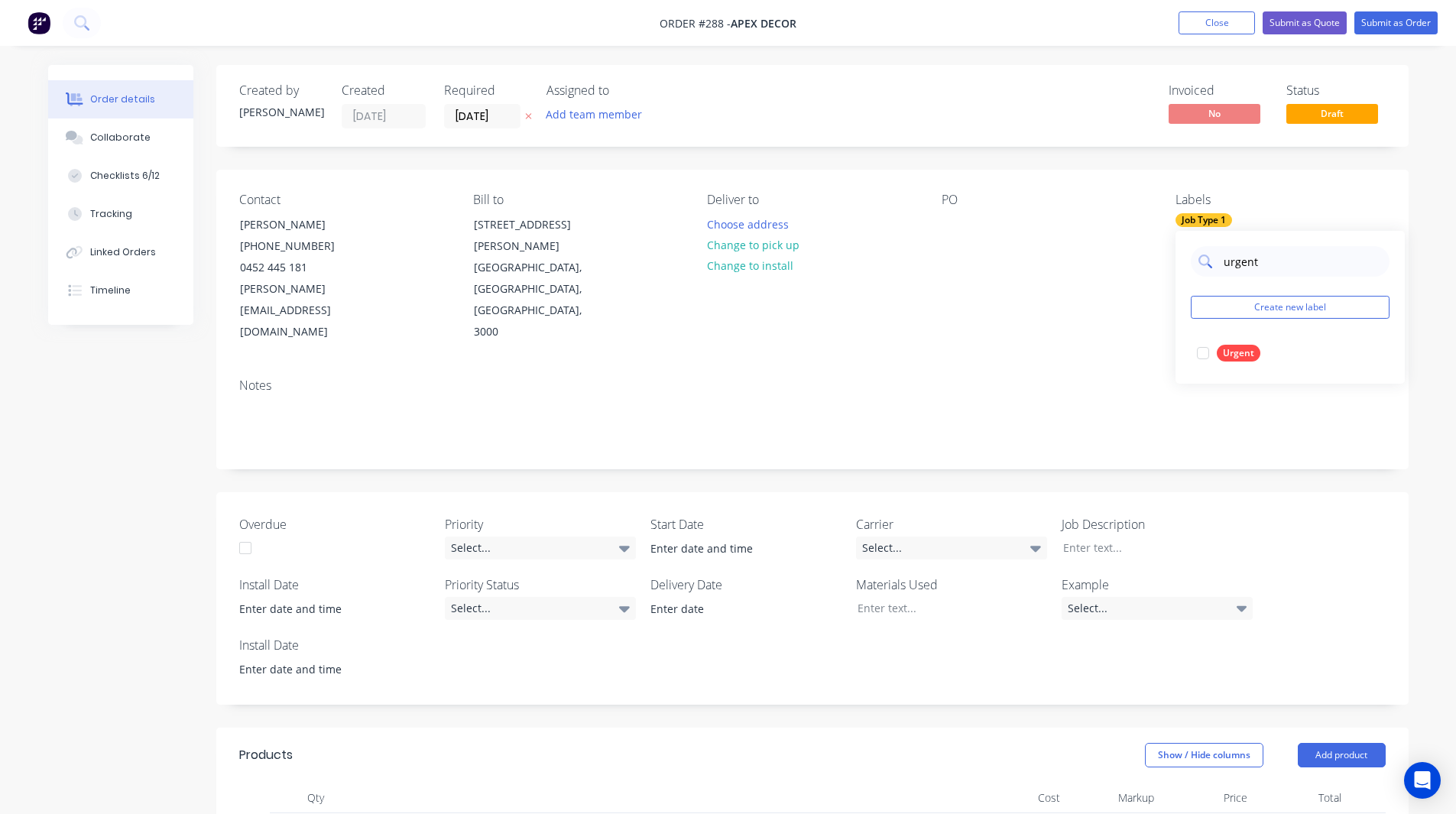 click on "urgent" at bounding box center [1302, 261] 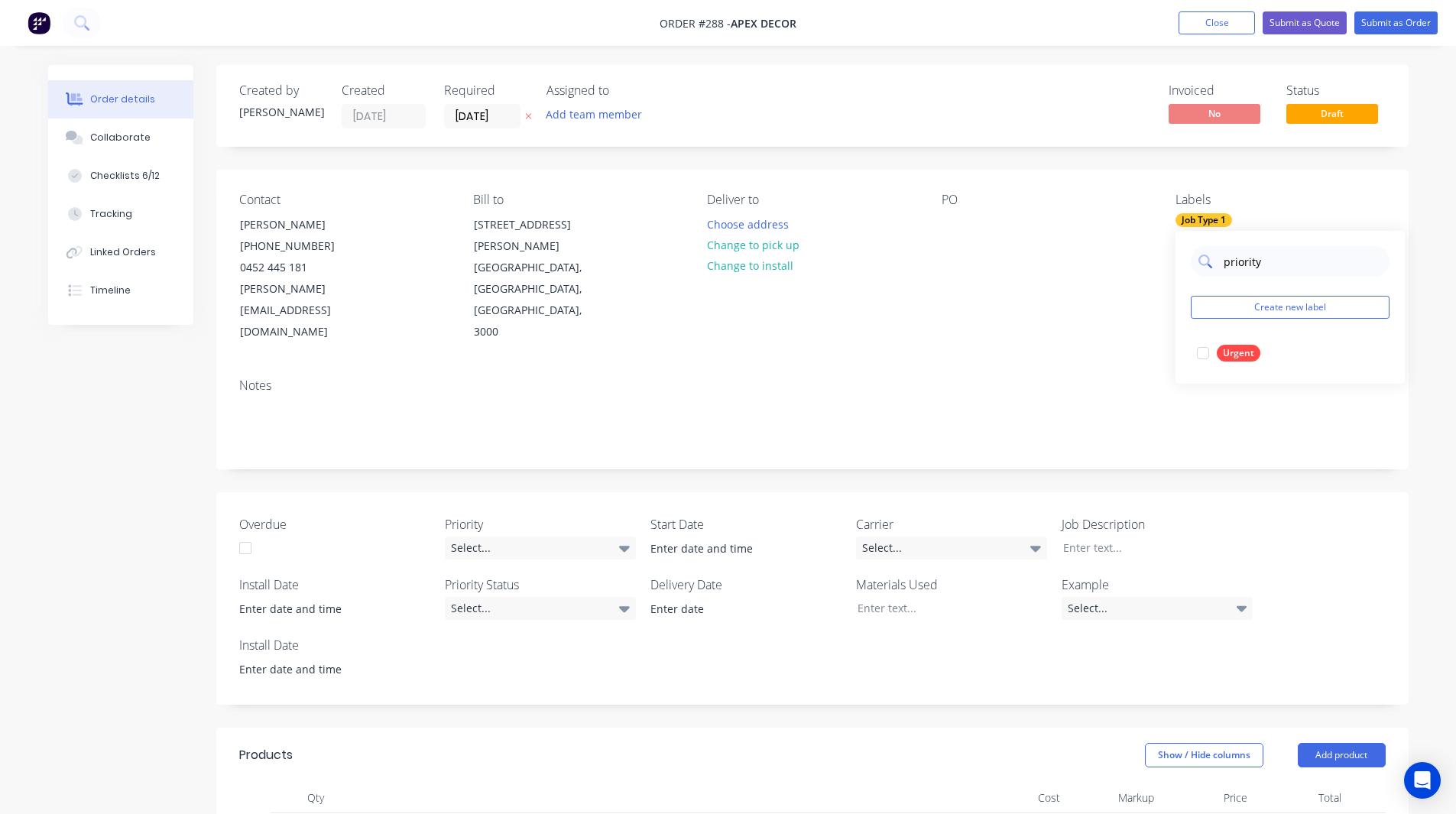 type on "priority 1" 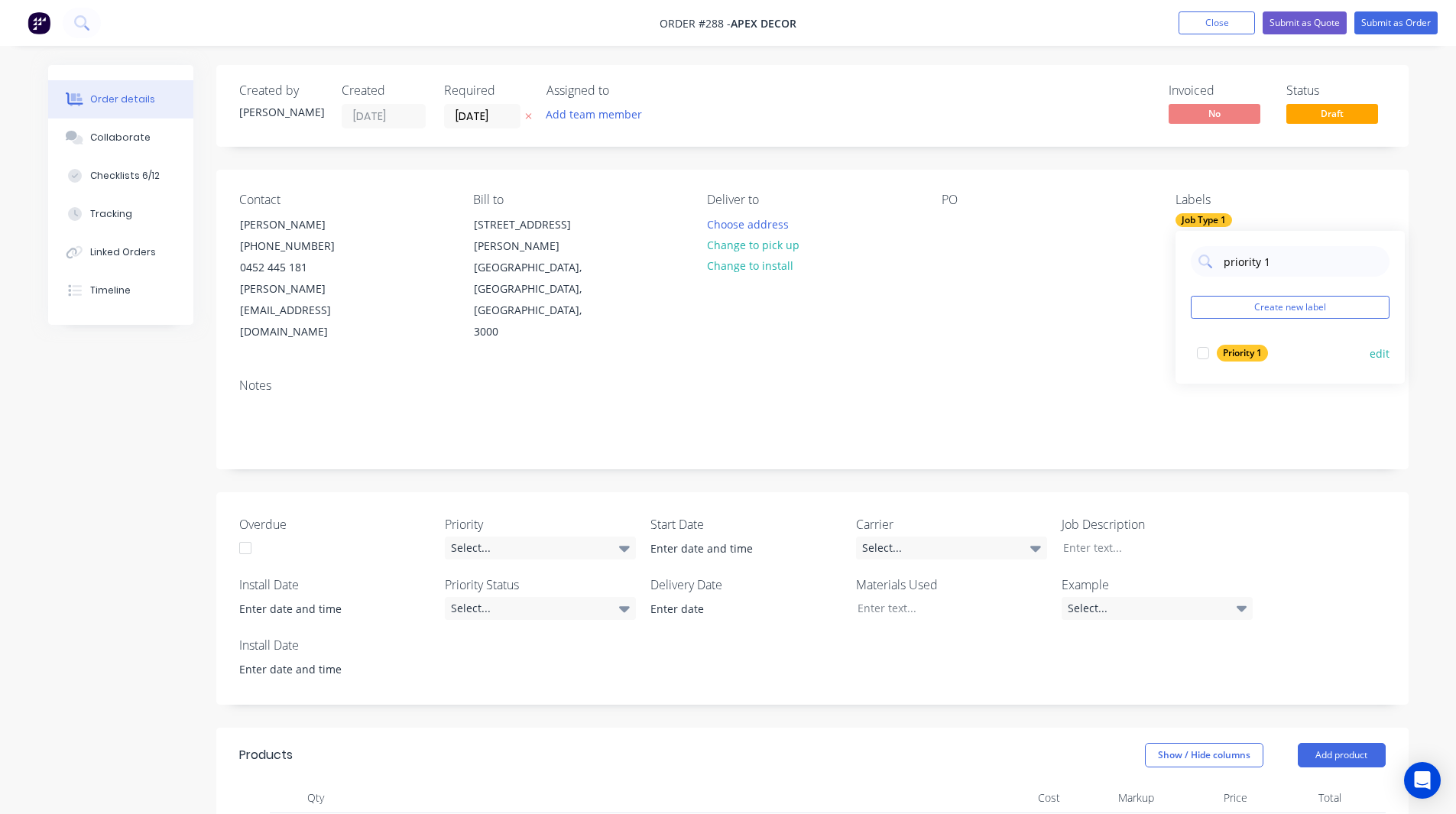 click at bounding box center [1203, 353] 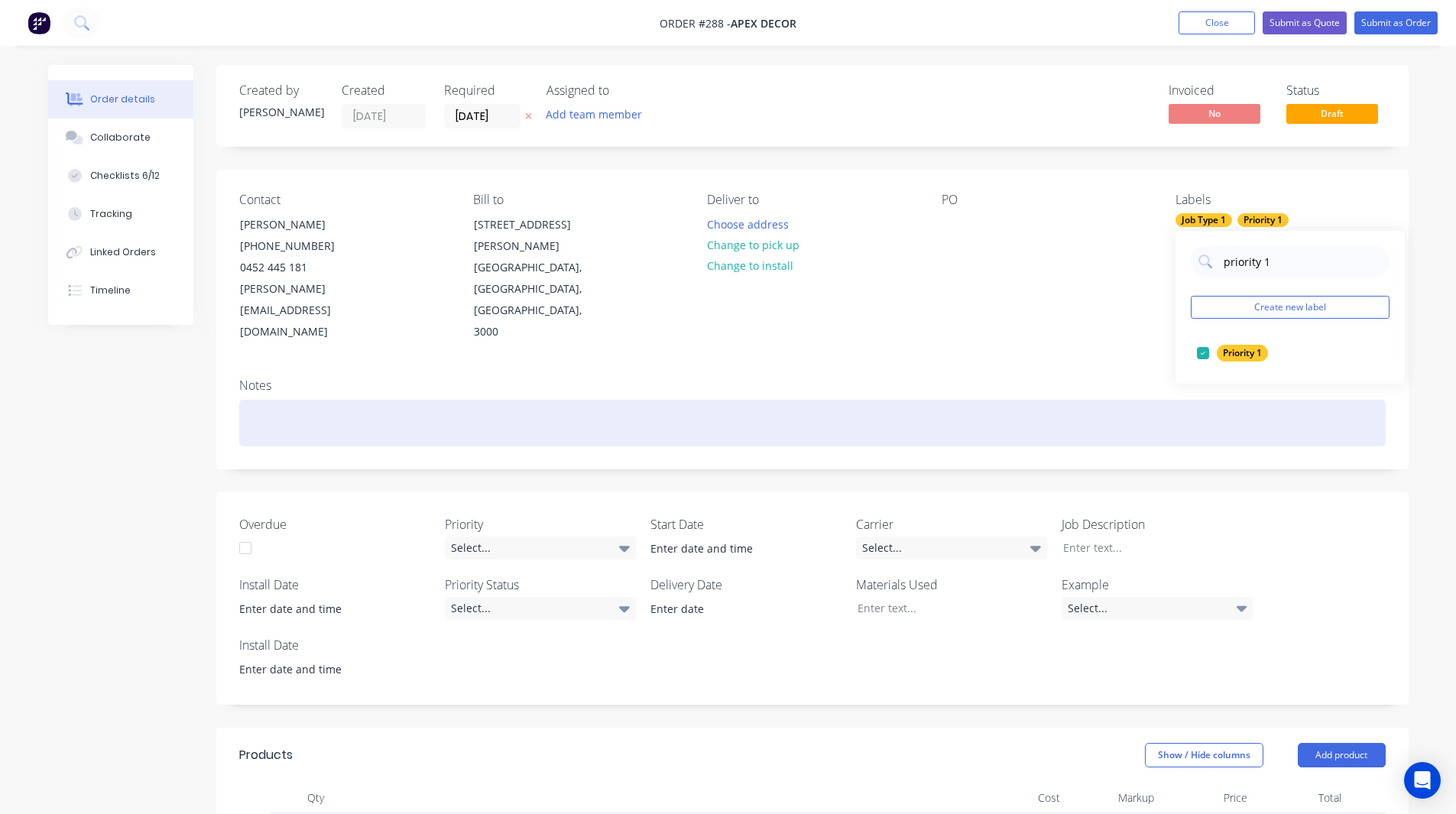 click at bounding box center (812, 423) 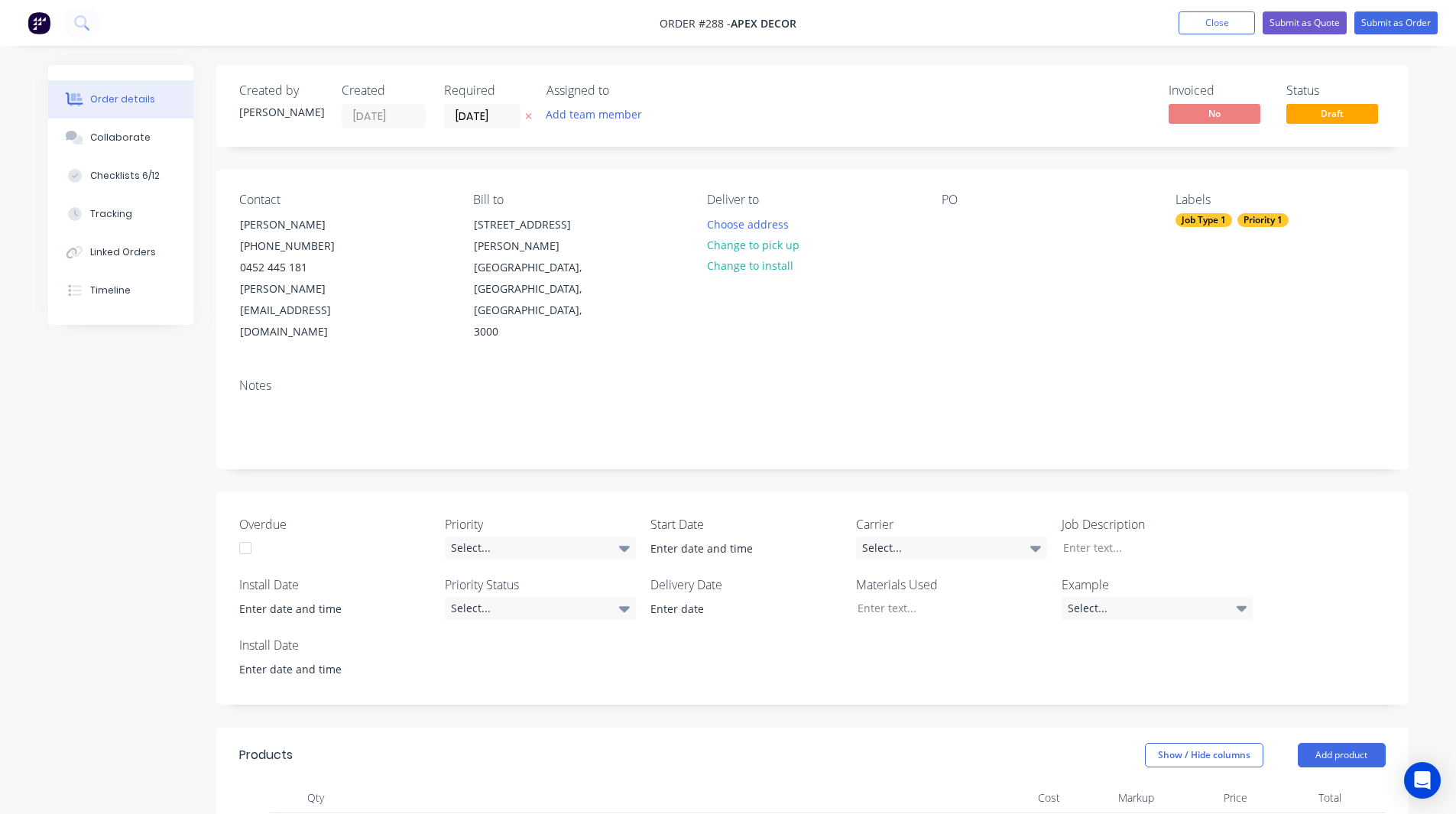 click on "Order details Collaborate Checklists 6/12 Tracking Linked Orders Timeline   Order details   Collaborate   Checklists   Tracking   Linked Orders   Timeline Created by Rob Created 28/07/25 Required 04/08/25 Assigned to Add team member Invoiced No Status Draft Contact Jason (03) 9876 5432 0452 445 181 jason@ultraspan.au Bill to 789 Collins Street  Melbourne, Victoria, Australia, 3000 Deliver to Choose address Change to pick up Change to install PO Labels Job Type 1 Priority 1 Notes Overdue Priority Select... Start Date Carrier Select... Job Description Install Date Priority Status Select... Delivery Date Materials Used Example Select... Install Date Products Show / Hide columns Add product     Qty Cost Markup Price Total  Kit 1 Custom Fabrication $982.73 $982.73   1 Flat Plate Code 4002 Size 3 x 1.5m x 3mm $196.10 $196.10 25 25 % $245.13 $245.13 $245.13 $245.13   2 RHS Code 5002 Size 20 x 20 x 1.6mm $14.22 $14.22 25.04 25.04 % $17.78 $17.78 $35.56 $35.56   2 Angle Code 2002 Size 50 x 50 x  5mm x 7500 $50.70 %" at bounding box center [728, 1064] 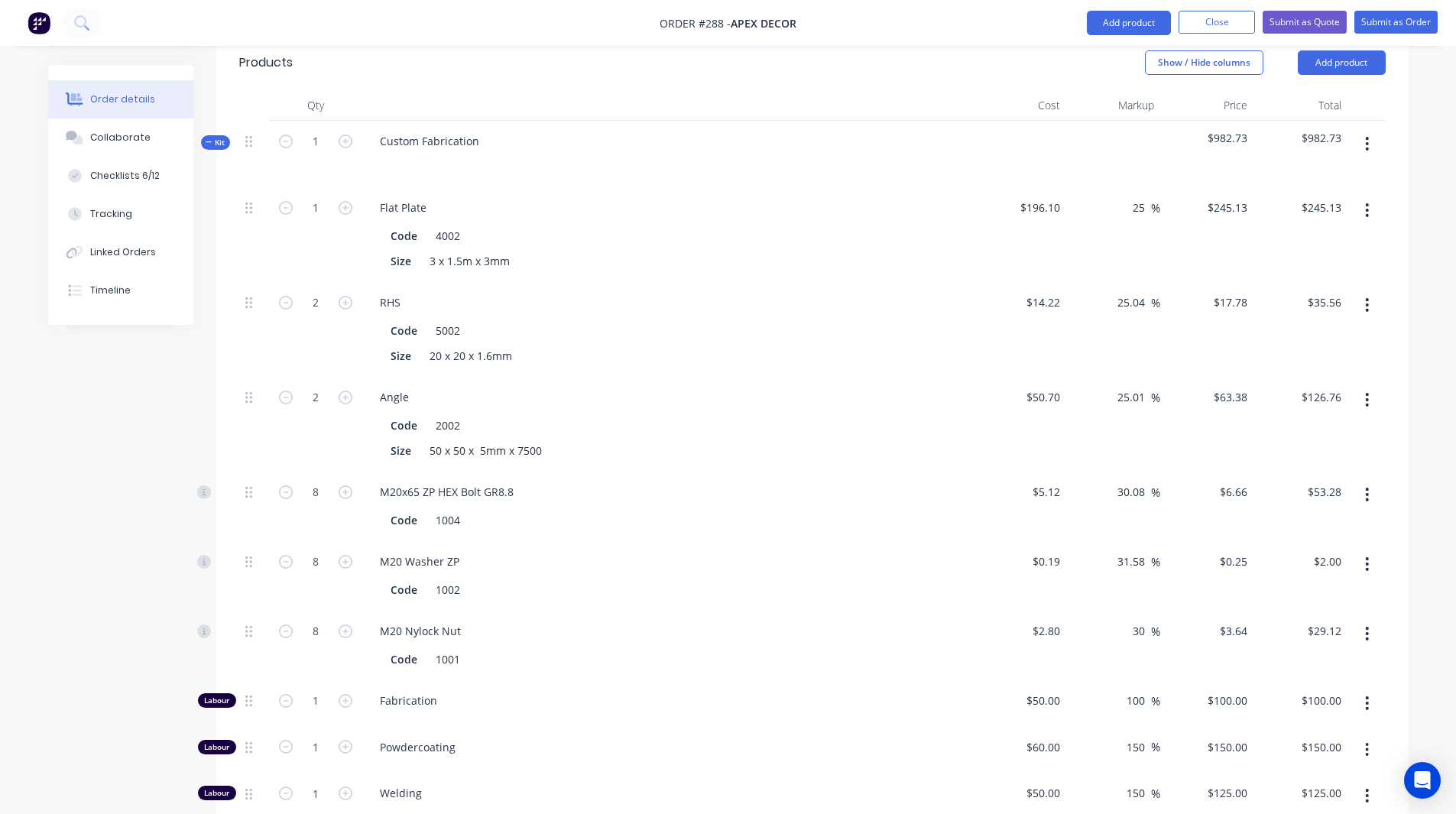 scroll, scrollTop: 719, scrollLeft: 0, axis: vertical 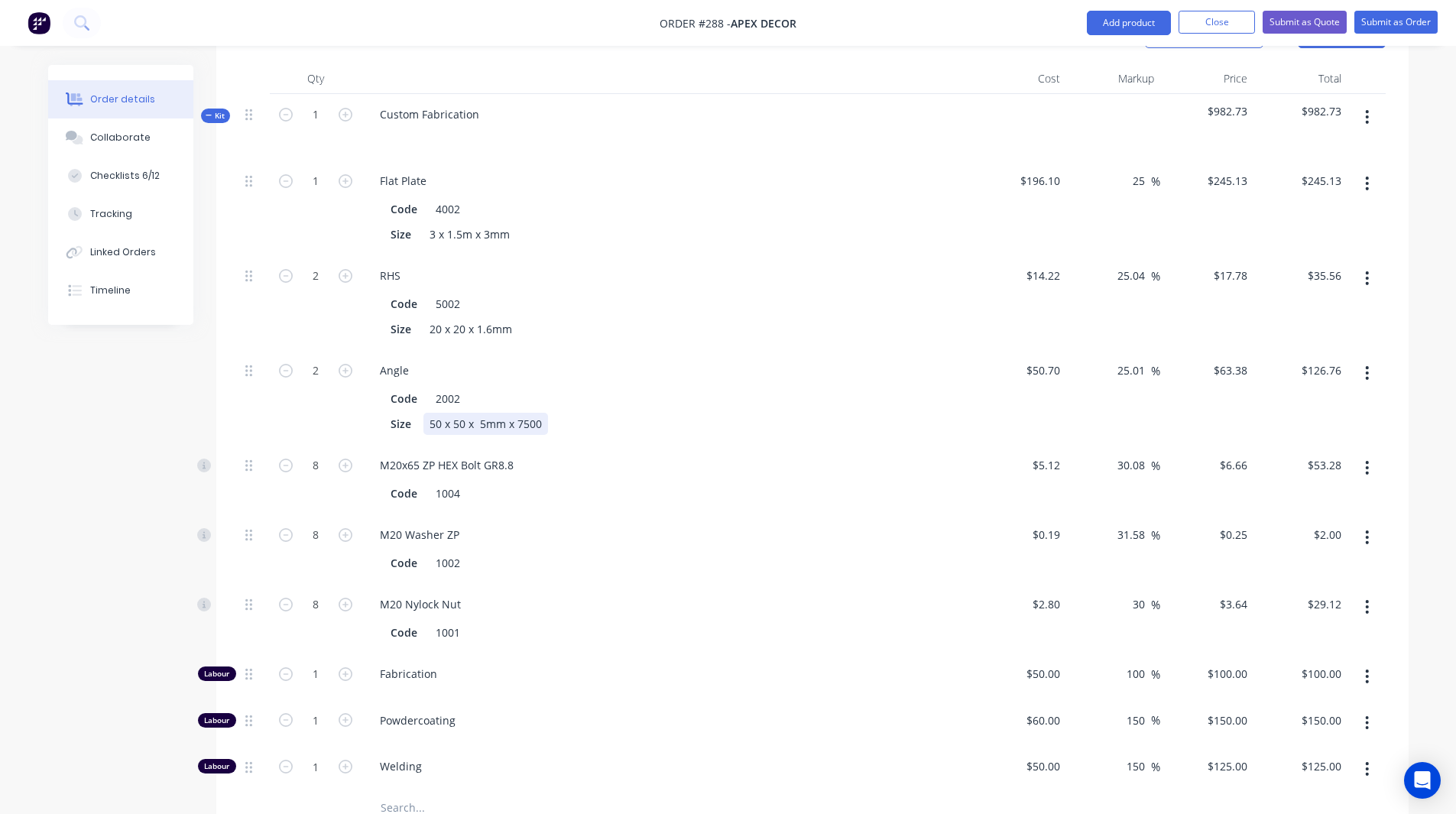 click on "Size 50 x 50 x  5mm x 7500" at bounding box center [664, 423] 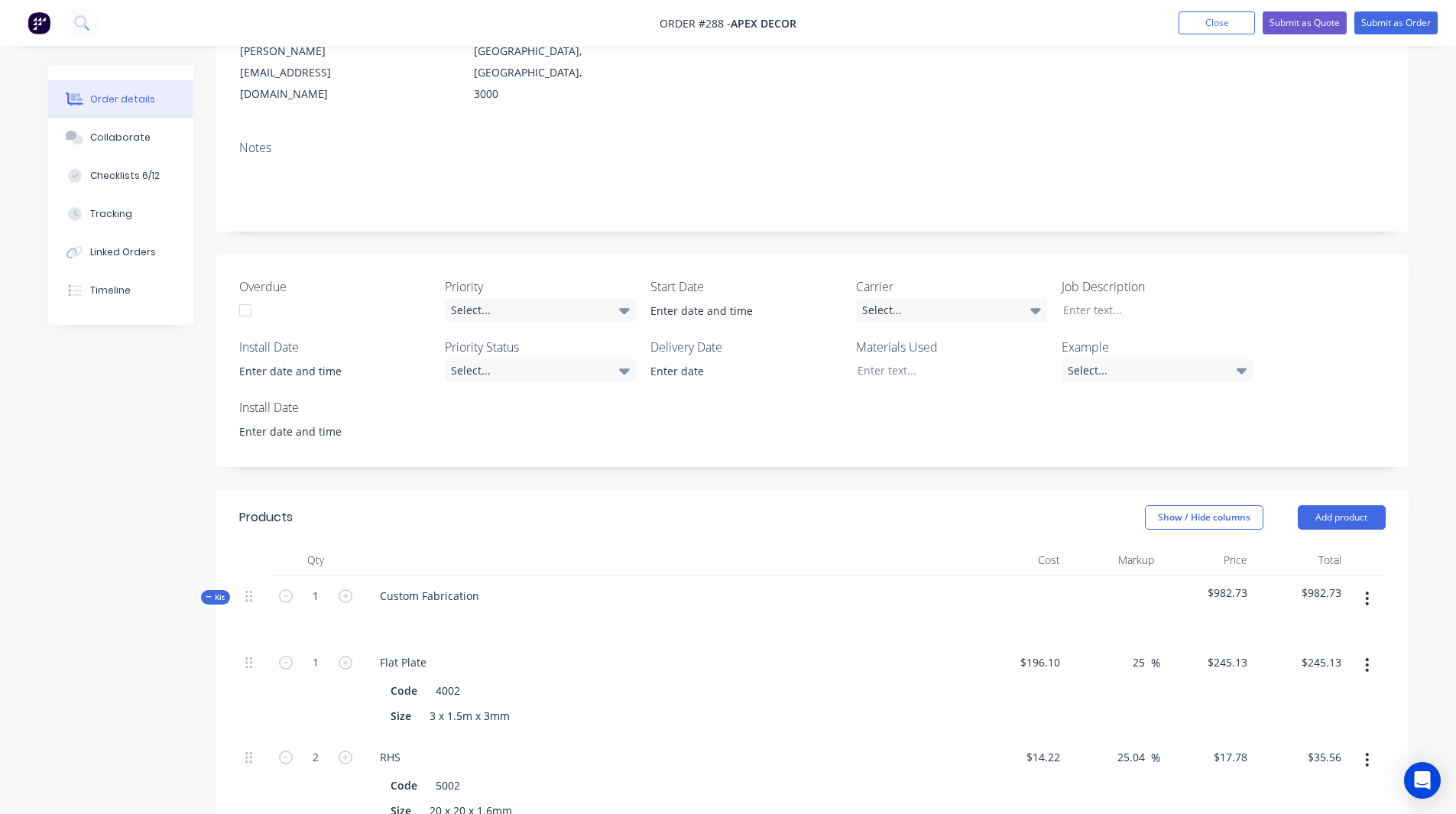 scroll, scrollTop: 204, scrollLeft: 0, axis: vertical 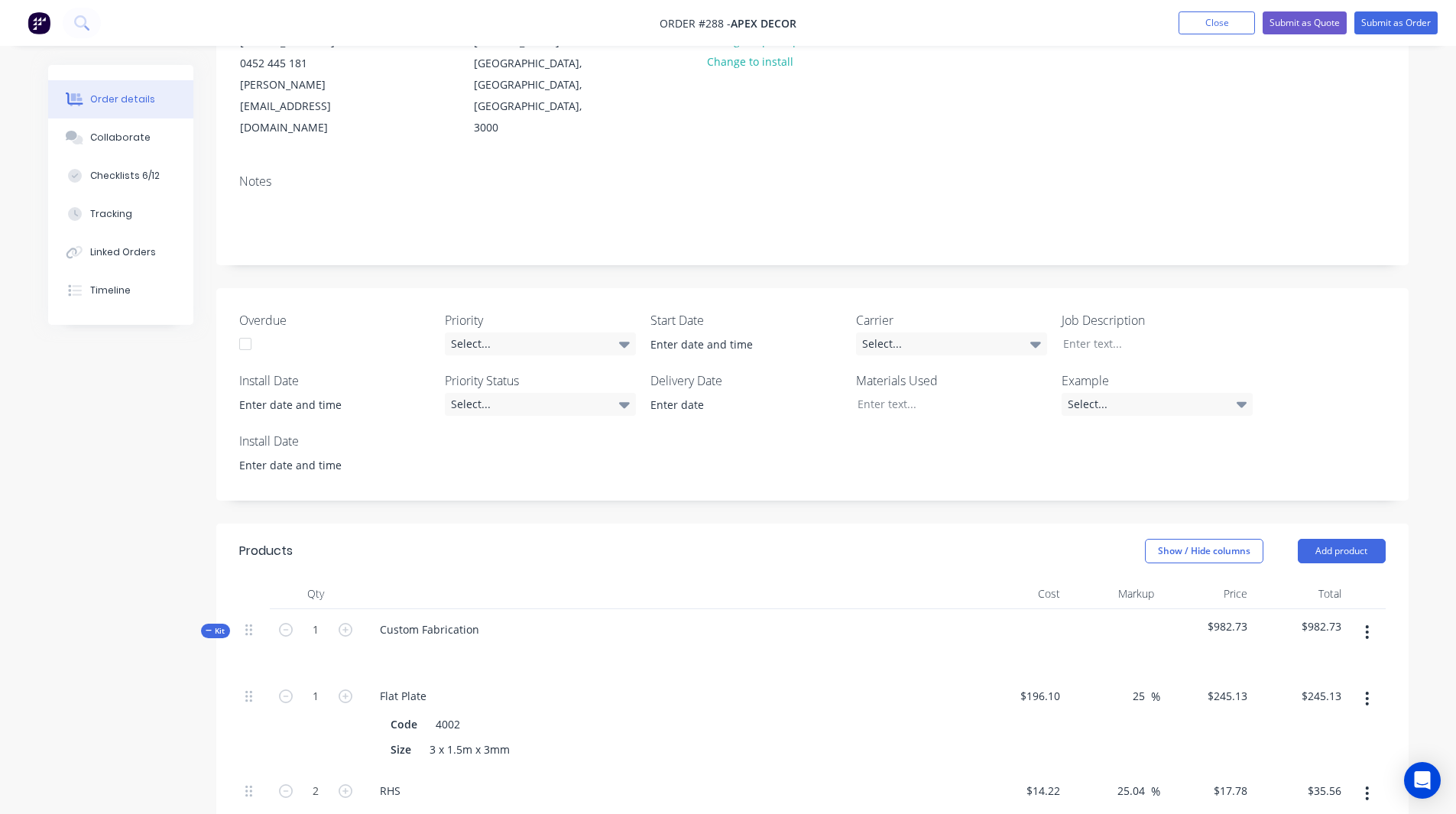 click on "Created by Rob Created 28/07/25 Required 04/08/25 Assigned to Add team member Invoiced No Status Draft Contact Jason (03) 9876 5432 0452 445 181 jason@ultraspan.au Bill to 789 Collins Street  Melbourne, Victoria, Australia, 3000 Deliver to Choose address Change to pick up Change to install PO Labels Job Type 1 Priority 1 Notes Overdue Priority Select... Start Date Carrier Select... Job Description Install Date Priority Status Select... Delivery Date Materials Used Example Select... Install Date Products Show / Hide columns Add product     Qty Cost Markup Price Total  Kit 1 Custom Fabrication $982.73 $982.73   1 Flat Plate Code 4002 Size 3 x 1.5m x 3mm $196.10 $196.10 25 25 % $245.13 $245.13 $245.13 $245.13   2 RHS Code 5002 Size 20 x 20 x 1.6mm $14.22 $14.22 25.04 25.04 % $17.78 $17.78 $35.56 $35.56   2 Angle Code 2002 Size 50 x 50 x  5mm x 7500 $50.70 $50.70 25.01 25.01 % $63.38 $63.38 $126.76 $126.76   8 M20x65 ZP HEX Bolt GR8.8 Code 1004 $5.12 $5.12 30.08 30.08 % $6.66 $6.66 $53.28 $53.28   8 M20 Washer ZP" at bounding box center (728, 893) 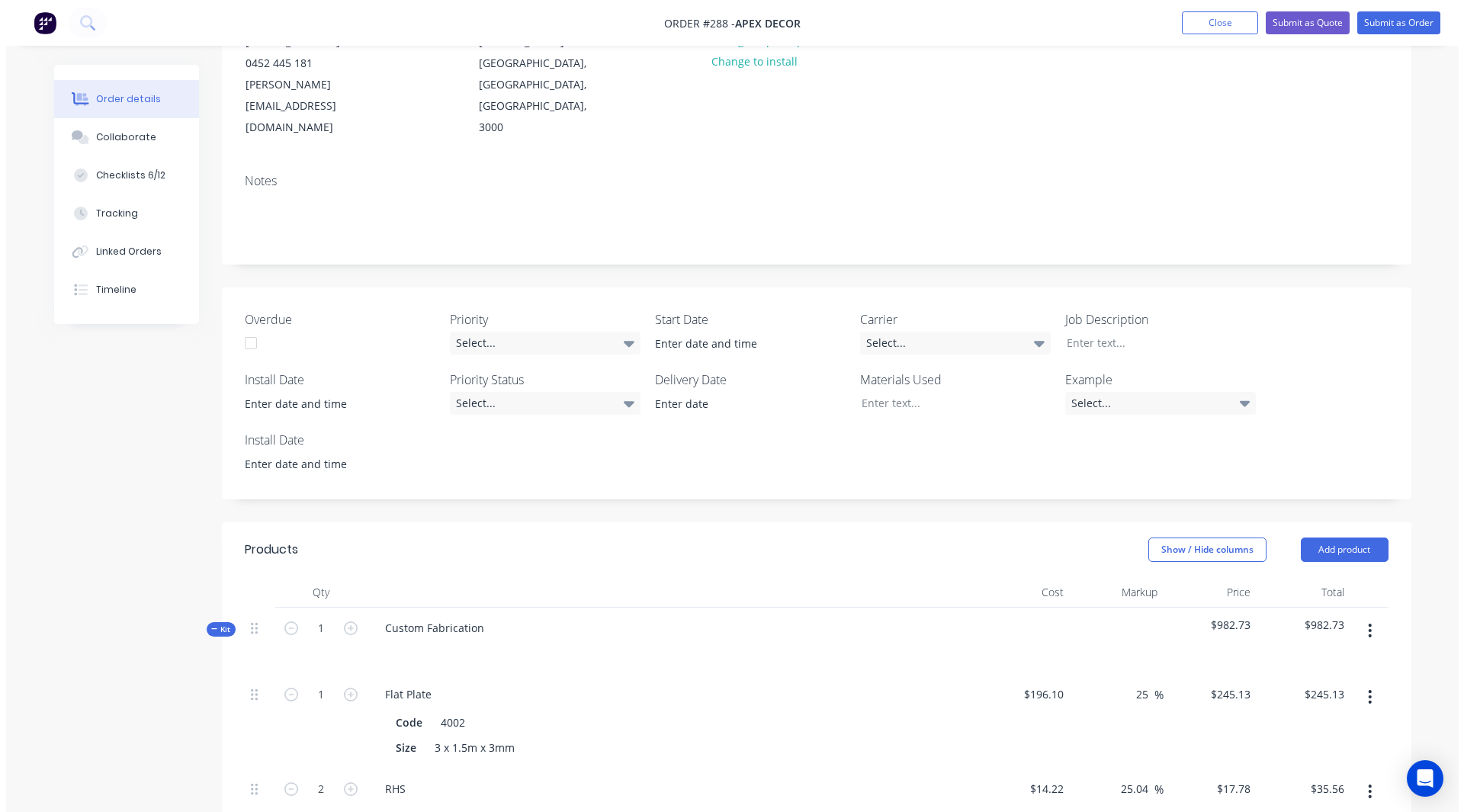 scroll, scrollTop: 0, scrollLeft: 0, axis: both 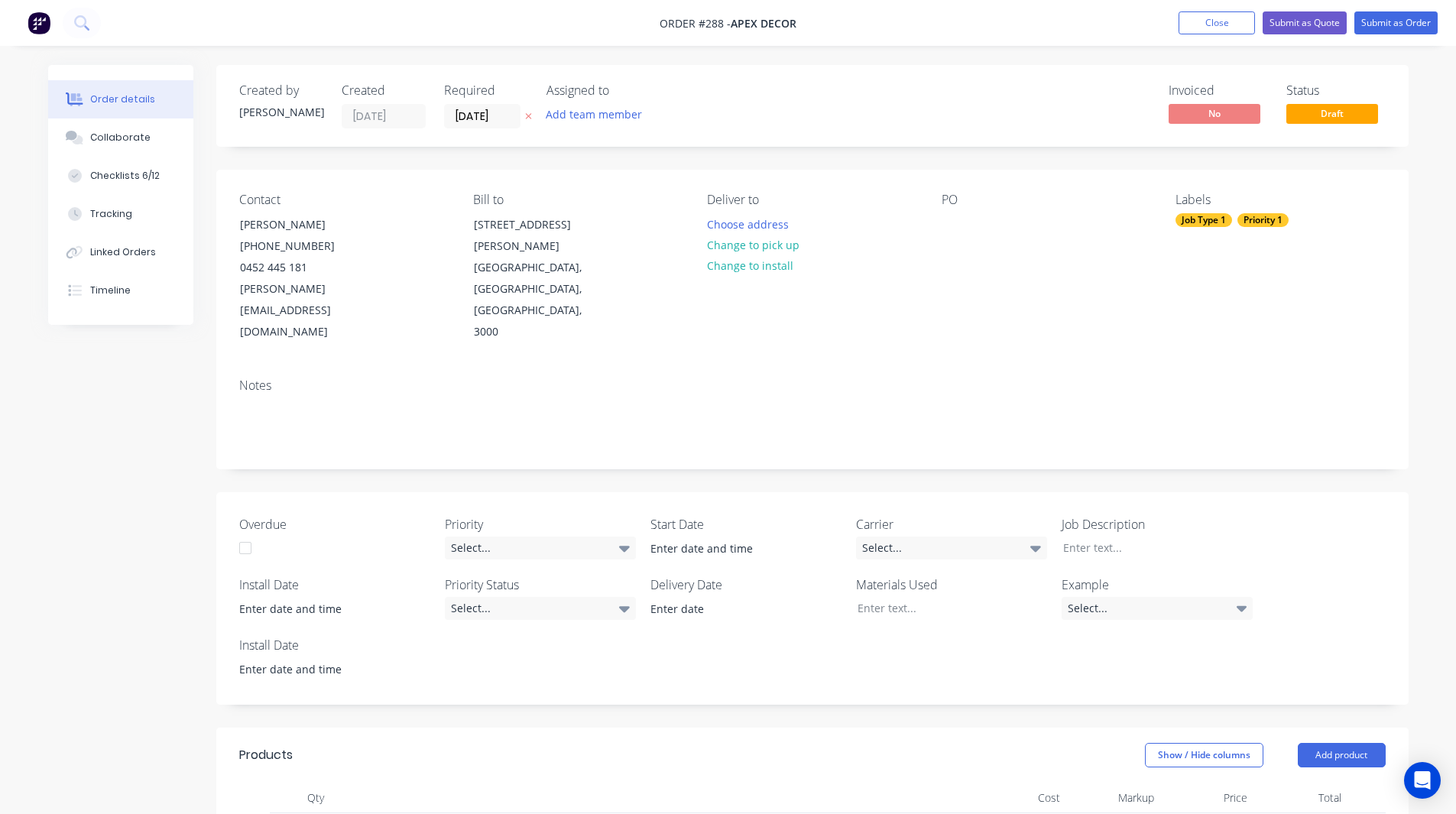 click at bounding box center (39, 23) 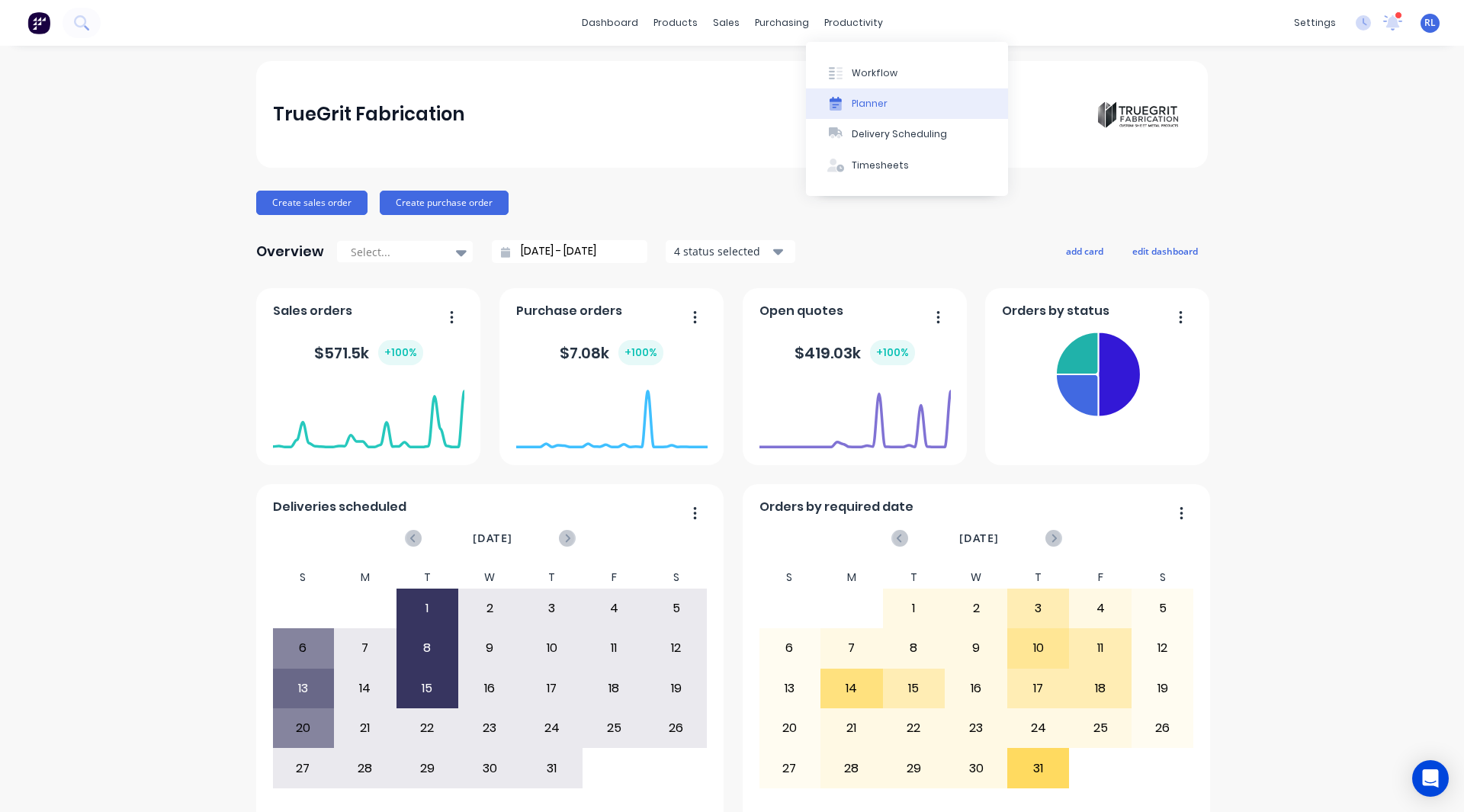 click on "Planner" at bounding box center (907, 104) 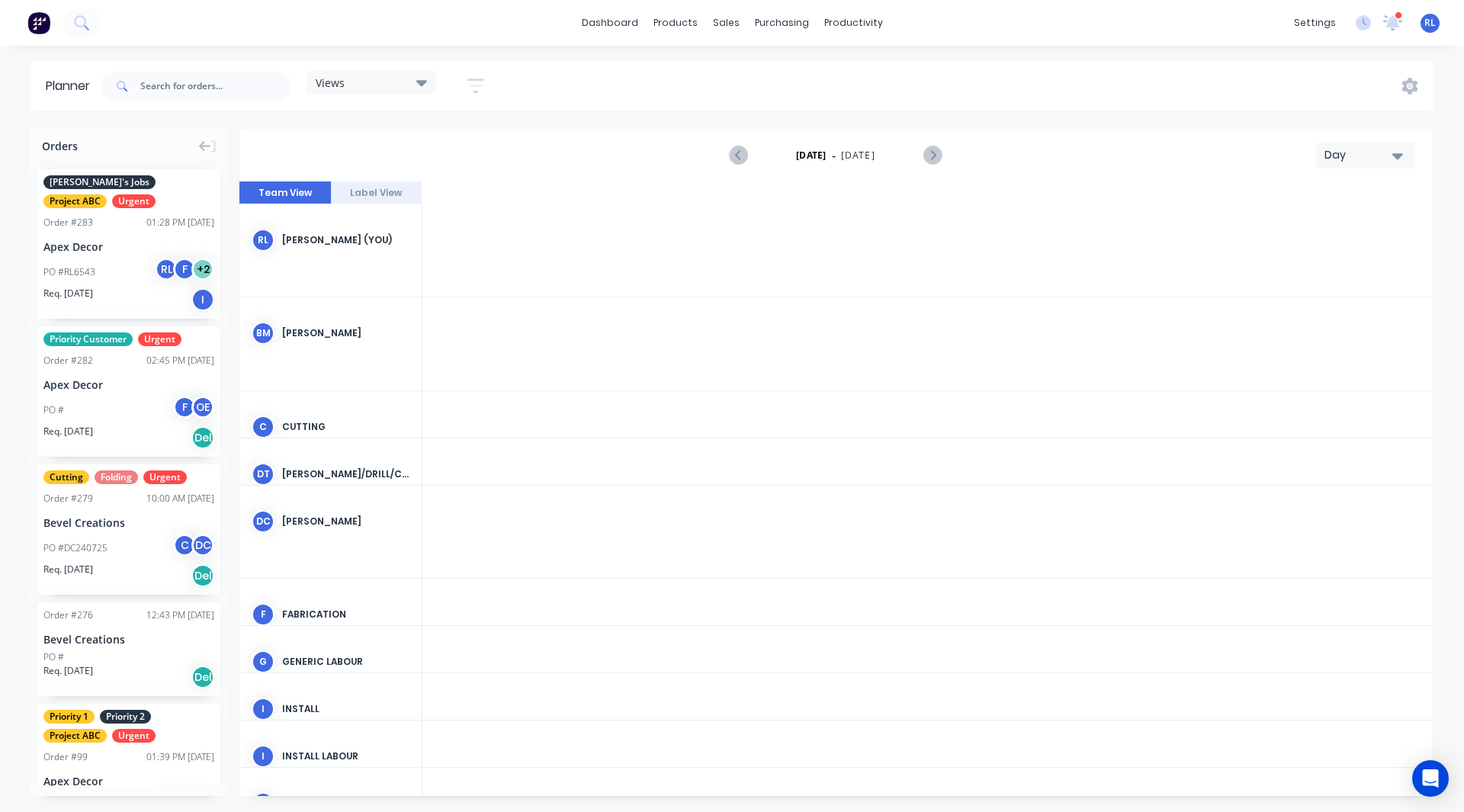 scroll, scrollTop: 0, scrollLeft: 3173, axis: horizontal 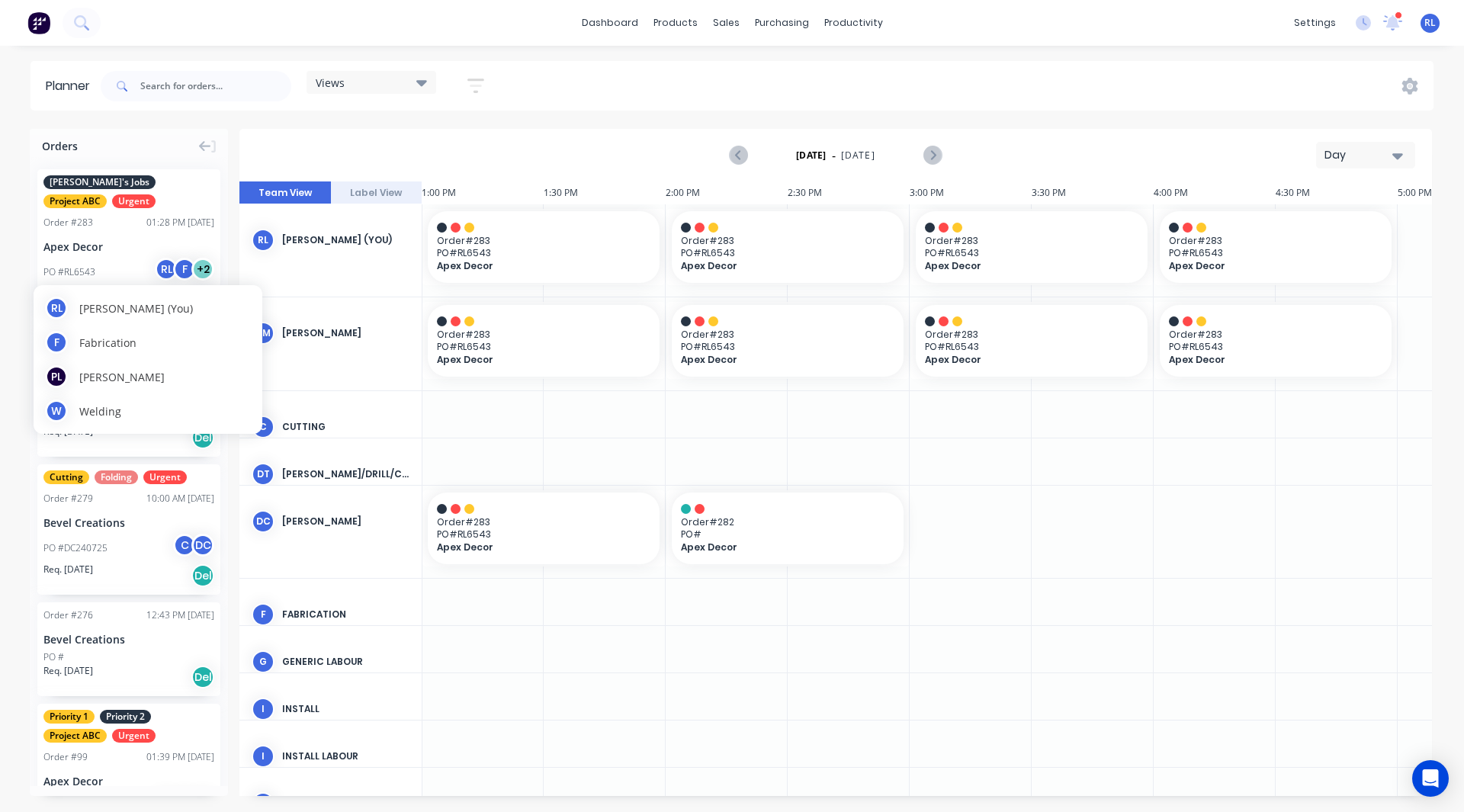 click on "RL" at bounding box center [166, 269] 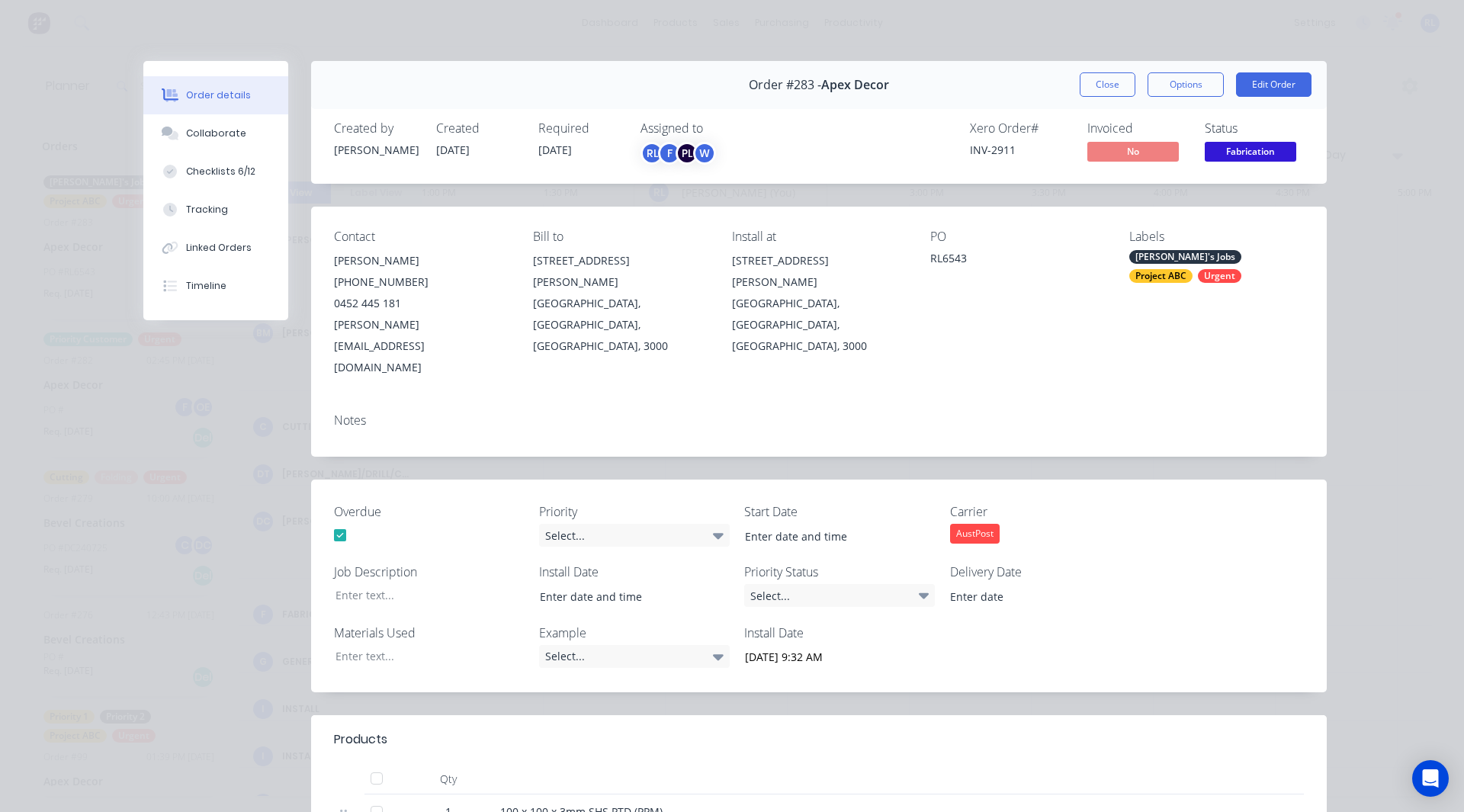 click on "PL" at bounding box center [687, 153] 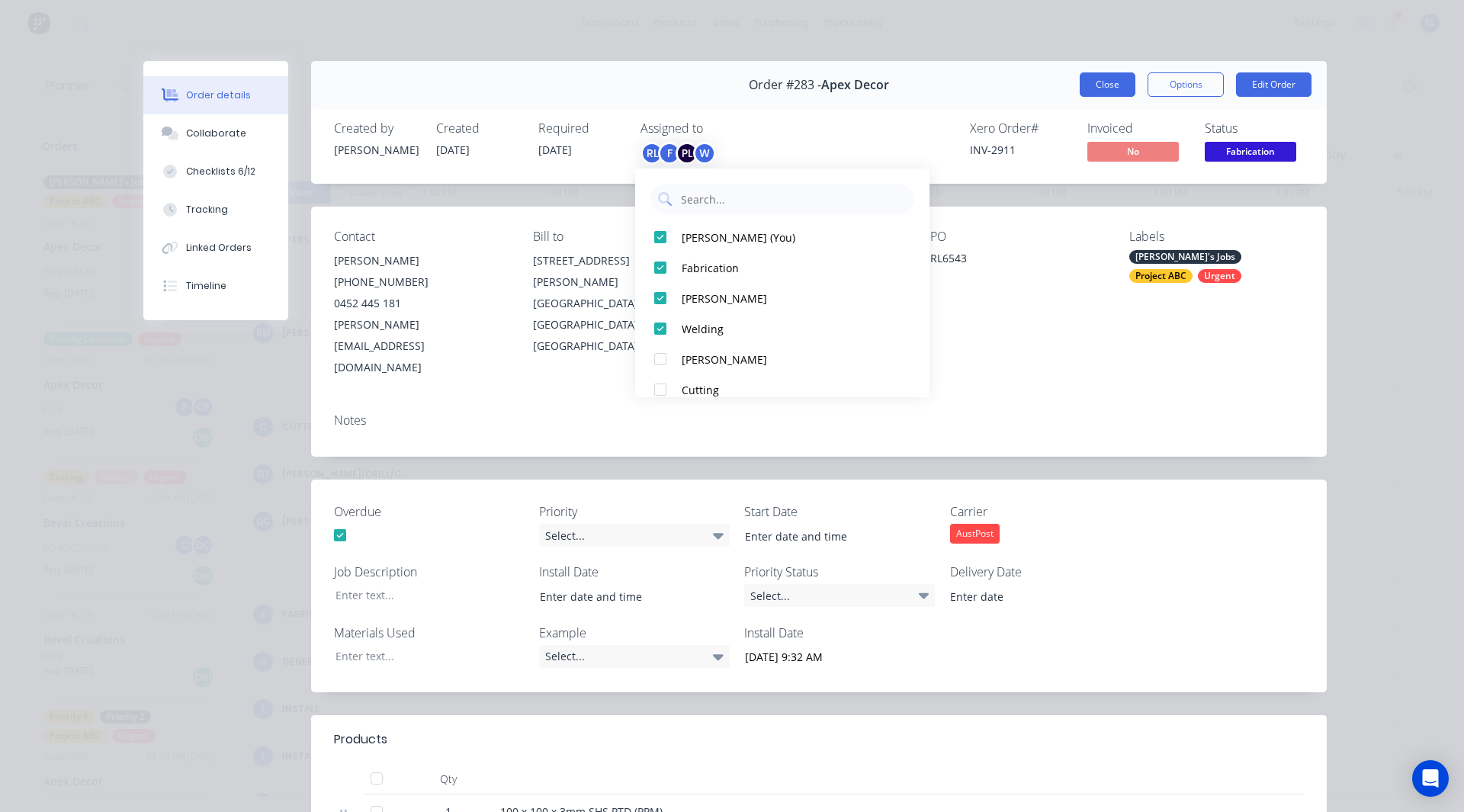 click on "Close" at bounding box center (1107, 85) 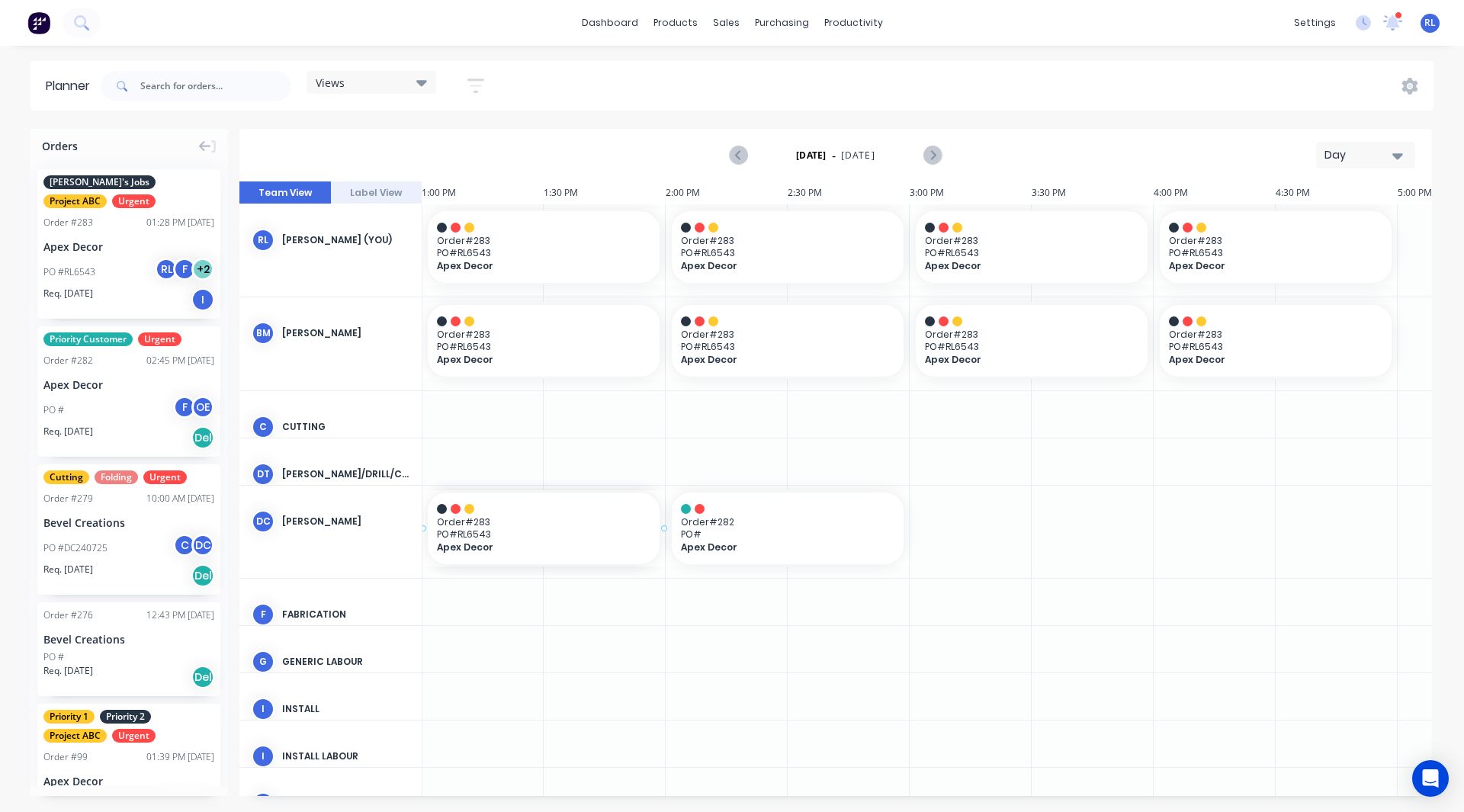 scroll, scrollTop: 0, scrollLeft: 3142, axis: horizontal 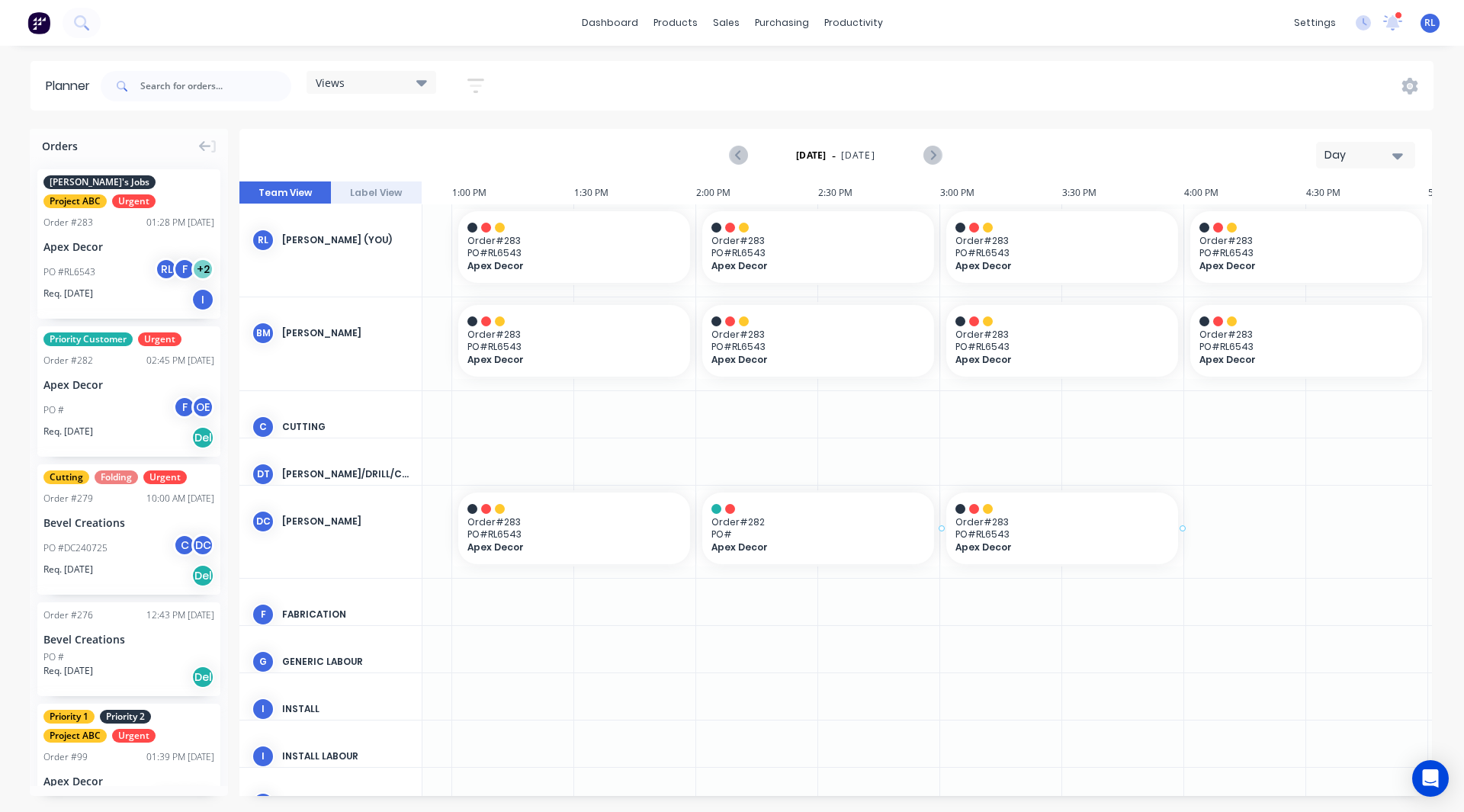 drag, startPoint x: 65, startPoint y: 255, endPoint x: 1017, endPoint y: 517, distance: 987.3946 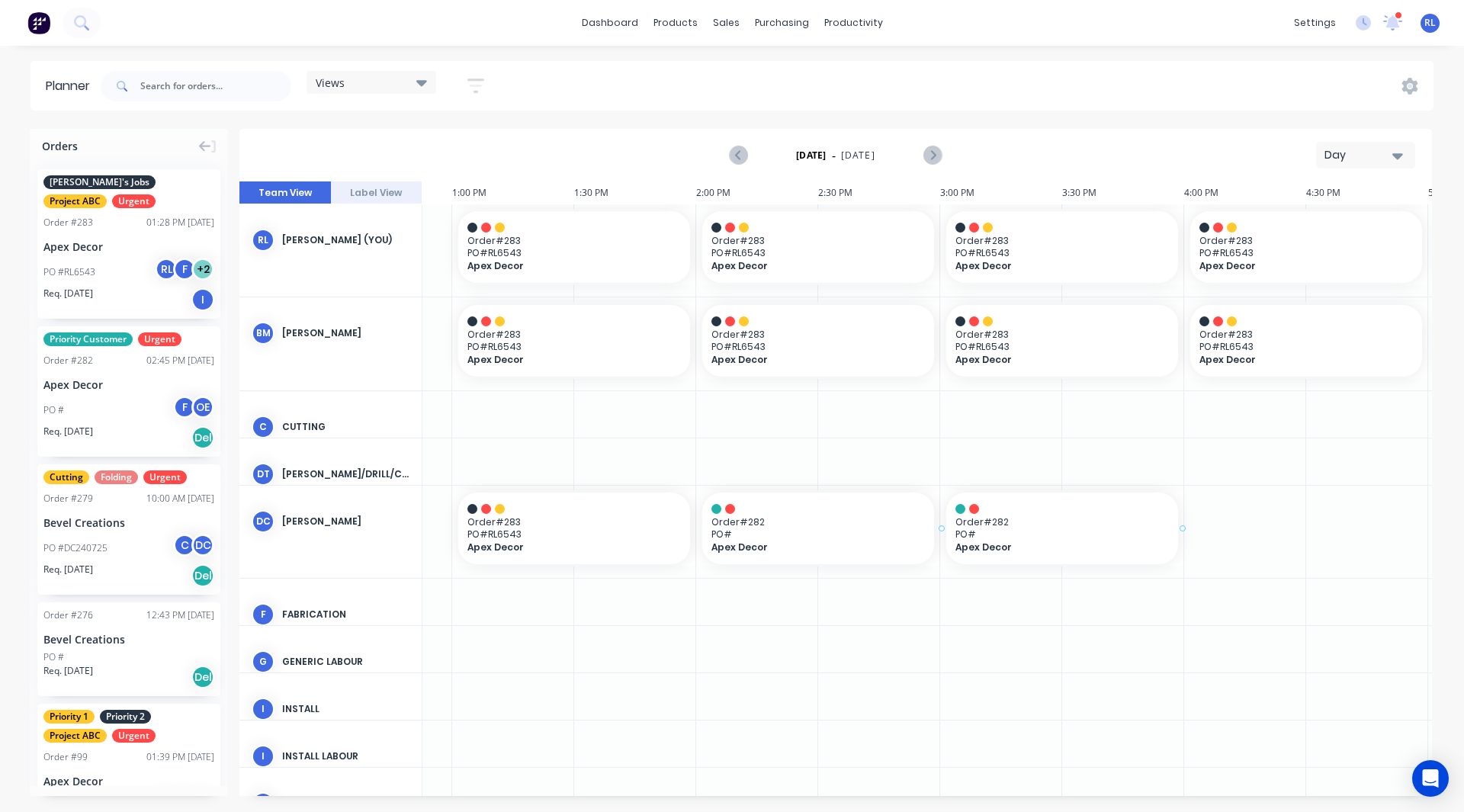 drag, startPoint x: 106, startPoint y: 376, endPoint x: 1062, endPoint y: 528, distance: 968.0083 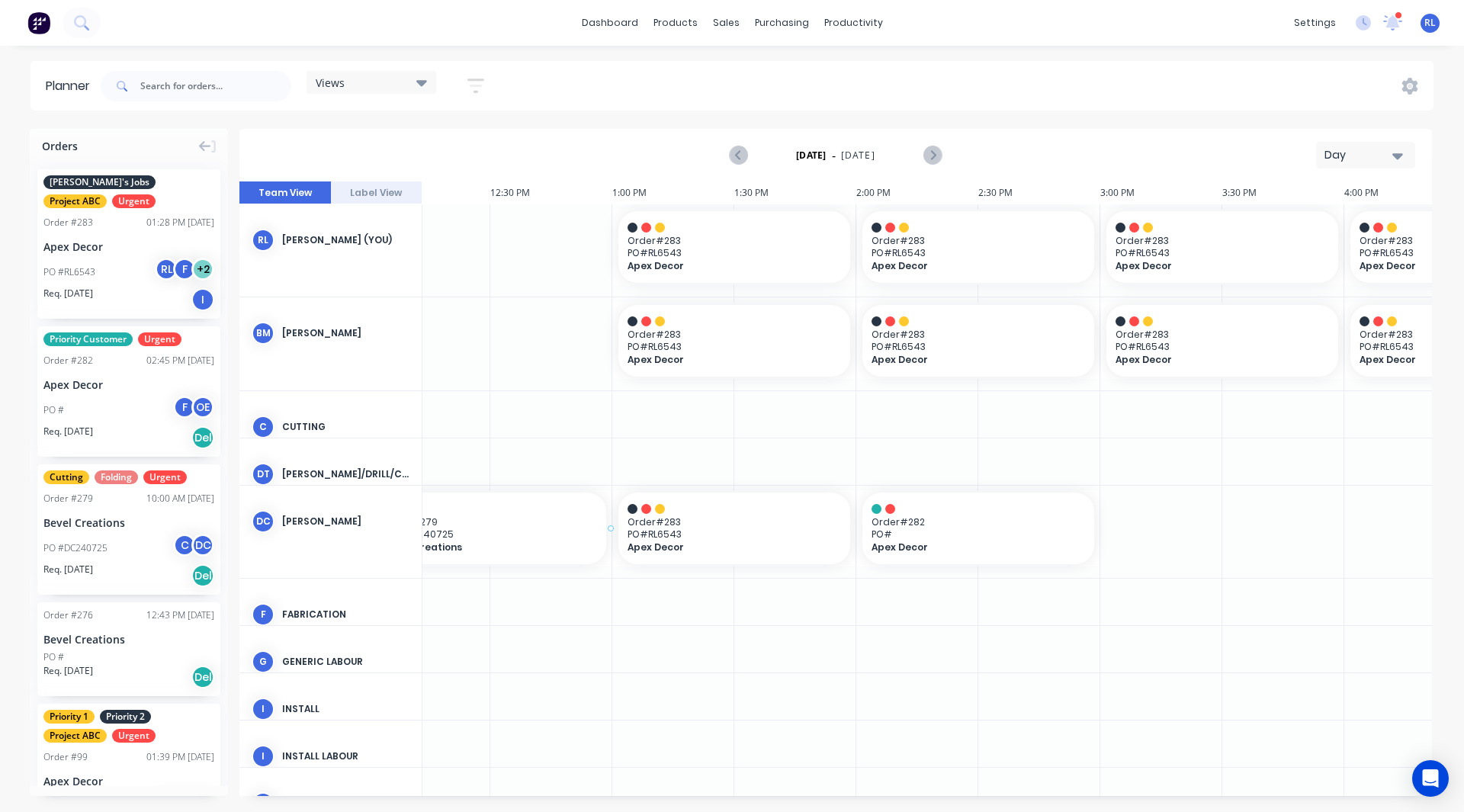 scroll, scrollTop: 0, scrollLeft: 2971, axis: horizontal 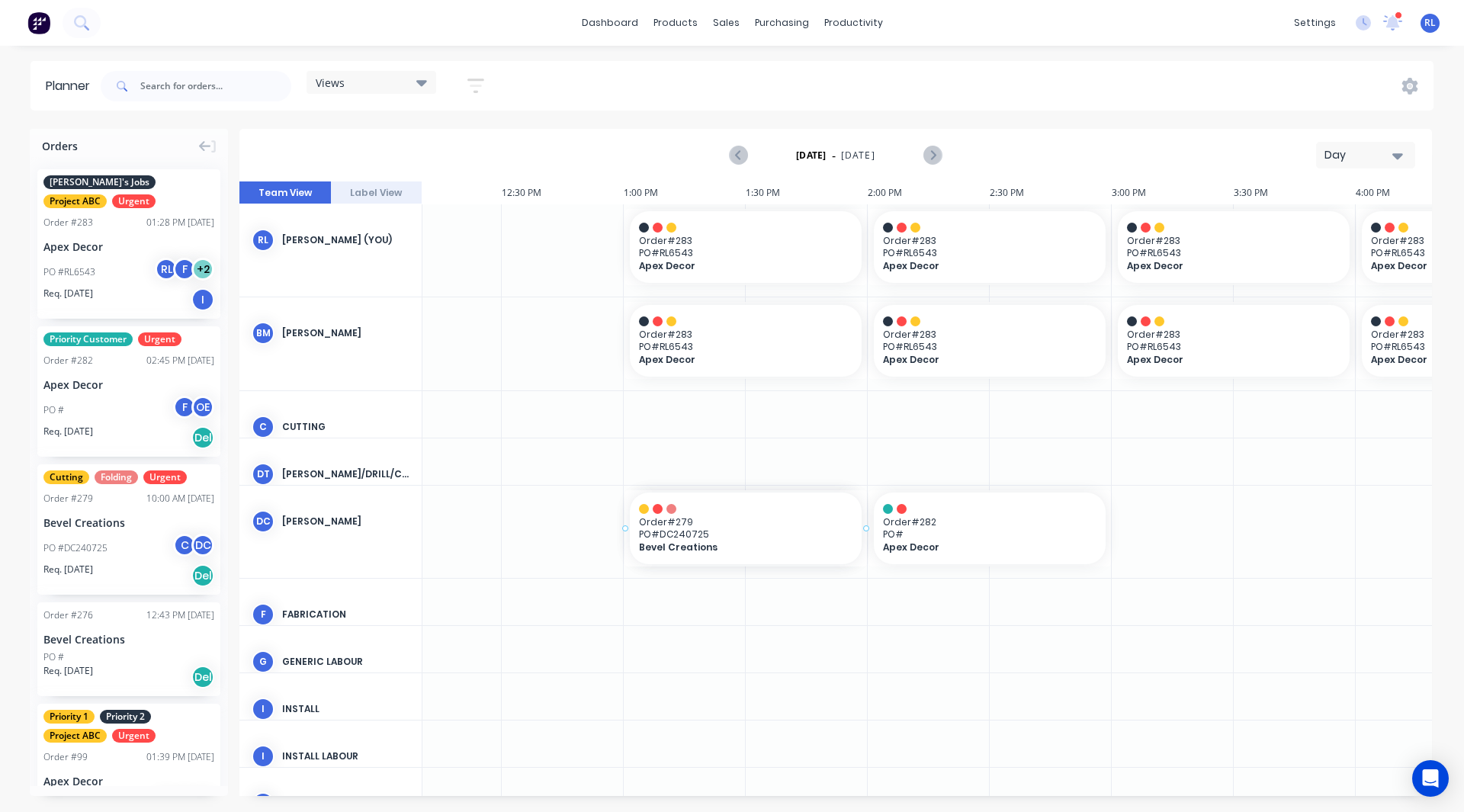 drag, startPoint x: 91, startPoint y: 490, endPoint x: 743, endPoint y: 515, distance: 652.4791 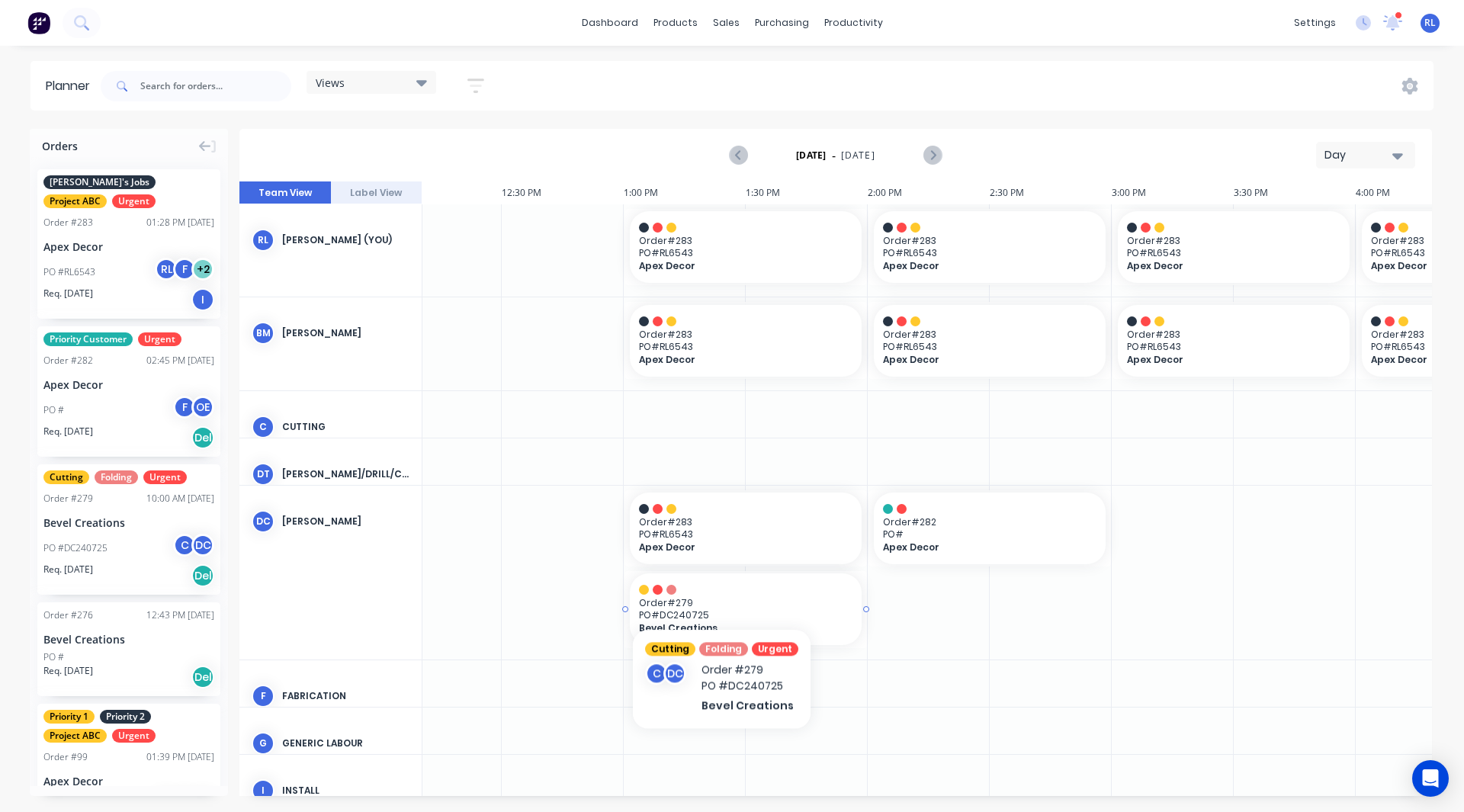 click at bounding box center (746, 589) 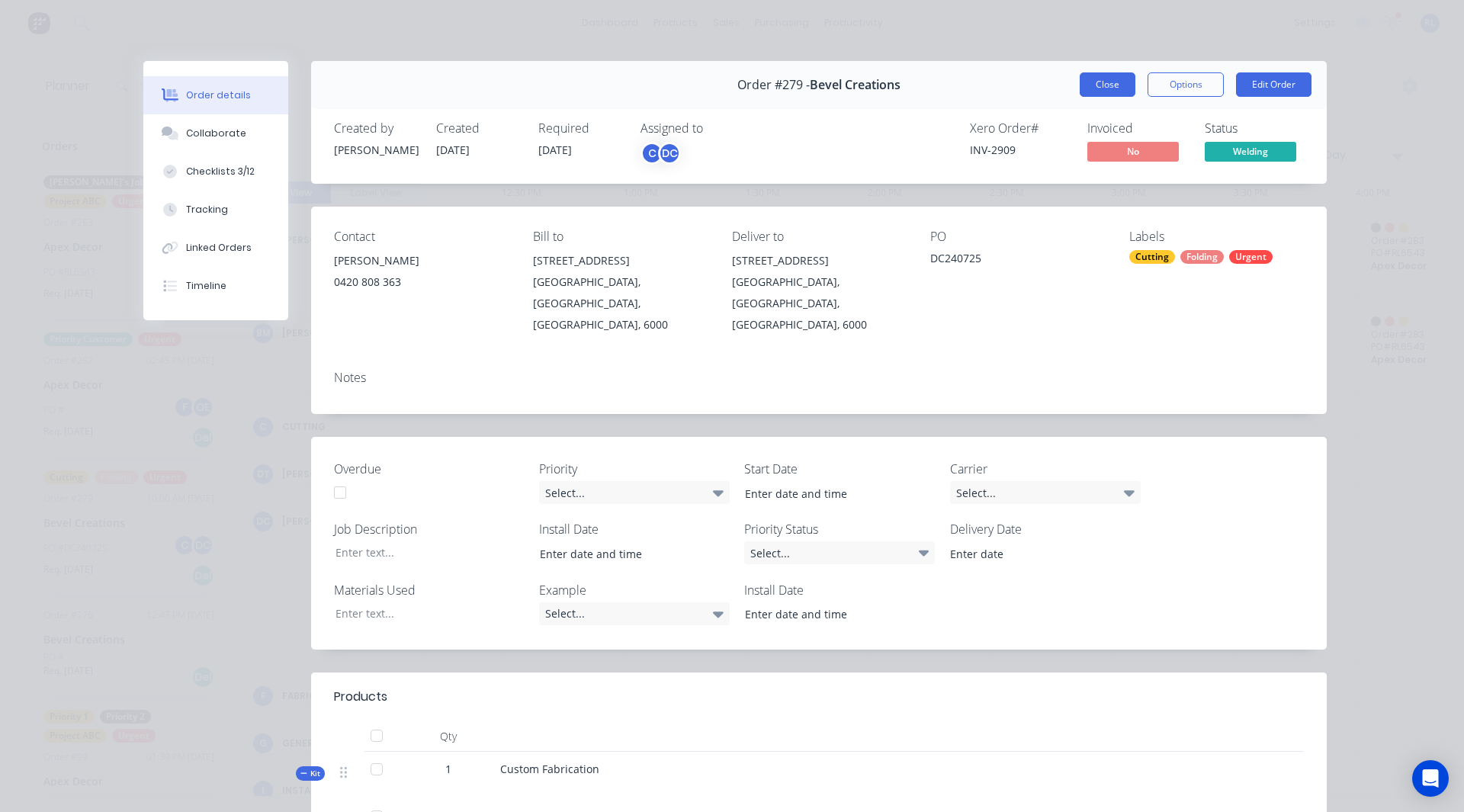 click on "Close" at bounding box center (1107, 85) 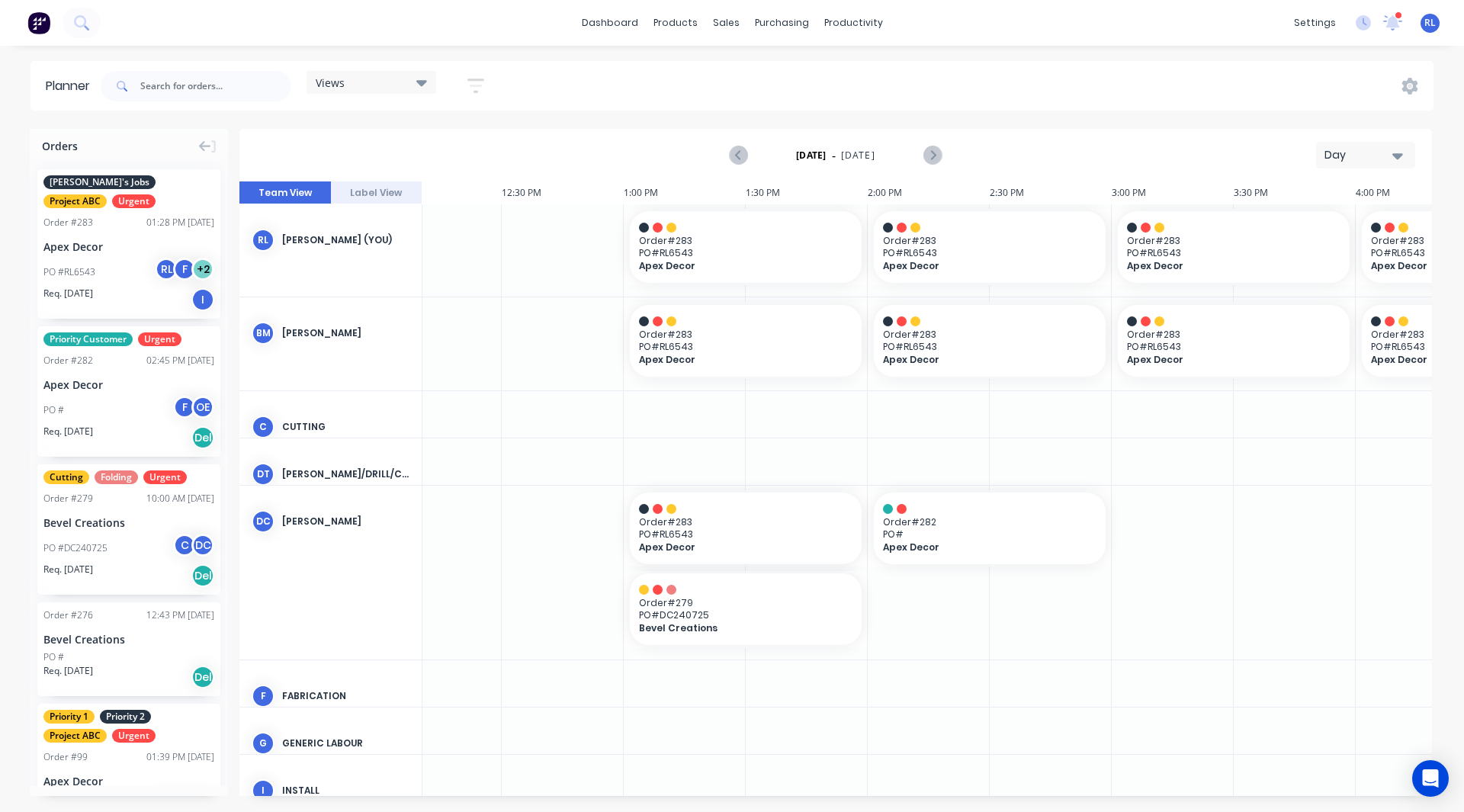 click on "Day" at bounding box center (1360, 155) 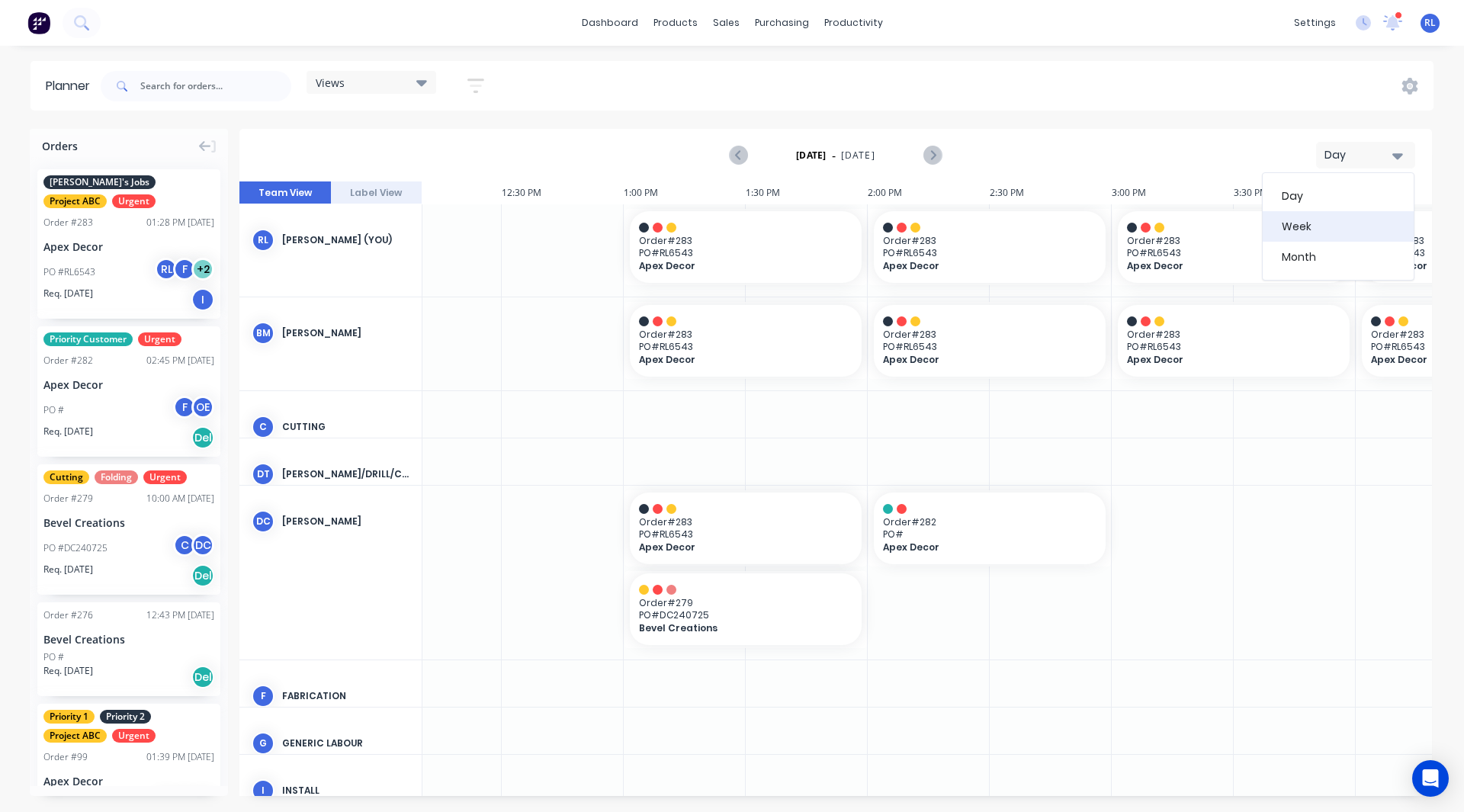 click on "Week" at bounding box center (1338, 226) 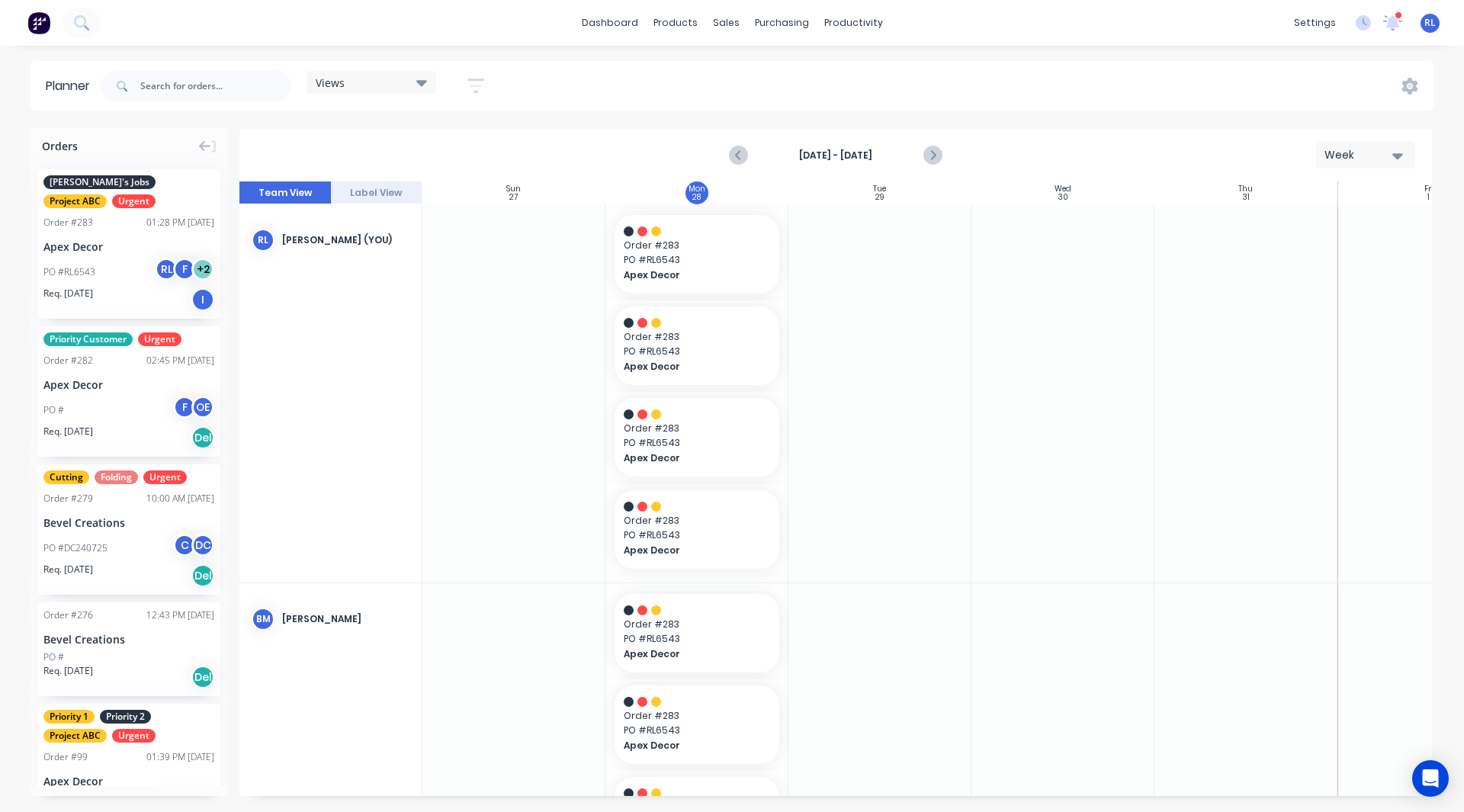 scroll, scrollTop: 0, scrollLeft: 1, axis: horizontal 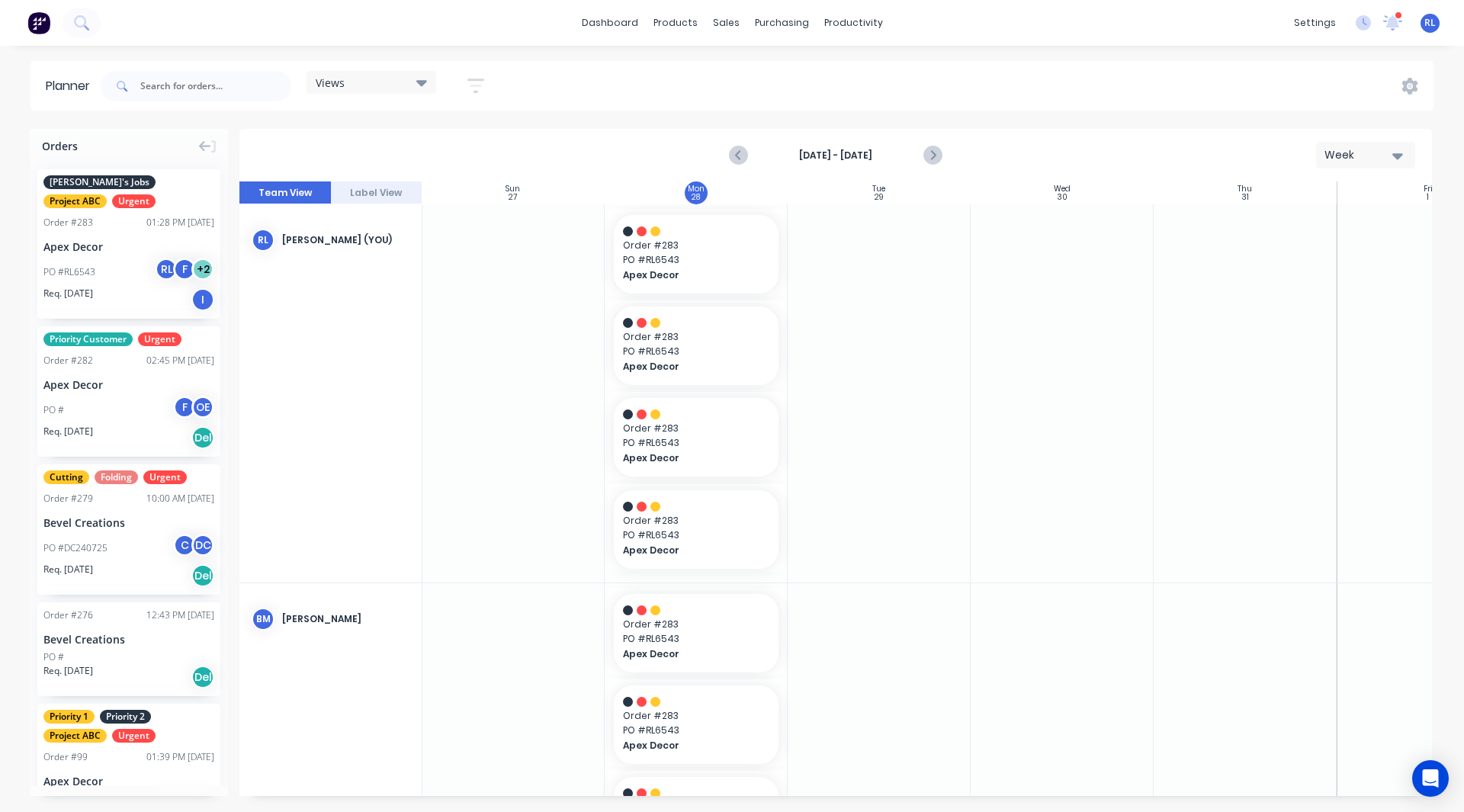 click on "Week" at bounding box center [1360, 155] 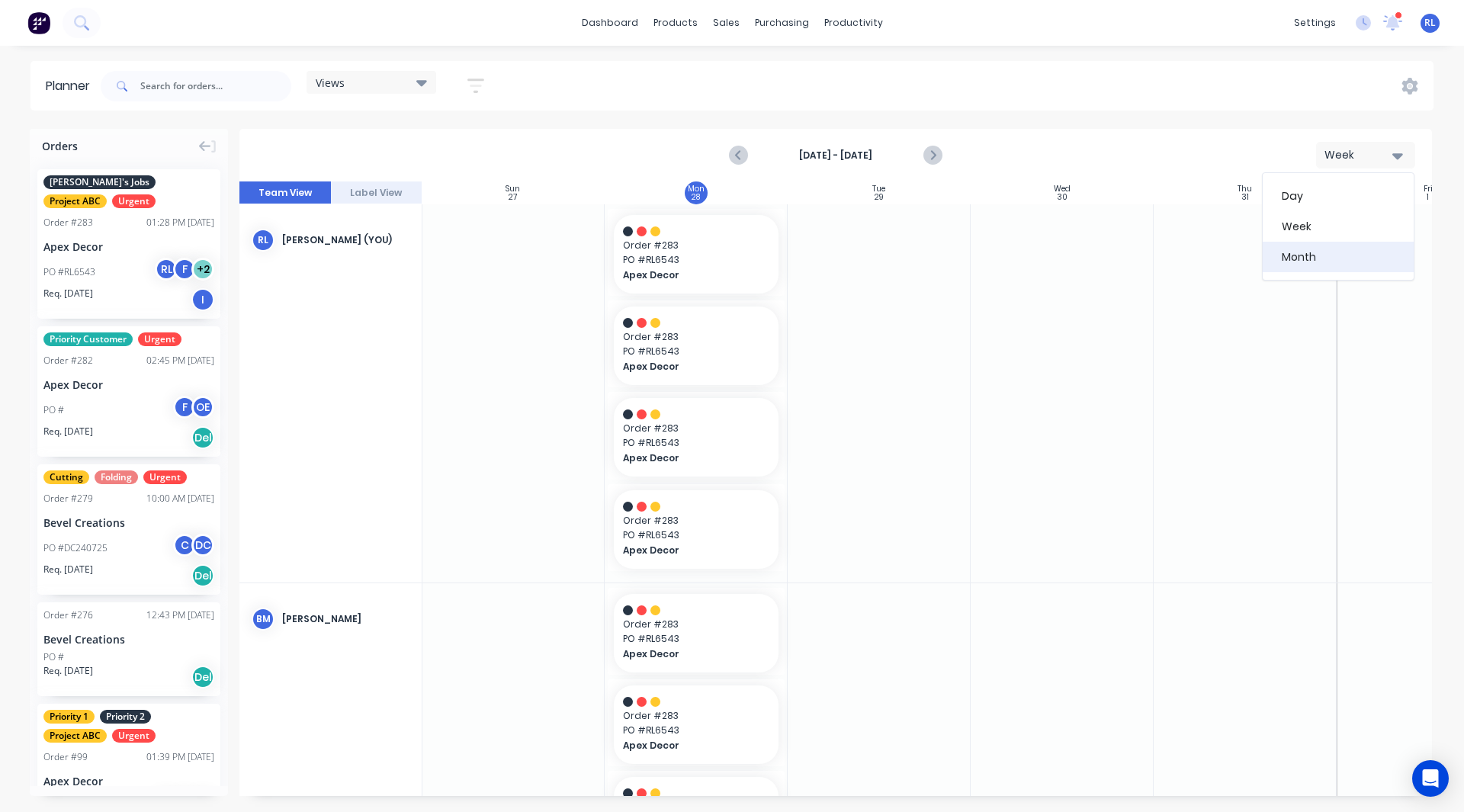 click on "Month" at bounding box center (1338, 257) 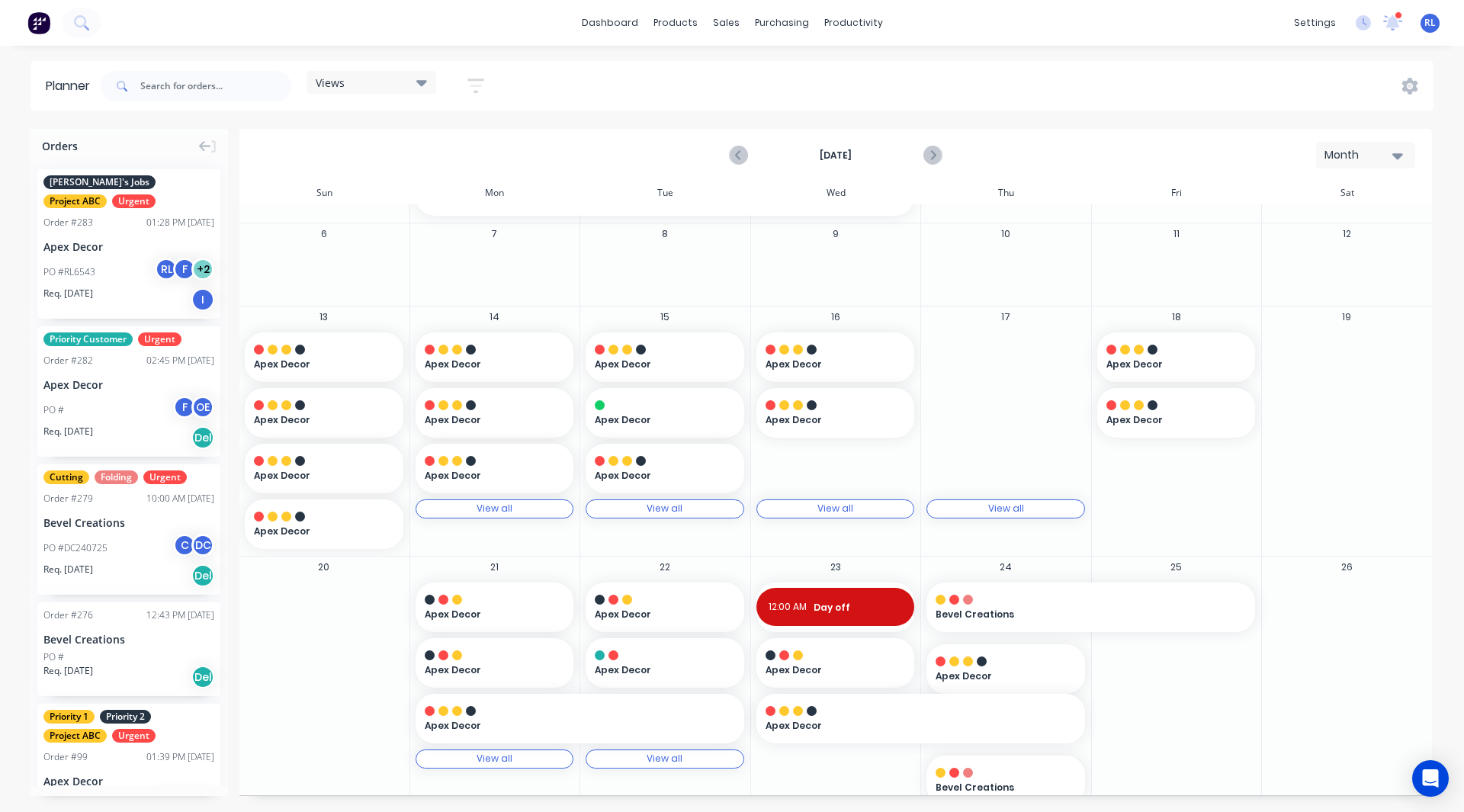 scroll, scrollTop: 177, scrollLeft: 0, axis: vertical 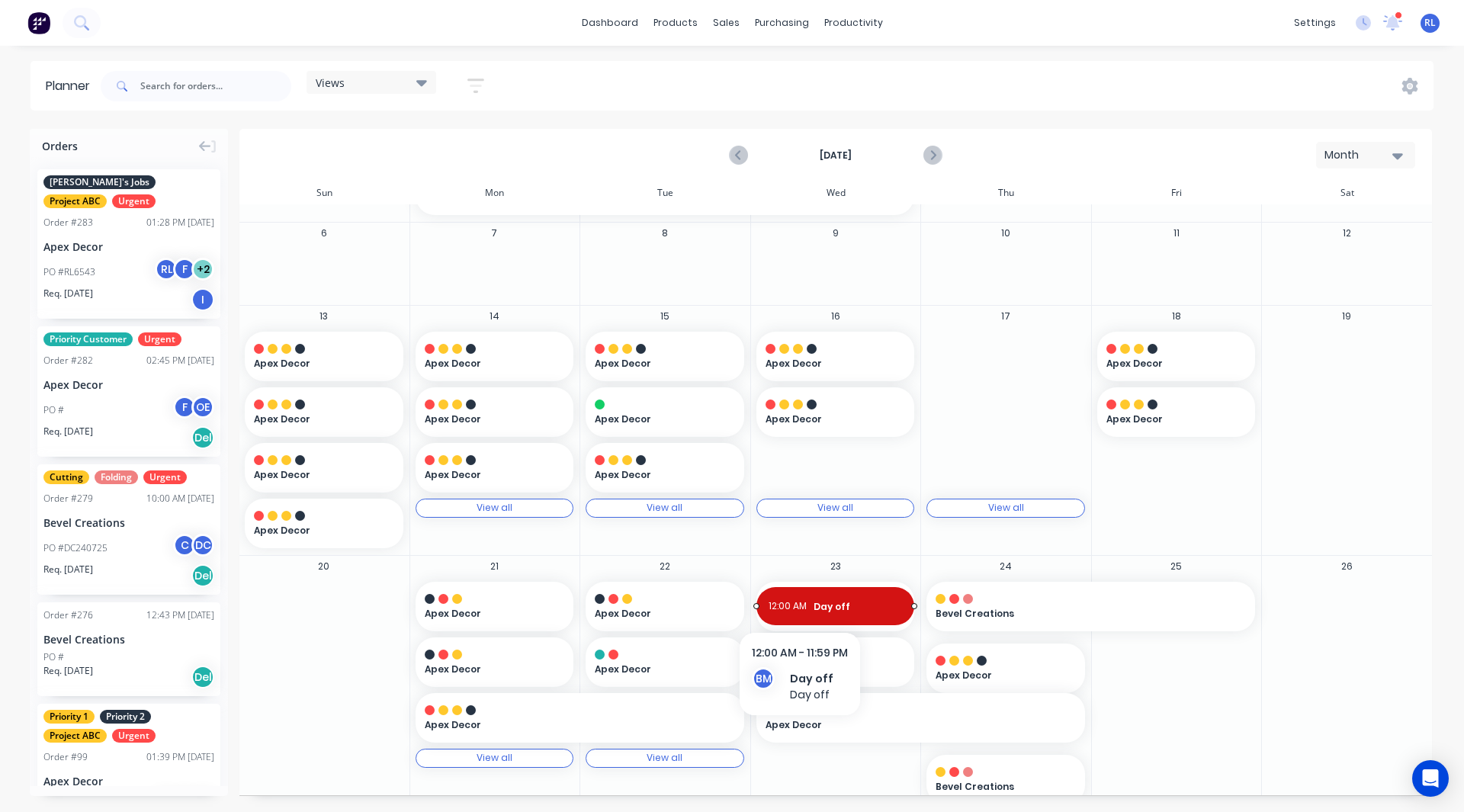 click on "12:00 AM Day off" at bounding box center (836, 606) 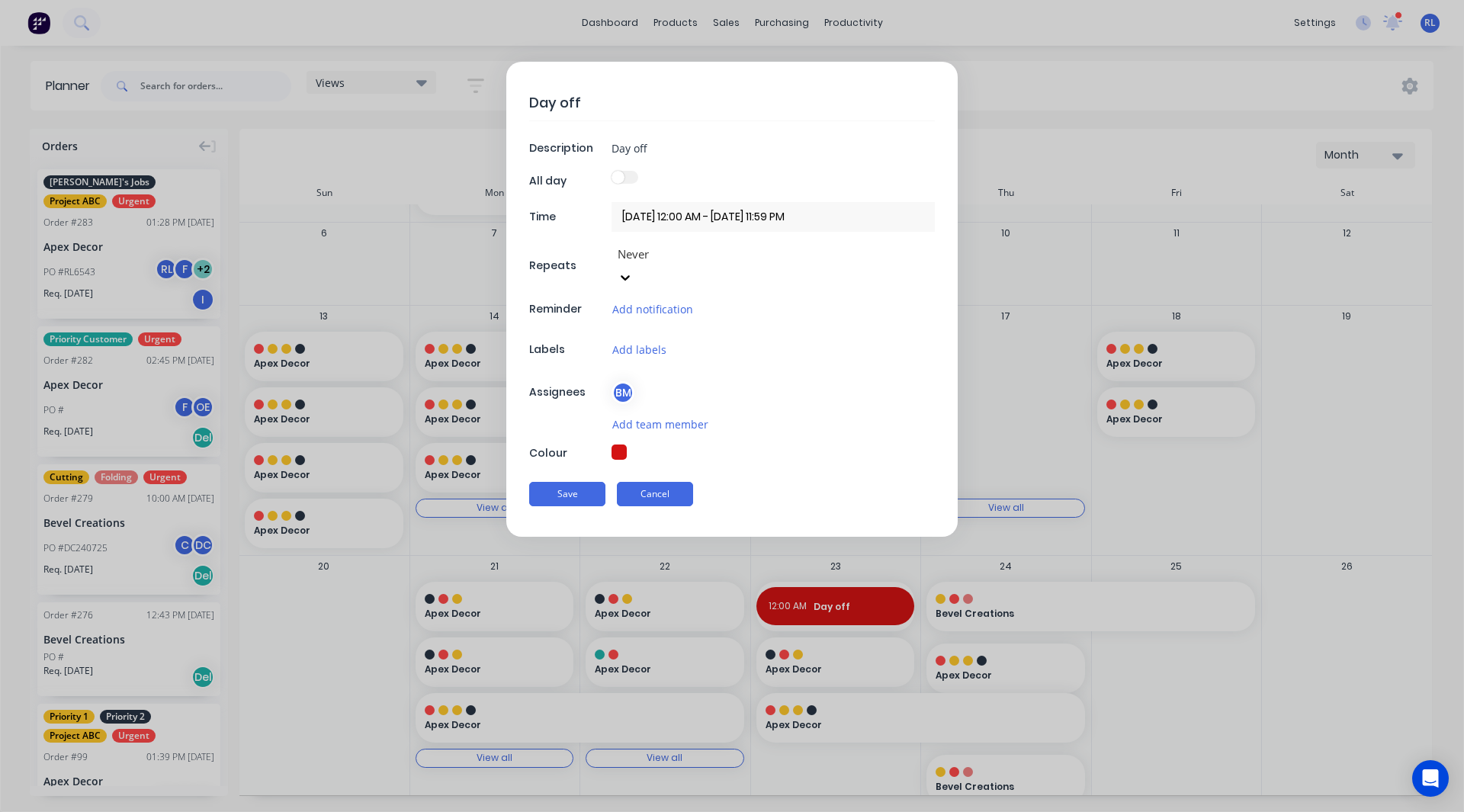 click on "Cancel" at bounding box center (655, 494) 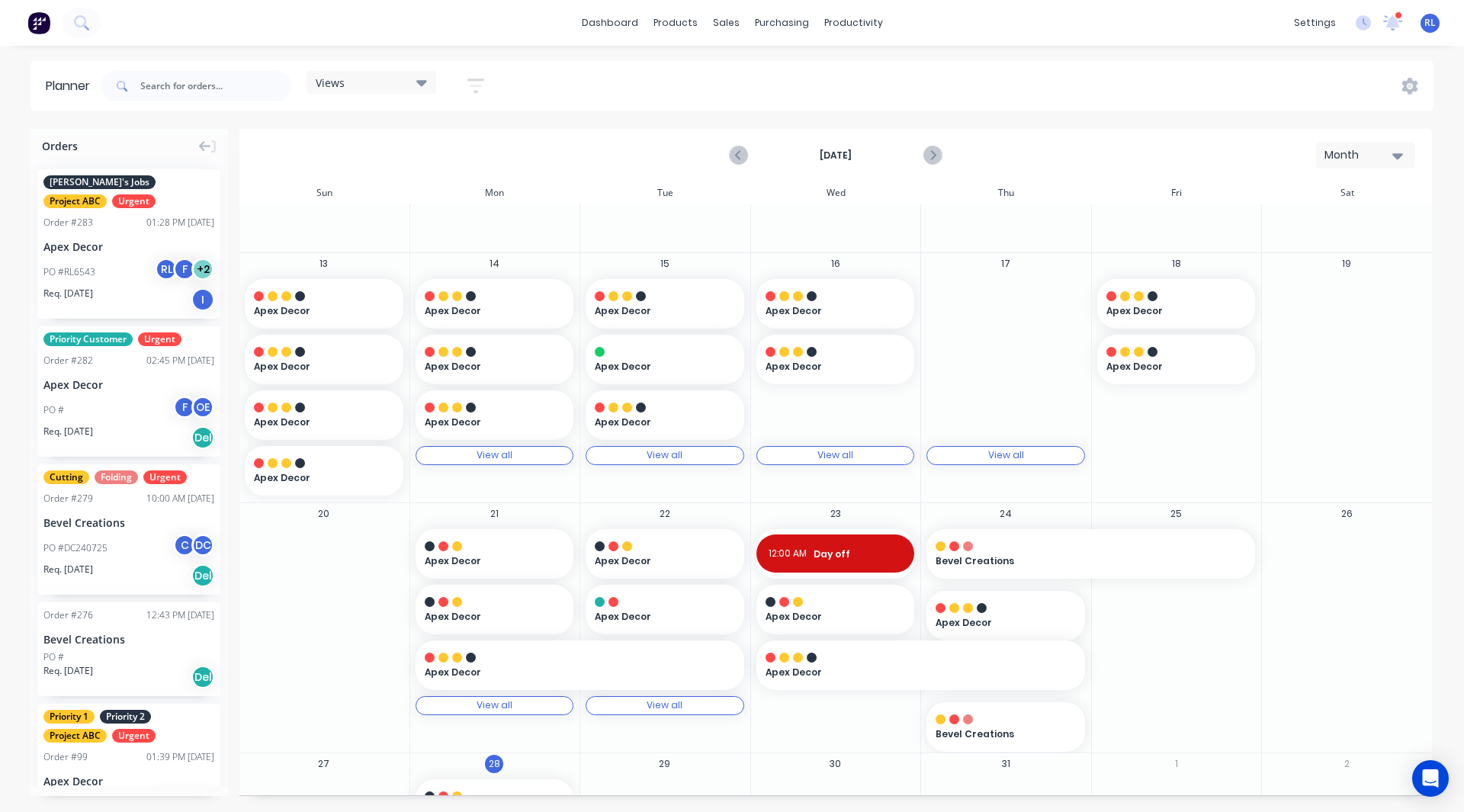 scroll, scrollTop: 230, scrollLeft: 0, axis: vertical 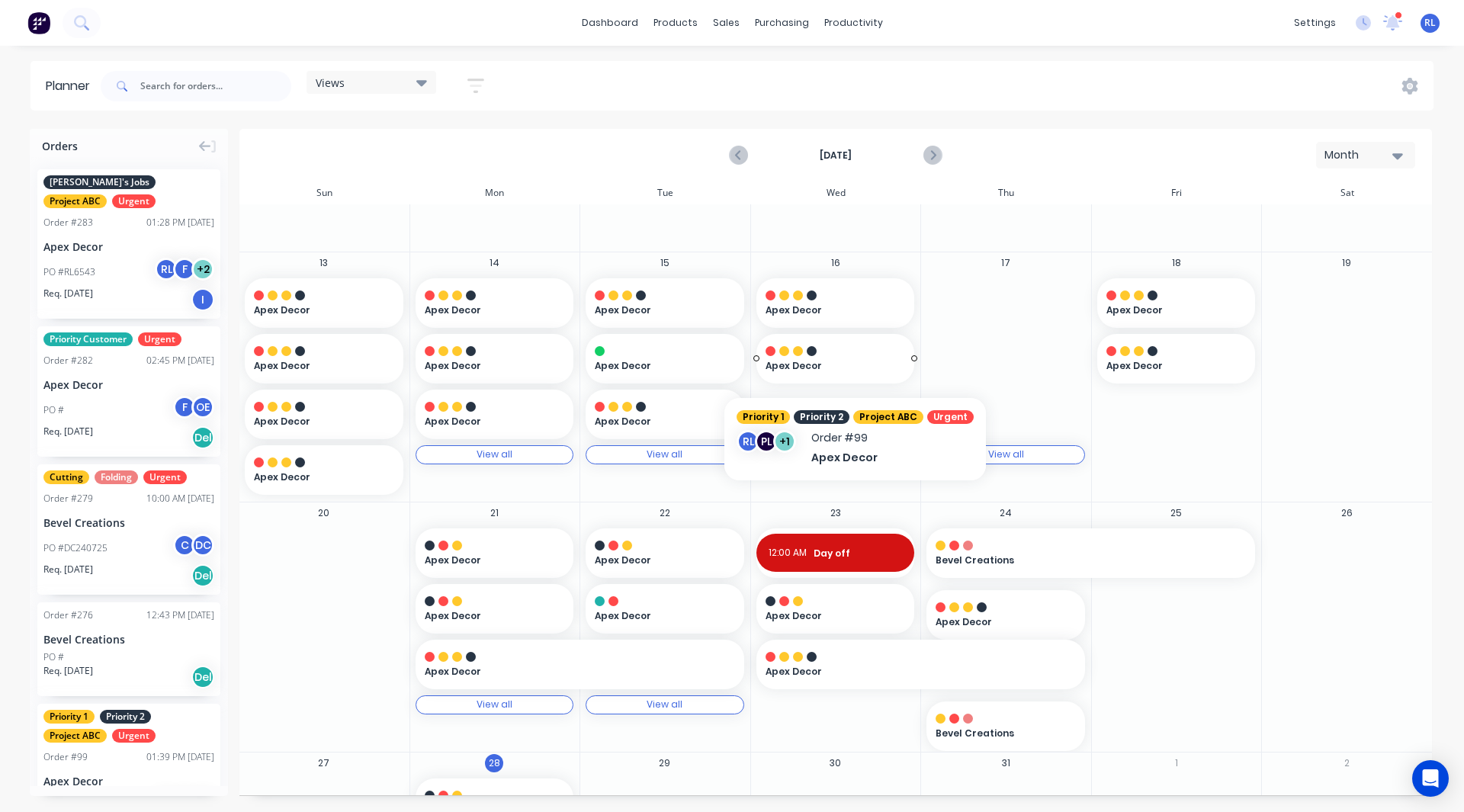 click on "Apex Decor" at bounding box center [828, 366] 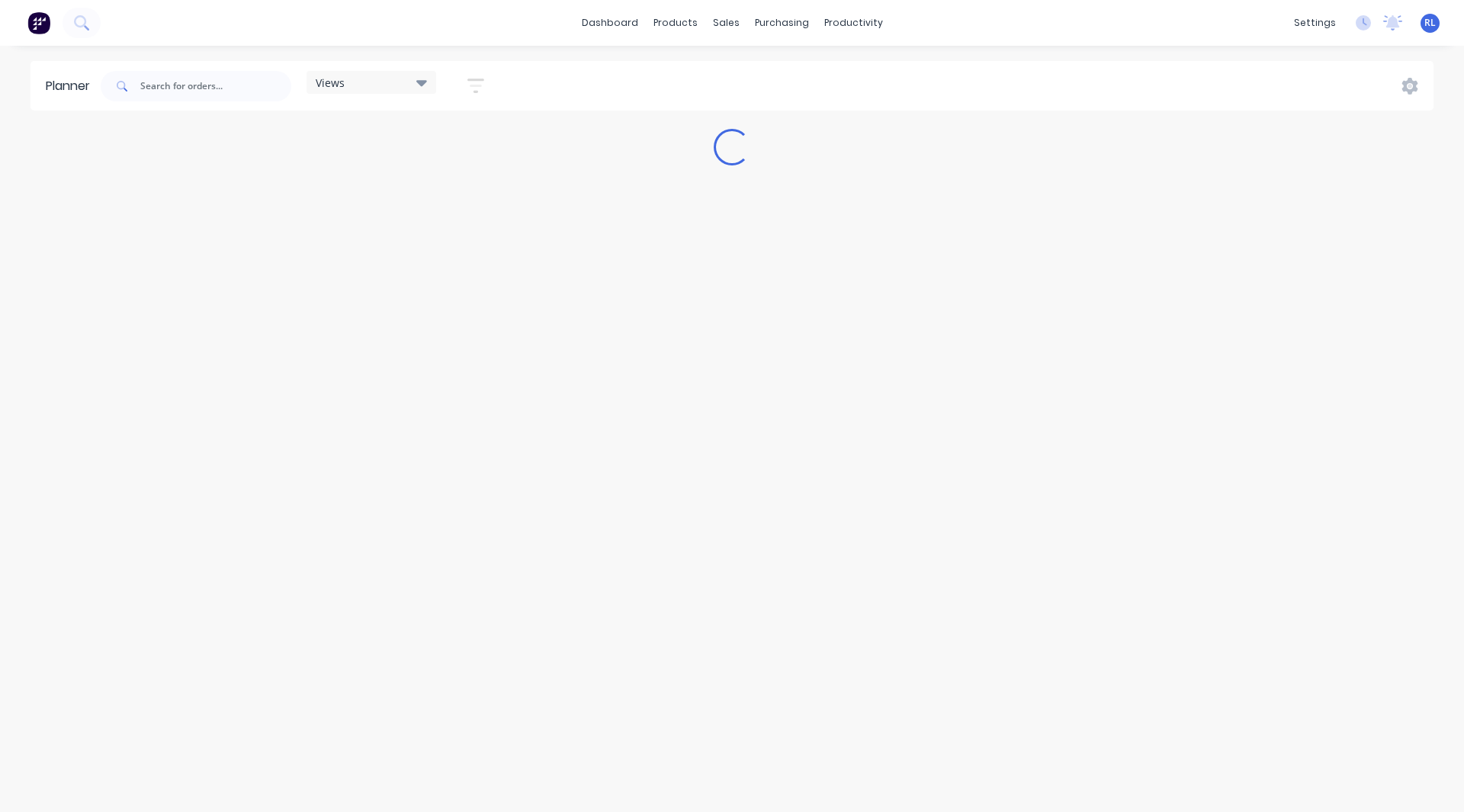 scroll, scrollTop: 0, scrollLeft: 0, axis: both 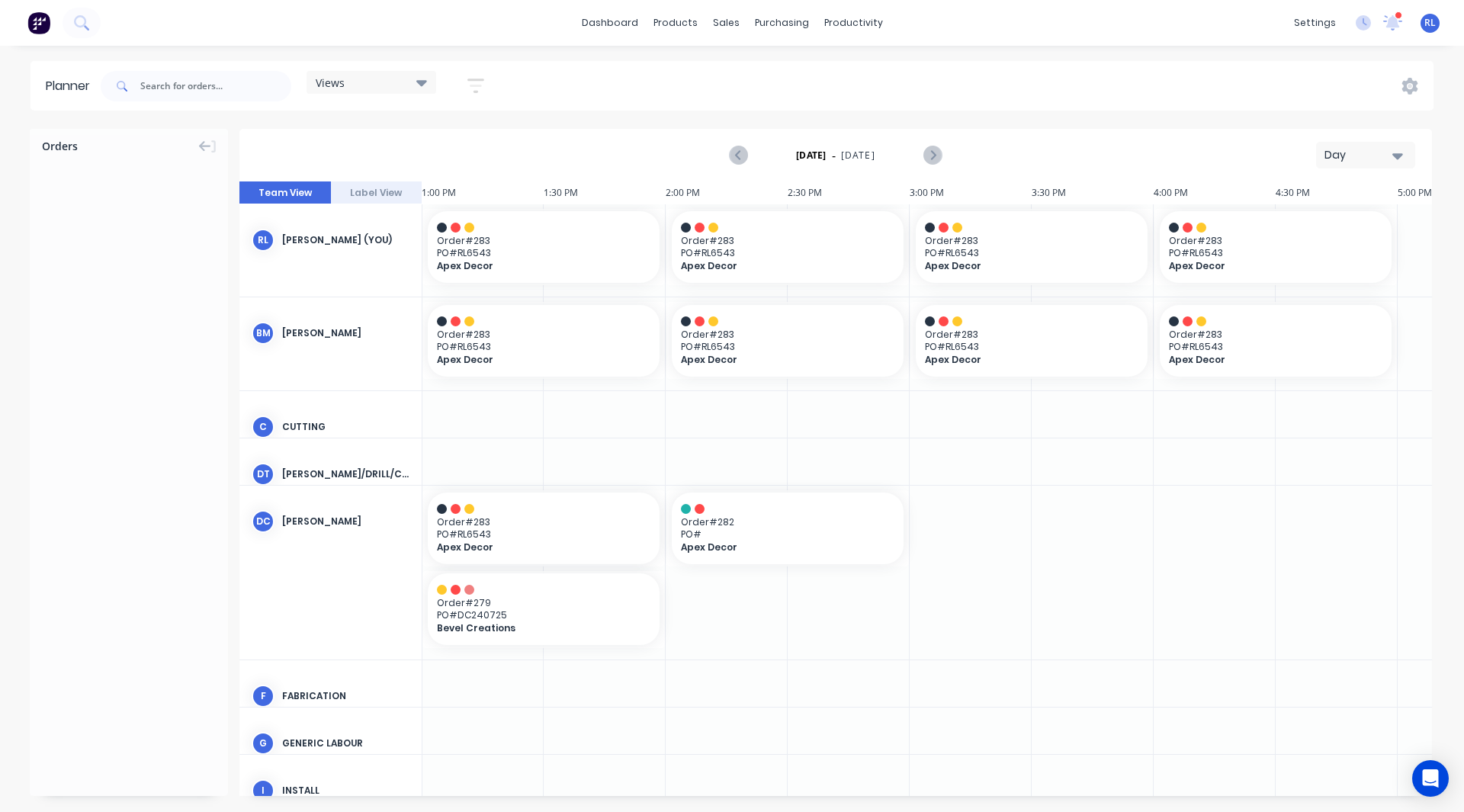click at bounding box center [605, 343] 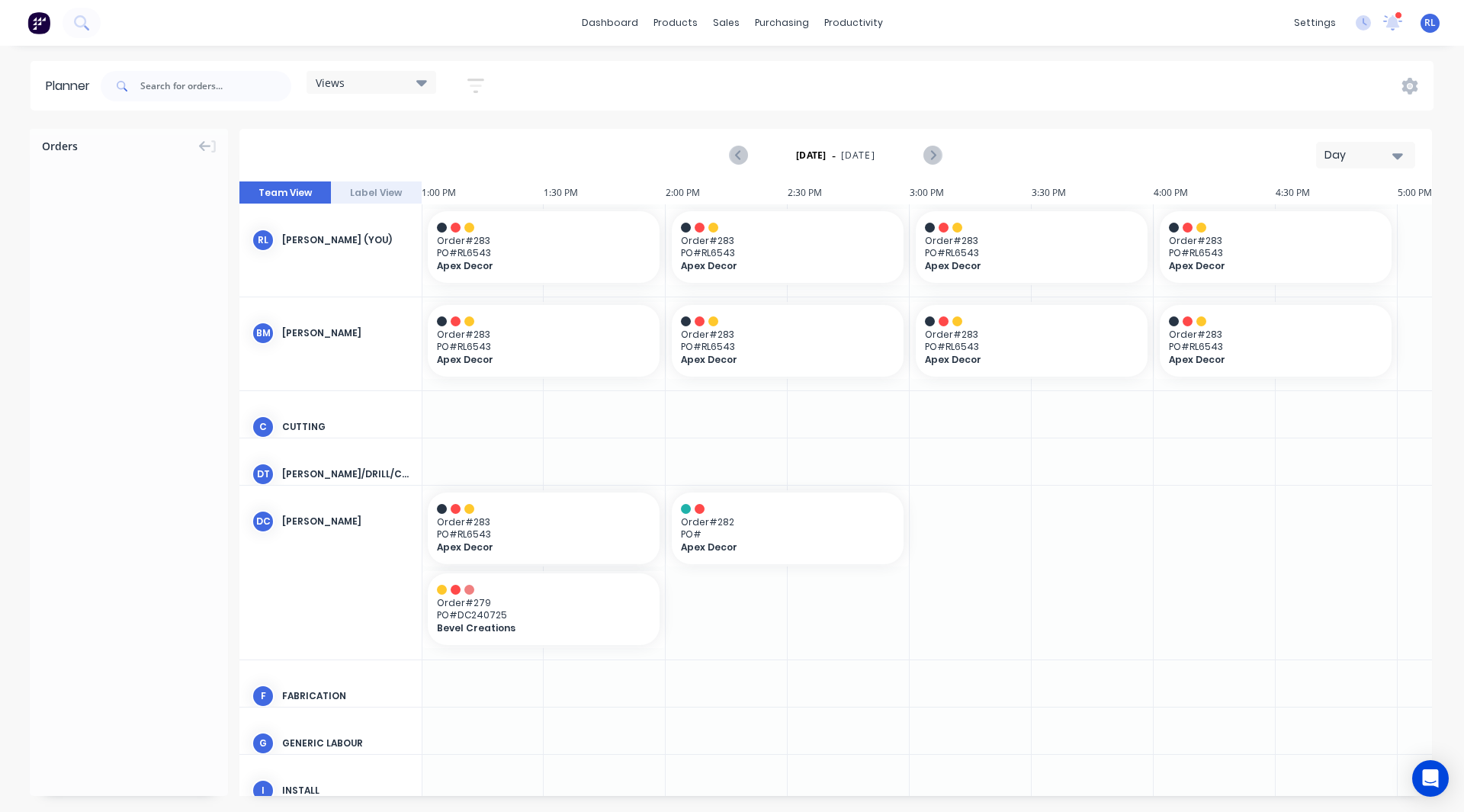 scroll, scrollTop: 1, scrollLeft: 3173, axis: both 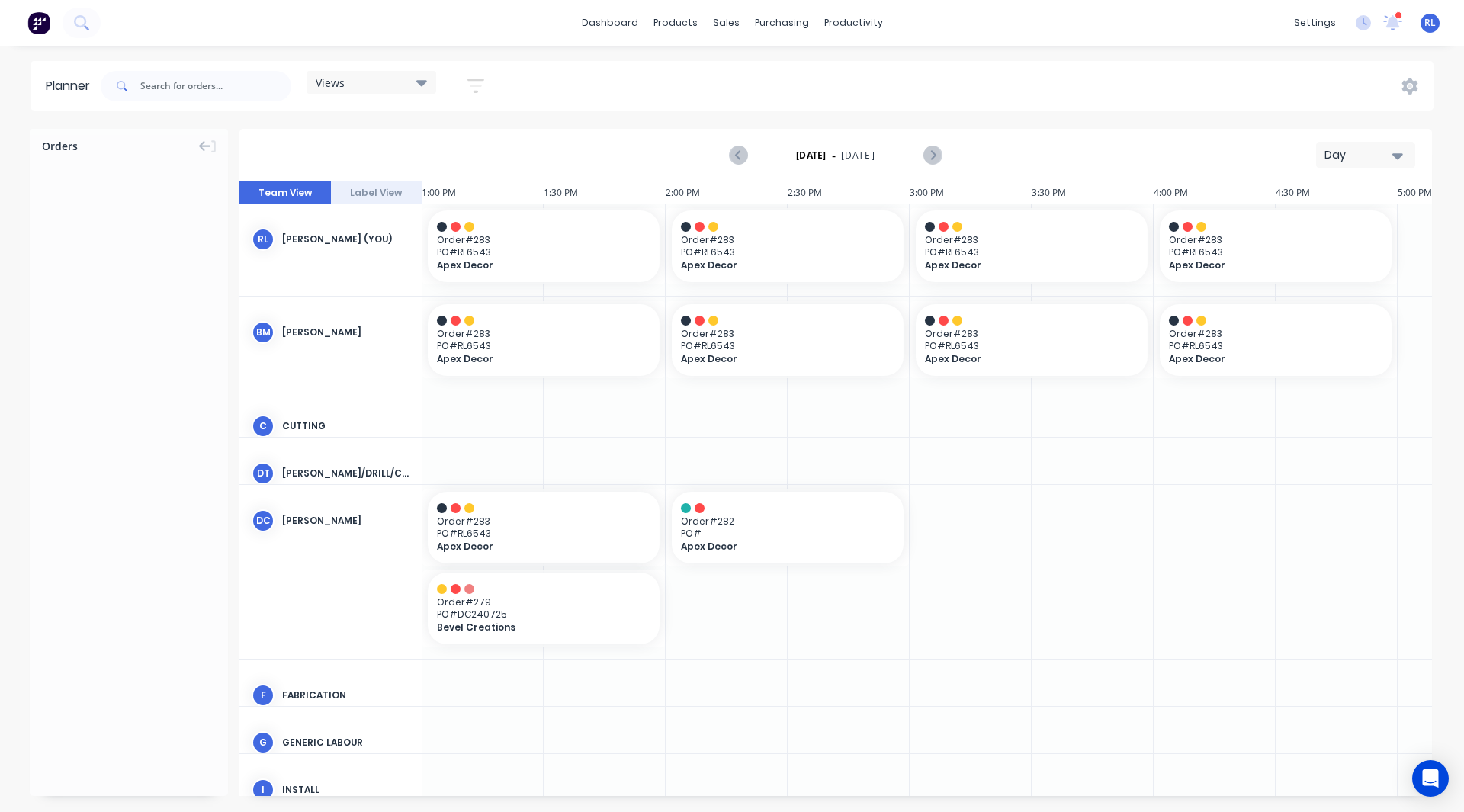 click on "Day" at bounding box center [1360, 155] 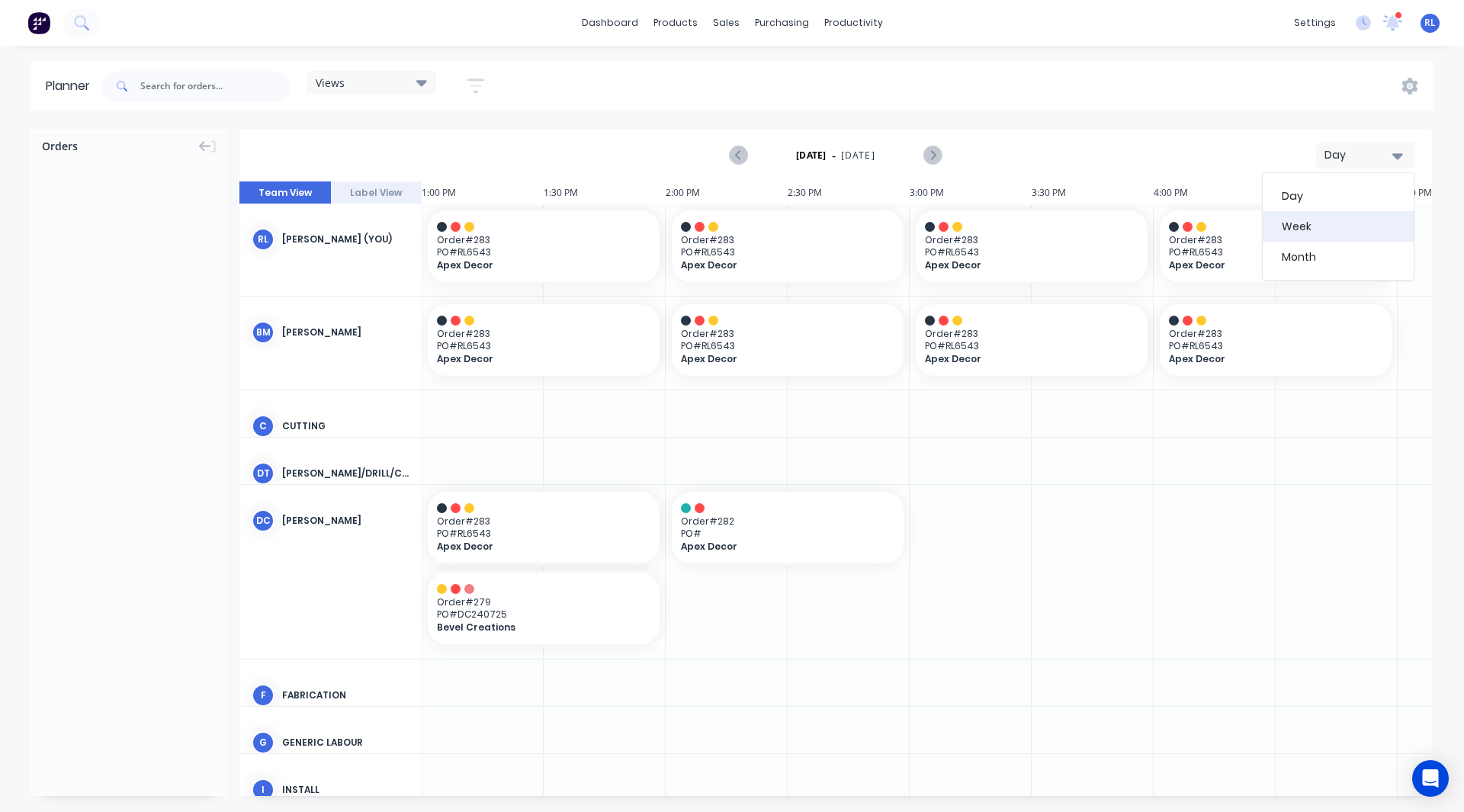 click on "Week" at bounding box center (1338, 226) 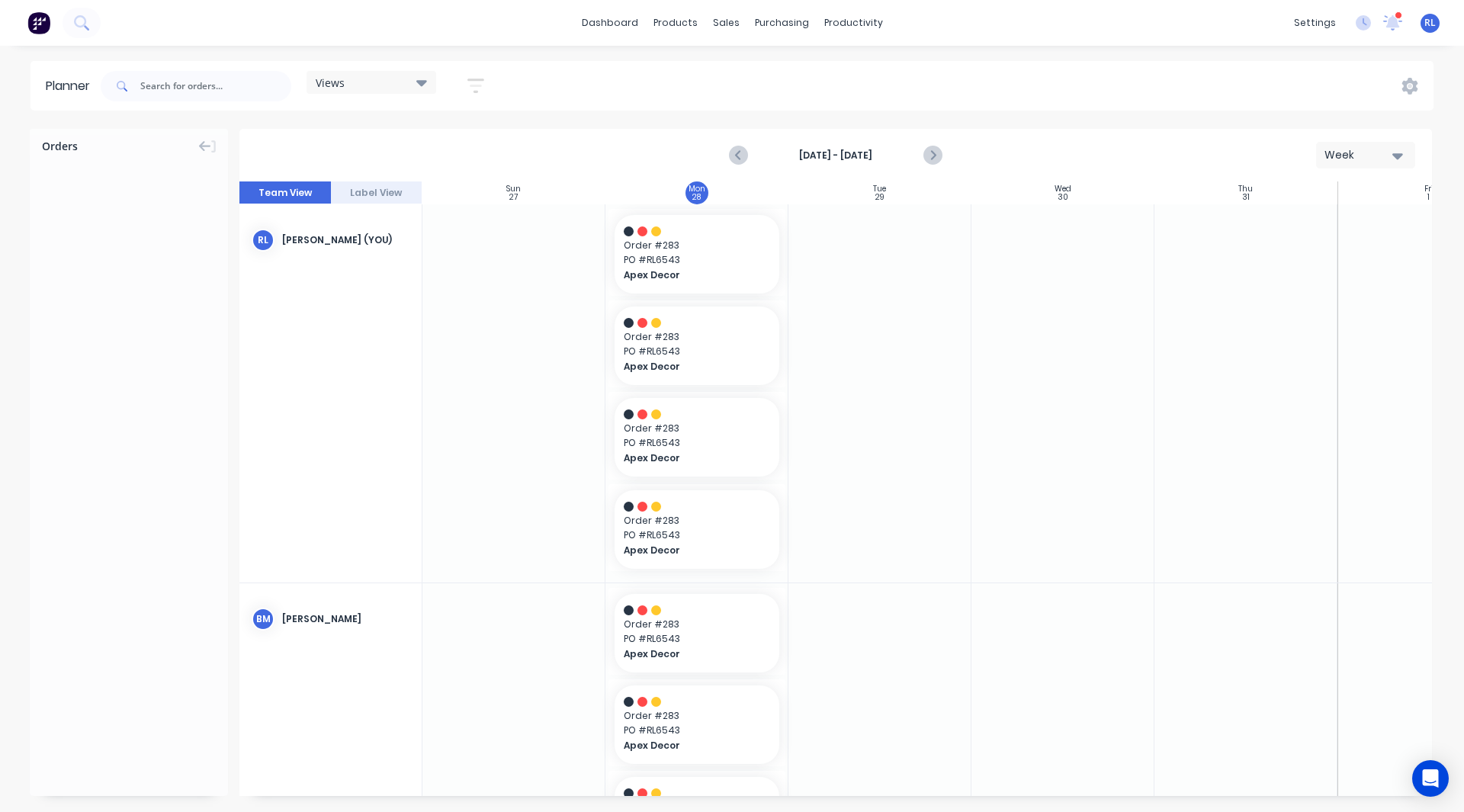 scroll, scrollTop: 0, scrollLeft: 1, axis: horizontal 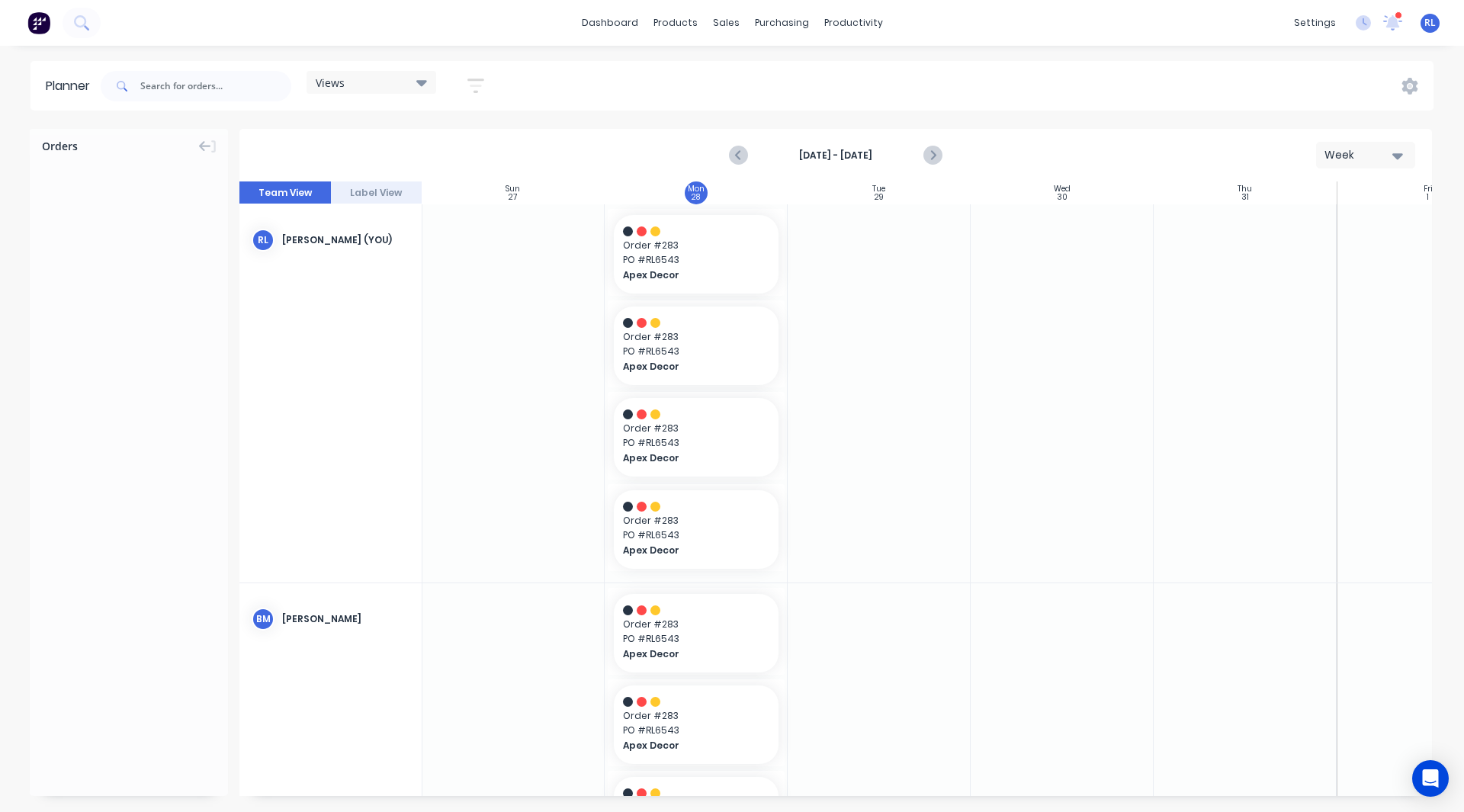 click on "Week" at bounding box center [1366, 155] 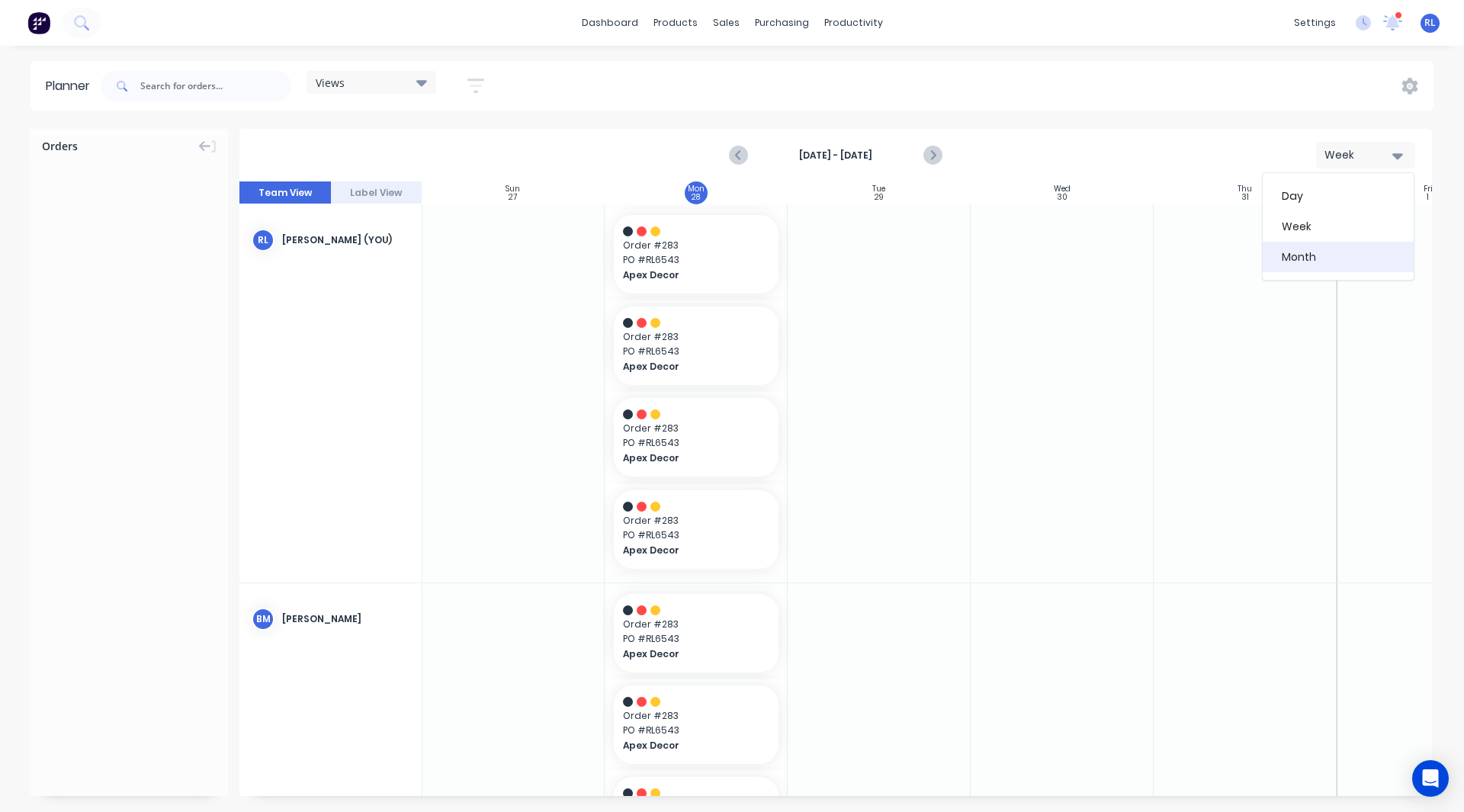 click on "Month" at bounding box center [1338, 257] 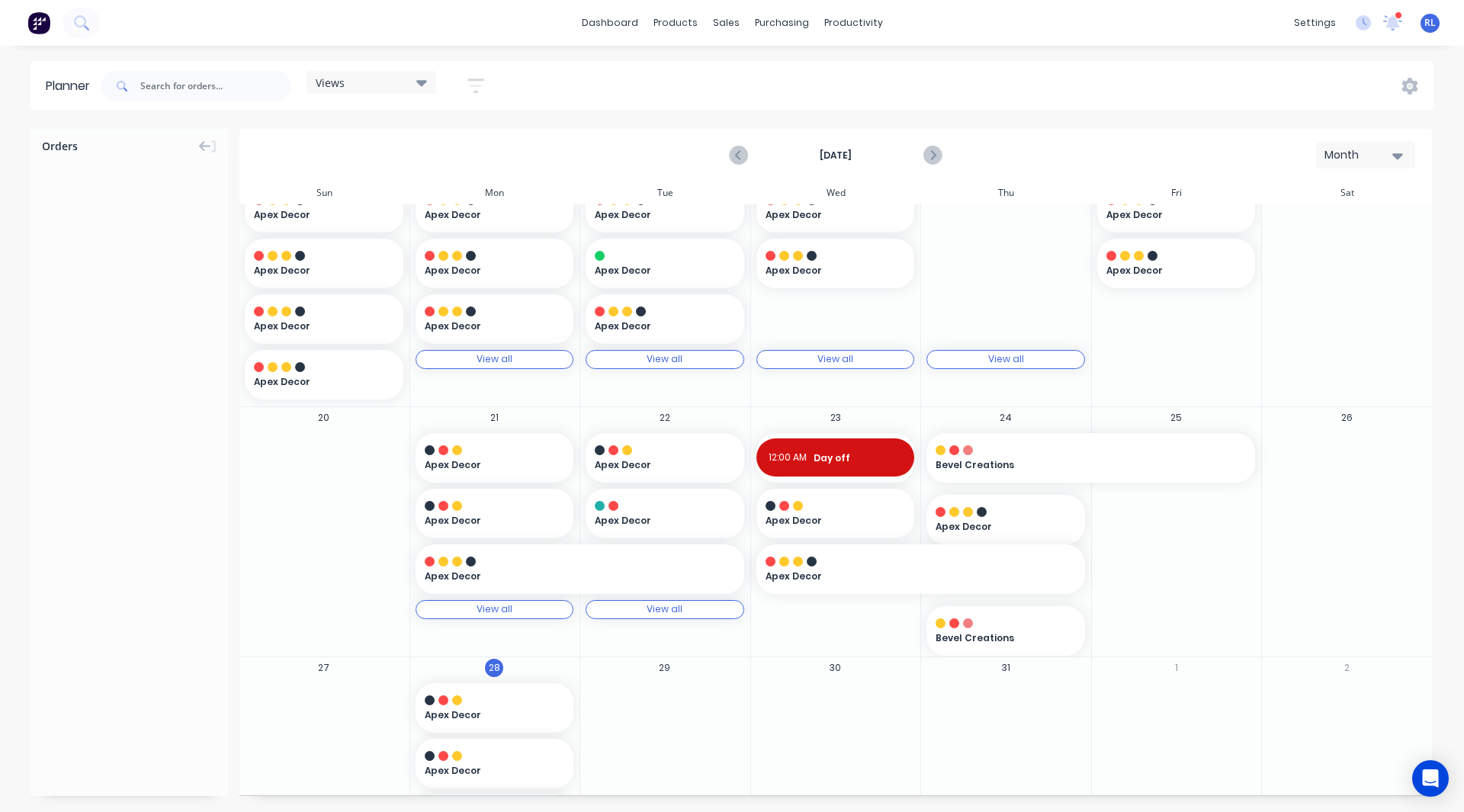 scroll, scrollTop: 326, scrollLeft: 0, axis: vertical 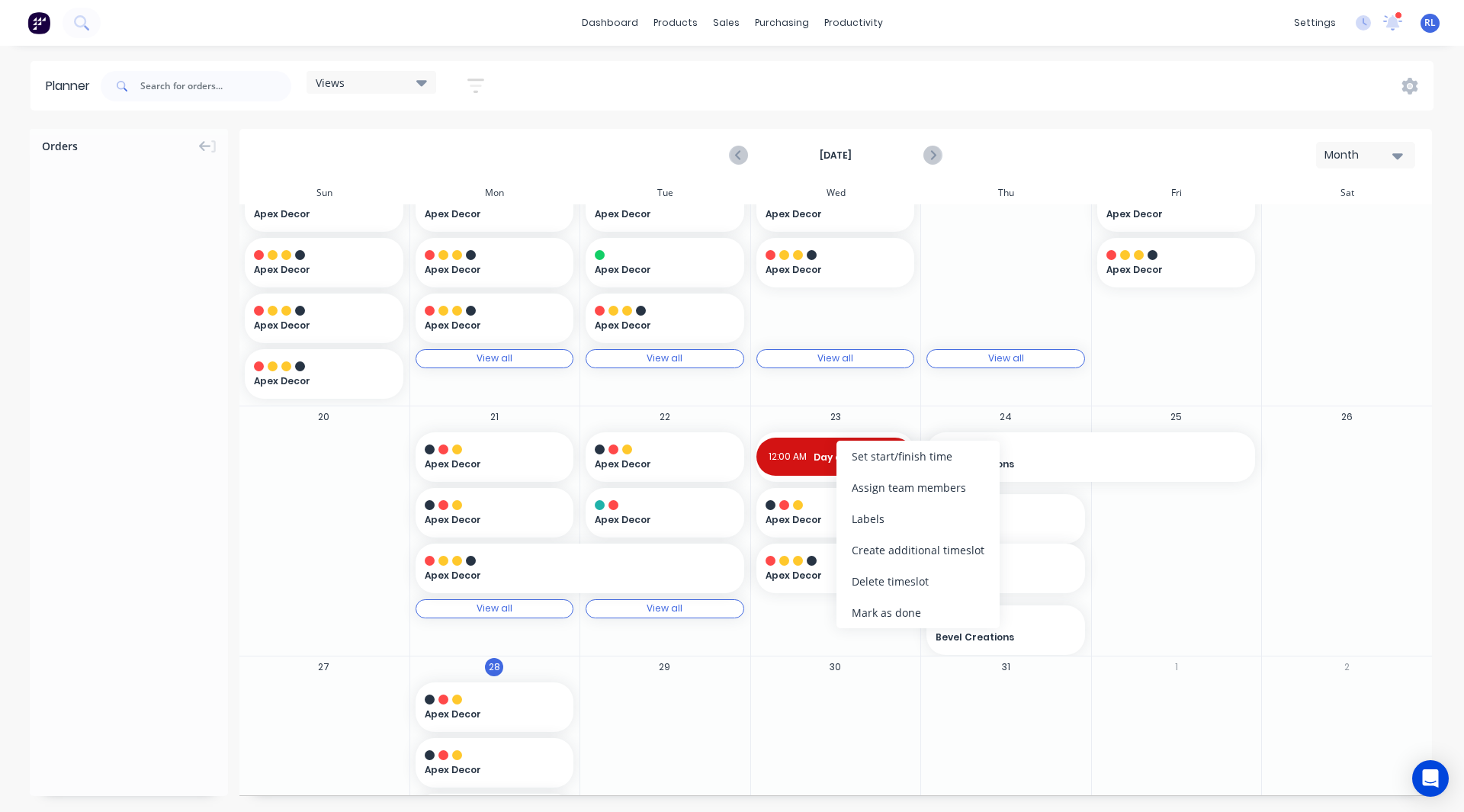 click at bounding box center (836, 707) 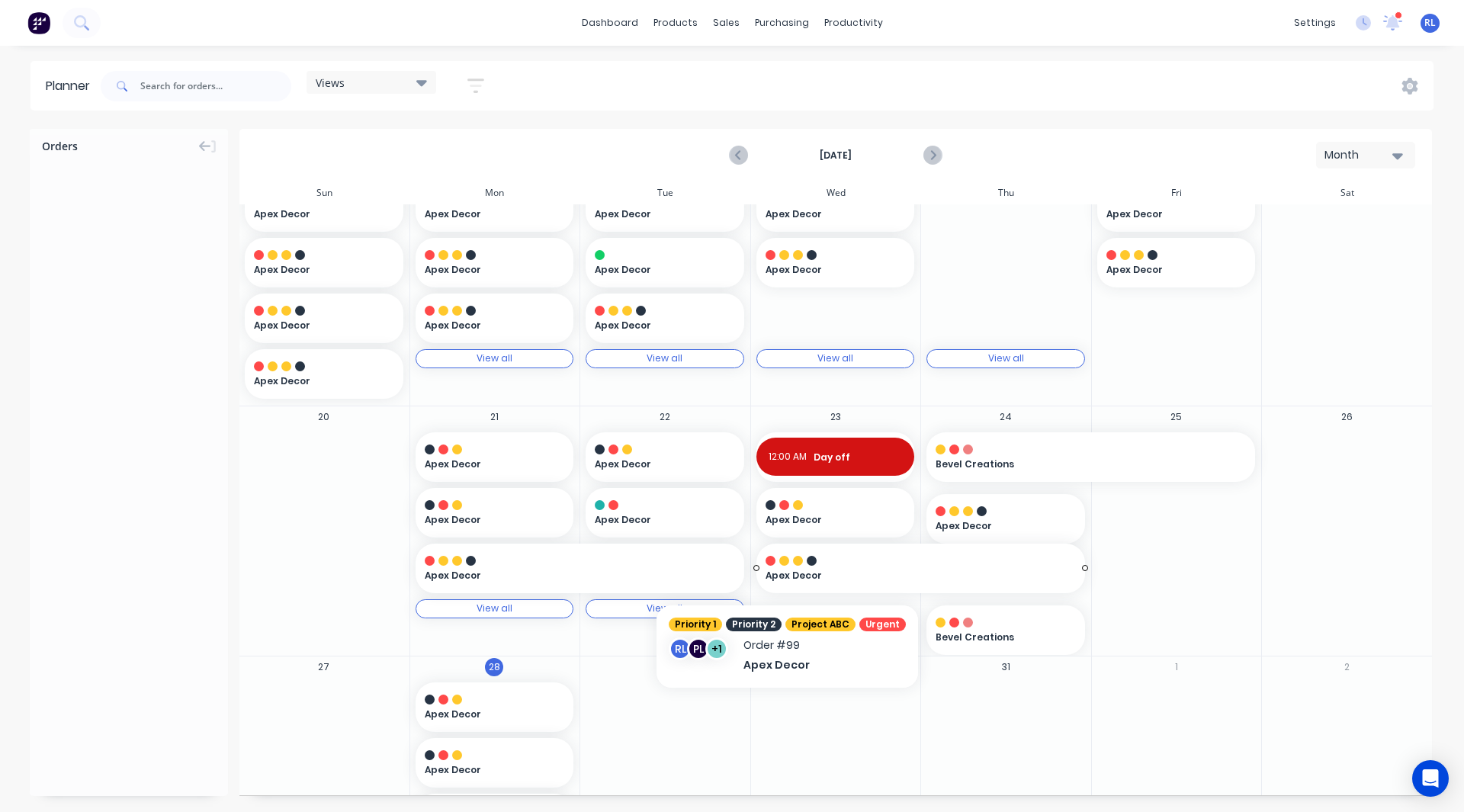 click on "Apex Decor" at bounding box center [905, 576] 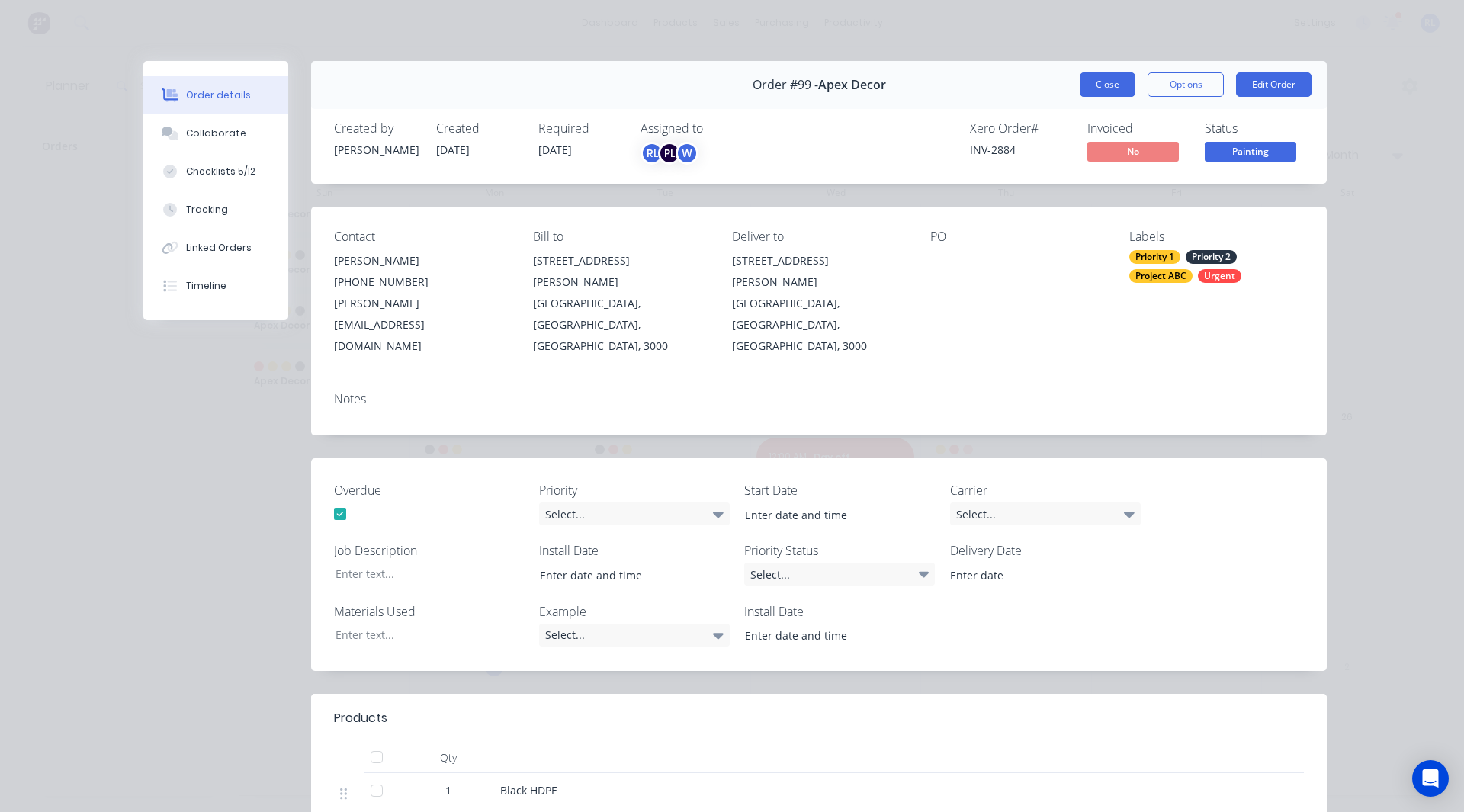 click on "Close" at bounding box center [1107, 85] 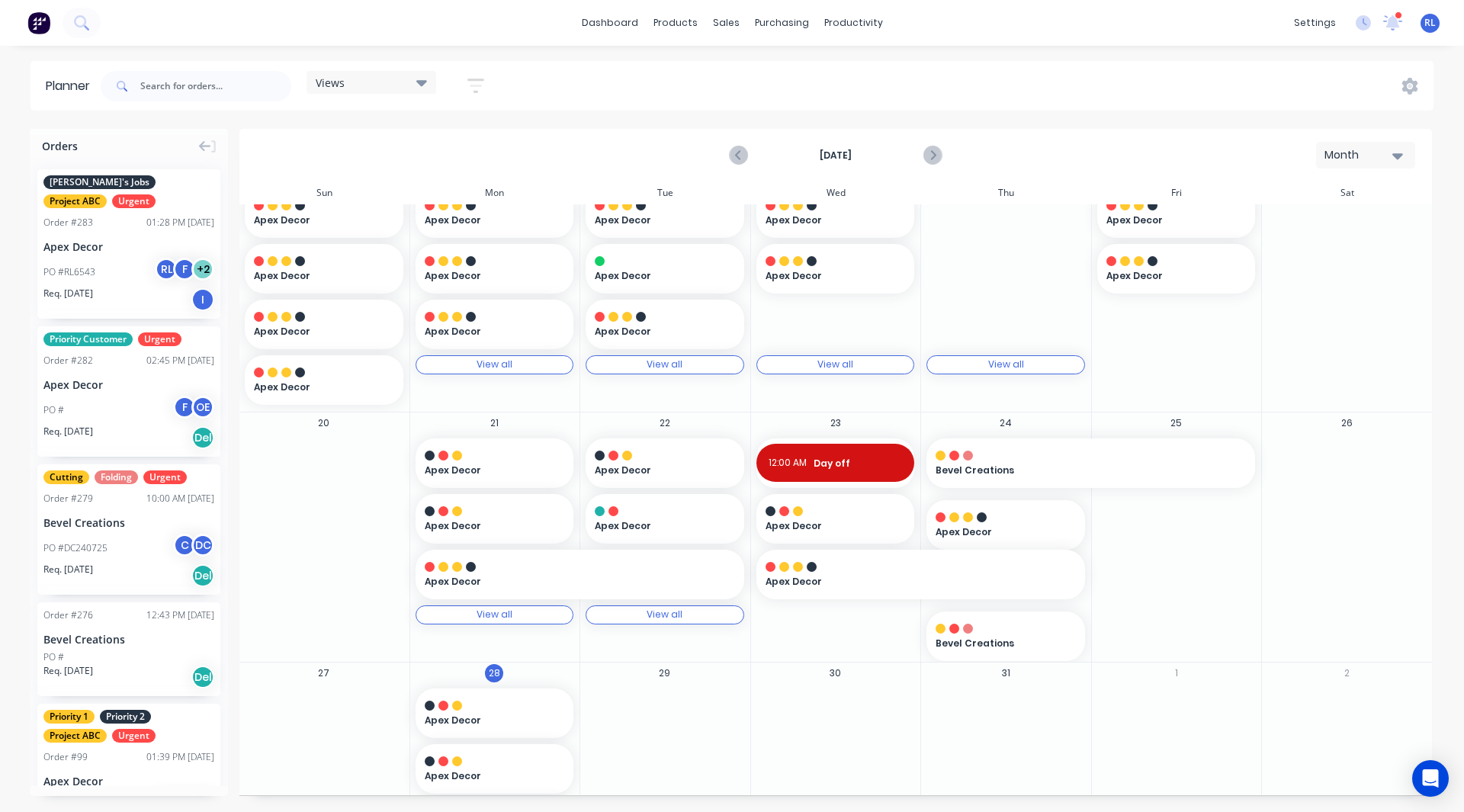 scroll, scrollTop: 320, scrollLeft: 0, axis: vertical 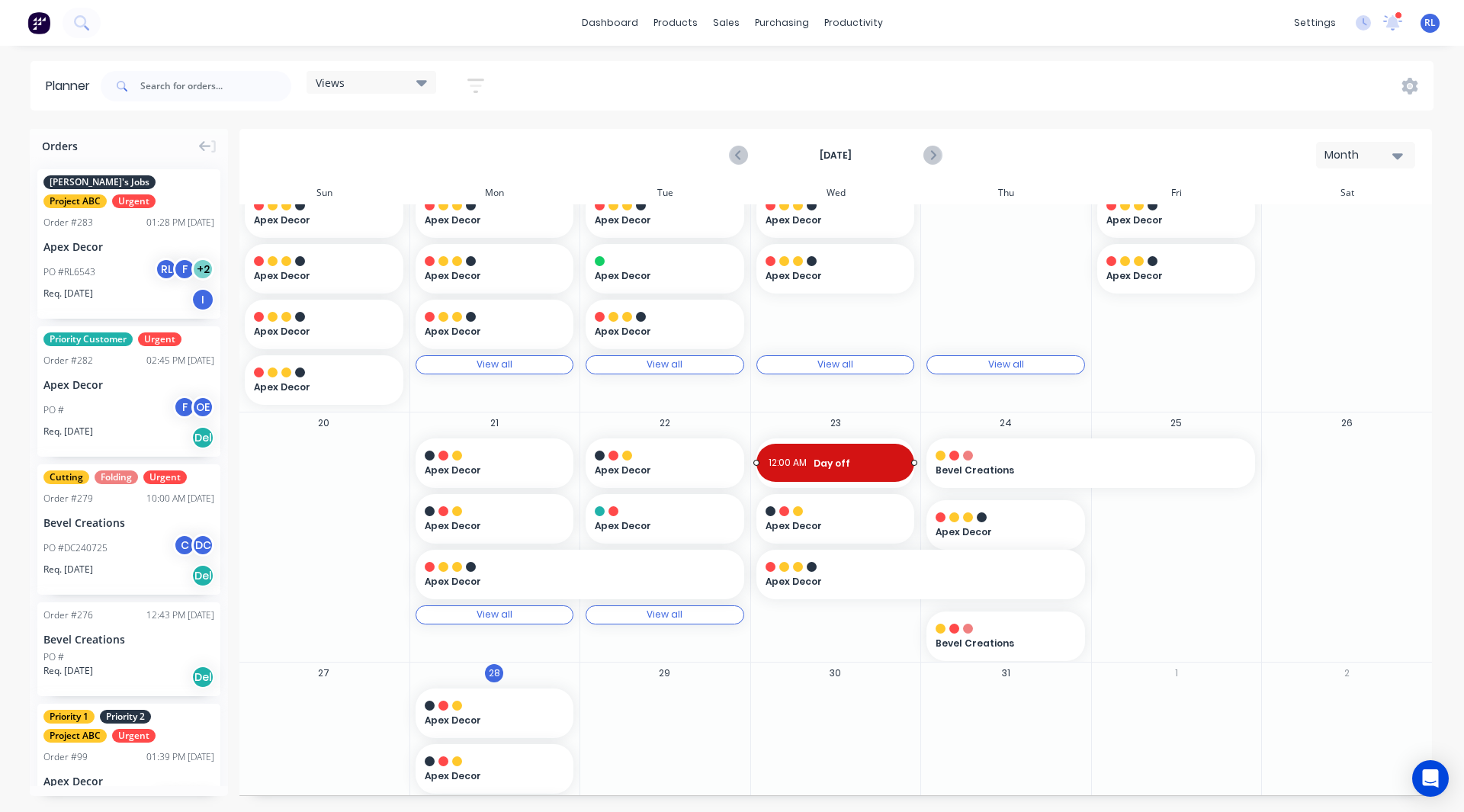 click on "Day off" at bounding box center [858, 464] 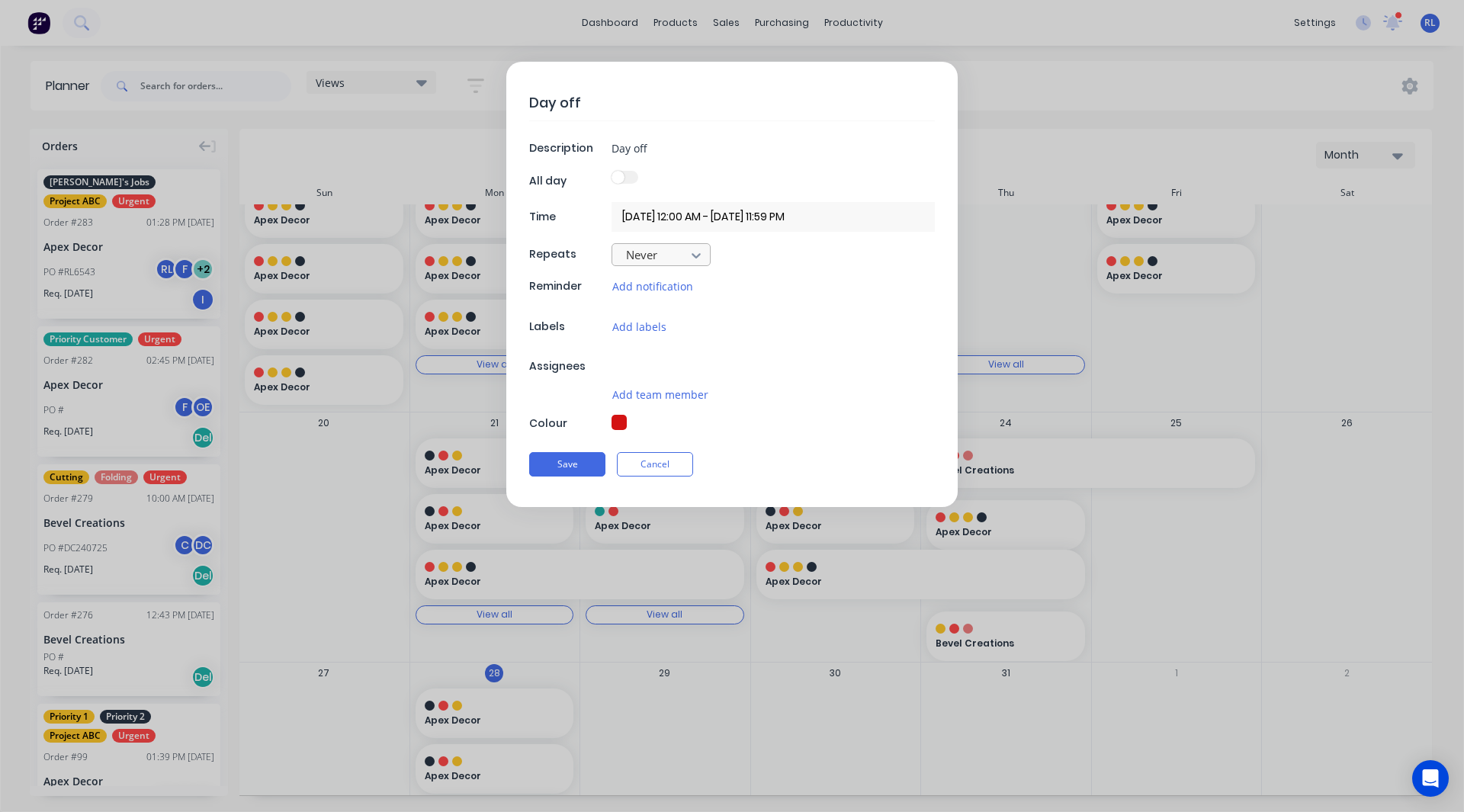 type on "Day off" 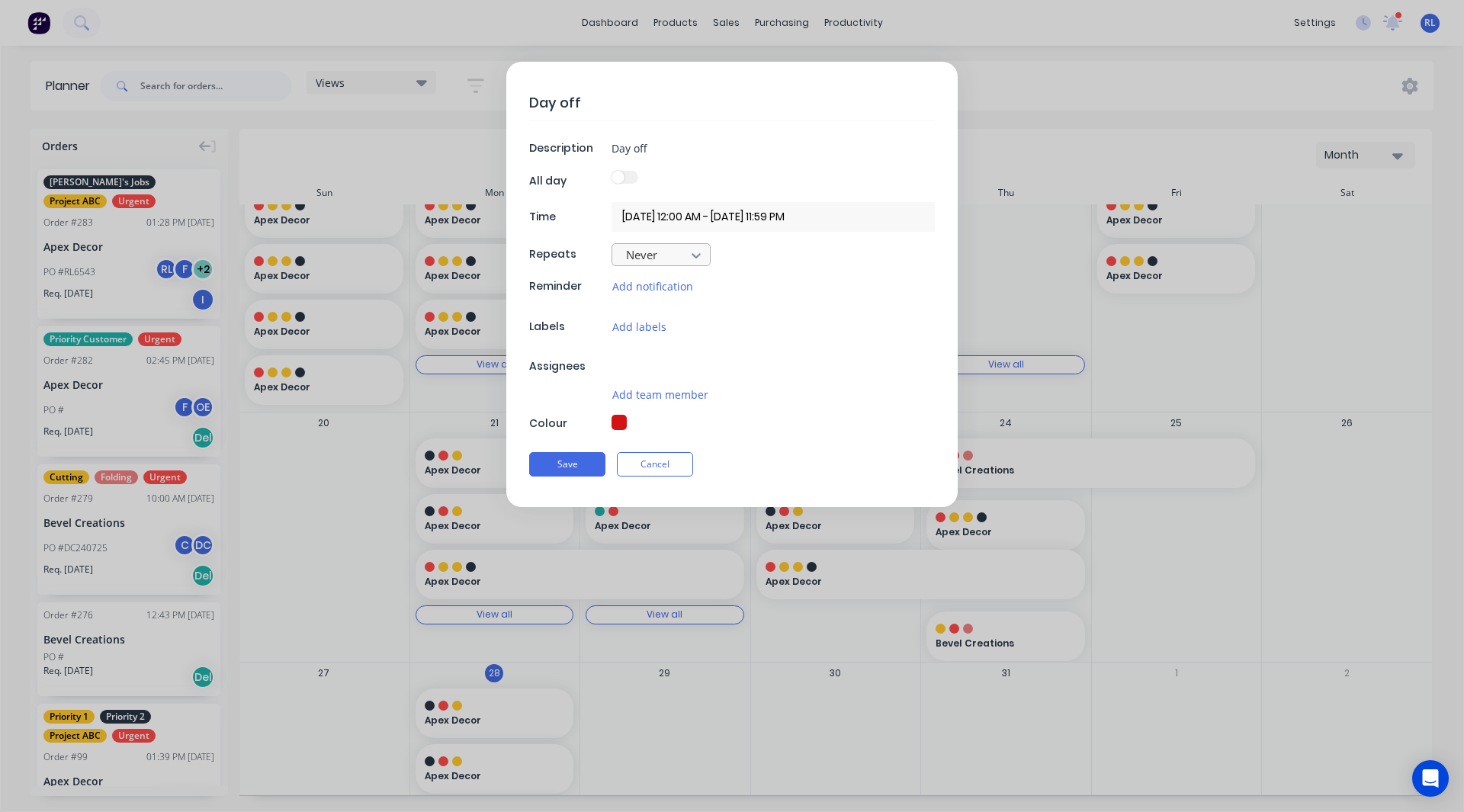 type on "Day off" 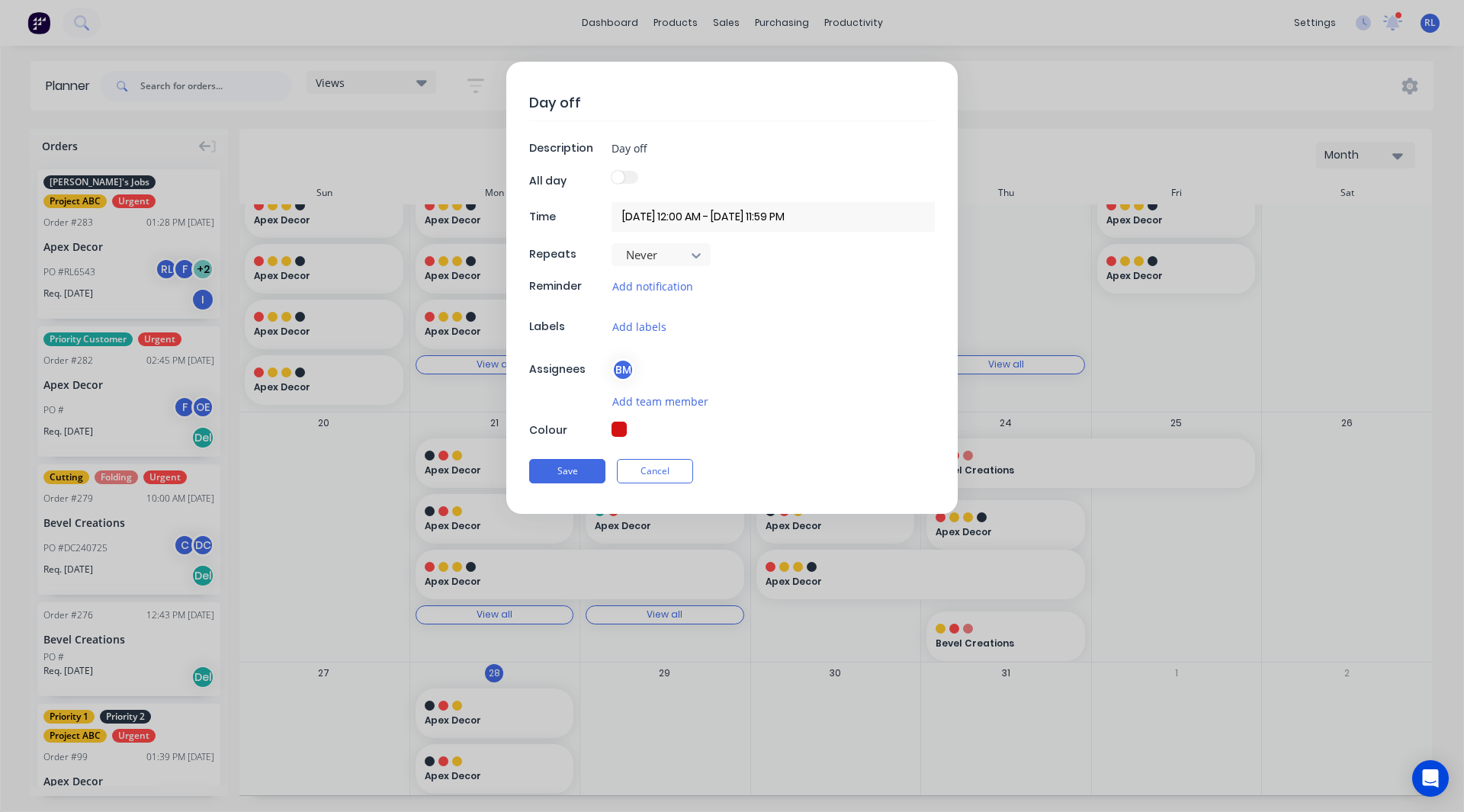 type on "x" 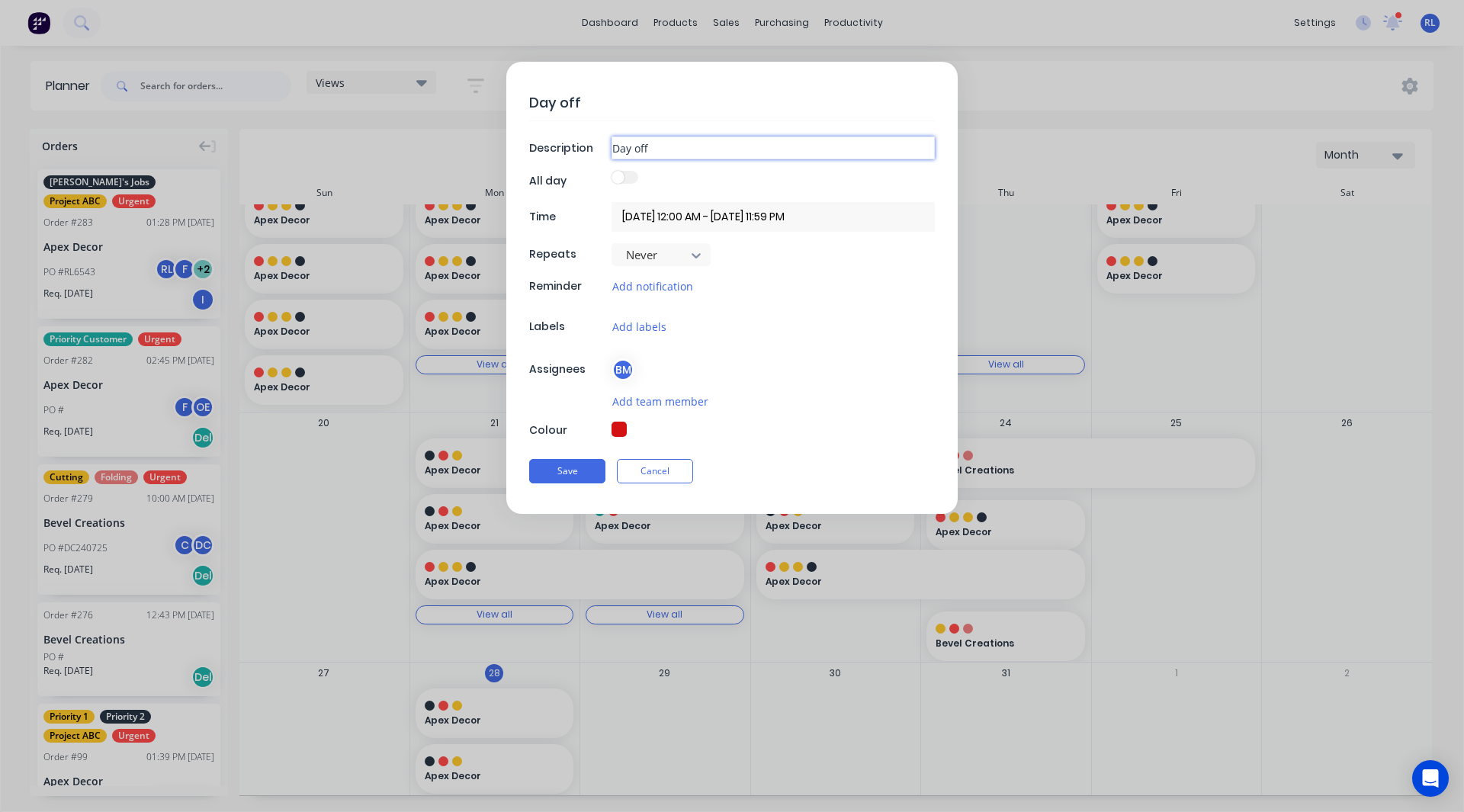 click on "Day off" at bounding box center (773, 148) 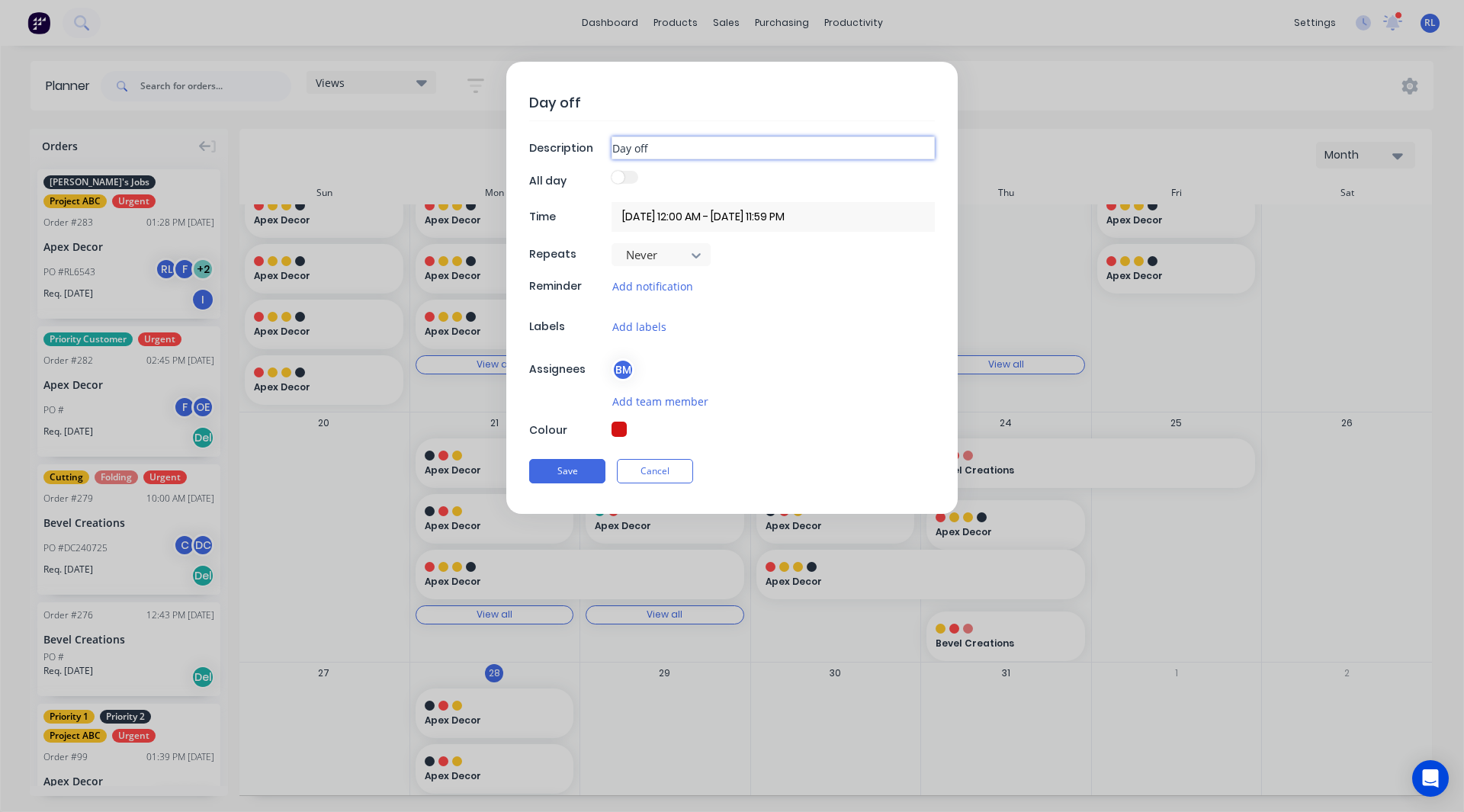 type on "S" 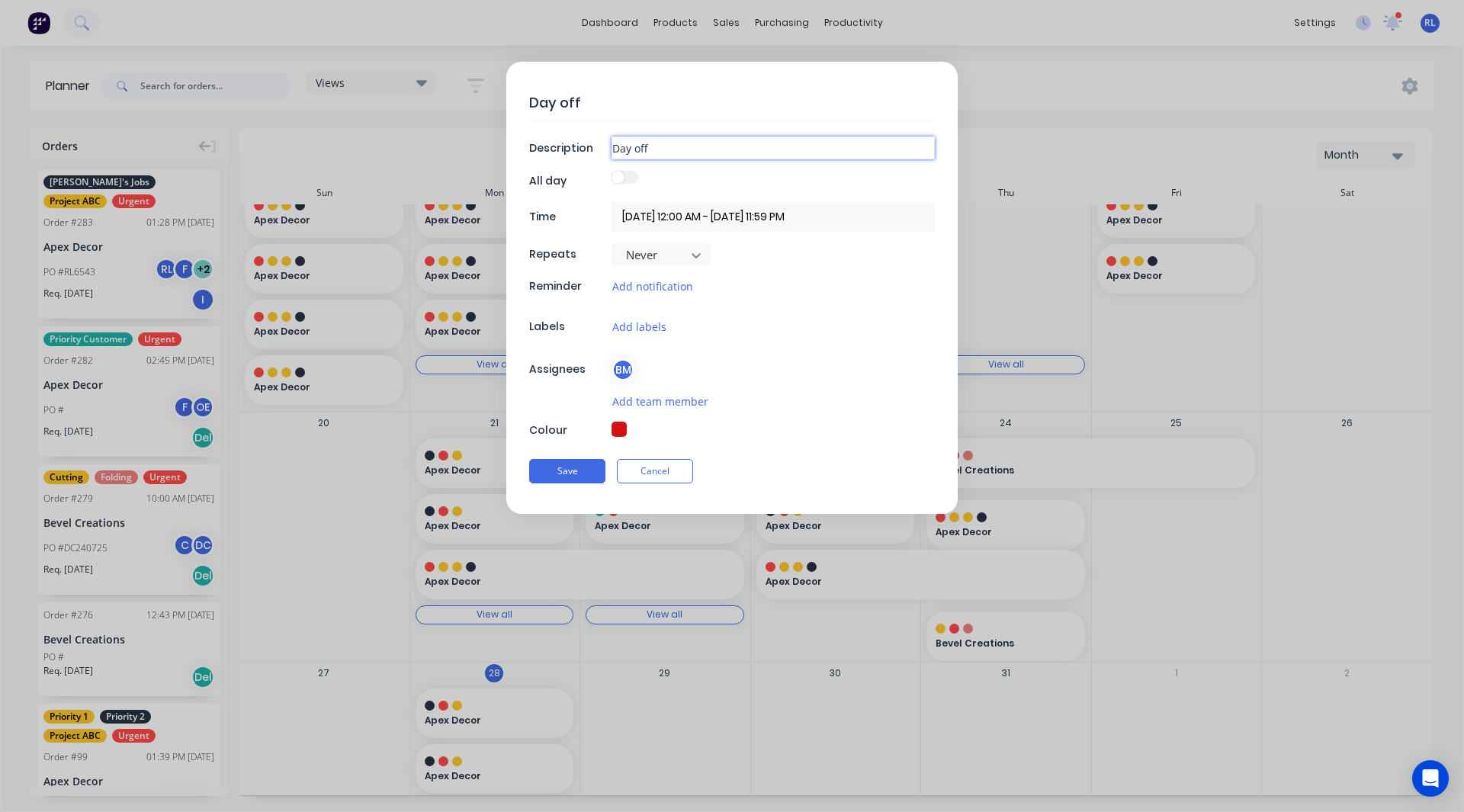type on "x" 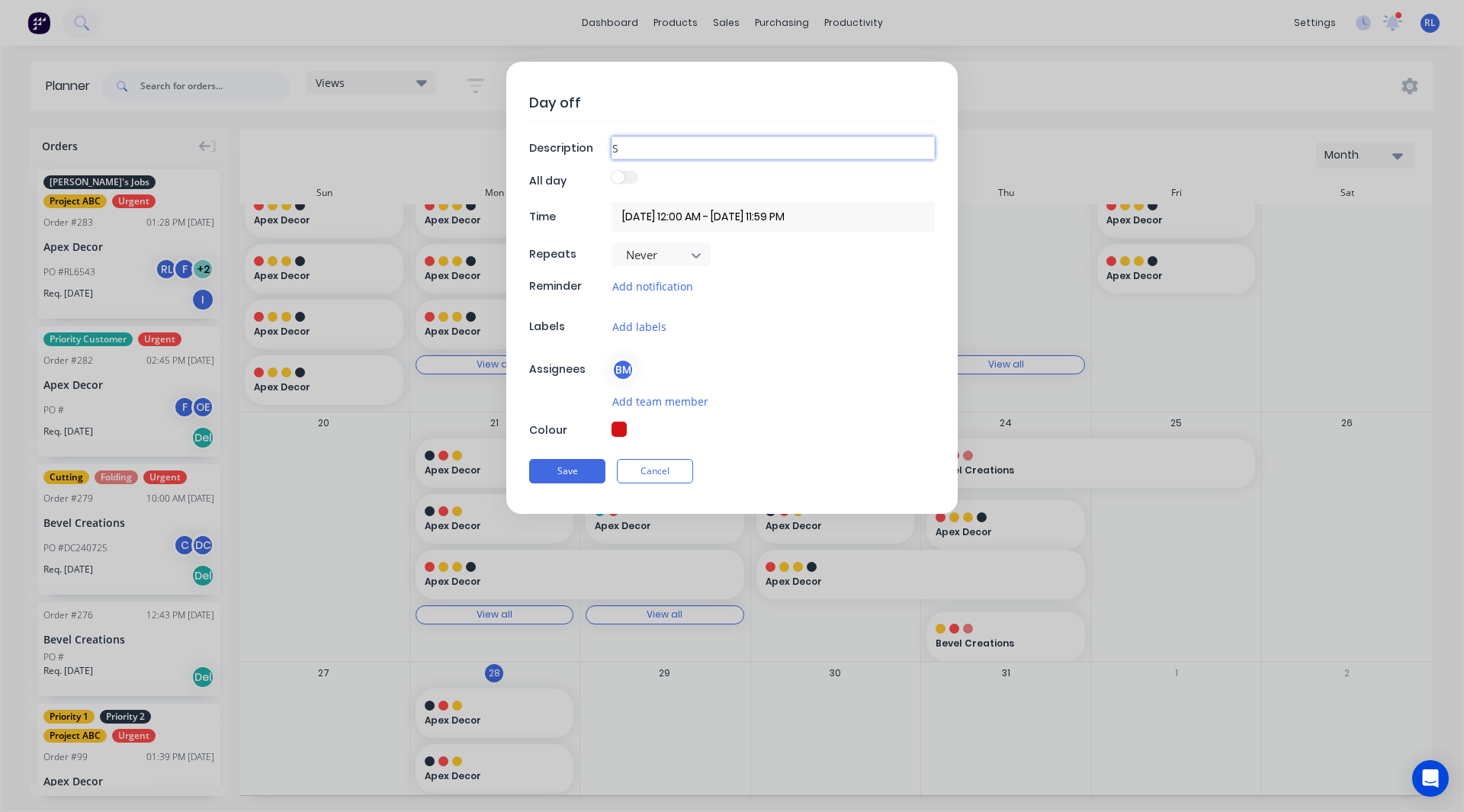 type on "St" 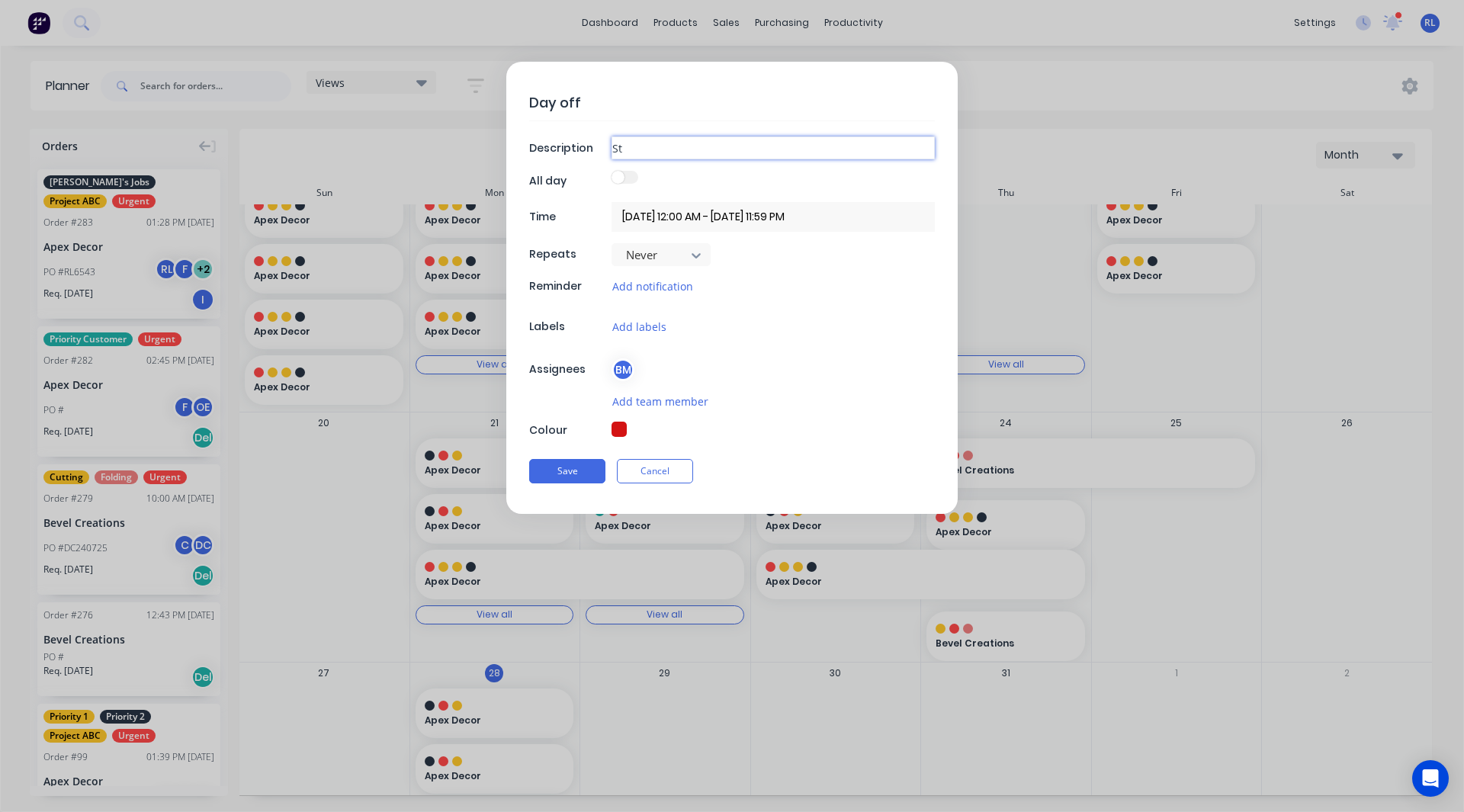 type on "Sta" 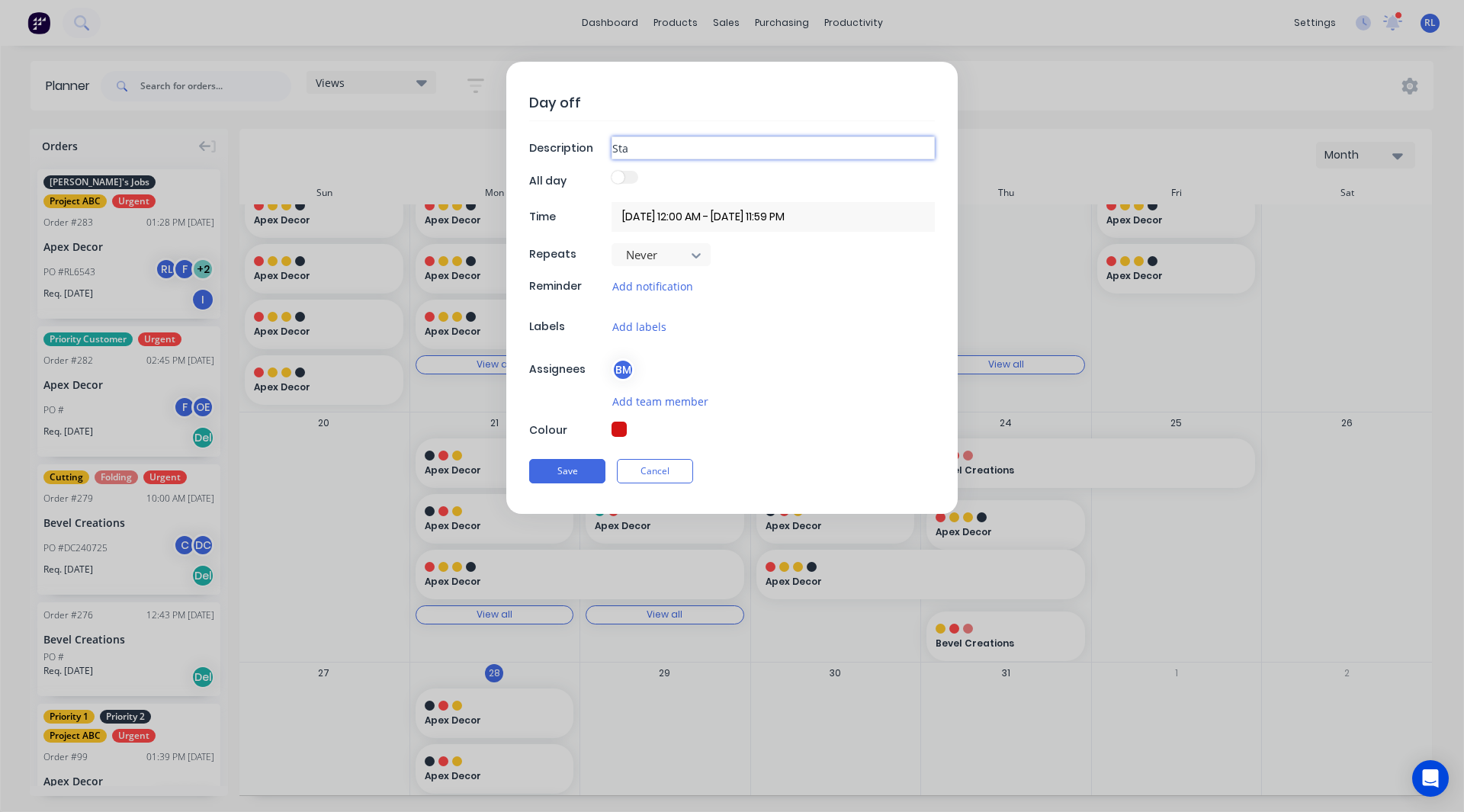 type on "Staf" 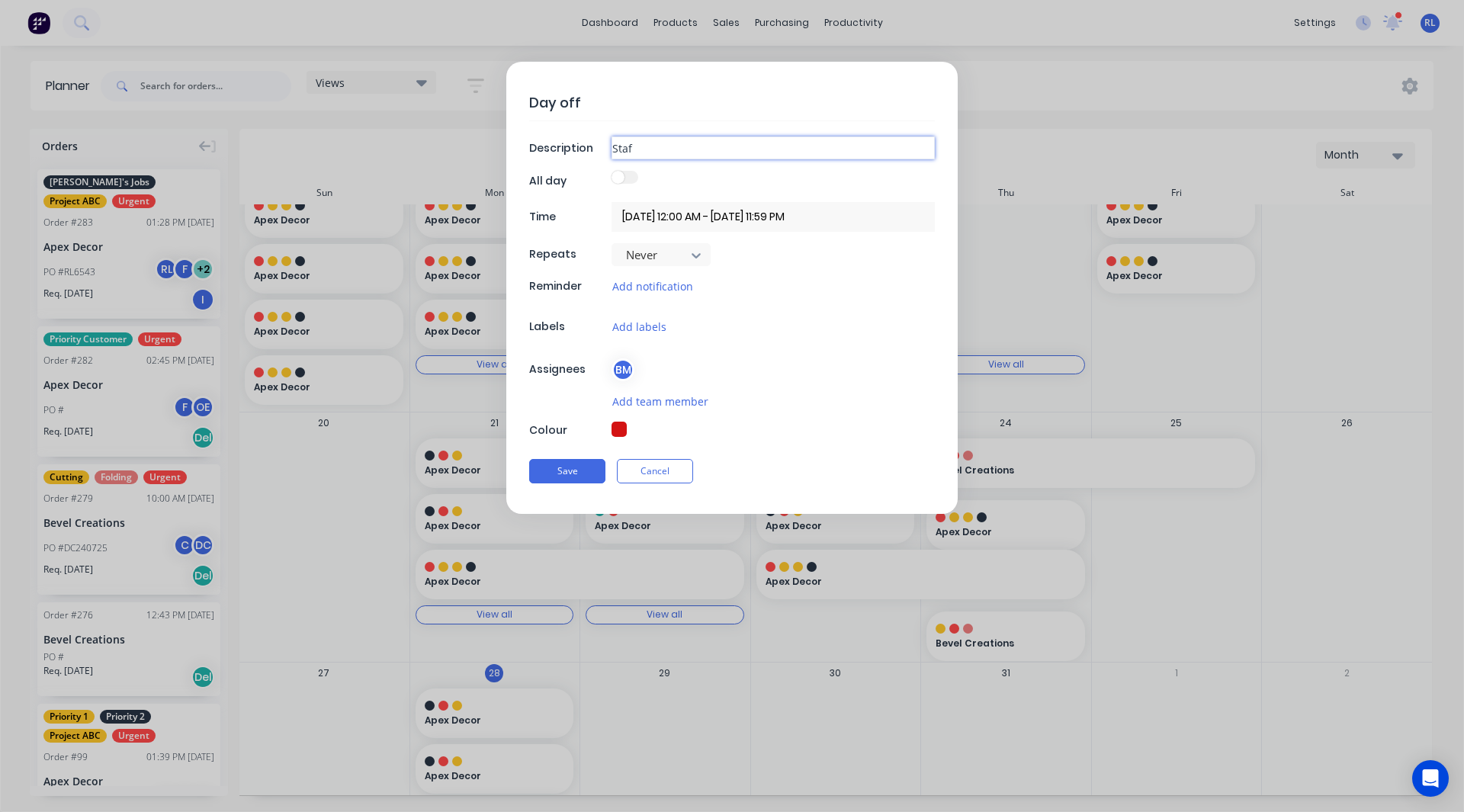 type on "Staff" 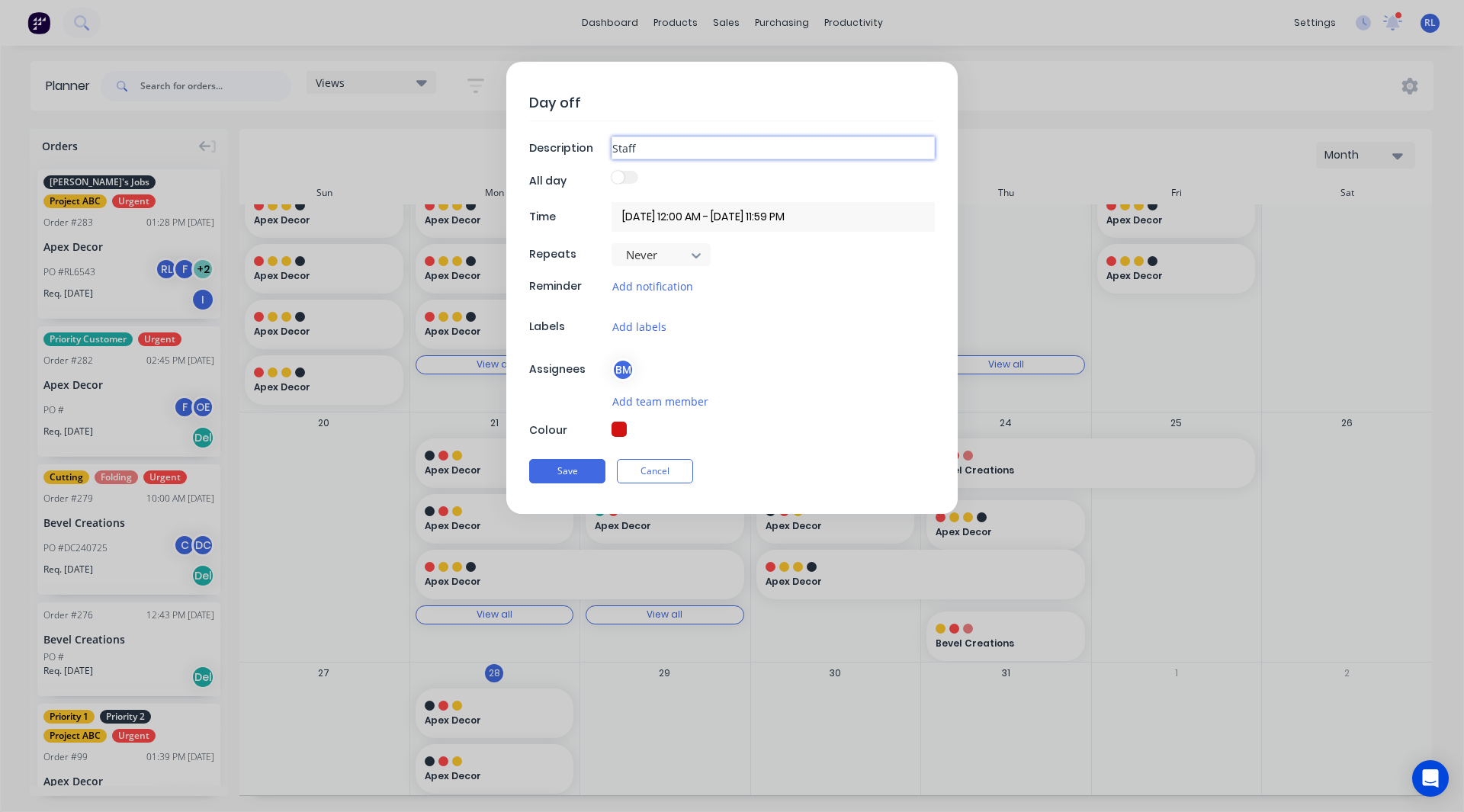 type on "Staff" 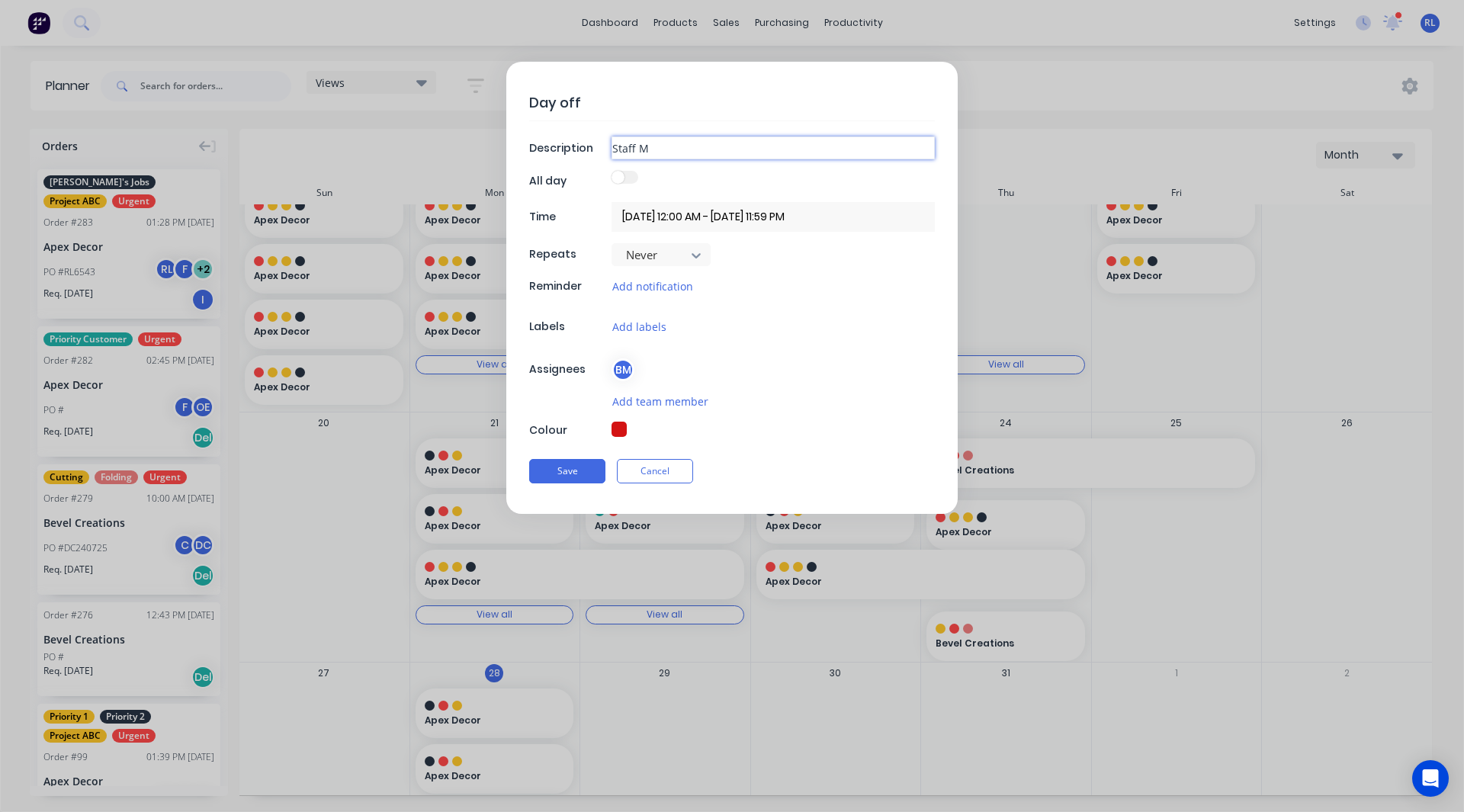 type on "Staff Me" 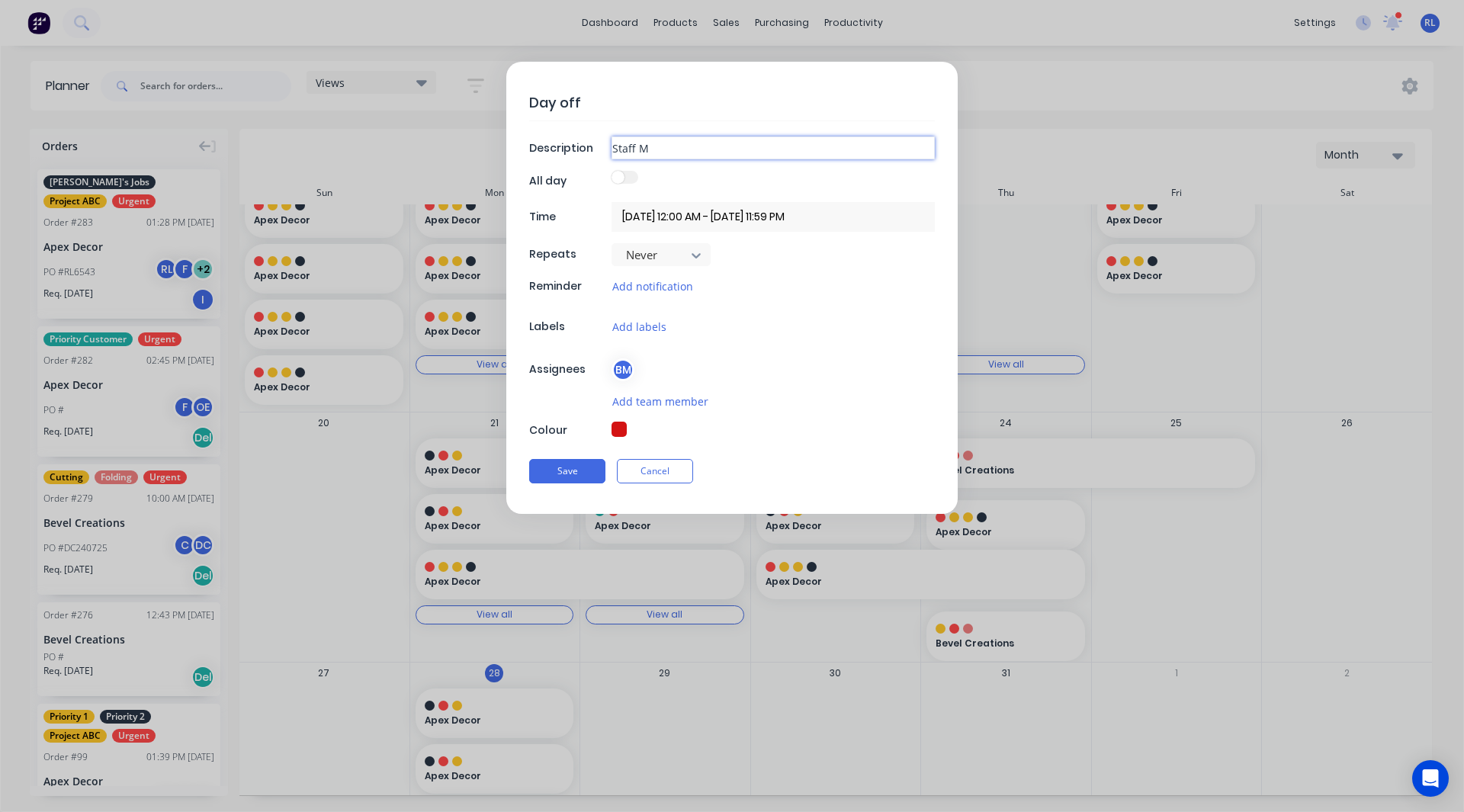 type on "x" 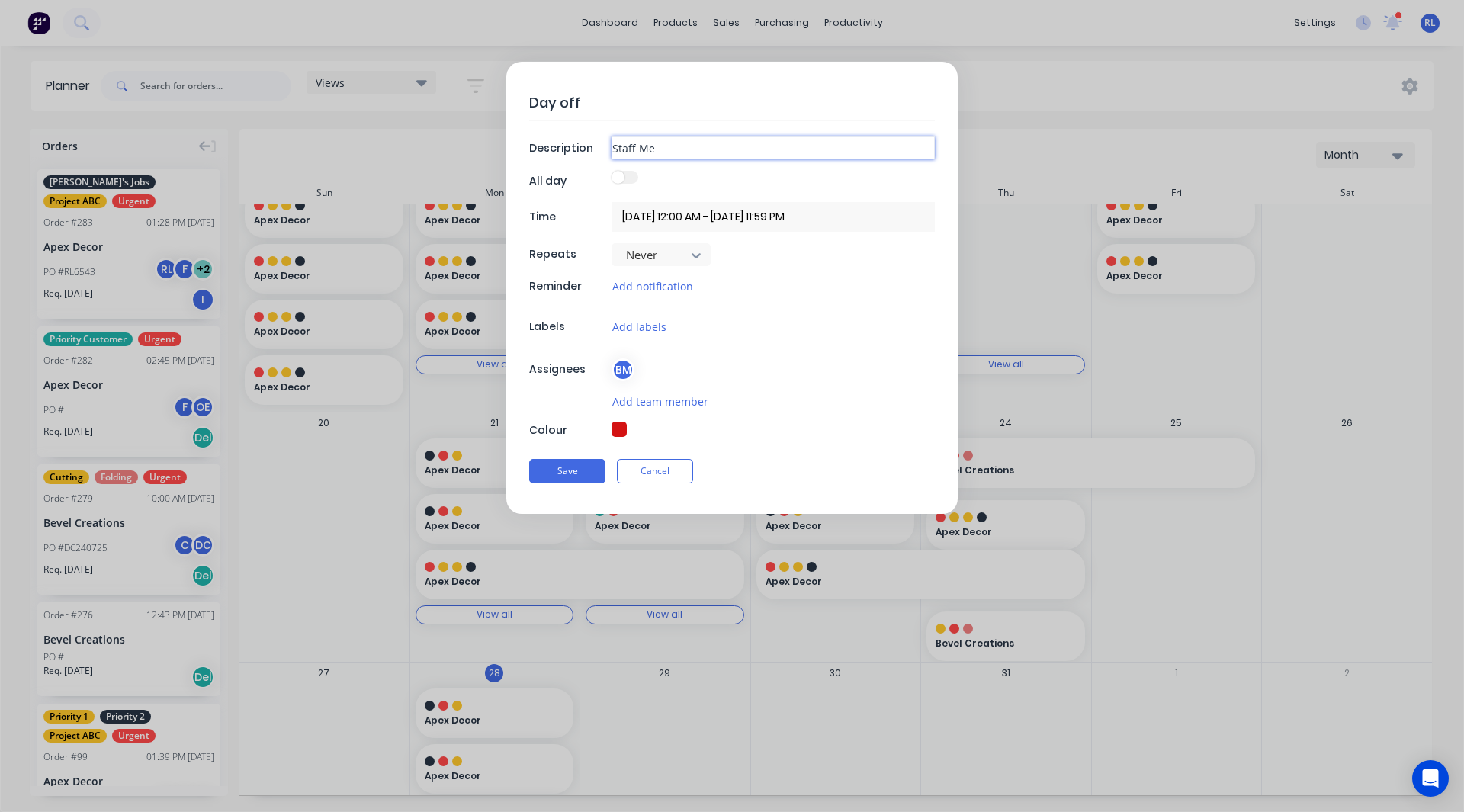 type on "Staff Mem" 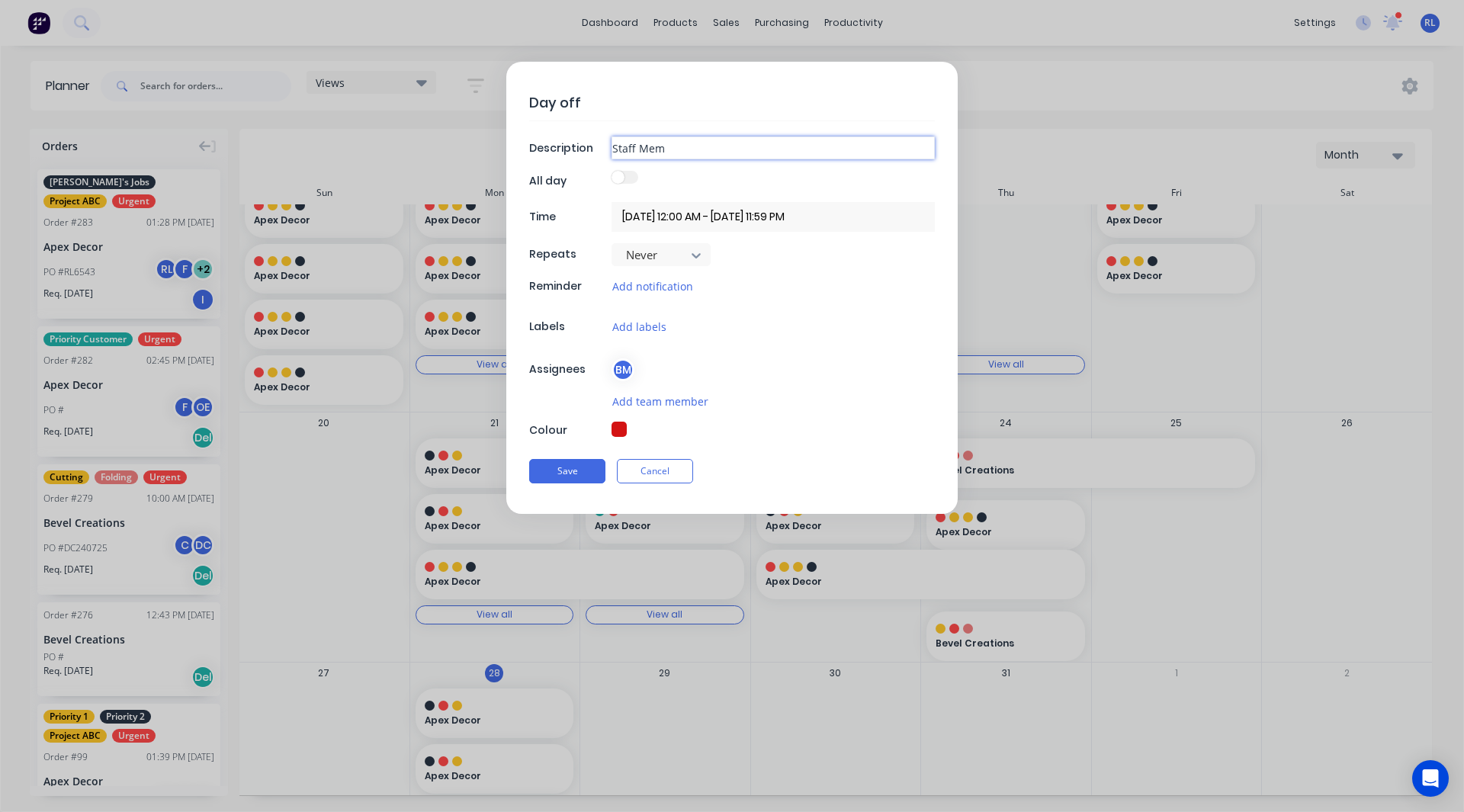 type on "x" 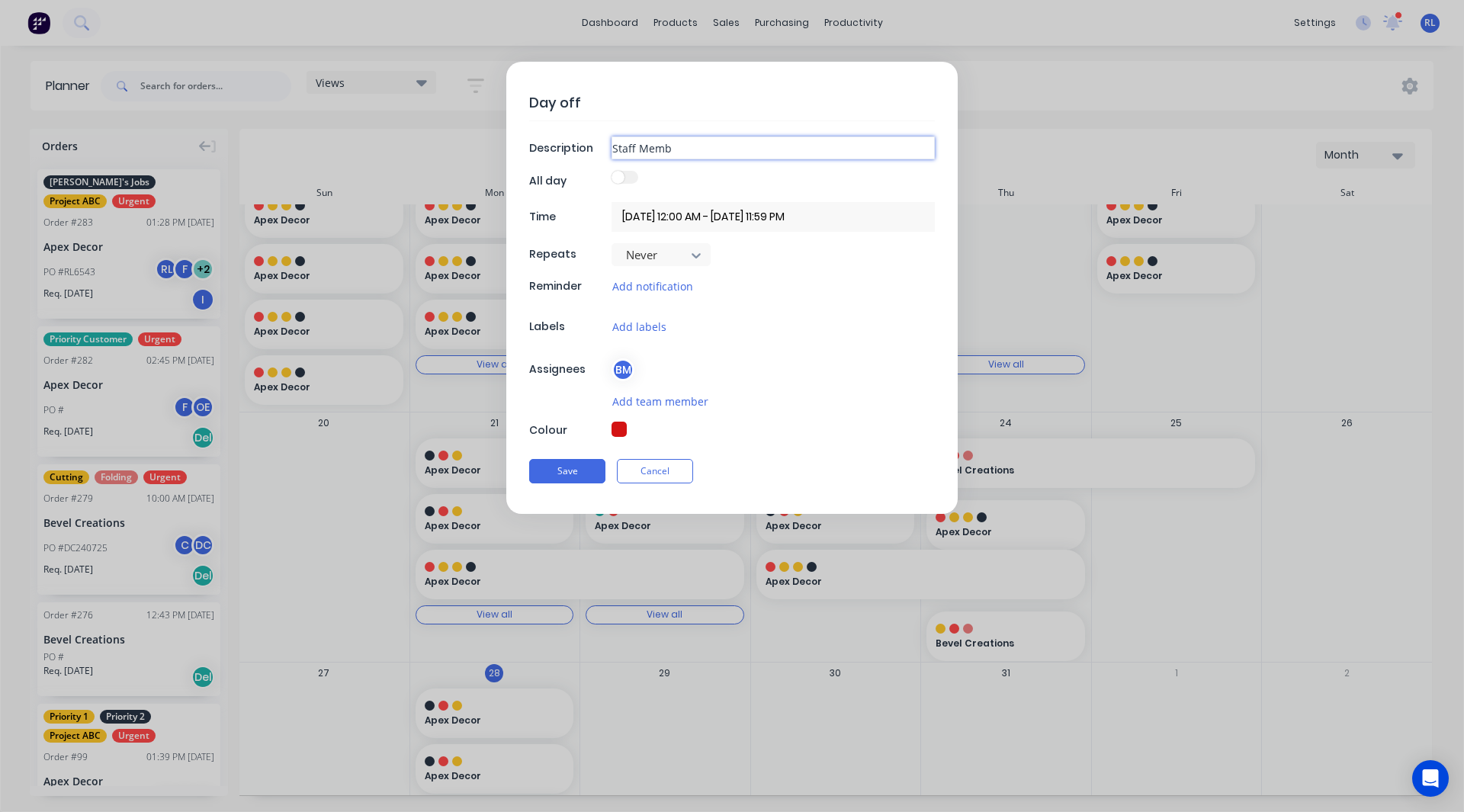 type on "Staff Membe" 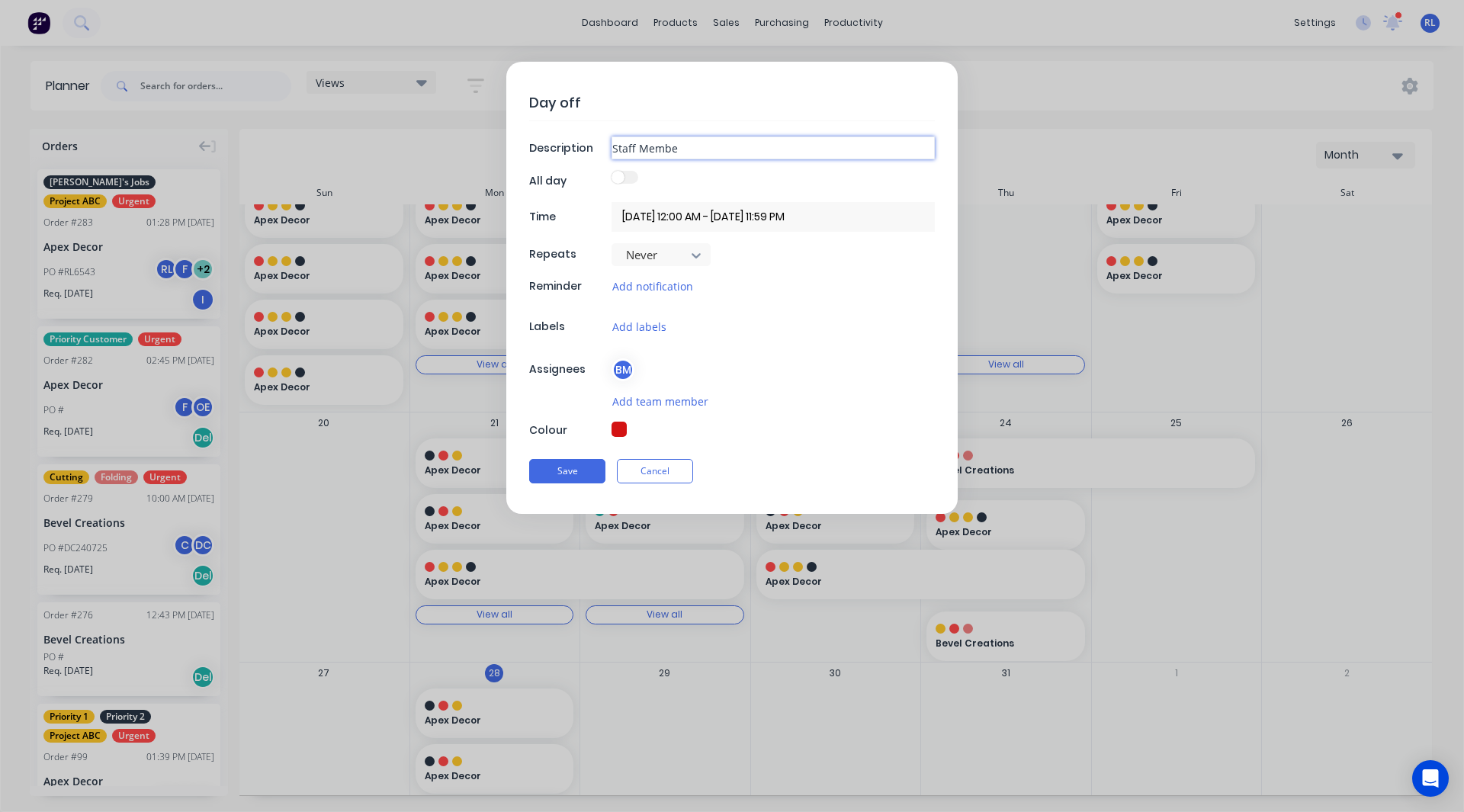 type on "Staff Member" 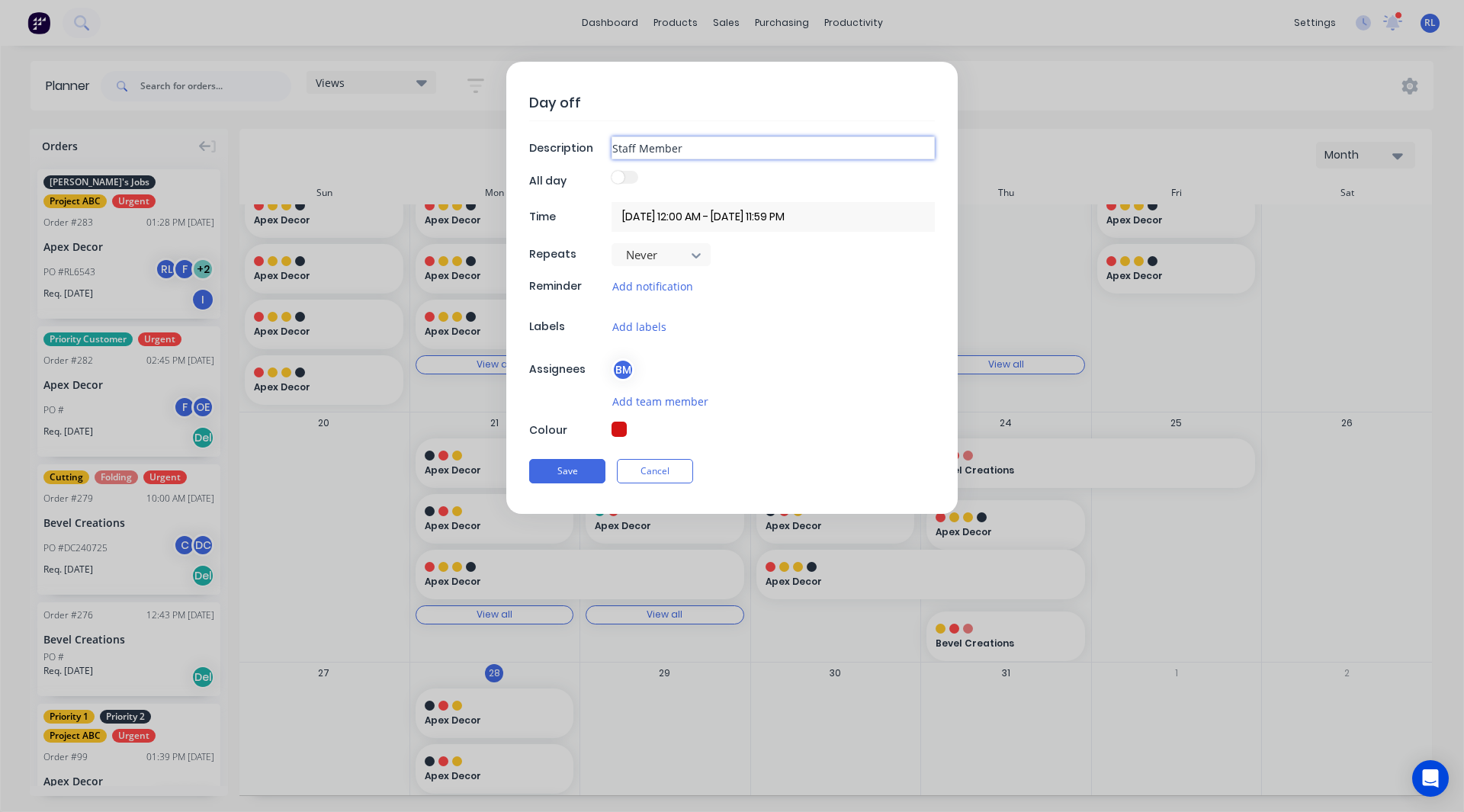 type on "Staff Member" 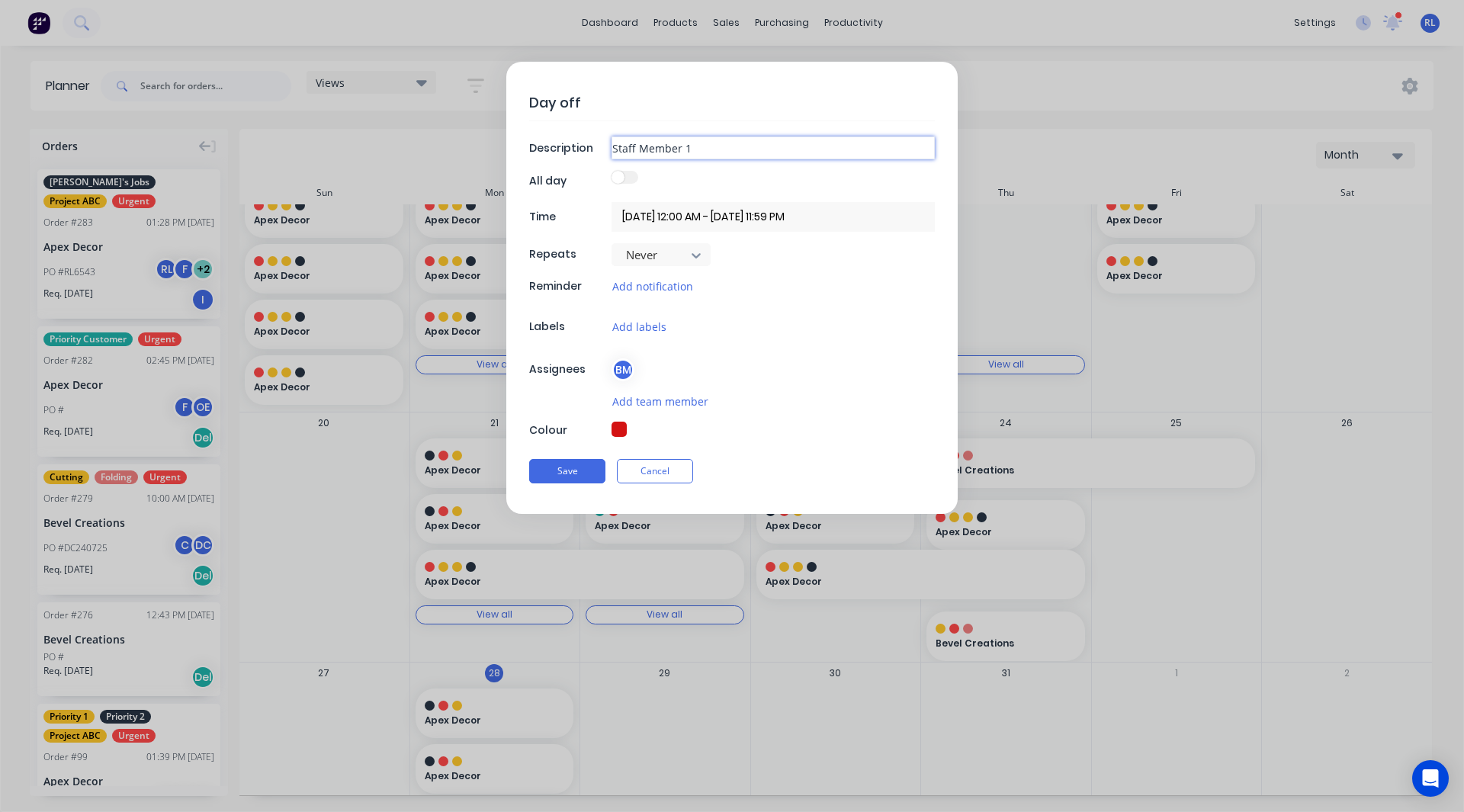 type on "Staff Member 1-" 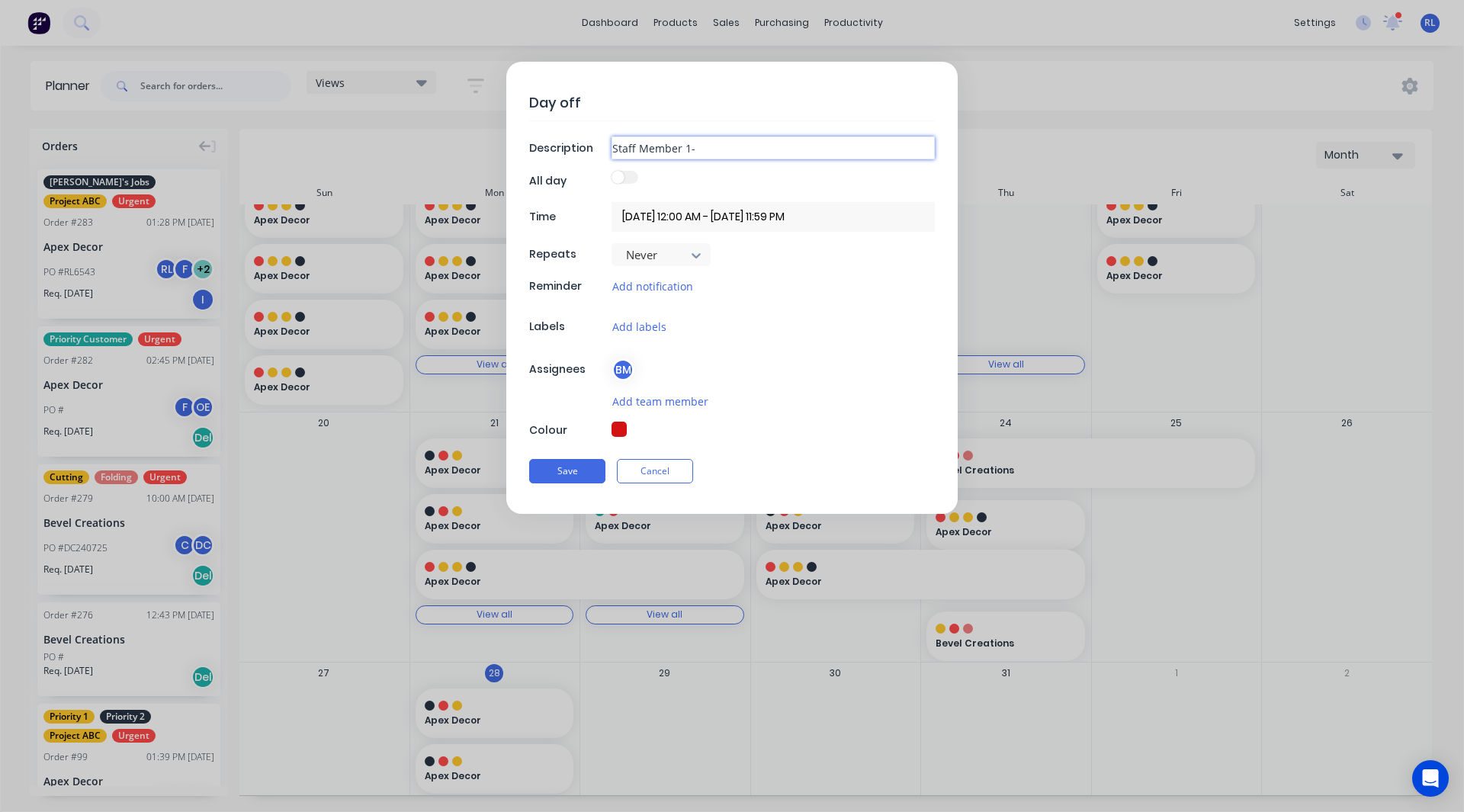 type on "Staff Member 1-" 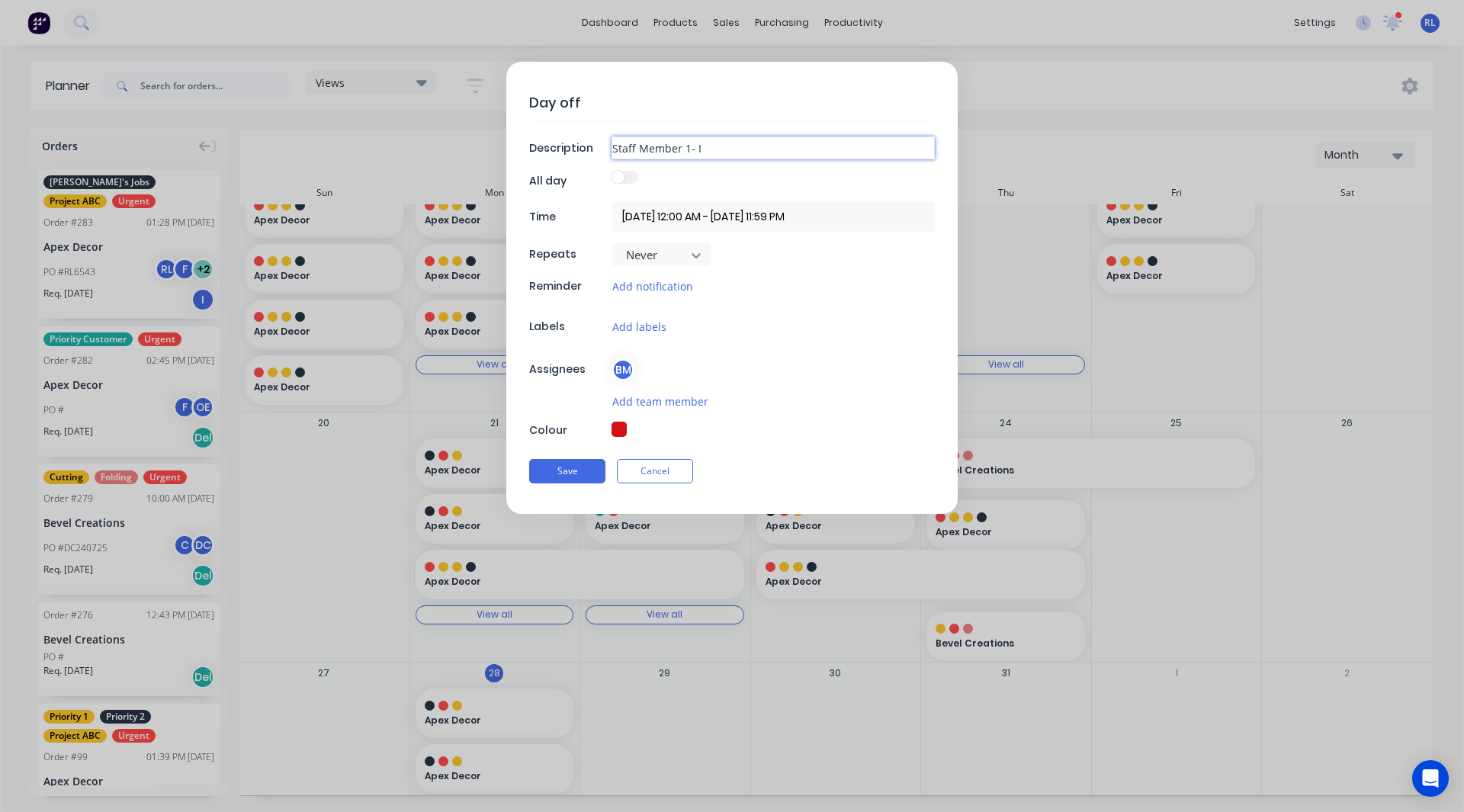 type on "Staff Member 1- In" 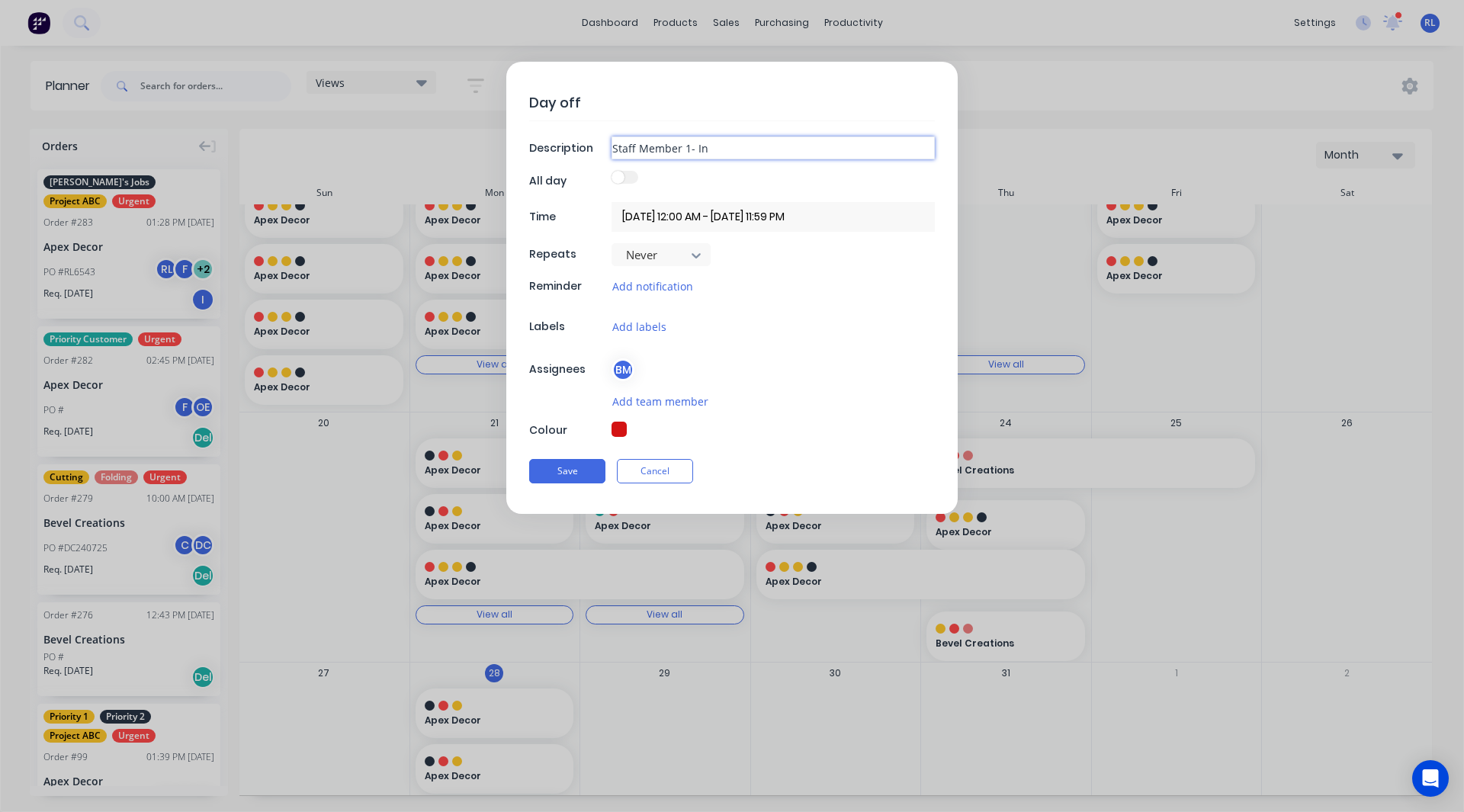 type on "Staff Member 1- Ins" 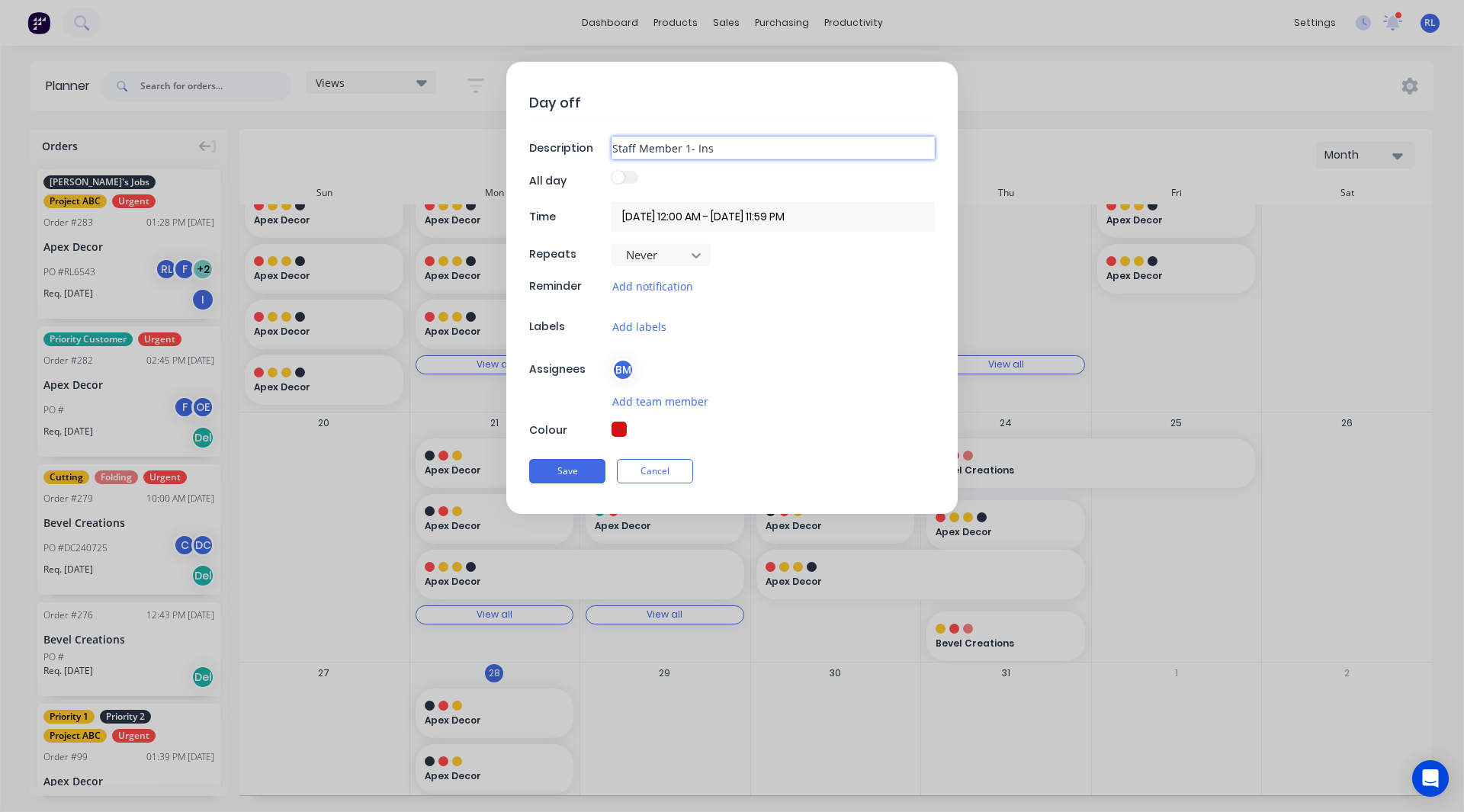 type on "Staff Member 1- Inst" 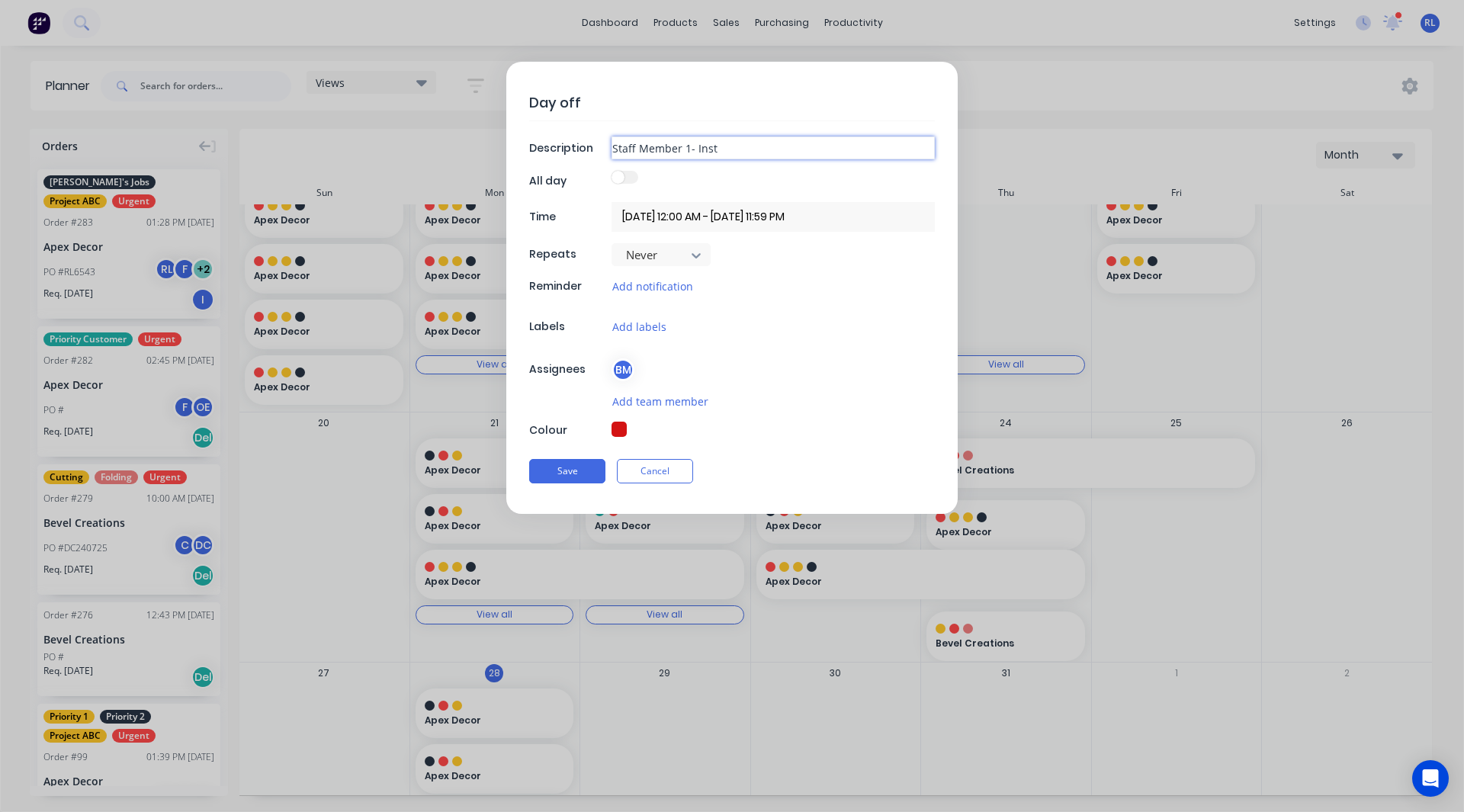 type on "Staff Member 1- Insta" 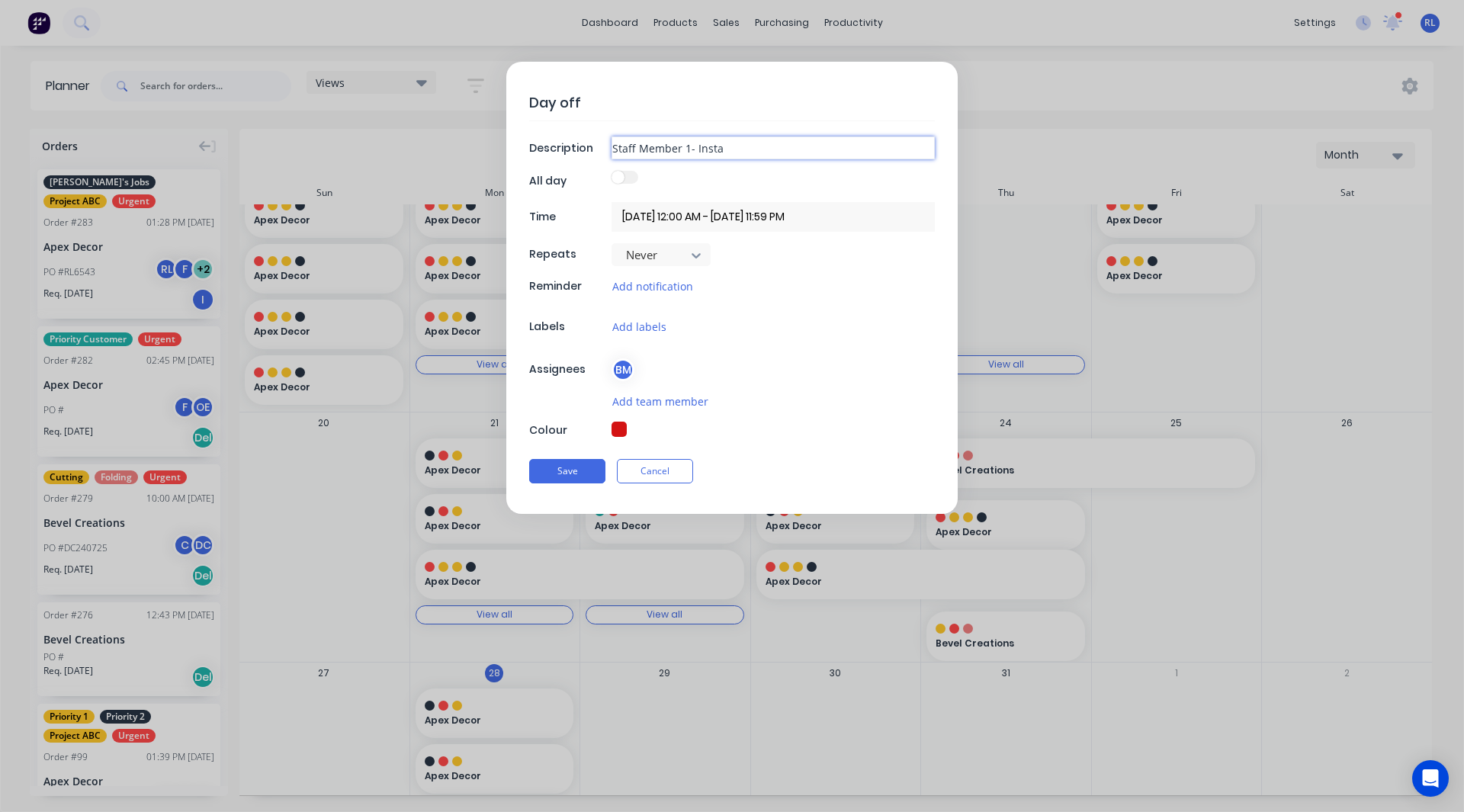 type on "Staff Member 1- Instal" 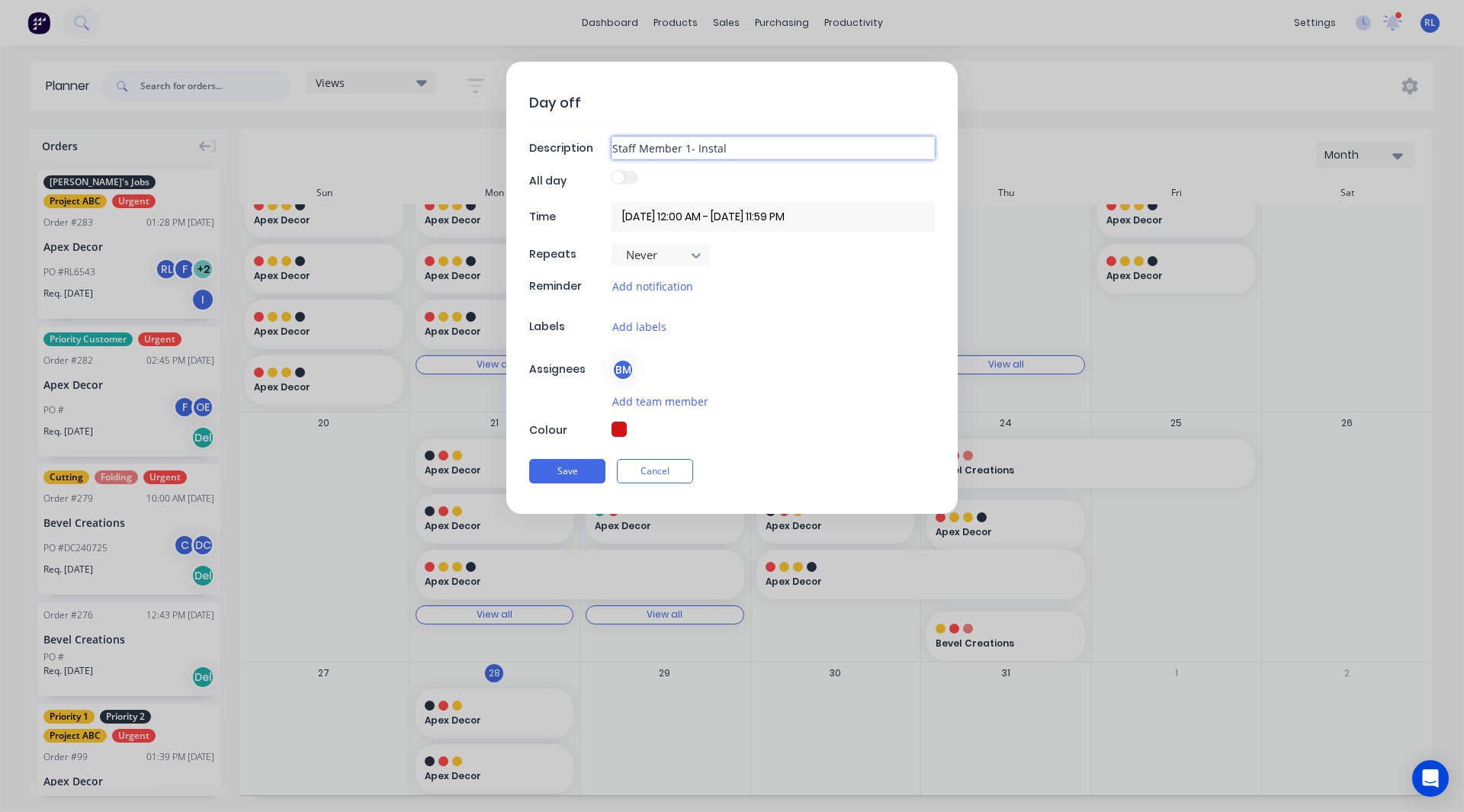 type on "Staff Member 1- Install" 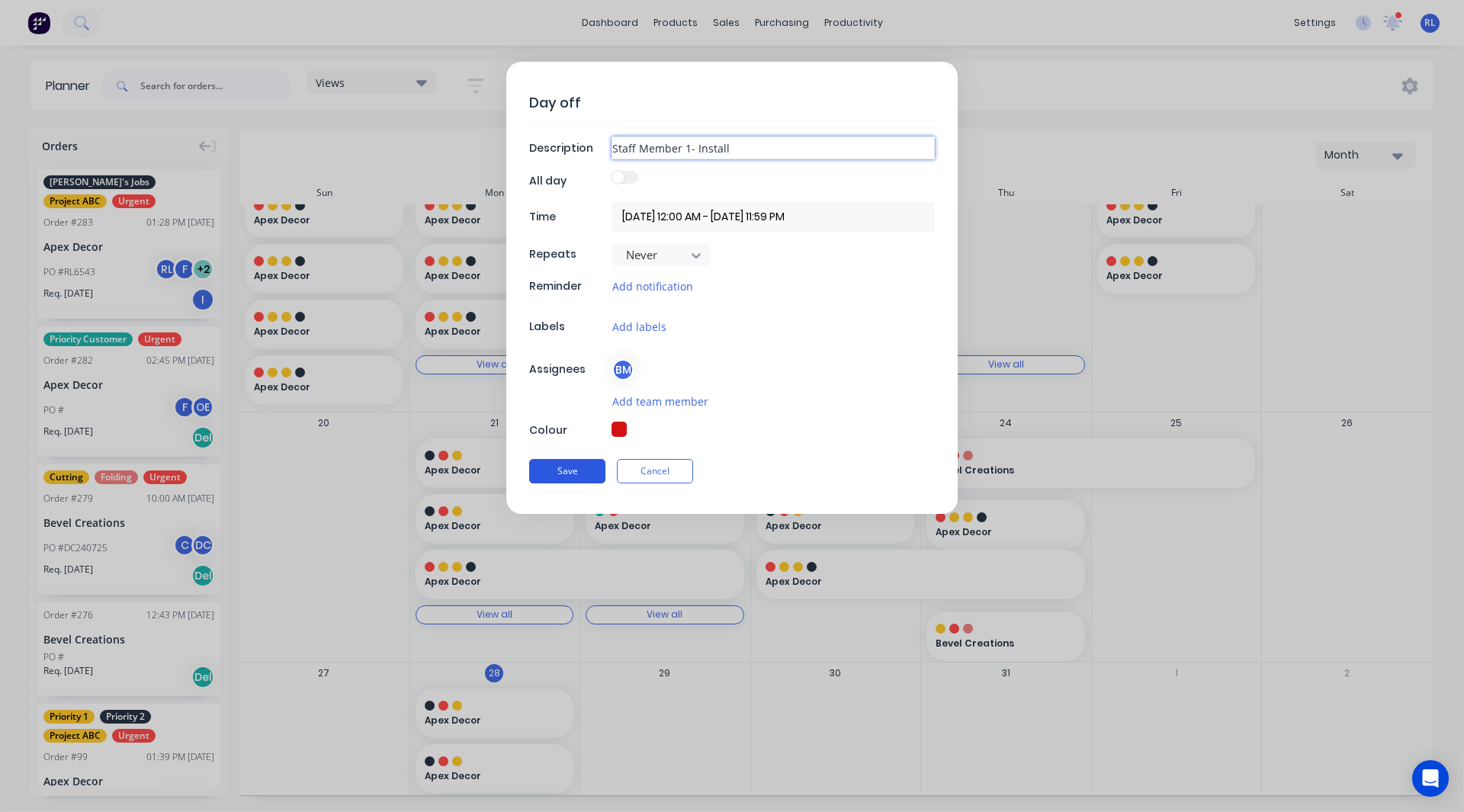 type on "Staff Member 1- Install" 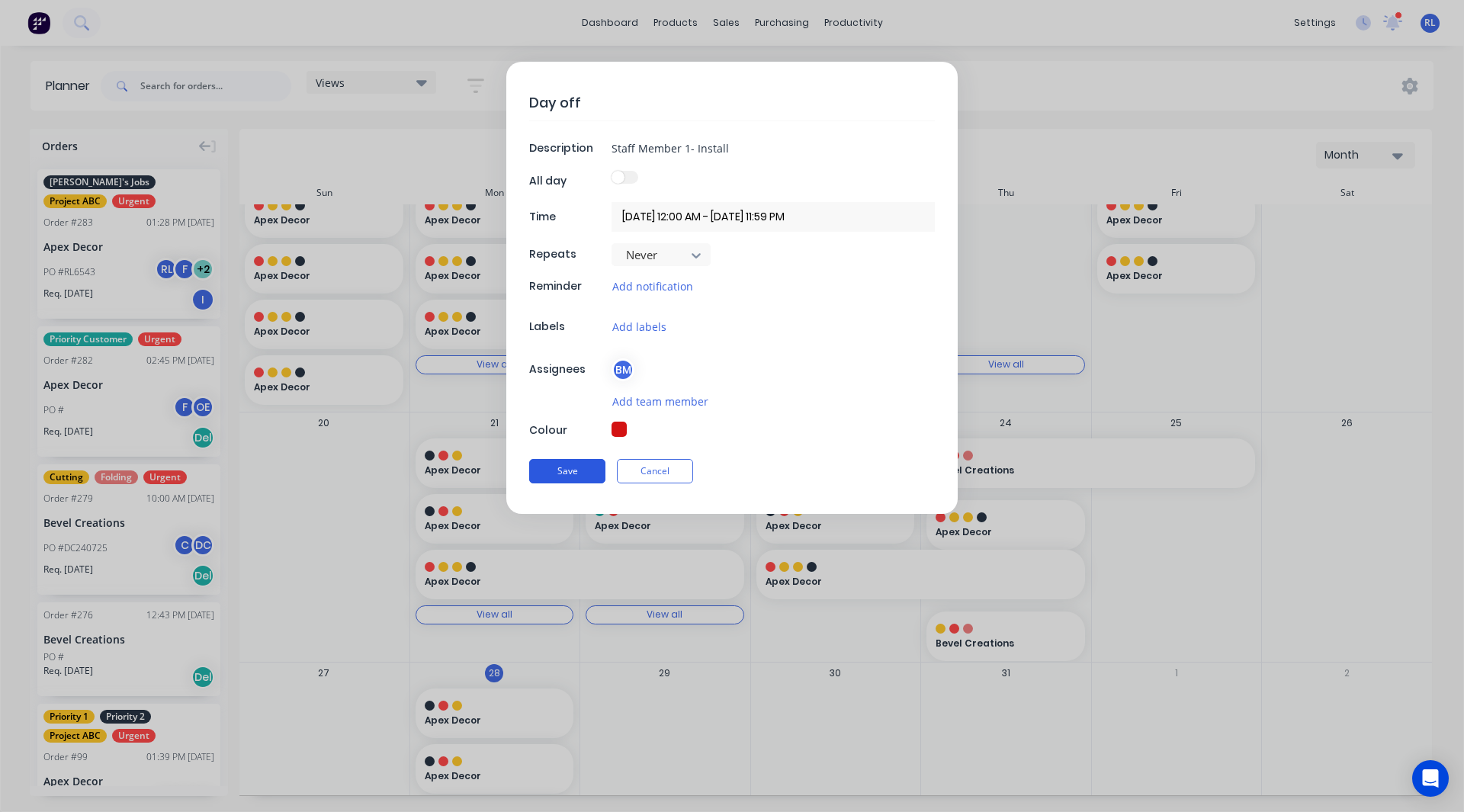click on "Save" at bounding box center [567, 471] 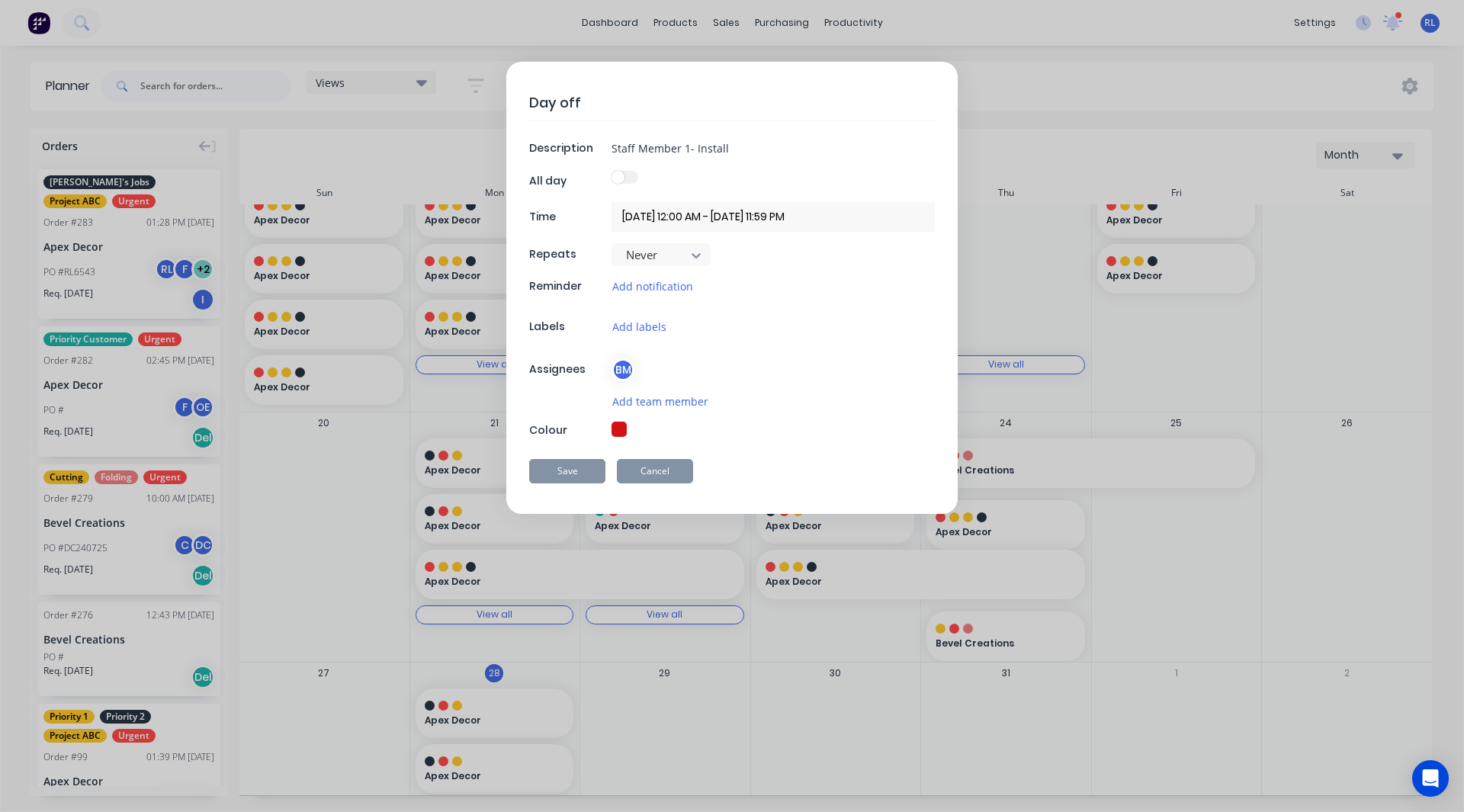 type on "x" 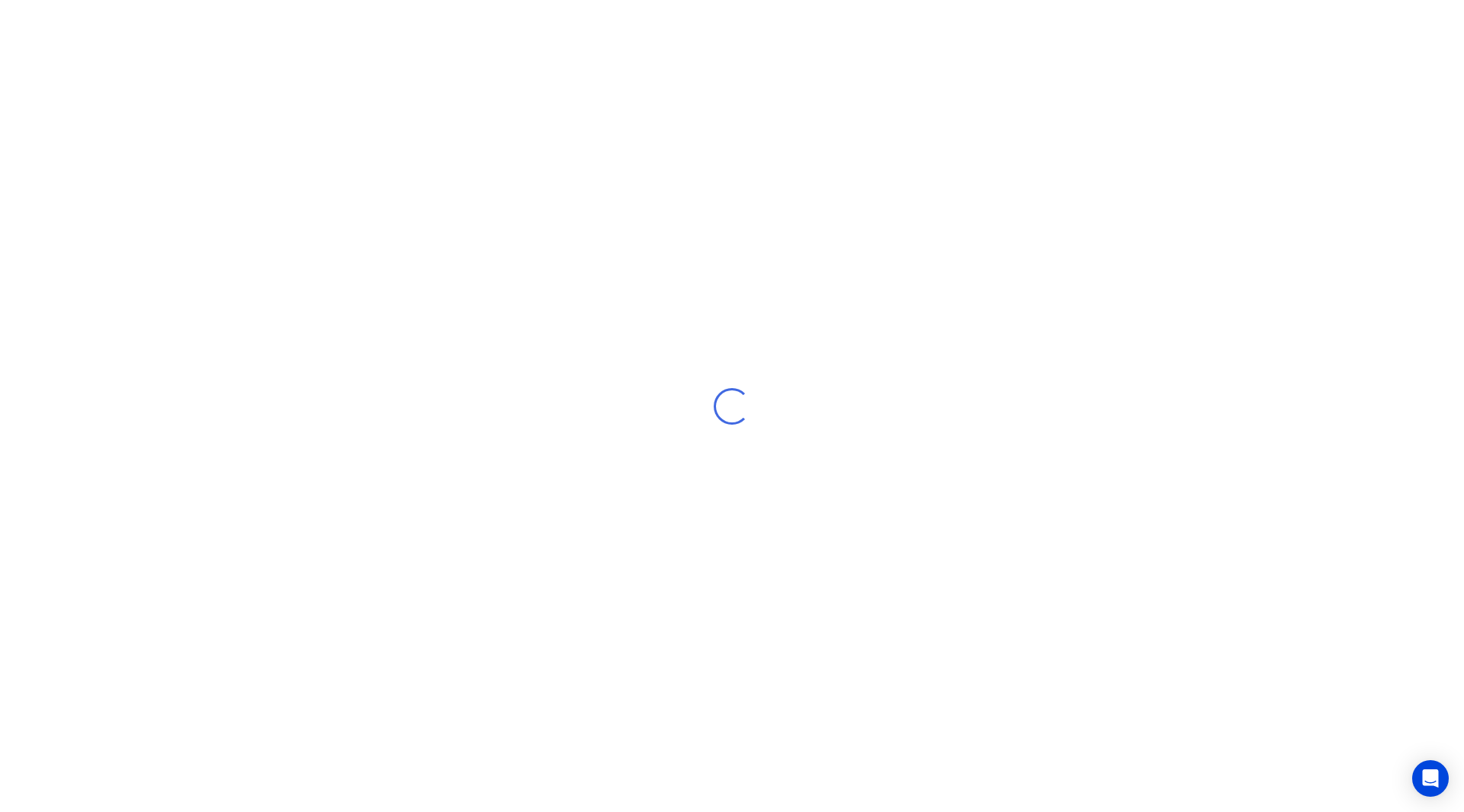 scroll, scrollTop: 0, scrollLeft: 0, axis: both 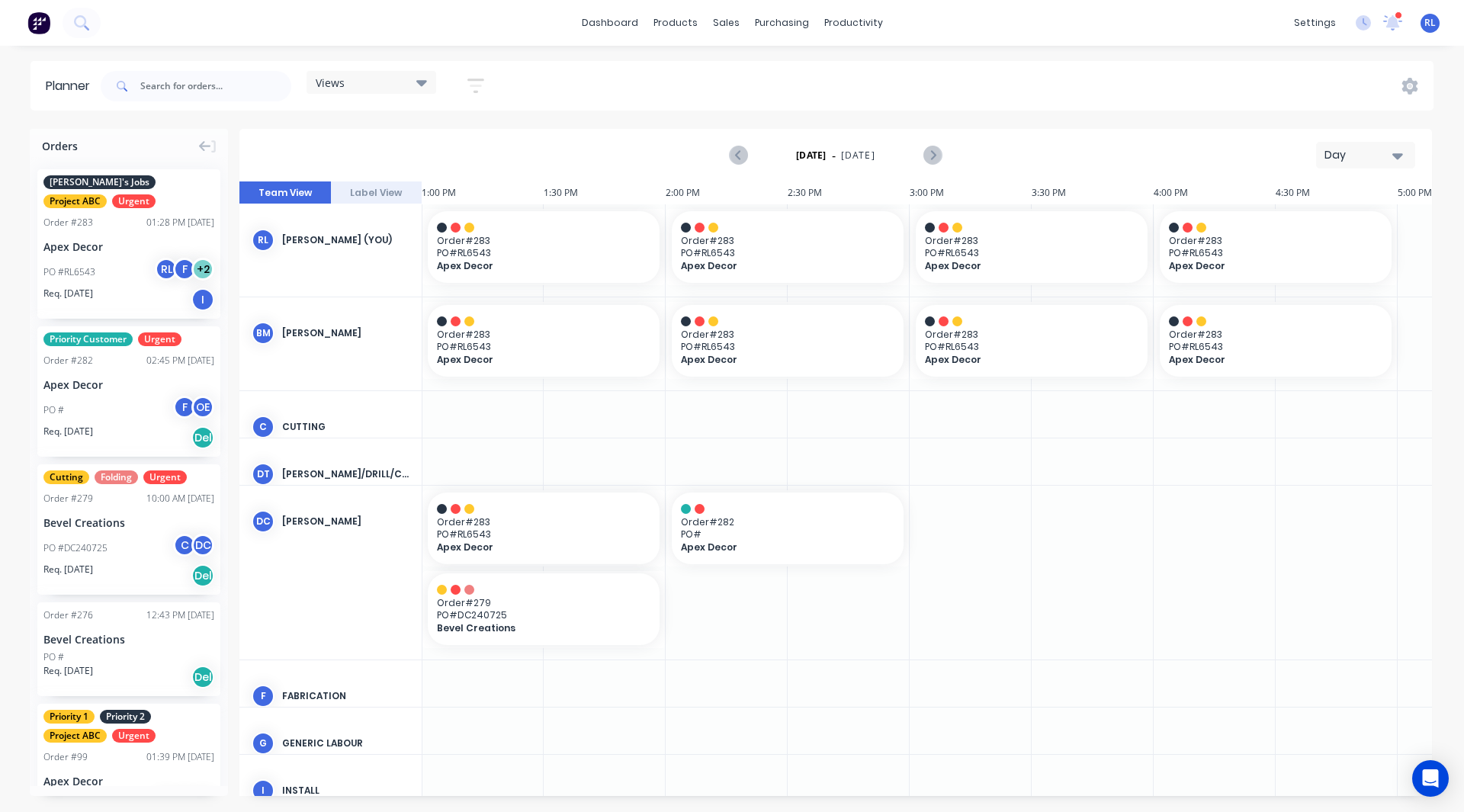 click on "Day" at bounding box center (1360, 155) 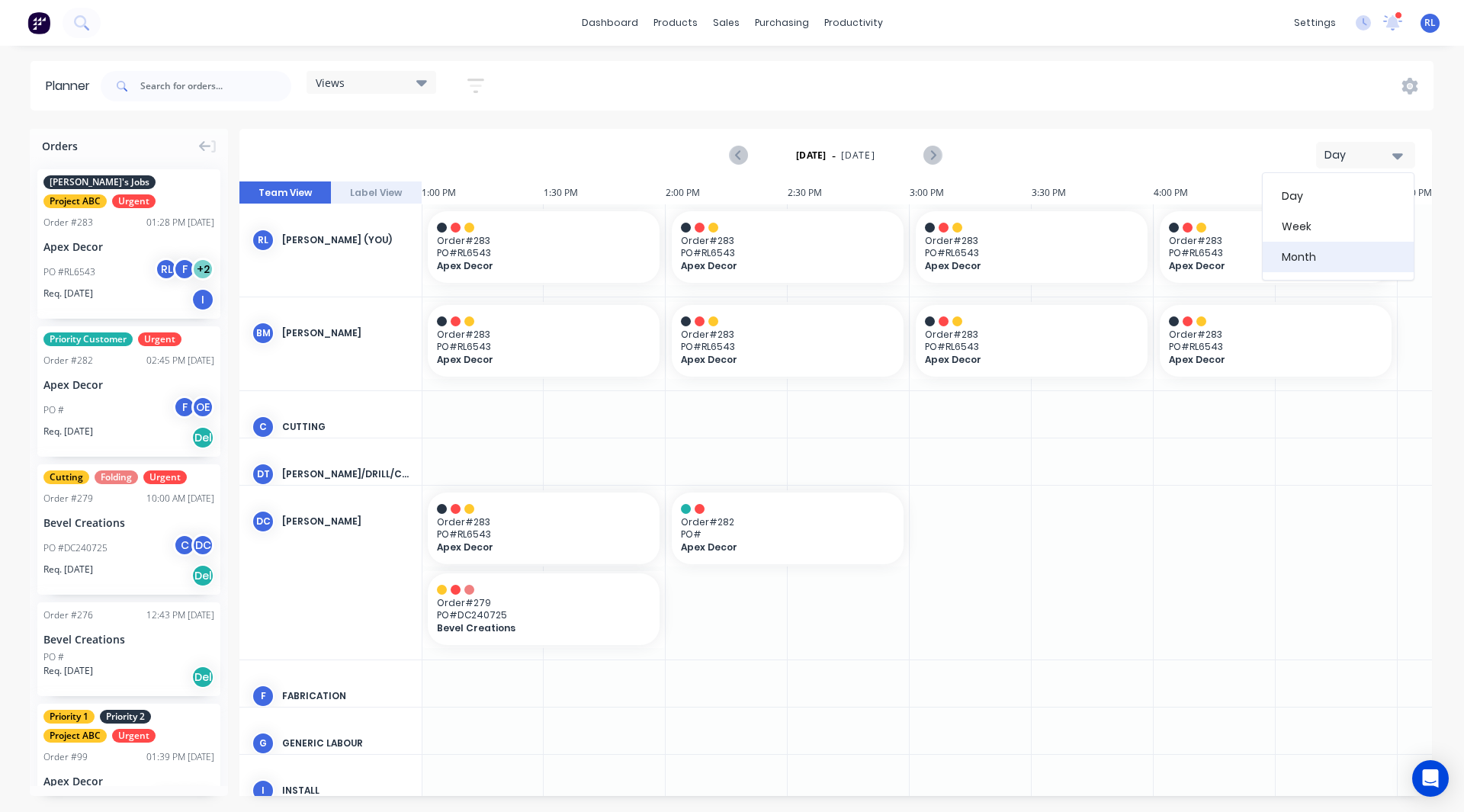 click on "Month" at bounding box center [1338, 257] 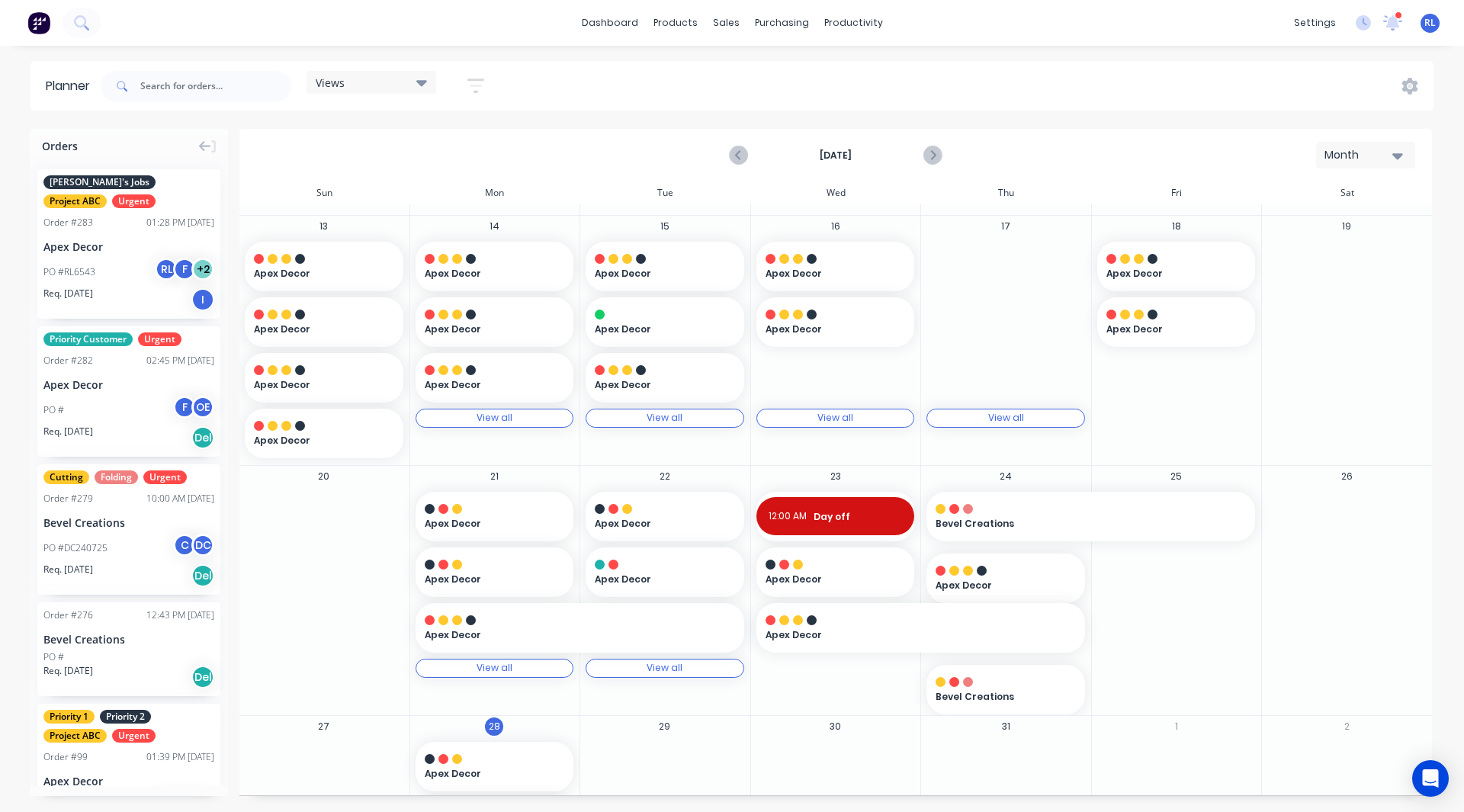 scroll, scrollTop: 274, scrollLeft: 0, axis: vertical 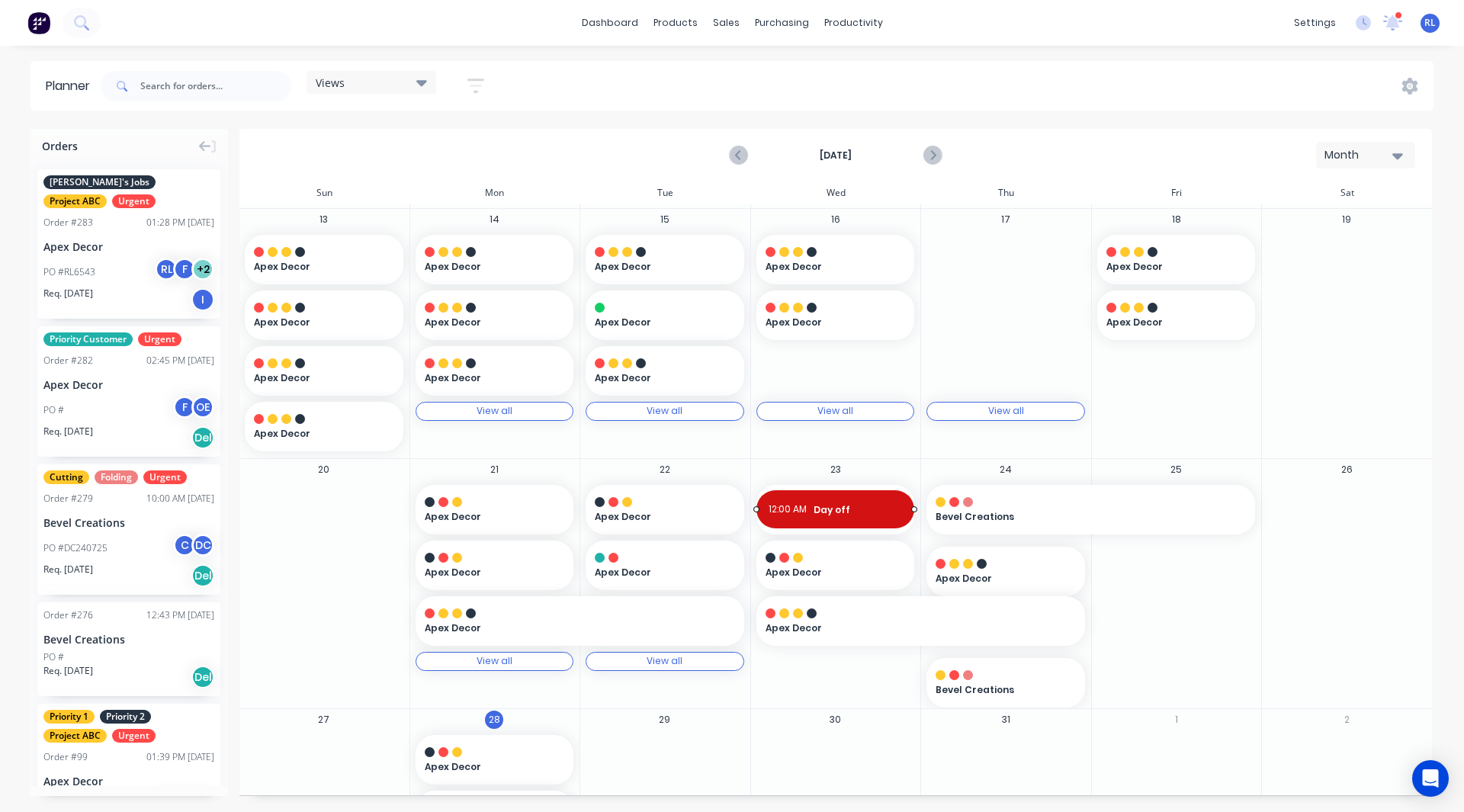 click on "12:00 AM" at bounding box center [788, 509] 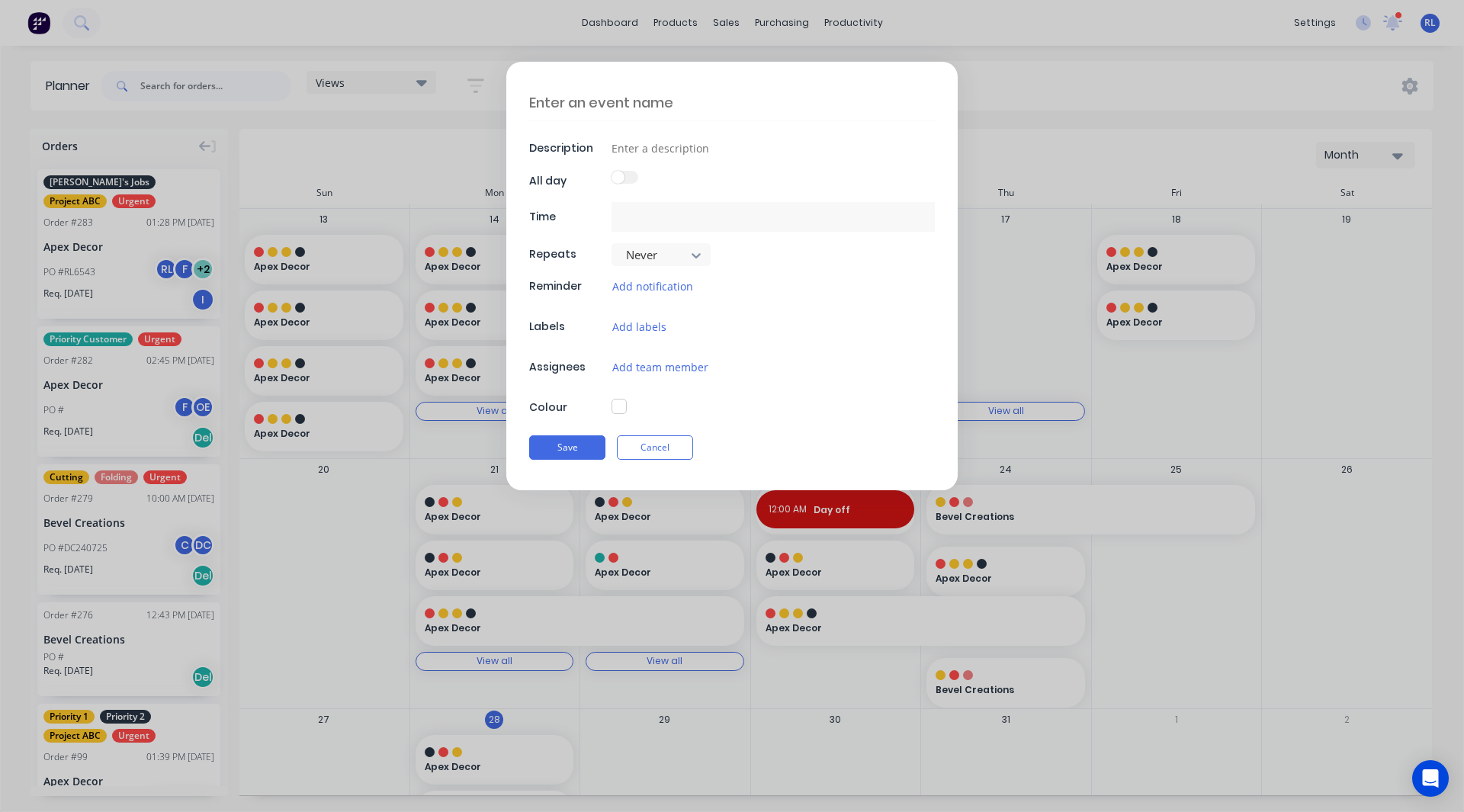 type on "Day off" 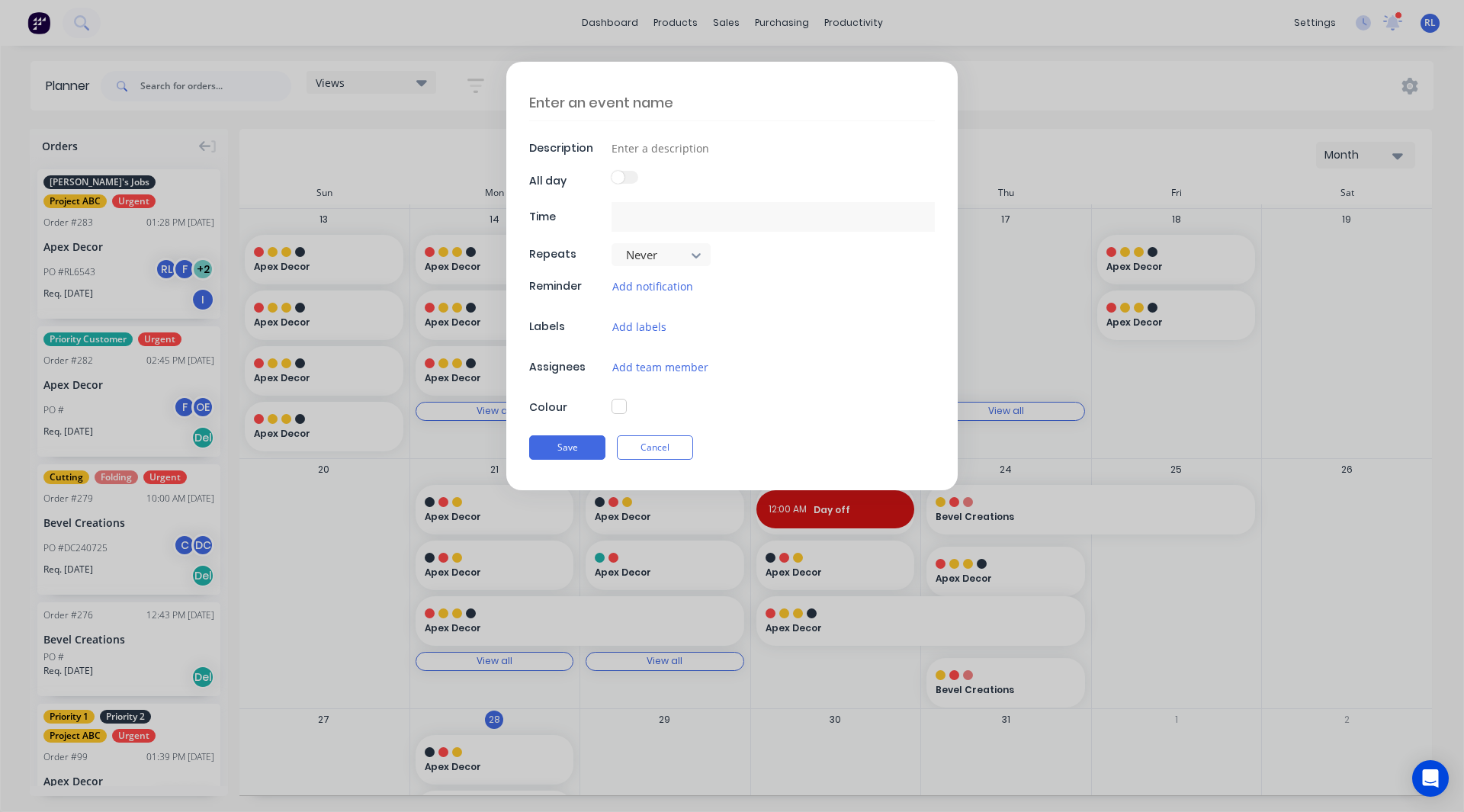 type on "Staff Member 1- Install" 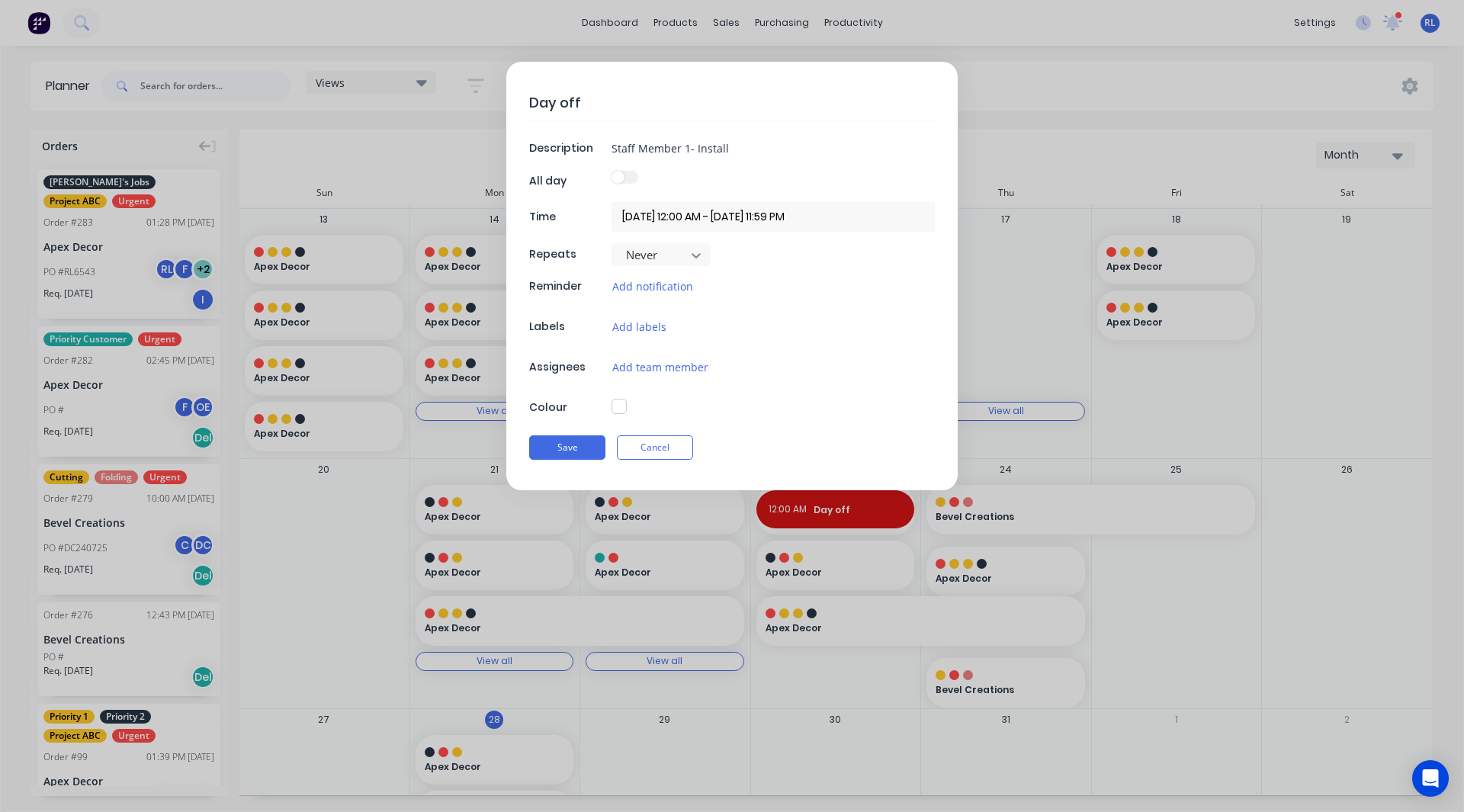 type on "x" 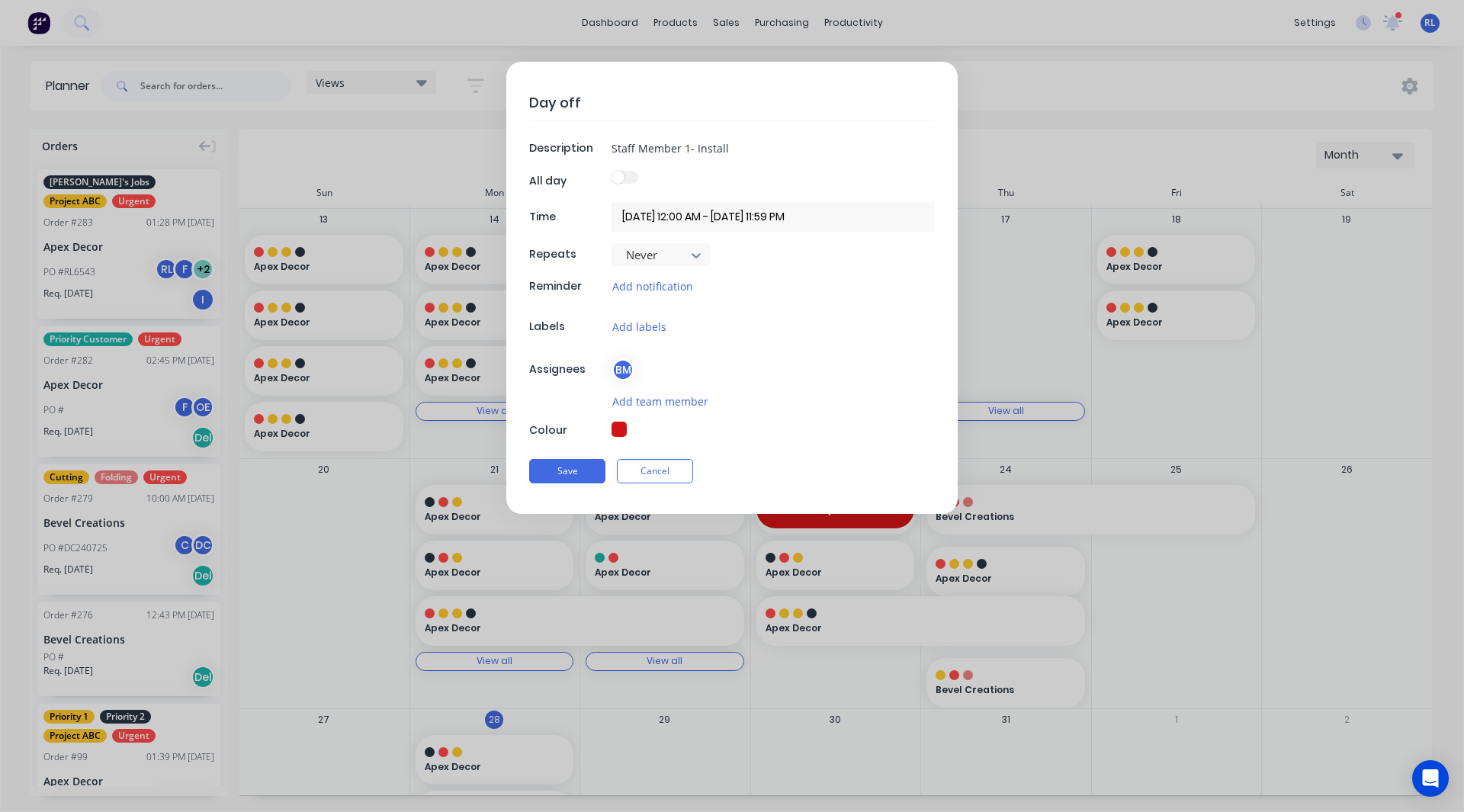 click on "Day off" at bounding box center (732, 102) 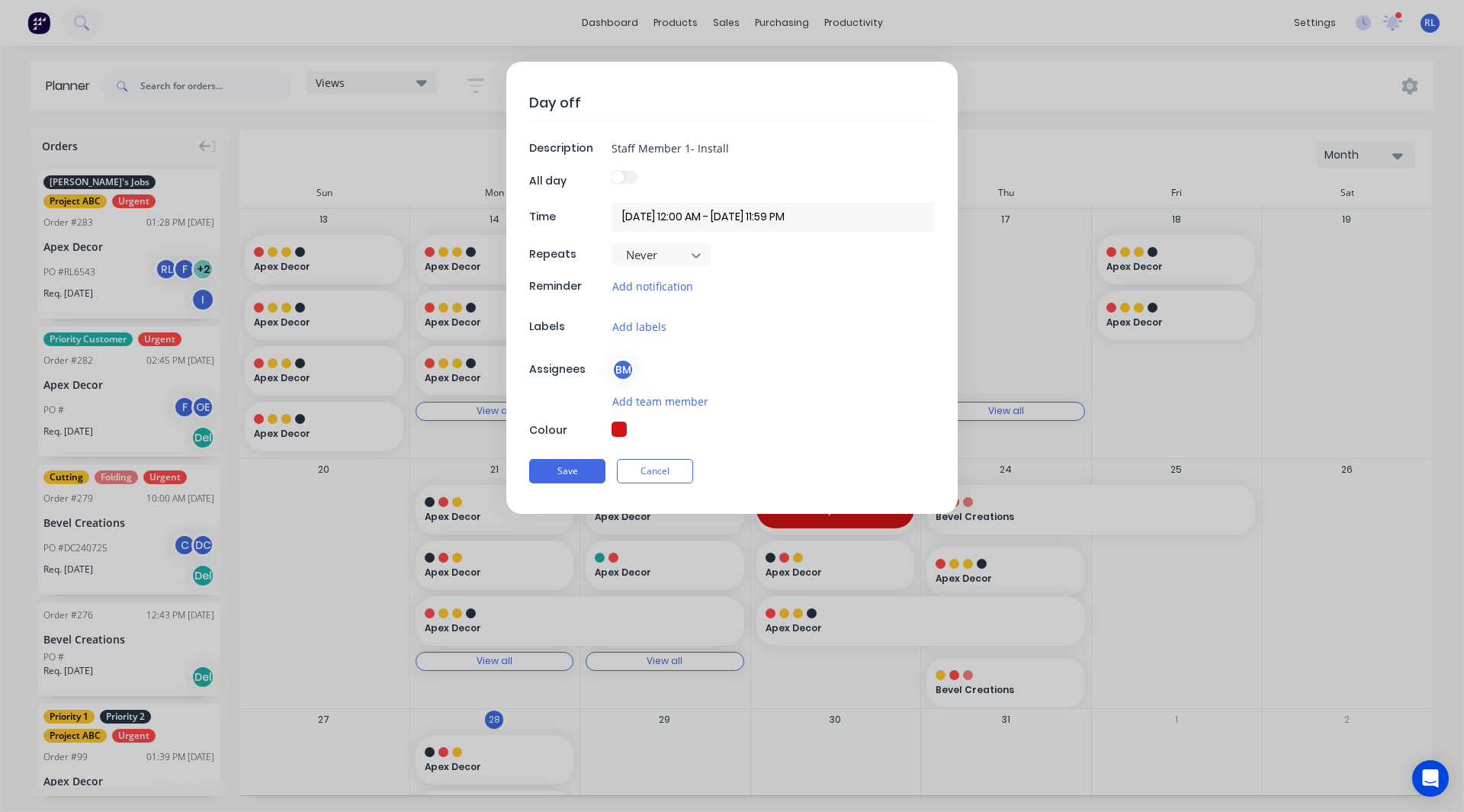 click on "Day off" at bounding box center [732, 102] 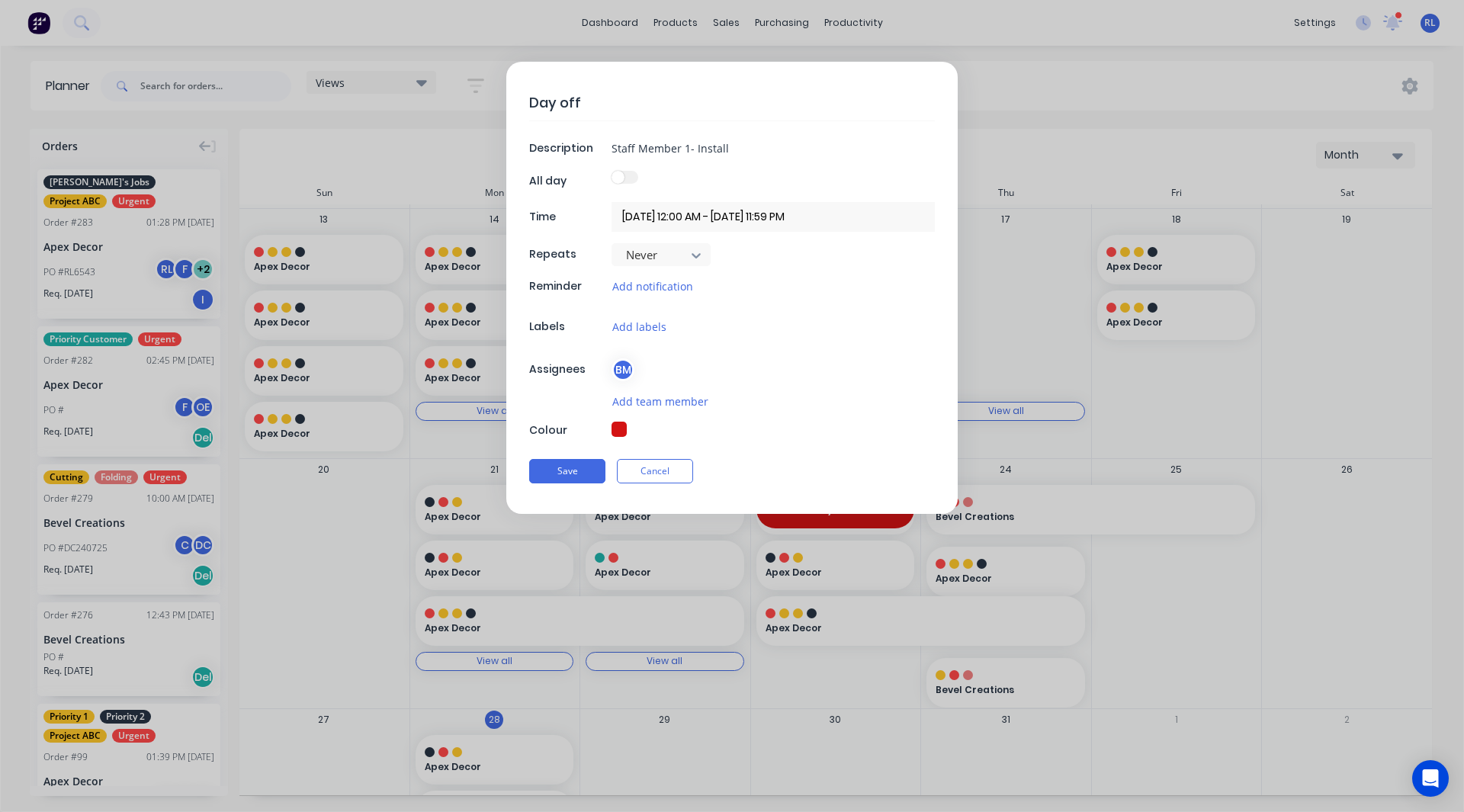 type on "S" 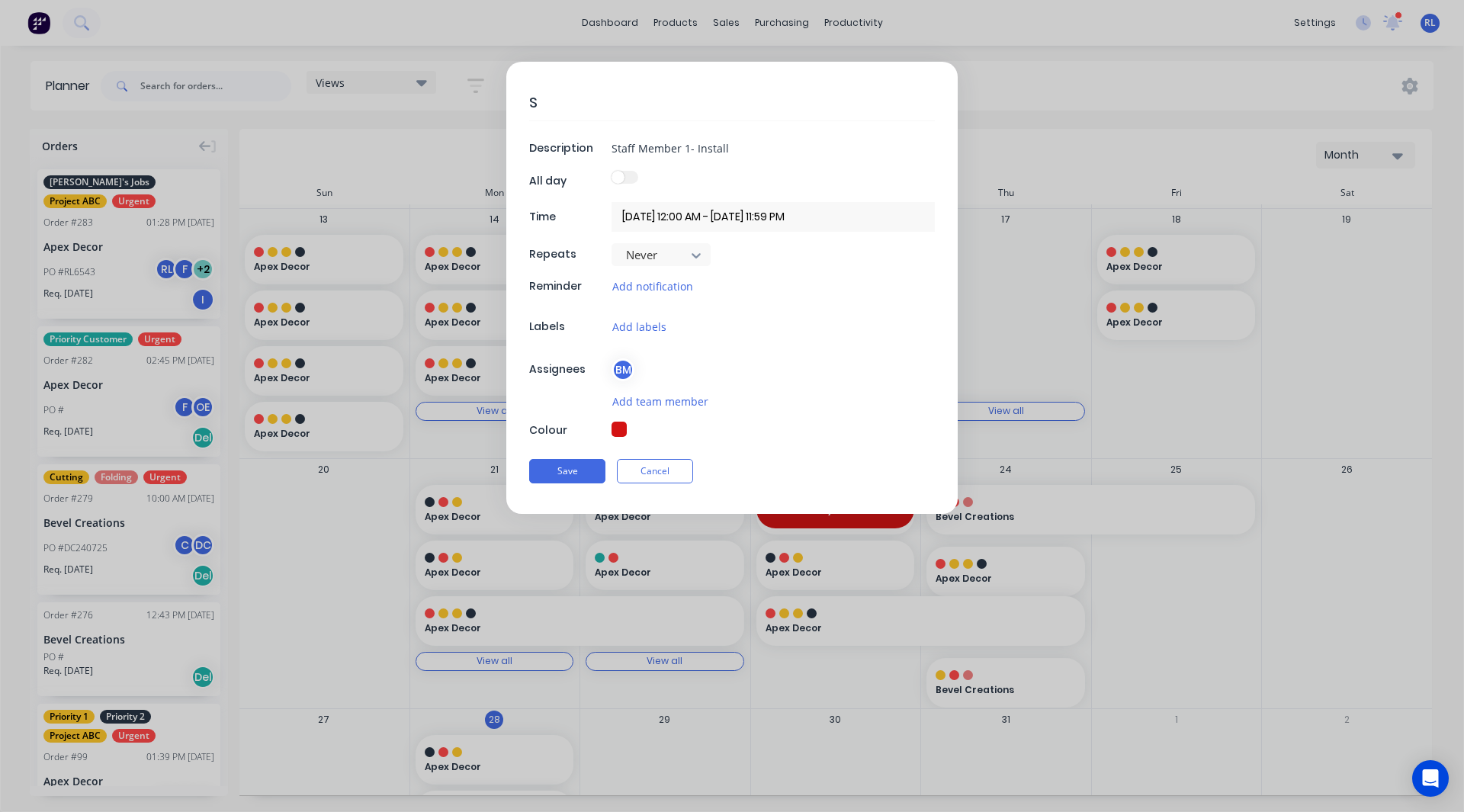 type on "St" 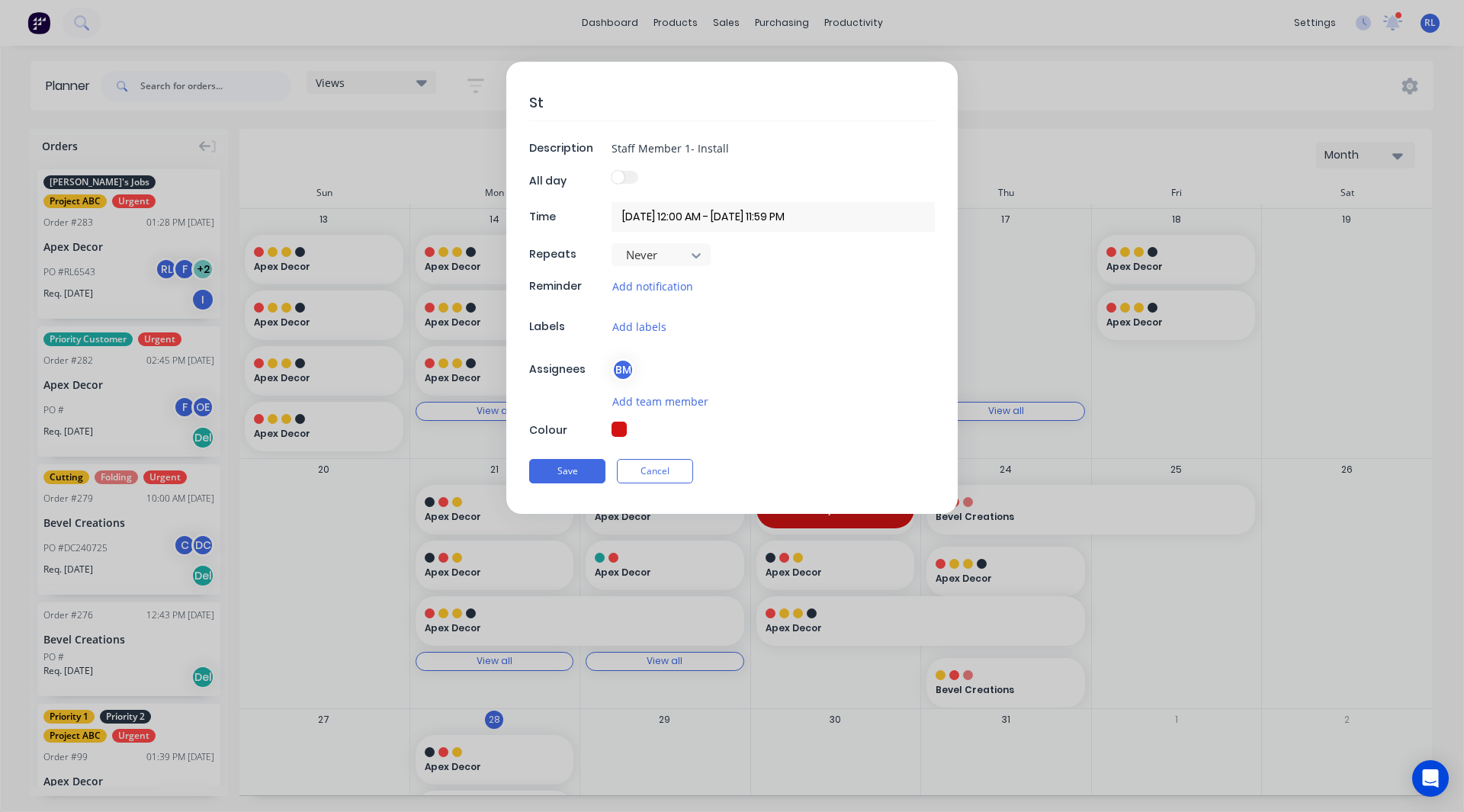 type on "x" 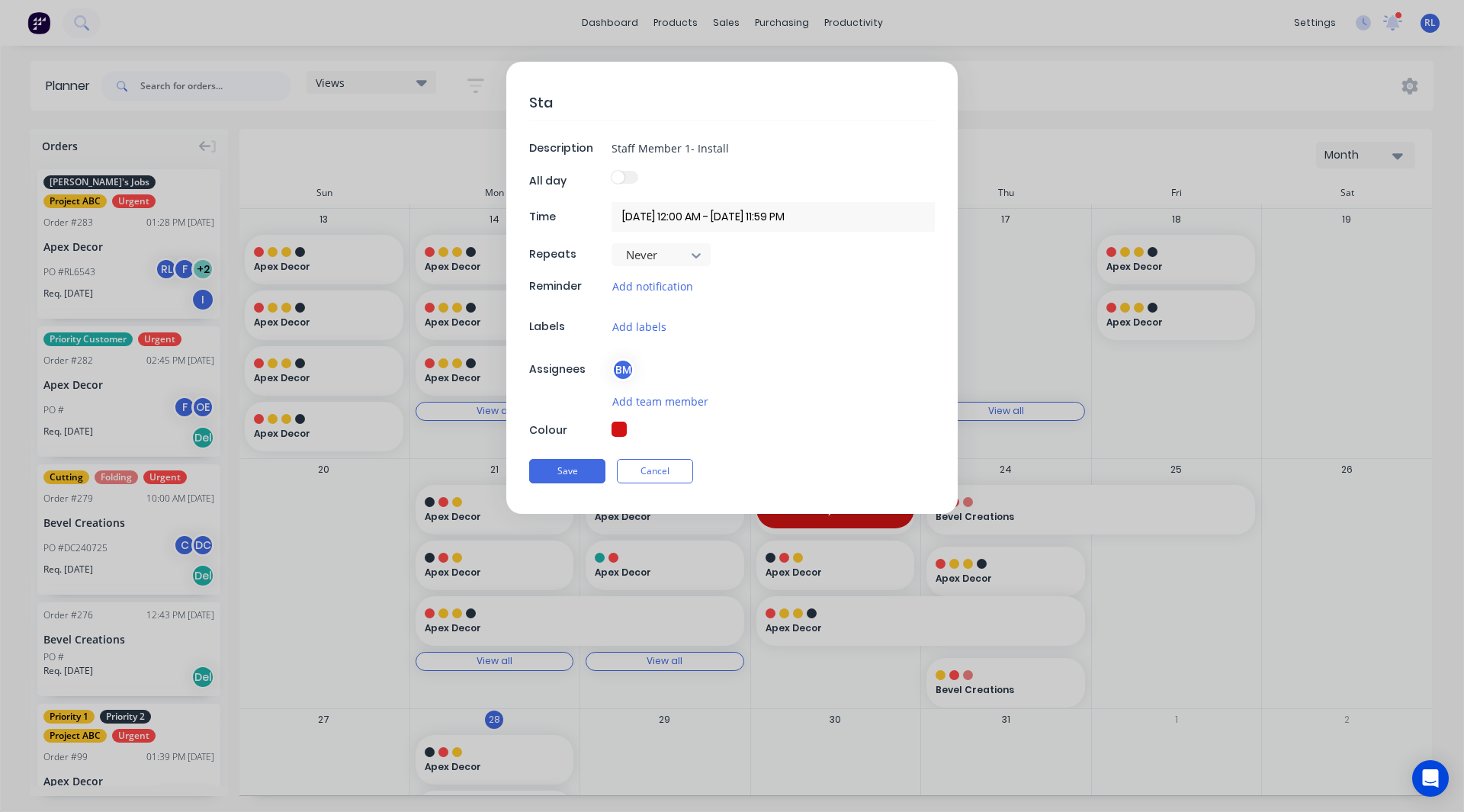 type on "Staf" 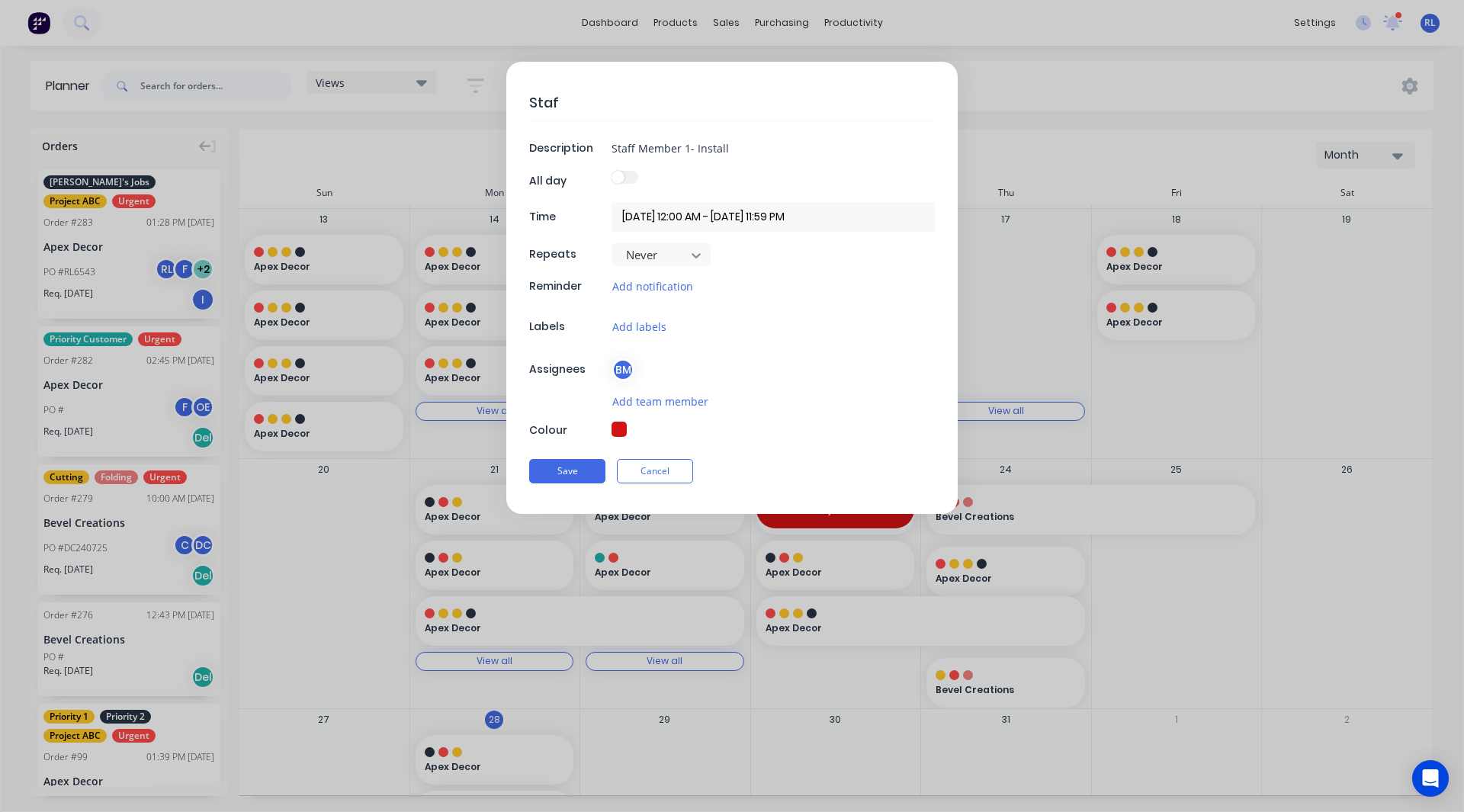 type on "Staff" 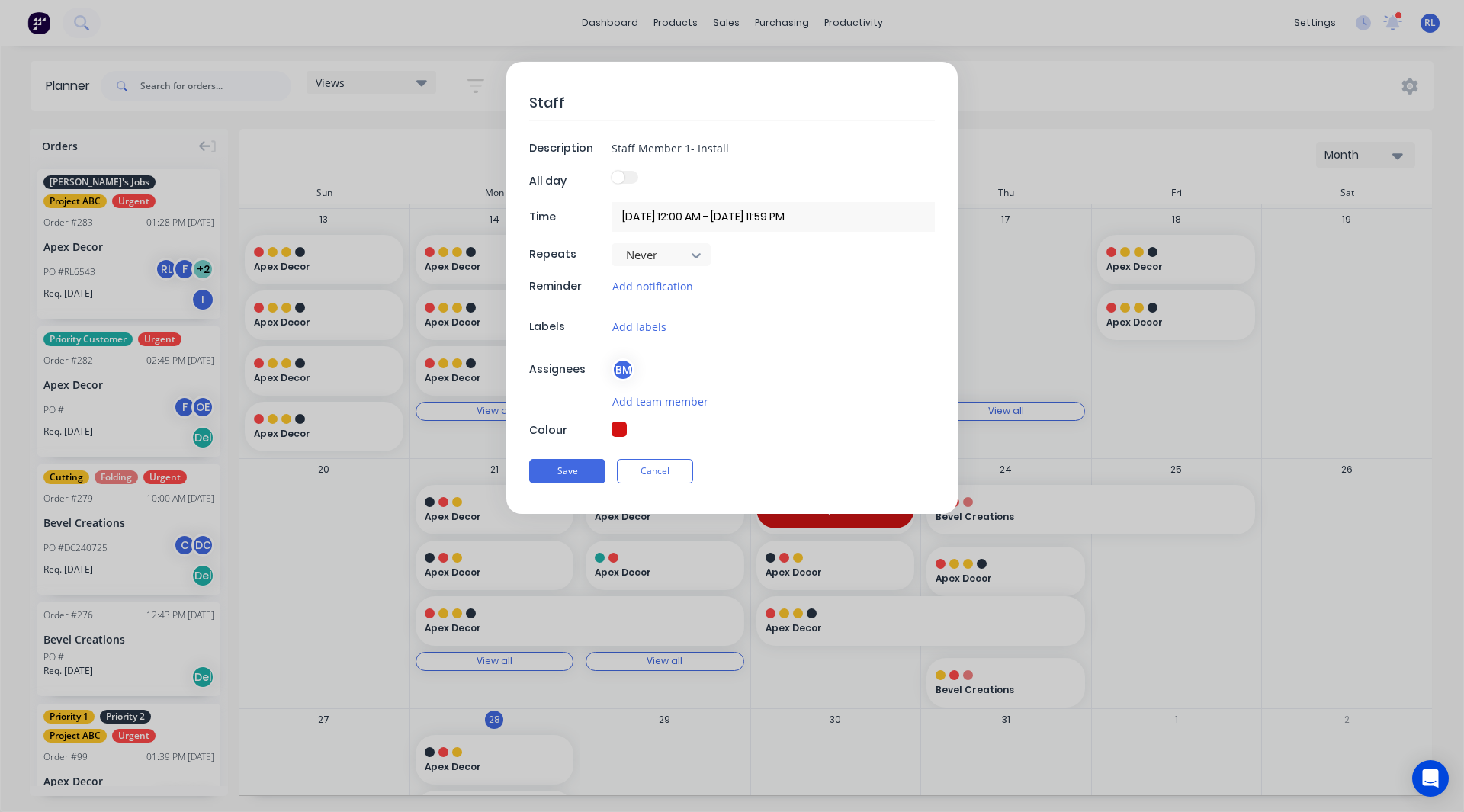 type on "Staff" 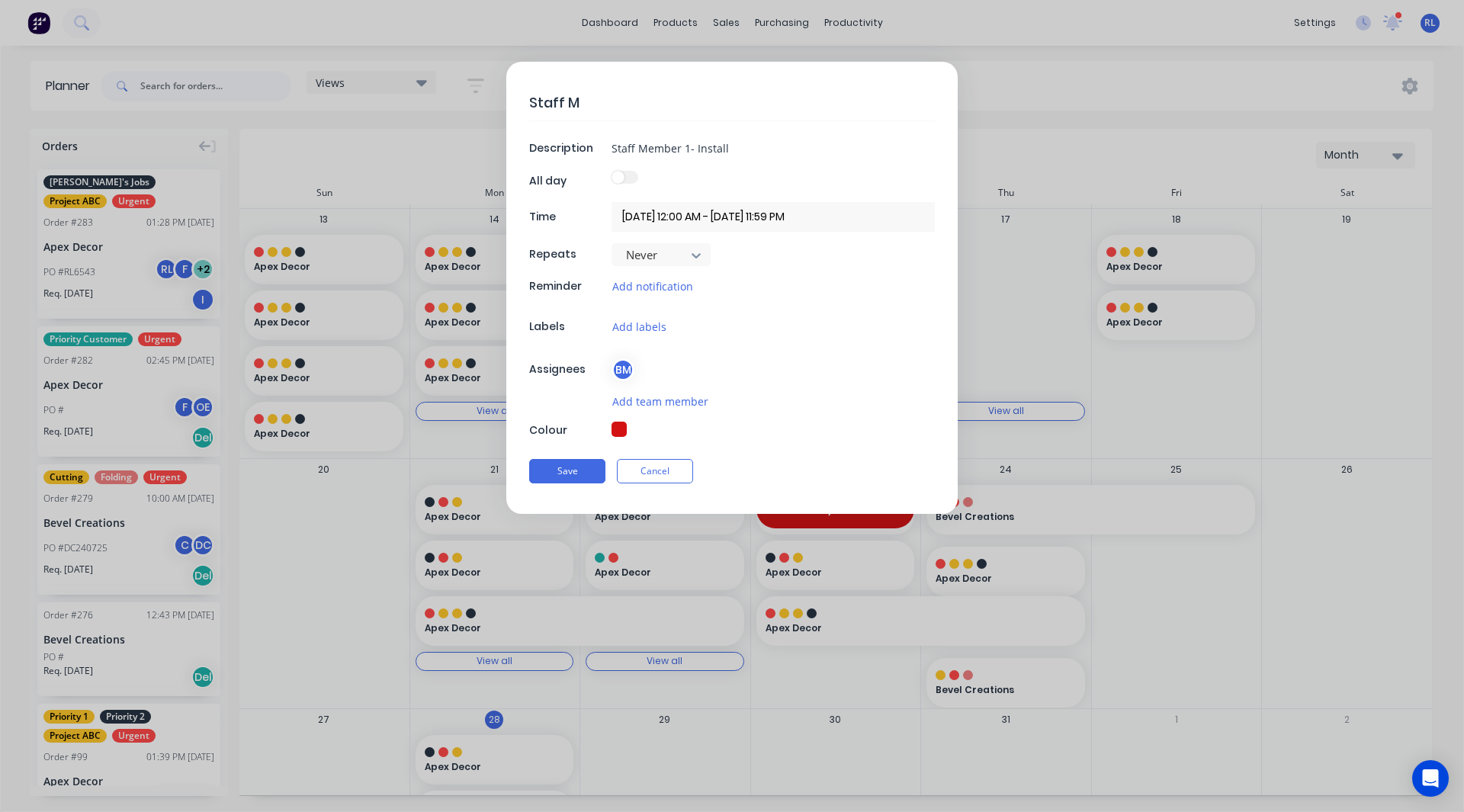 type on "Staff Me" 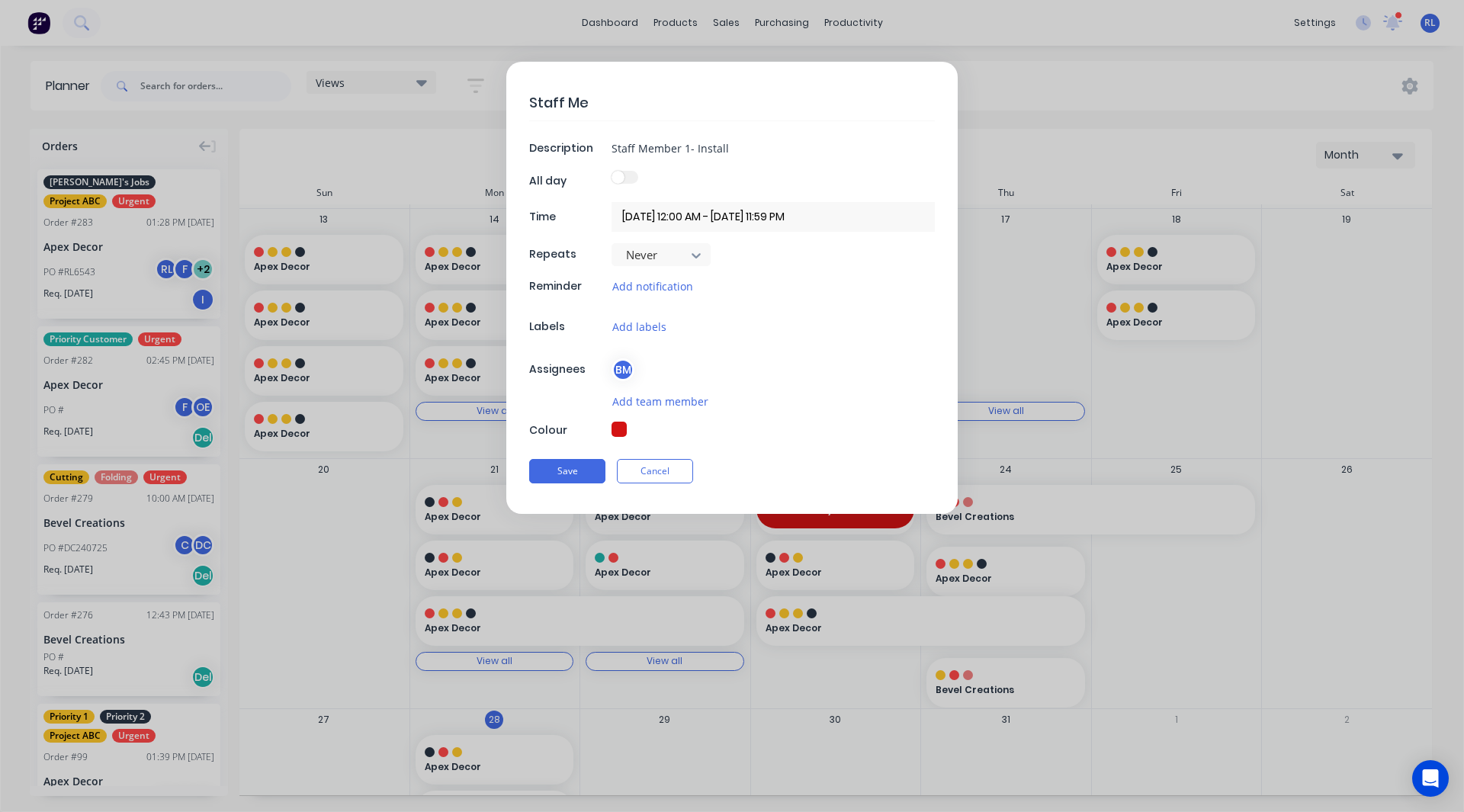 type on "Staff Mem" 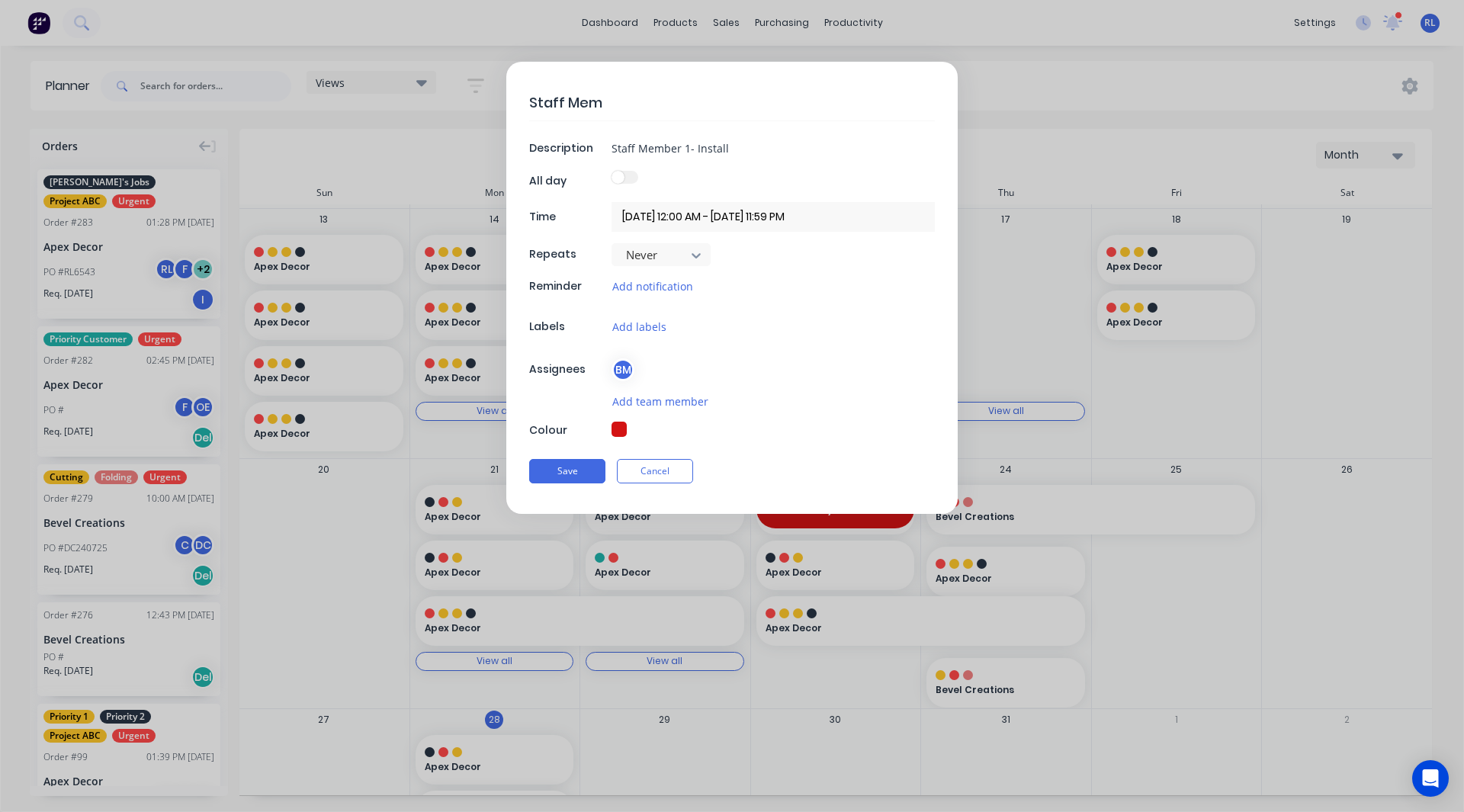 type on "x" 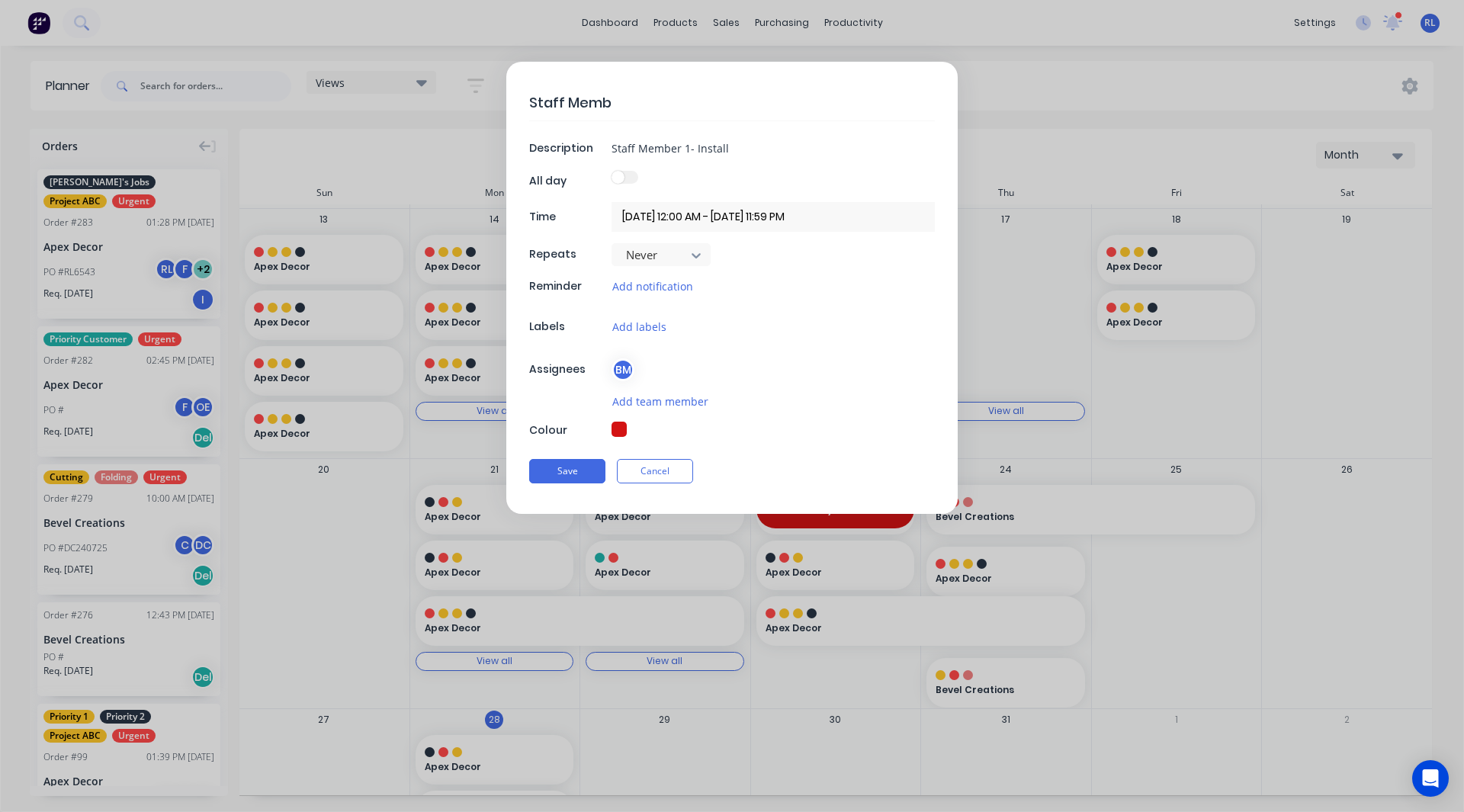 type on "Staff Membe" 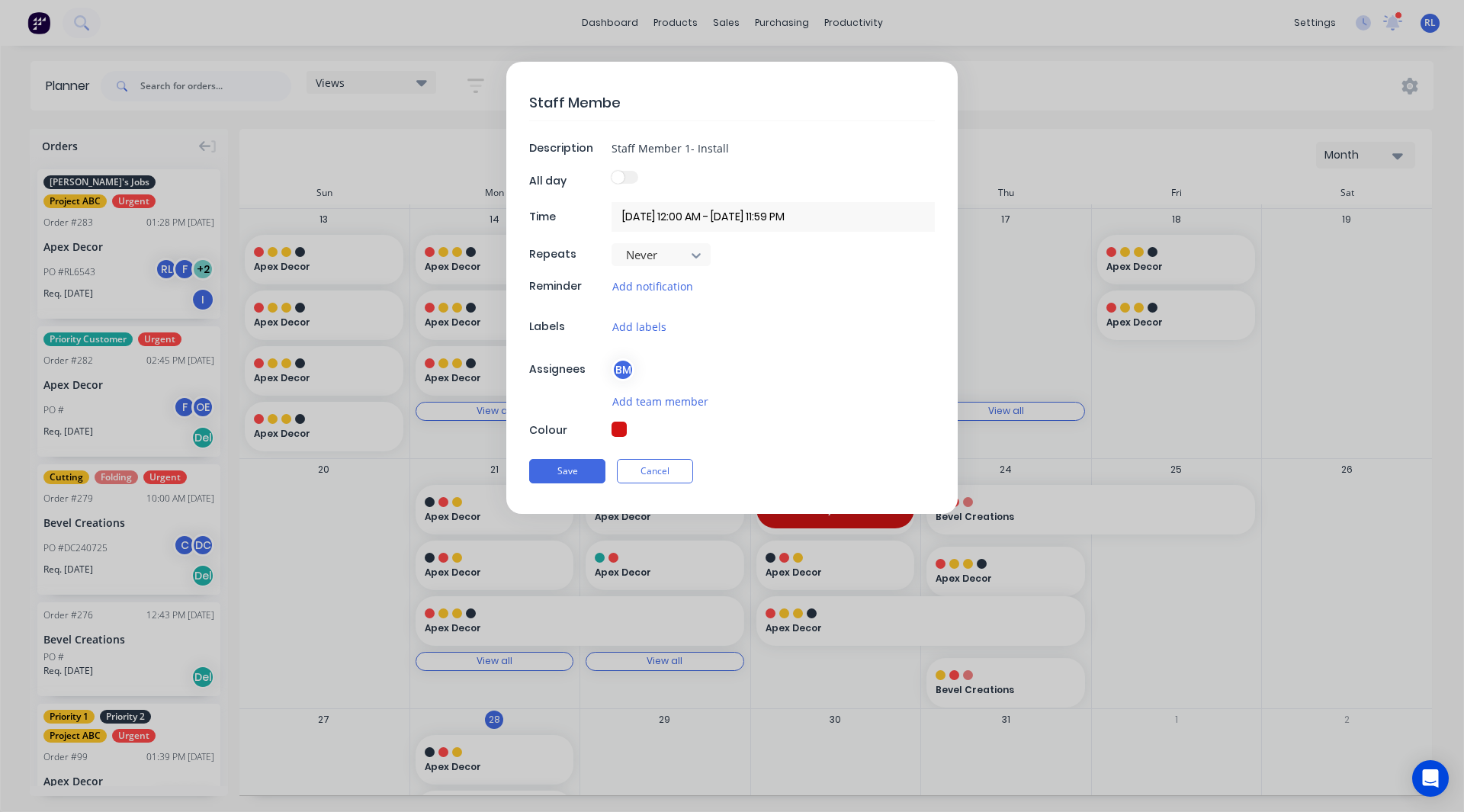 type on "x" 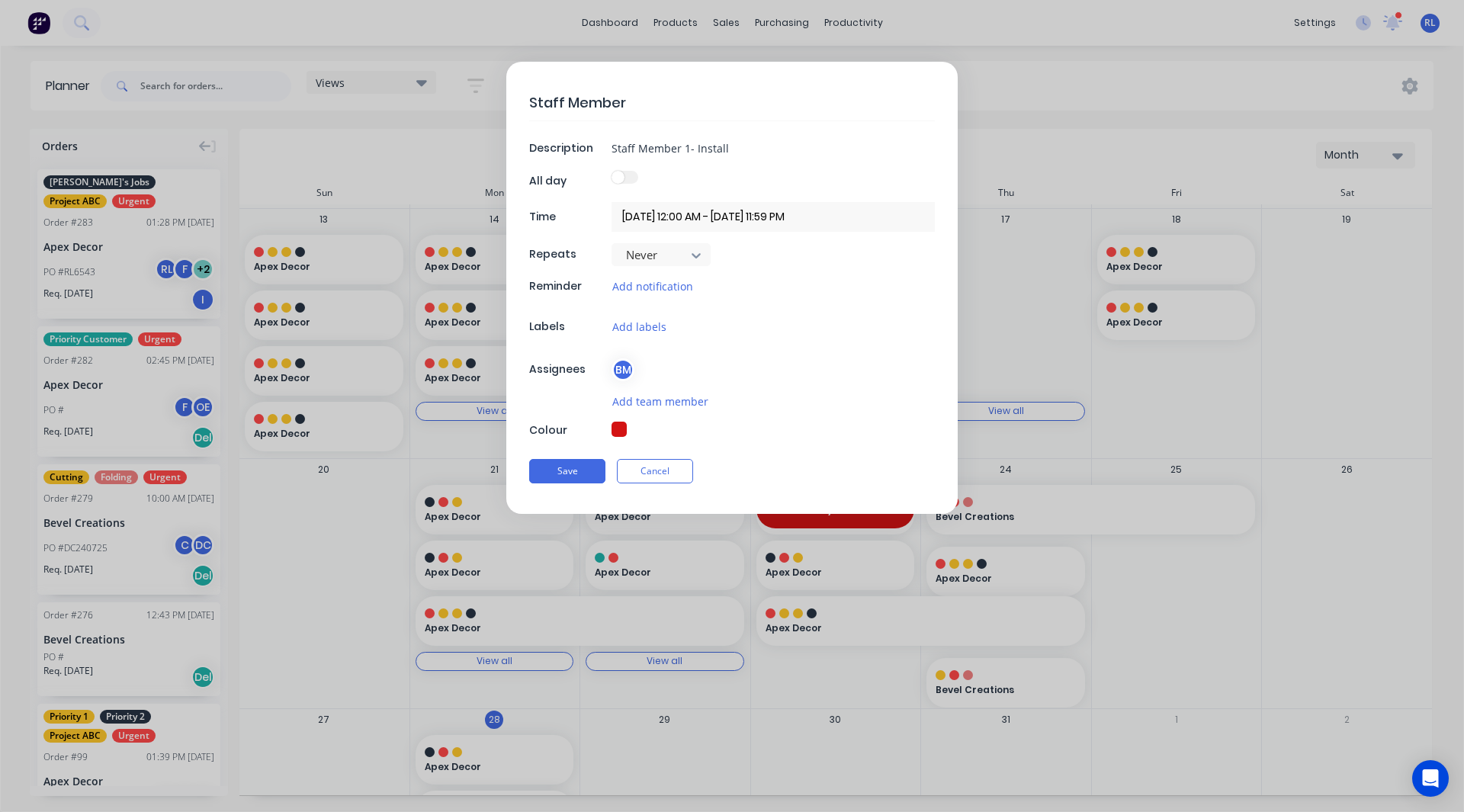 type on "x" 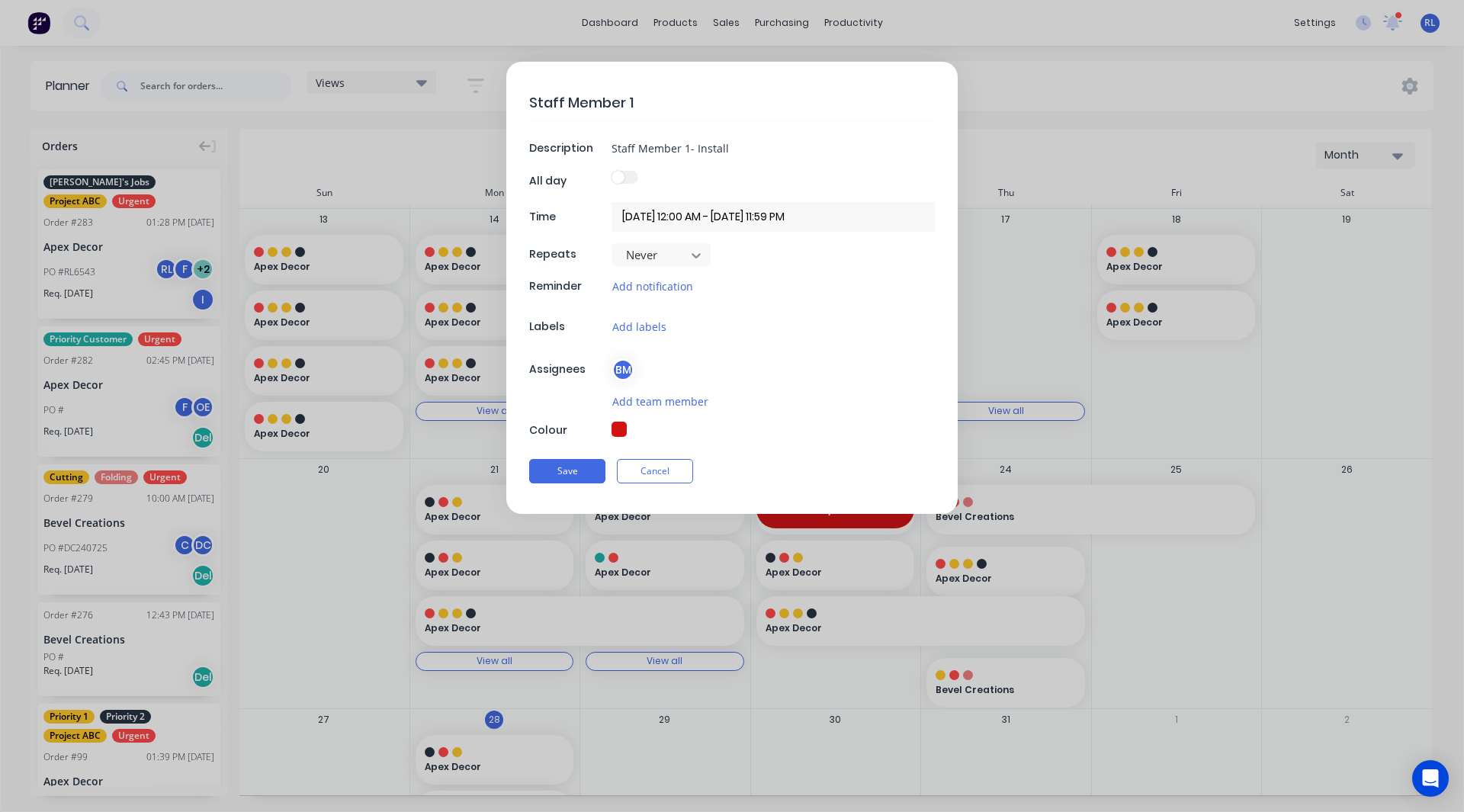type on "Staff Member 1-" 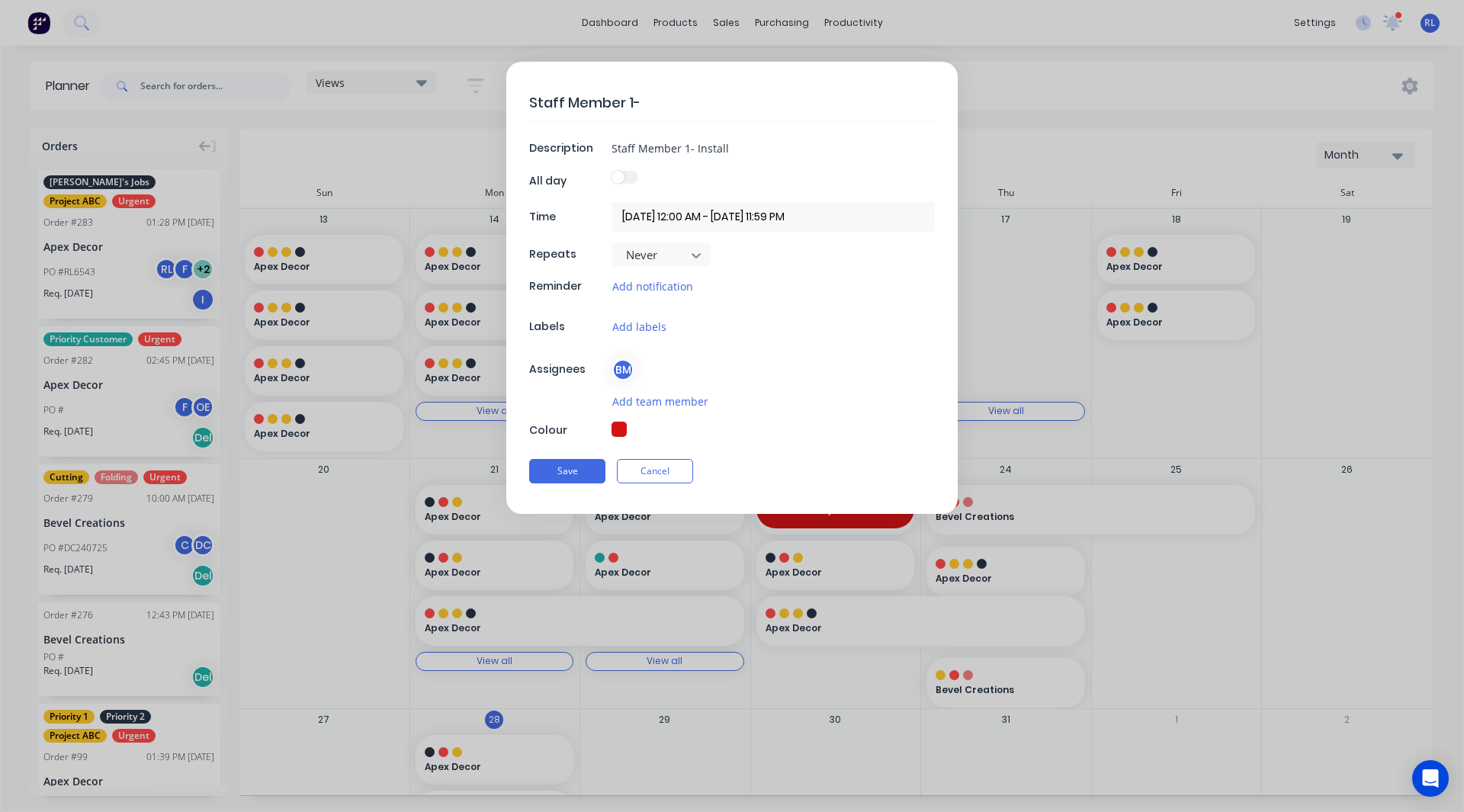 type on "Staff Member 1-" 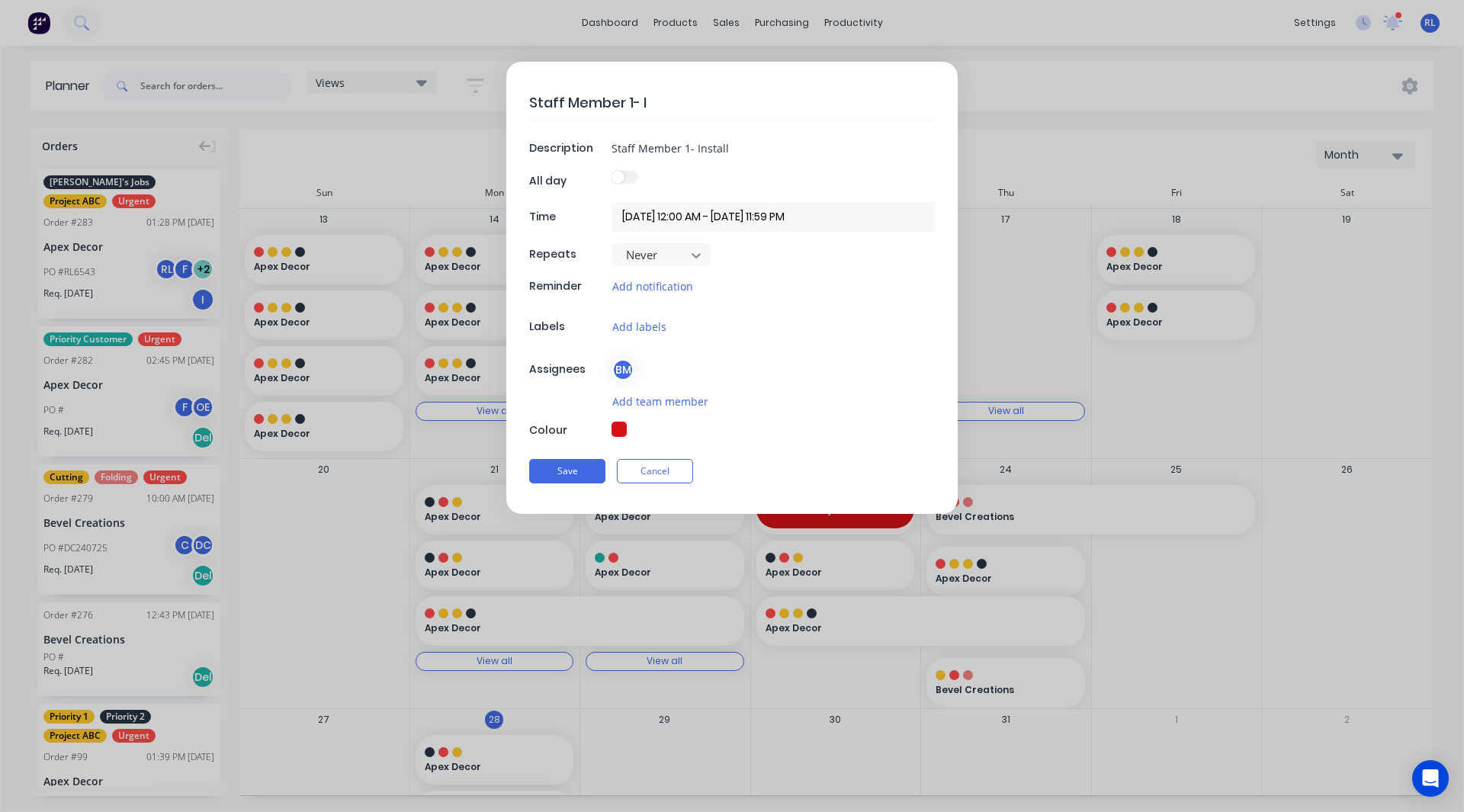 type on "Staff Member 1- In" 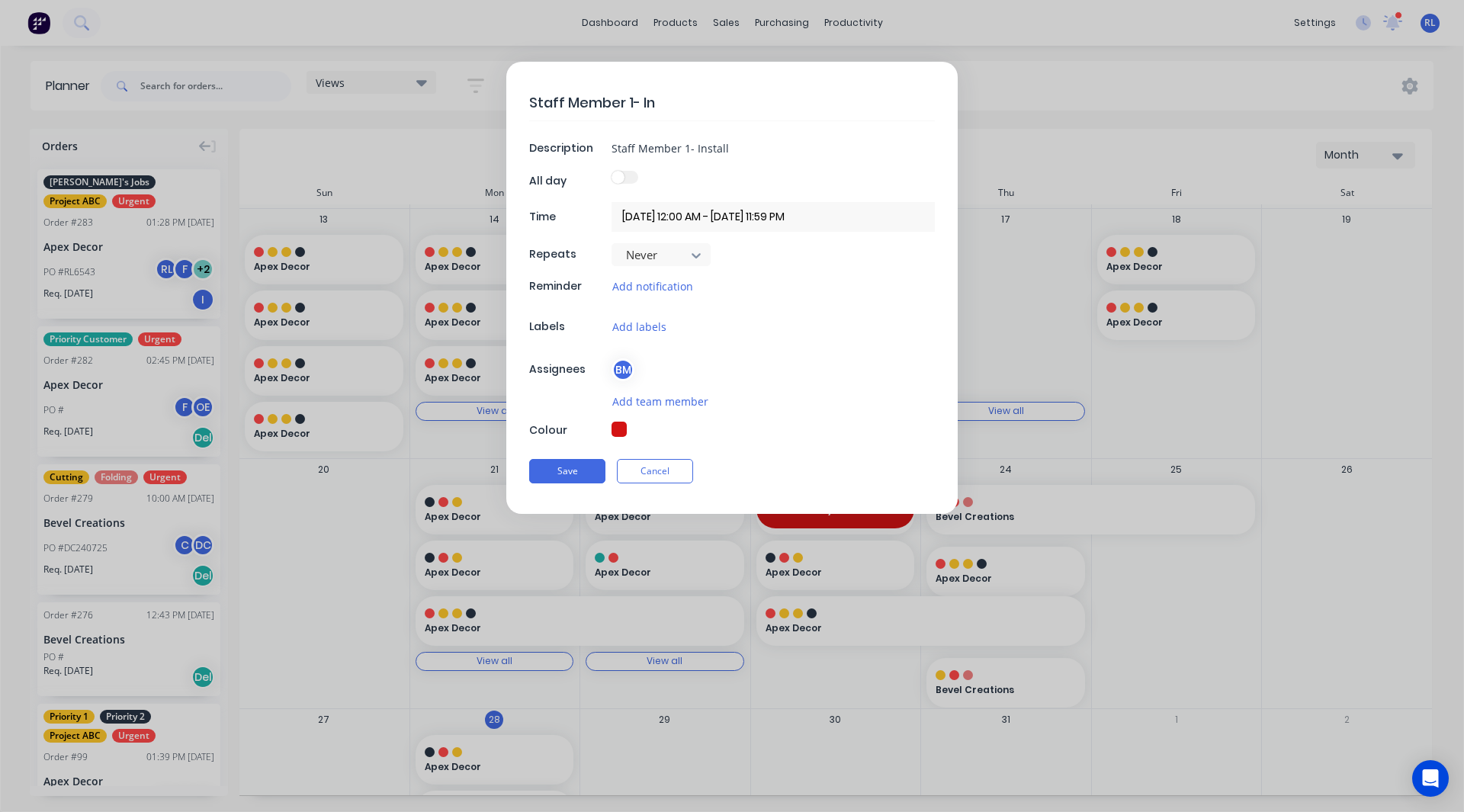 type on "Staff Member 1- Ins" 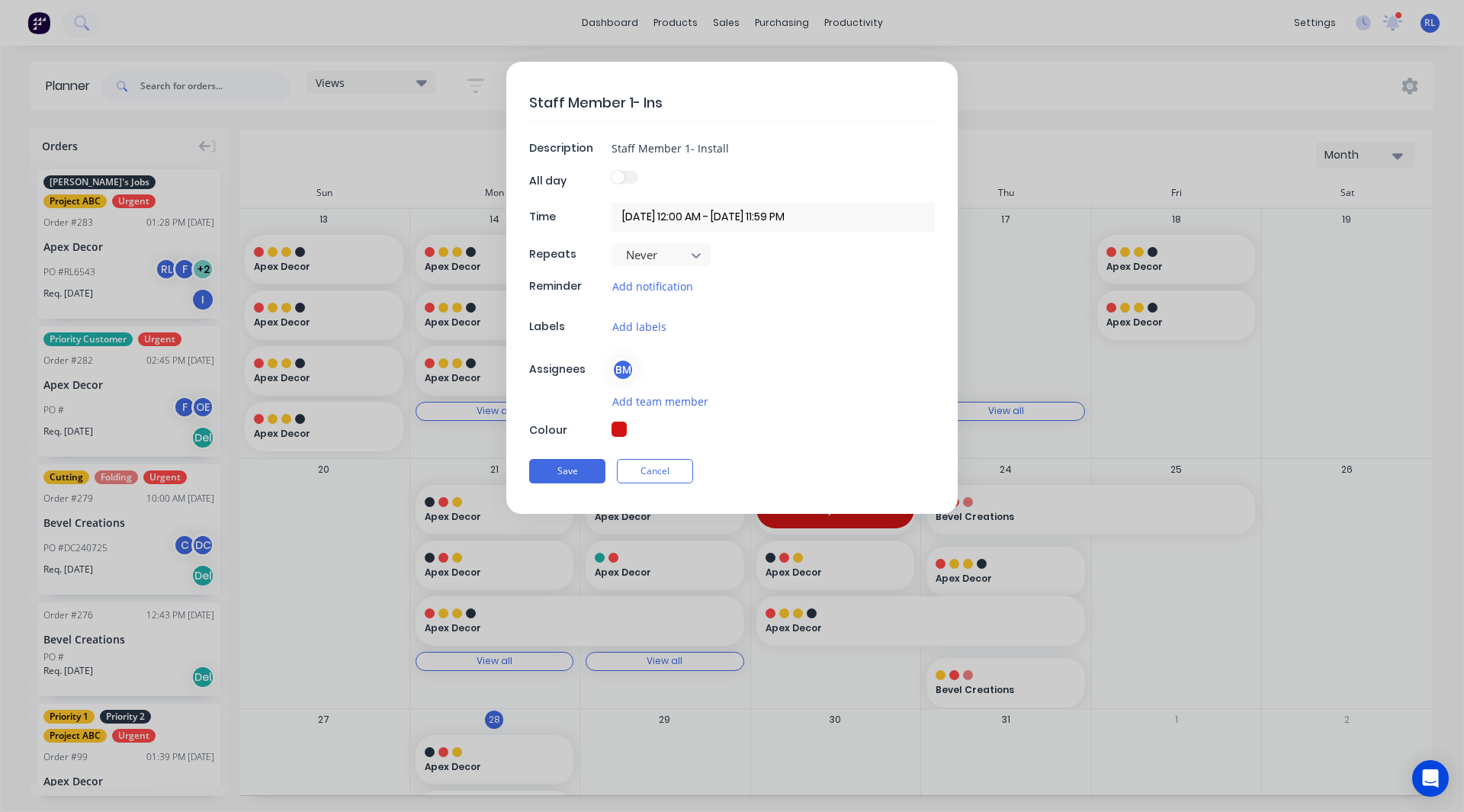 type on "Staff Member 1- Inst" 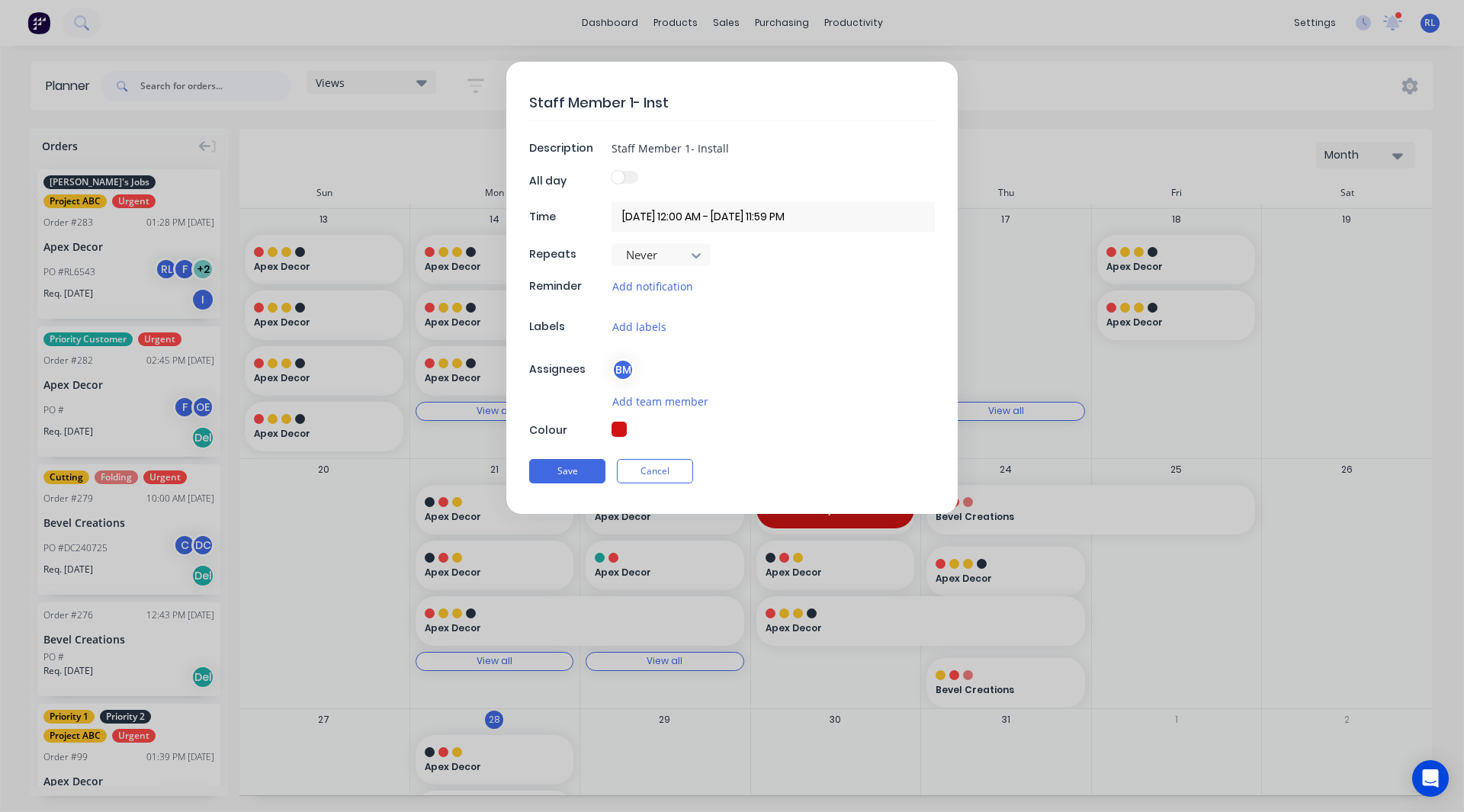 type on "Staff Member 1- Insta" 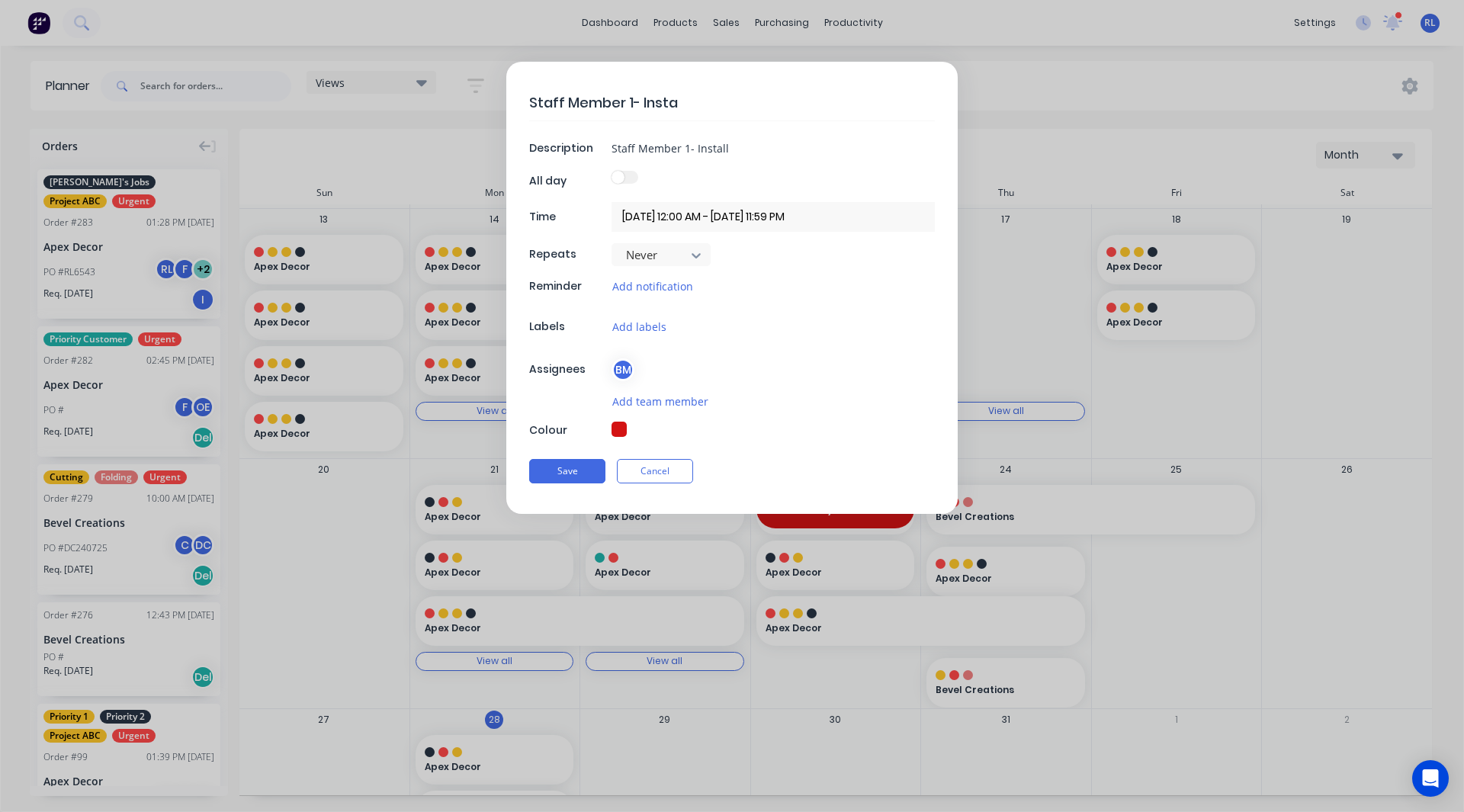type on "Staff Member 1- Instal" 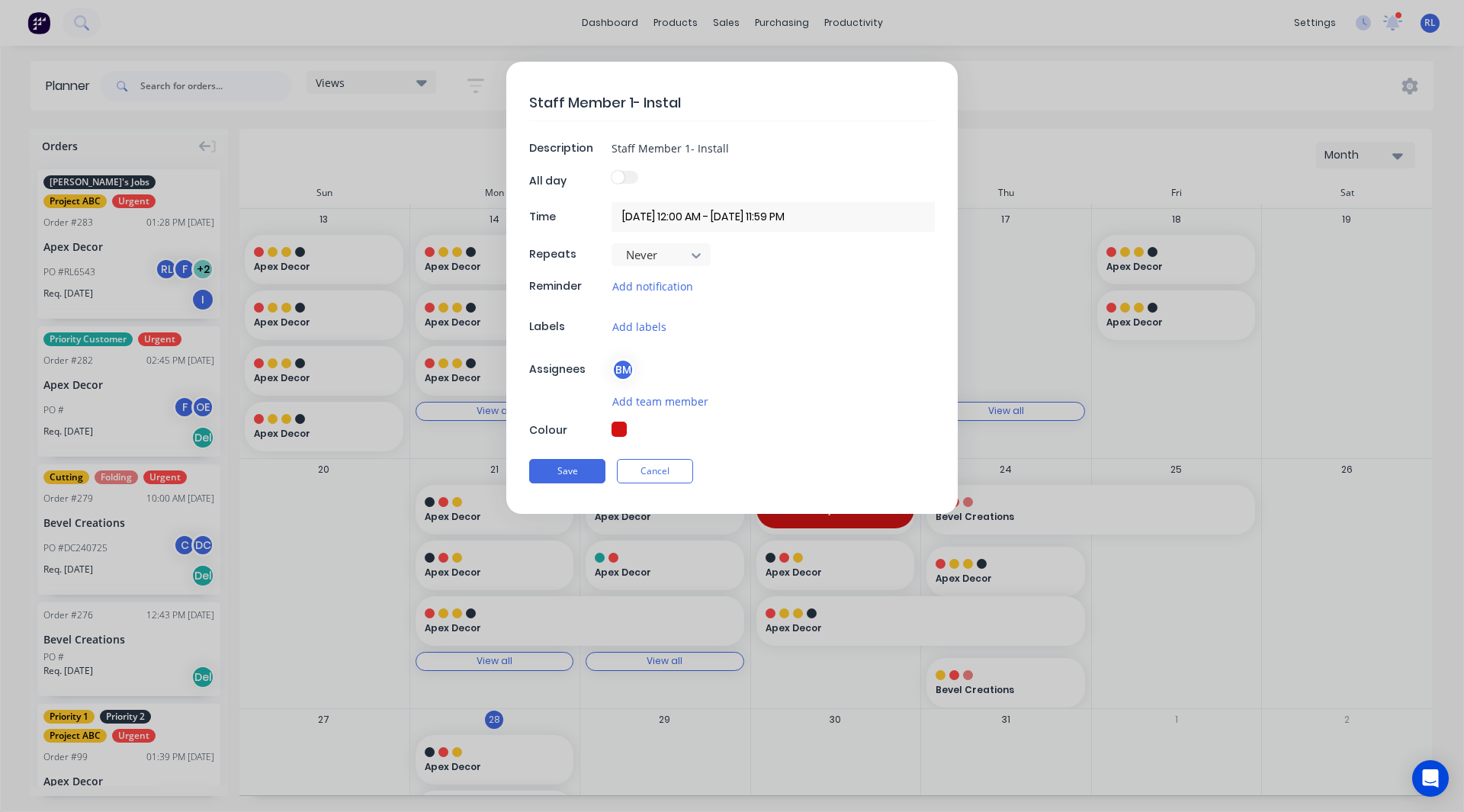type on "Staff Member 1- Install" 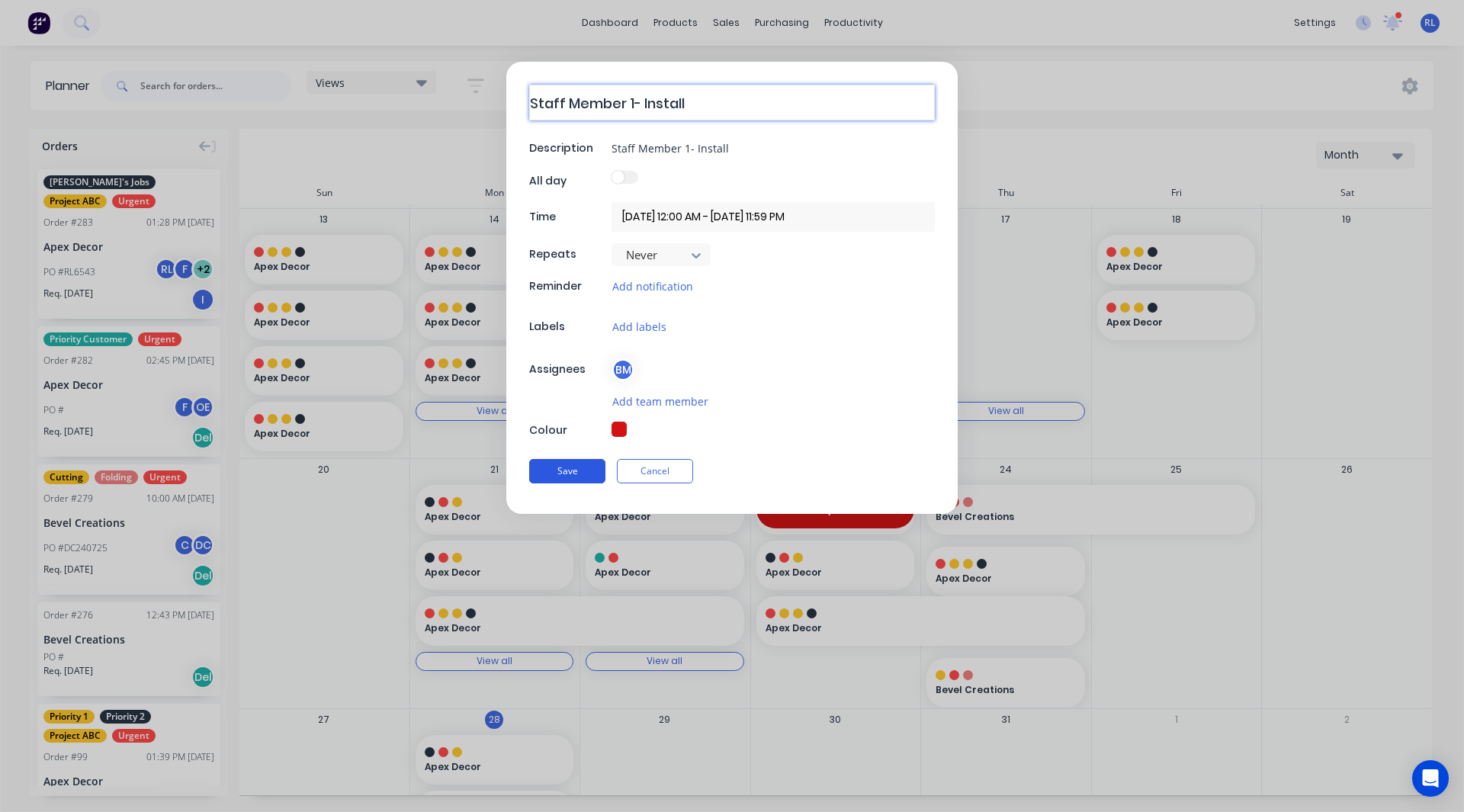 type on "Staff Member 1- Install" 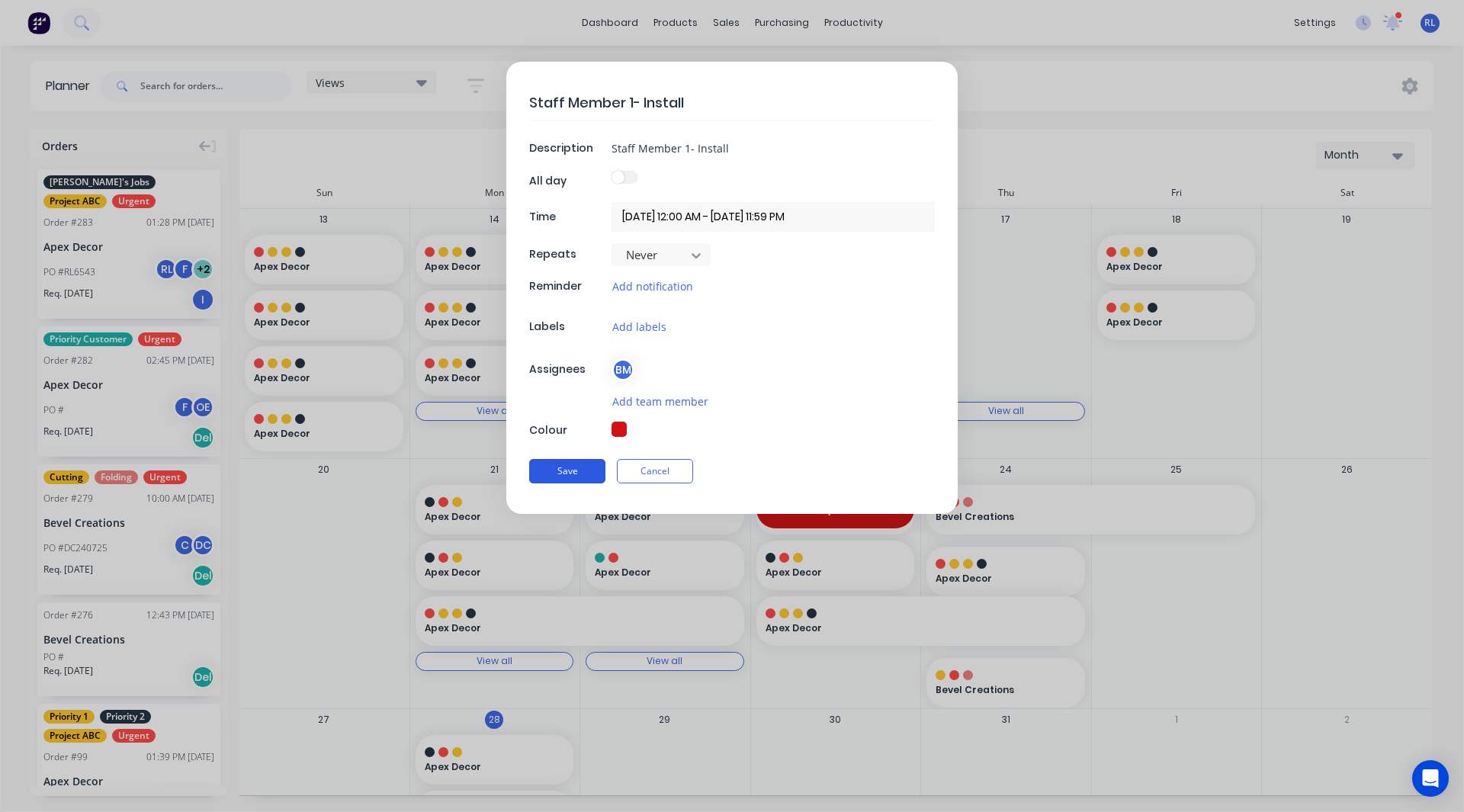 click on "Save" at bounding box center (567, 471) 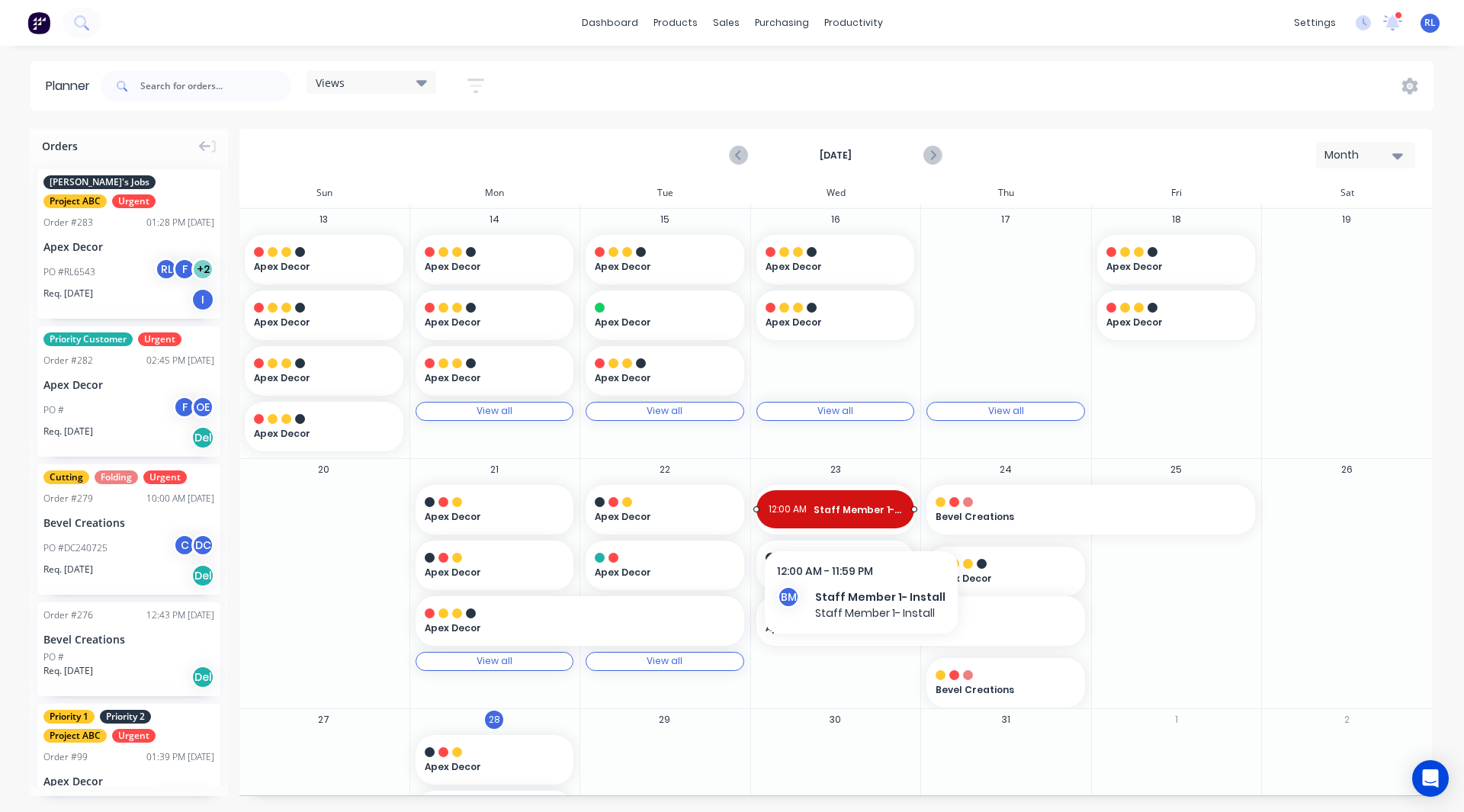 click on "Staff Member 1- Install" at bounding box center (858, 510) 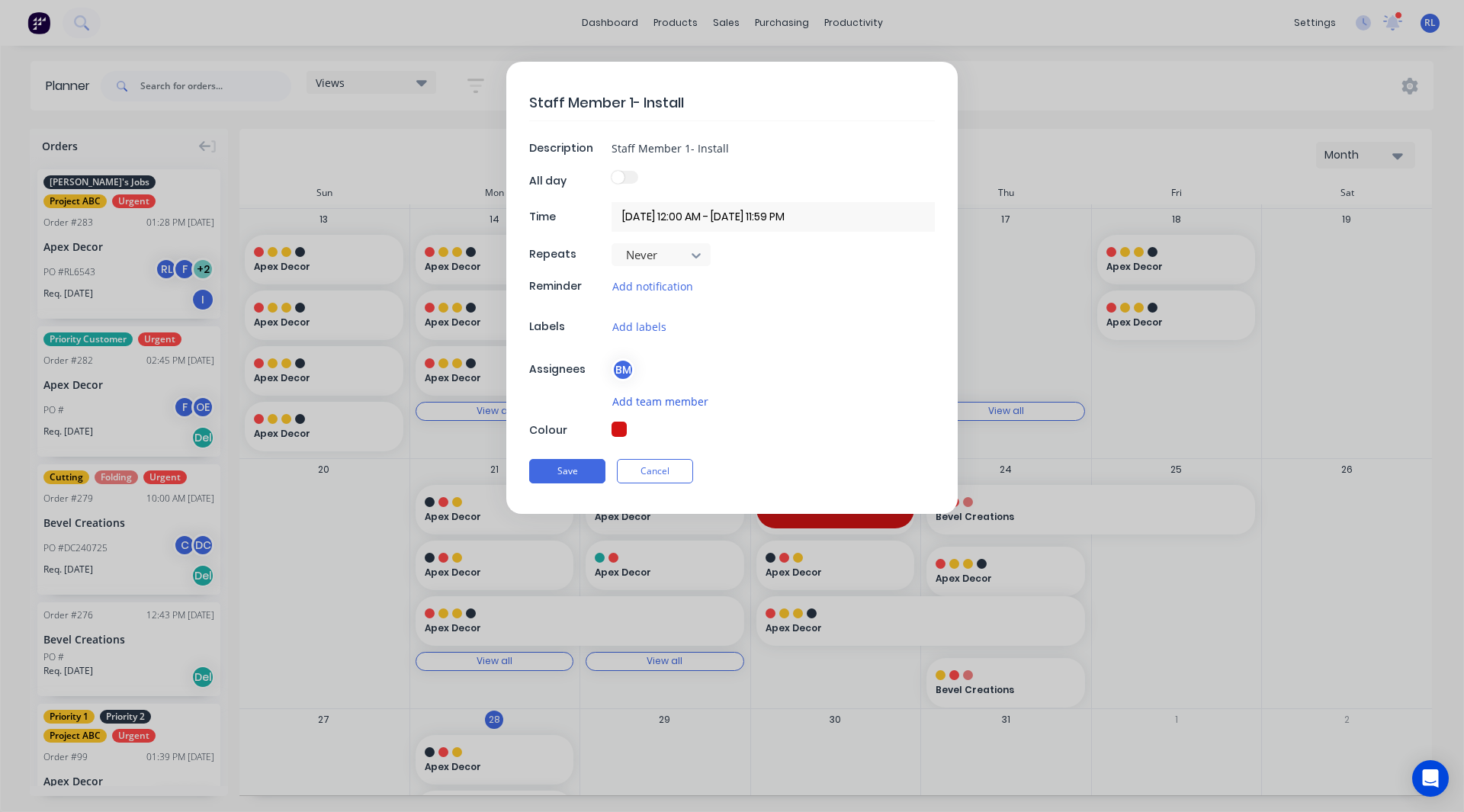 click on "Add team member" at bounding box center [660, 401] 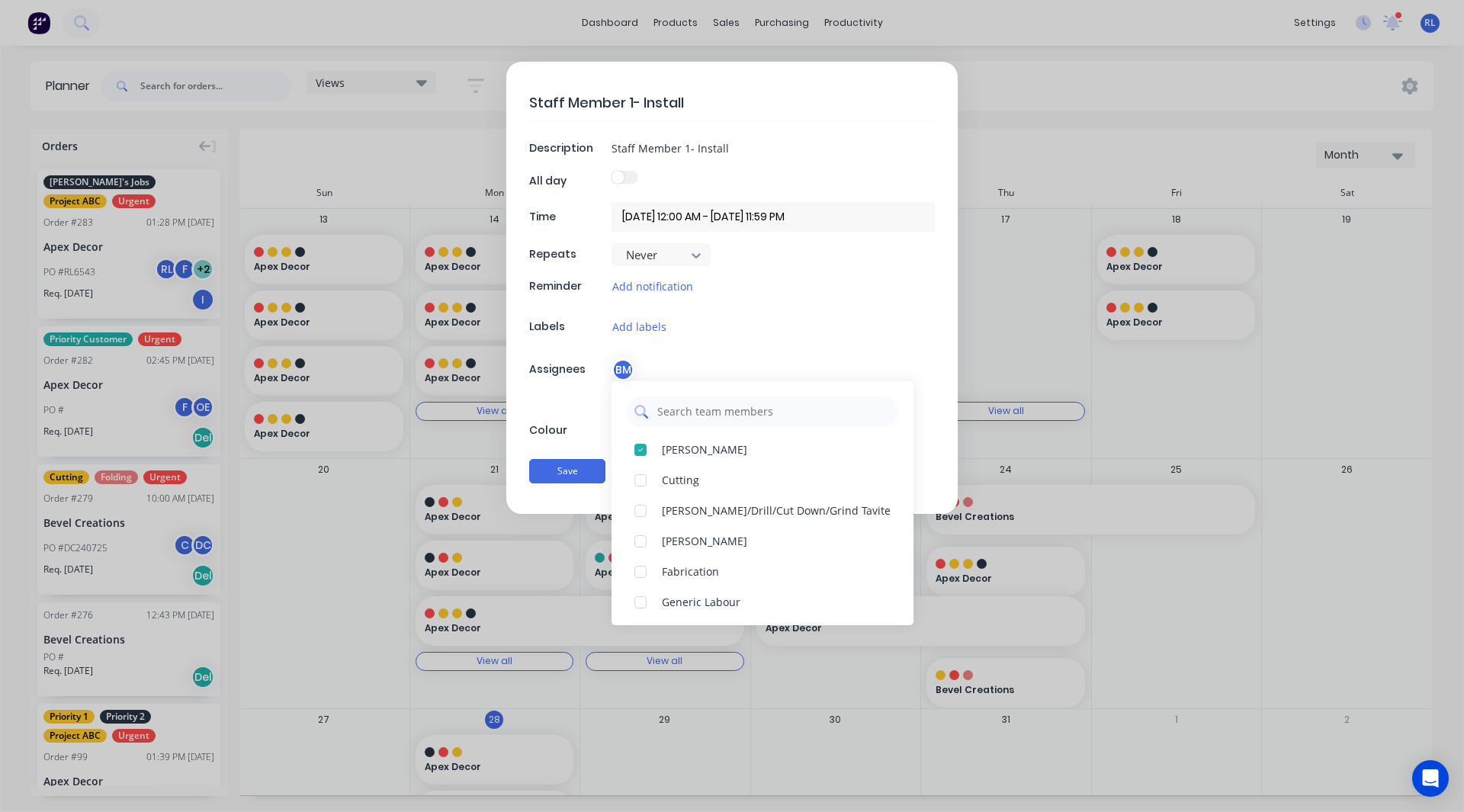 click at bounding box center [773, 412] 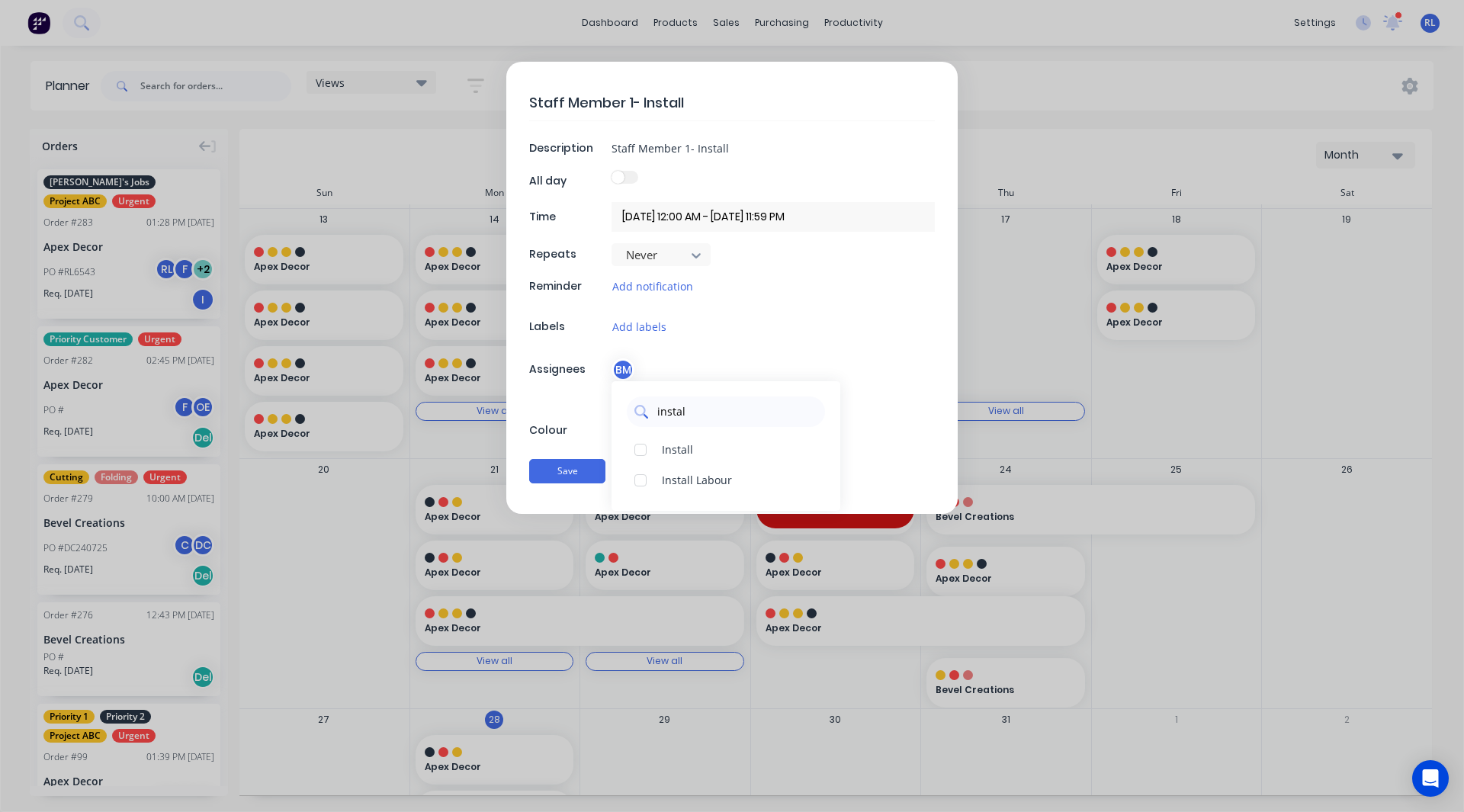type on "install" 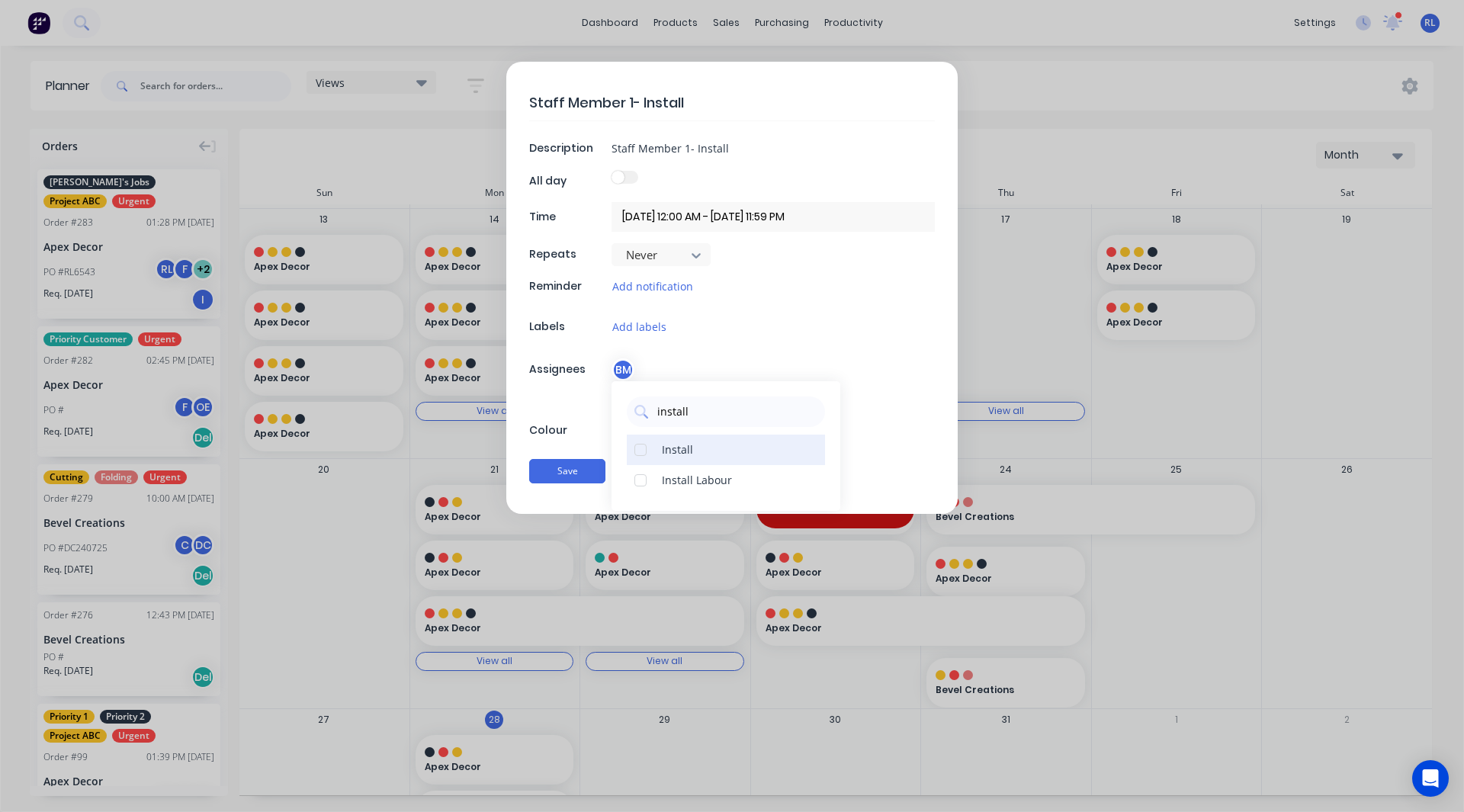 click at bounding box center [640, 450] 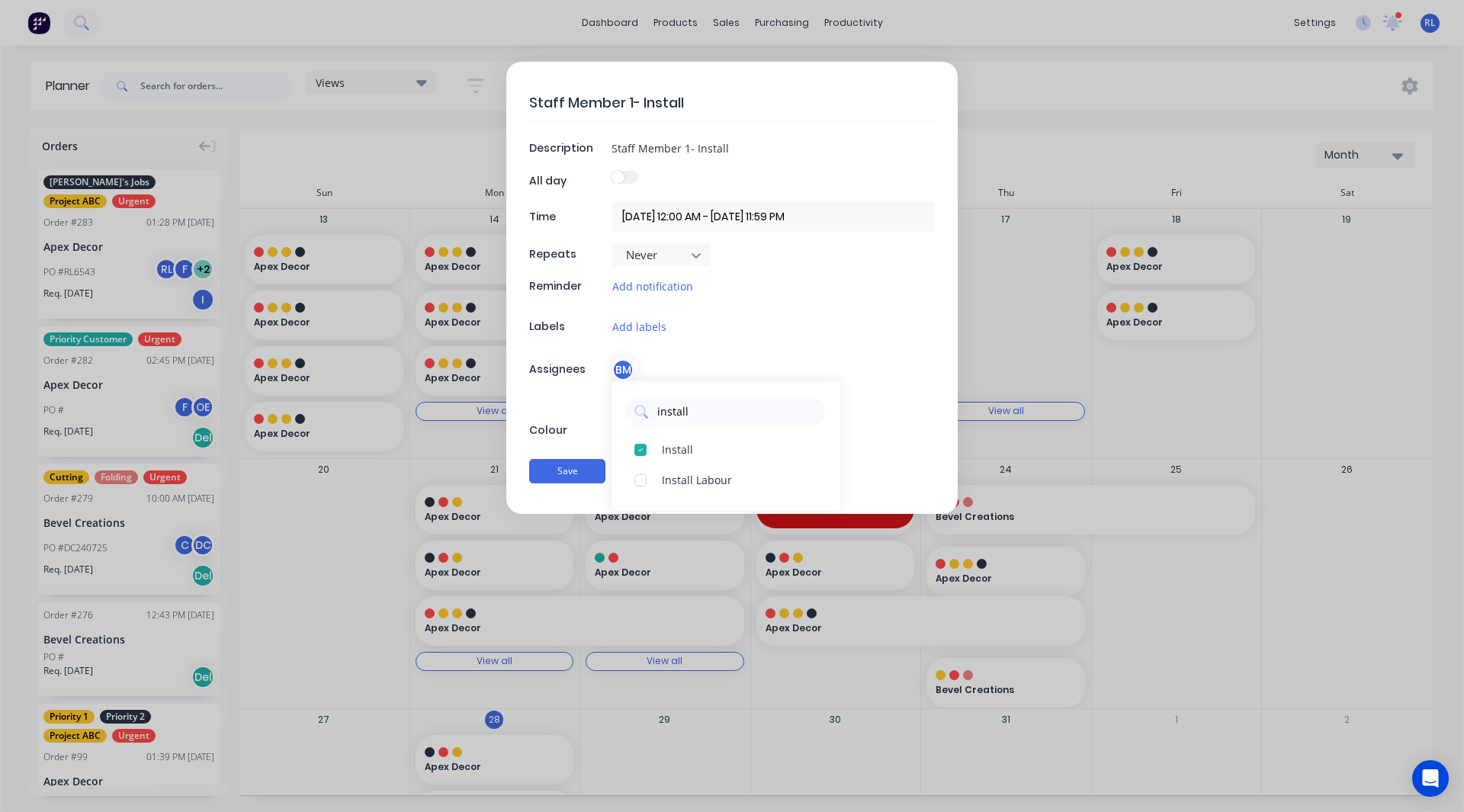 click on "Add labels" at bounding box center [773, 326] 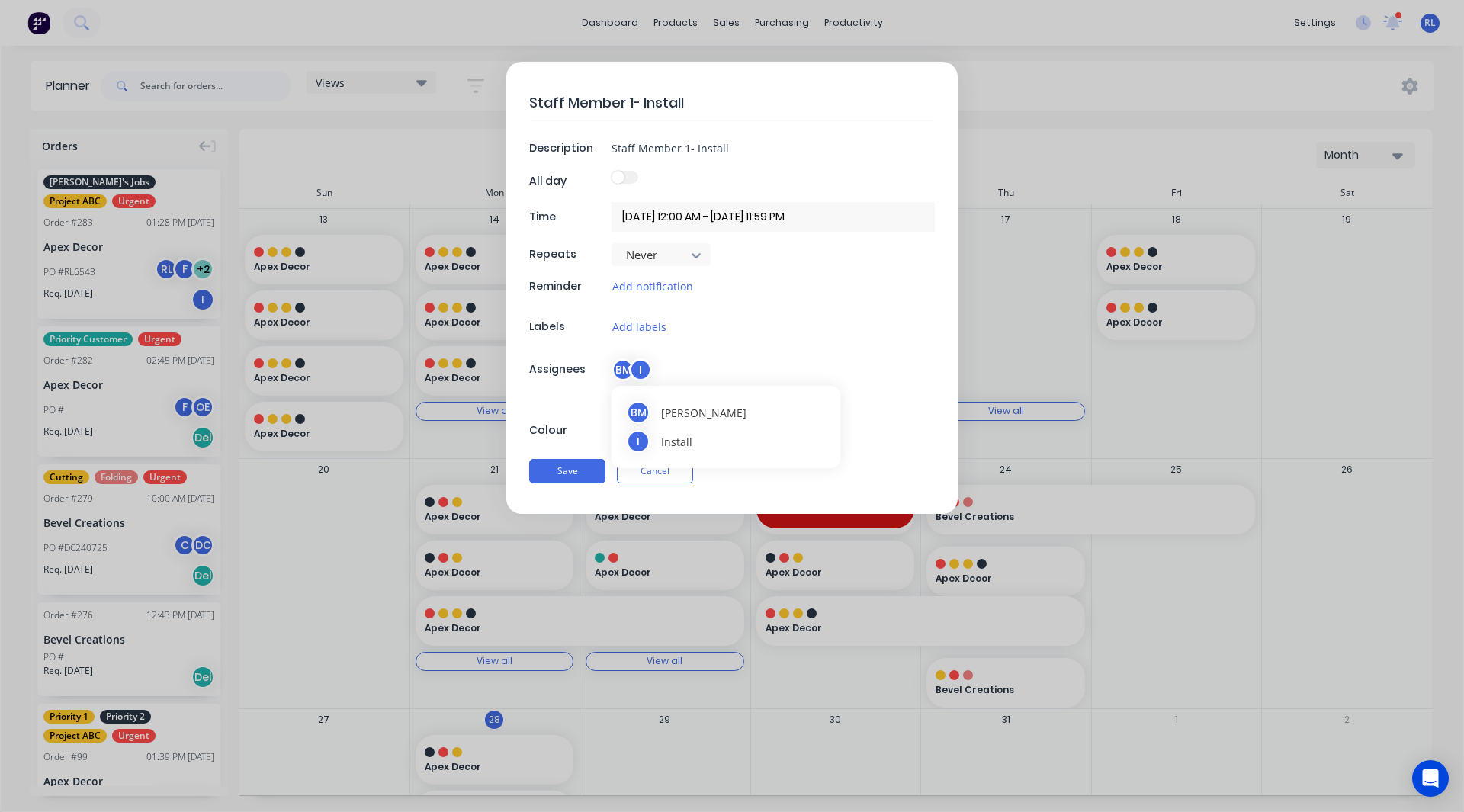 click on "BM" at bounding box center [623, 370] 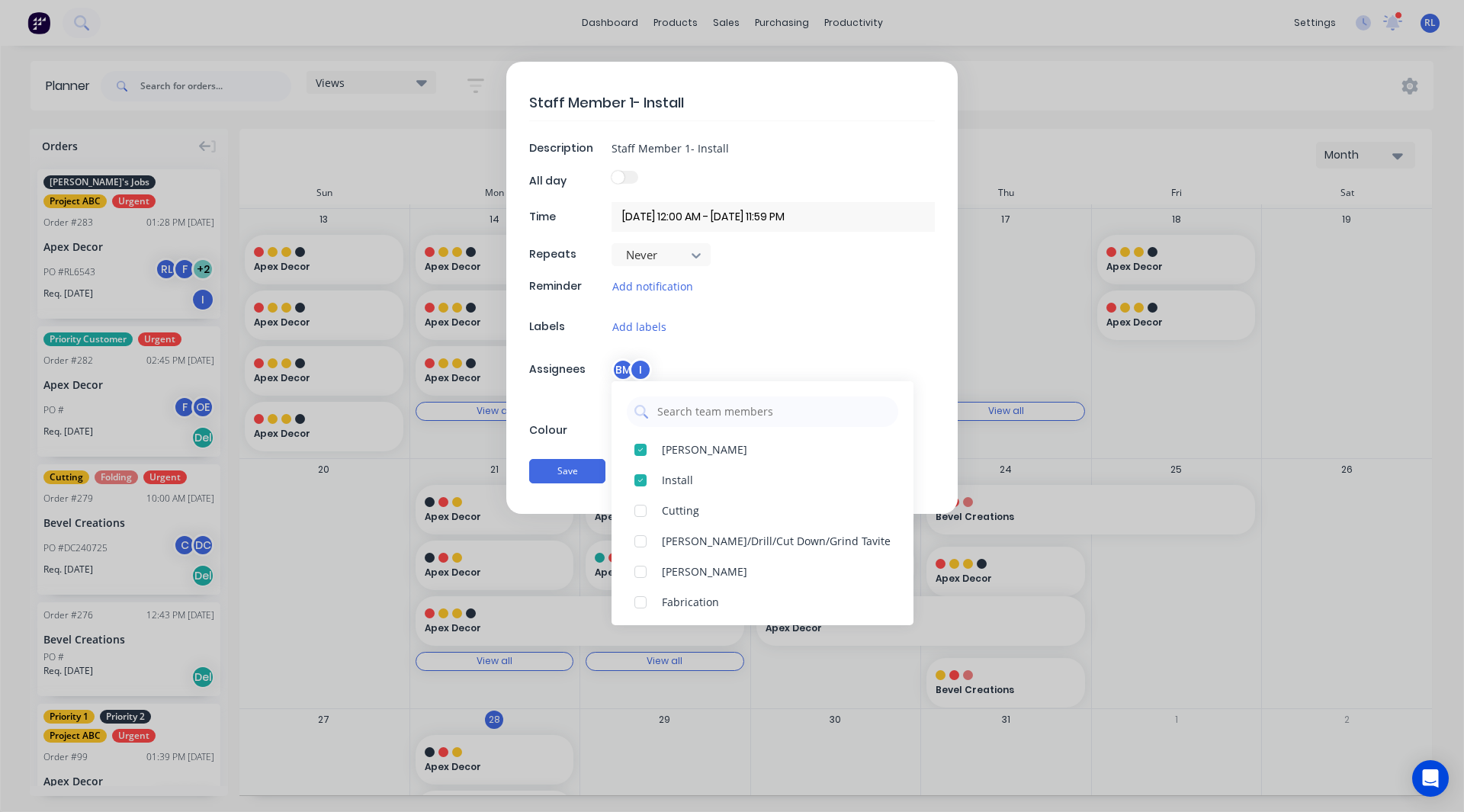 click on "Add labels" at bounding box center (773, 326) 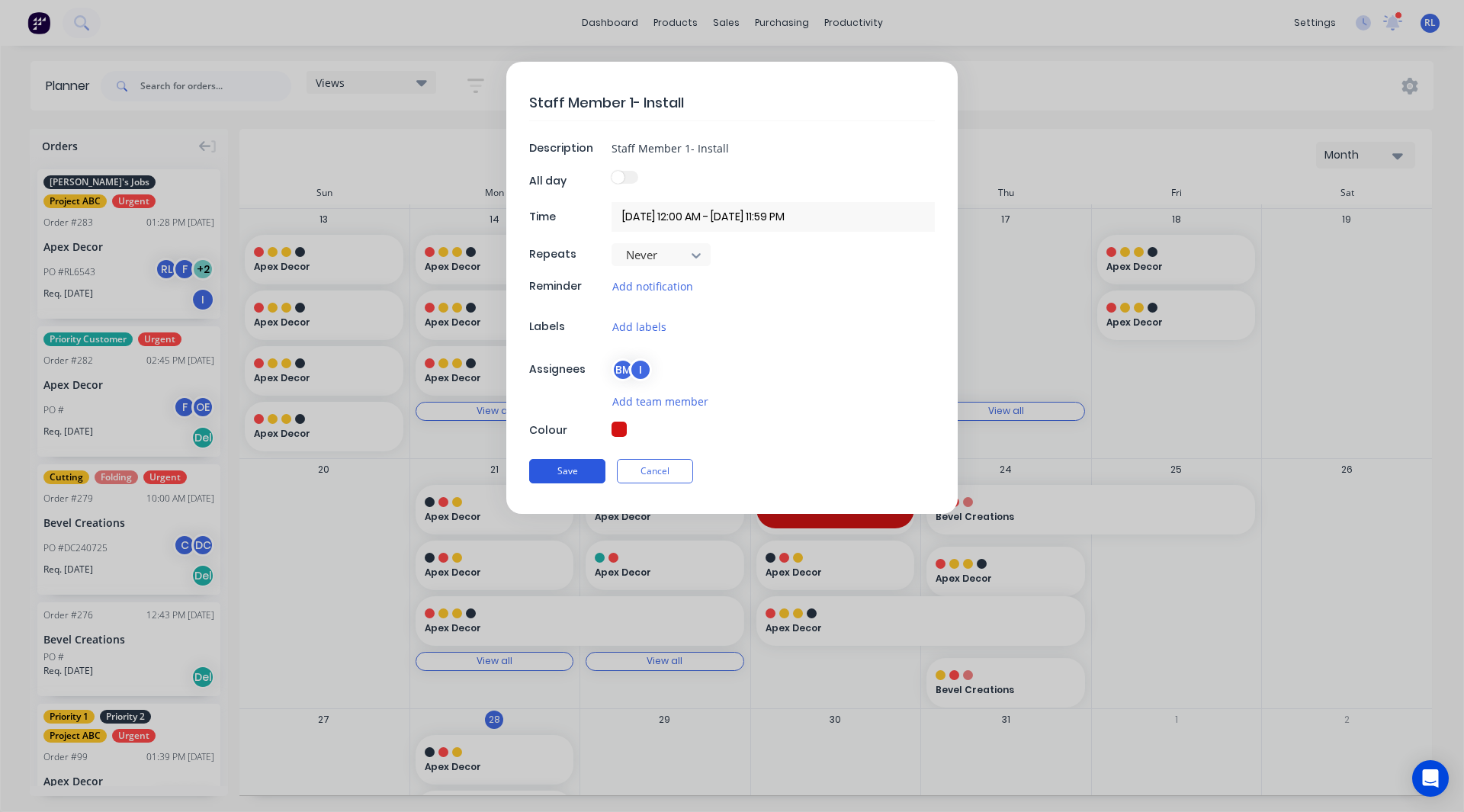 click on "Save" at bounding box center (567, 471) 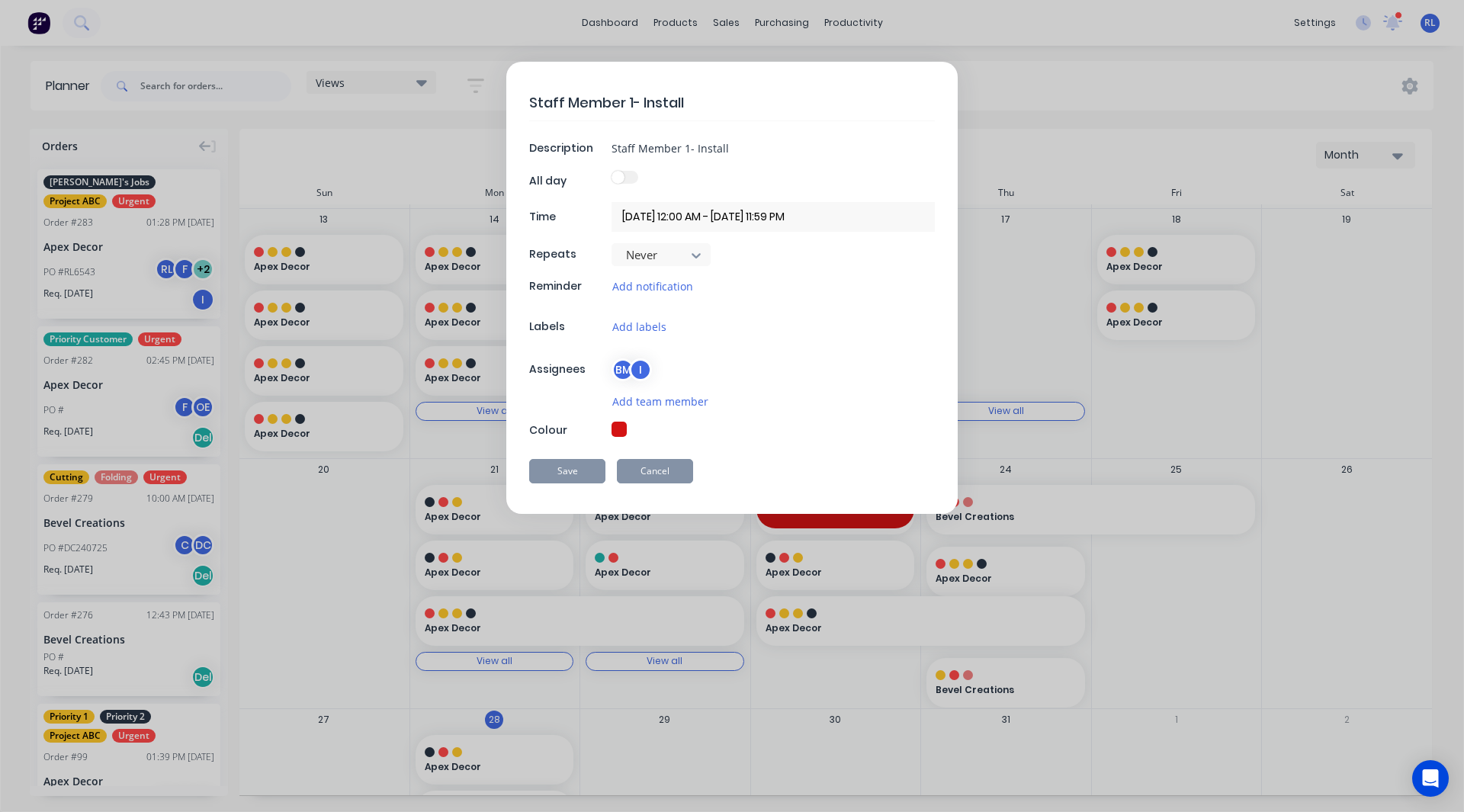 type on "x" 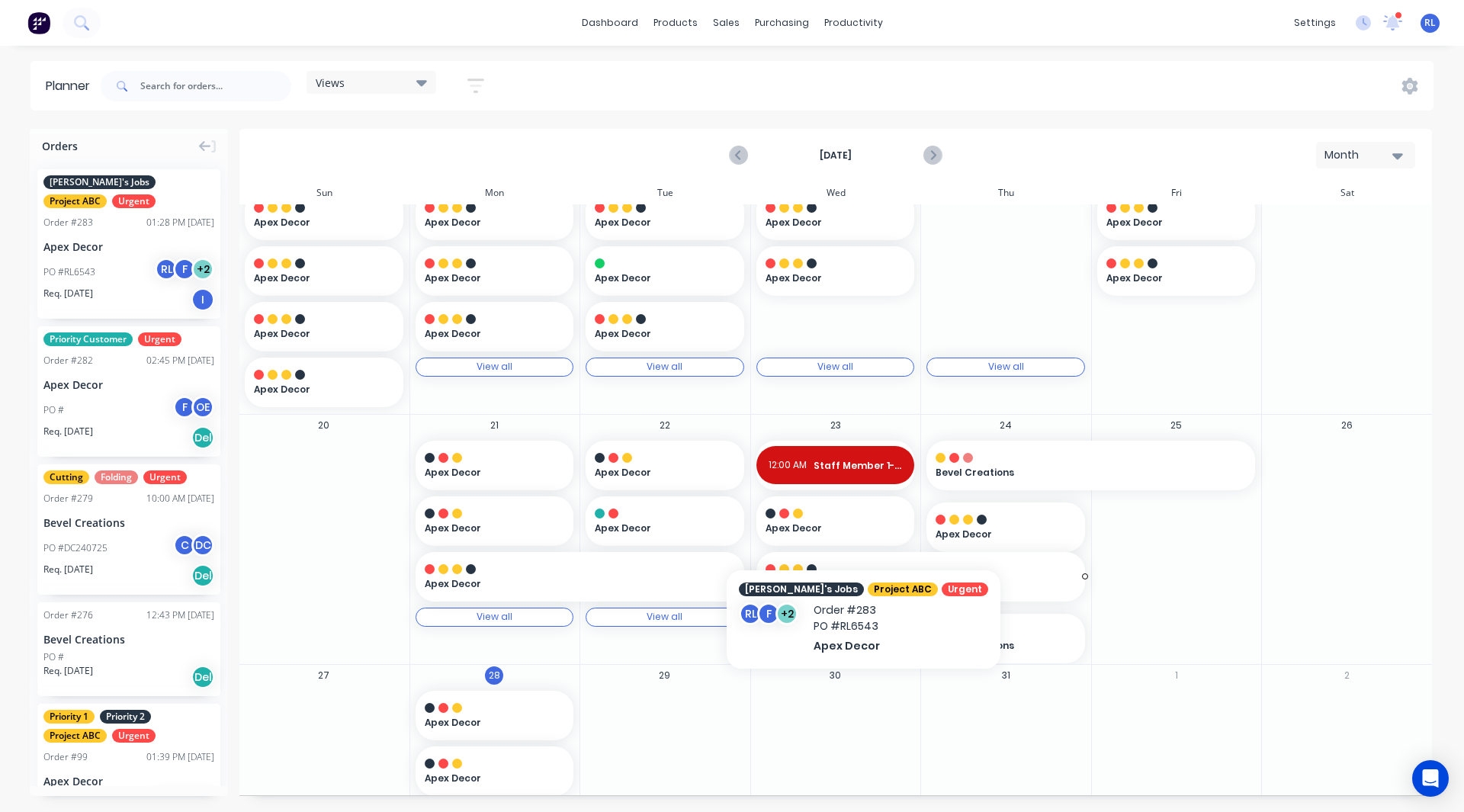 scroll, scrollTop: 319, scrollLeft: 0, axis: vertical 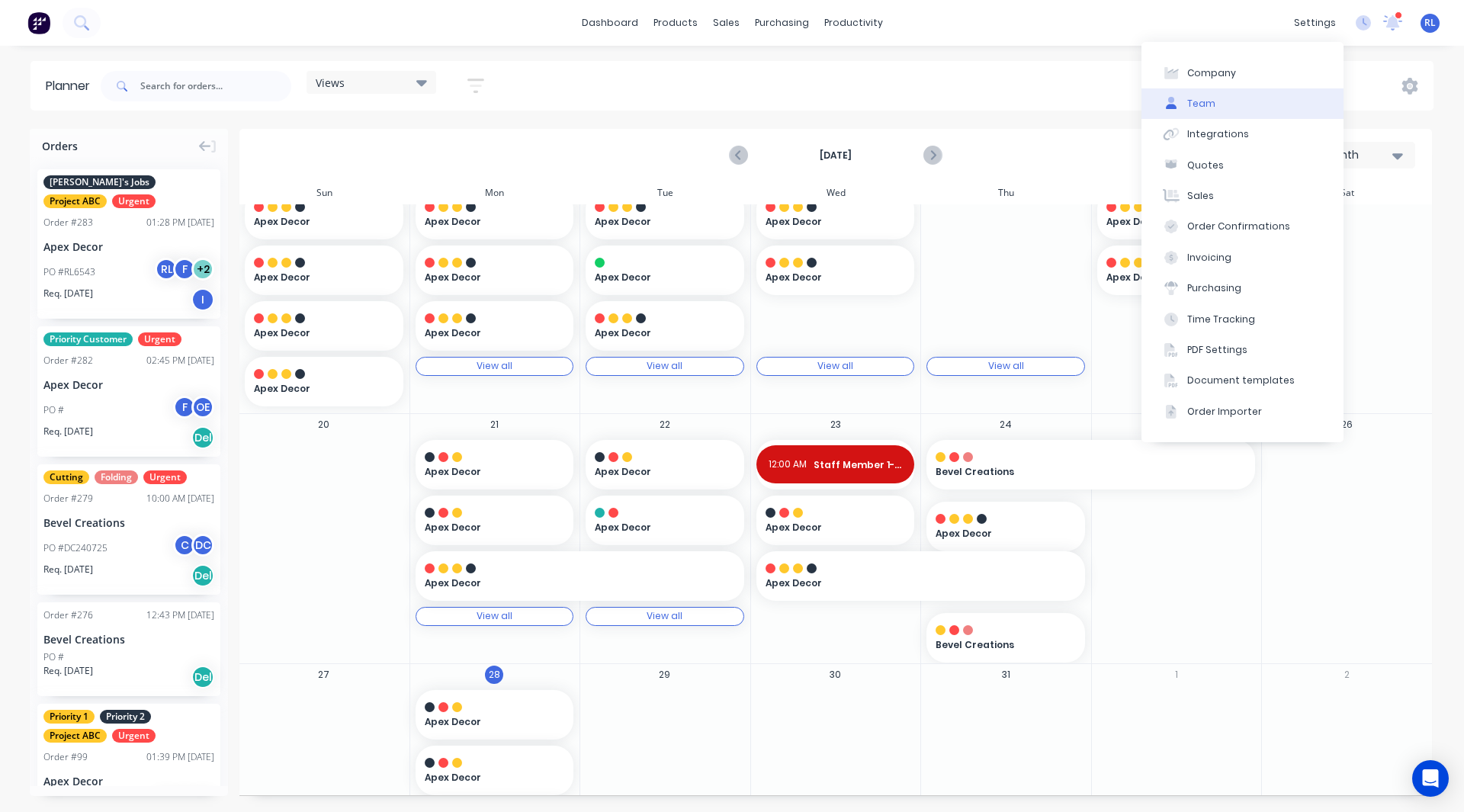 click on "Team" at bounding box center [1242, 104] 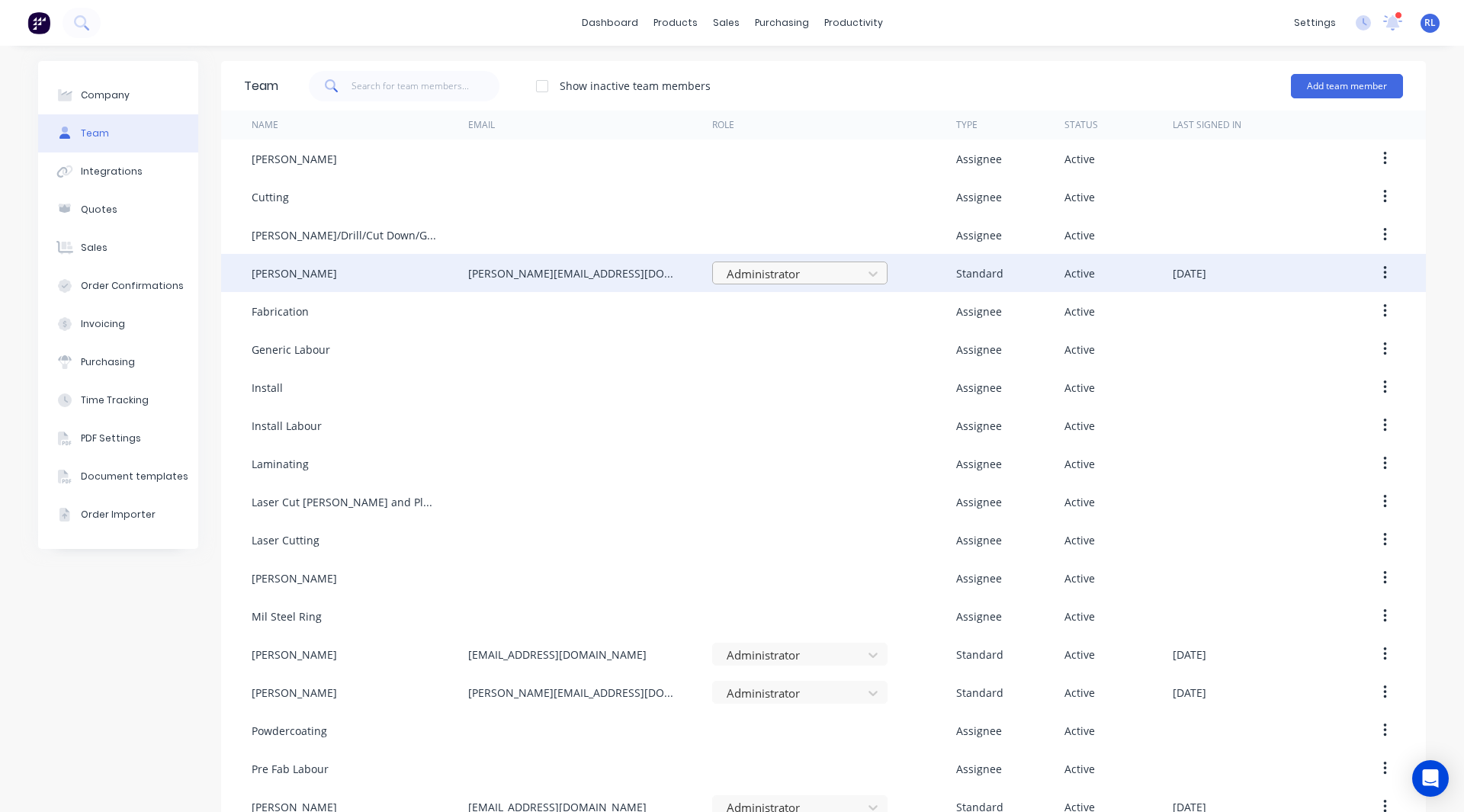 click at bounding box center [790, 274] 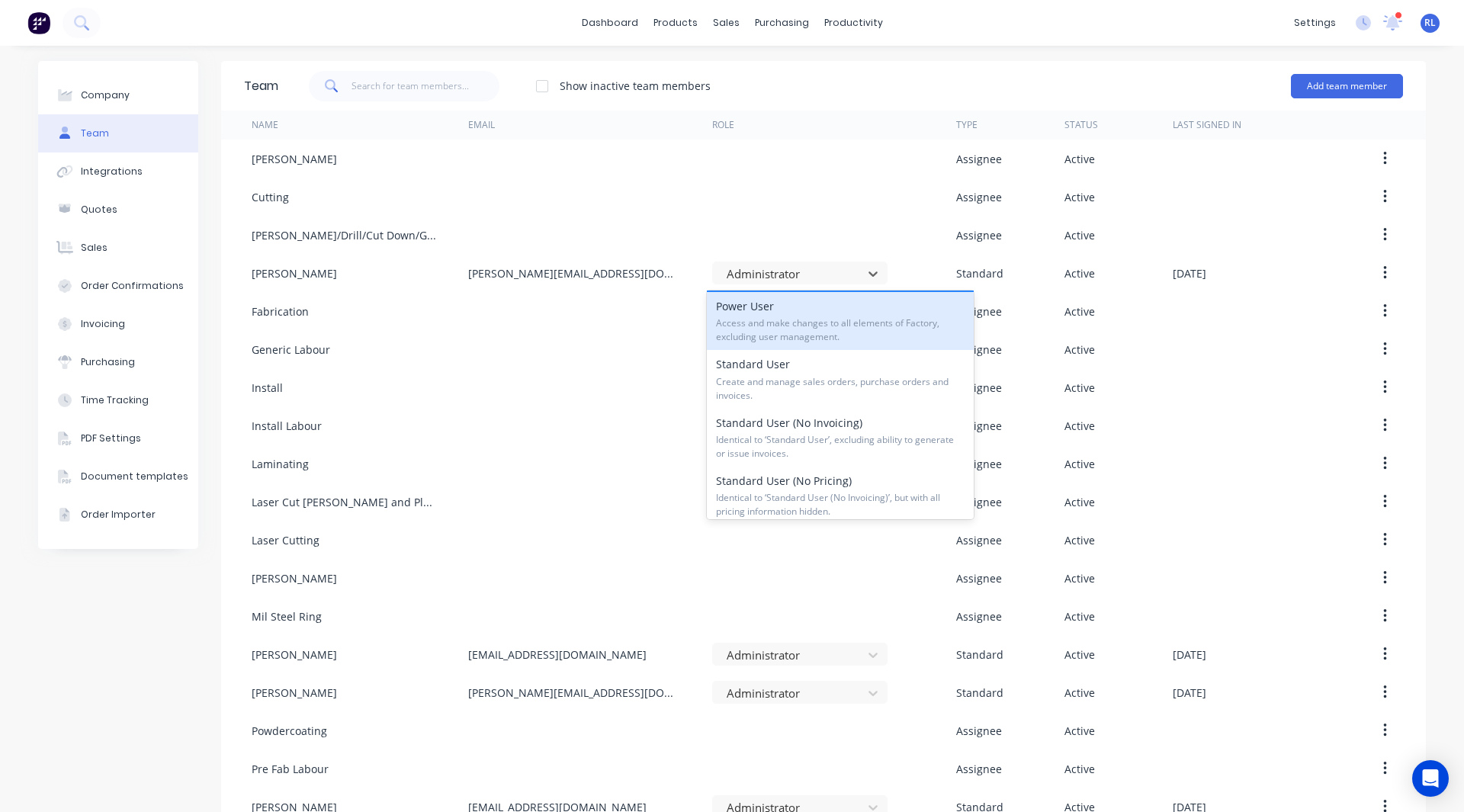 scroll, scrollTop: 47, scrollLeft: 0, axis: vertical 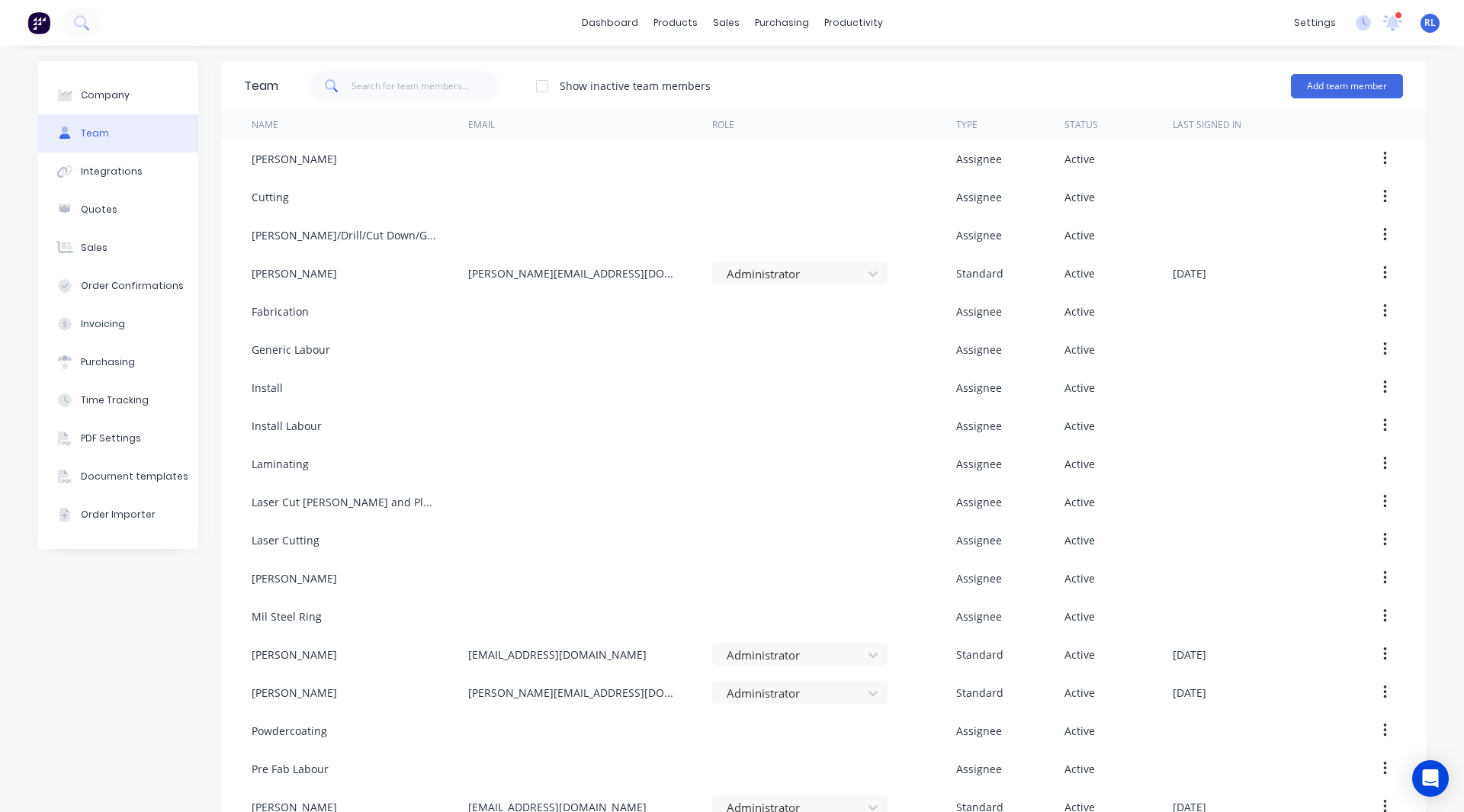 click on "Company Team Integrations Quotes Sales Order Confirmations Invoicing Purchasing Time Tracking PDF Settings Document templates Order Importer" at bounding box center (118, 595) 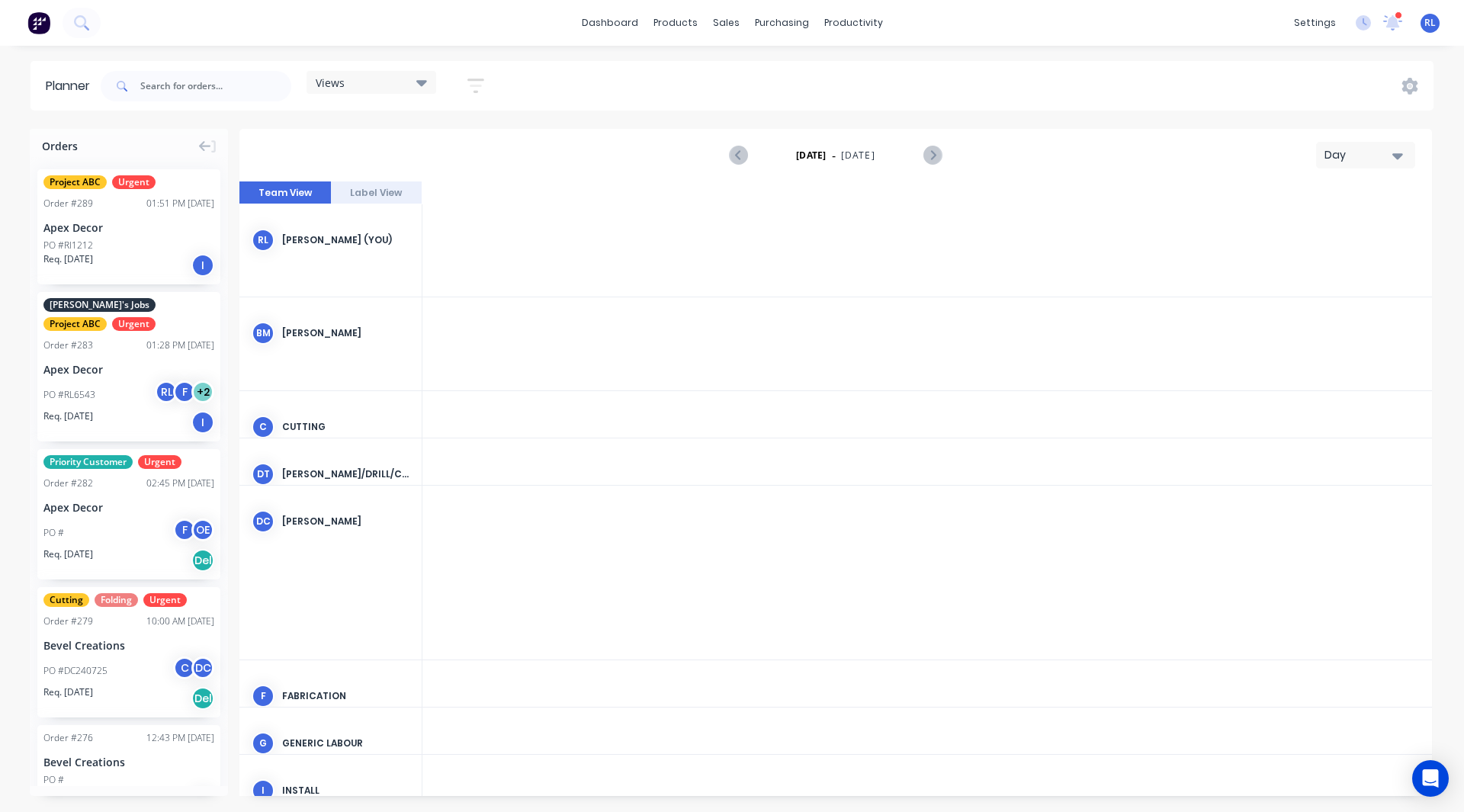 scroll, scrollTop: 0, scrollLeft: 3173, axis: horizontal 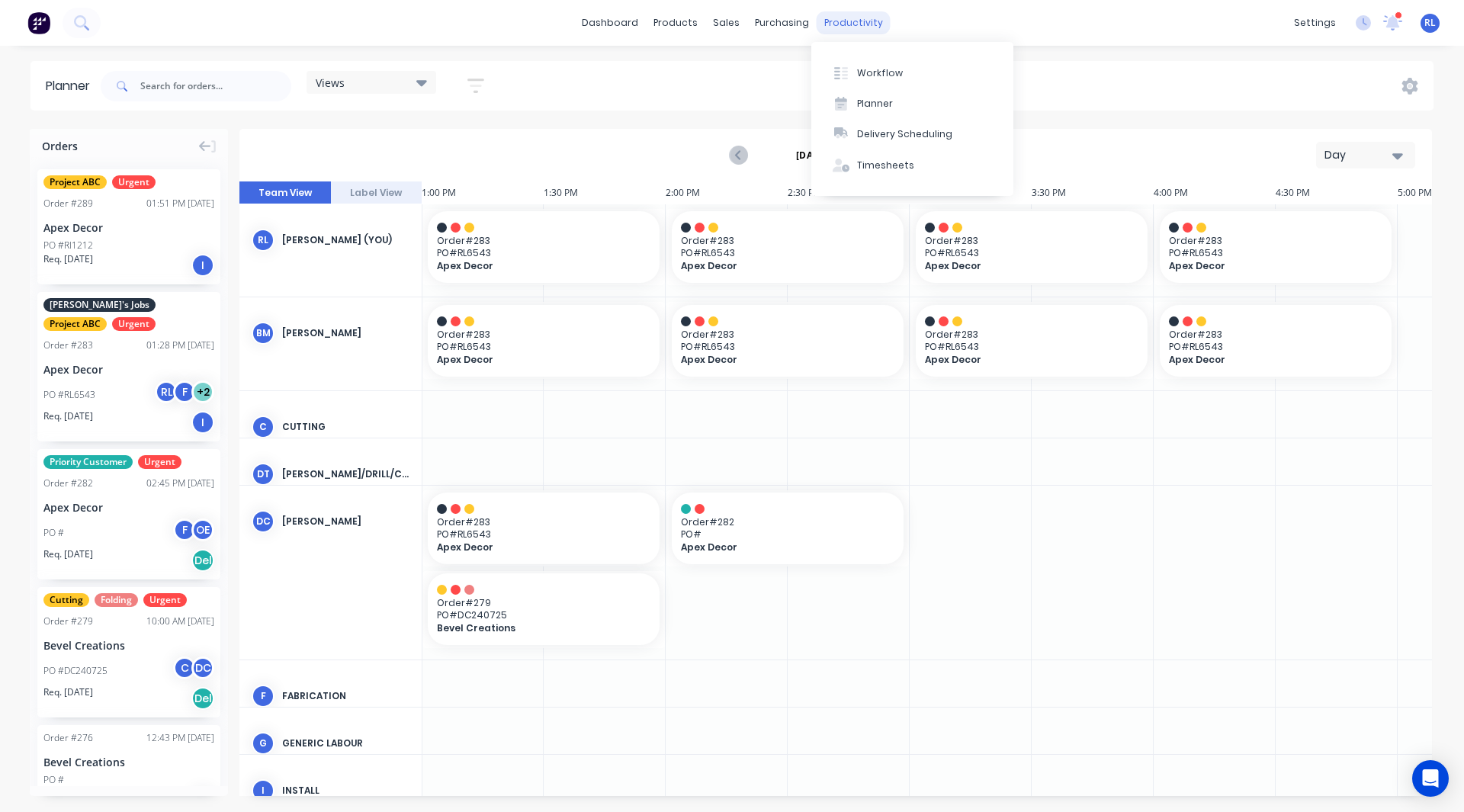 click on "productivity" at bounding box center [853, 23] 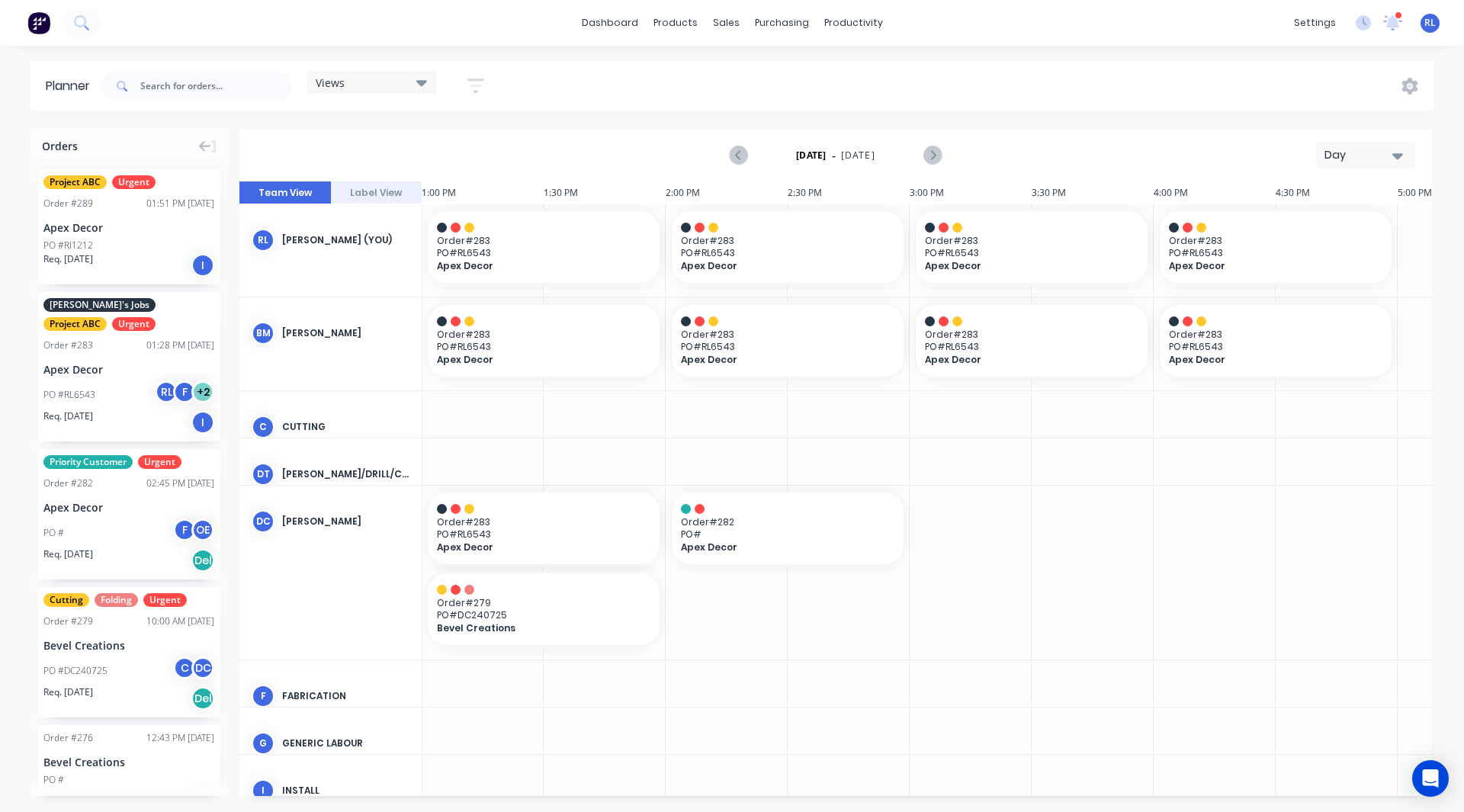 click on "Views Save new view None   (Default) edit Default   edit Priority 1 Jobs   edit Staff   edit Teams   edit   Show/Hide users Show/Hide orders Filter by status Filter by assignee Filter by labels" at bounding box center (766, 86) 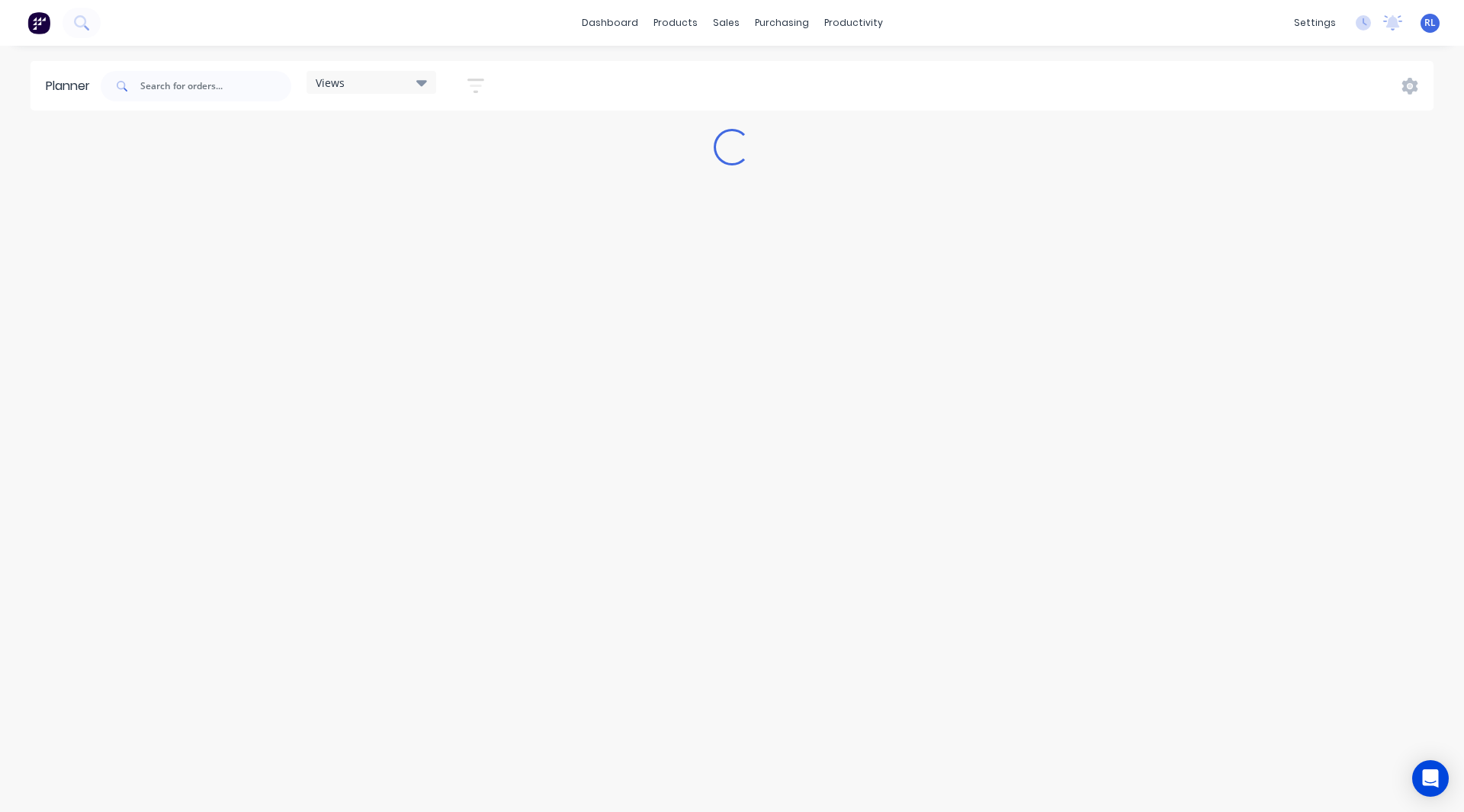 scroll, scrollTop: 0, scrollLeft: 0, axis: both 